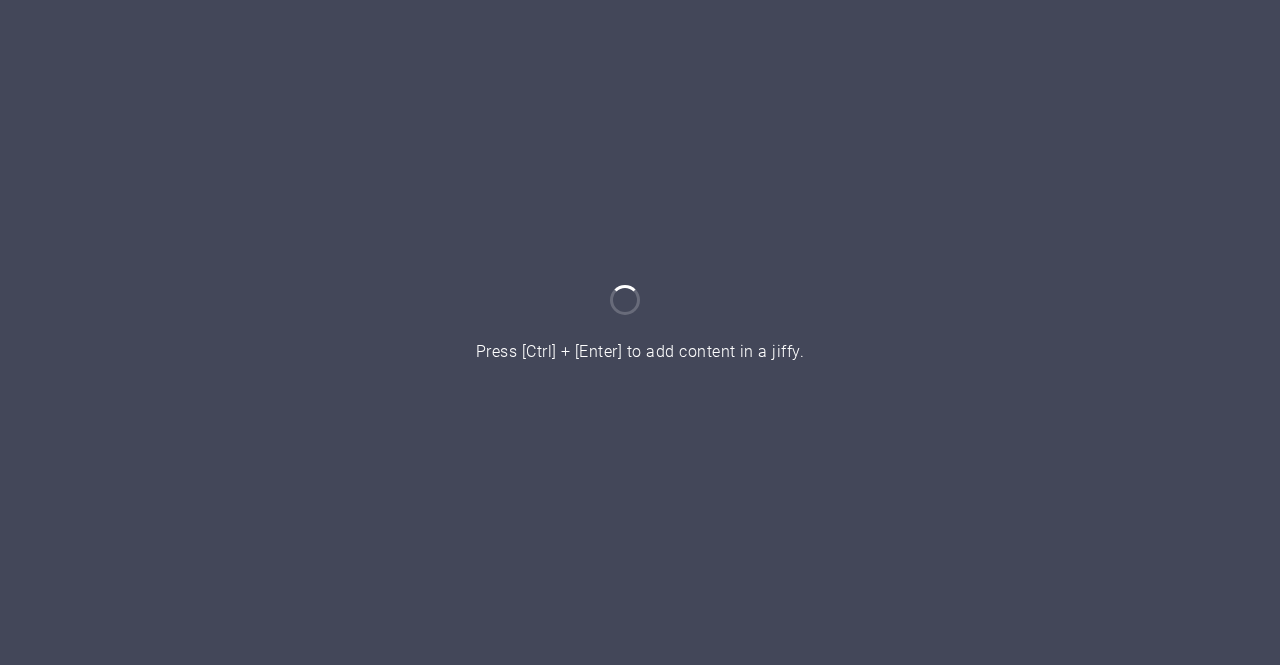 scroll, scrollTop: 0, scrollLeft: 0, axis: both 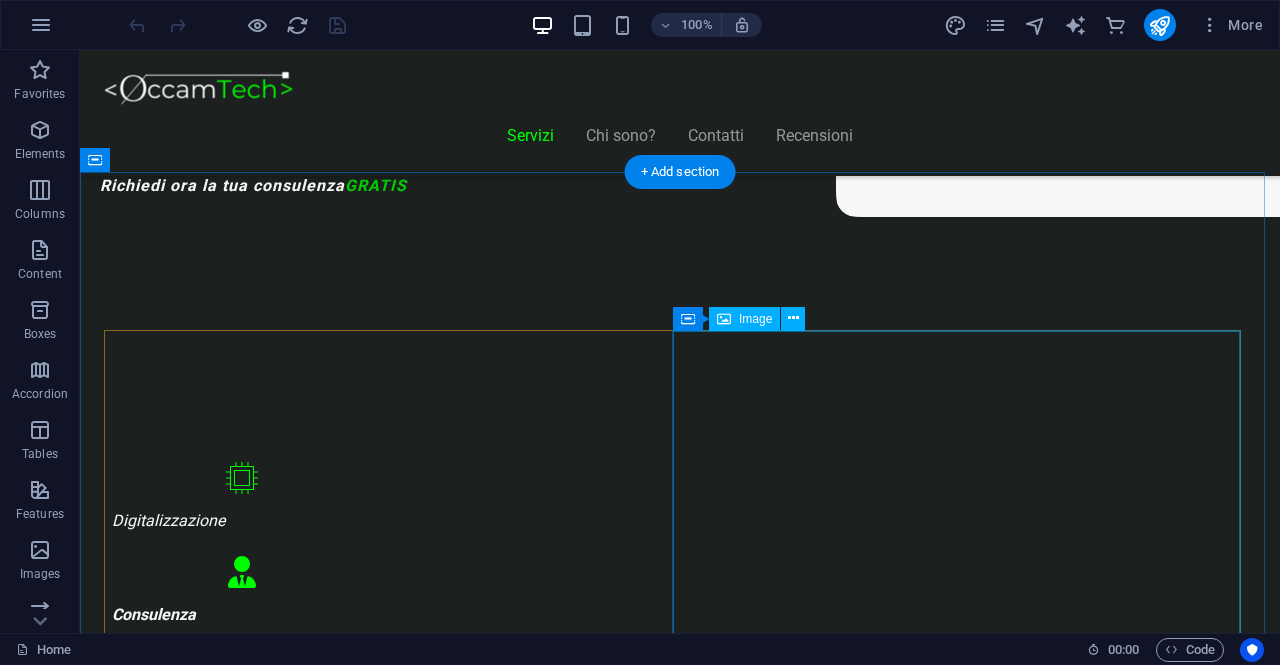 click at bounding box center [680, 8168] 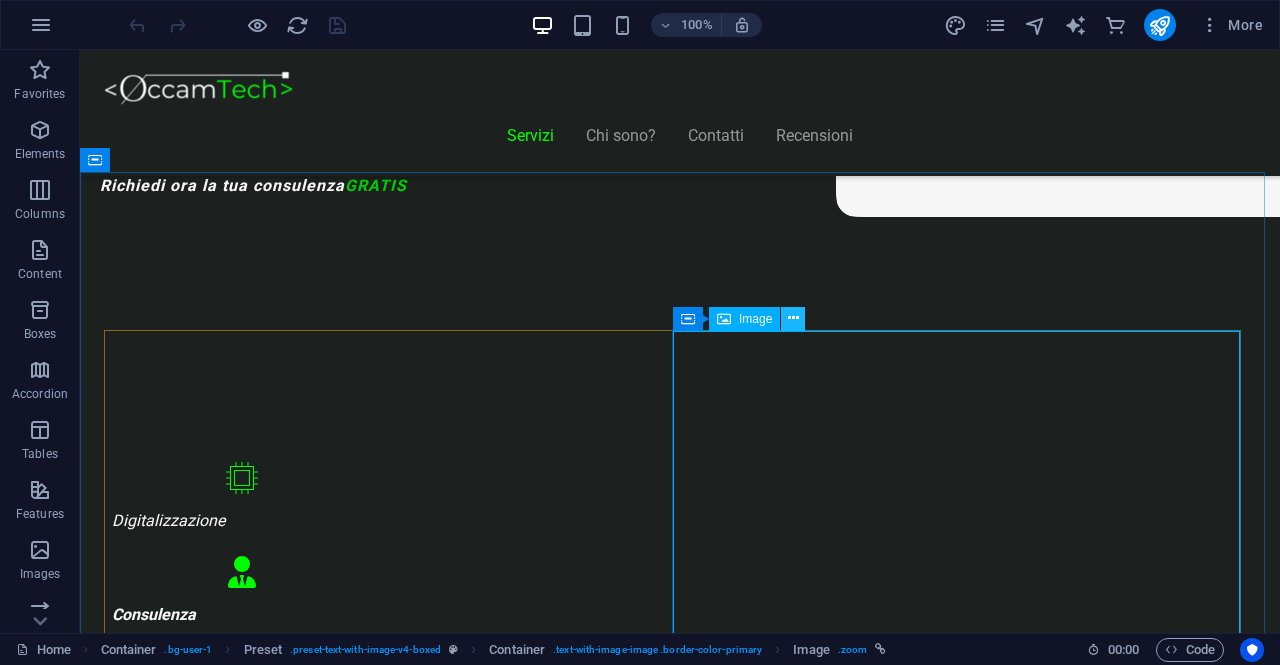 click at bounding box center (793, 318) 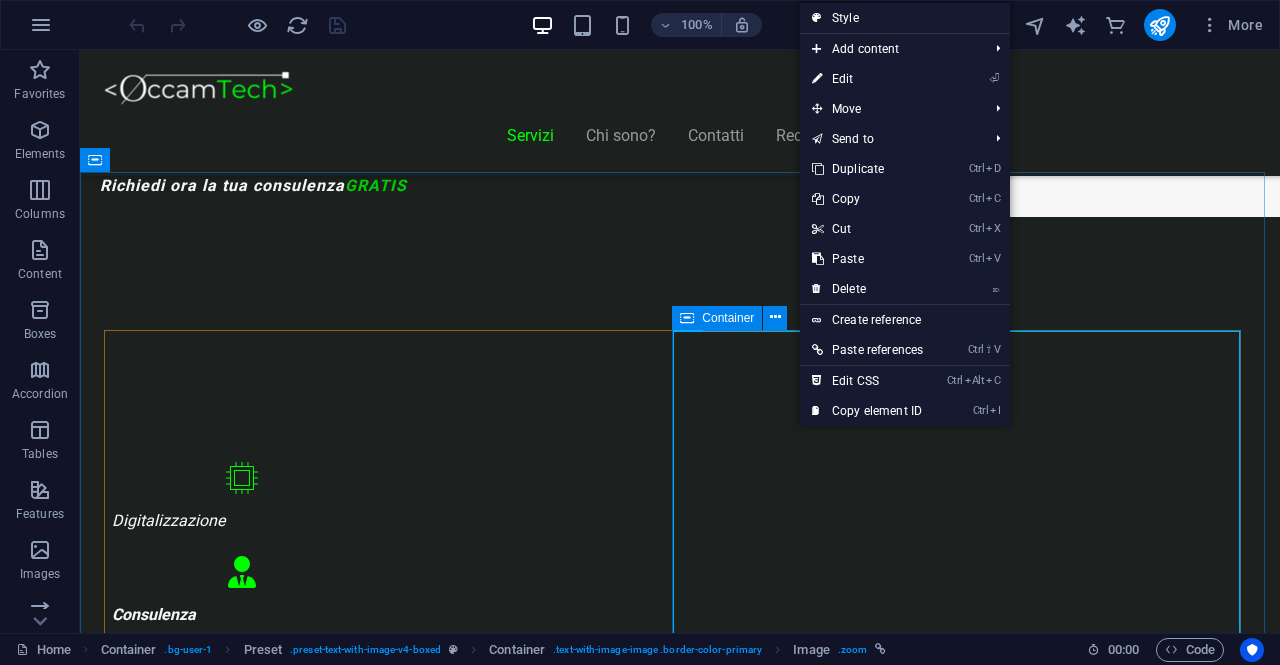 click at bounding box center (687, 318) 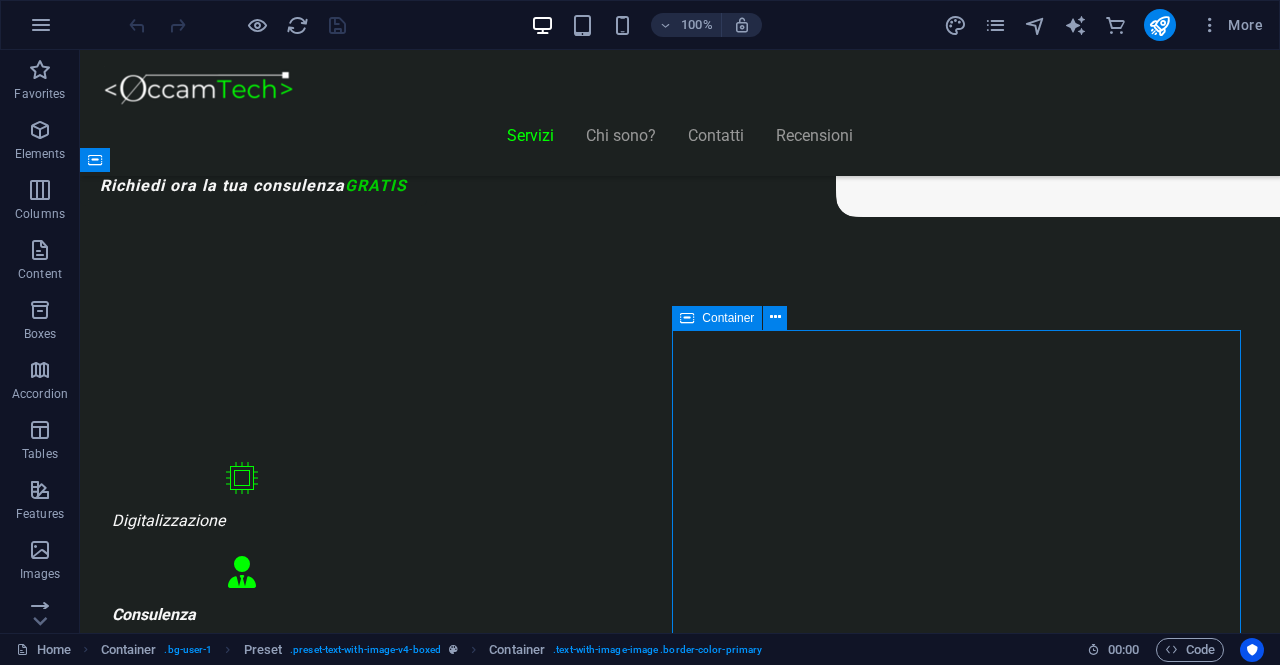 click at bounding box center [687, 318] 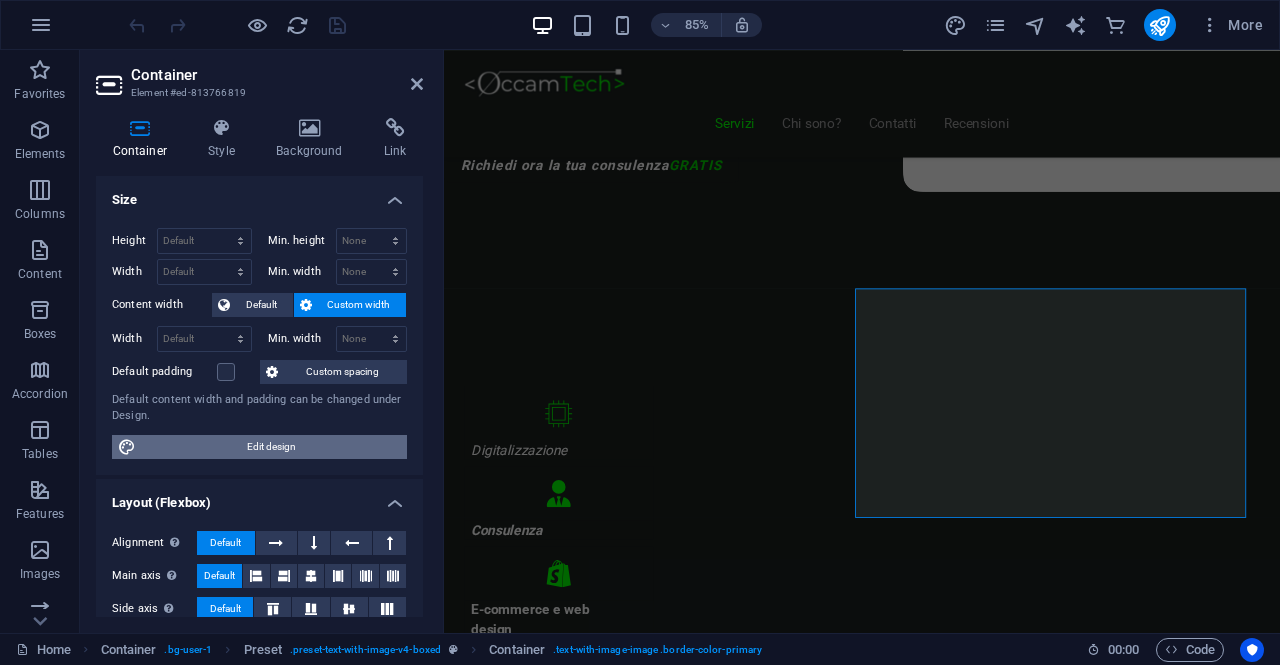 drag, startPoint x: 309, startPoint y: 449, endPoint x: 849, endPoint y: 774, distance: 630.2579 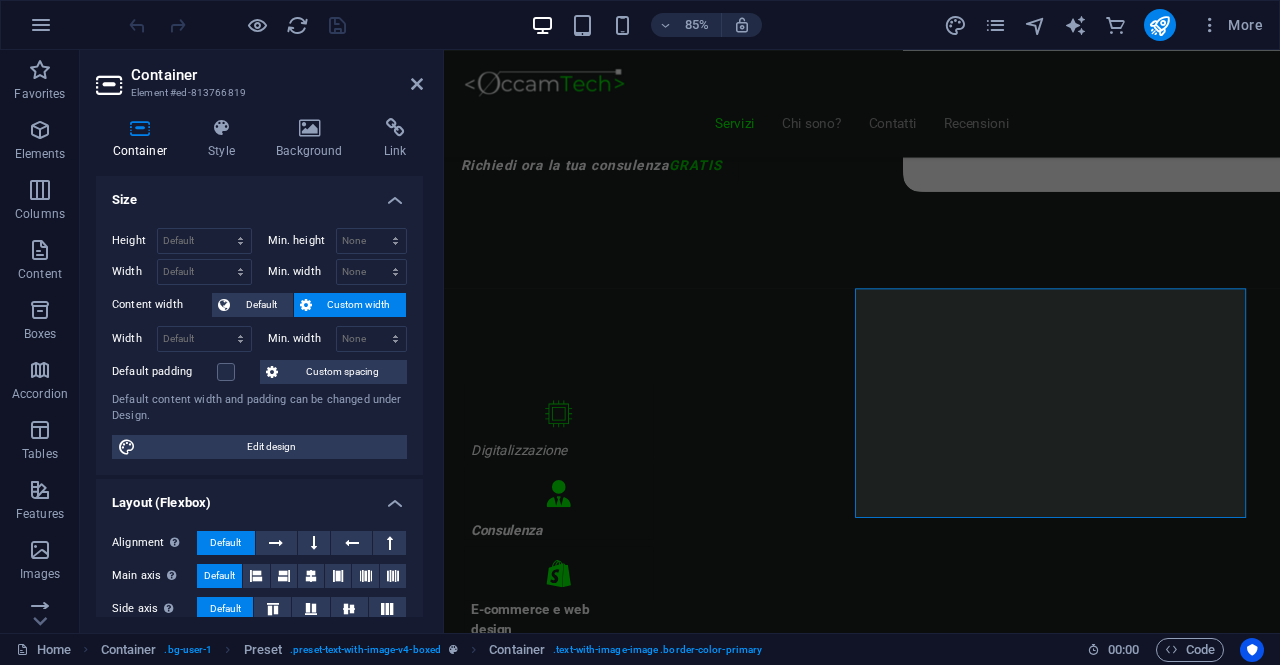 select on "rem" 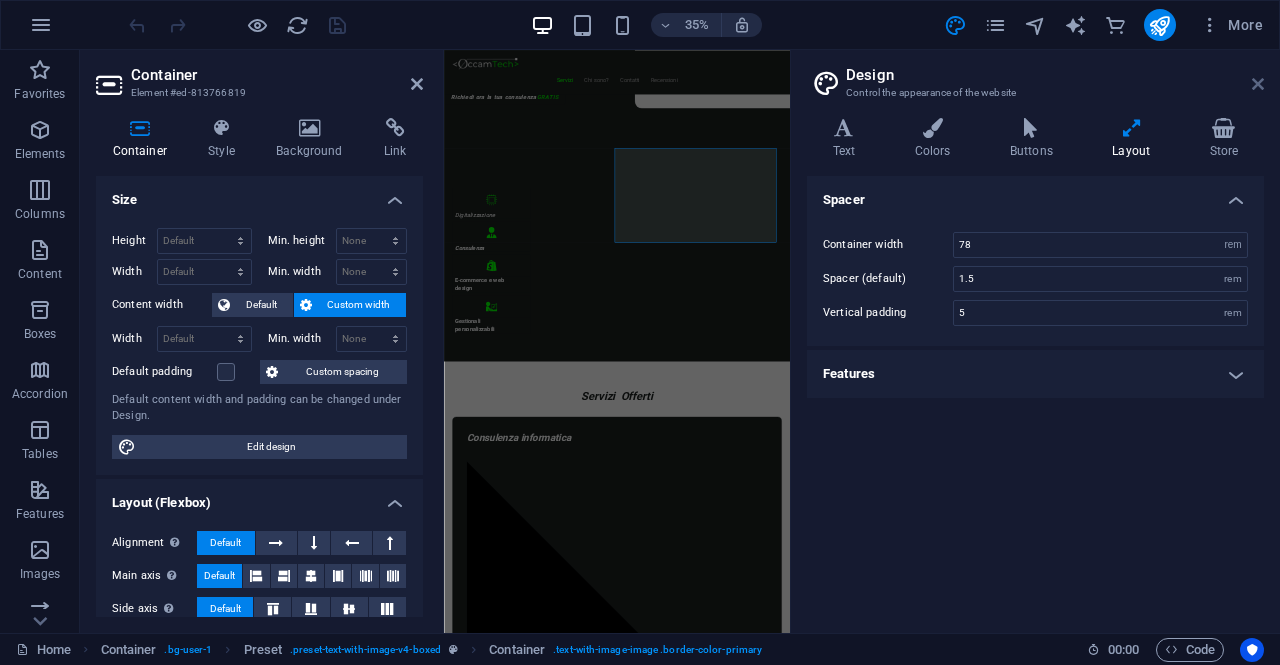 click at bounding box center [1258, 84] 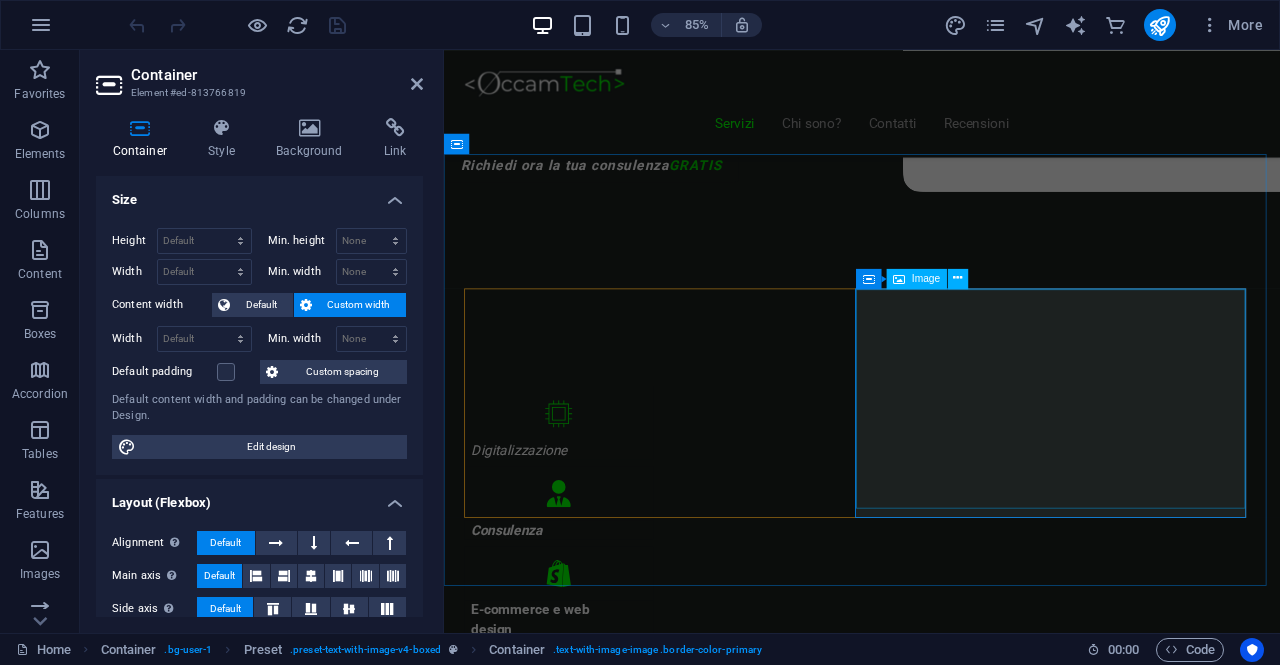 click at bounding box center [936, 6856] 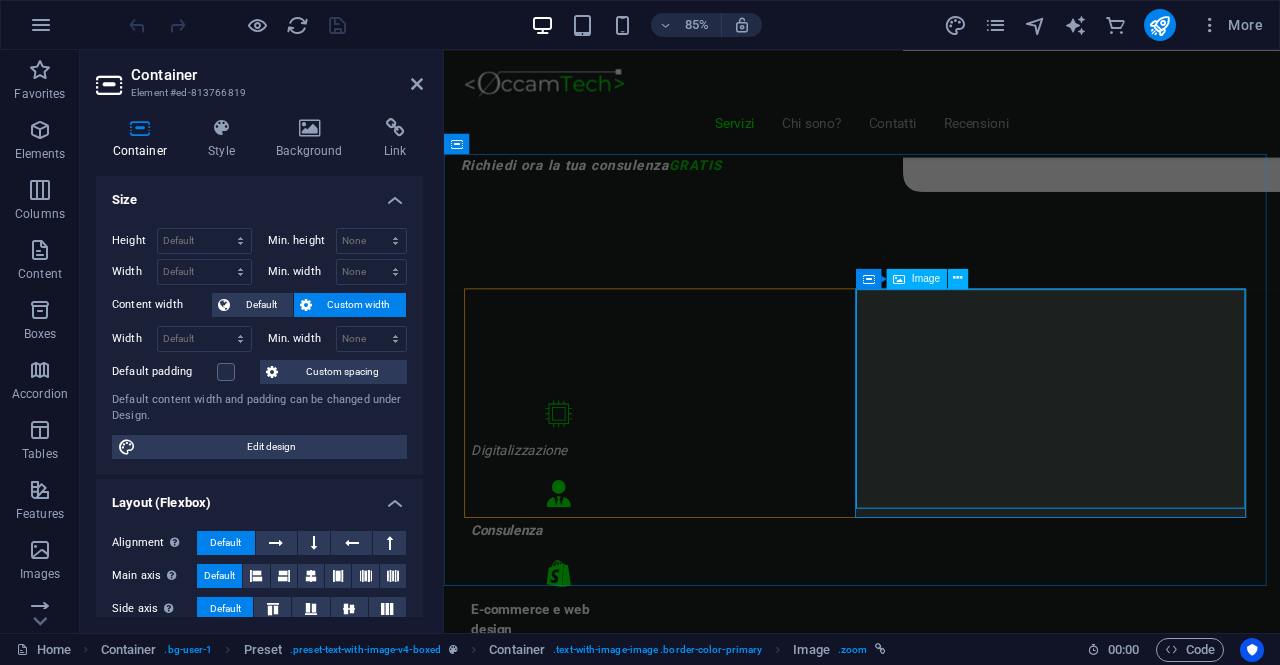 click at bounding box center [936, 6856] 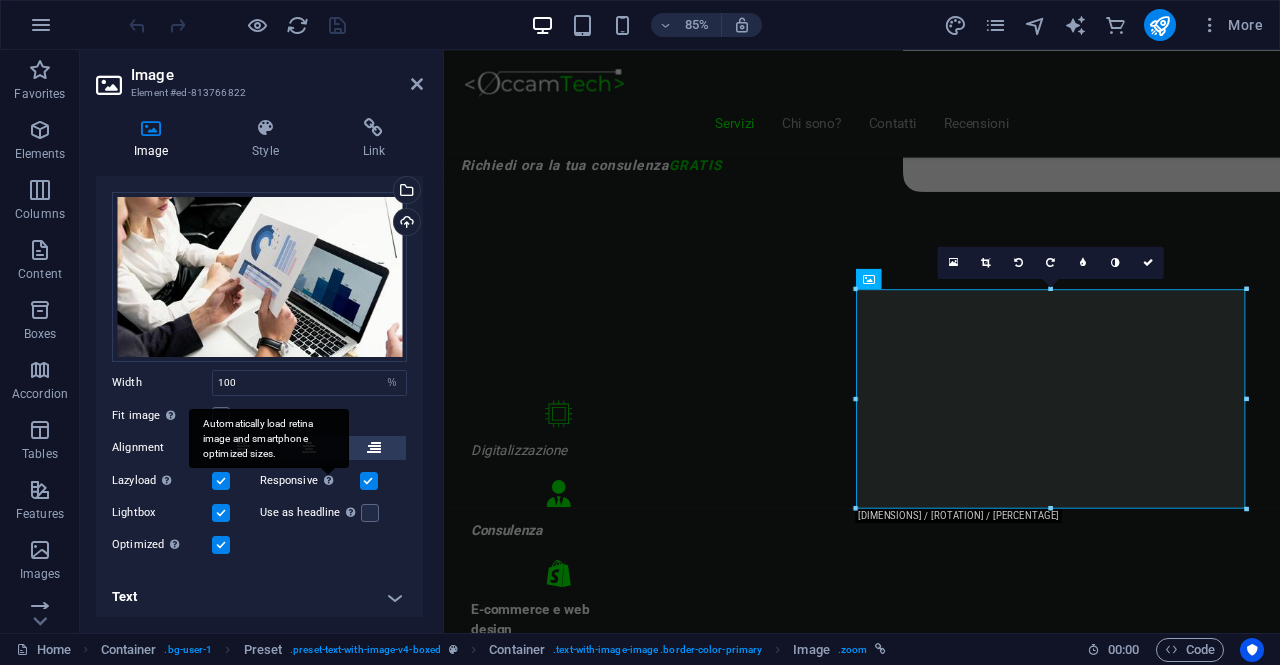 scroll, scrollTop: 0, scrollLeft: 0, axis: both 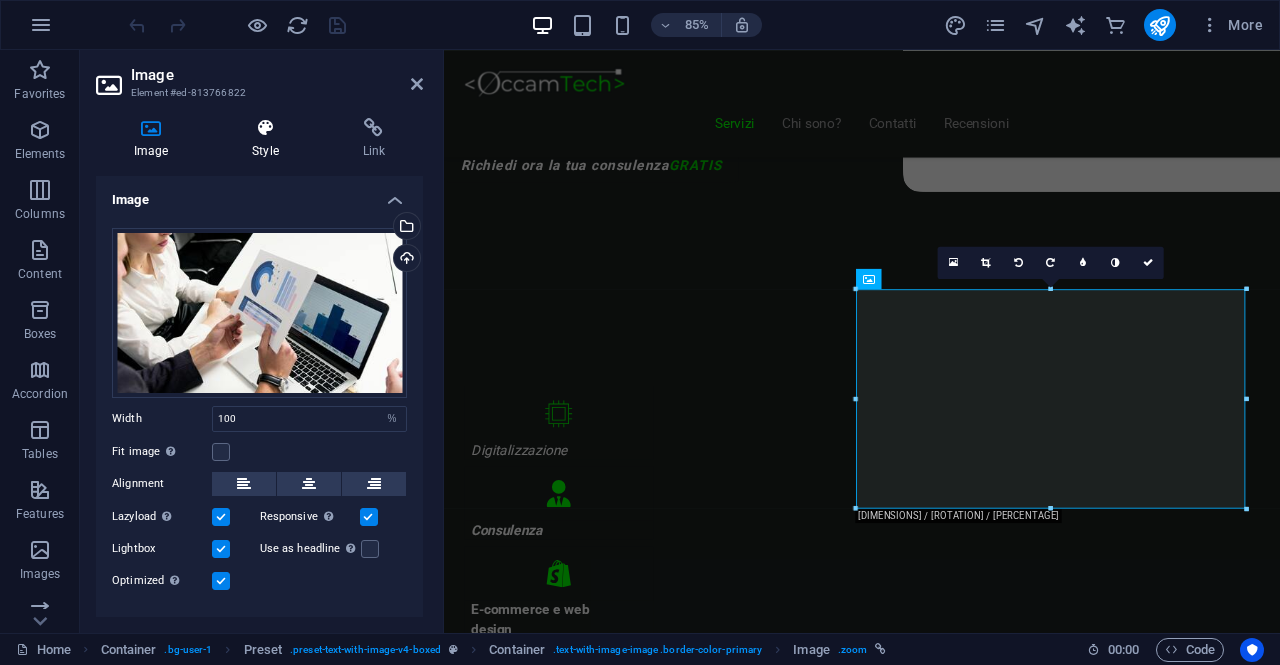 click at bounding box center [265, 128] 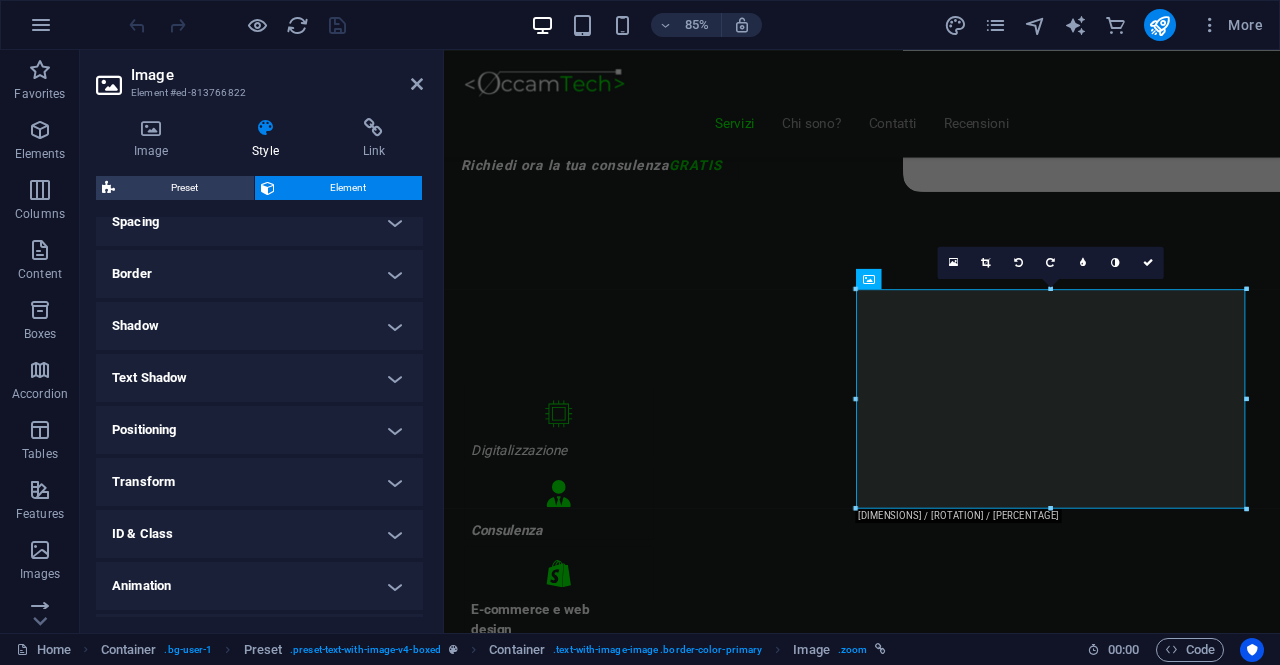 scroll, scrollTop: 300, scrollLeft: 0, axis: vertical 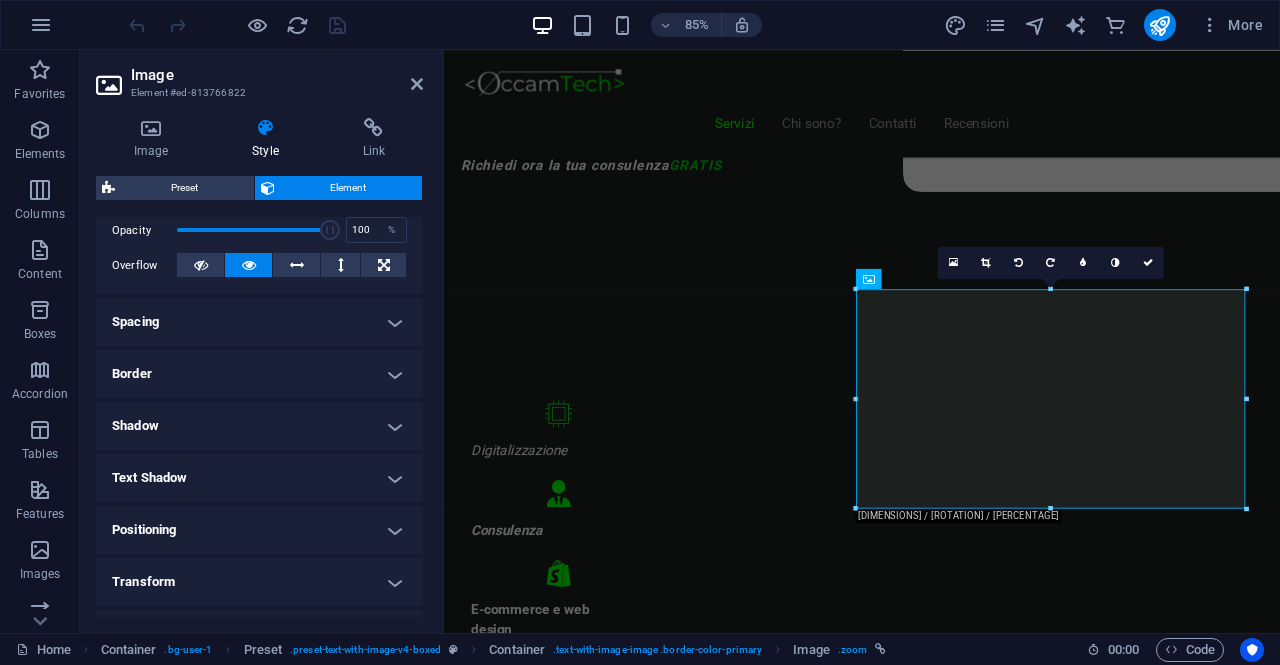 click on "Border" at bounding box center (259, 374) 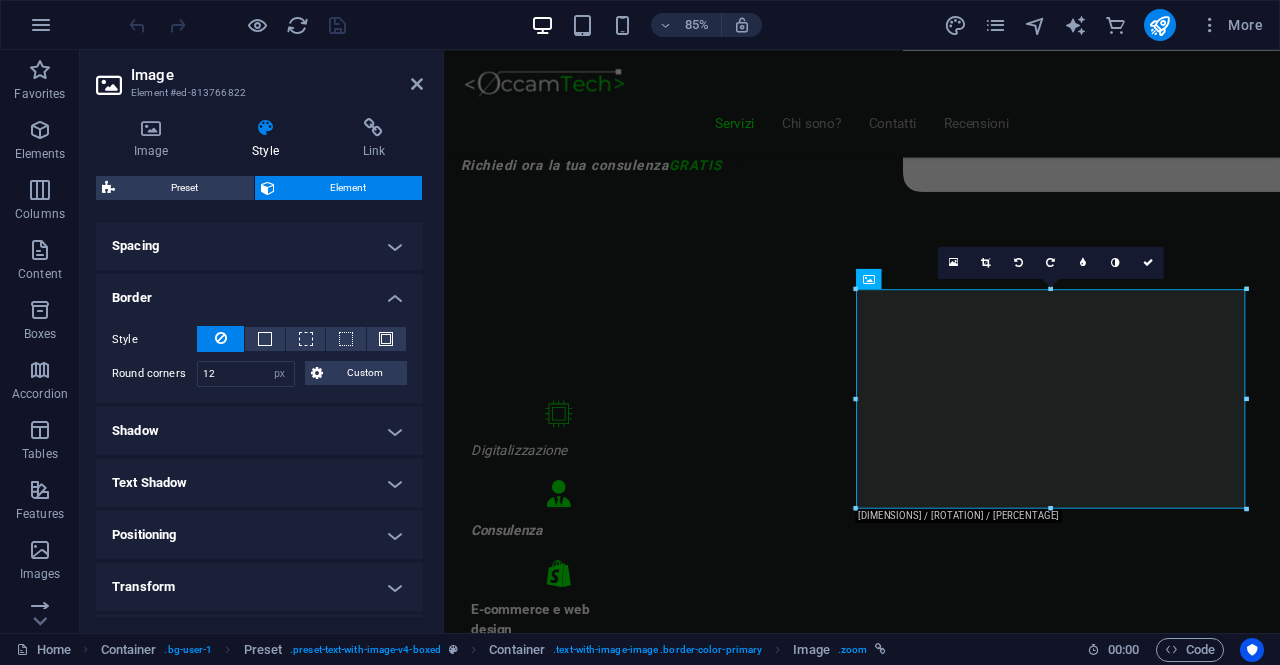 scroll, scrollTop: 400, scrollLeft: 0, axis: vertical 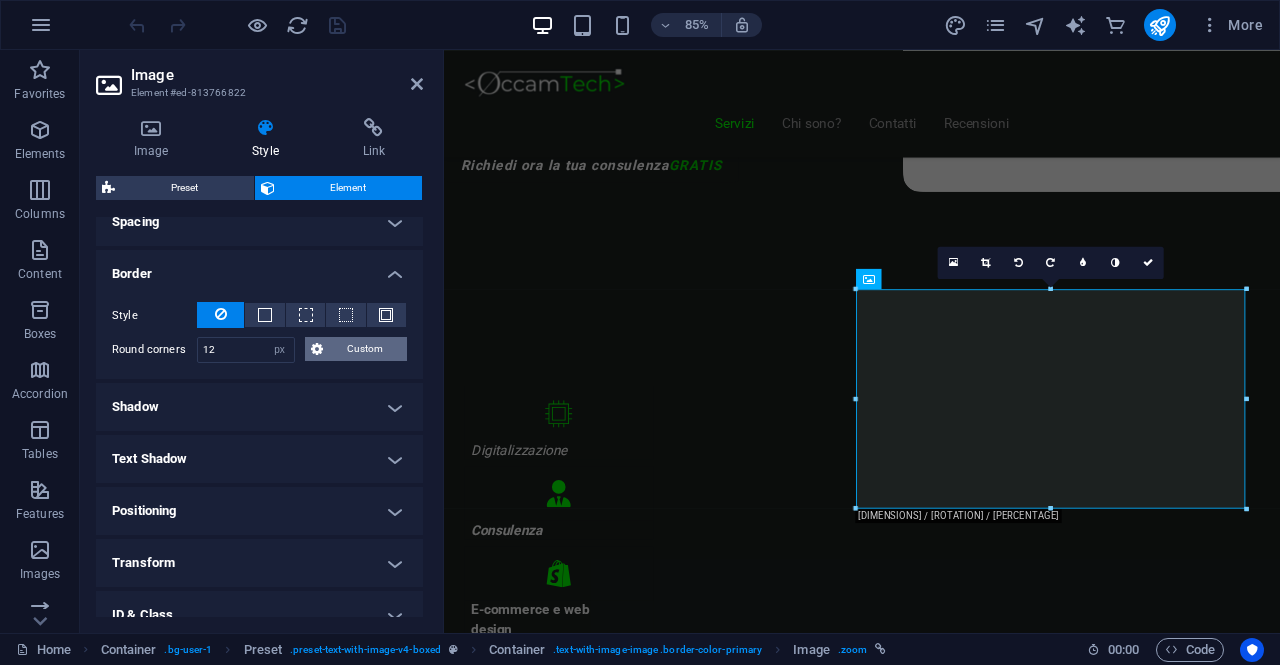 click at bounding box center [317, 349] 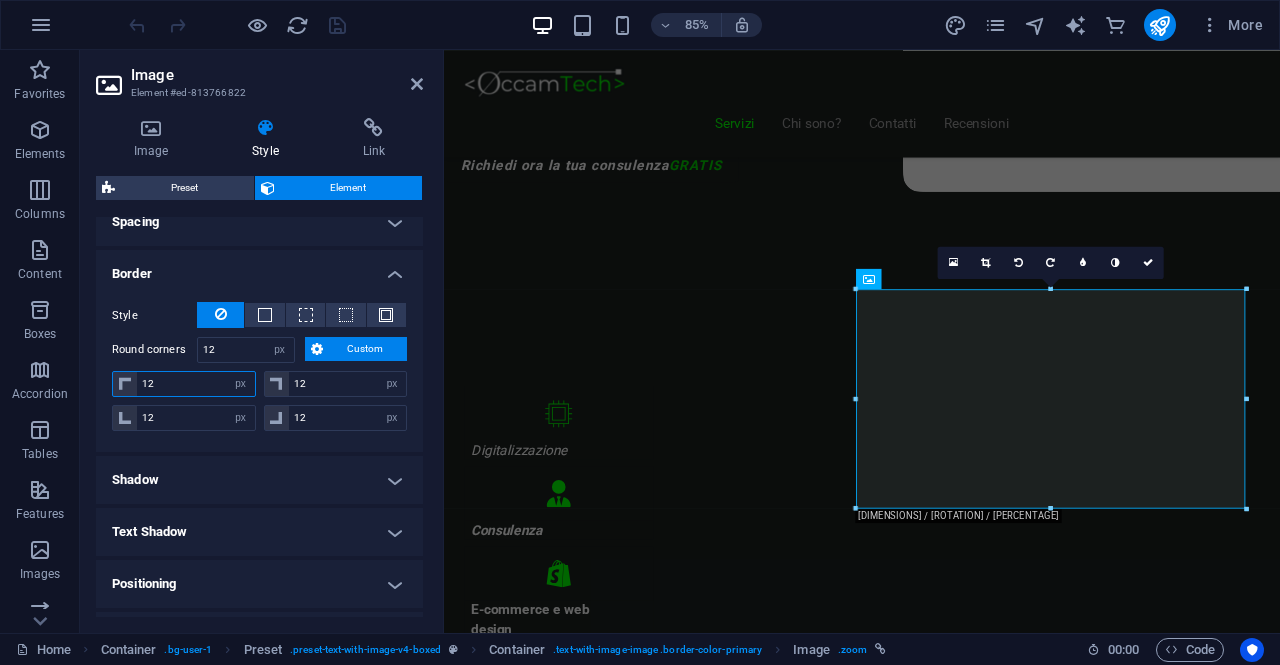 drag, startPoint x: 166, startPoint y: 379, endPoint x: 131, endPoint y: 380, distance: 35.014282 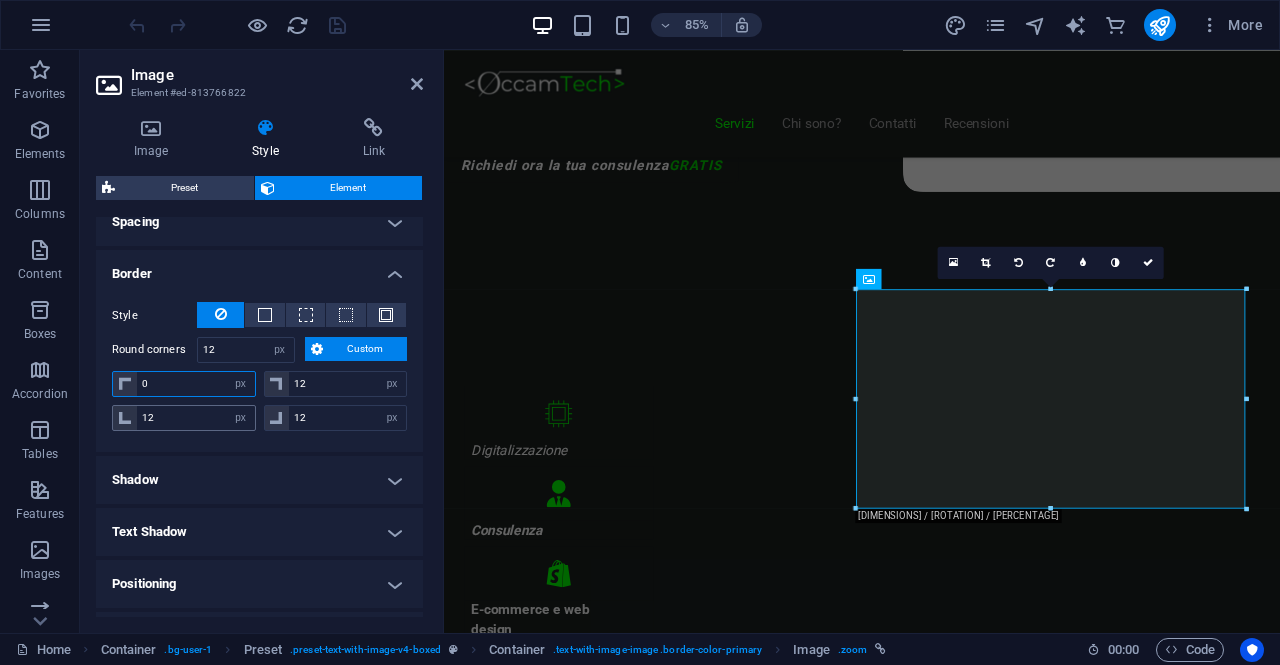 type 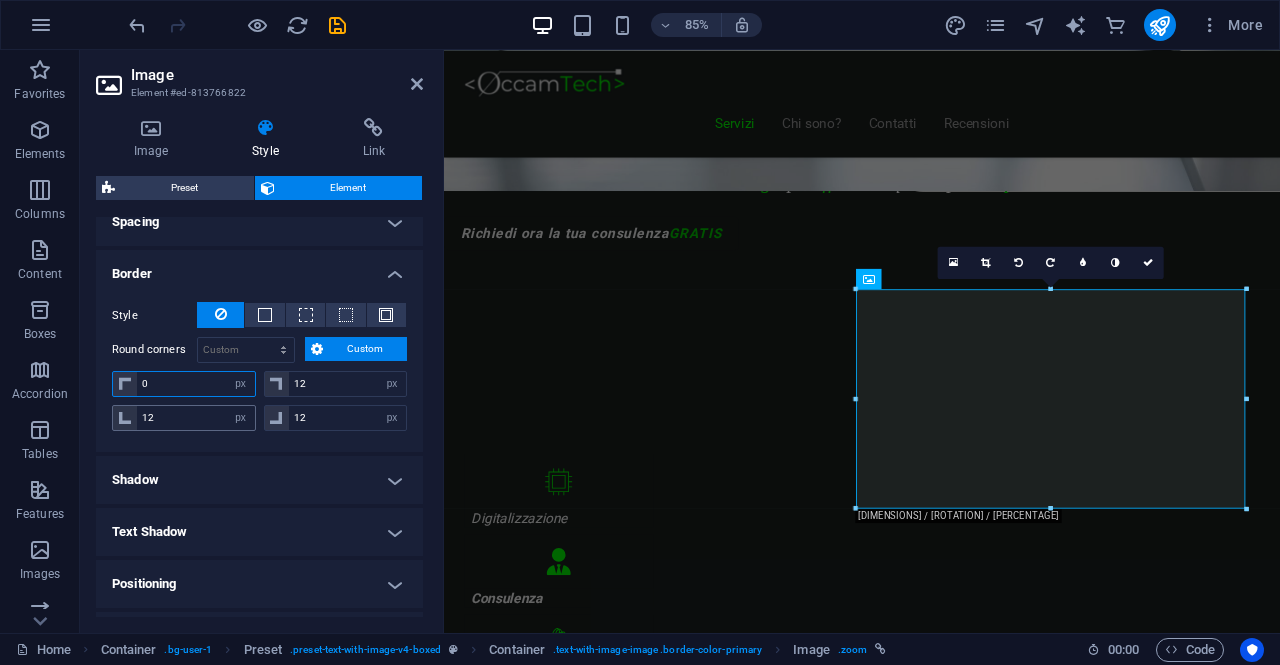 type on "0" 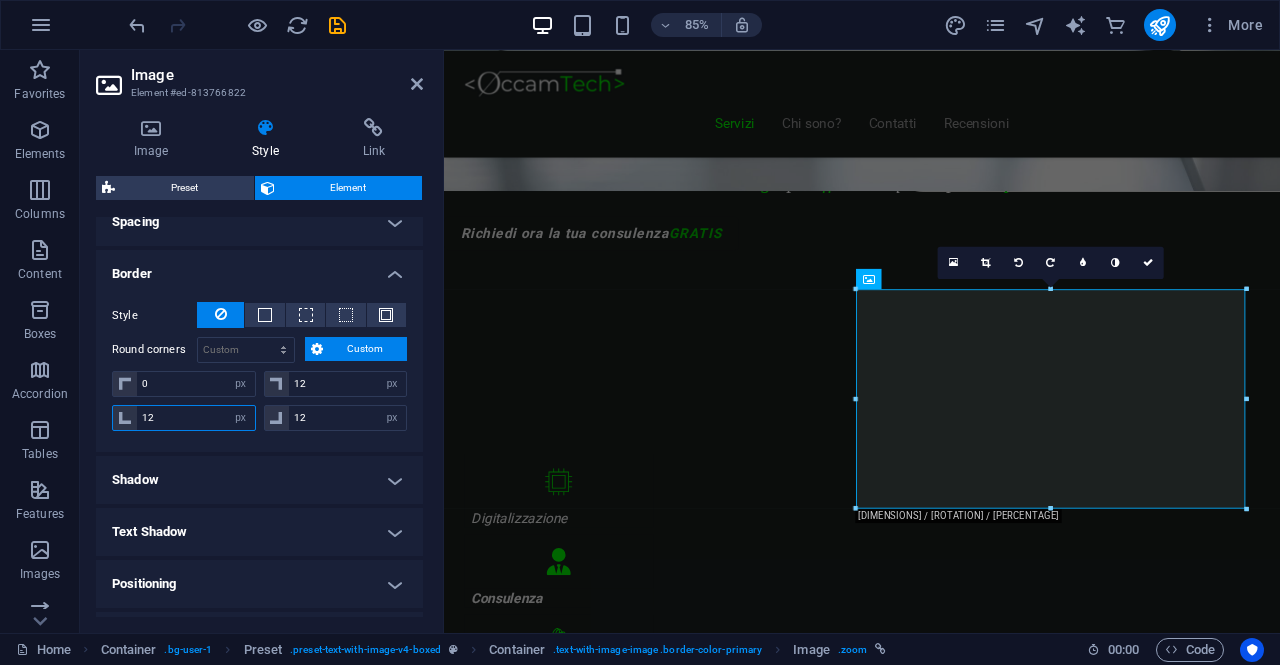 drag, startPoint x: 184, startPoint y: 411, endPoint x: 140, endPoint y: 411, distance: 44 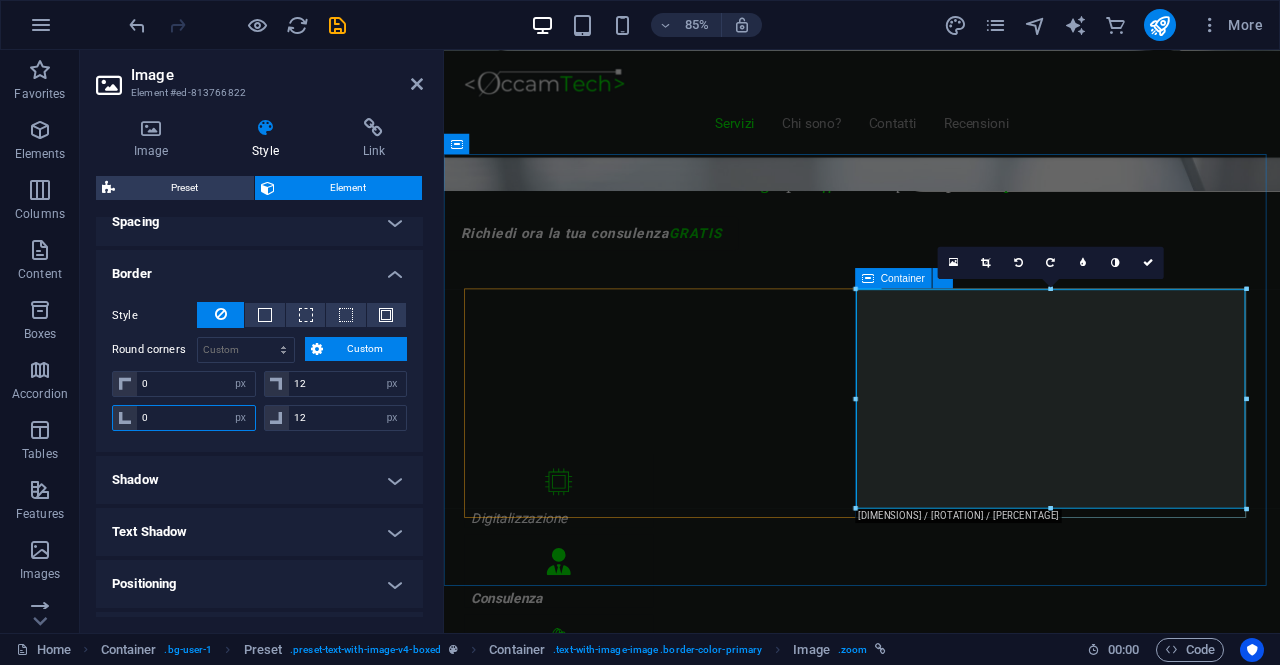 click at bounding box center (868, 278) 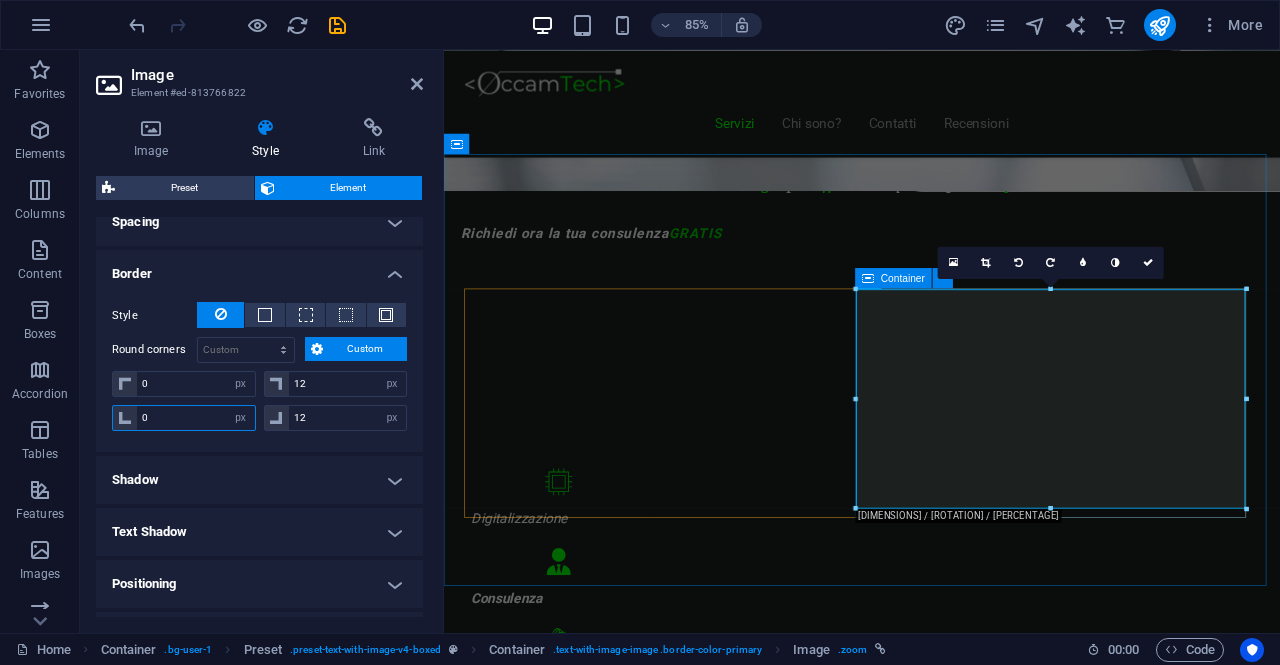 type on "0" 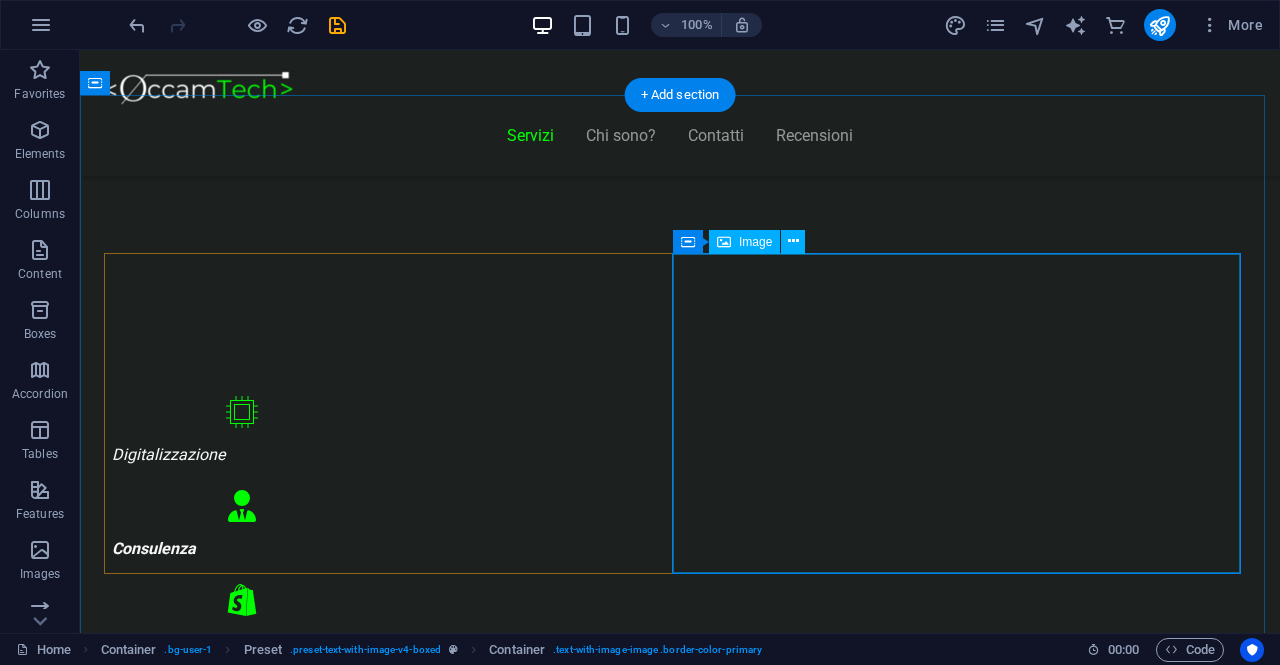 scroll, scrollTop: 800, scrollLeft: 0, axis: vertical 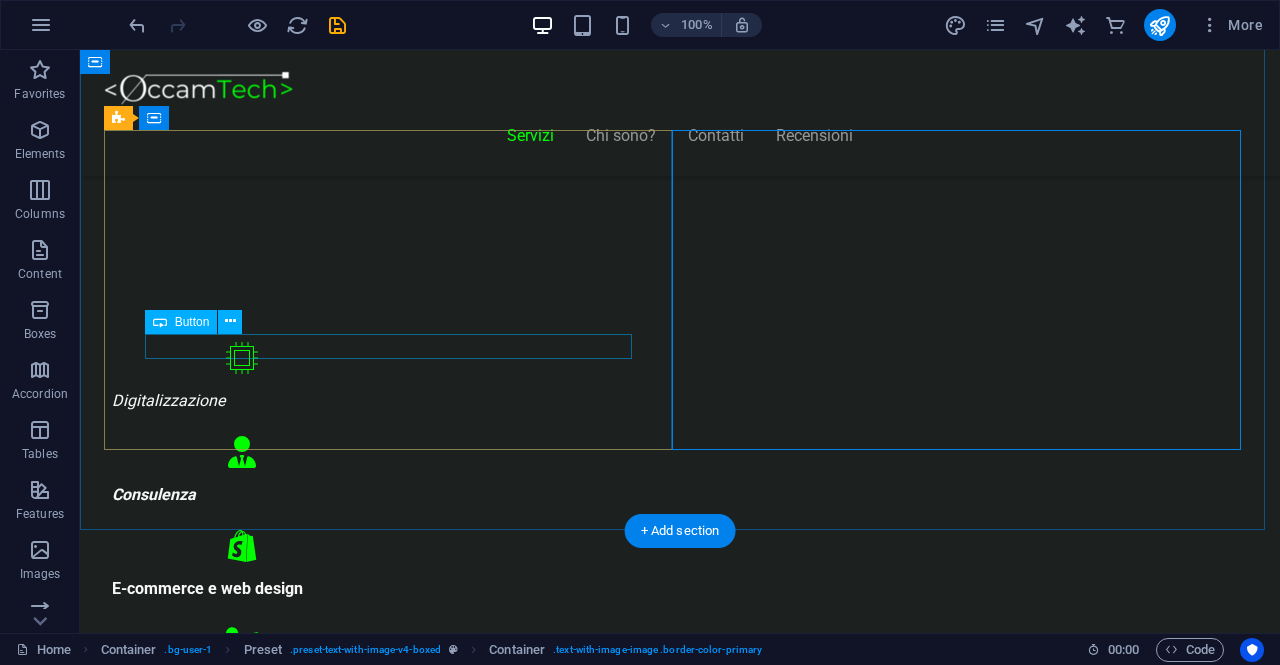 click on "Contatta" at bounding box center [680, 7670] 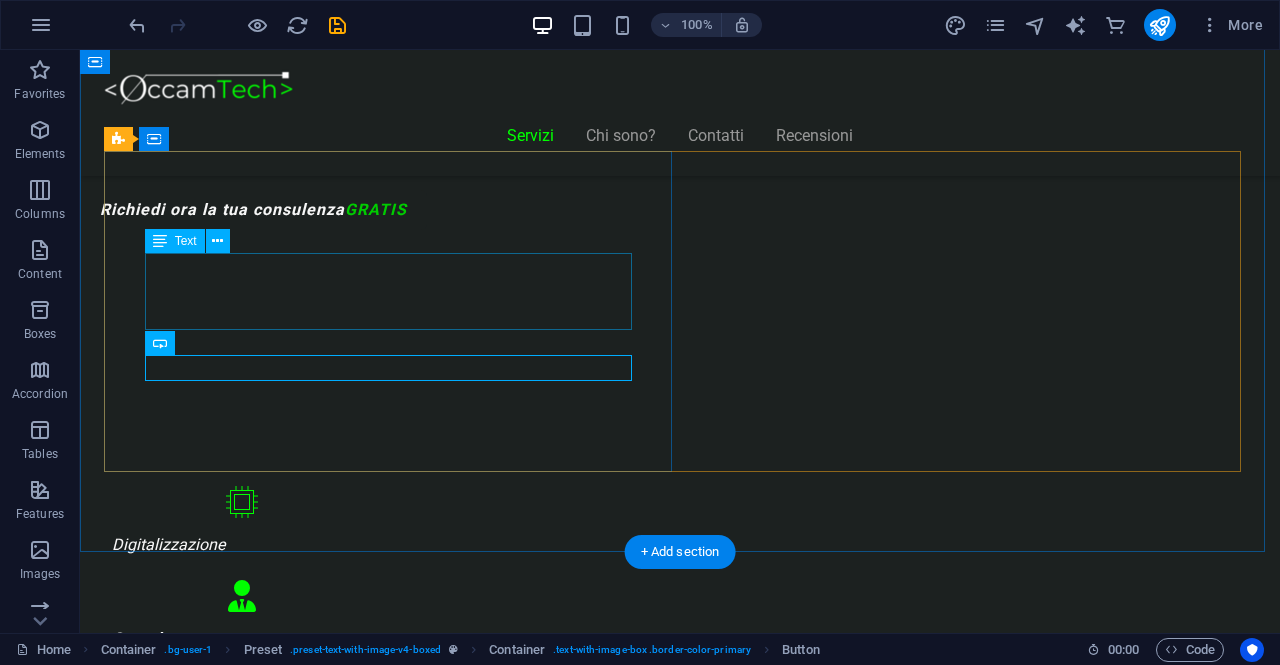 scroll, scrollTop: 600, scrollLeft: 0, axis: vertical 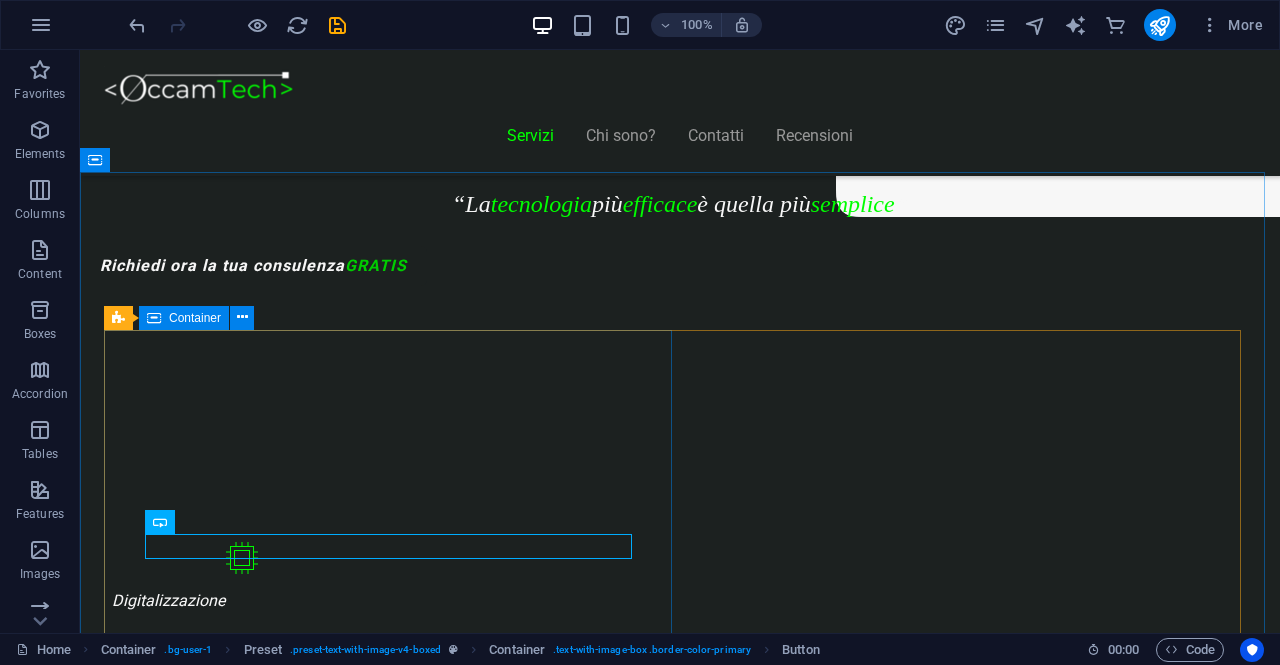 click on "Container" at bounding box center (195, 318) 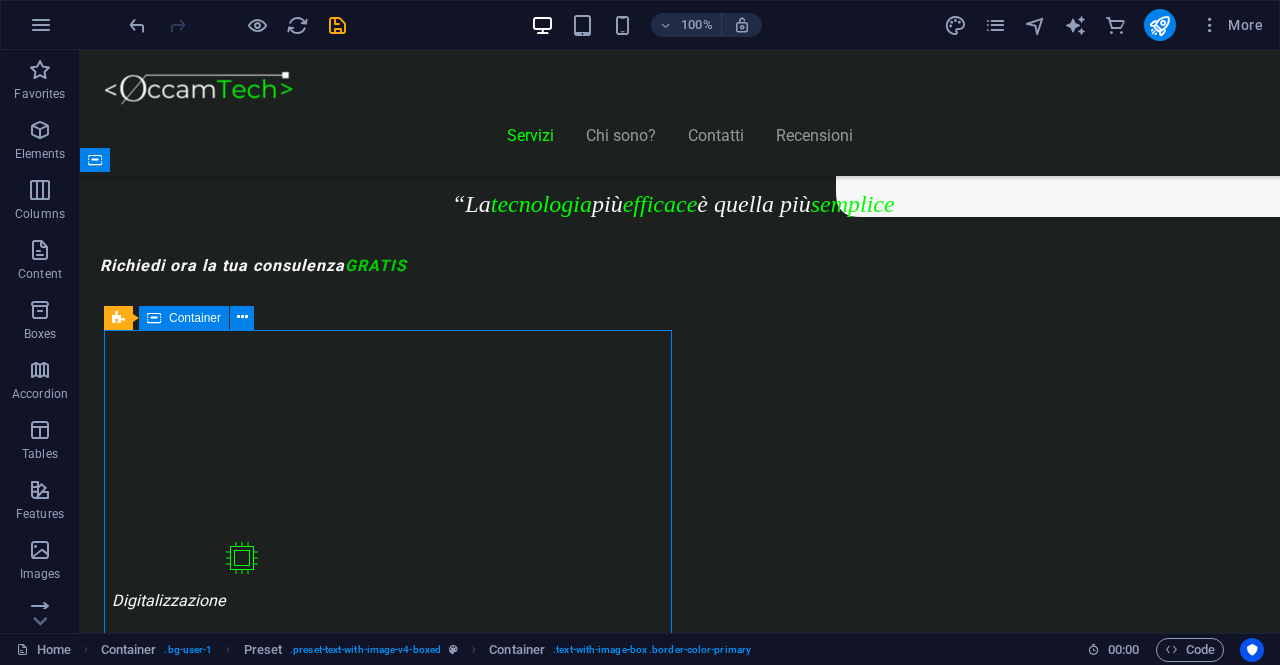 click on "Container" at bounding box center [195, 318] 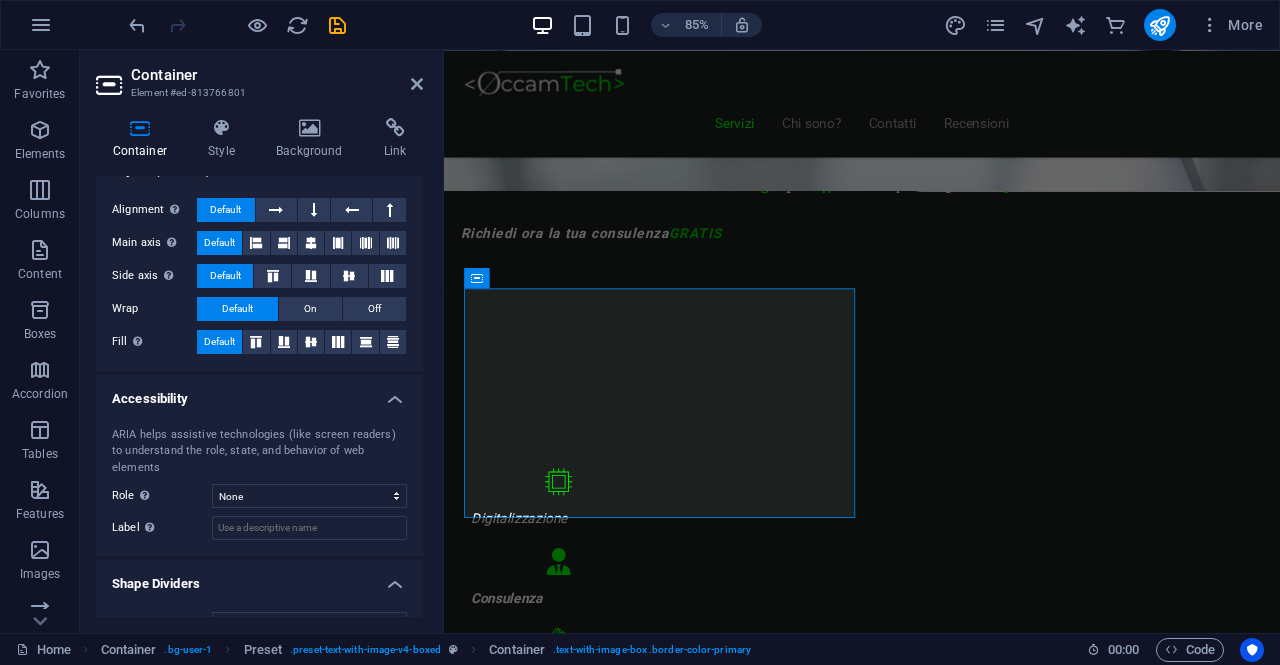 scroll, scrollTop: 349, scrollLeft: 0, axis: vertical 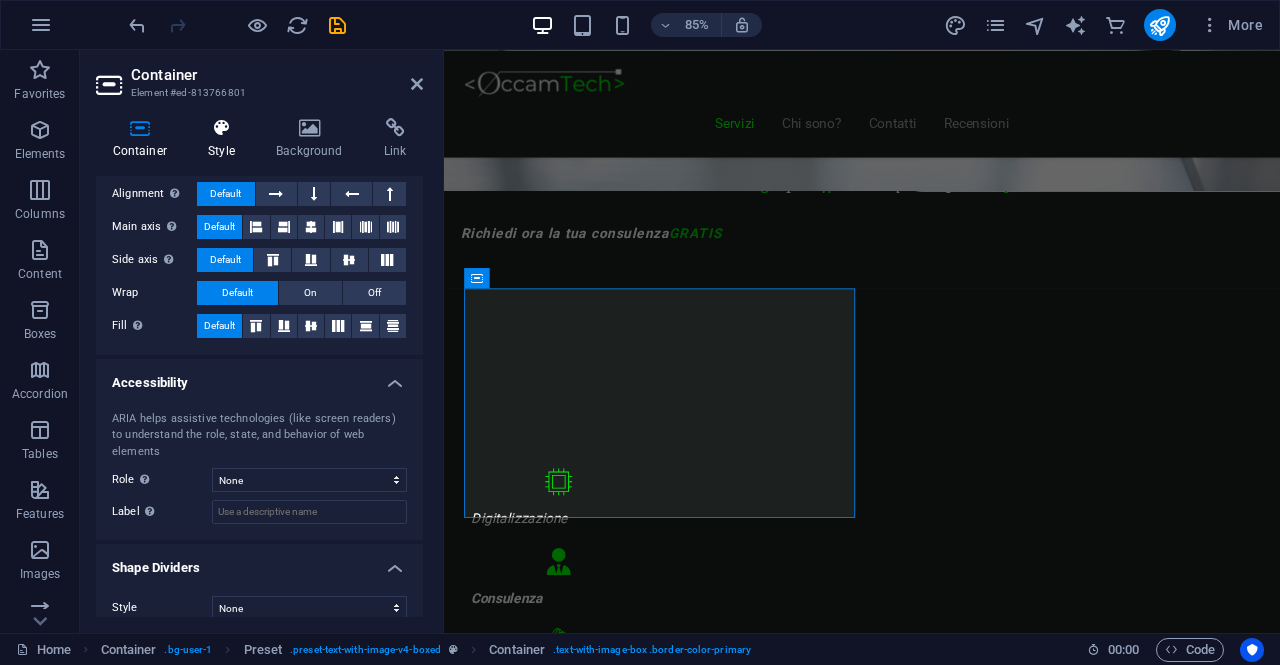 click at bounding box center [222, 128] 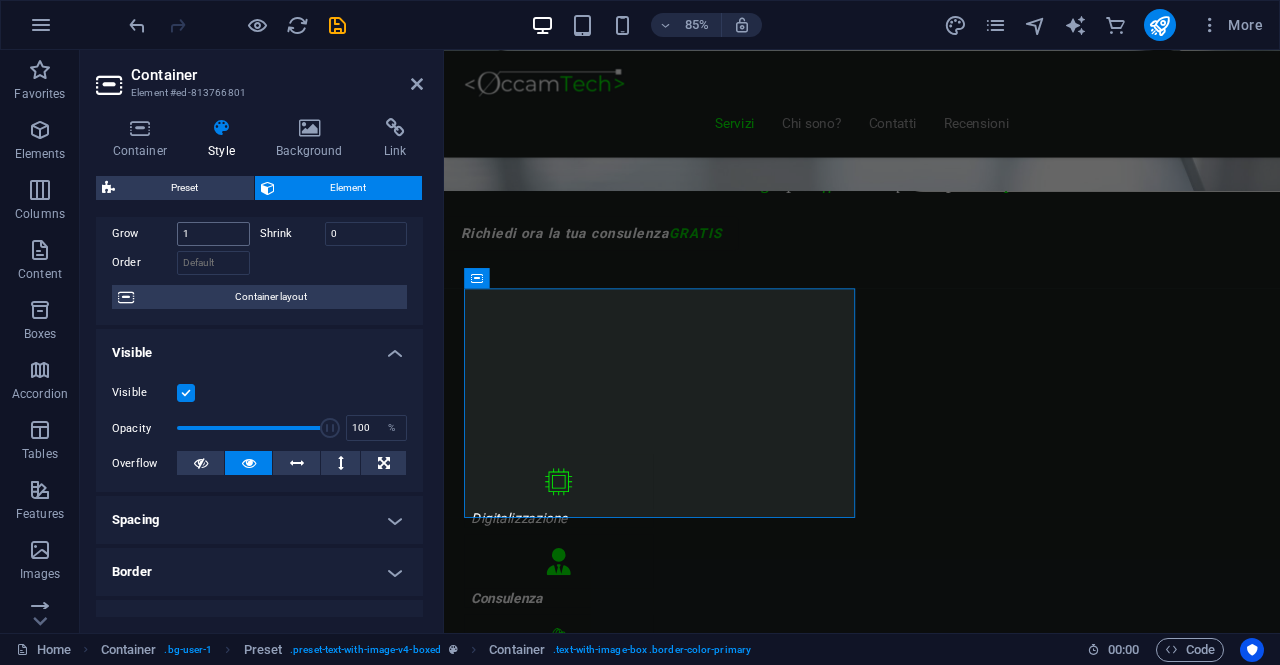 scroll, scrollTop: 400, scrollLeft: 0, axis: vertical 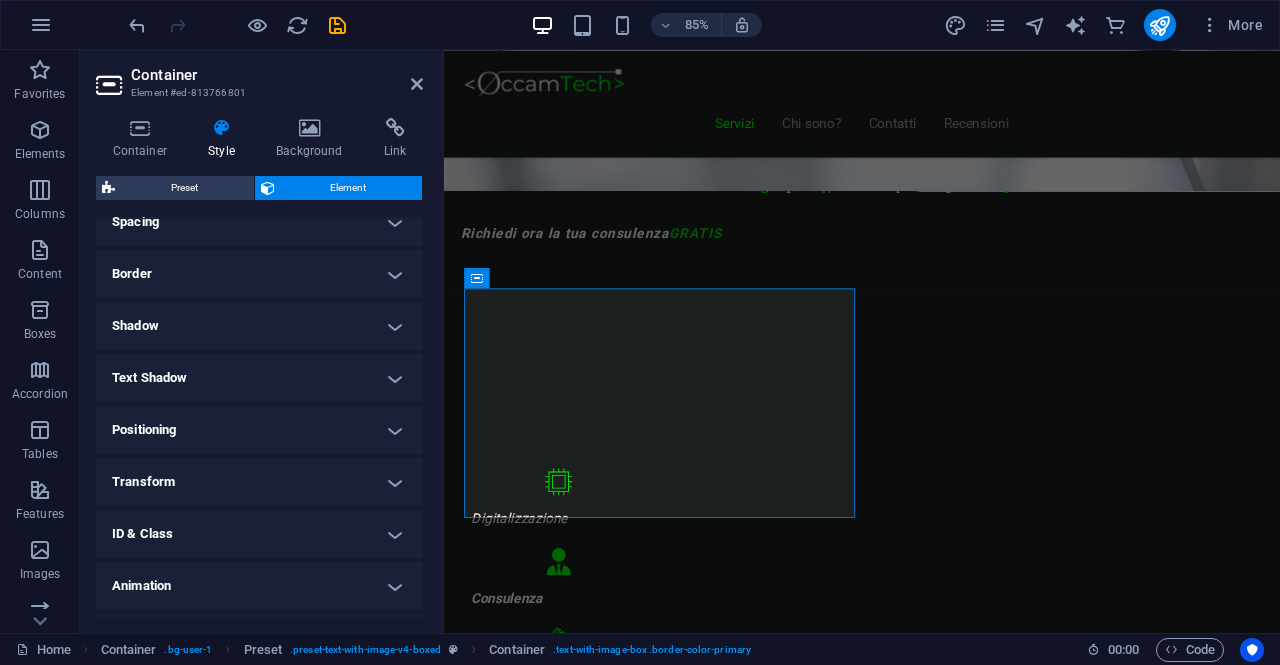 click on "Border" at bounding box center [259, 274] 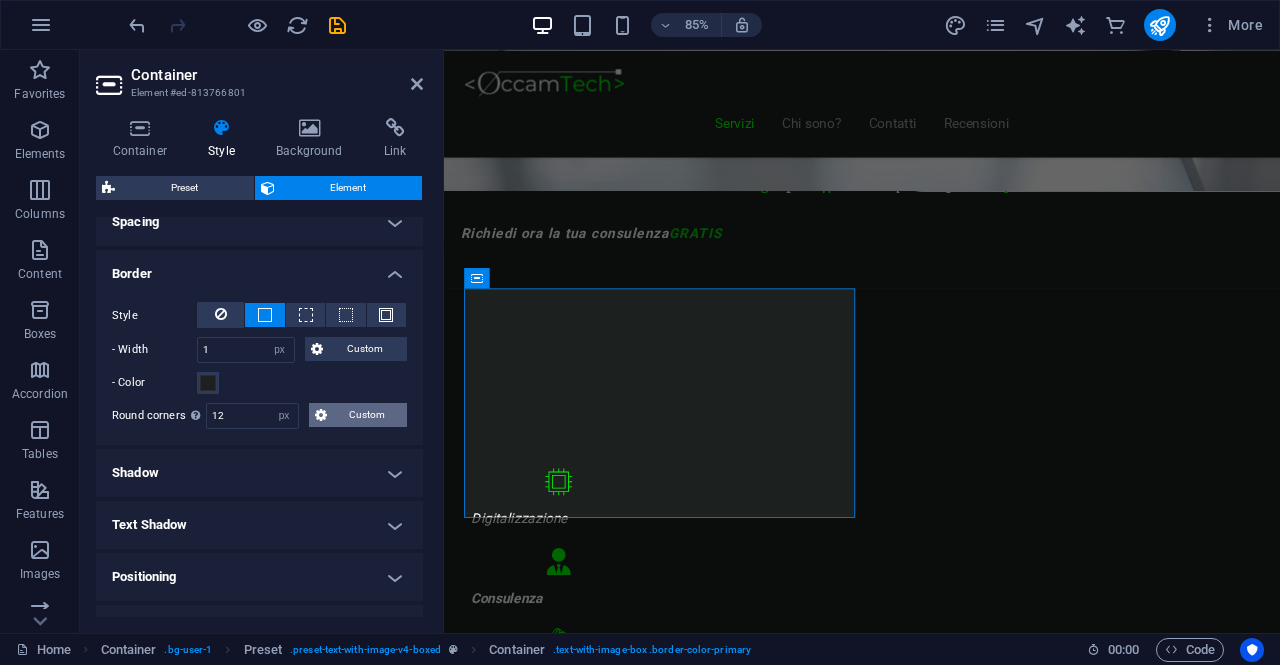 click on "Custom" at bounding box center [367, 415] 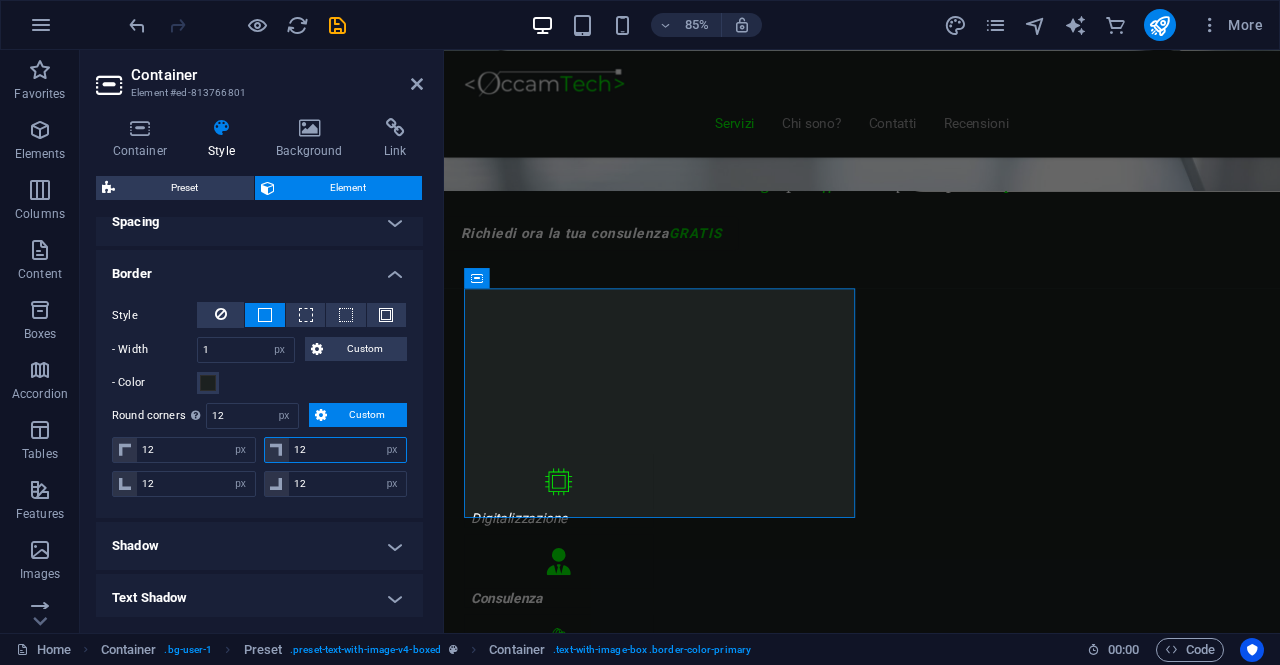drag, startPoint x: 313, startPoint y: 450, endPoint x: 277, endPoint y: 449, distance: 36.013885 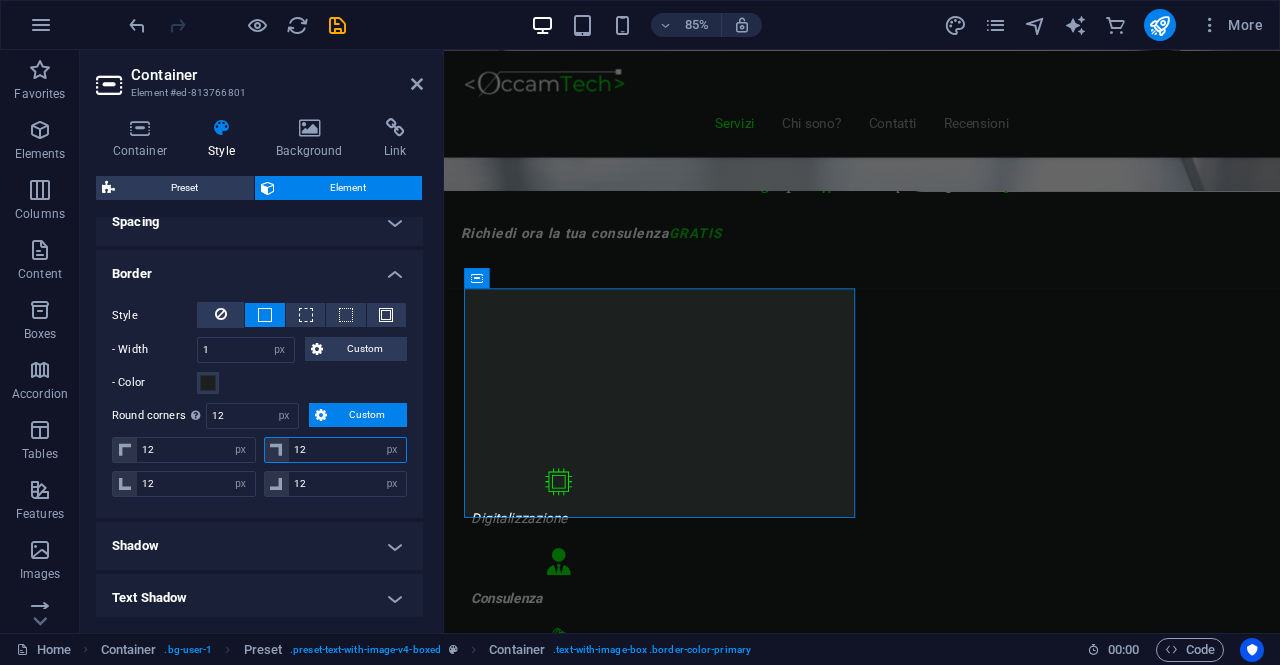 type on "0" 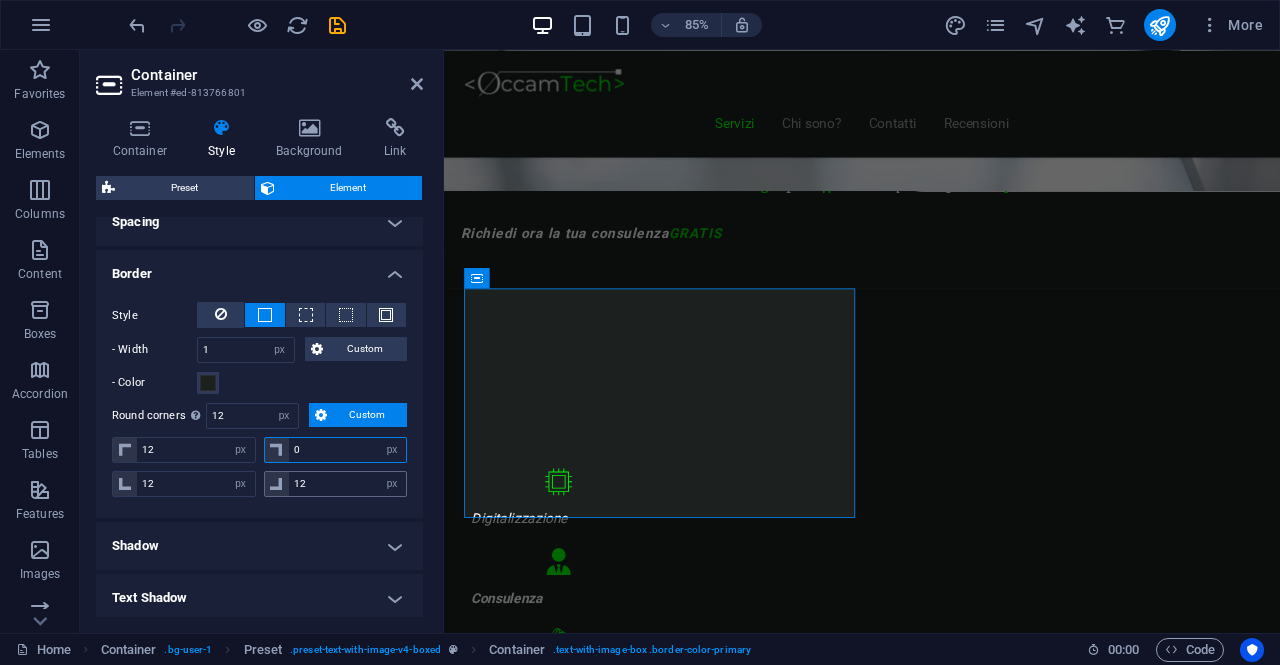 type 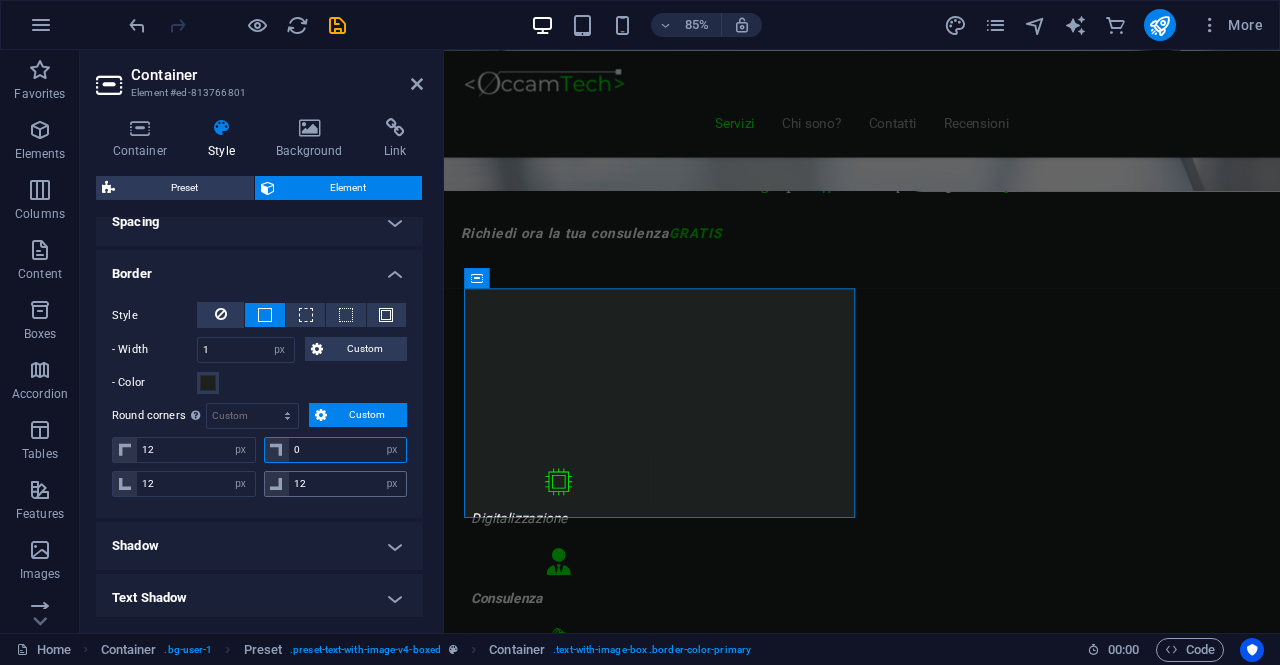 type on "0" 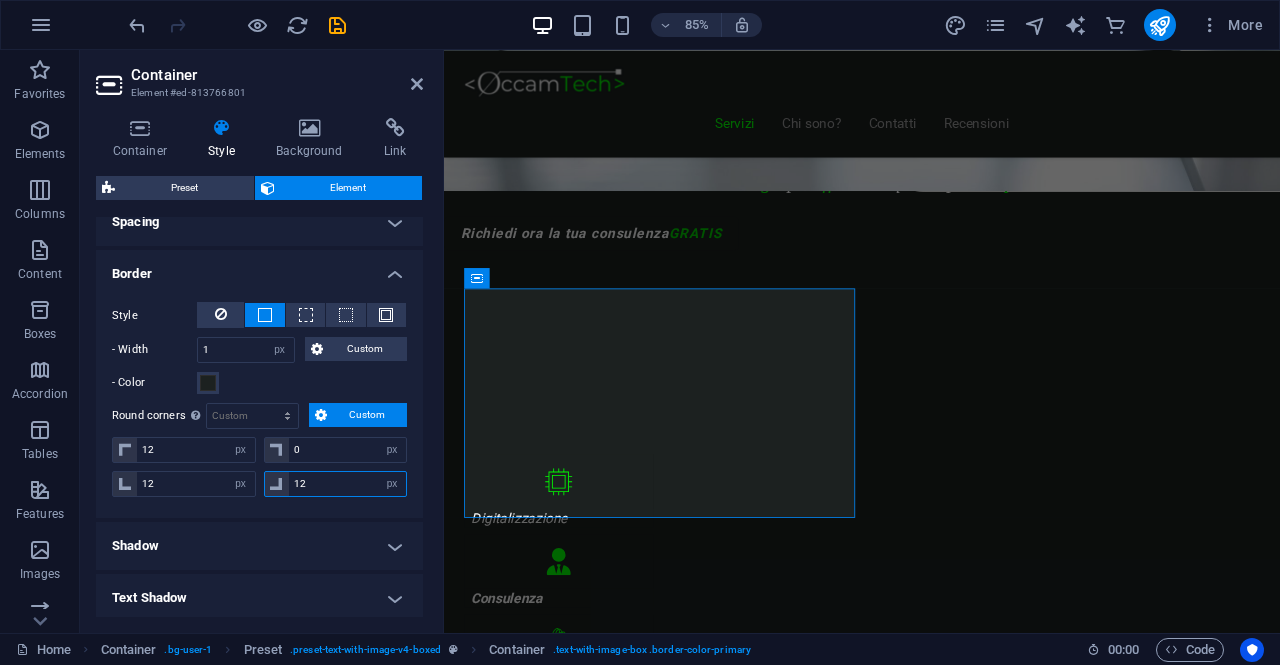 click on "12" at bounding box center [348, 484] 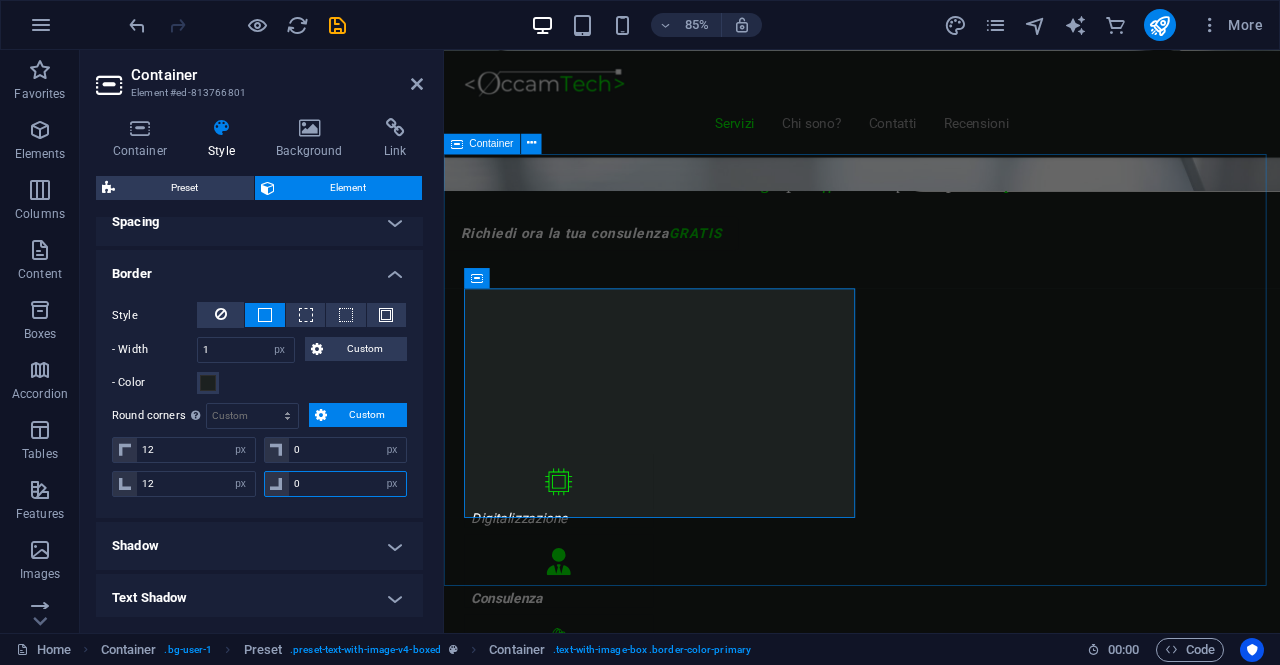 type on "0" 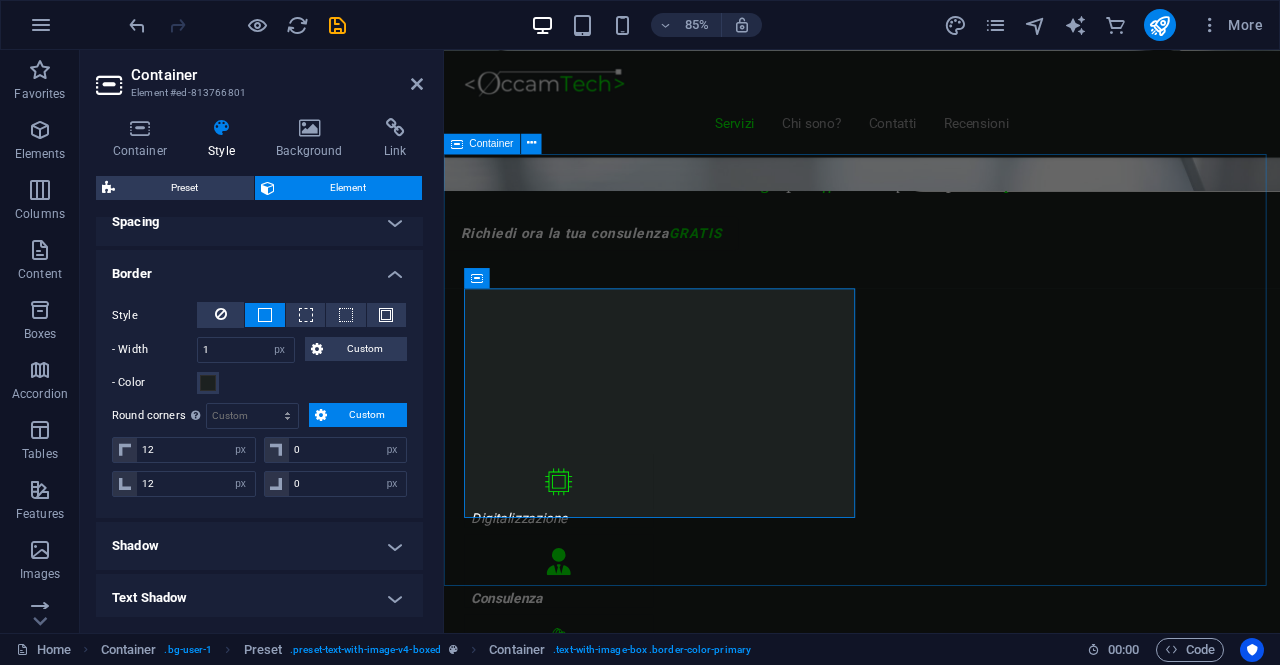 click on "Servizi  Offerti Consulenza informatica     Consulenza di 1h  GRATUITA !     Troviamo  insieme  una  soluzione  ai tuoi  problemi     Digitalizza  la tua  attività Contatta" at bounding box center (936, 4150) 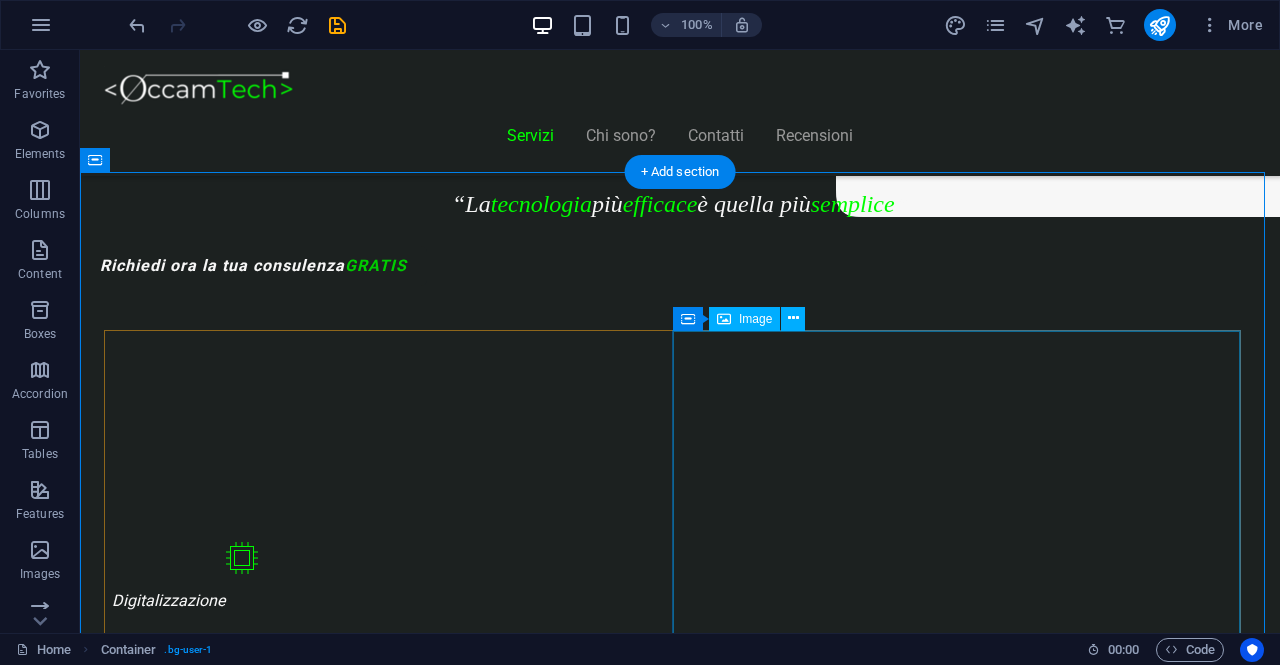 scroll, scrollTop: 700, scrollLeft: 0, axis: vertical 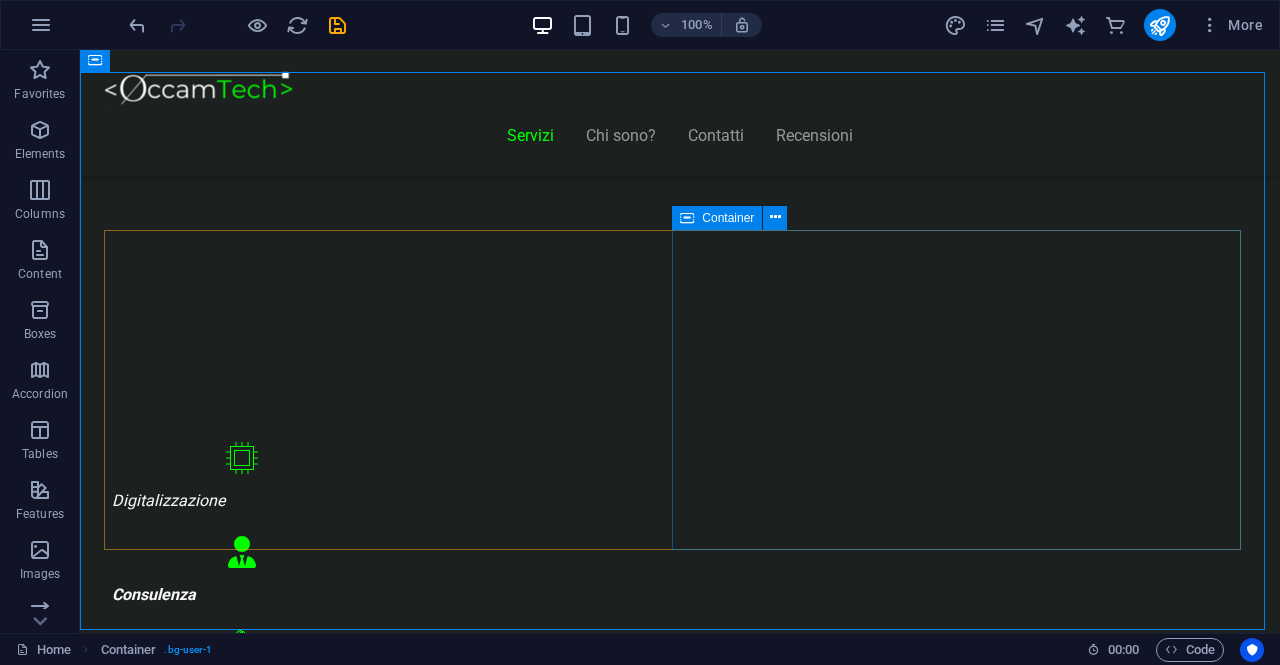 click on "Container" at bounding box center (717, 218) 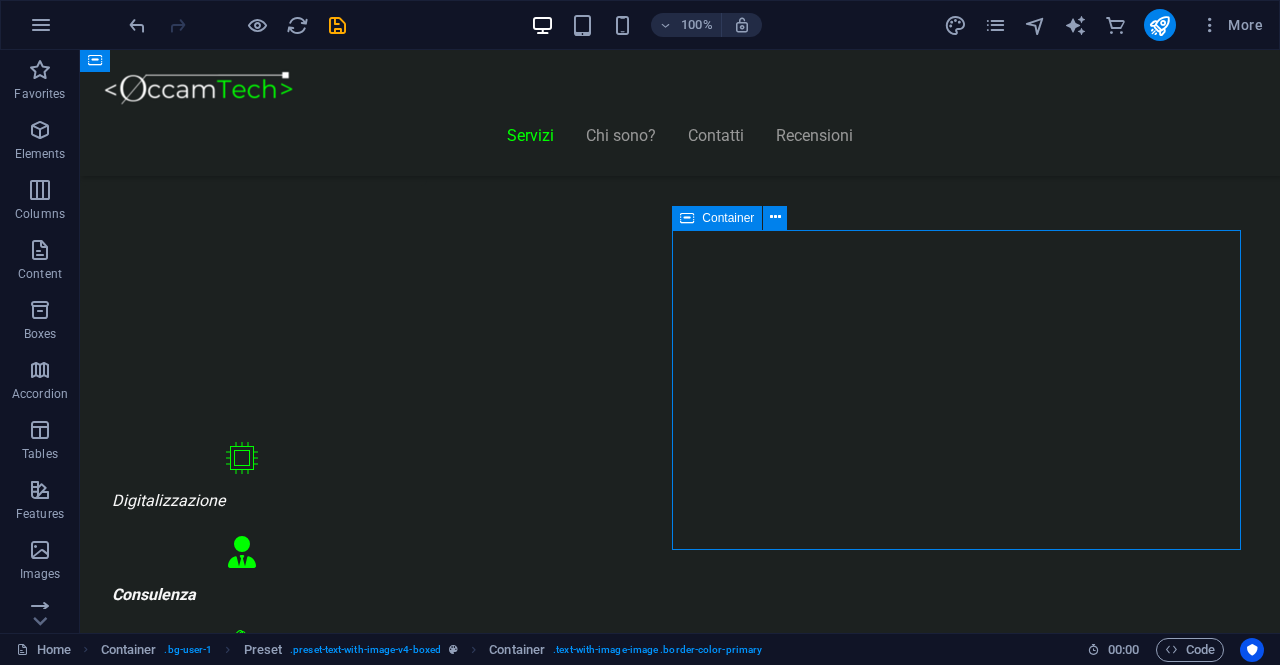 click on "Container" at bounding box center [717, 218] 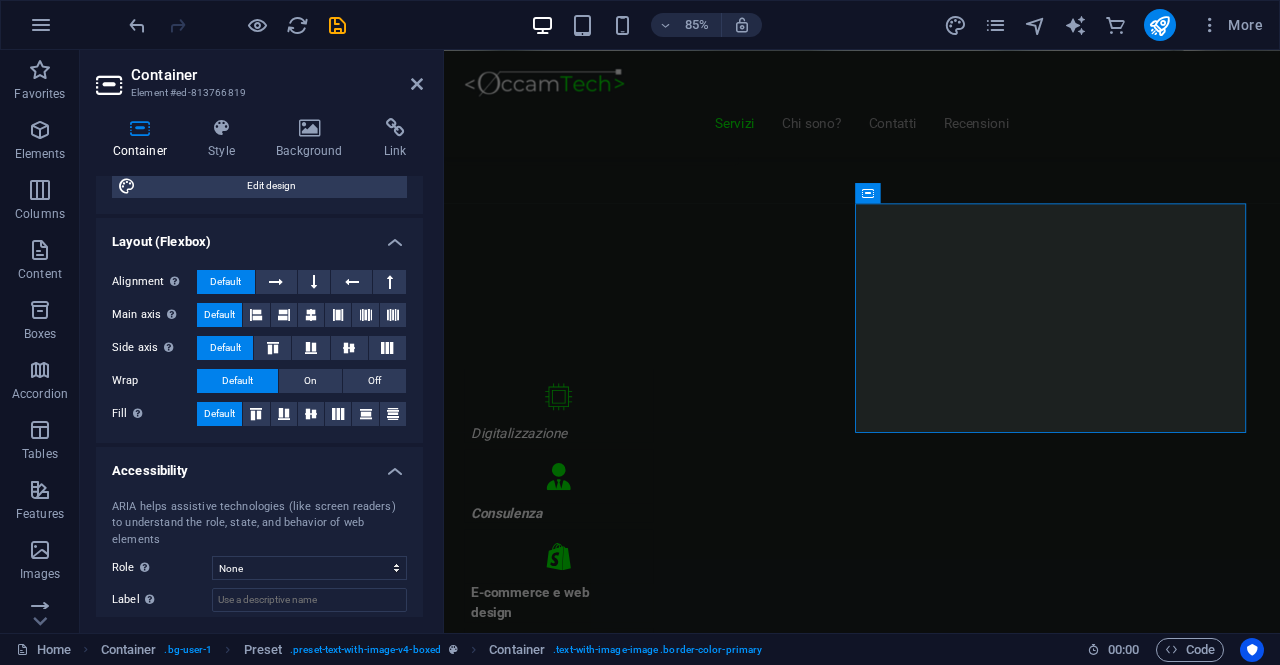 scroll, scrollTop: 300, scrollLeft: 0, axis: vertical 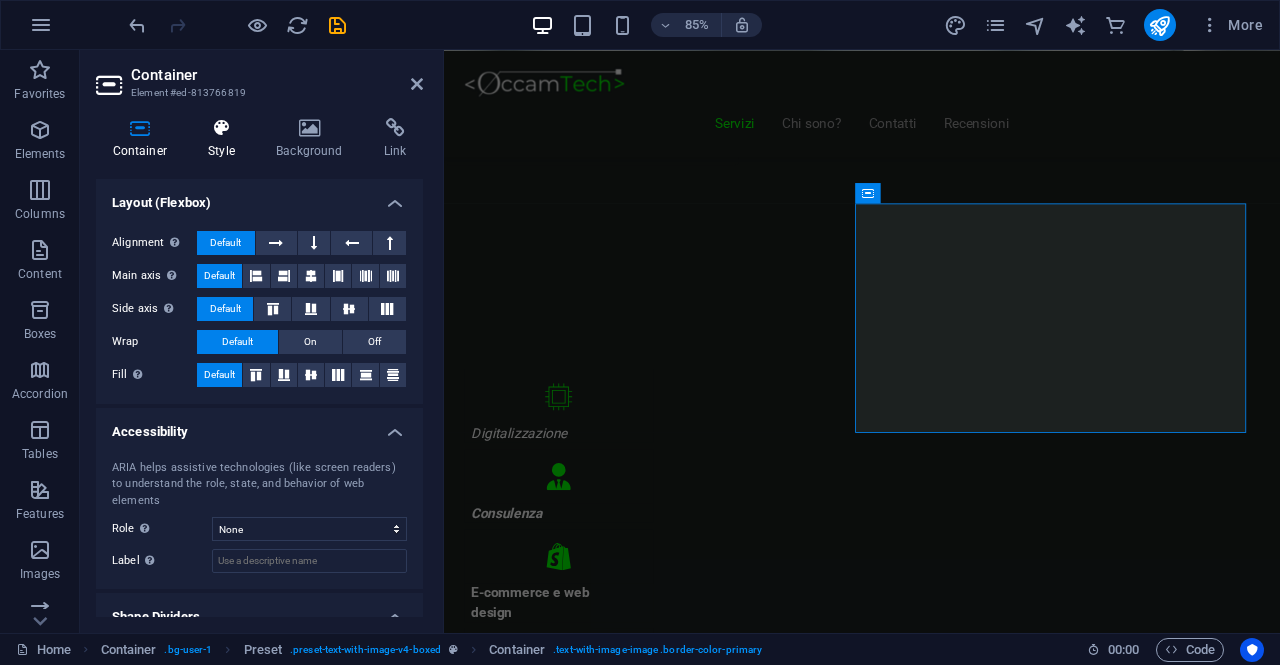 click at bounding box center (222, 128) 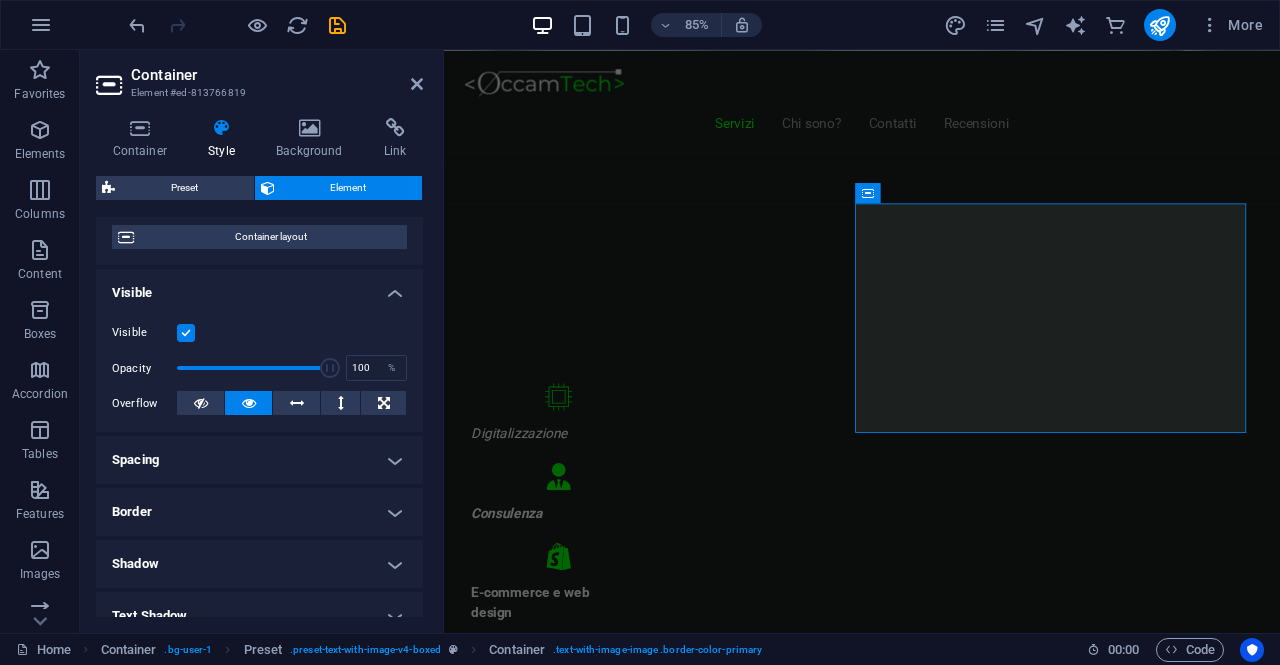 scroll, scrollTop: 300, scrollLeft: 0, axis: vertical 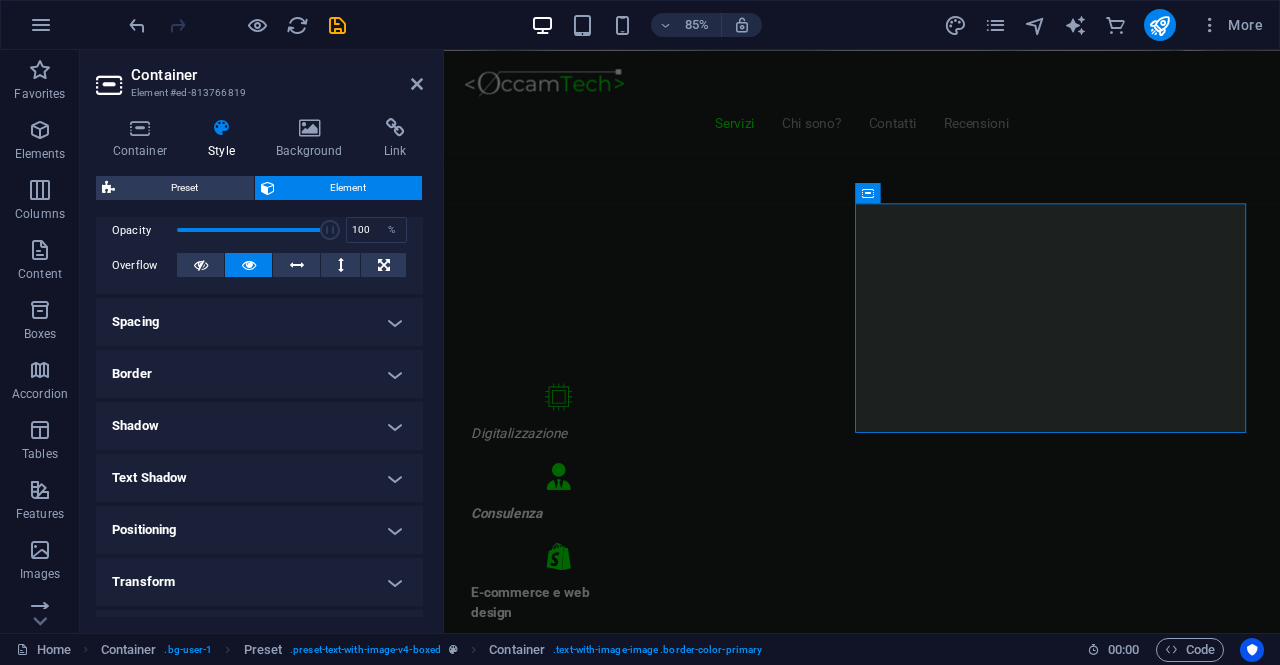 click on "Border" at bounding box center [259, 374] 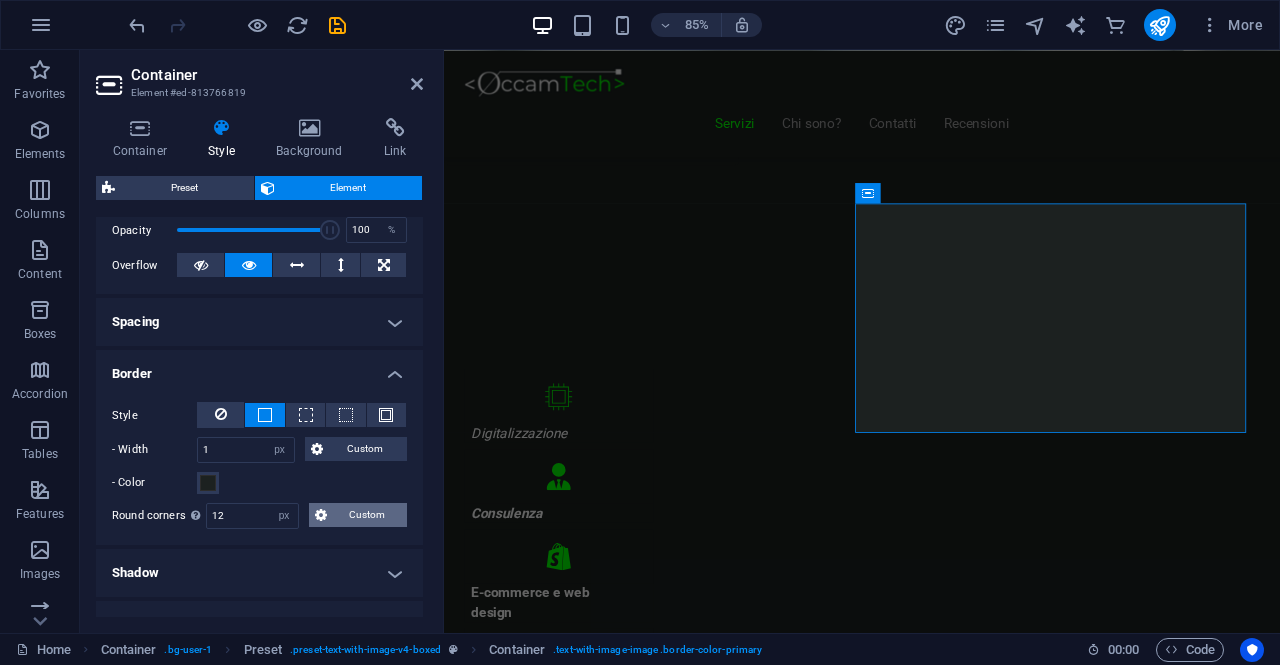 click on "Custom" at bounding box center [367, 515] 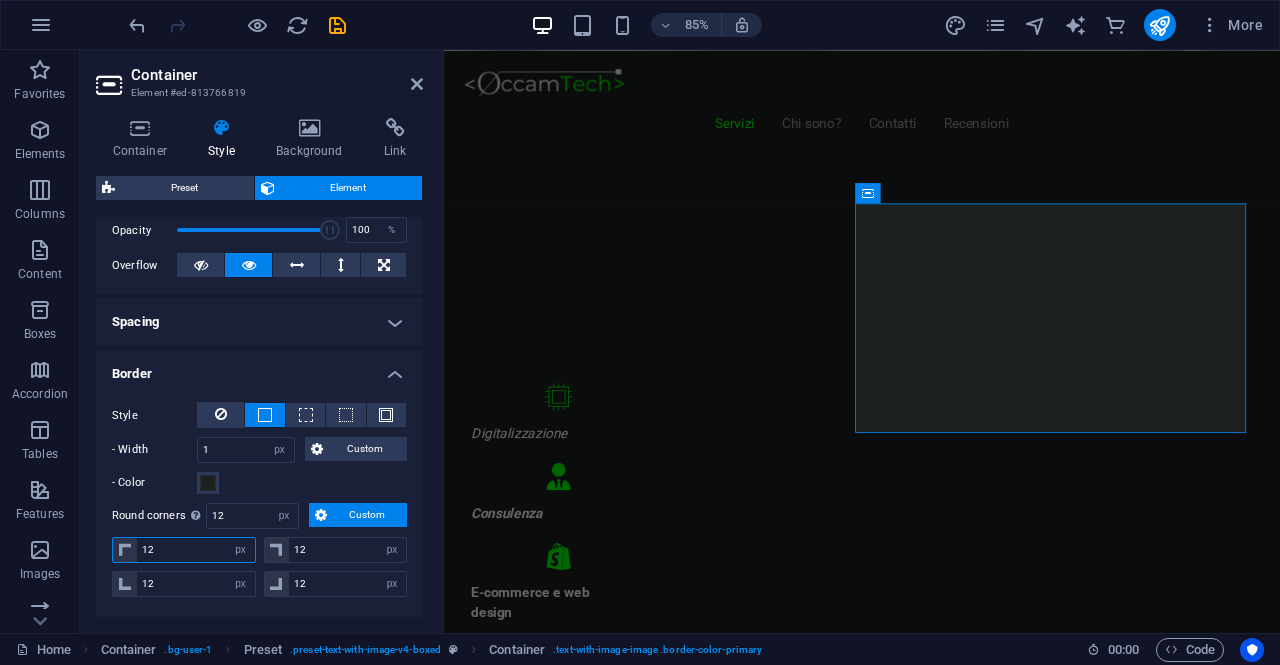 drag, startPoint x: 151, startPoint y: 547, endPoint x: 128, endPoint y: 547, distance: 23 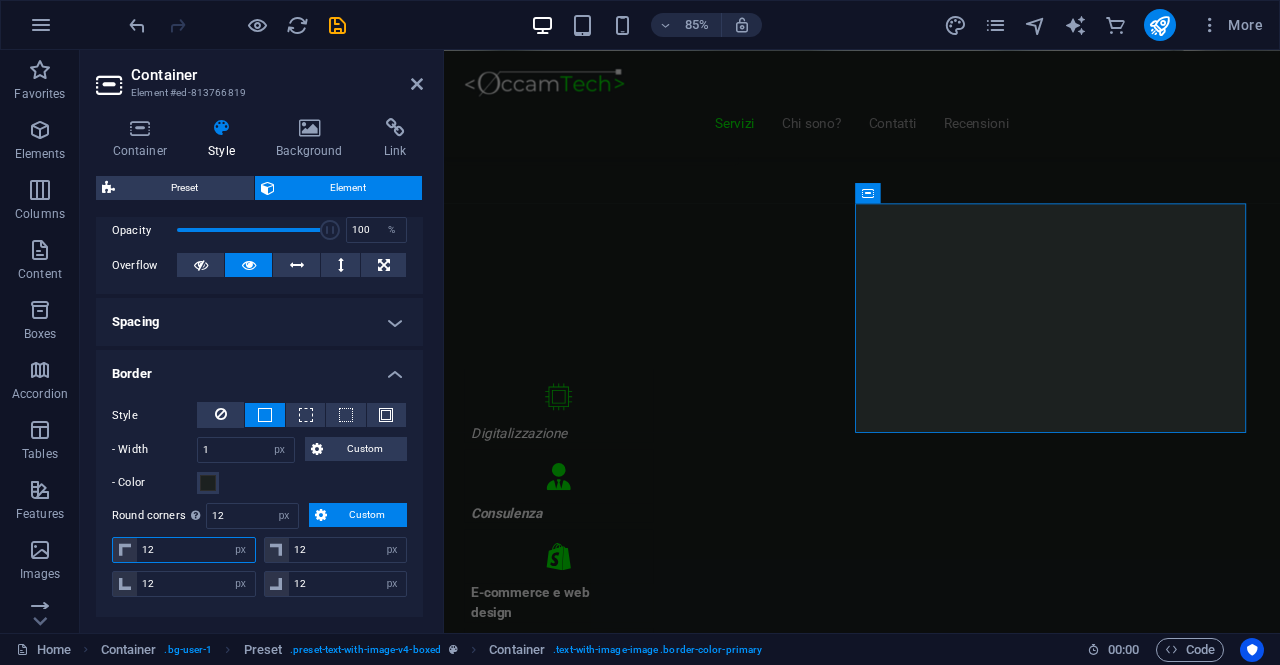 type on "0" 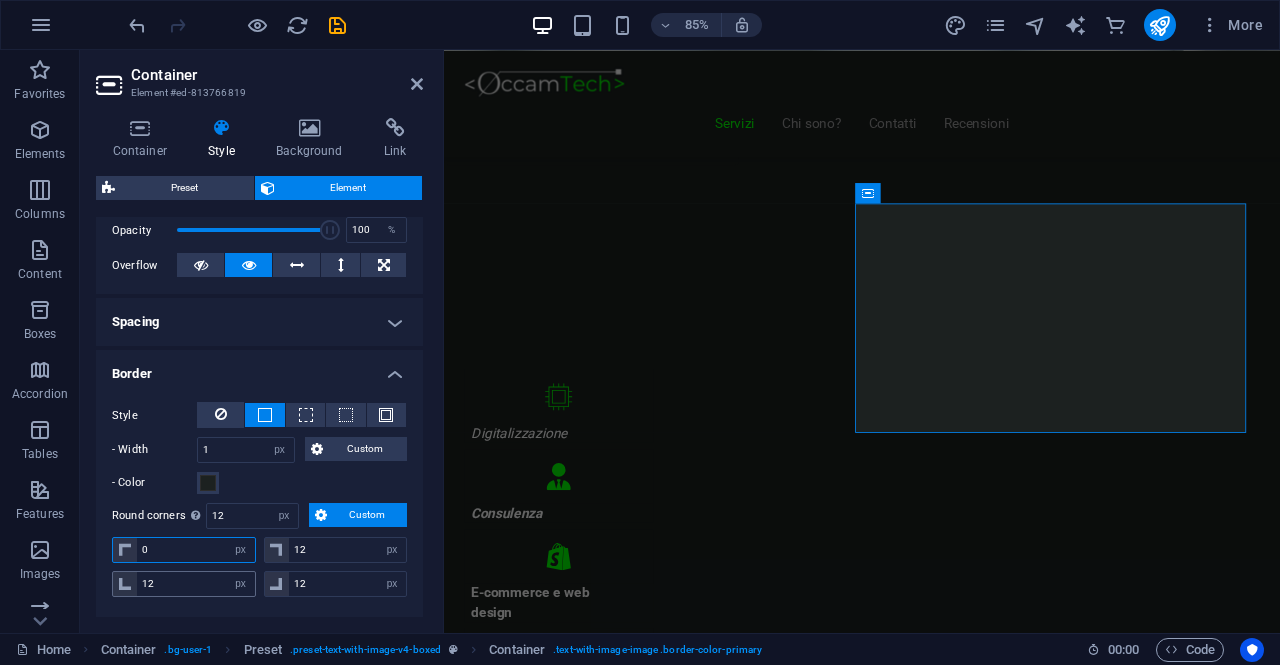 type 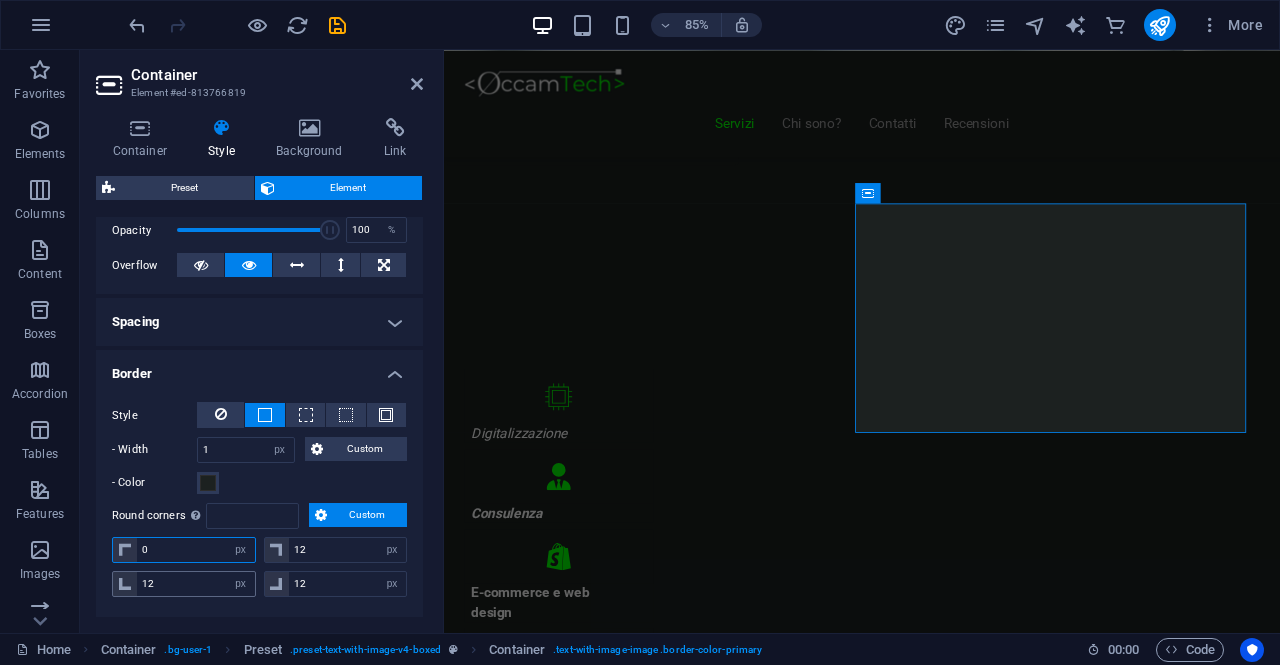 type on "0" 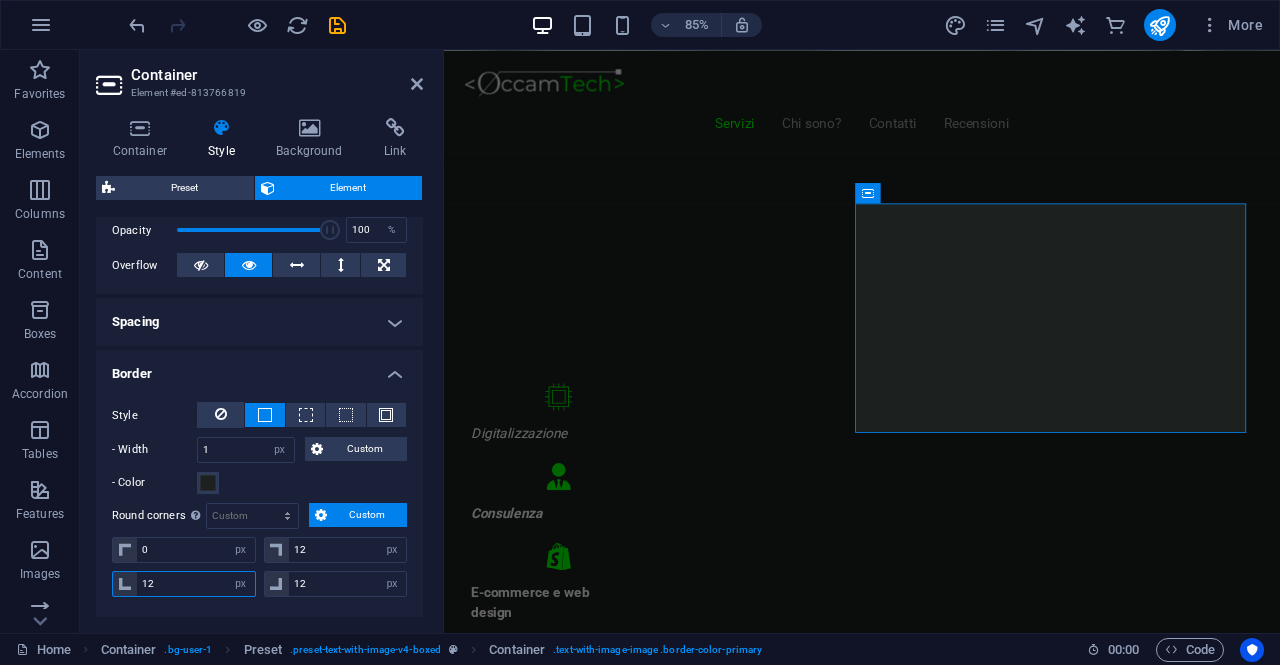 drag, startPoint x: 185, startPoint y: 589, endPoint x: 107, endPoint y: 589, distance: 78 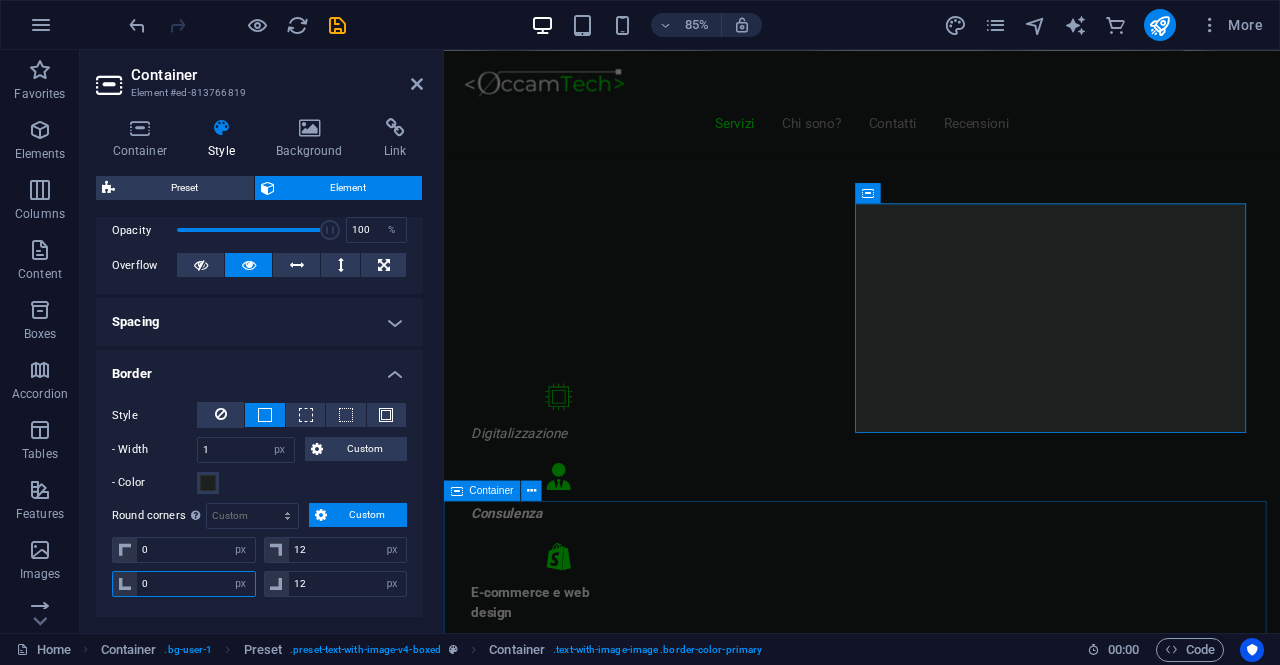 type on "0" 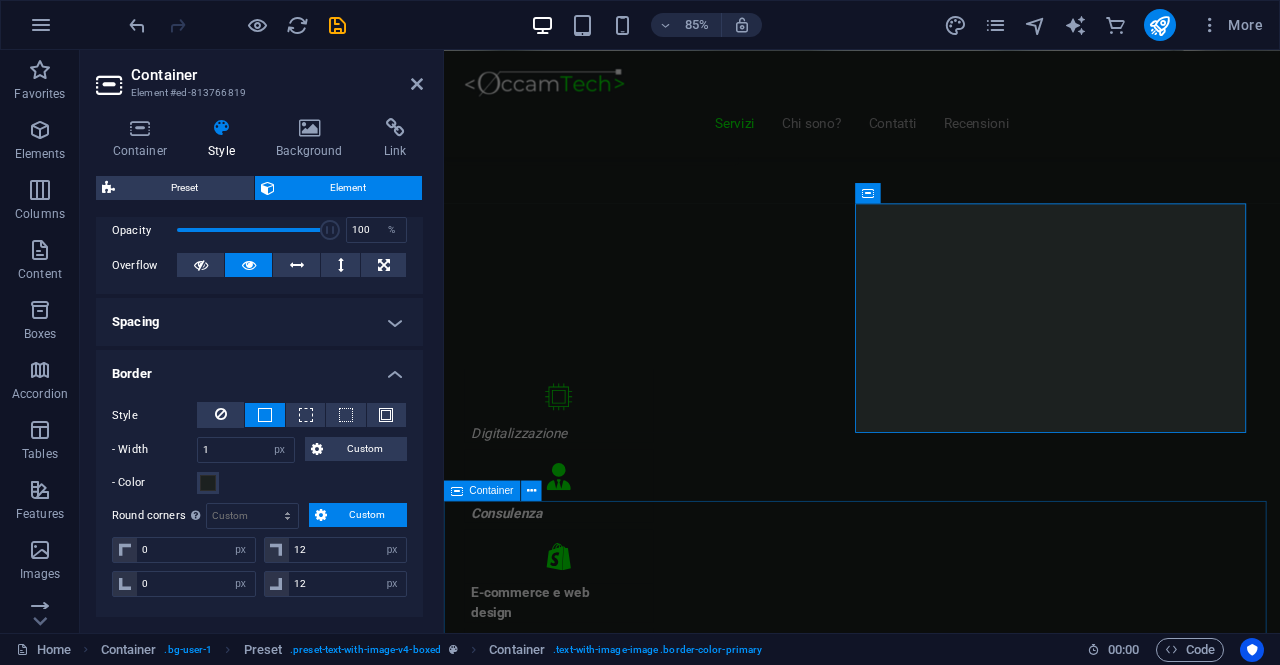 click on "Lookbook Different Styles Scandinavian Industrial Minimalistic  Vorherige Nächste" at bounding box center [936, 10050] 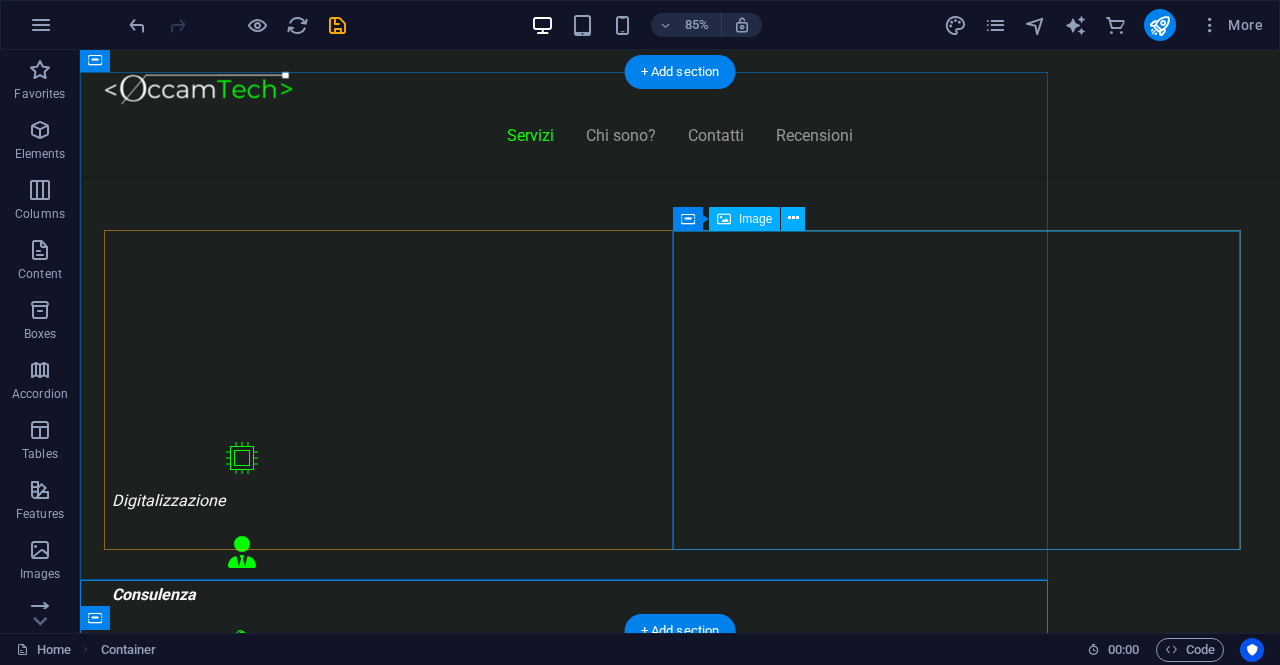 click at bounding box center (680, 8148) 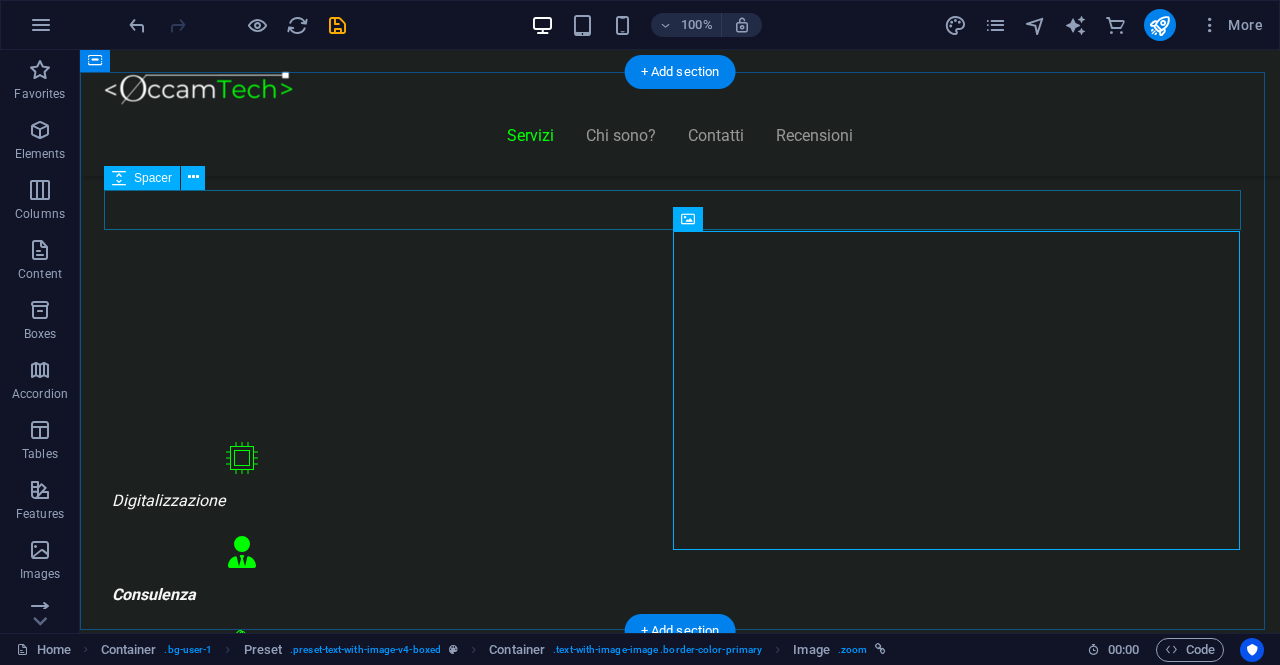 click at bounding box center [680, 1014] 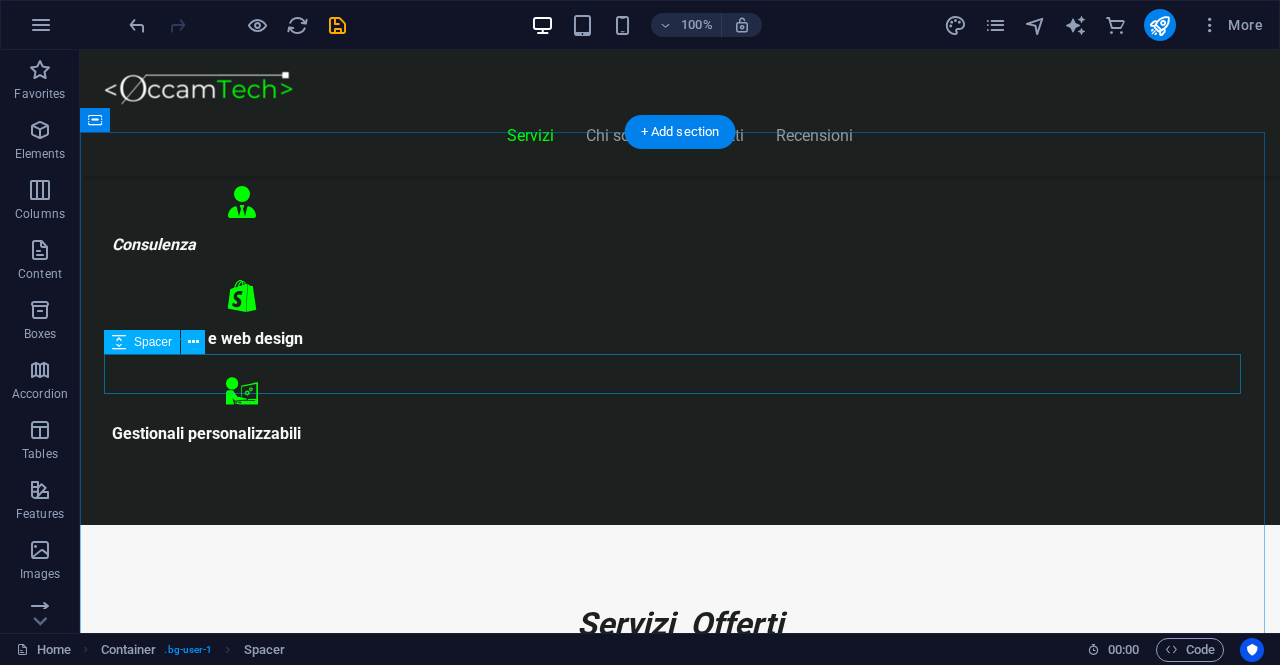 scroll, scrollTop: 900, scrollLeft: 0, axis: vertical 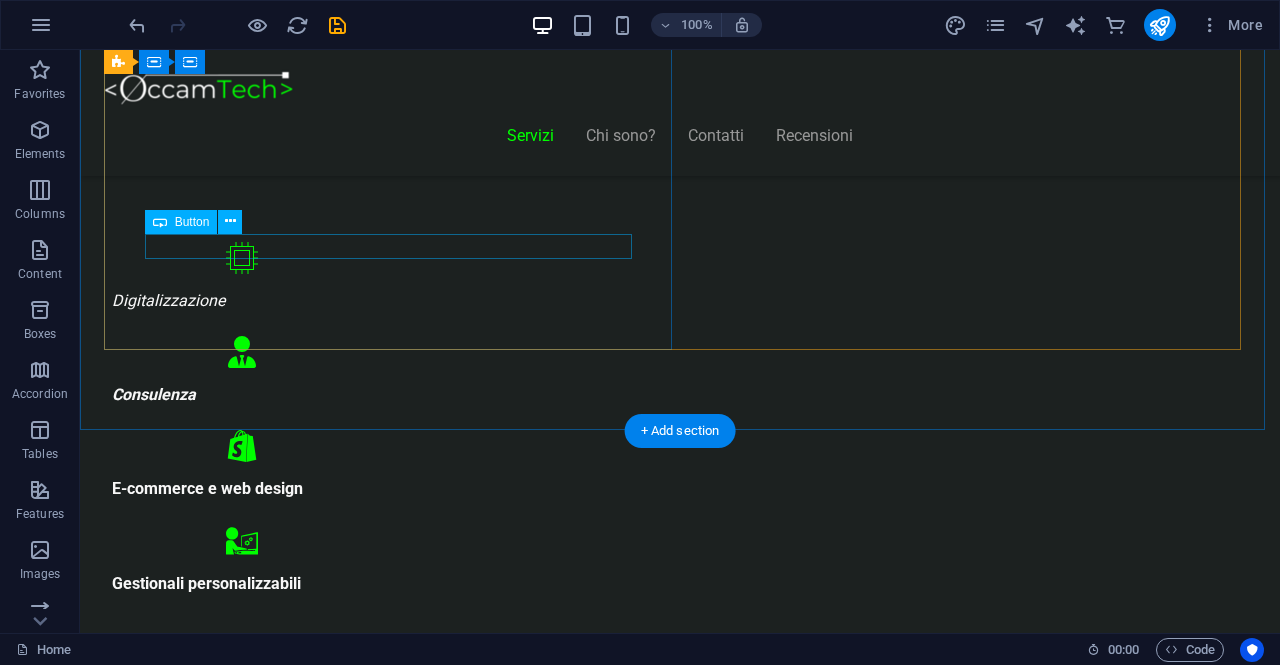 click on "Contatta" at bounding box center [680, 7570] 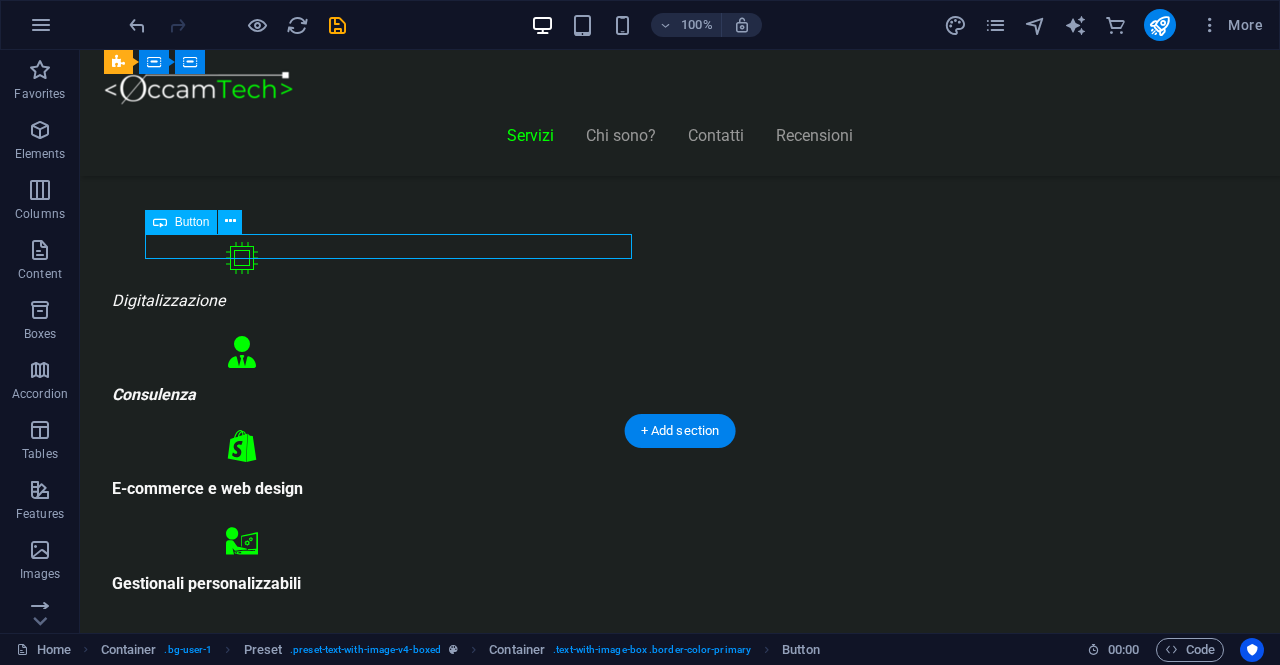 click on "Contatta" at bounding box center (680, 7570) 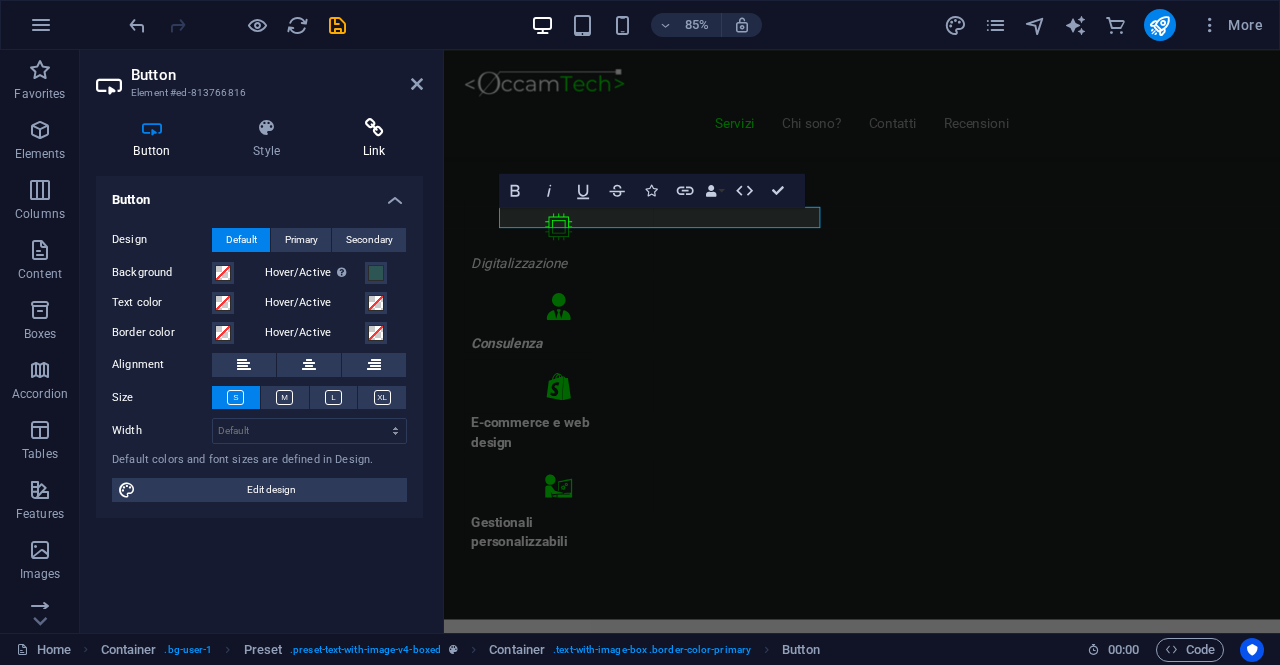 click on "Link" at bounding box center [374, 139] 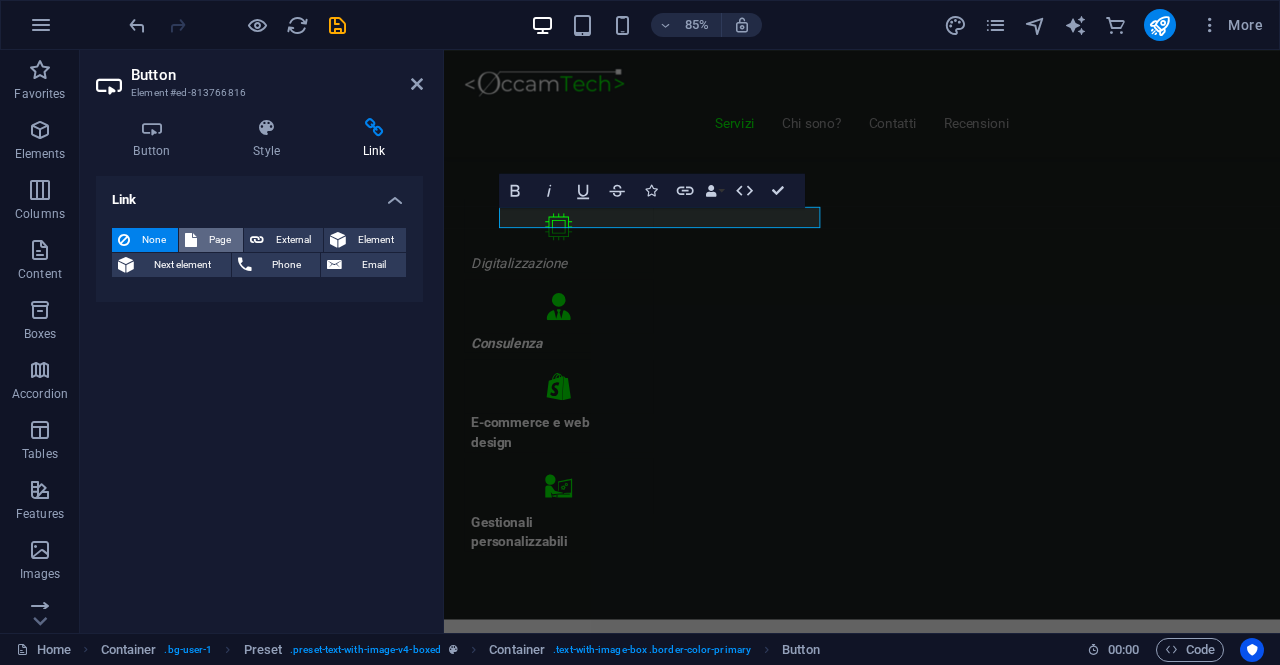 click on "Page" at bounding box center (220, 240) 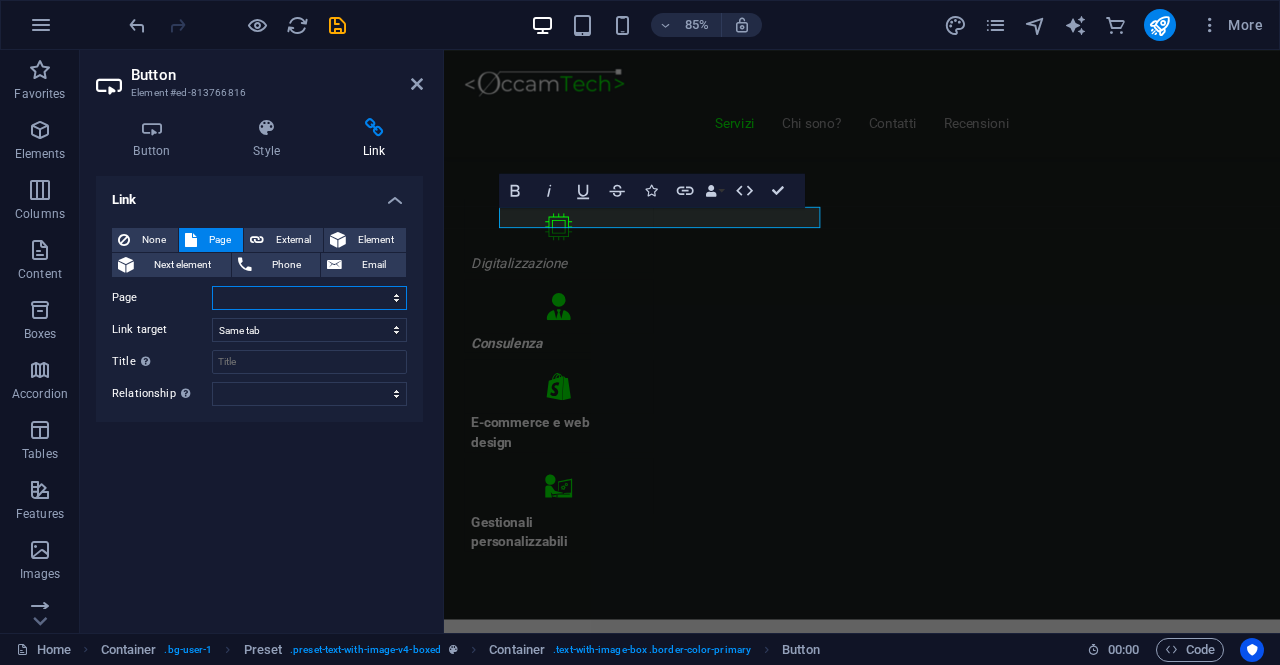 click on "Home Contact Privacy Legal Notice" at bounding box center [309, 298] 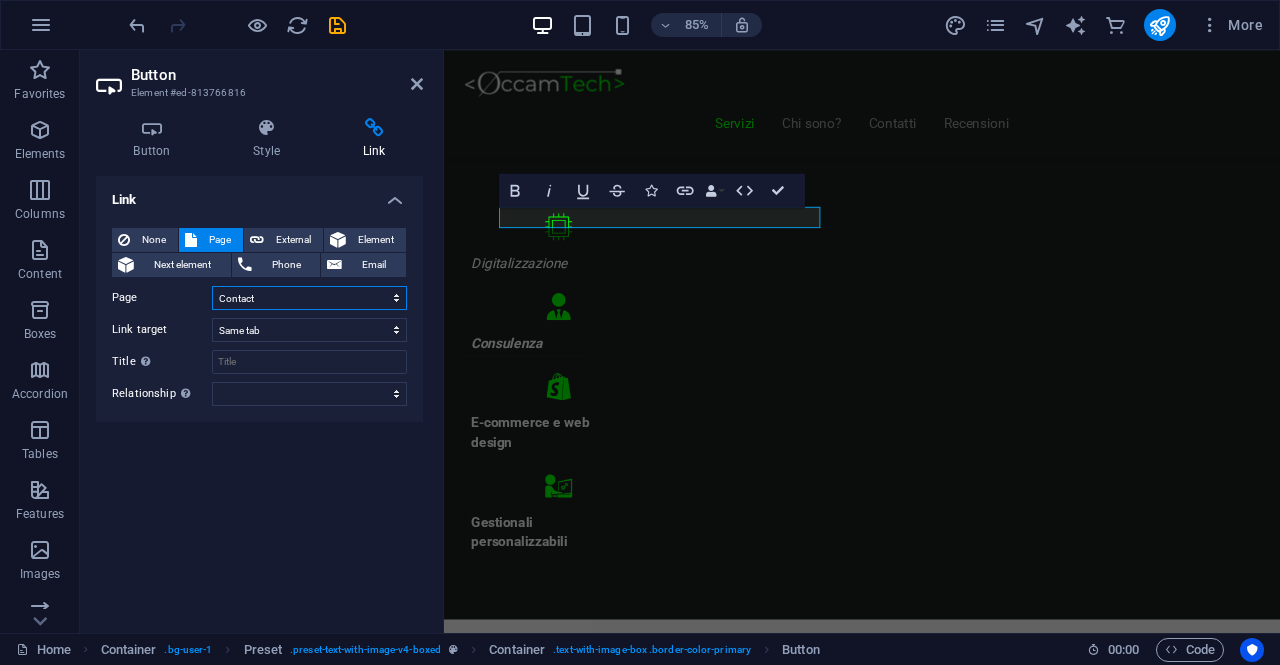click on "Home Contact Privacy Legal Notice" at bounding box center [309, 298] 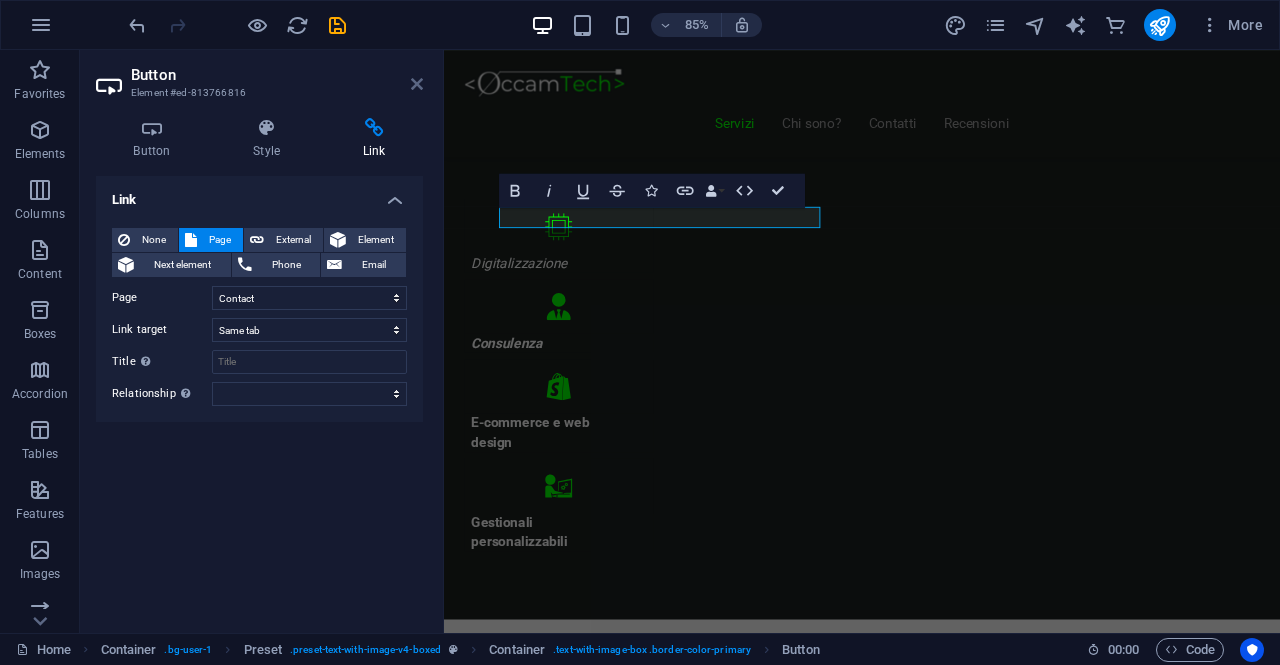 click at bounding box center [417, 84] 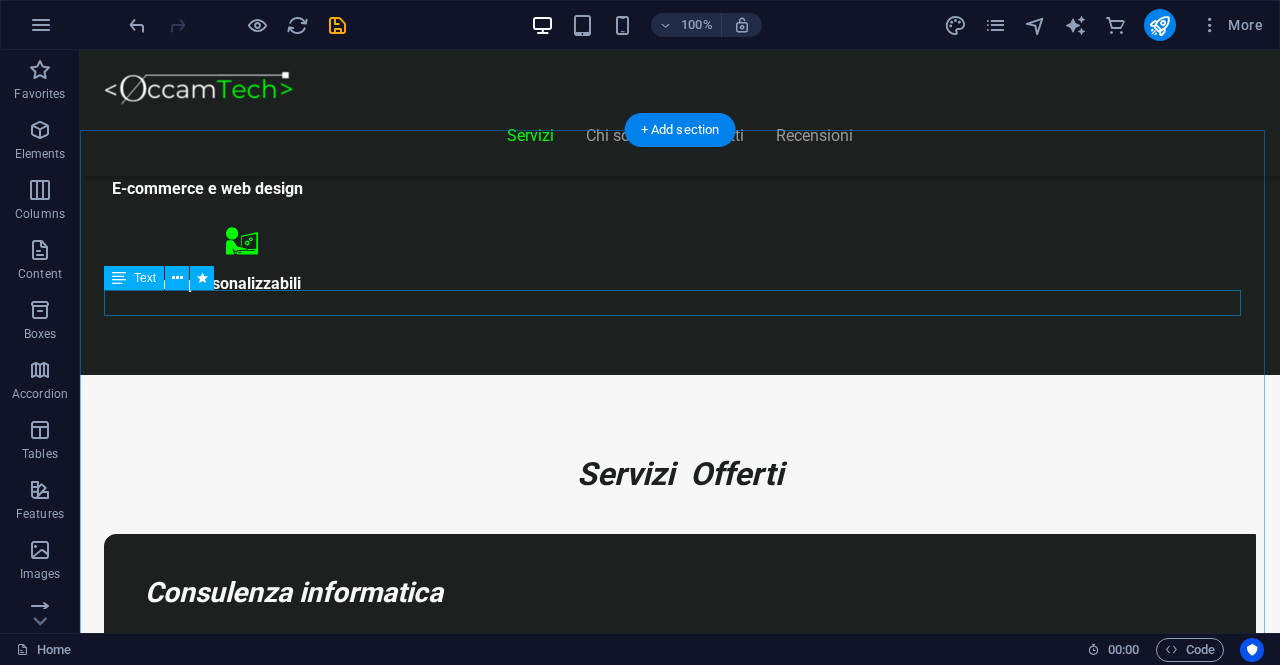 scroll, scrollTop: 800, scrollLeft: 0, axis: vertical 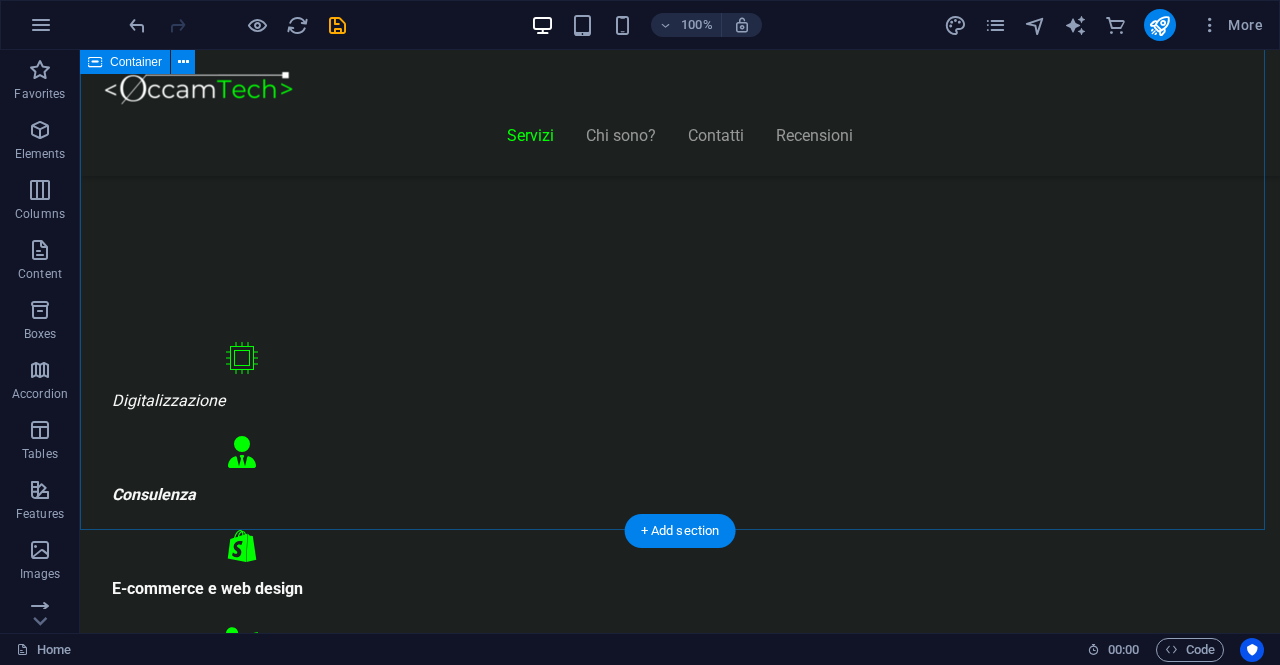 click on "Servizi  Offerti Consulenza informatica     Consulenza di 1h  GRATUITA !     Troviamo  insieme  una  soluzione  ai tuoi  problemi     Digitalizza  la tua  attività Contatta" at bounding box center [680, 4614] 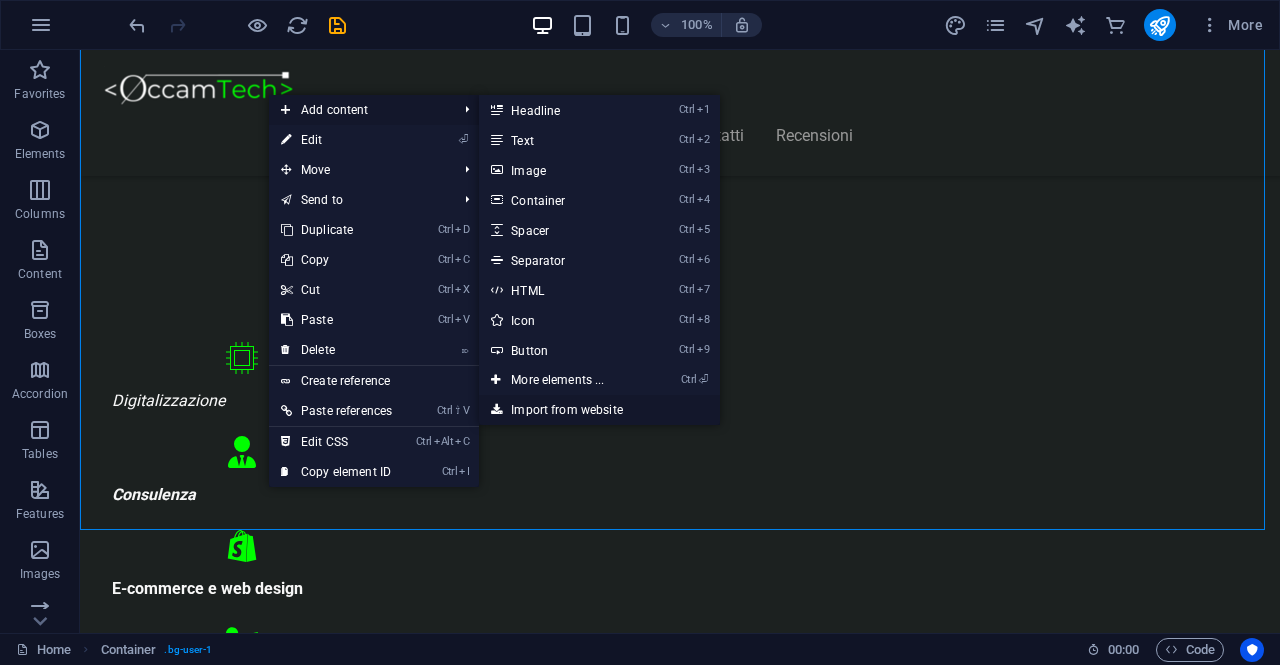 click on "Import from website" at bounding box center [599, 410] 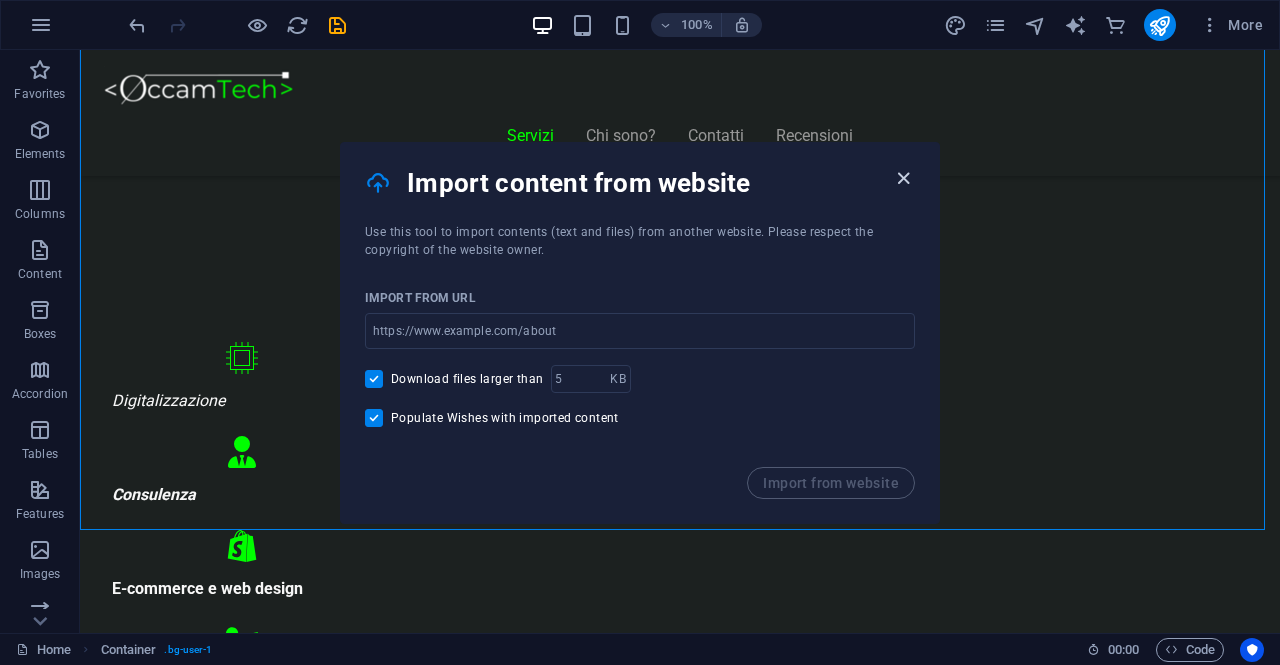 click at bounding box center (903, 178) 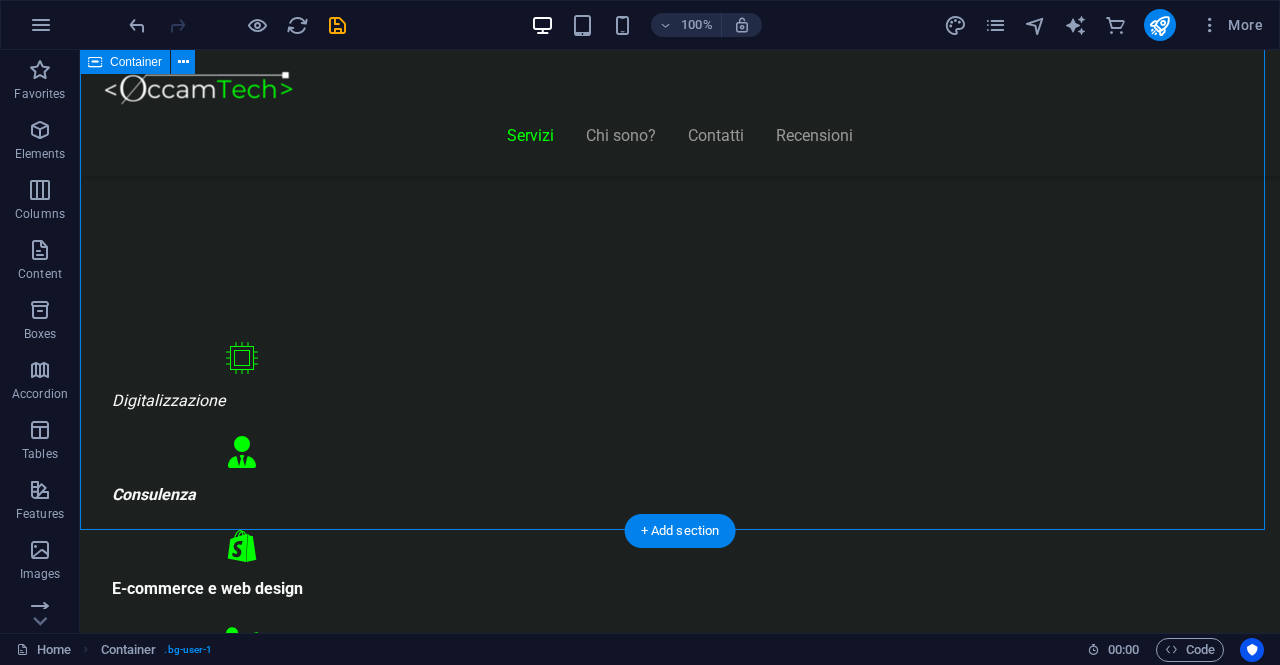 click on "Servizi  Offerti Consulenza informatica     Consulenza di 1h  GRATUITA !     Troviamo  insieme  una  soluzione  ai tuoi  problemi     Digitalizza  la tua  attività Contatta" at bounding box center [680, 4614] 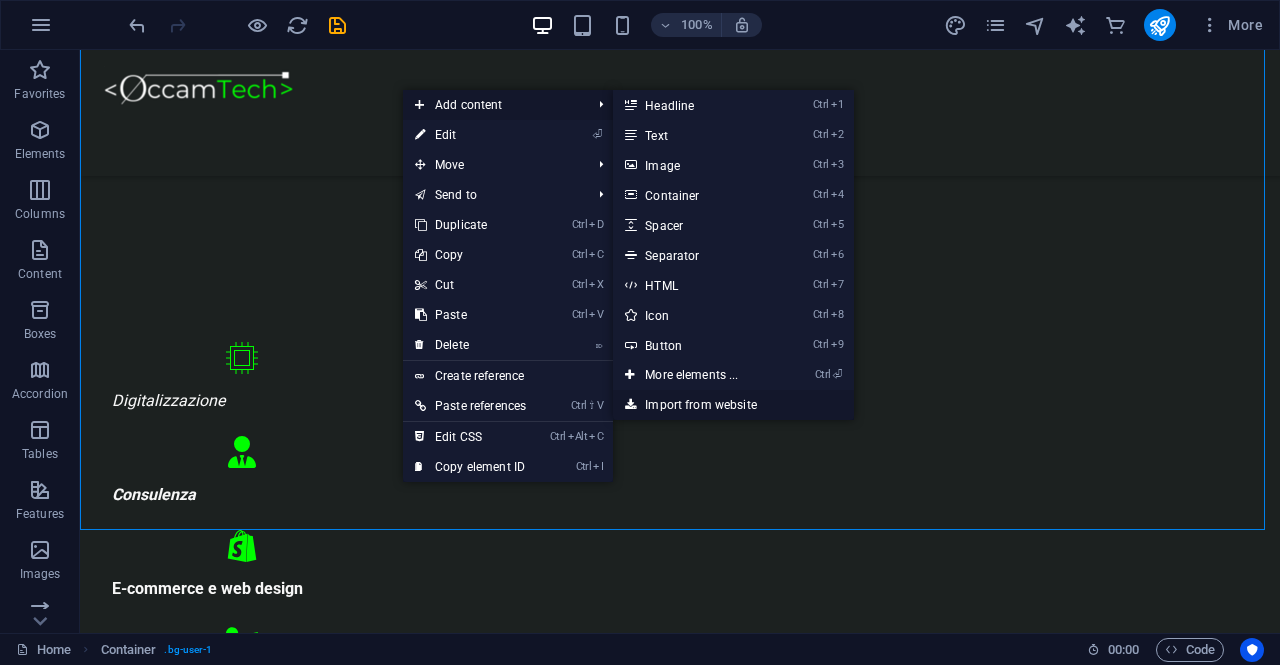 click on "Import from website" at bounding box center [733, 405] 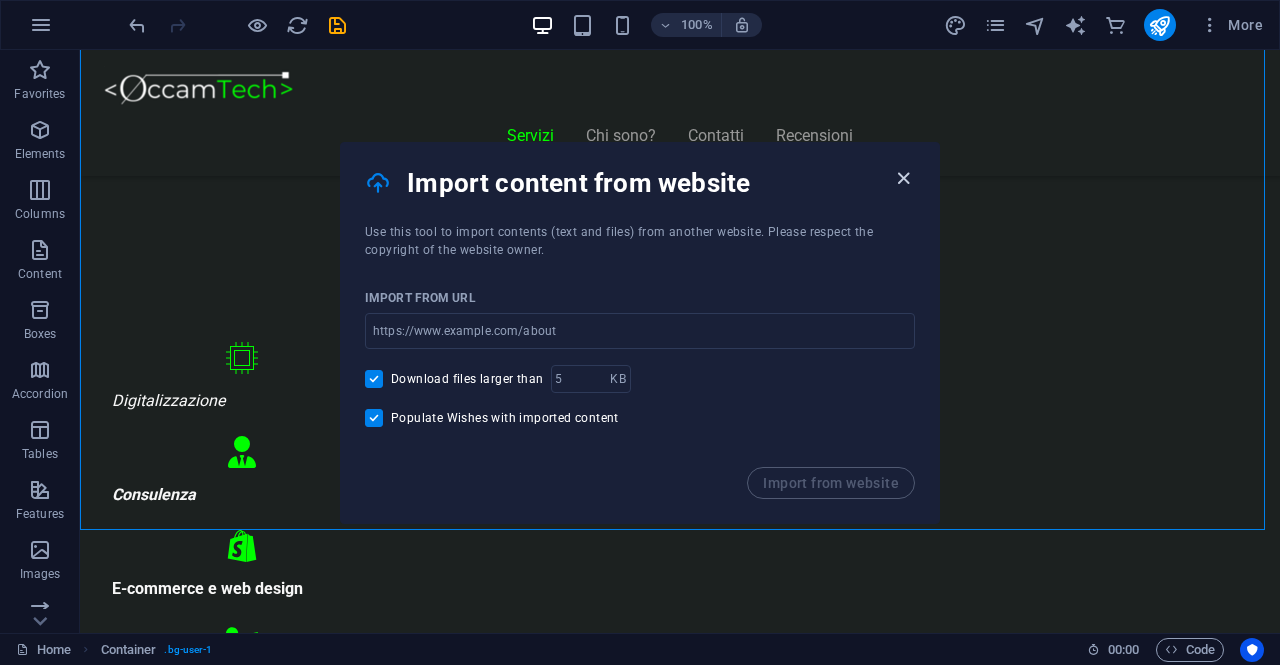 click at bounding box center (903, 178) 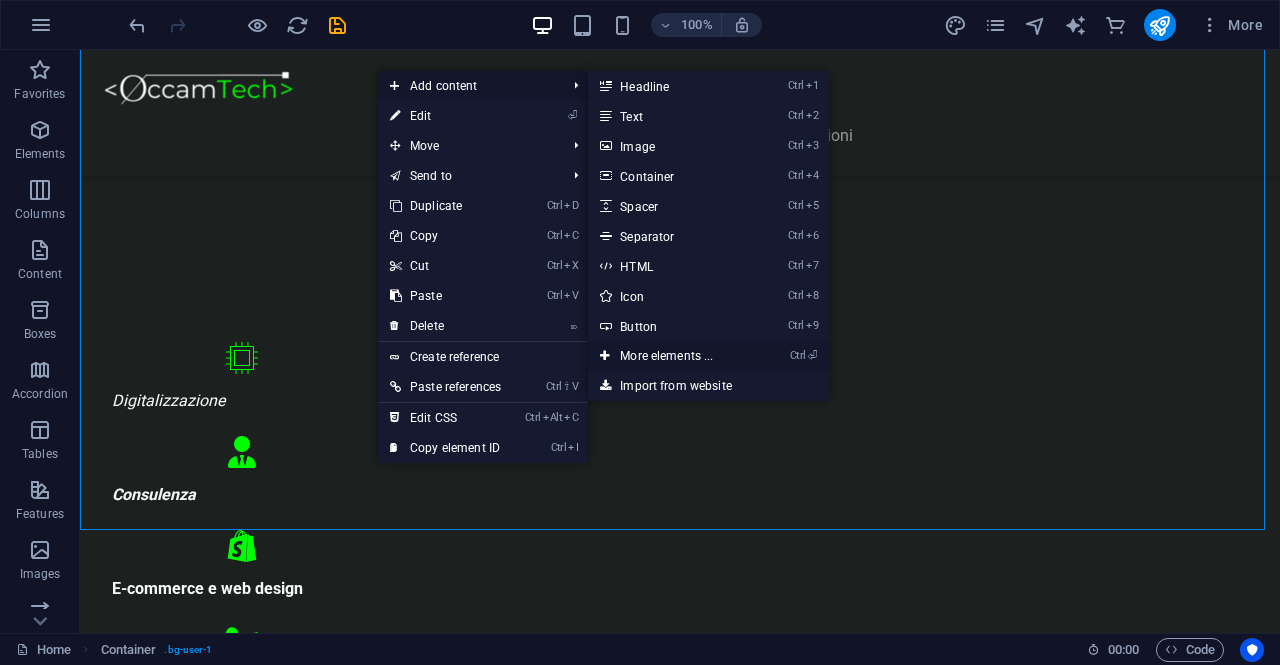 click on "Ctrl ⏎  More elements ..." at bounding box center (670, 356) 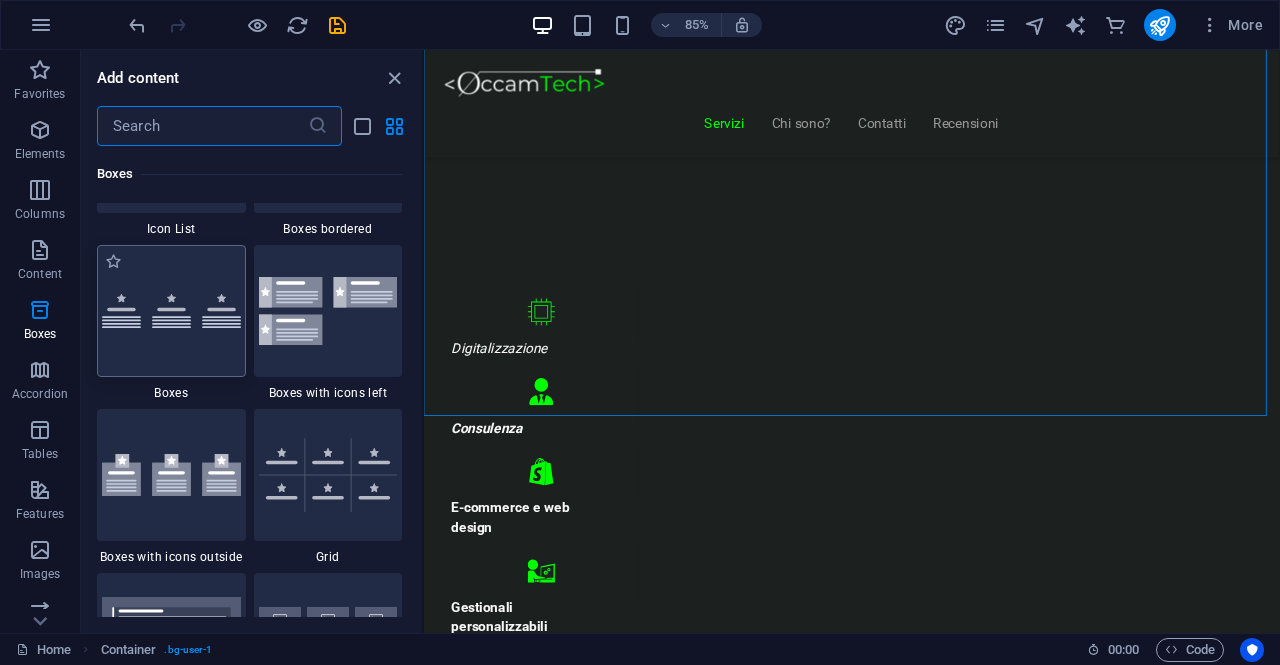 scroll, scrollTop: 5713, scrollLeft: 0, axis: vertical 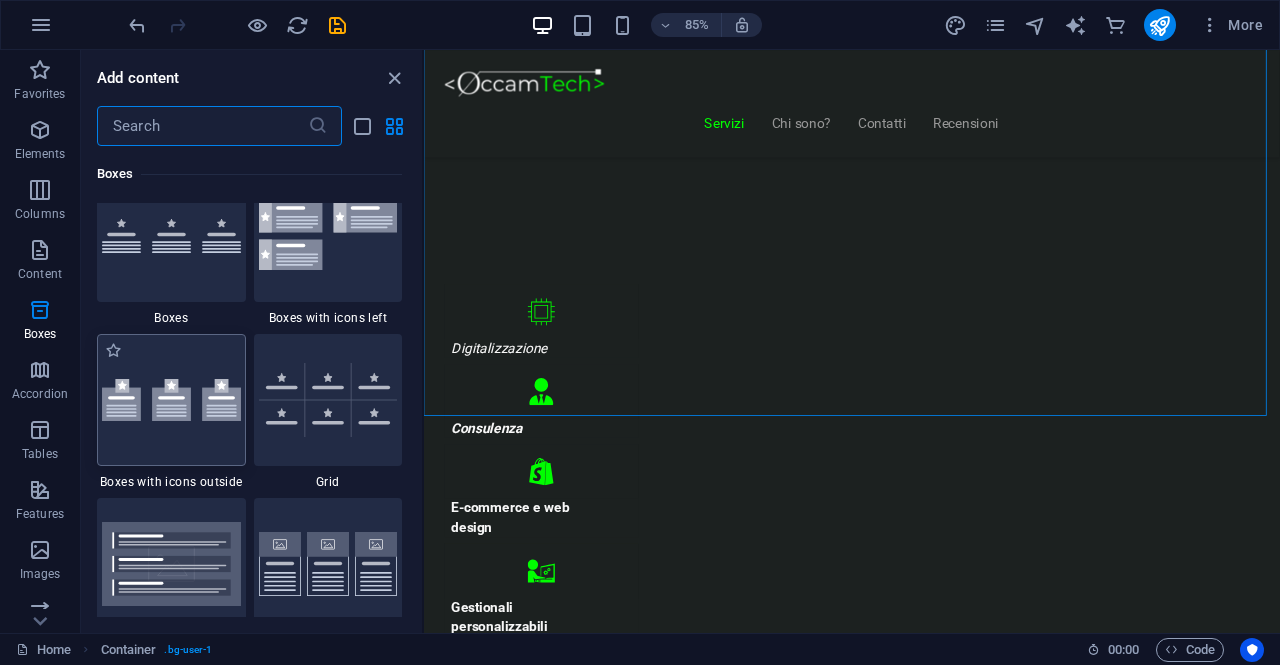 click at bounding box center (171, 400) 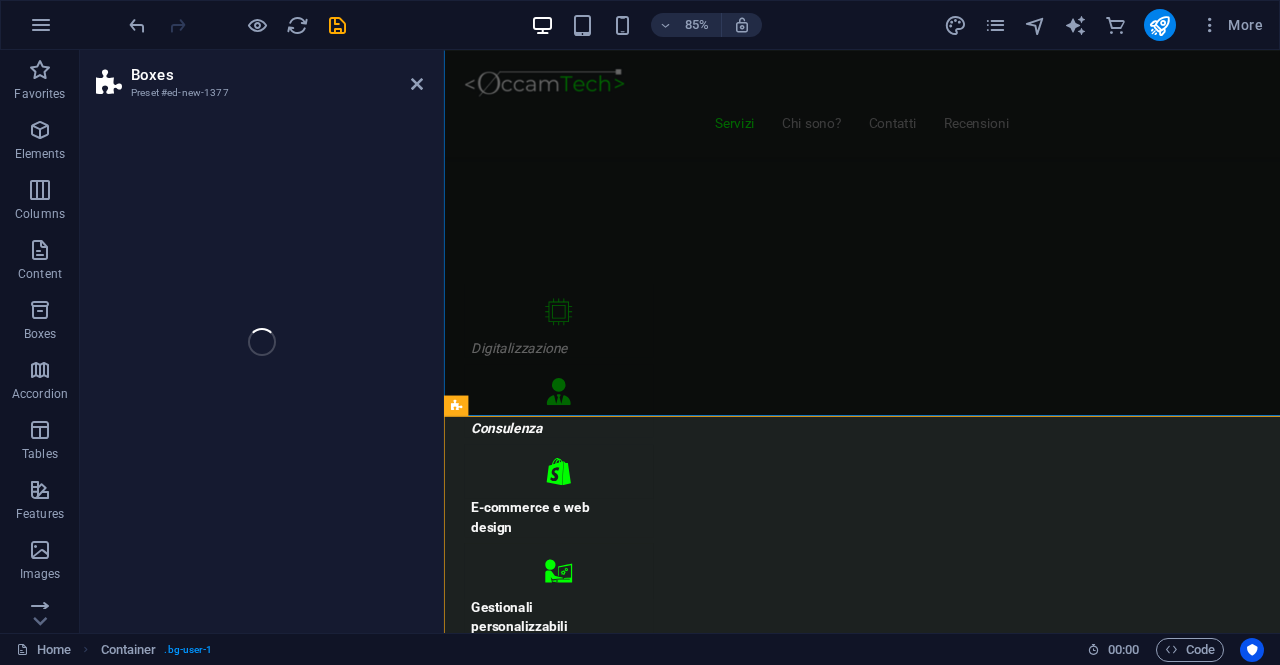 select on "rem" 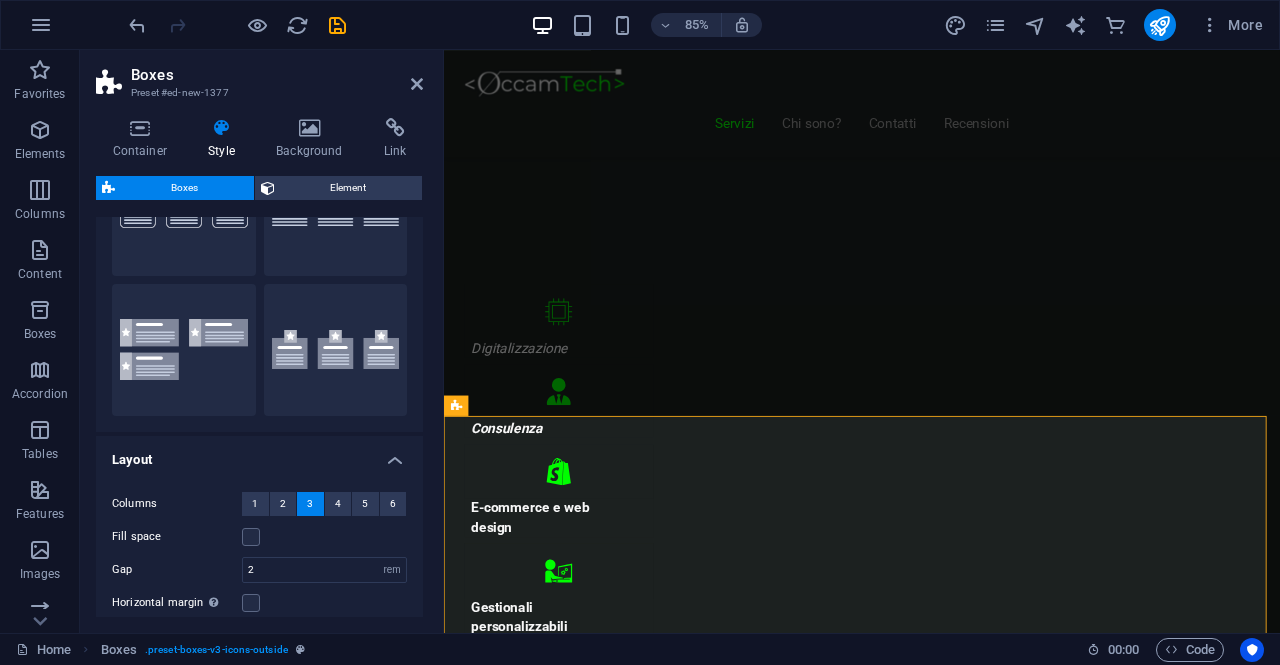 scroll, scrollTop: 200, scrollLeft: 0, axis: vertical 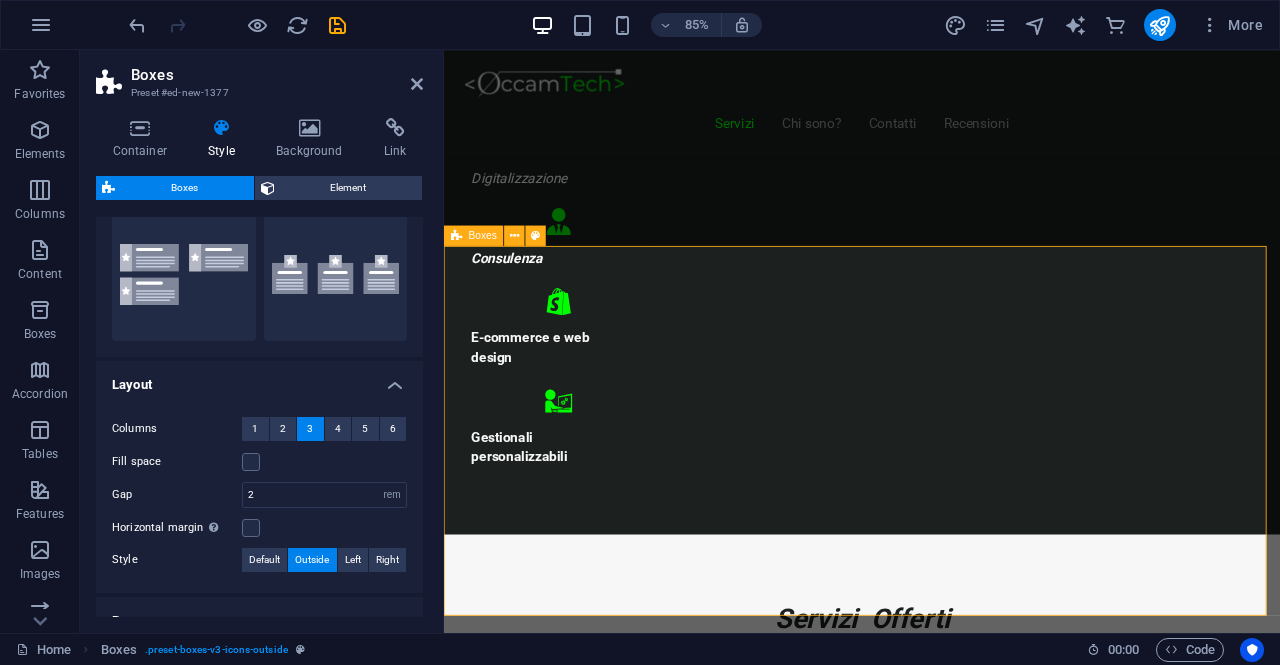 click on "Headline Lorem ipsum dolor sit amet, consectetuer adipiscing elit. Aenean commodo ligula eget dolor. Lorem ipsum dolor sit amet, consectetuer adipiscing elit leget dolor. Headline Lorem ipsum dolor sit amet, consectetuer adipiscing elit. Aenean commodo ligula eget dolor. Lorem ipsum dolor sit amet, consectetuer adipiscing elit leget dolor. Headline Lorem ipsum dolor sit amet, consectetuer adipiscing elit. Aenean commodo ligula eget dolor. Lorem ipsum dolor sit amet, consectetuer adipiscing elit leget dolor." at bounding box center [936, 7350] 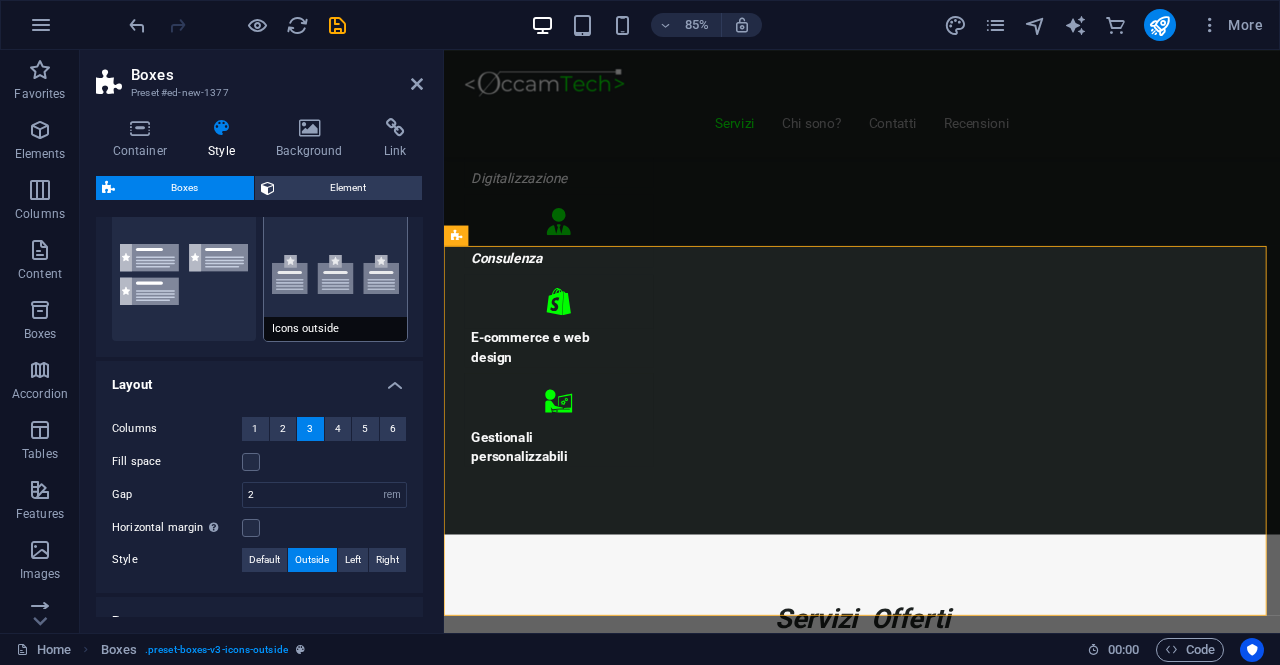 click on "Icons outside" at bounding box center [336, 275] 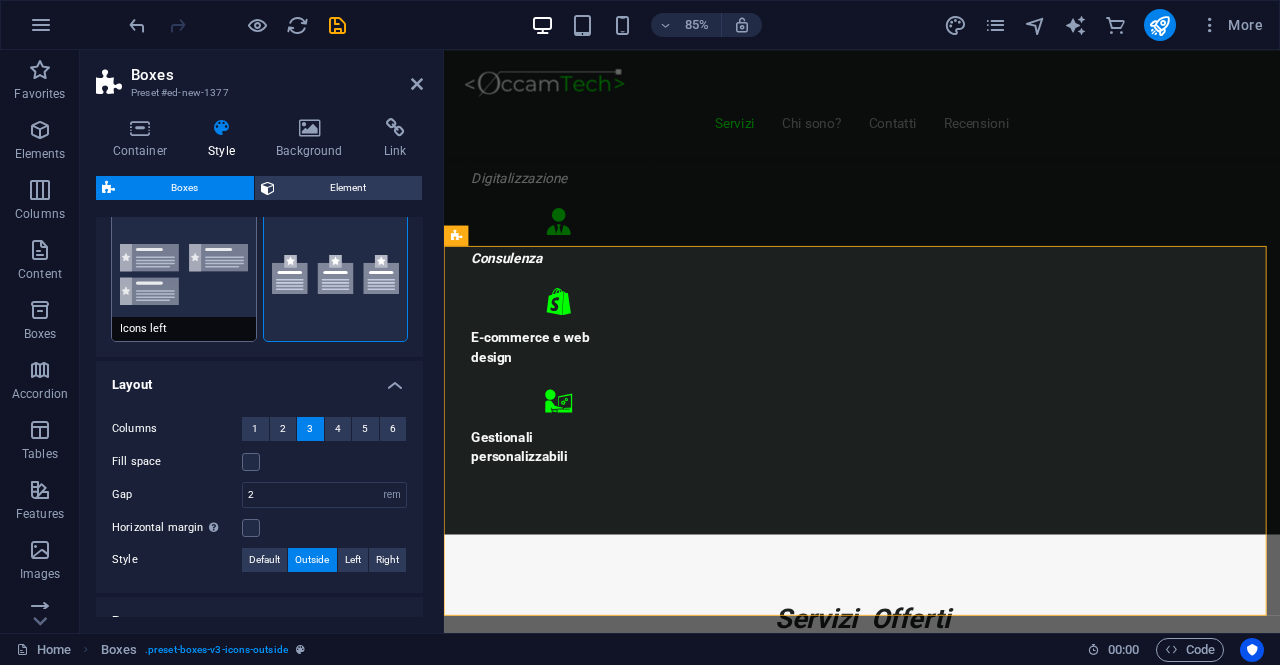 click on "Icons left" at bounding box center (184, 275) 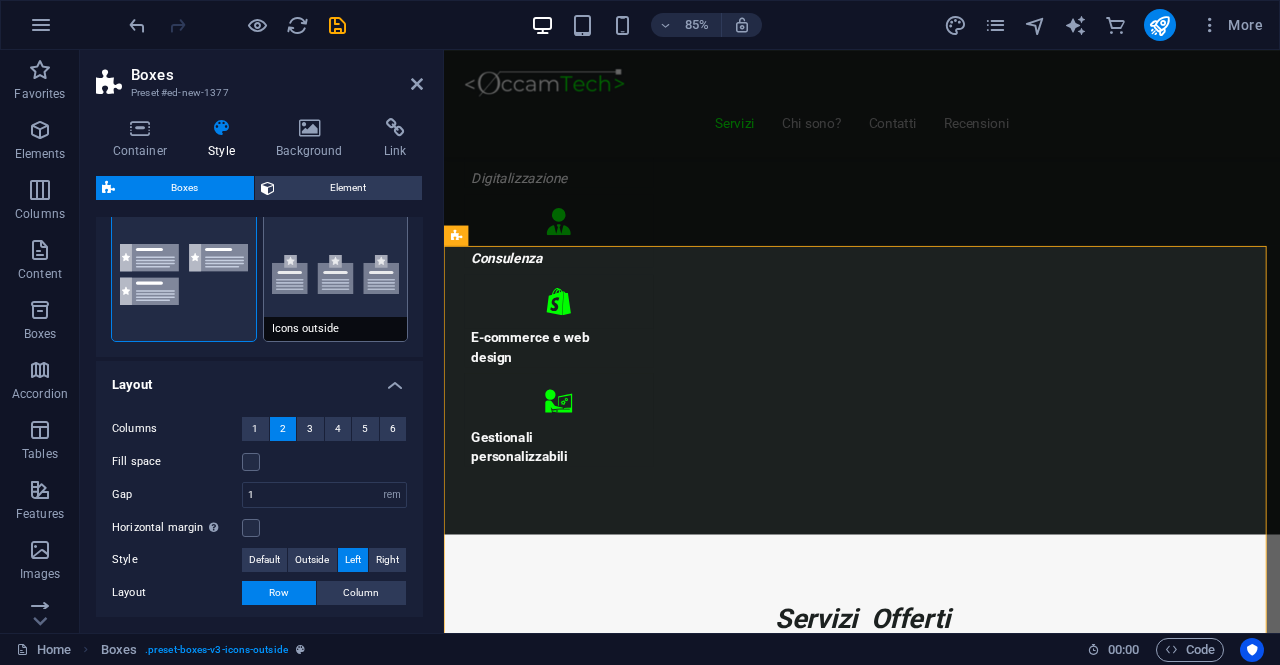 click on "Icons outside" at bounding box center [336, 275] 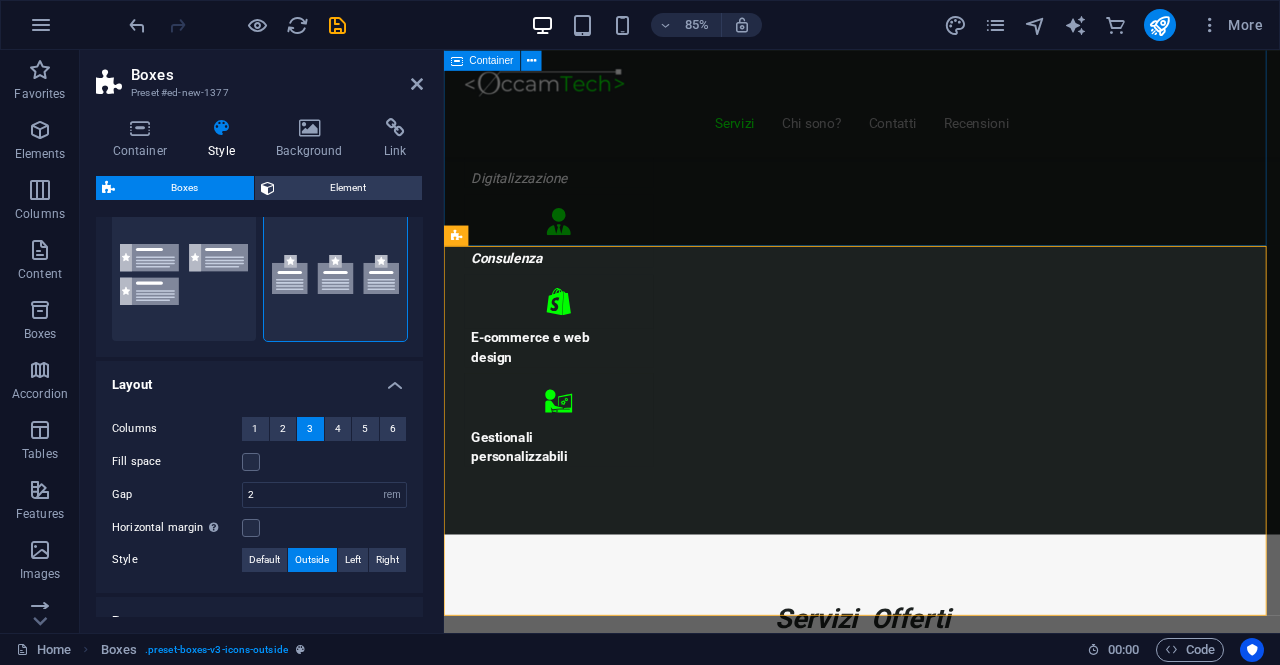 scroll, scrollTop: 700, scrollLeft: 0, axis: vertical 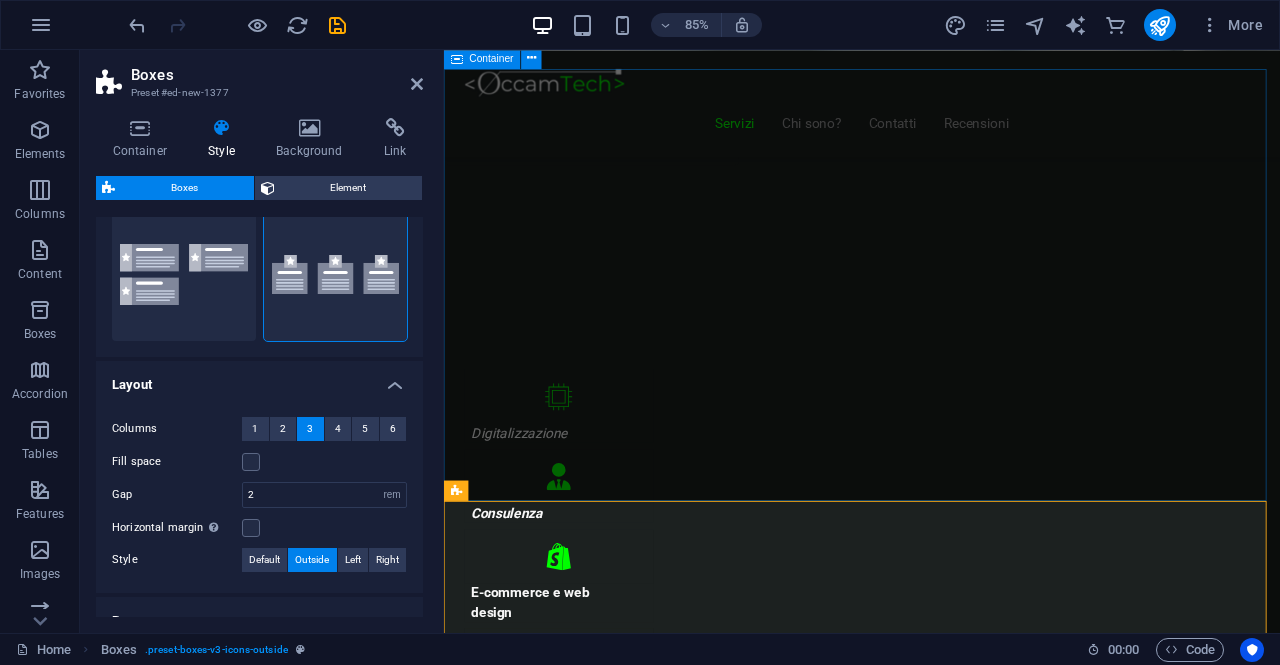 click on "Servizi  Offerti Consulenza informatica     Consulenza di 1h  GRATUITA !     Troviamo  insieme  una  soluzione  ai tuoi  problemi     Digitalizza  la tua  attività Contatta" at bounding box center [936, 4050] 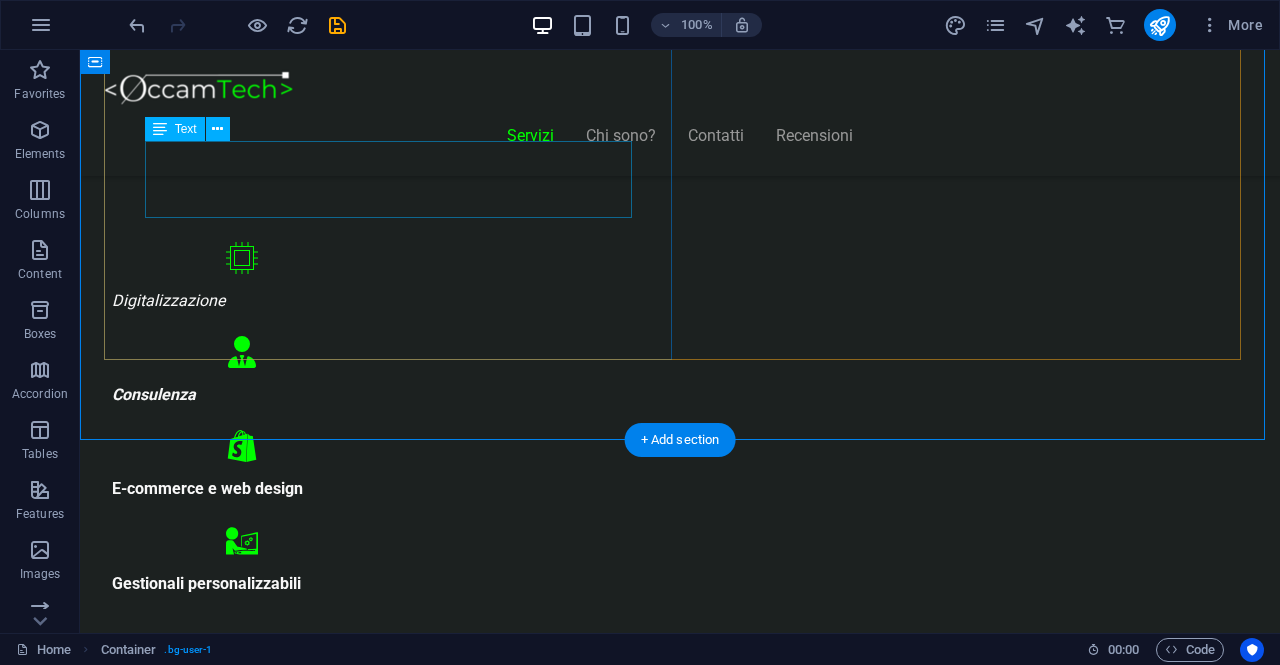 scroll, scrollTop: 1100, scrollLeft: 0, axis: vertical 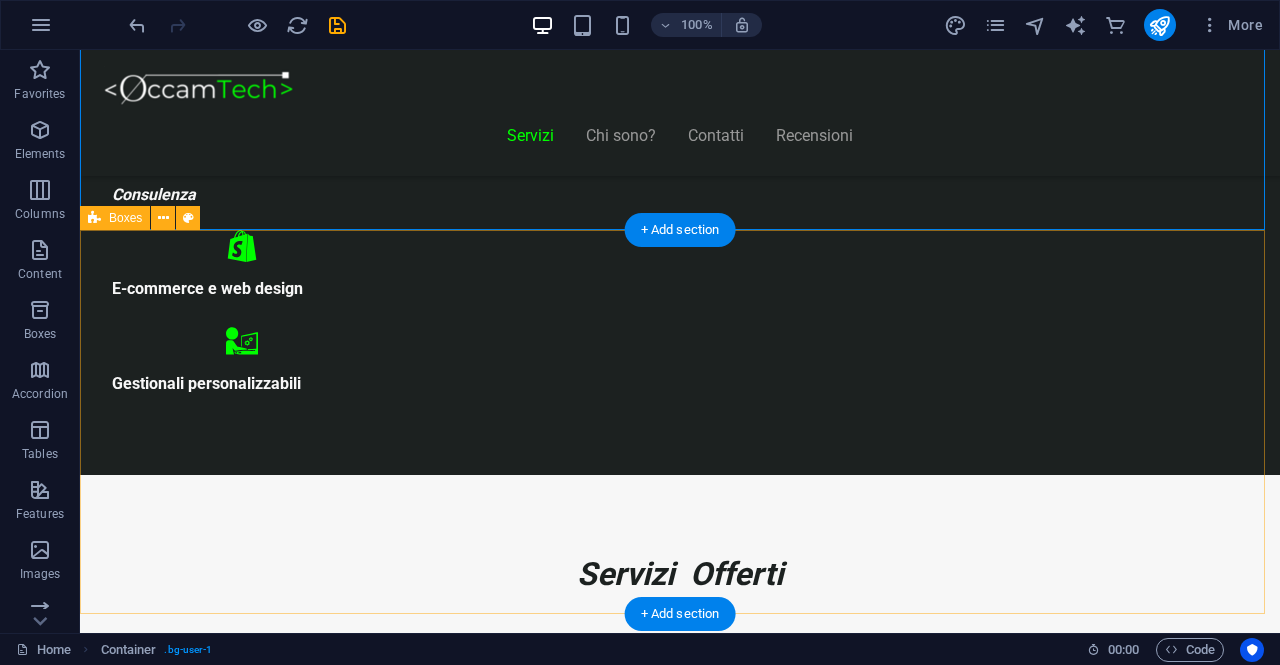 click on "Headline Lorem ipsum dolor sit amet, consectetuer adipiscing elit. Aenean commodo ligula eget dolor. Lorem ipsum dolor sit amet, consectetuer adipiscing elit leget dolor. Headline Lorem ipsum dolor sit amet, consectetuer adipiscing elit. Aenean commodo ligula eget dolor. Lorem ipsum dolor sit amet, consectetuer adipiscing elit leget dolor. Headline Lorem ipsum dolor sit amet, consectetuer adipiscing elit. Aenean commodo ligula eget dolor. Lorem ipsum dolor sit amet, consectetuer adipiscing elit leget dolor." at bounding box center (680, 8585) 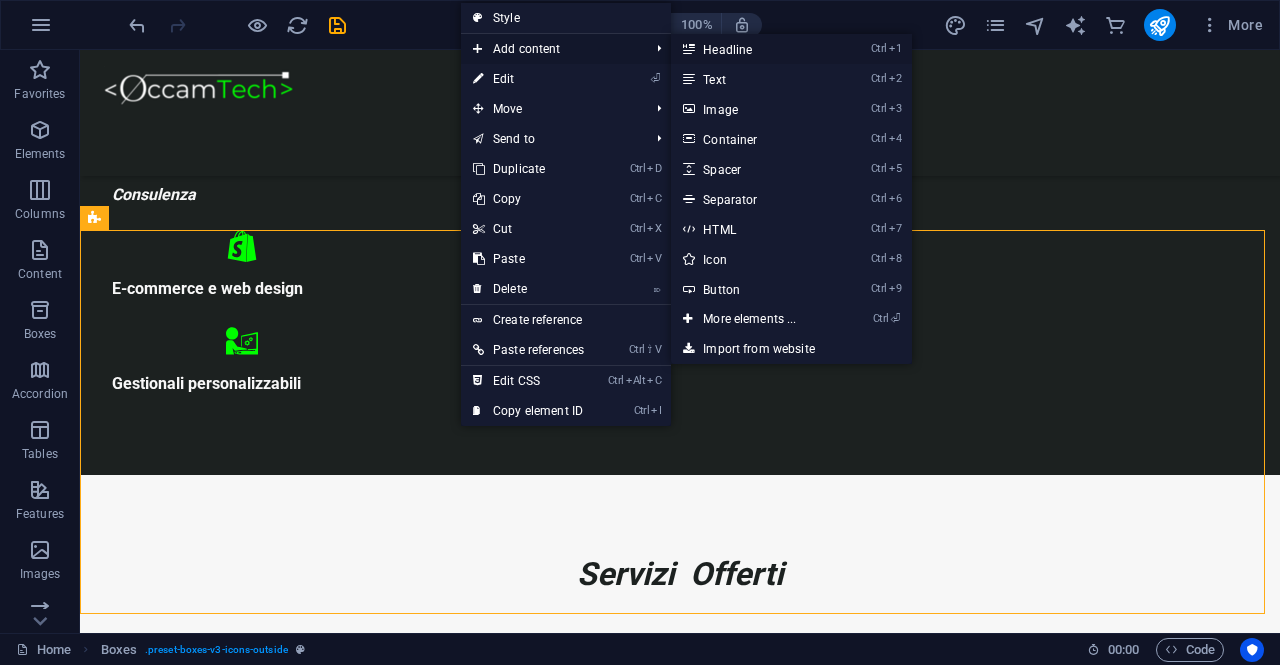 click on "Ctrl 1  Headline" at bounding box center [753, 49] 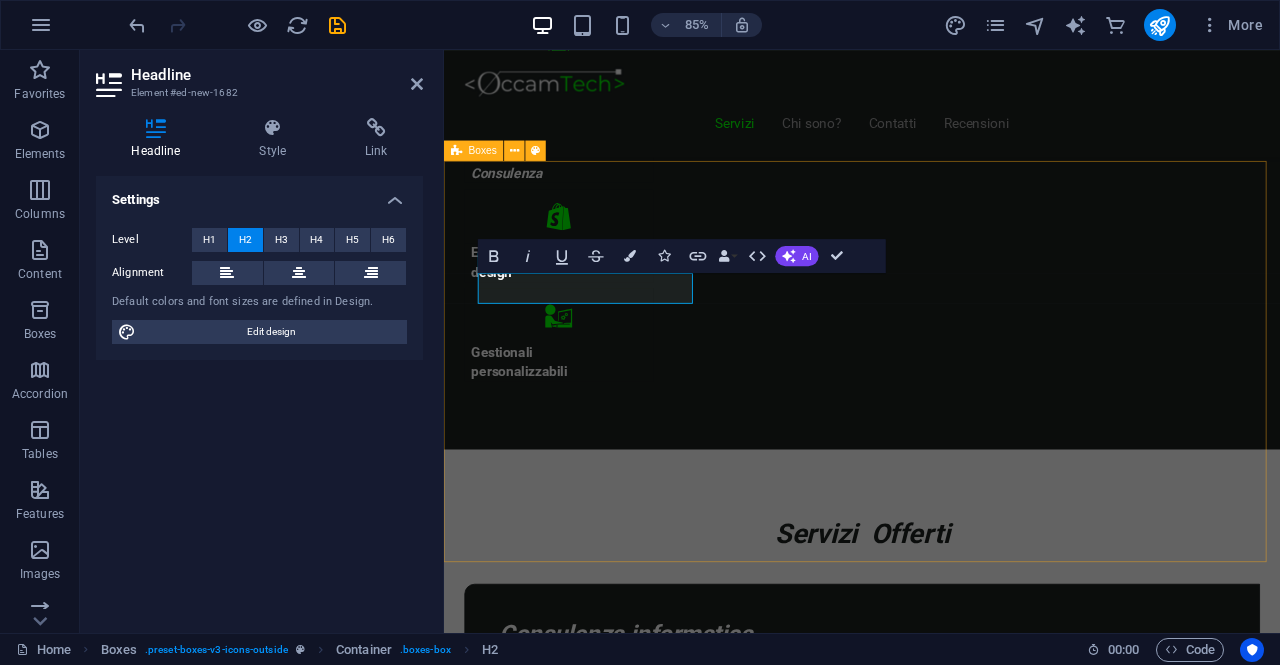 click on "New headline Headline Lorem ipsum dolor sit amet, consectetuer adipiscing elit. Aenean commodo ligula eget dolor. Lorem ipsum dolor sit amet, consectetuer adipiscing elit leget dolor. Headline Lorem ipsum dolor sit amet, consectetuer adipiscing elit. Aenean commodo ligula eget dolor. Lorem ipsum dolor sit amet, consectetuer adipiscing elit leget dolor. Headline Lorem ipsum dolor sit amet, consectetuer adipiscing elit. Aenean commodo ligula eget dolor. Lorem ipsum dolor sit amet, consectetuer adipiscing elit leget dolor." at bounding box center [936, 7268] 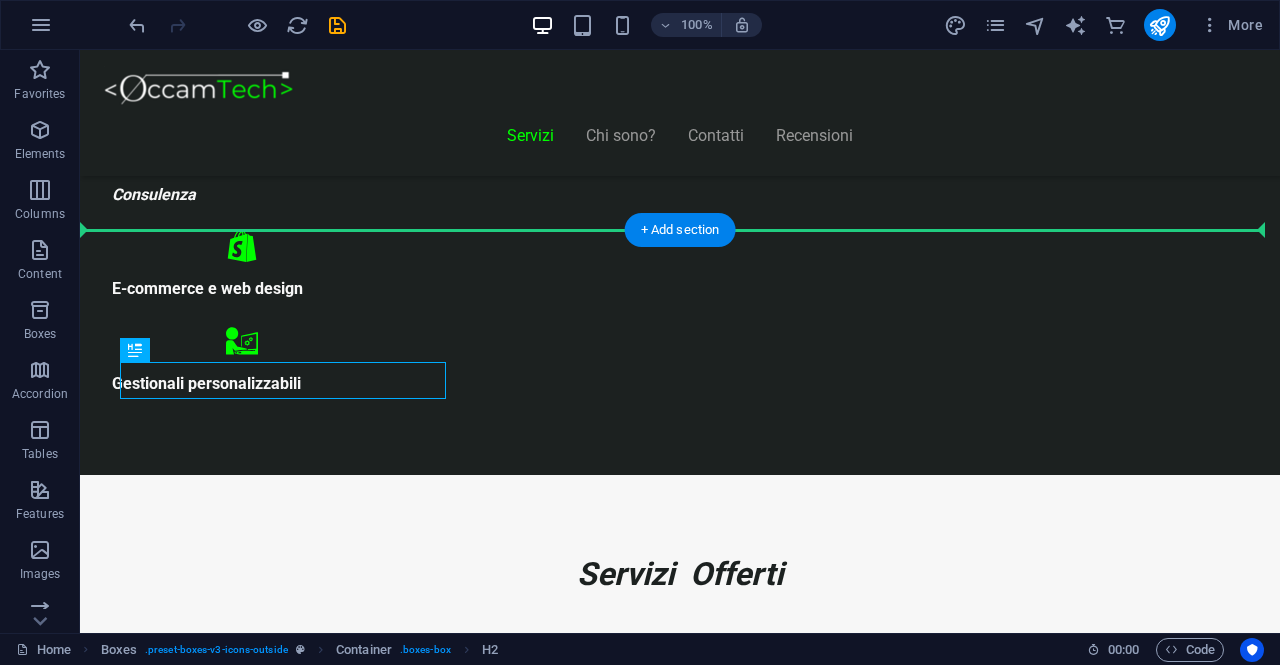 drag, startPoint x: 205, startPoint y: 369, endPoint x: 595, endPoint y: 299, distance: 396.23227 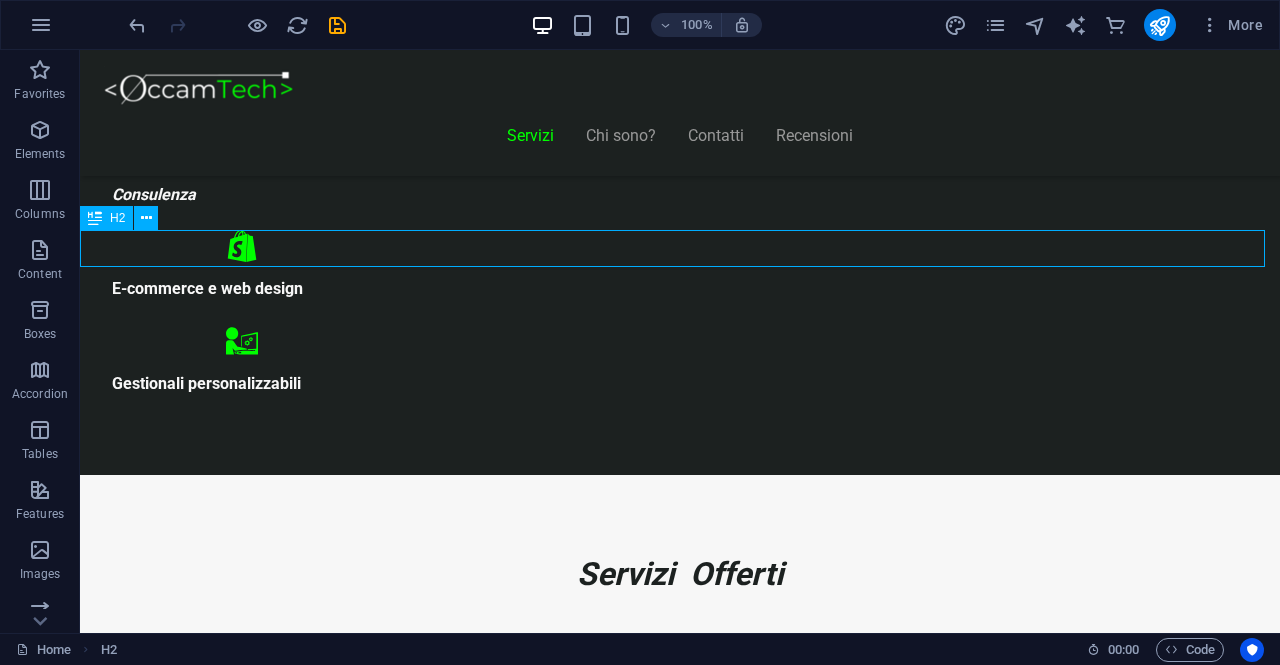 click on "New headline" at bounding box center [680, 8171] 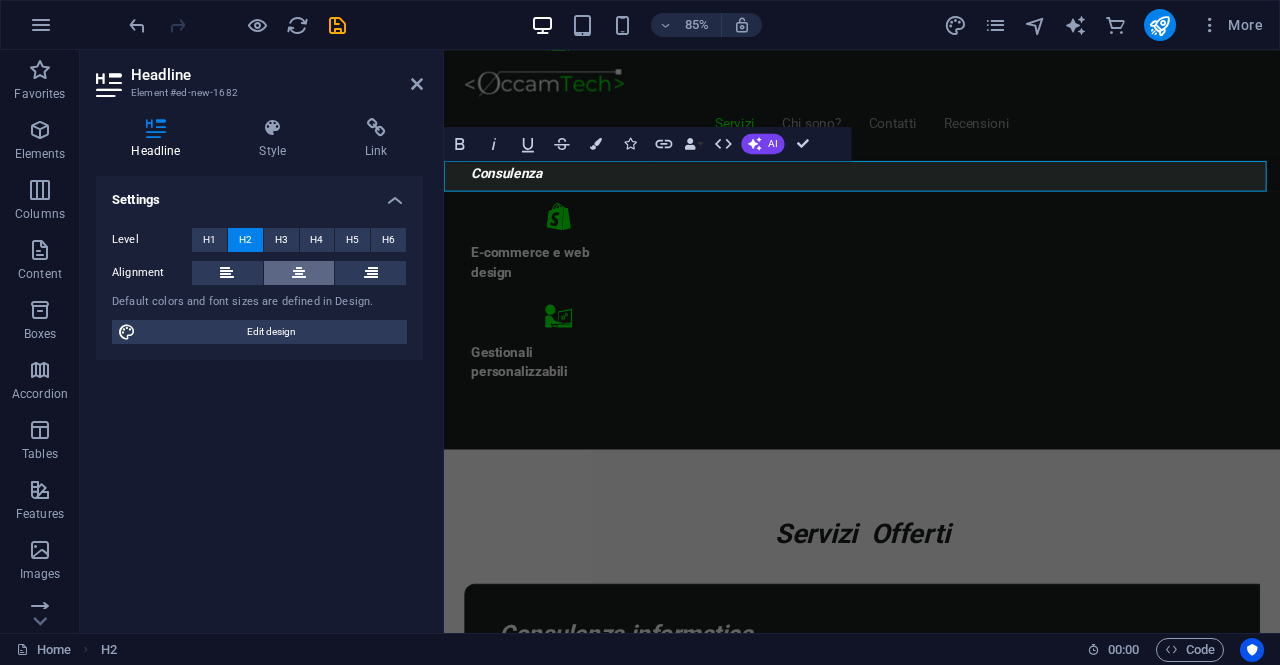 click at bounding box center (299, 273) 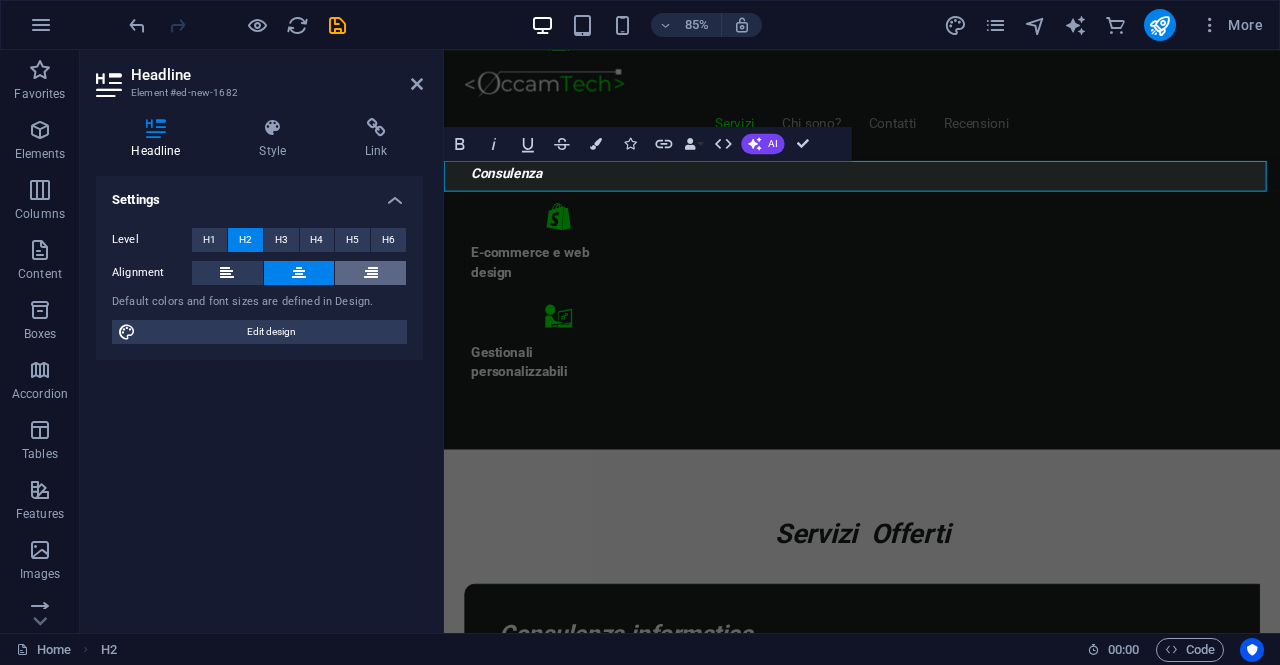 type 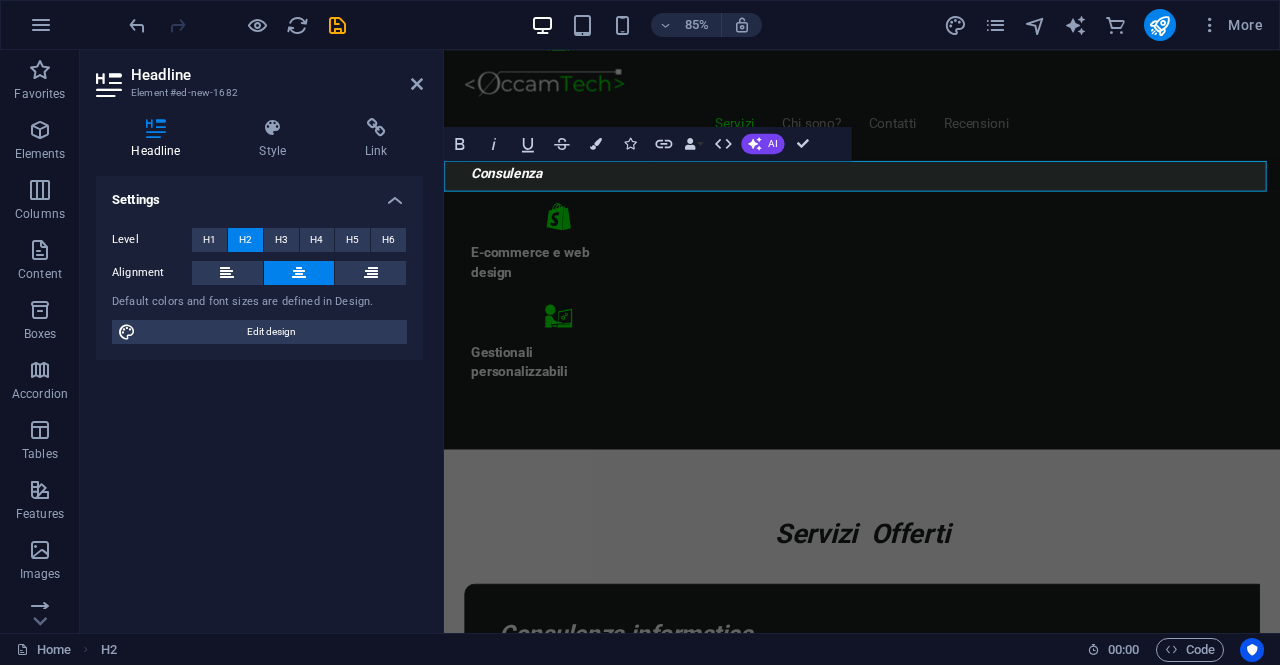 click on "New headline" at bounding box center (936, 6798) 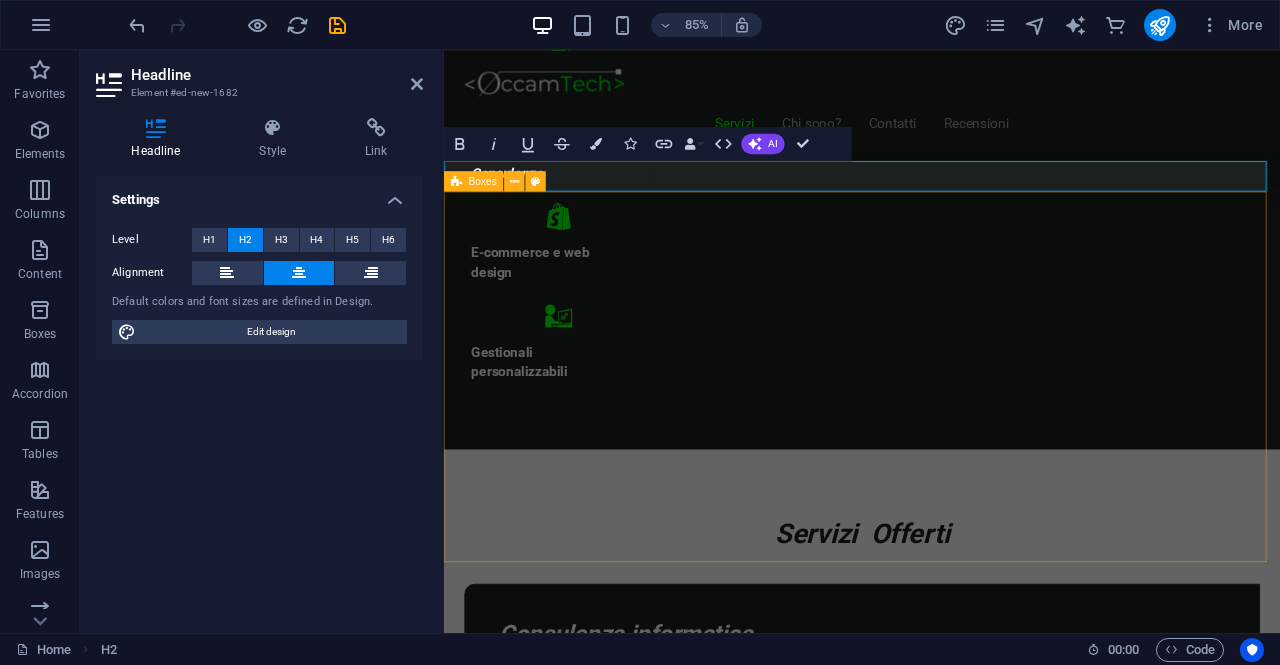 drag, startPoint x: 627, startPoint y: 197, endPoint x: 1123, endPoint y: 211, distance: 496.19754 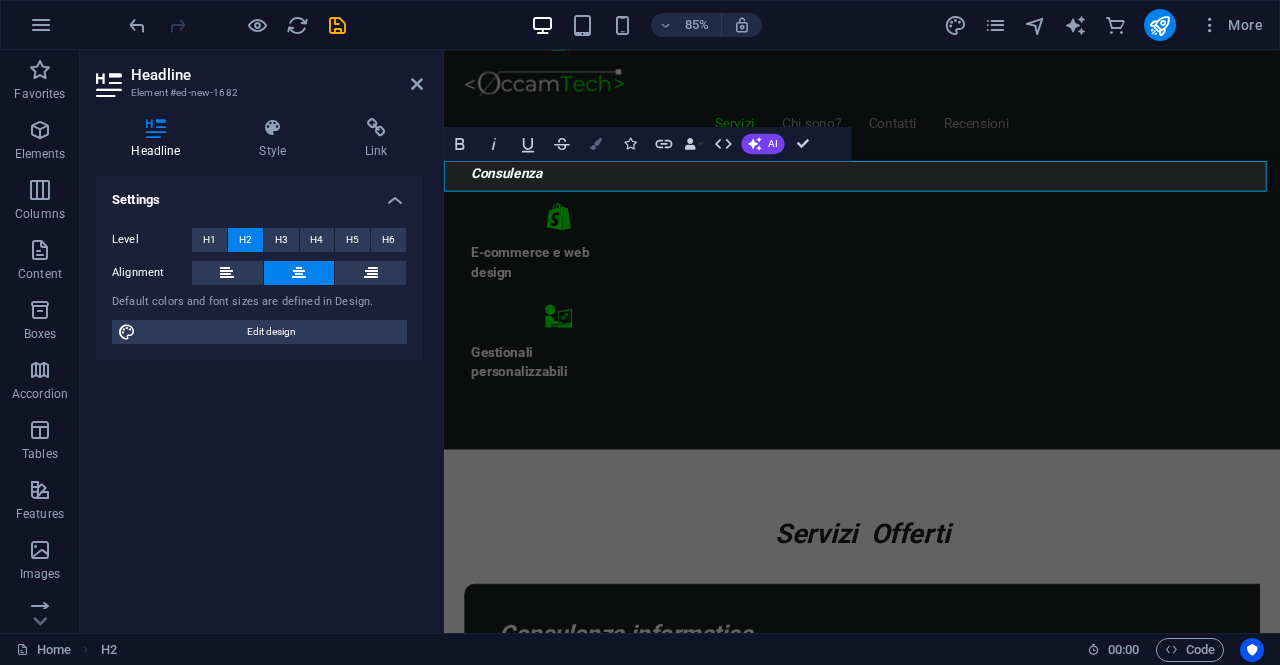 click on "Colors" at bounding box center [596, 144] 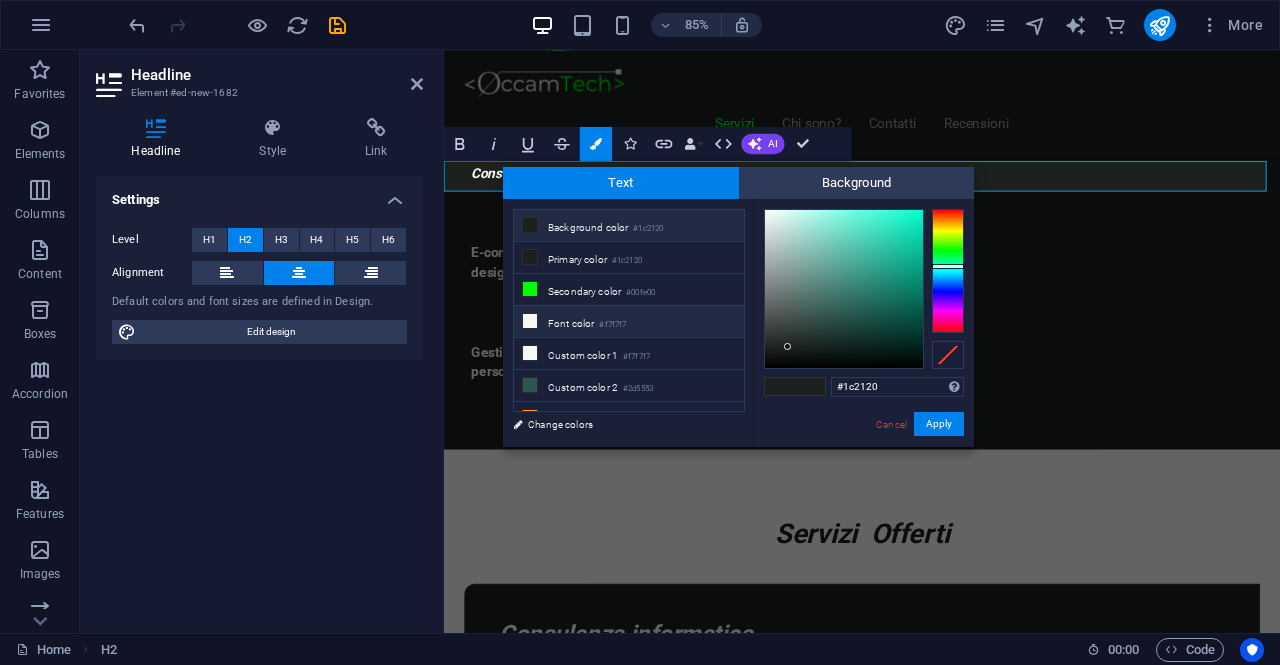 click at bounding box center [530, 321] 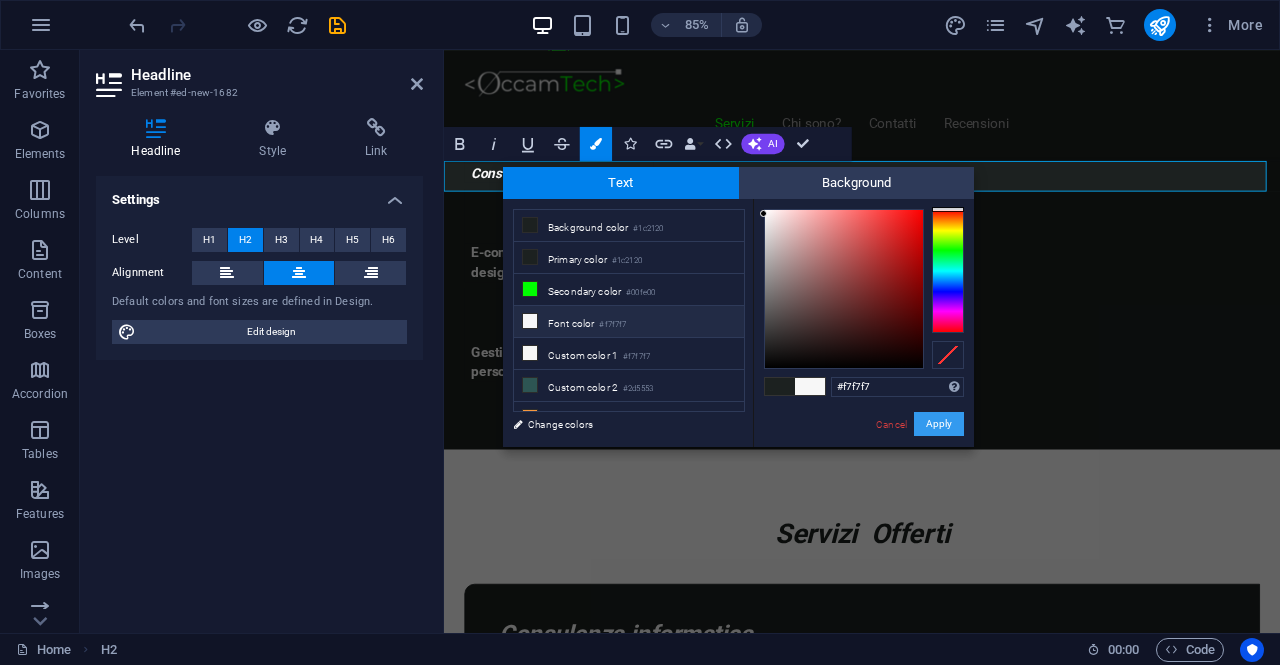 click on "Apply" at bounding box center (939, 424) 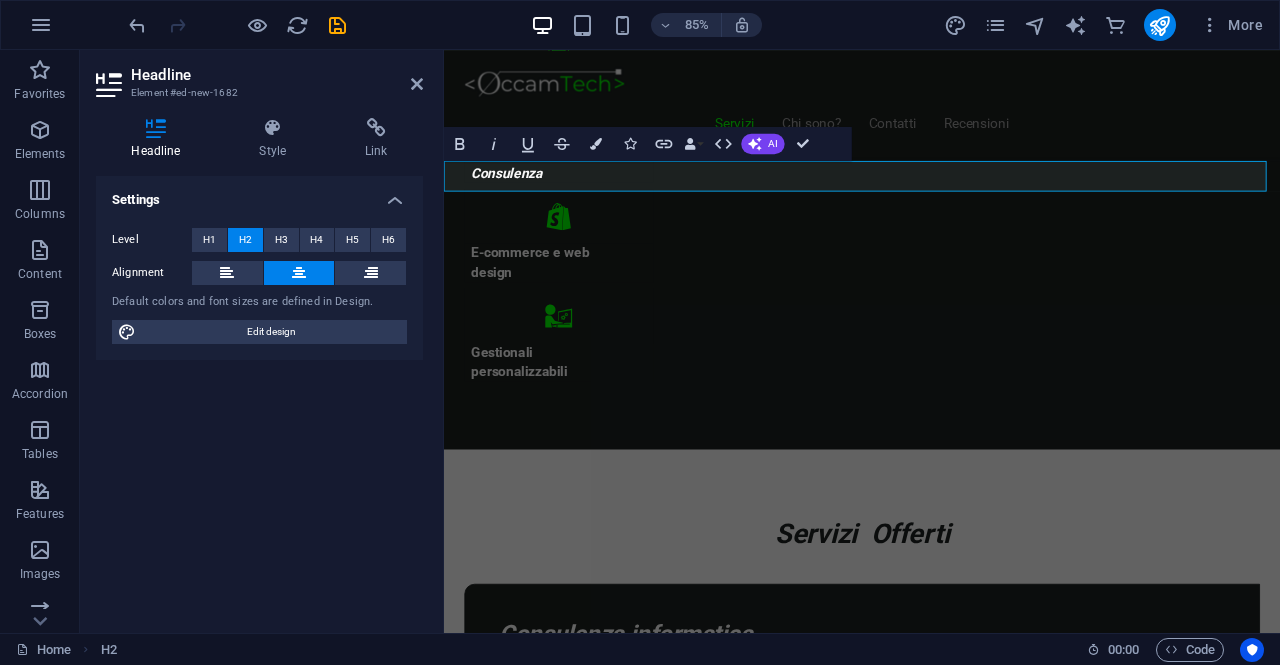 click on "​​ ​" at bounding box center (936, 6798) 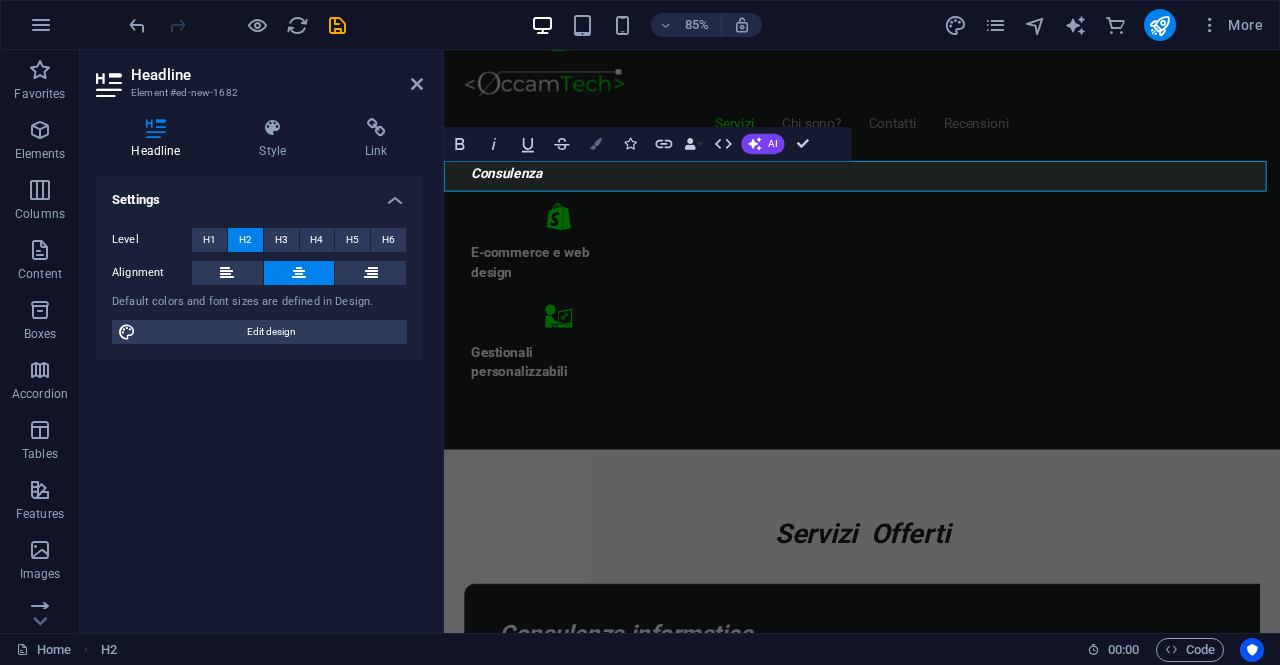 click on "Colors" at bounding box center [596, 144] 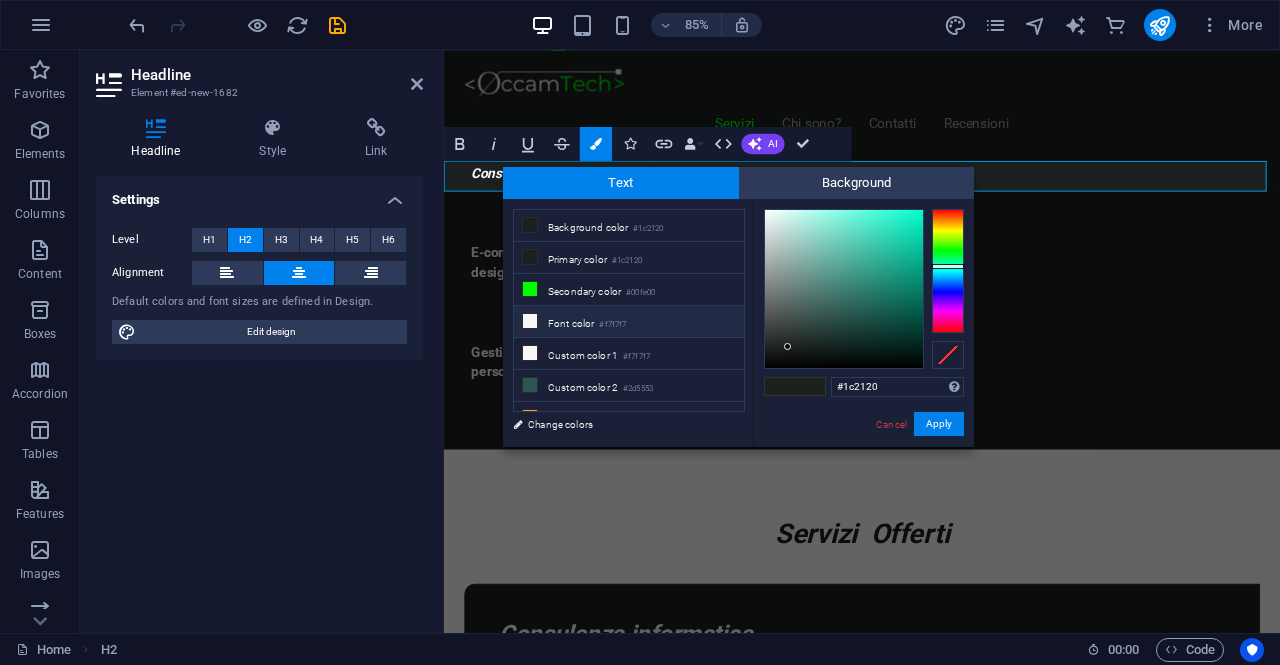 click on "Font color
#f7f7f7" at bounding box center [629, 322] 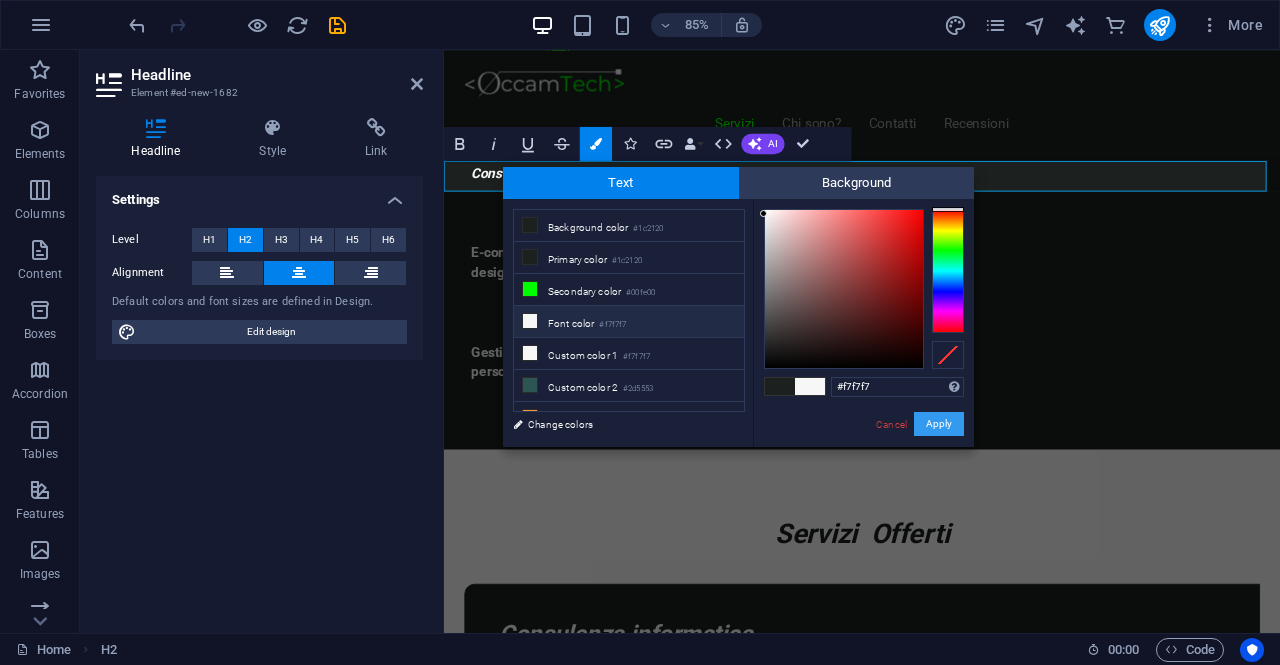 drag, startPoint x: 940, startPoint y: 427, endPoint x: 567, endPoint y: 439, distance: 373.193 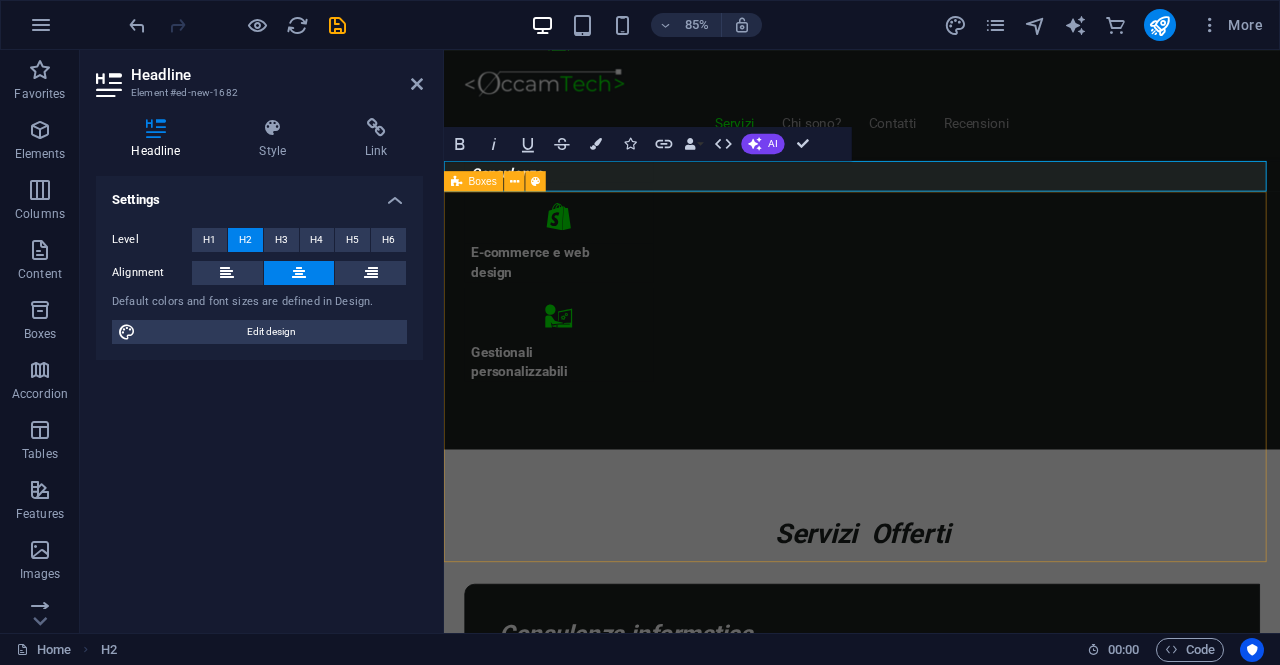 click on "ffs" at bounding box center (936, 6797) 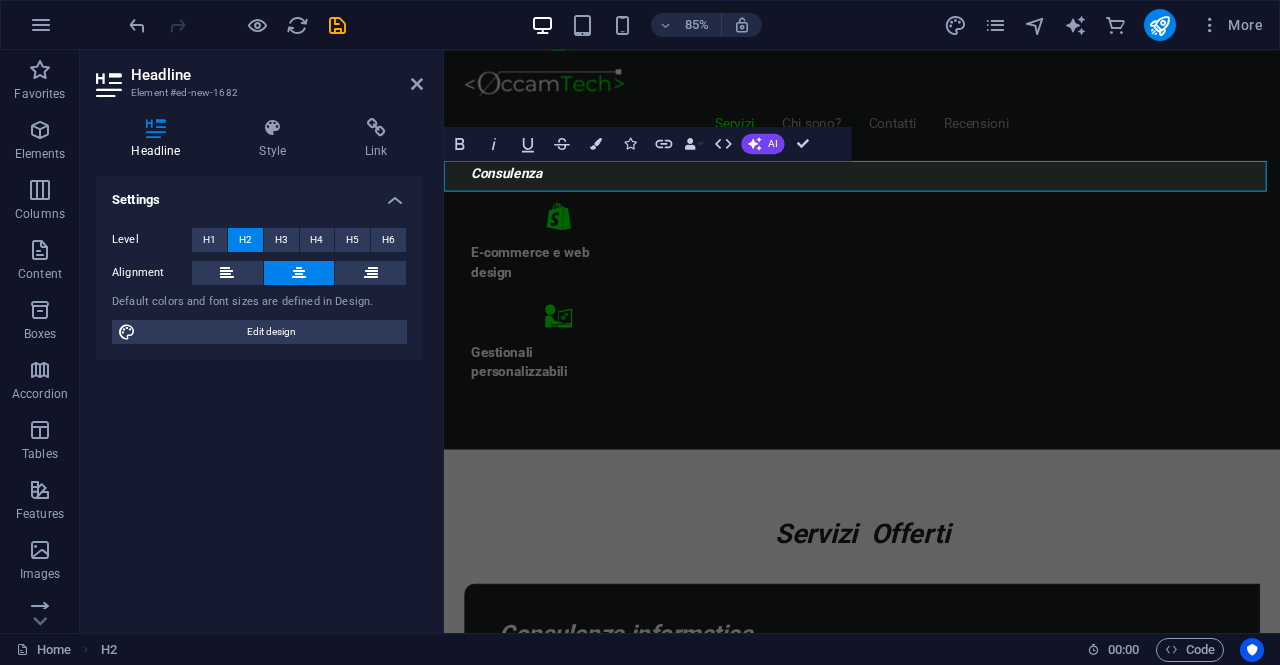 click on "ffs" at bounding box center [936, 6797] 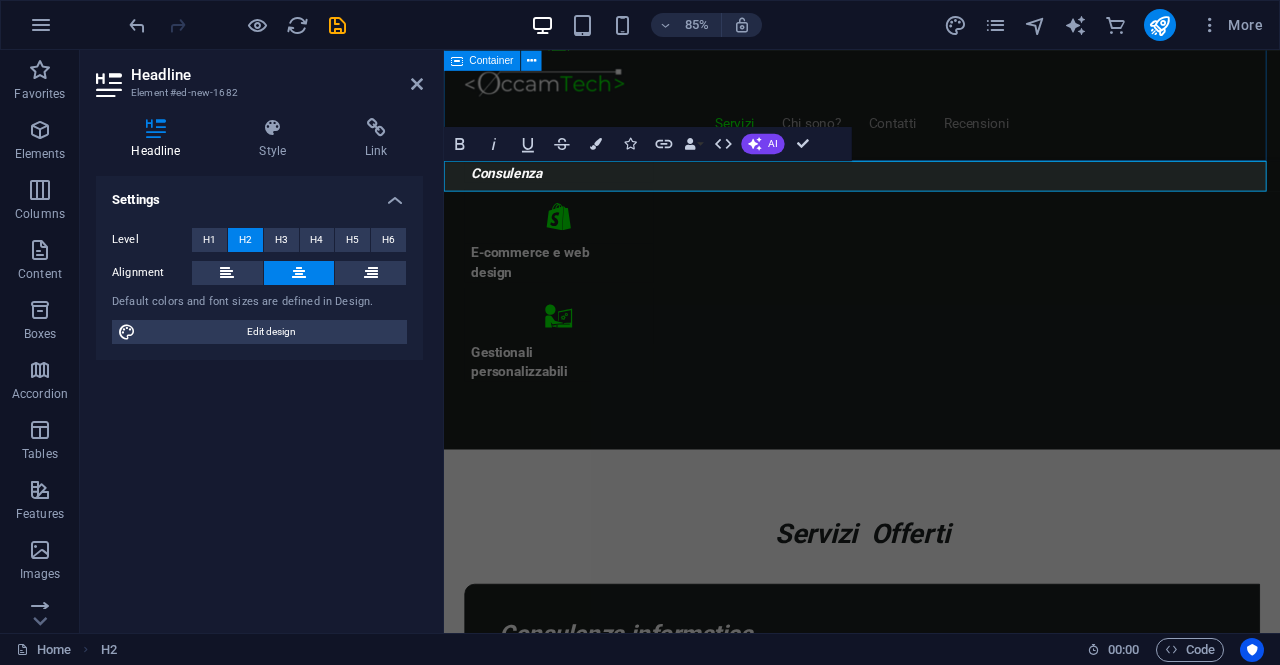 drag, startPoint x: 1118, startPoint y: 189, endPoint x: 728, endPoint y: 180, distance: 390.10382 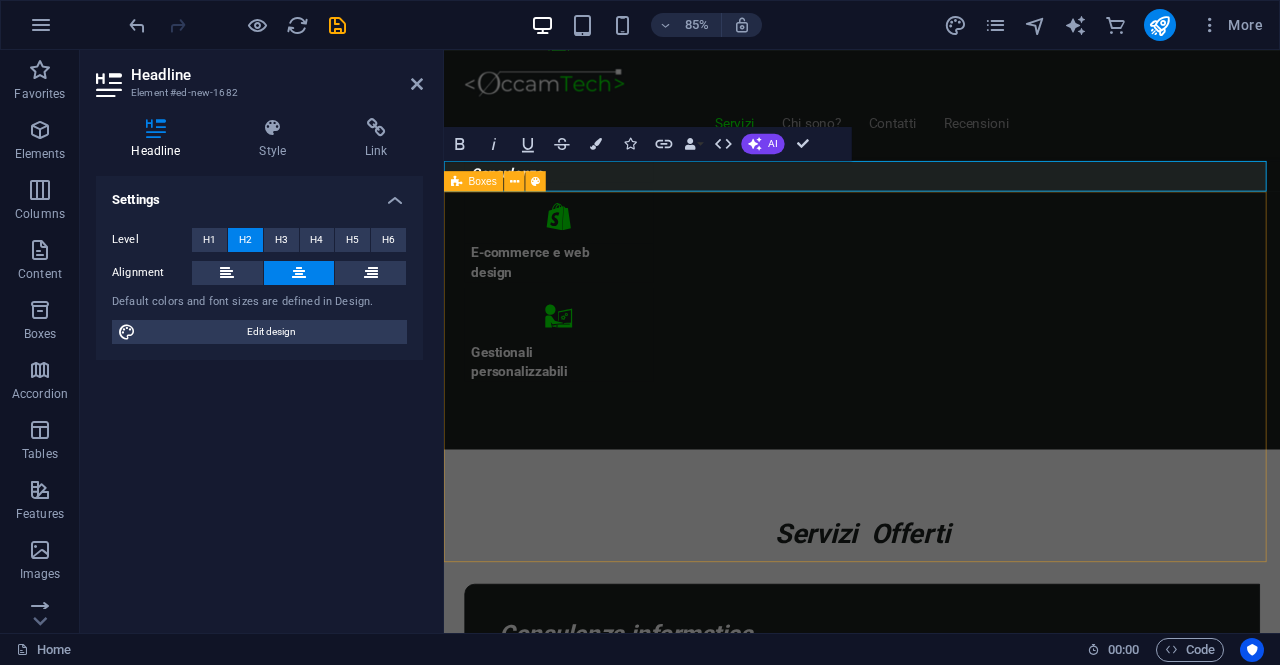 copy on "Siti e-commerce e siti vetrine" 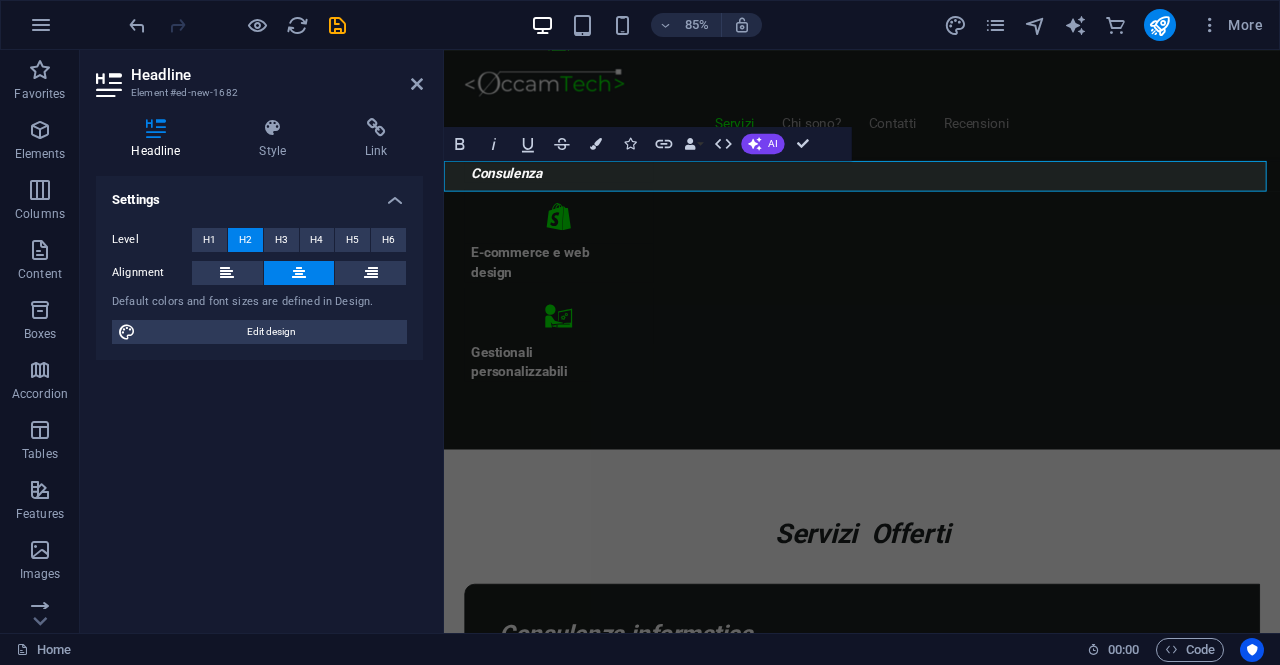 click on "Siti E-commerce e Vetrina: La Tua Presenza Online, al Massimo Livello" at bounding box center [936, 6797] 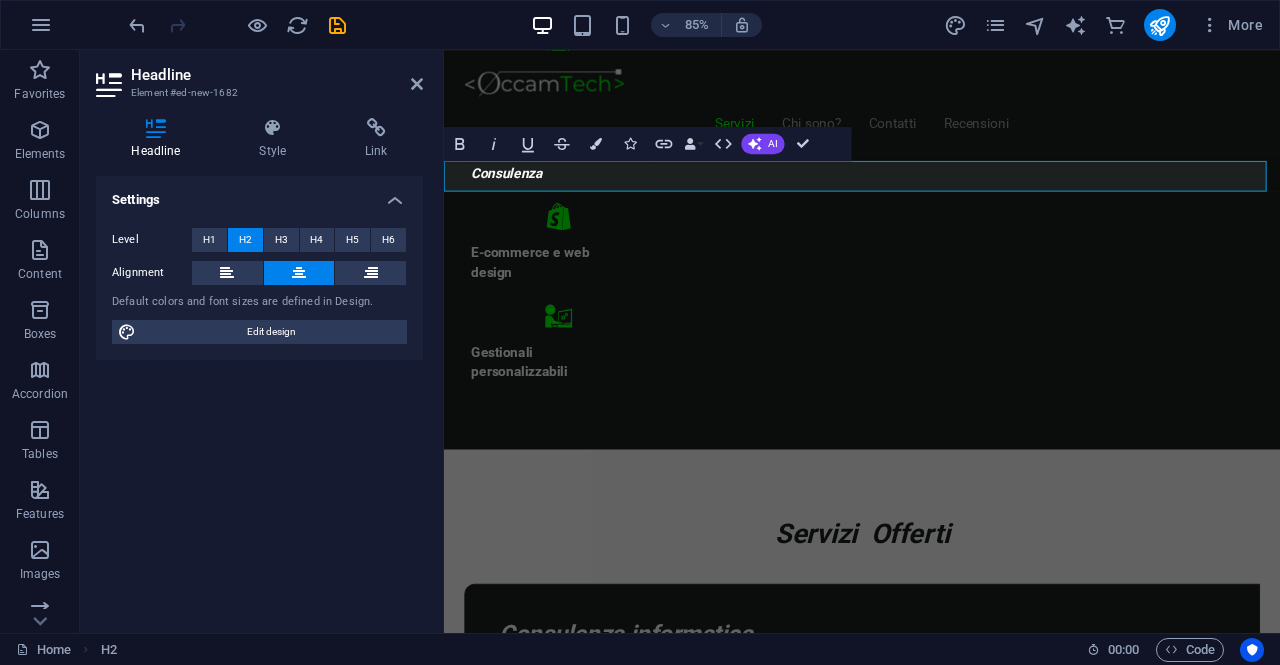 click on "Siti E-commerce e Vetrina: La Tua Presenza Online, al Massimo Livello" at bounding box center [936, 6797] 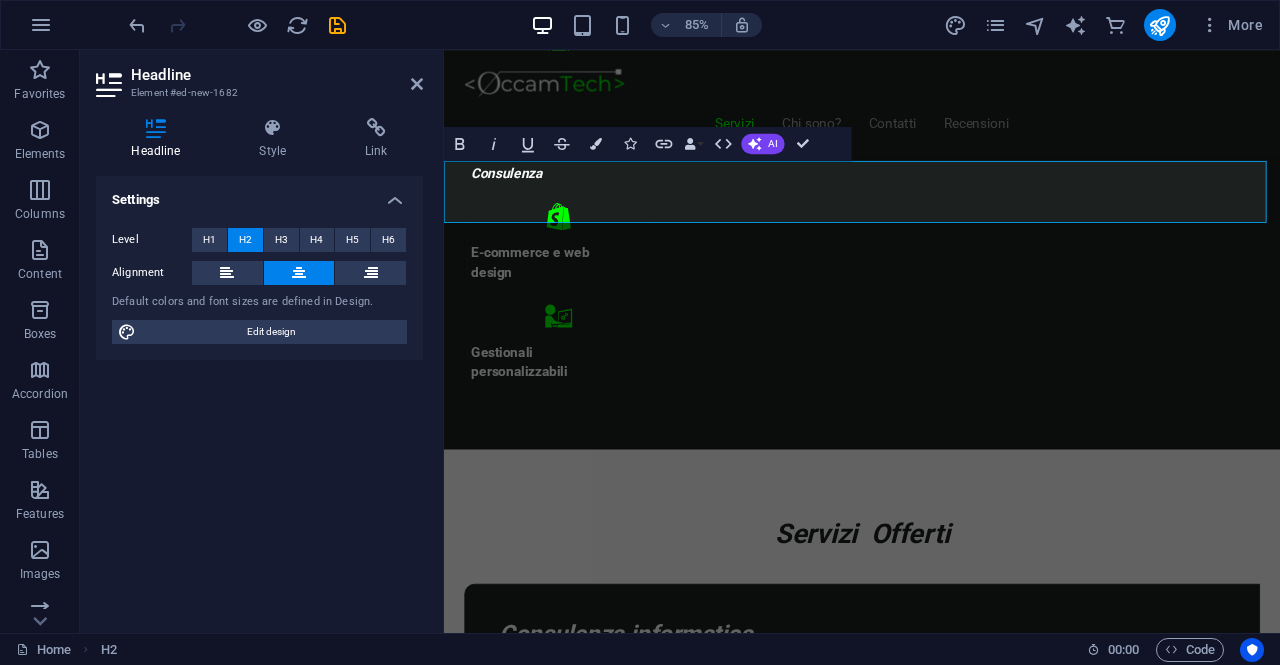 click on "Siti E-commerce e Vetrina:  ‌La Tua Presenza Online, al Massimo Livello" at bounding box center (936, 6816) 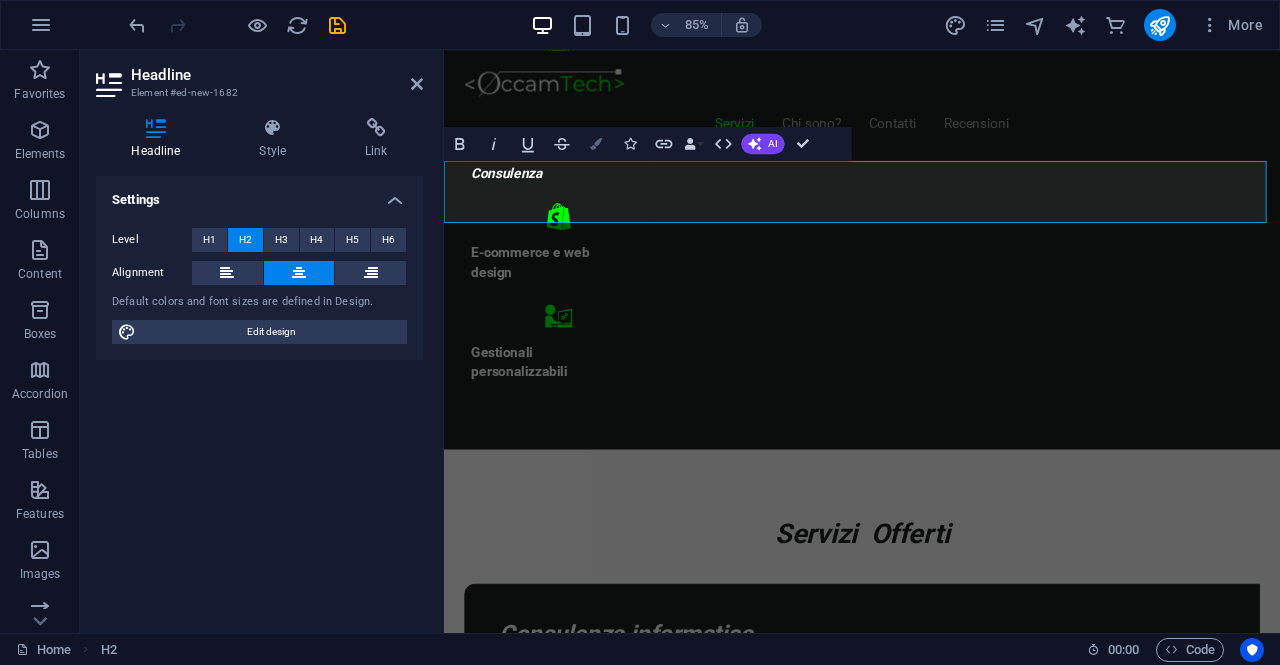click on "Colors" at bounding box center [596, 144] 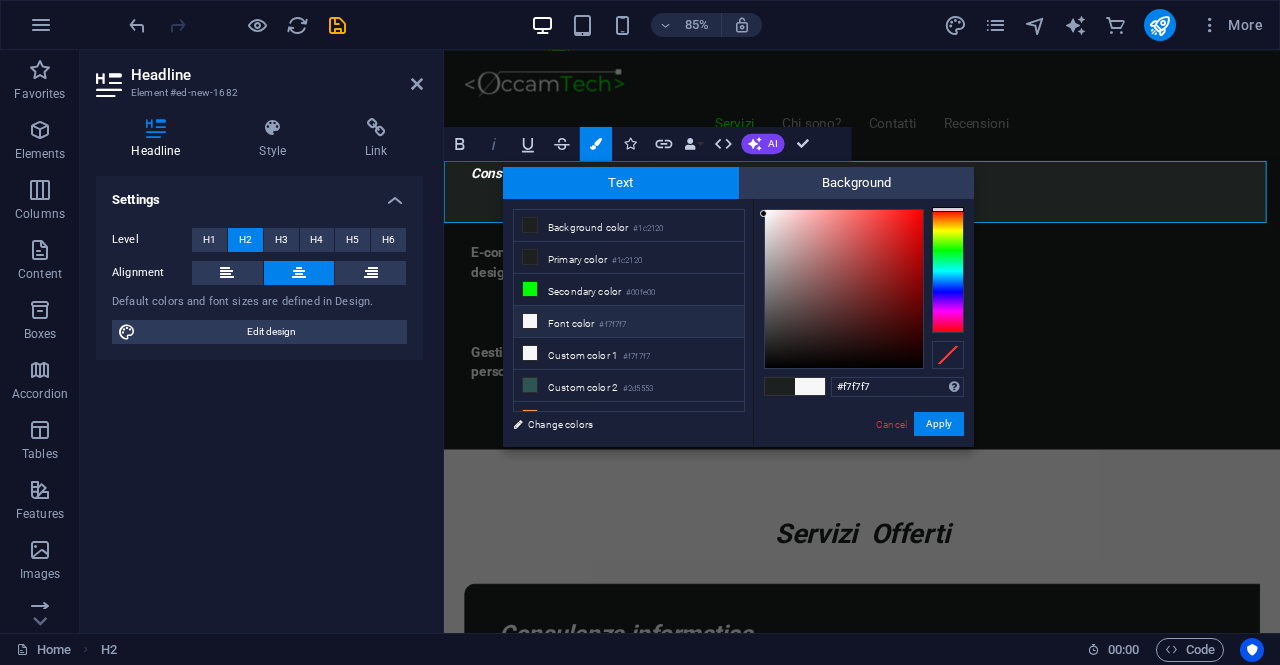 click on "Italic" at bounding box center [494, 144] 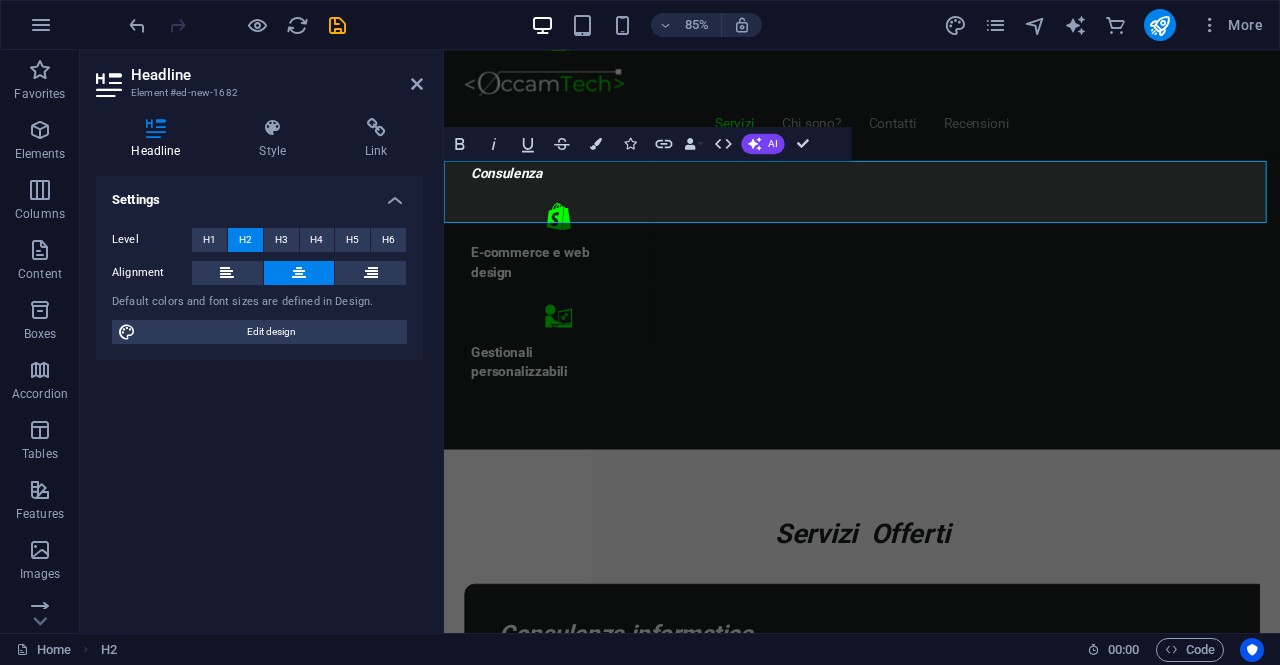 click on "Siti E-commerce e Vetrina   ‌La Tua Presenza Online, al Massimo Livello" at bounding box center (936, 6815) 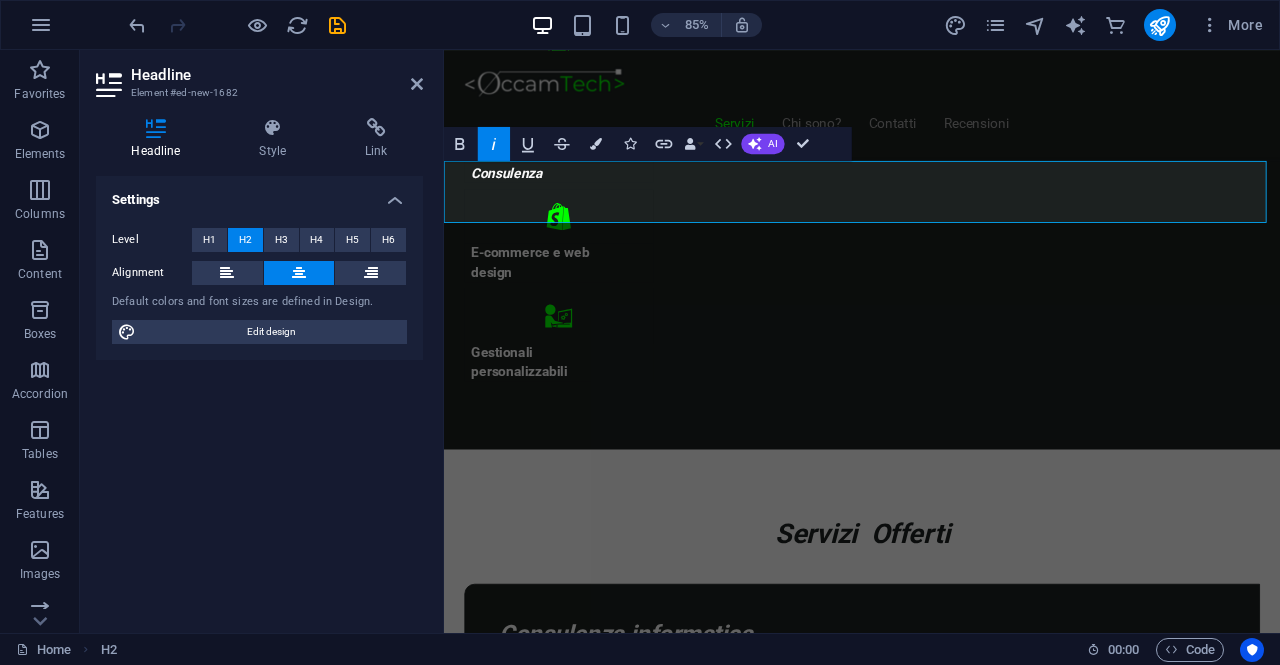 click 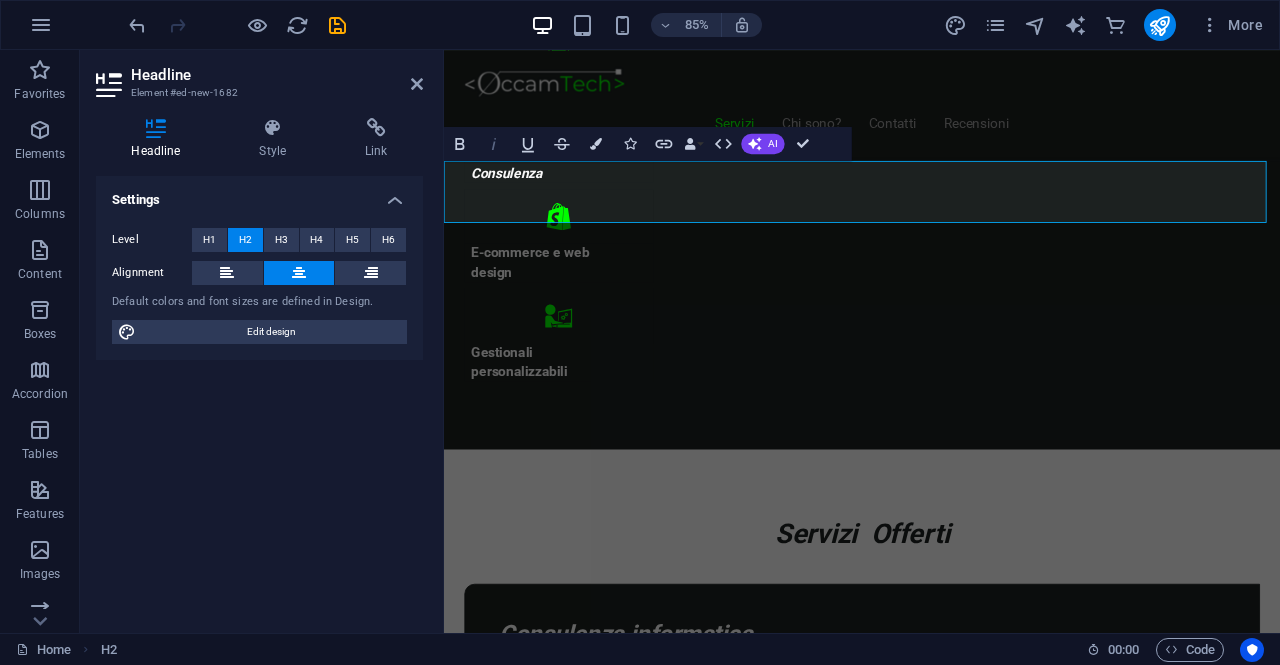 click 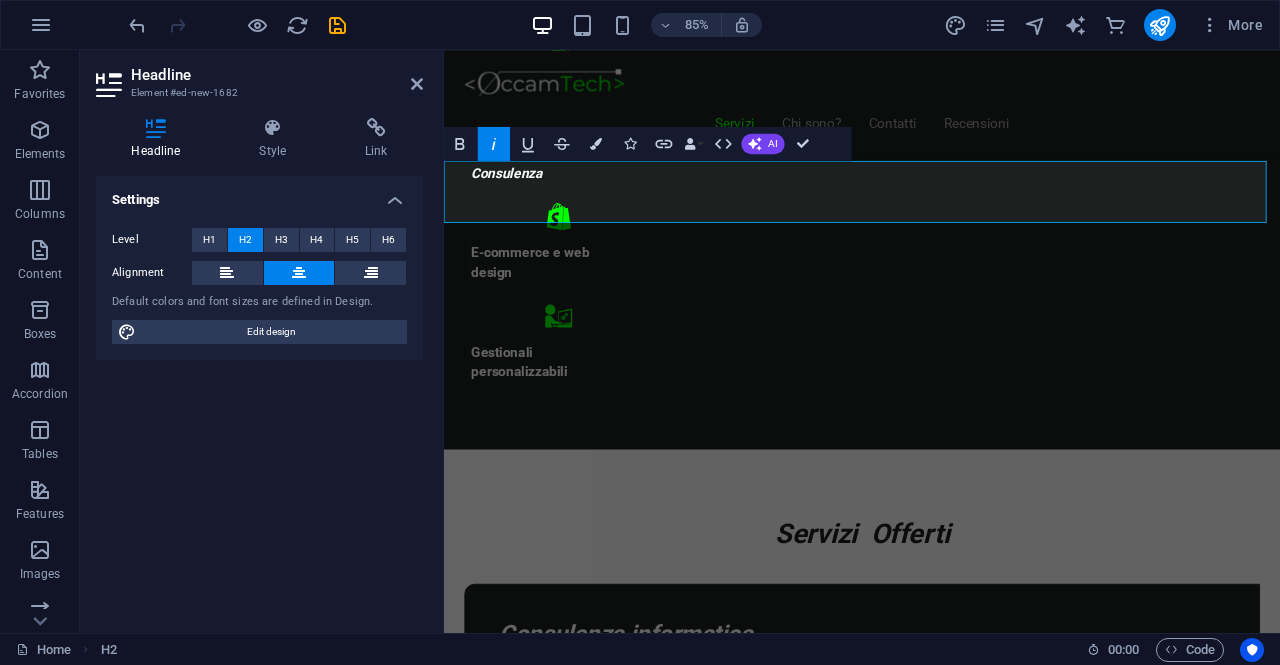 click on "Siti E-commerce e Vetrina  ‌La Tua Presenza Online, al Massimo Livello" at bounding box center [936, 6816] 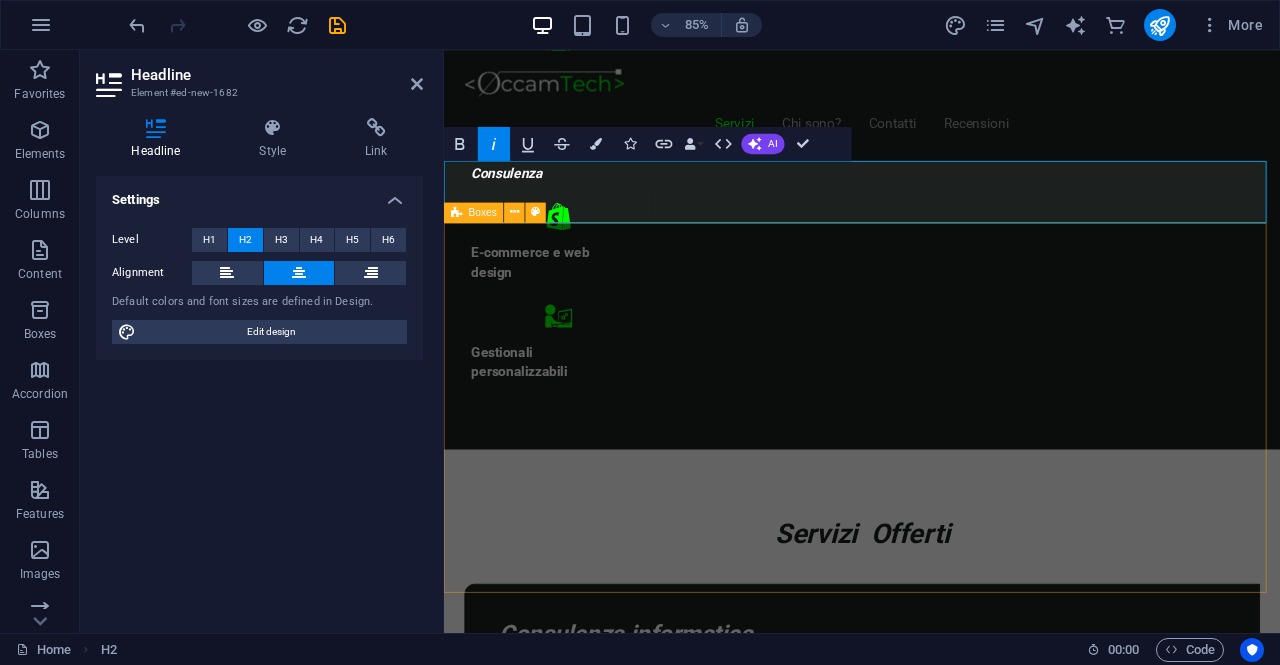 click on "Headline Lorem ipsum dolor sit amet, consectetuer adipiscing elit. Aenean commodo ligula eget dolor. Lorem ipsum dolor sit amet, consectetuer adipiscing elit leget dolor. Headline Lorem ipsum dolor sit amet, consectetuer adipiscing elit. Aenean commodo ligula eget dolor. Lorem ipsum dolor sit amet, consectetuer adipiscing elit leget dolor. Headline Lorem ipsum dolor sit amet, consectetuer adipiscing elit. Aenean commodo ligula eget dolor. Lorem ipsum dolor sit amet, consectetuer adipiscing elit leget dolor." at bounding box center [936, 7323] 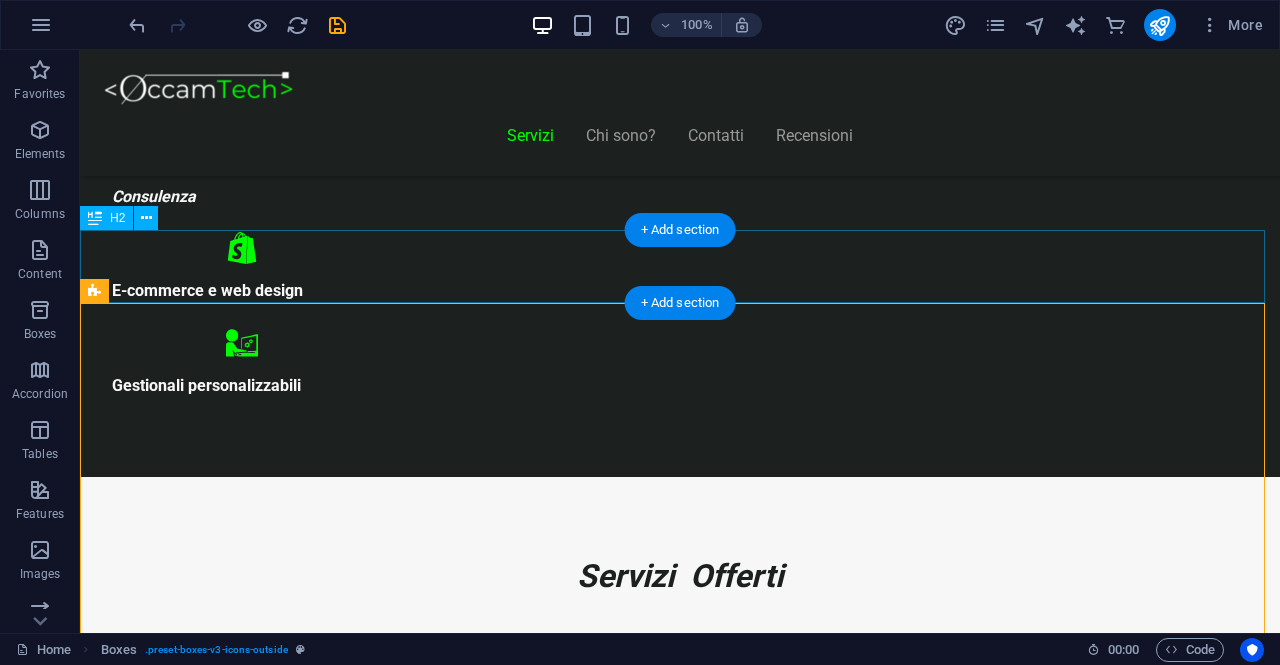 scroll, scrollTop: 1100, scrollLeft: 0, axis: vertical 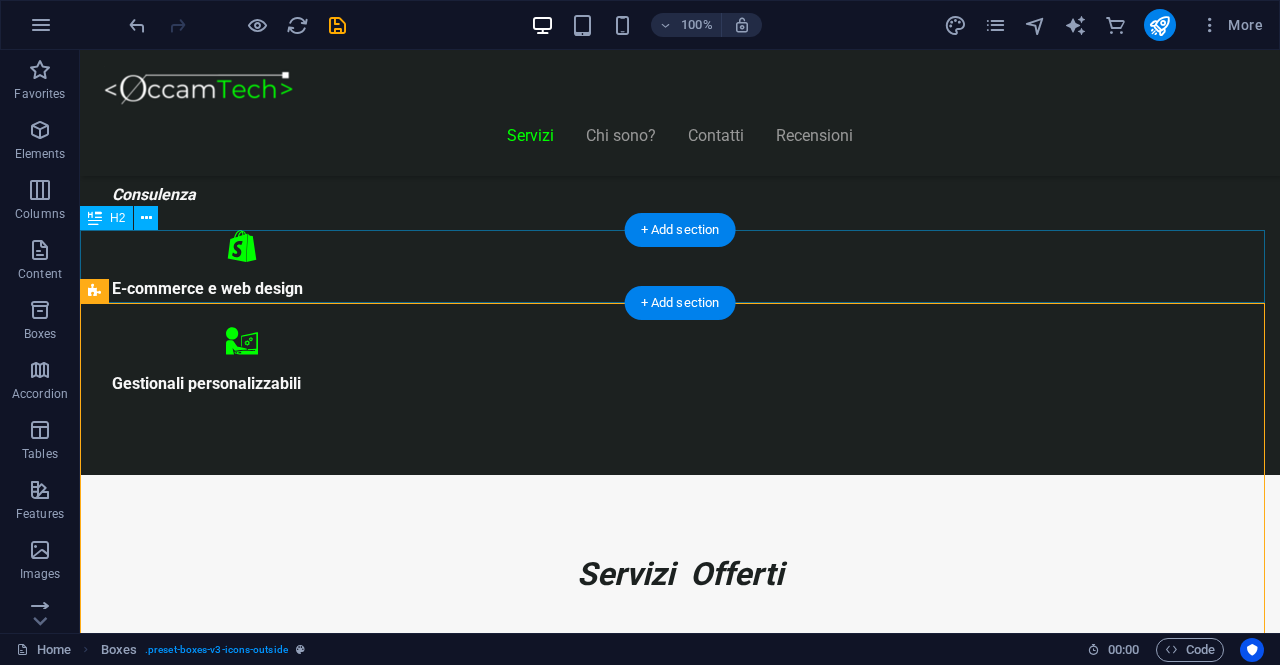 click on "Siti E-commerce e Vetrina  La Tua Presenza Online, al Massimo Livello" at bounding box center (680, 8189) 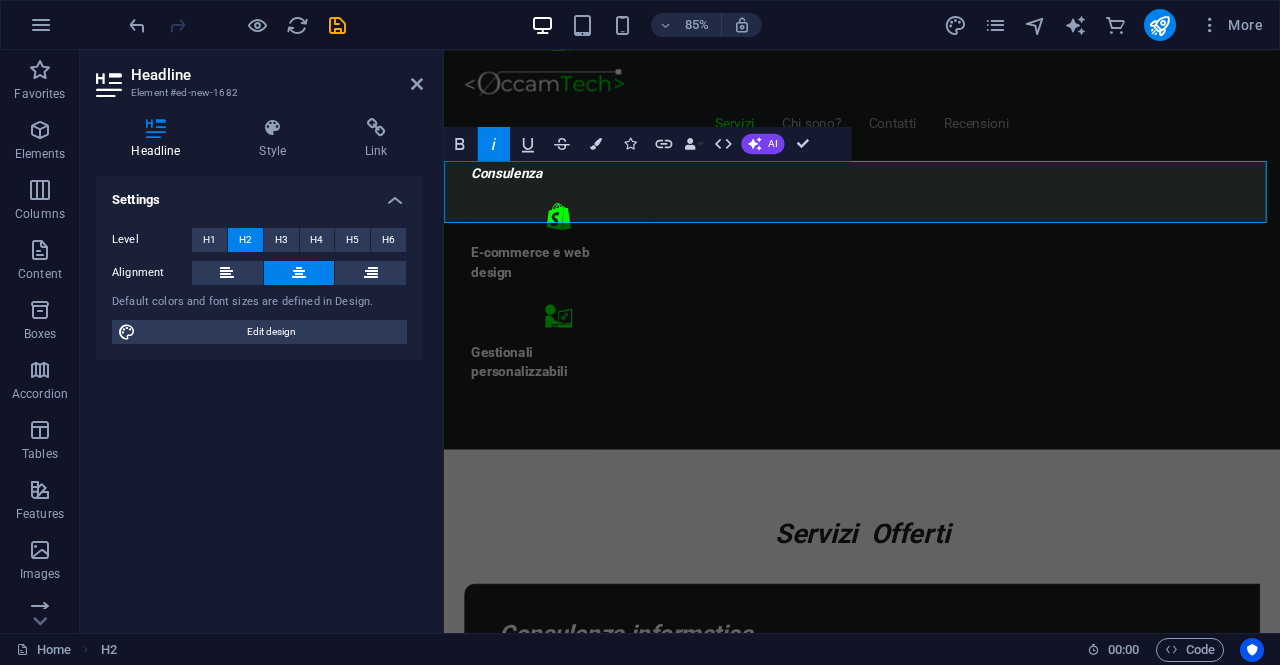 click on "Siti E-commerce e Vetrina  La Tua Presenza Online, al Massimo Livello" at bounding box center [936, 6816] 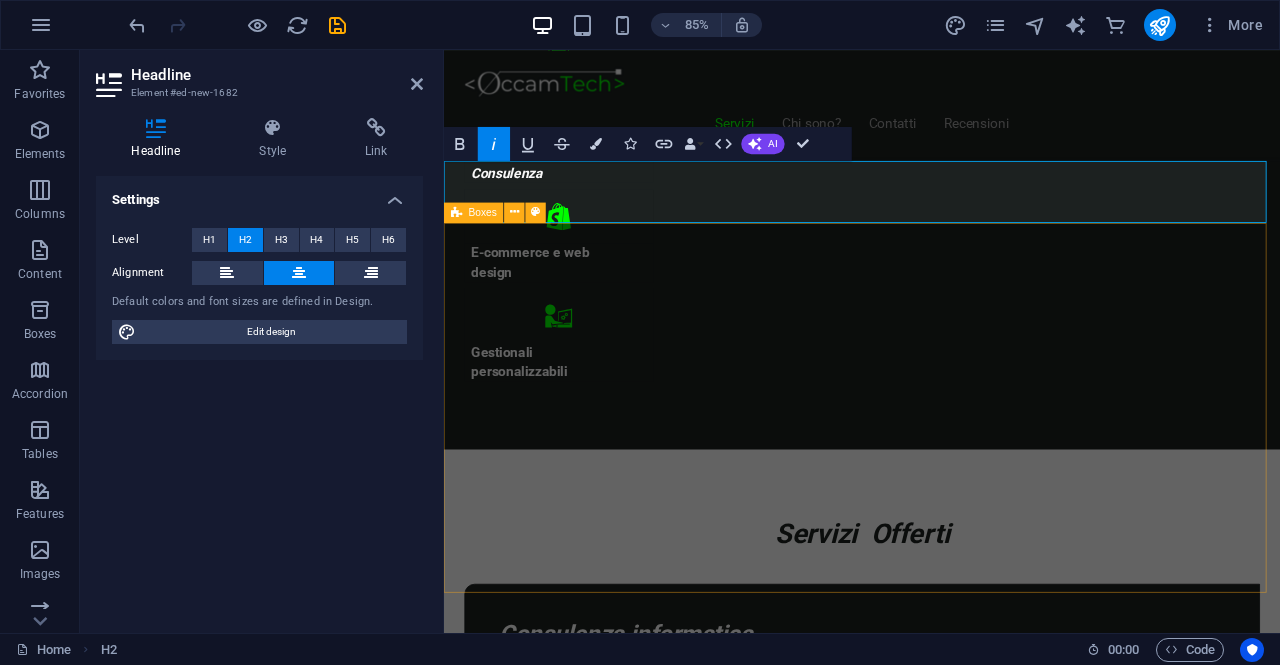 click on "Headline Lorem ipsum dolor sit amet, consectetuer adipiscing elit. Aenean commodo ligula eget dolor. Lorem ipsum dolor sit amet, consectetuer adipiscing elit leget dolor. Headline Lorem ipsum dolor sit amet, consectetuer adipiscing elit. Aenean commodo ligula eget dolor. Lorem ipsum dolor sit amet, consectetuer adipiscing elit leget dolor. Headline Lorem ipsum dolor sit amet, consectetuer adipiscing elit. Aenean commodo ligula eget dolor. Lorem ipsum dolor sit amet, consectetuer adipiscing elit leget dolor." at bounding box center [936, 7323] 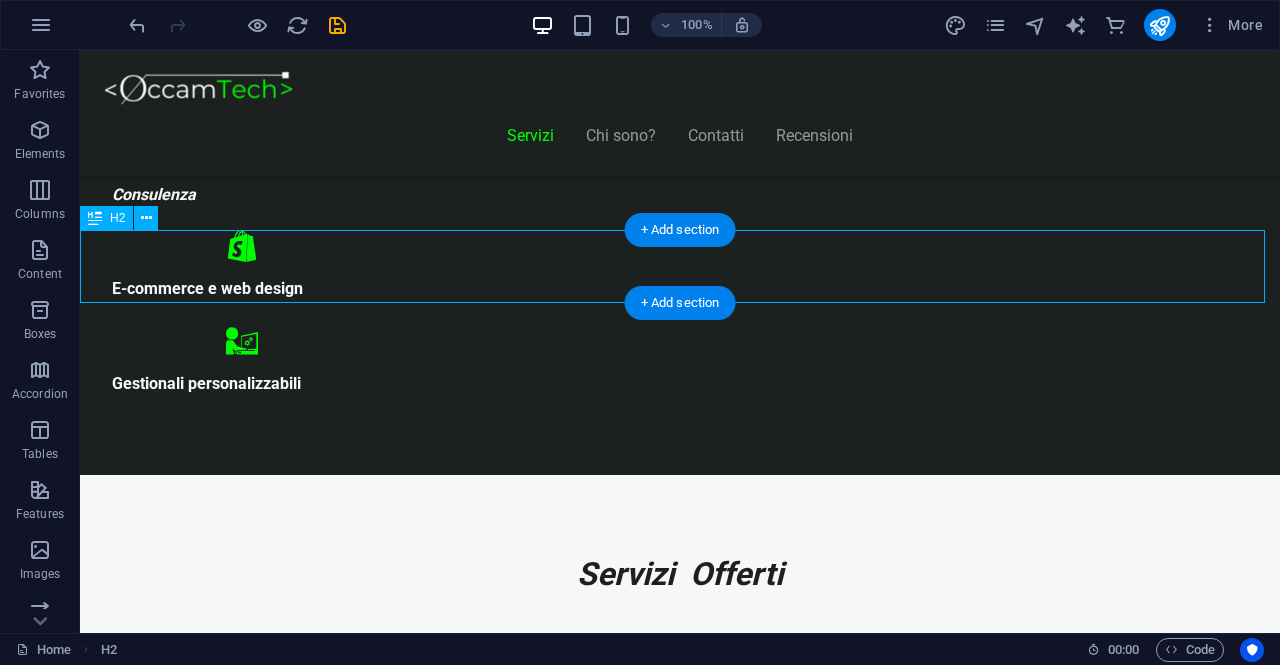 drag, startPoint x: 285, startPoint y: 244, endPoint x: 284, endPoint y: 265, distance: 21.023796 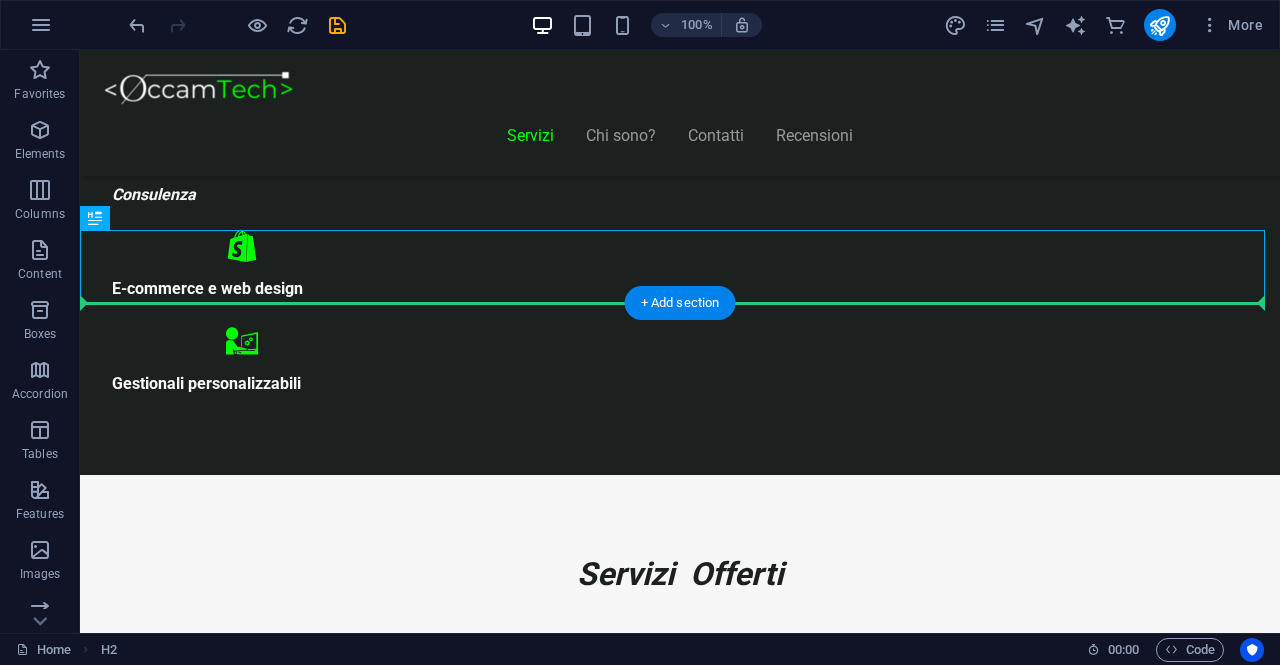 drag, startPoint x: 284, startPoint y: 265, endPoint x: 328, endPoint y: 384, distance: 126.873955 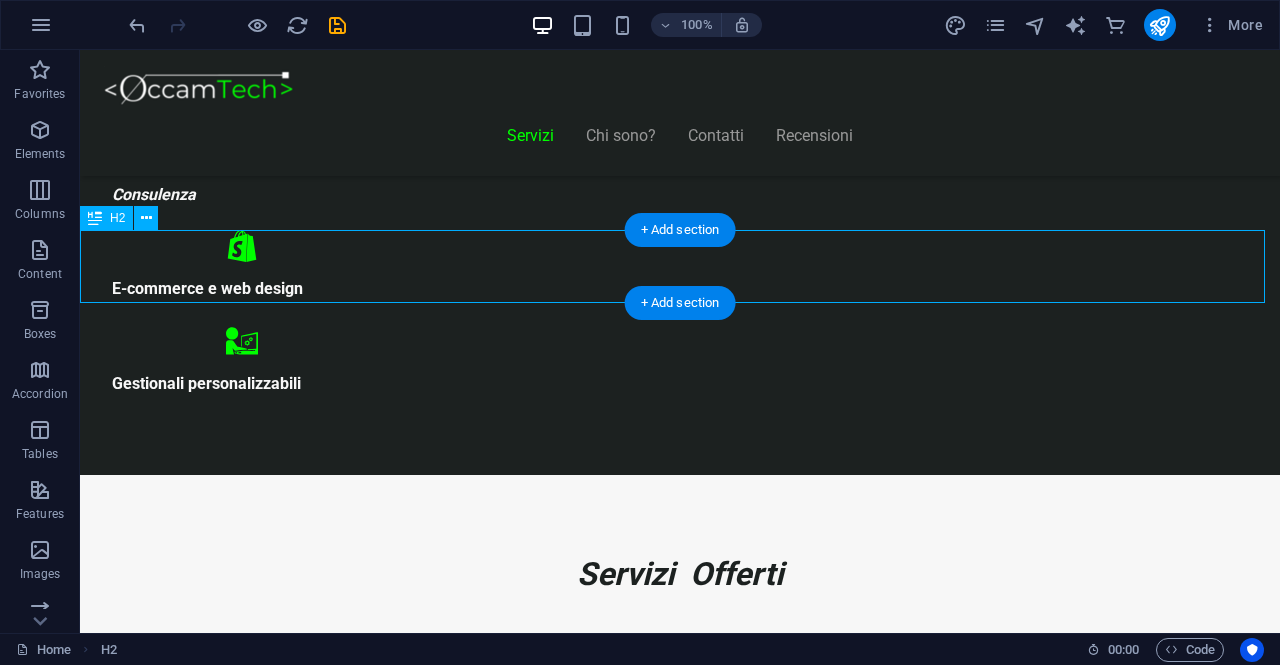 click on "Siti E-commerce e Vetrina  La Tua Presenza Online, al Massimo Livello" at bounding box center (680, 8189) 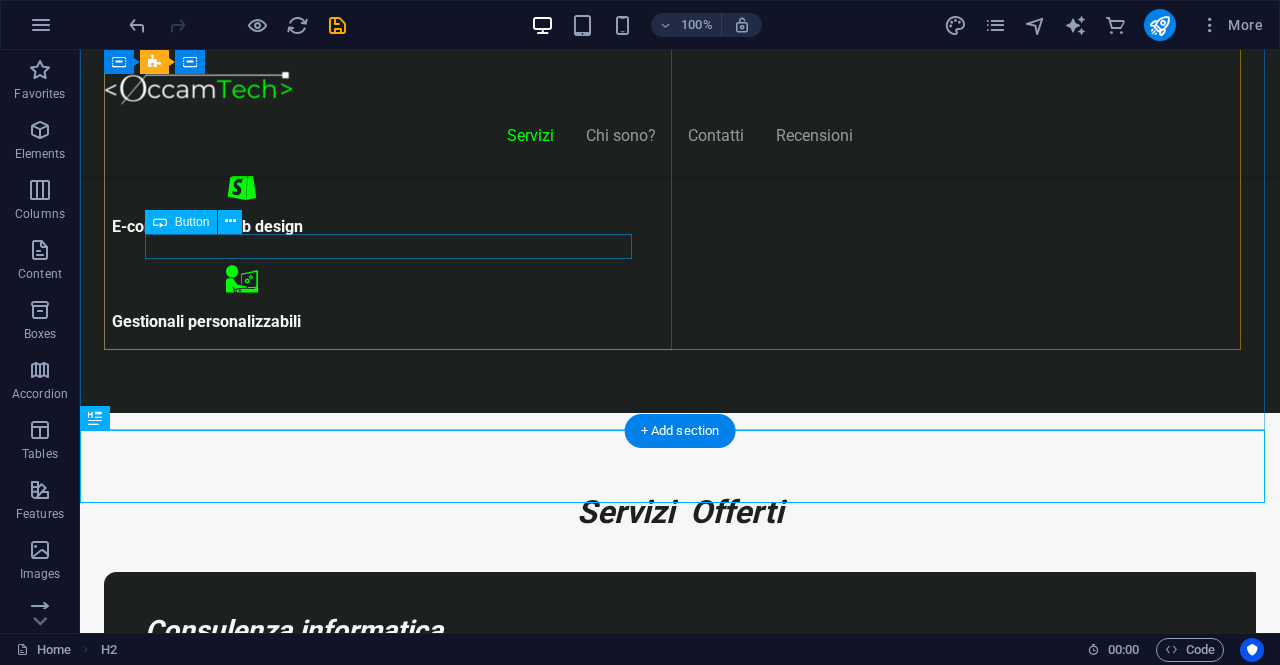 scroll, scrollTop: 1200, scrollLeft: 0, axis: vertical 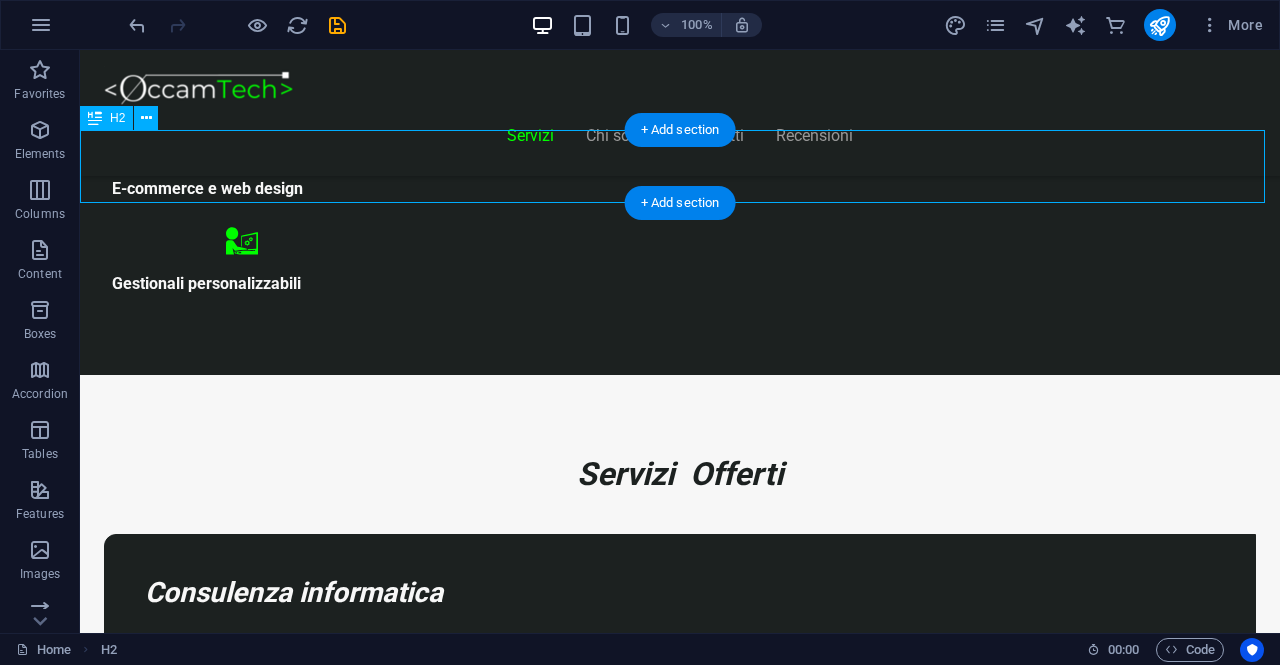 click on "Siti E-commerce e Vetrina  La Tua Presenza Online, al Massimo Livello" at bounding box center (680, 8089) 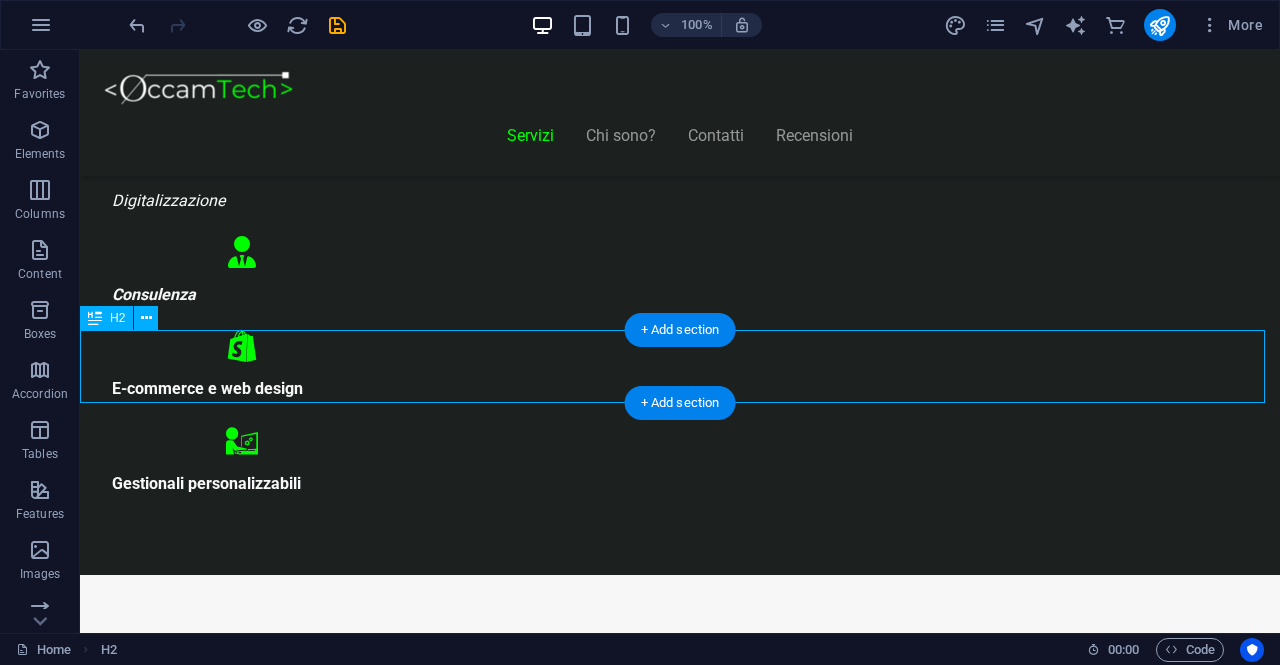 click on "Siti E-commerce e Vetrina  La Tua Presenza Online, al Massimo Livello" at bounding box center (680, 8289) 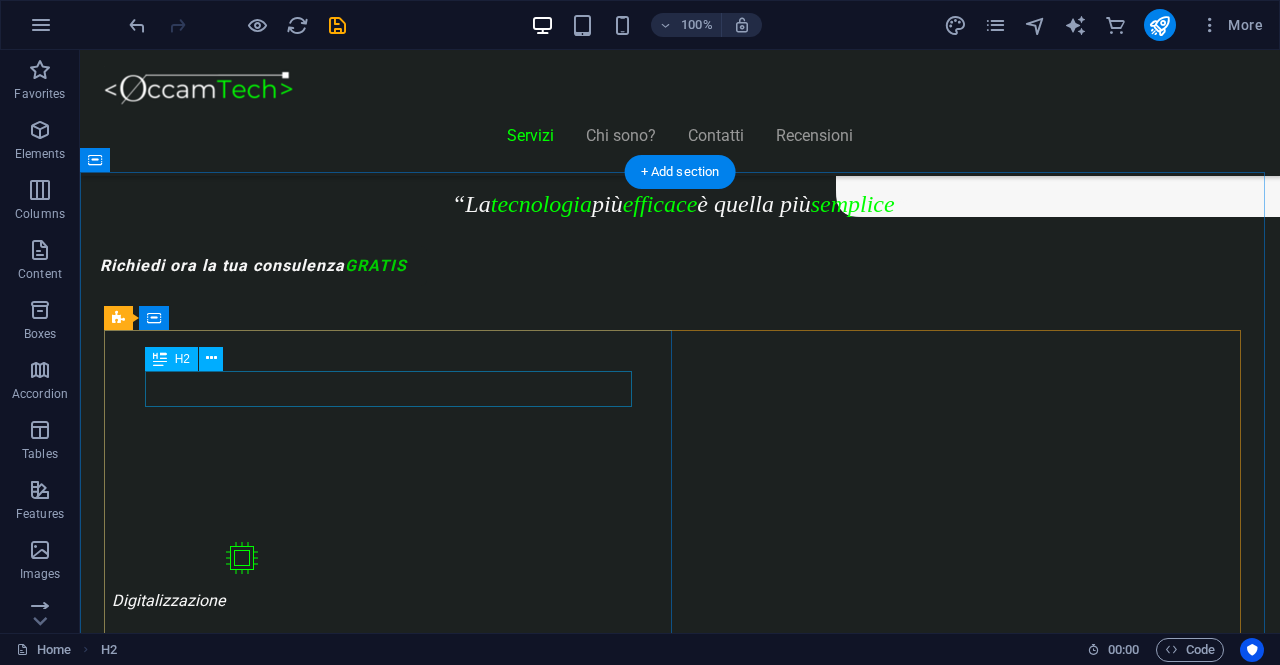 scroll, scrollTop: 1100, scrollLeft: 0, axis: vertical 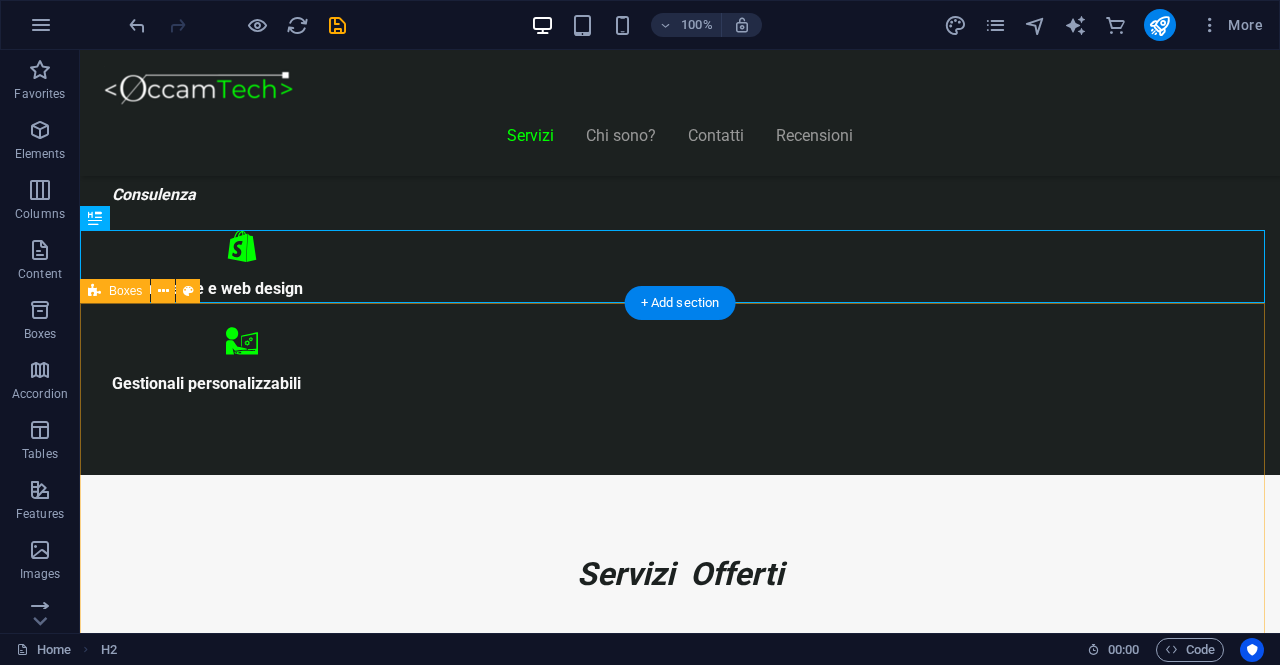 click on "Headline Lorem ipsum dolor sit amet, consectetuer adipiscing elit. Aenean commodo ligula eget dolor. Lorem ipsum dolor sit amet, consectetuer adipiscing elit leget dolor. Headline Lorem ipsum dolor sit amet, consectetuer adipiscing elit. Aenean commodo ligula eget dolor. Lorem ipsum dolor sit amet, consectetuer adipiscing elit leget dolor. Headline Lorem ipsum dolor sit amet, consectetuer adipiscing elit. Aenean commodo ligula eget dolor. Lorem ipsum dolor sit amet, consectetuer adipiscing elit leget dolor." at bounding box center (680, 8658) 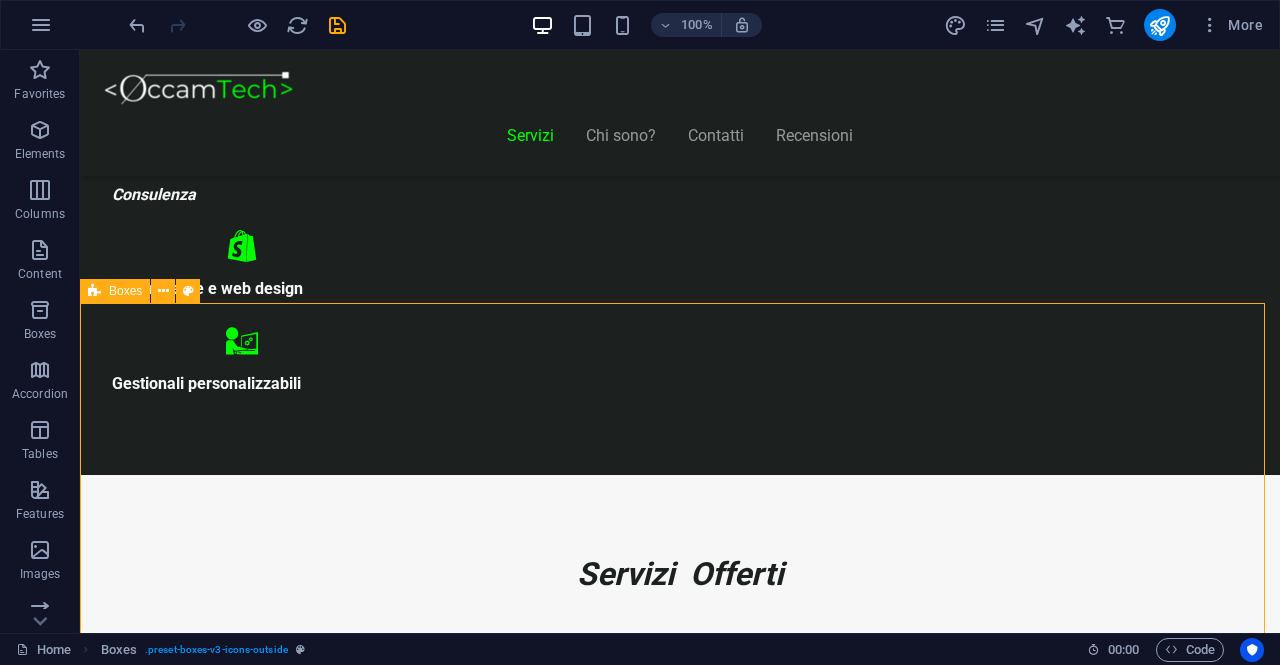 click on "Boxes" at bounding box center [125, 291] 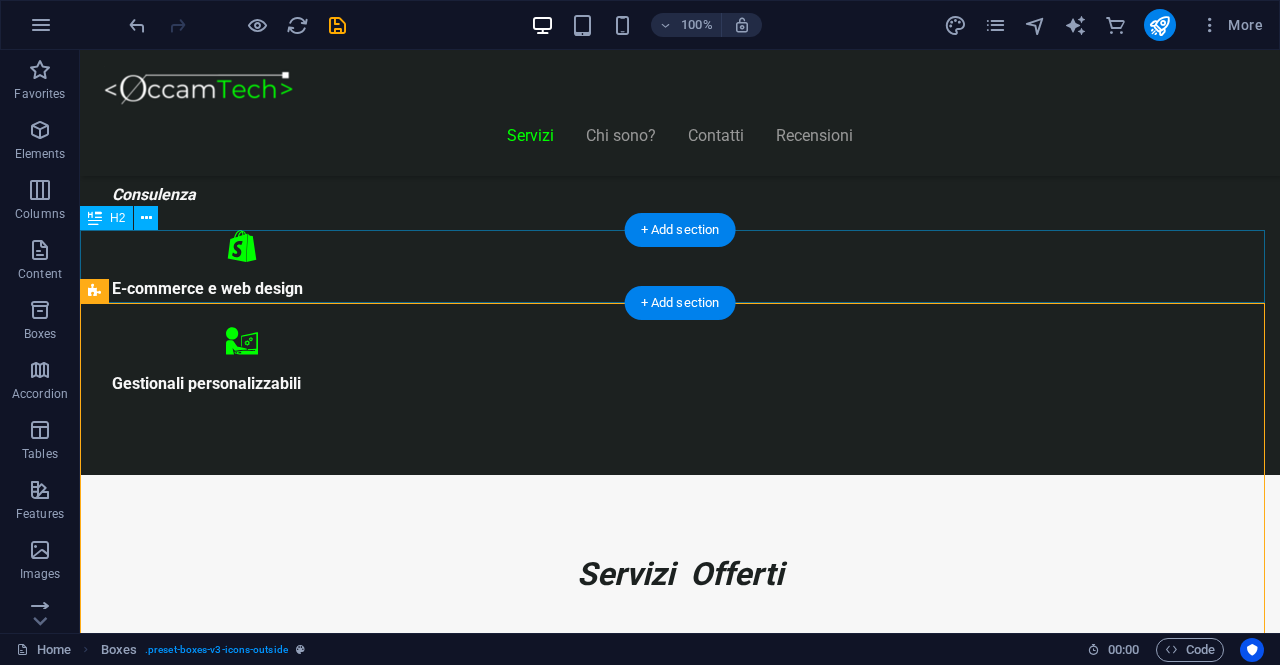 scroll, scrollTop: 1200, scrollLeft: 0, axis: vertical 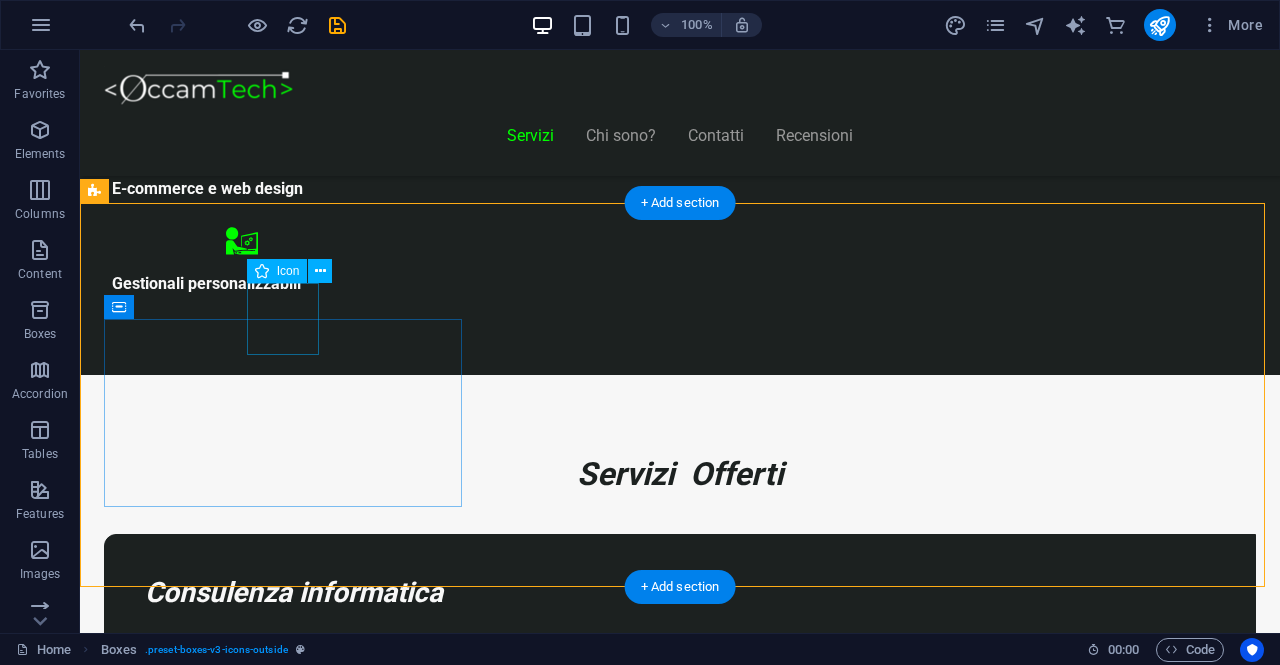 click at bounding box center (285, 8242) 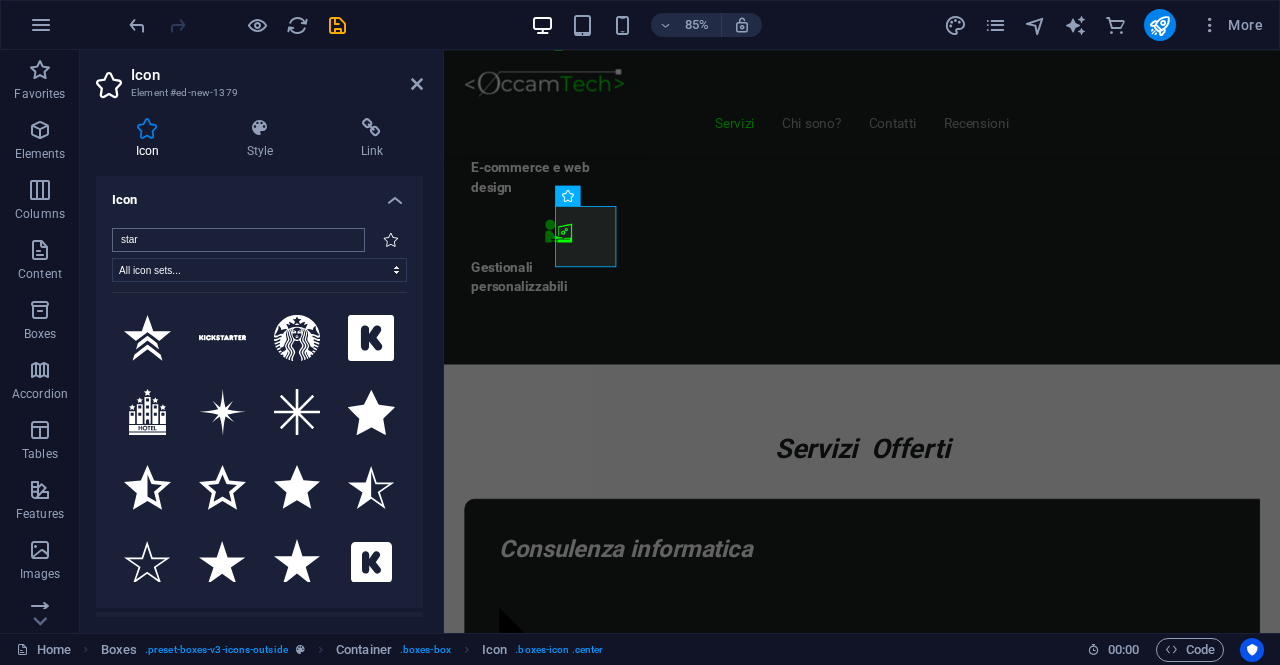 click on "star" at bounding box center (238, 240) 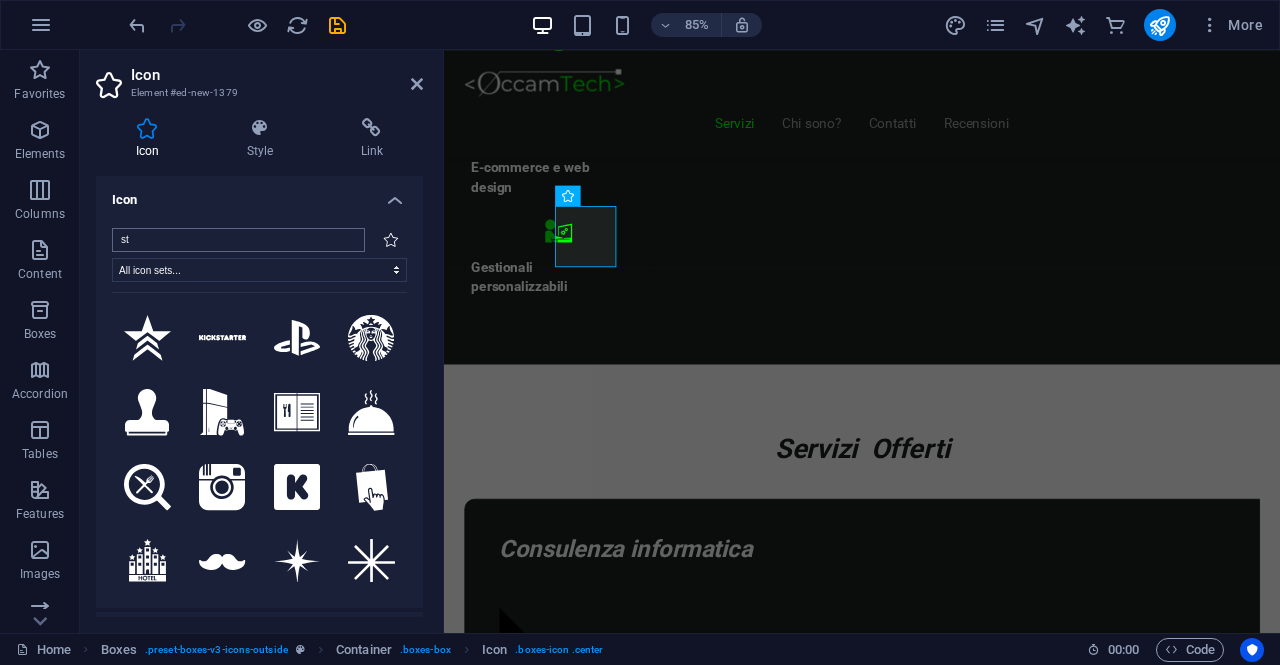 type on "s" 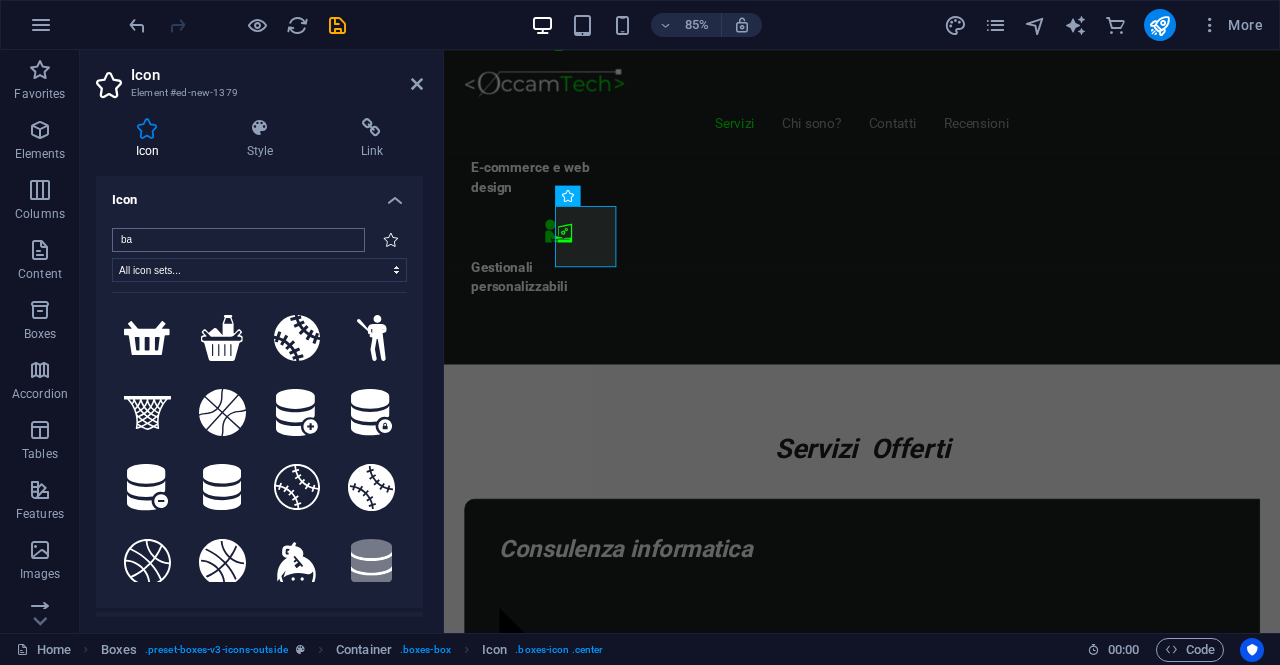 type on "b" 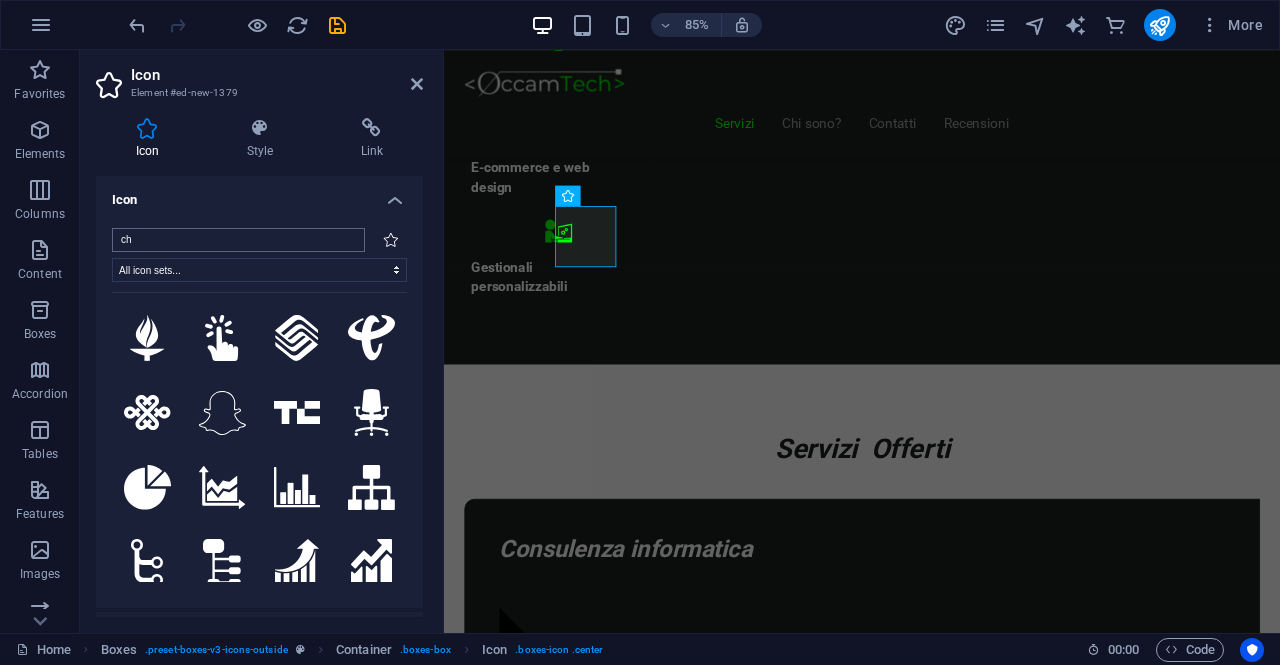 type on "c" 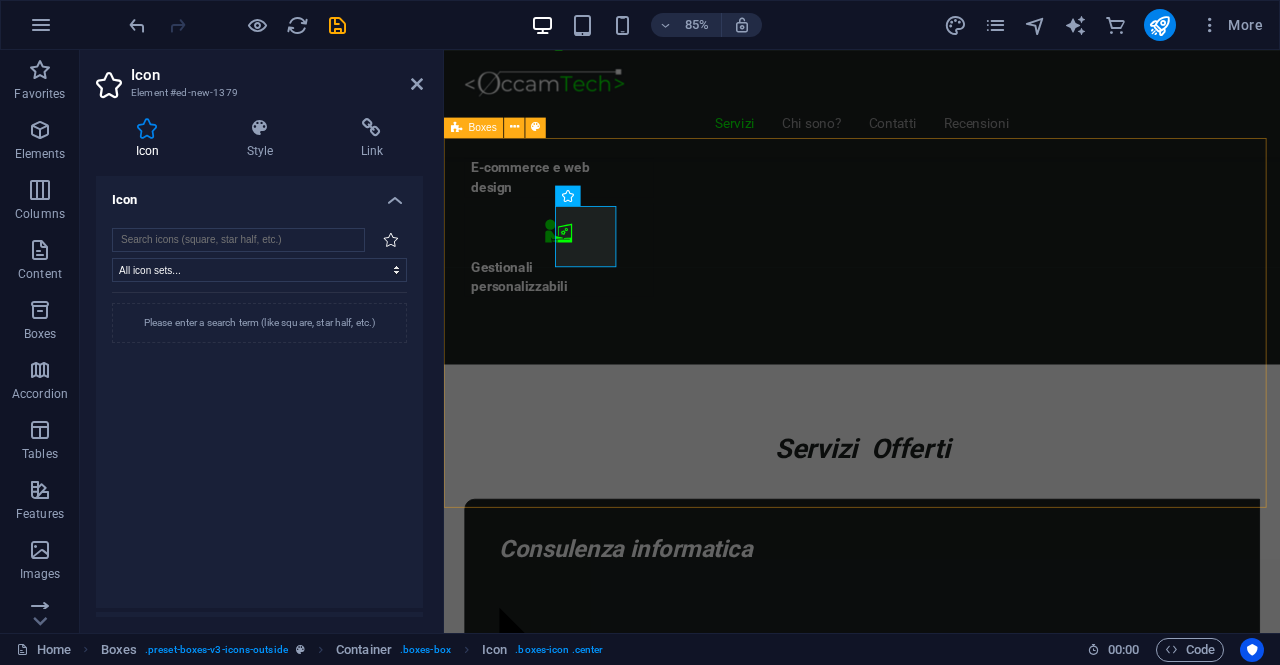 type 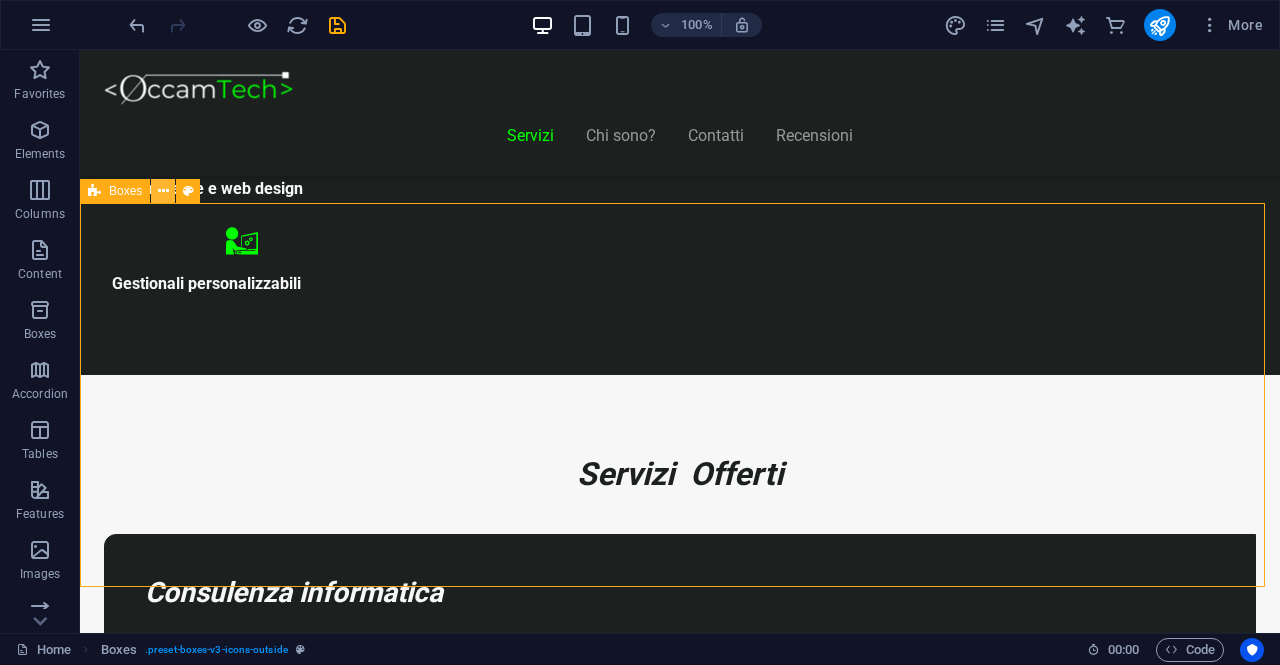 click at bounding box center [163, 191] 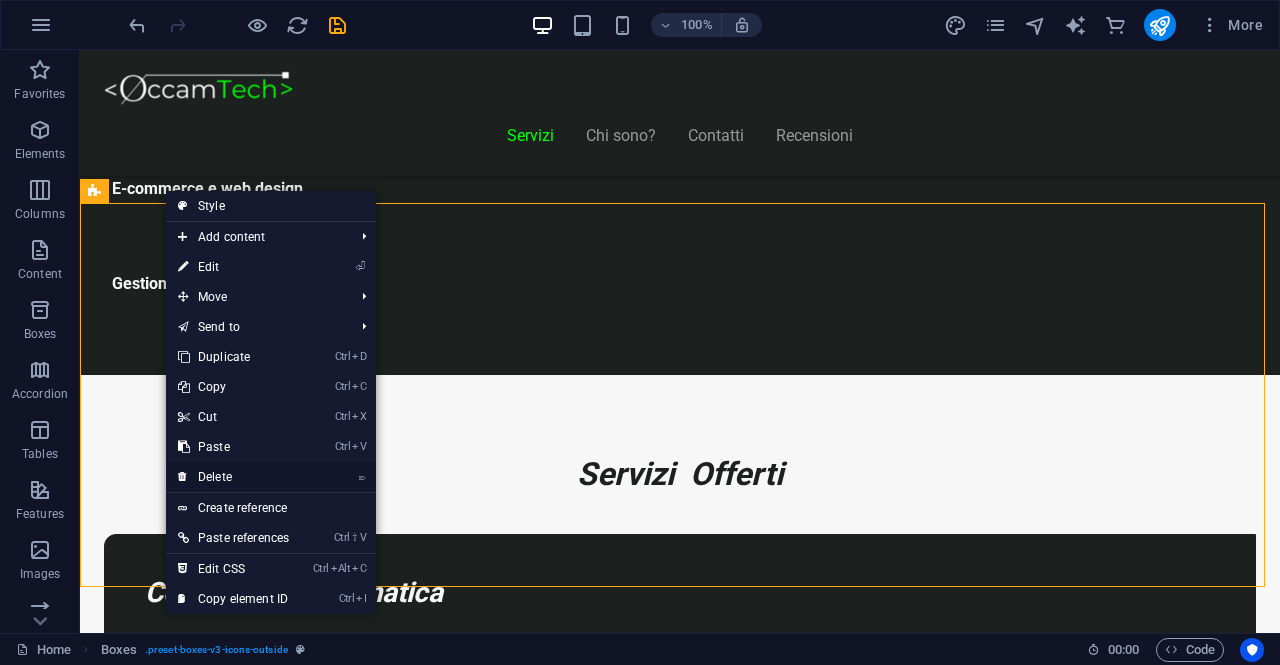 click on "⌦  Delete" at bounding box center (233, 477) 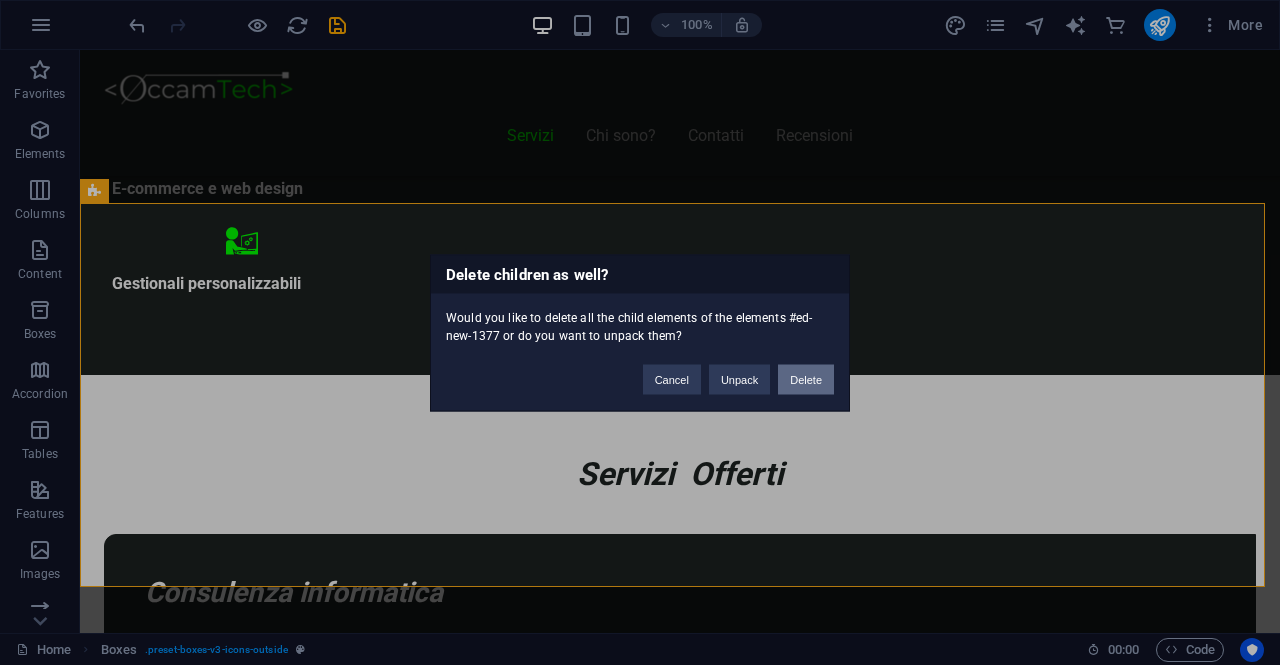 click on "Delete" at bounding box center [806, 379] 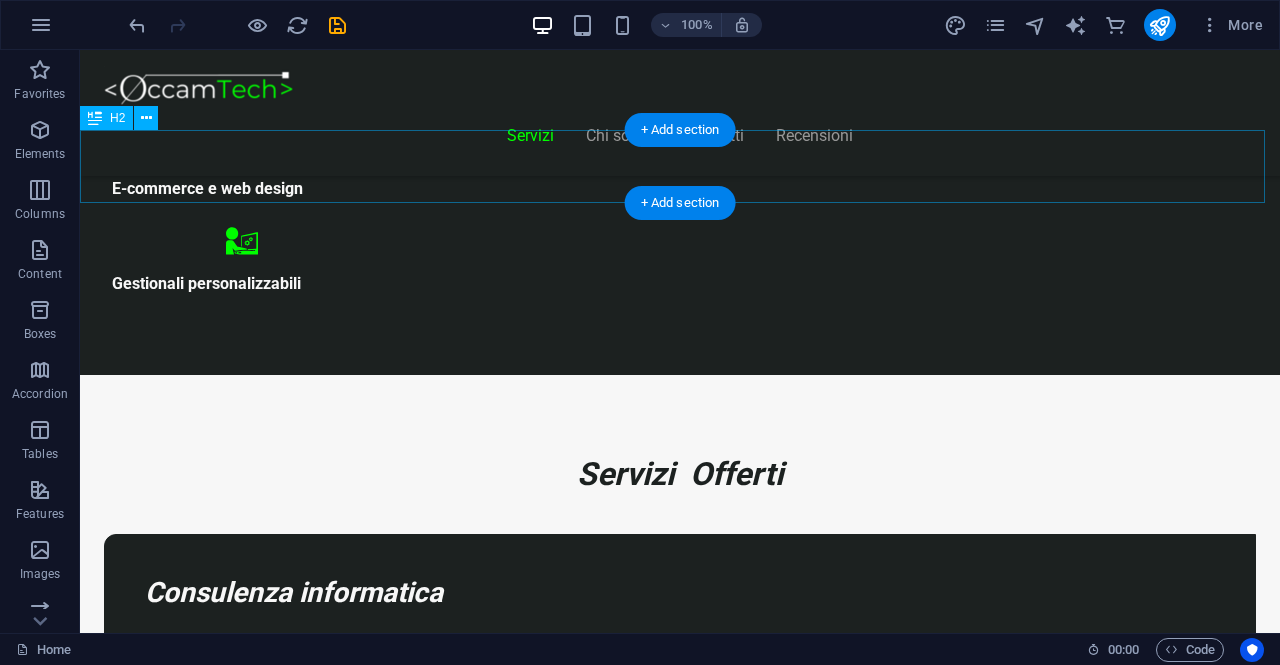 click on "Siti E-commerce e Vetrina  La Tua Presenza Online, al Massimo Livello" at bounding box center [680, 8089] 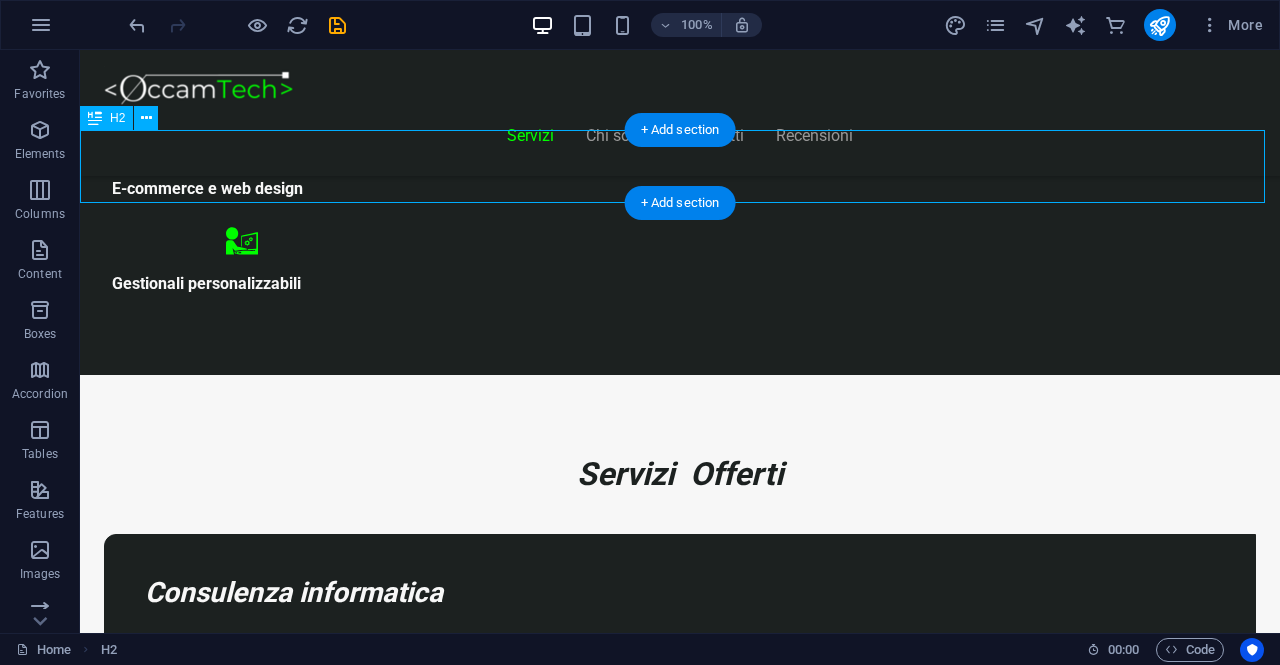 scroll, scrollTop: 1000, scrollLeft: 0, axis: vertical 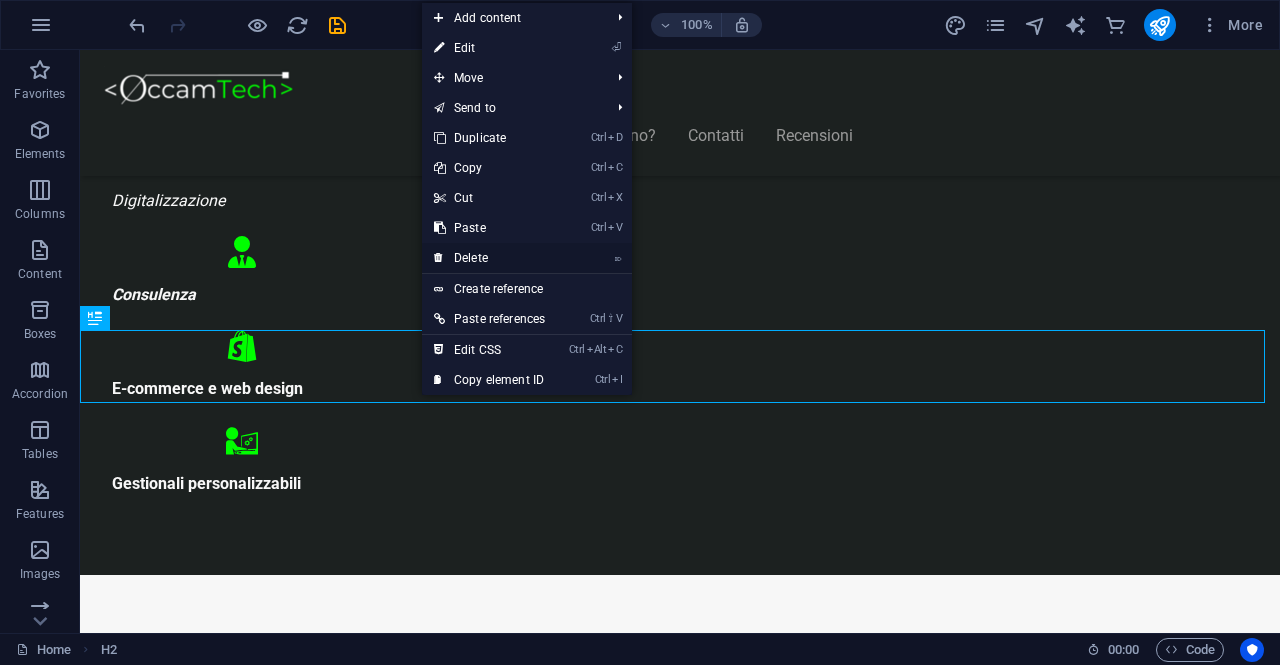 click on "⌦  Delete" at bounding box center [489, 258] 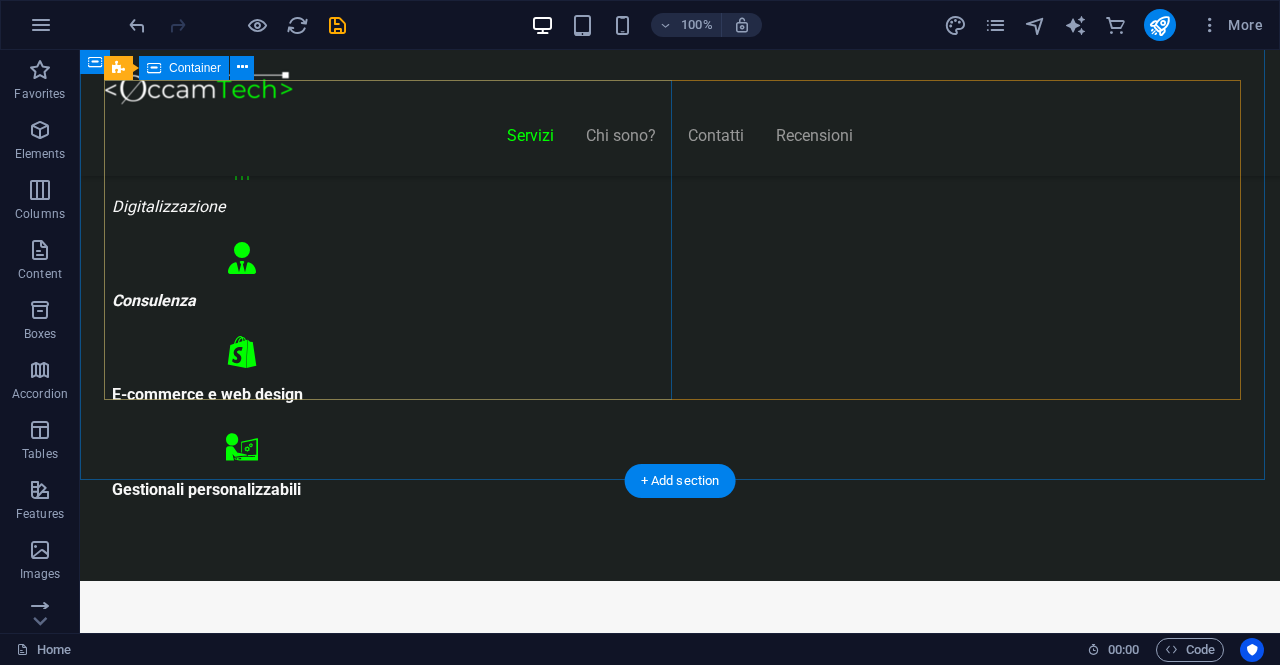 scroll, scrollTop: 1000, scrollLeft: 0, axis: vertical 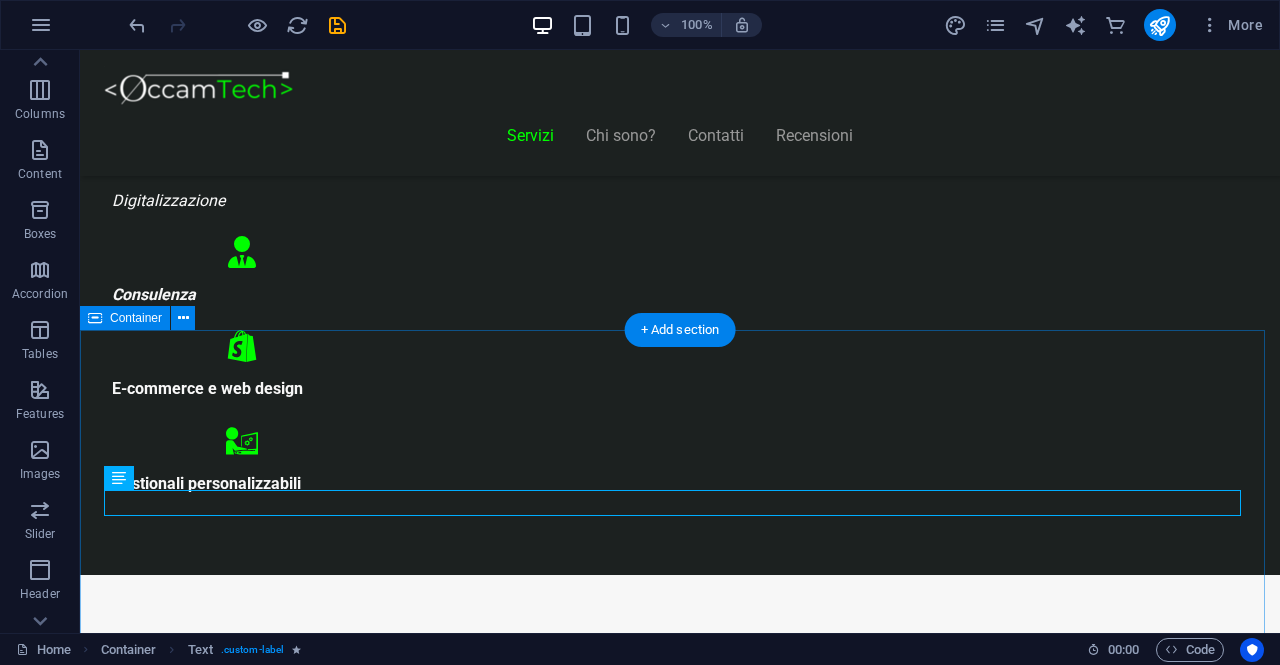 click on "Lookbook Different Styles Scandinavian Industrial Minimalistic  Vorherige Nächste" at bounding box center [680, 11262] 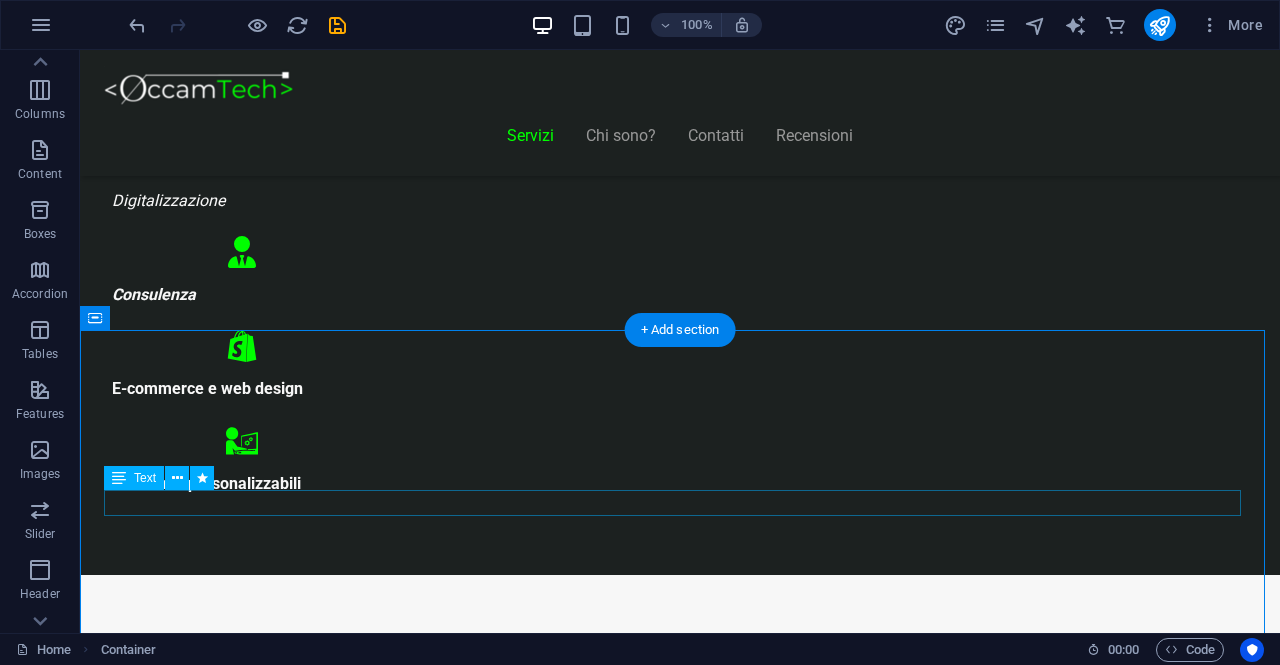click on "Lookbook" at bounding box center (680, 8426) 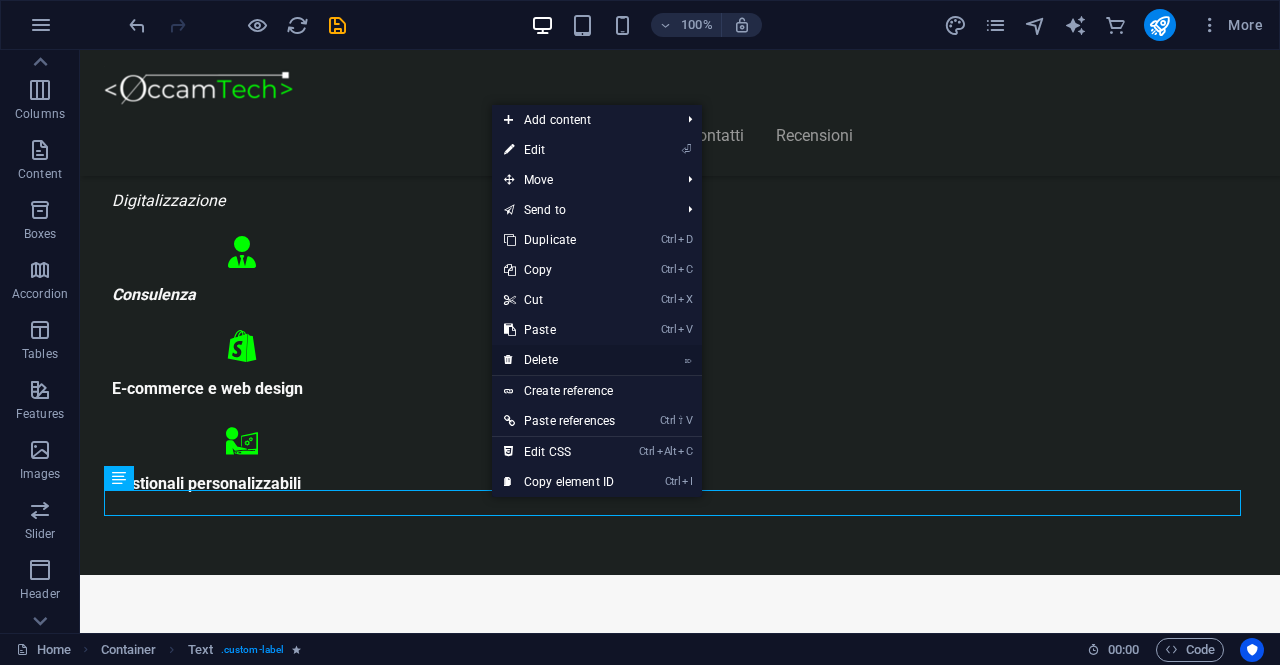 click on "⌦  Delete" at bounding box center [559, 360] 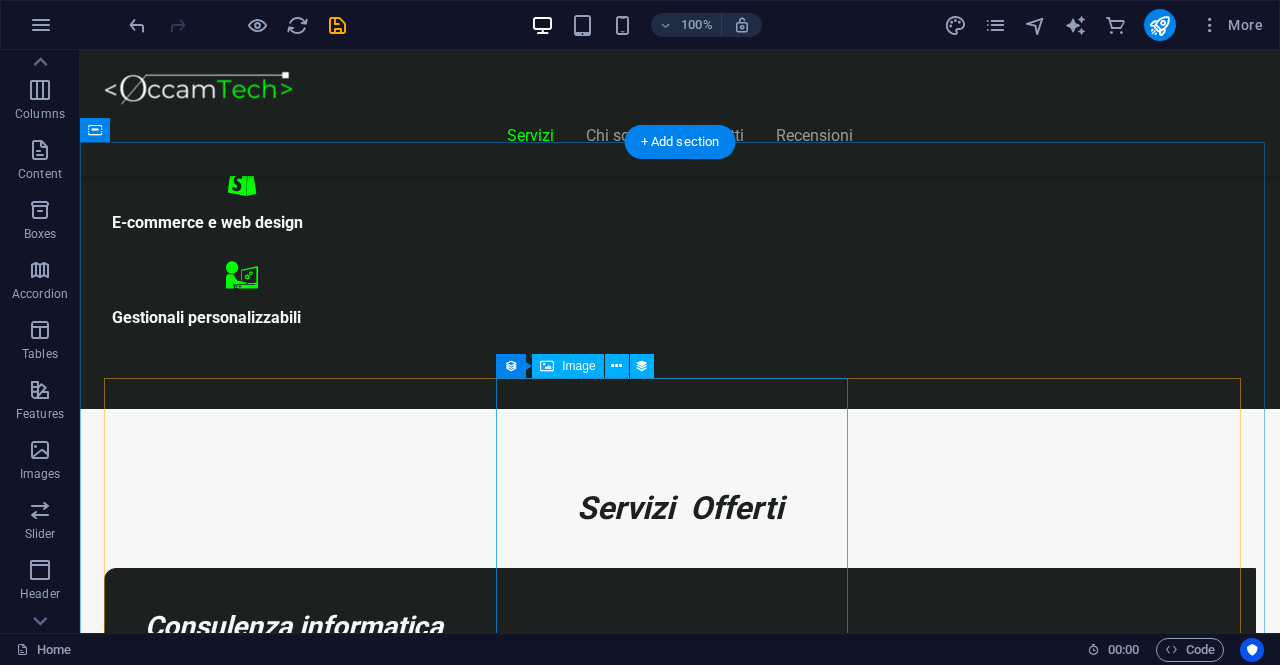 scroll, scrollTop: 1200, scrollLeft: 0, axis: vertical 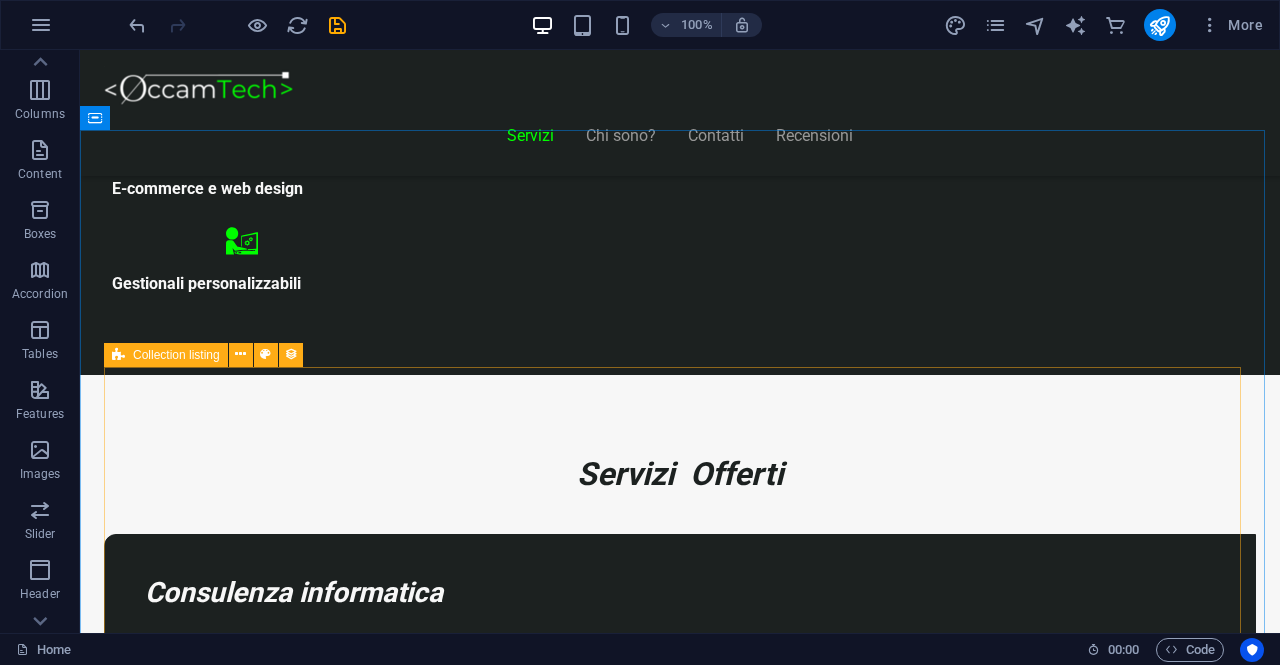 click on "Collection listing" at bounding box center [166, 355] 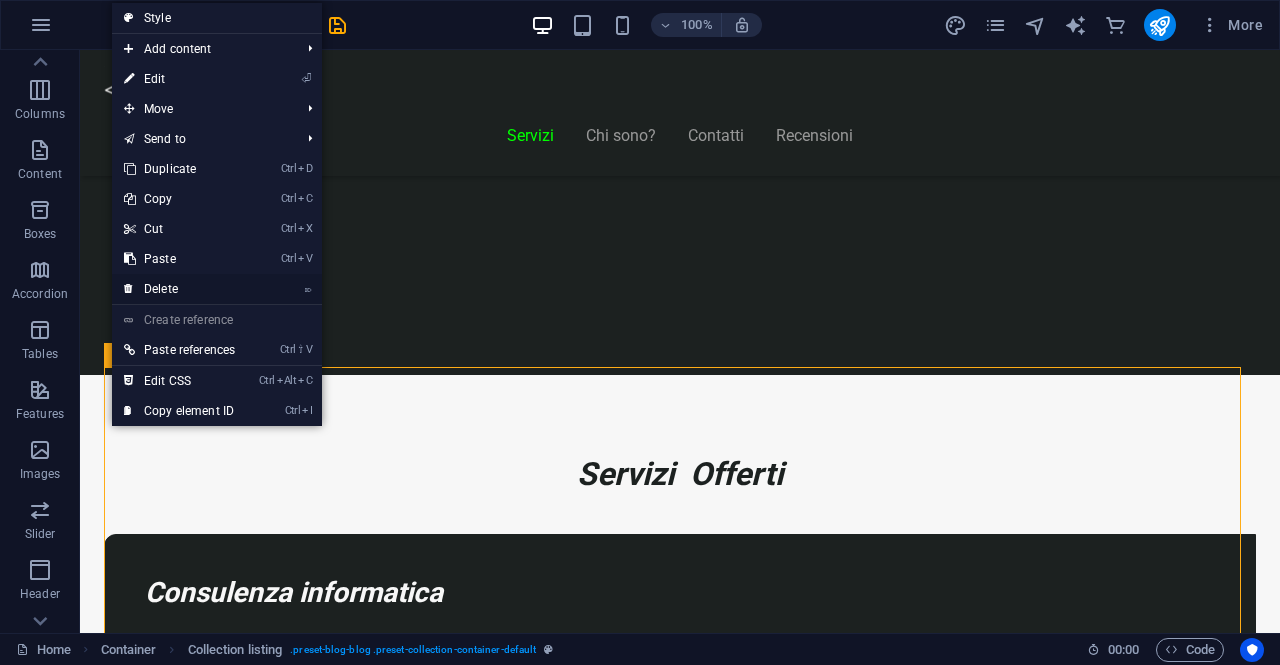 click on "⌦  Delete" at bounding box center (179, 289) 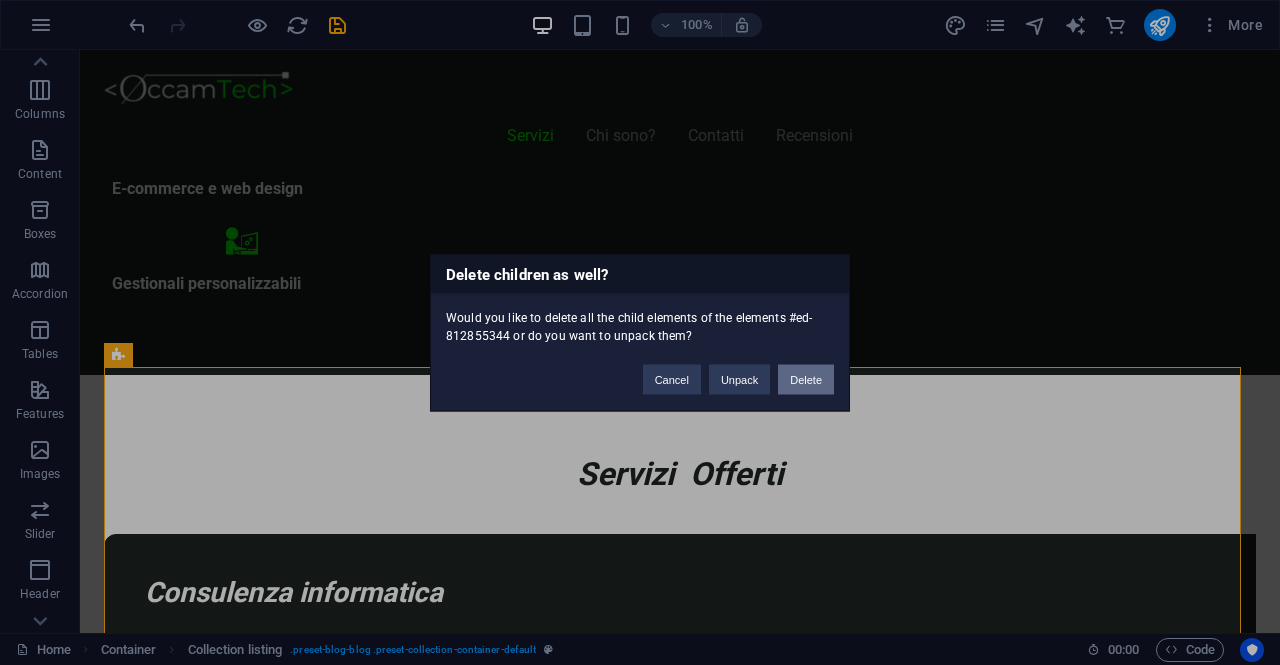 click on "Delete" at bounding box center [806, 379] 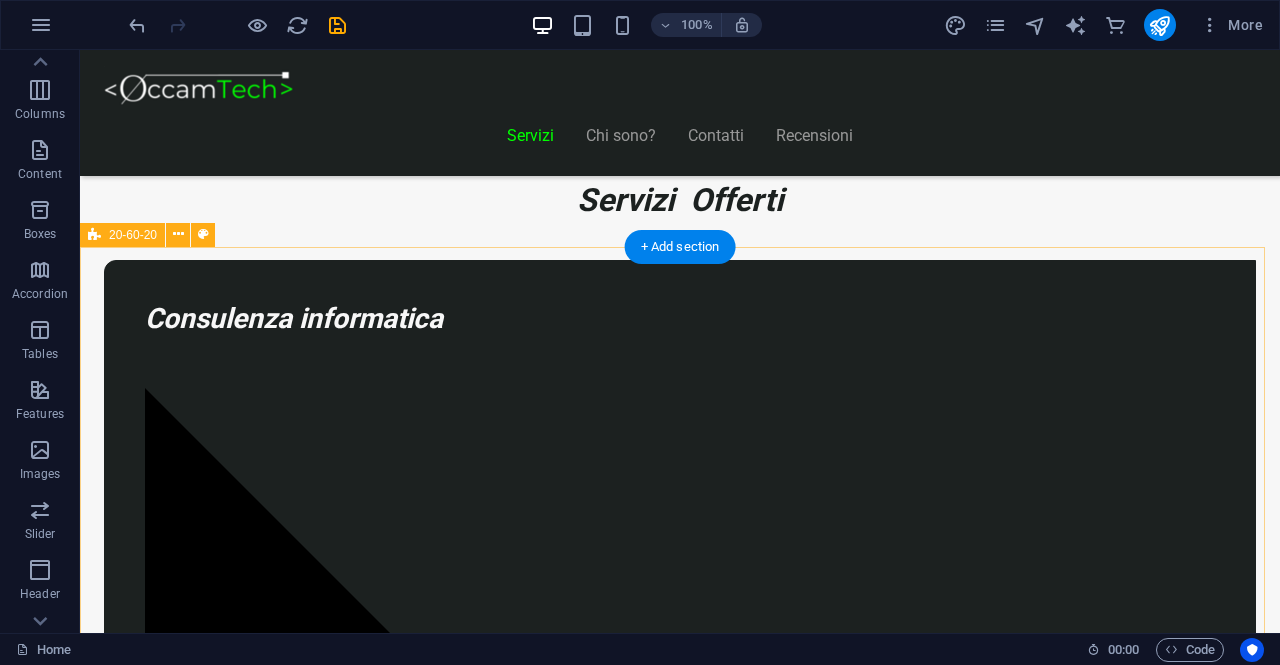 scroll, scrollTop: 1500, scrollLeft: 0, axis: vertical 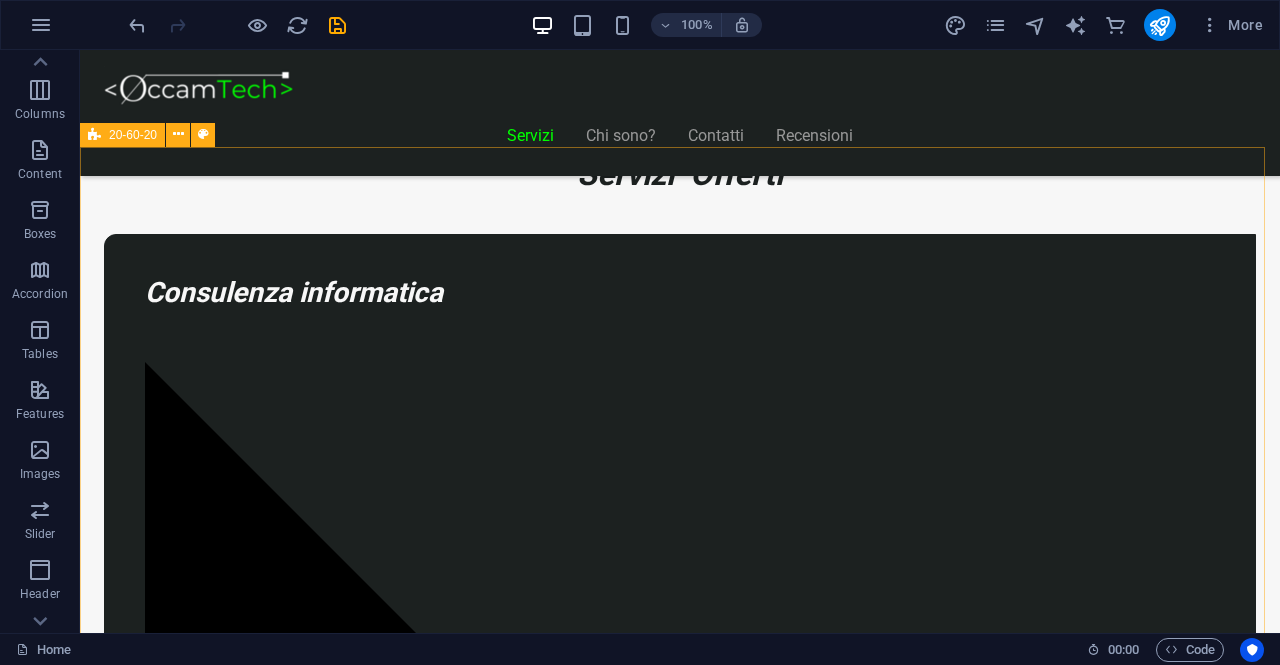 click on "20-60-20" at bounding box center [133, 135] 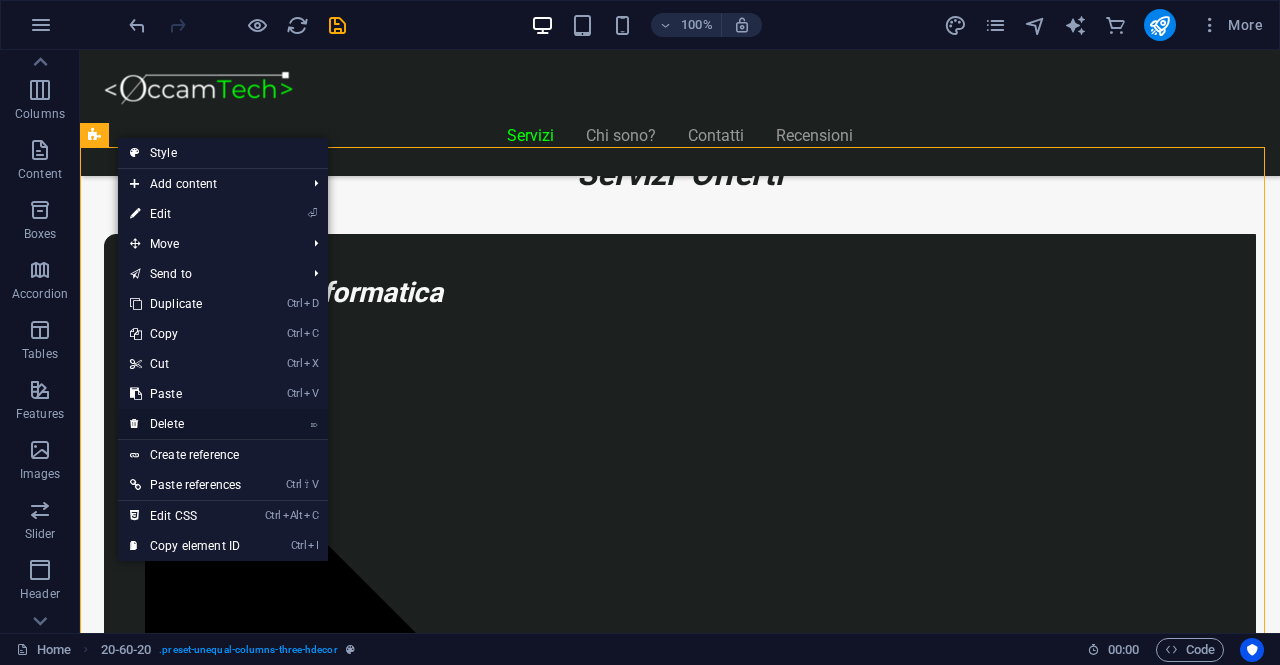 click on "⌦  Delete" at bounding box center [185, 424] 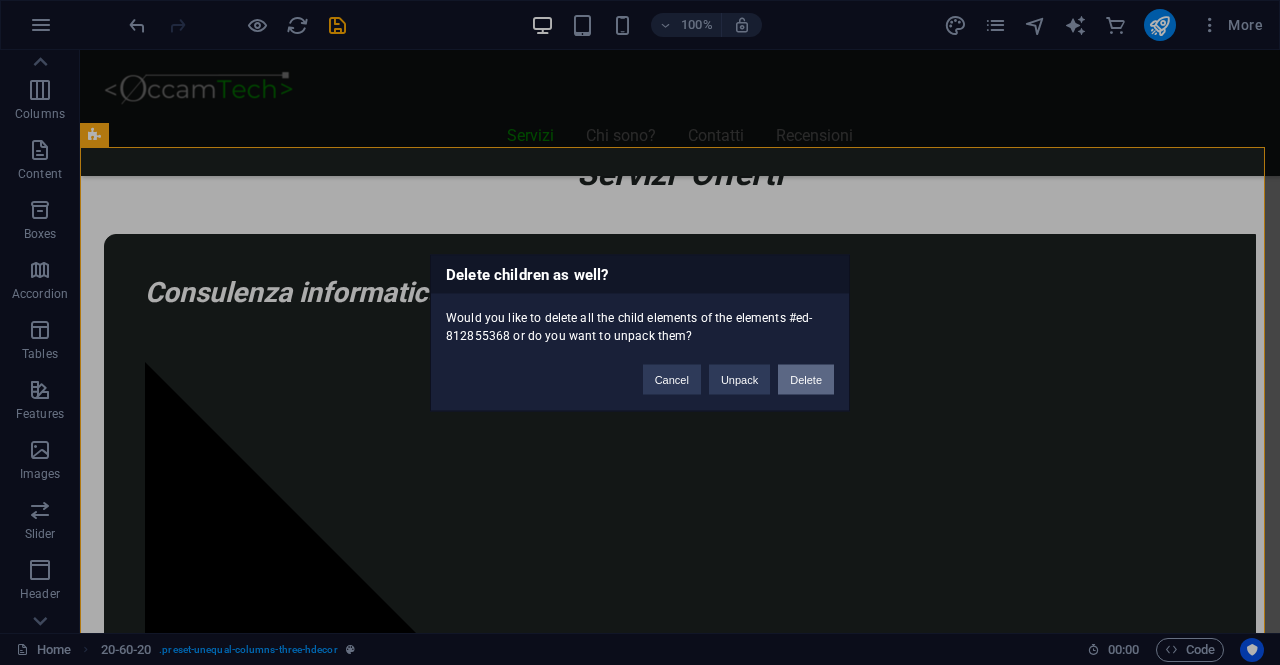 click on "Delete" at bounding box center [806, 379] 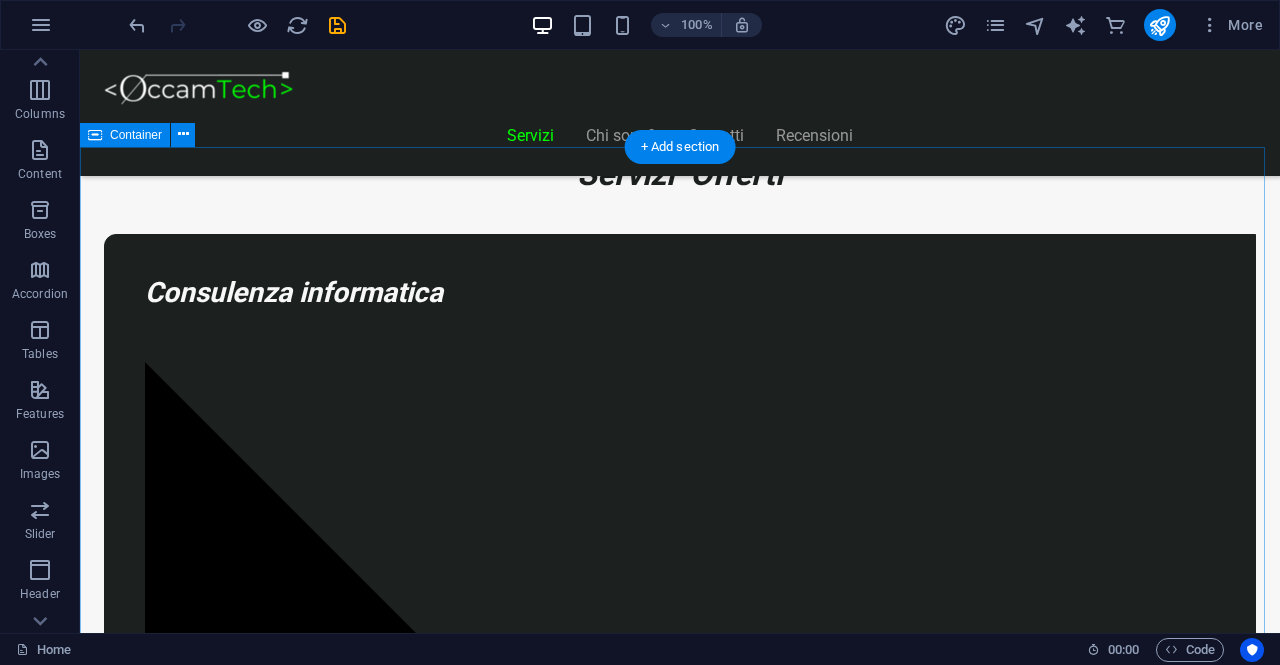 scroll, scrollTop: 1400, scrollLeft: 0, axis: vertical 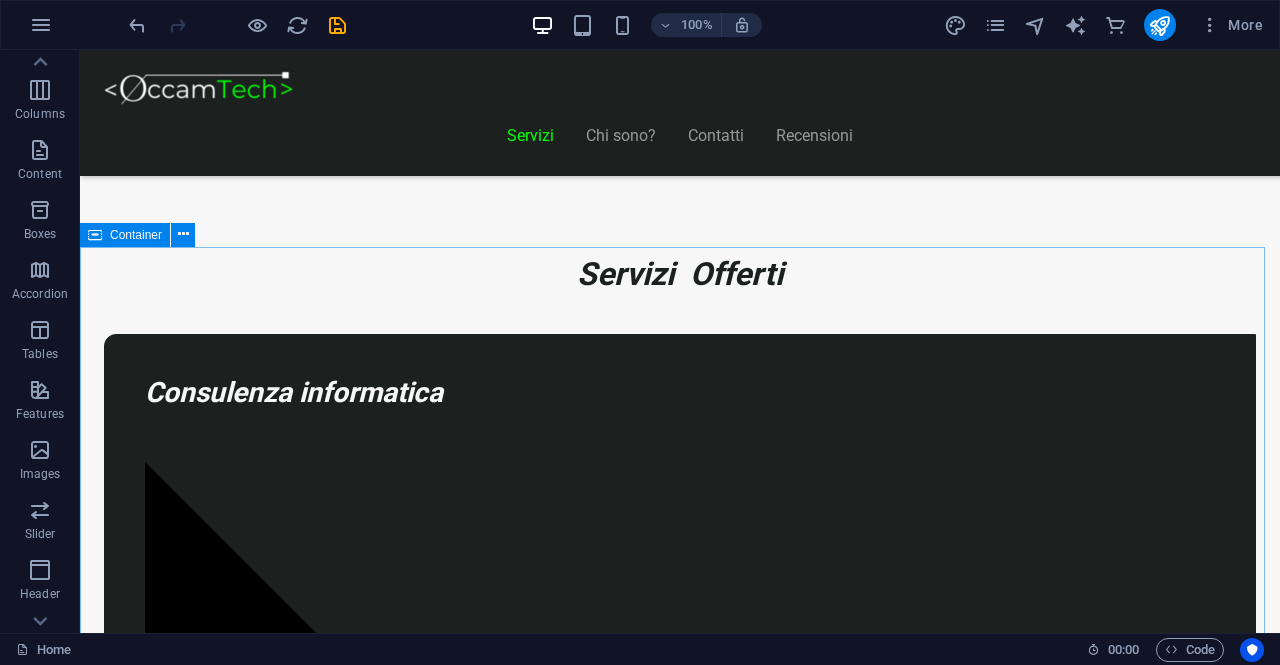 click on "Container" at bounding box center (136, 235) 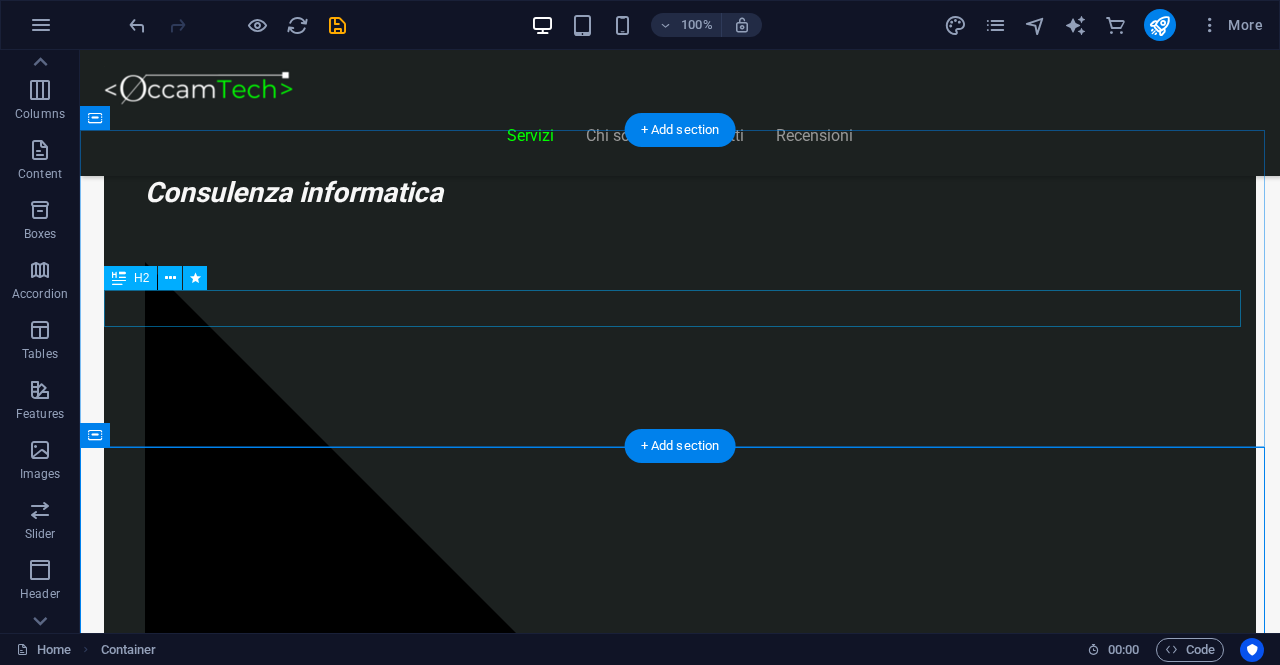 scroll, scrollTop: 1200, scrollLeft: 0, axis: vertical 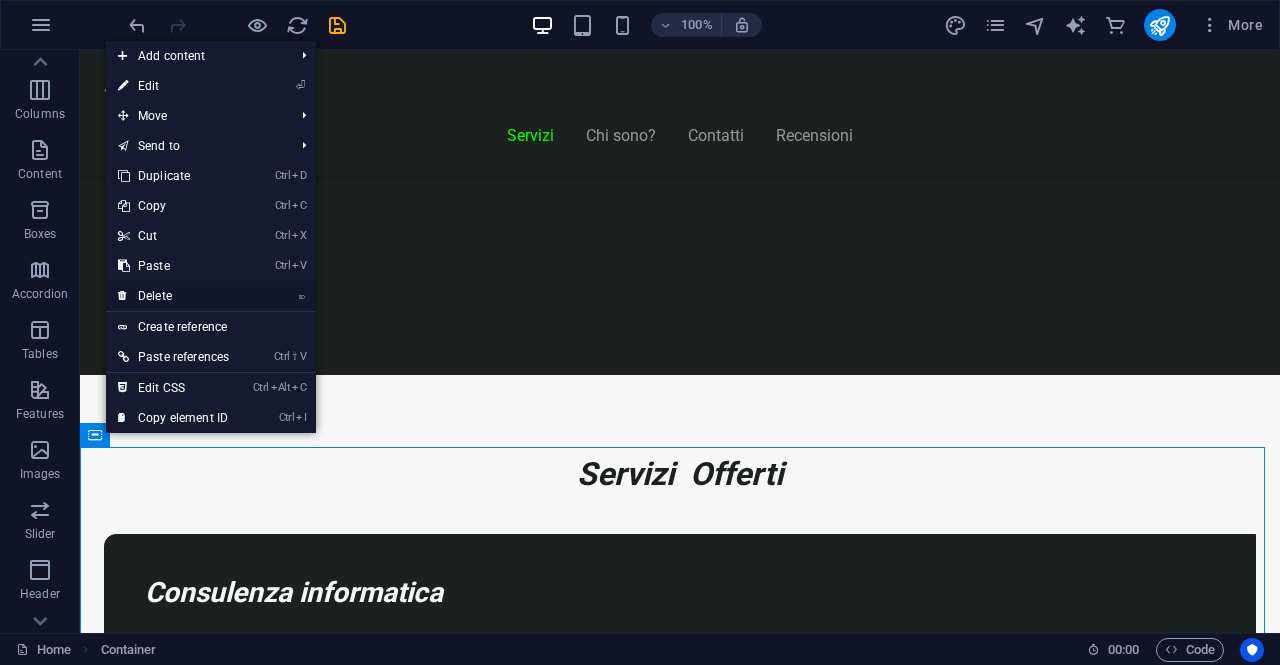 click on "⌦  Delete" at bounding box center (173, 296) 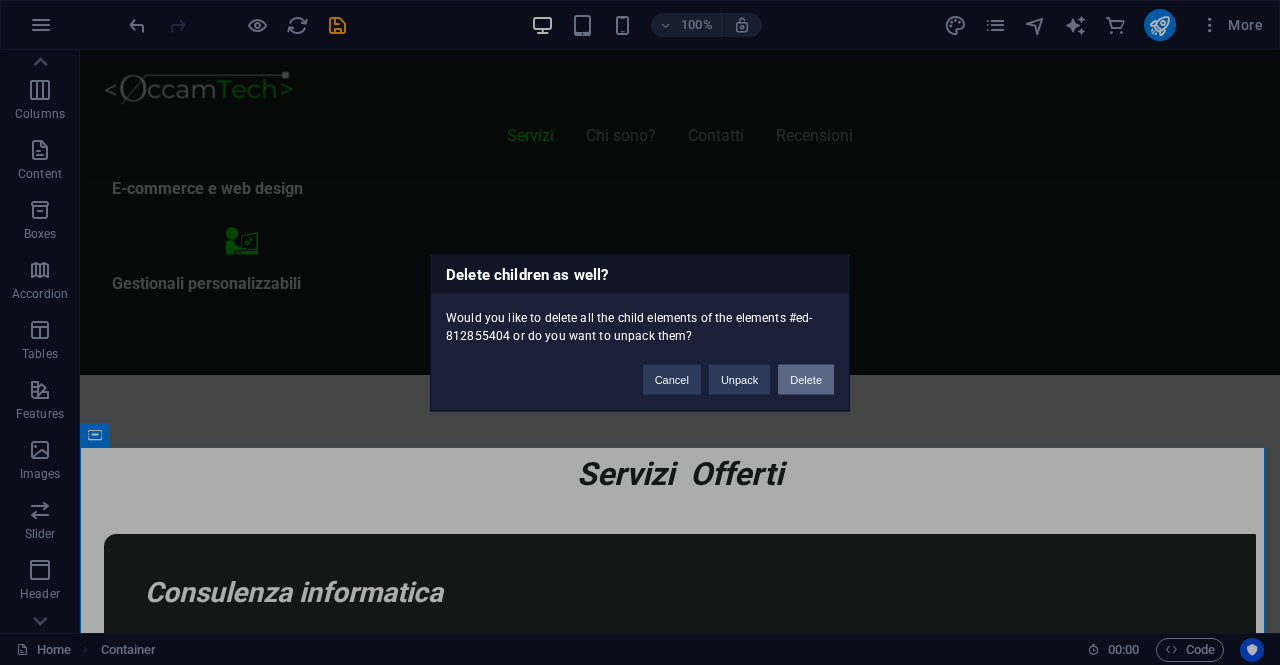 click on "Delete" at bounding box center [806, 379] 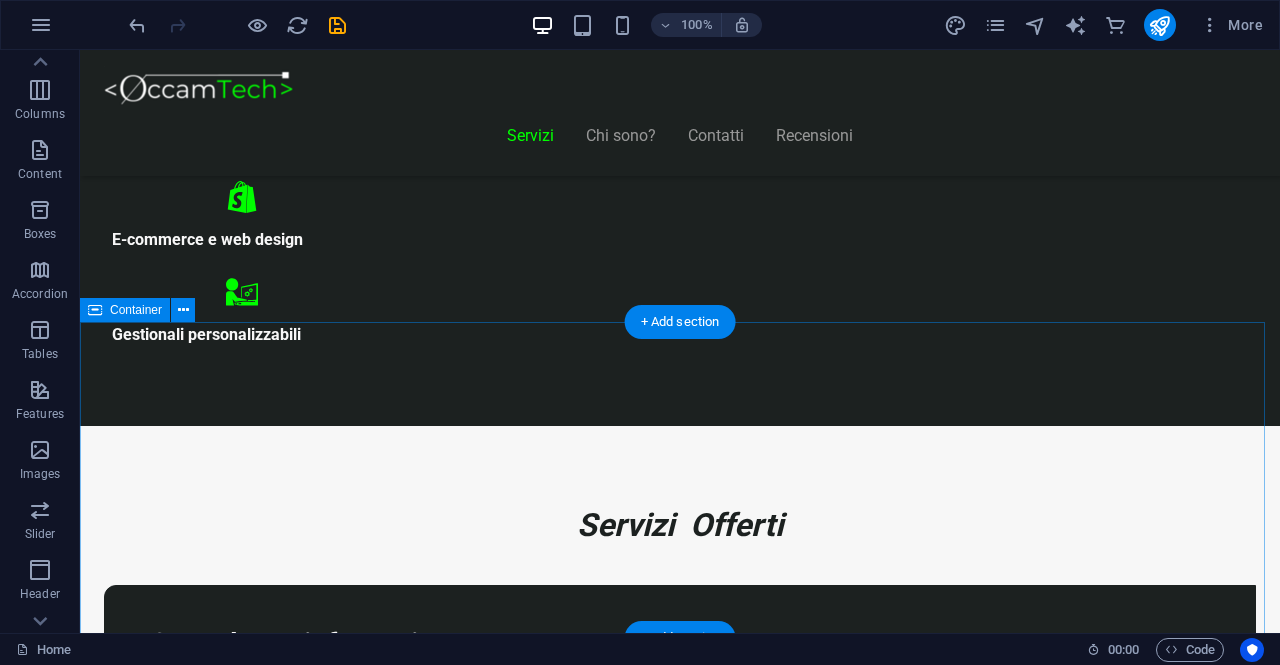 scroll, scrollTop: 1200, scrollLeft: 0, axis: vertical 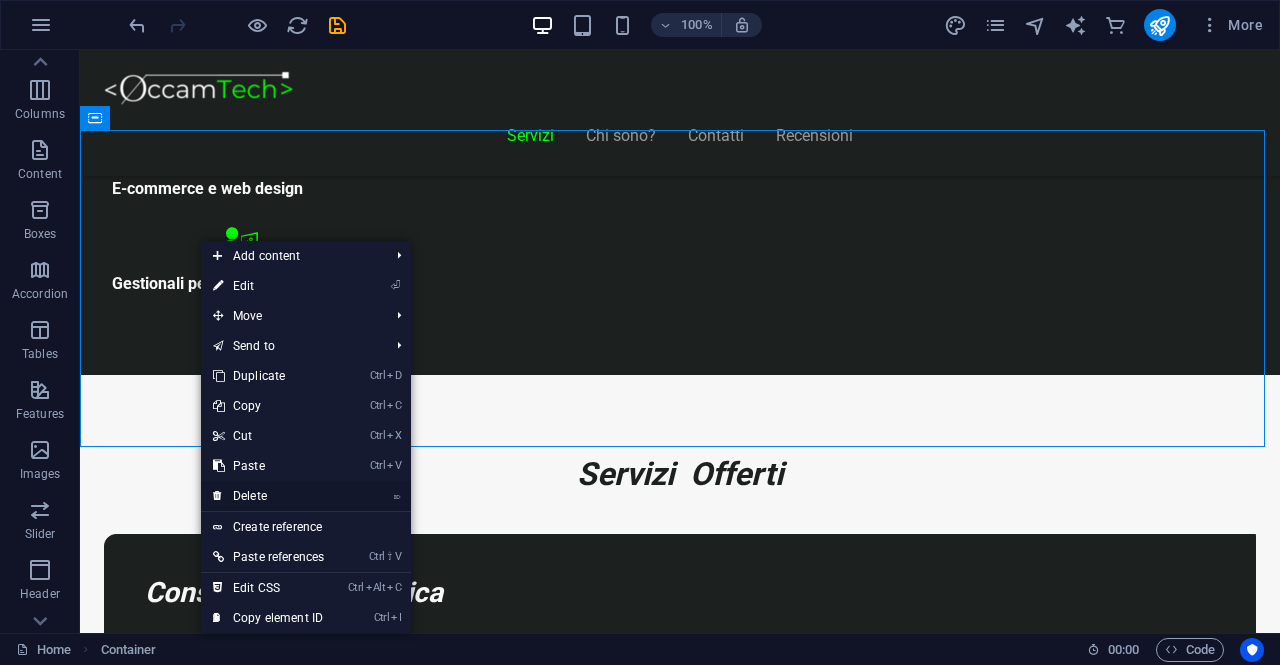 click on "⌦  Delete" at bounding box center [268, 496] 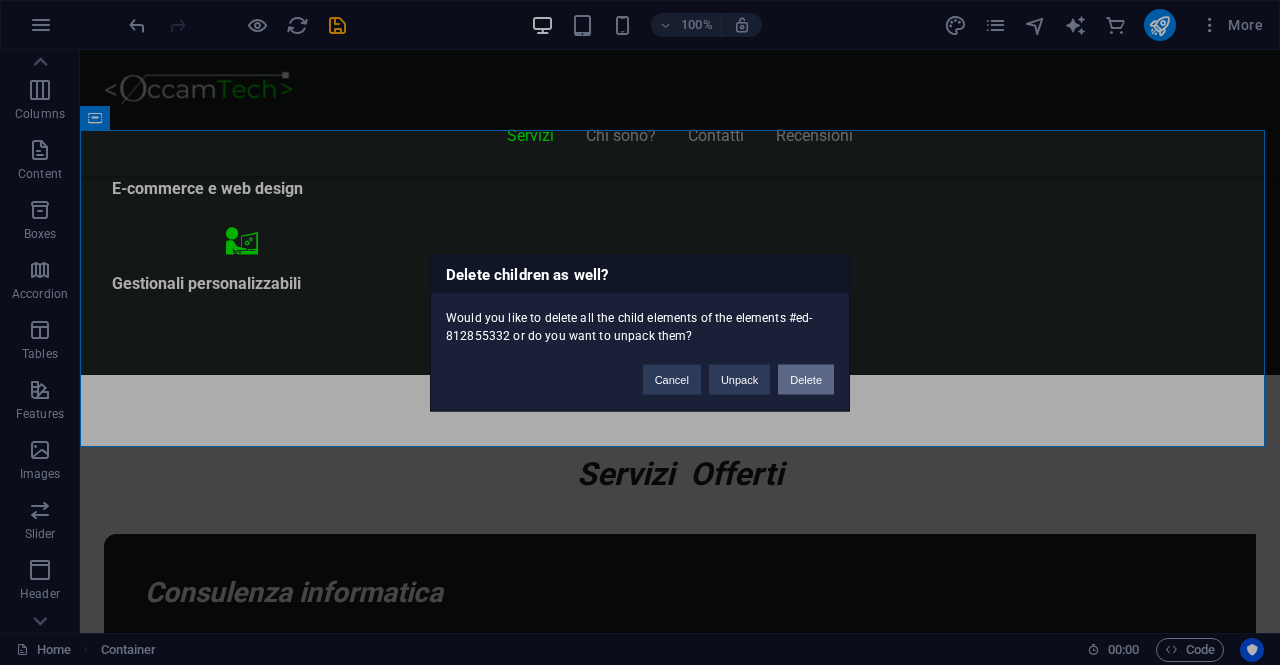 drag, startPoint x: 828, startPoint y: 388, endPoint x: 737, endPoint y: 338, distance: 103.8316 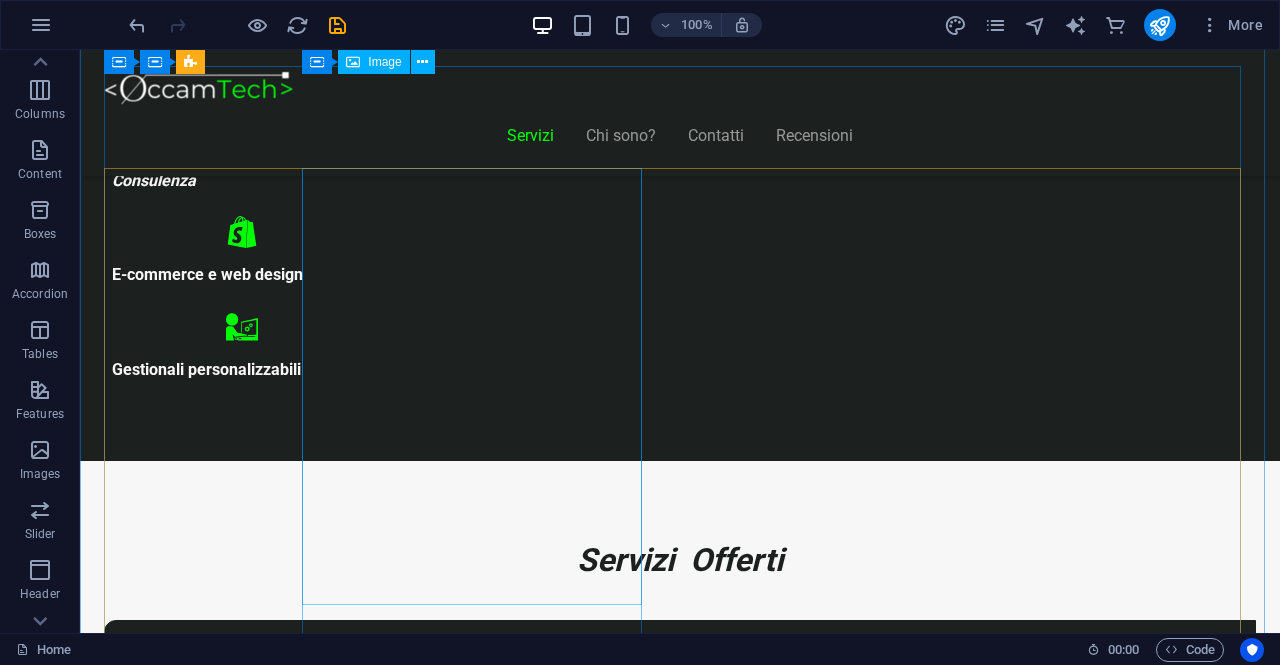 scroll, scrollTop: 1100, scrollLeft: 0, axis: vertical 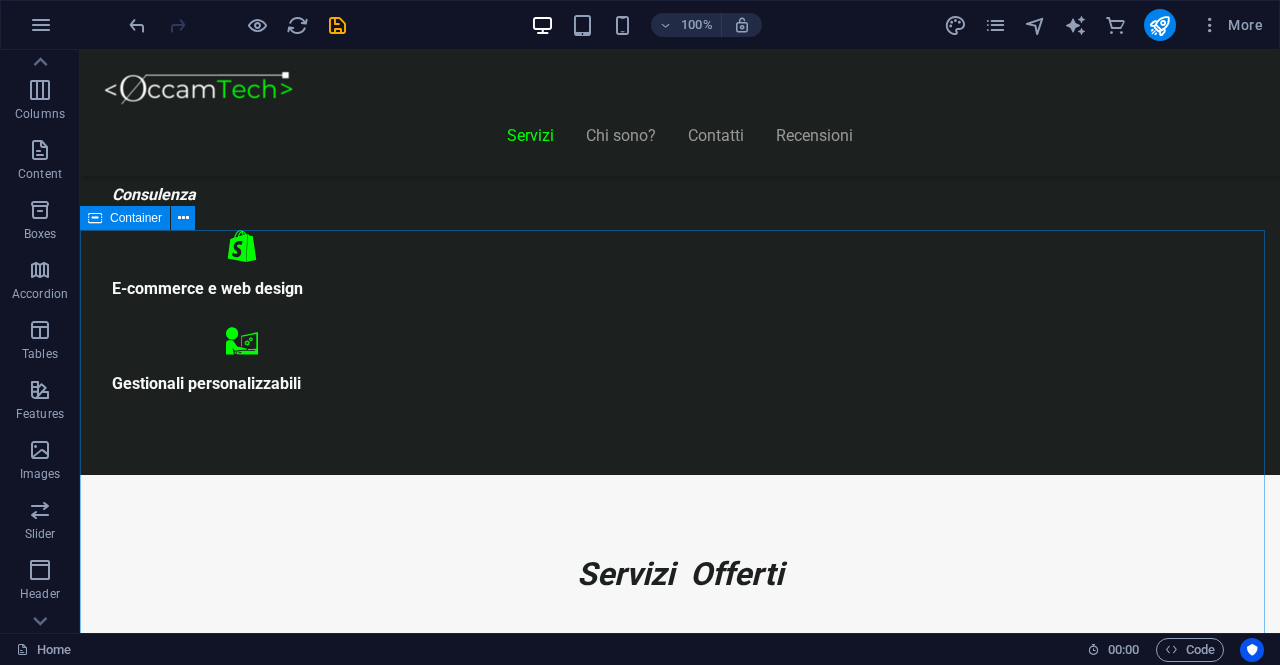 click on "Container" at bounding box center (125, 218) 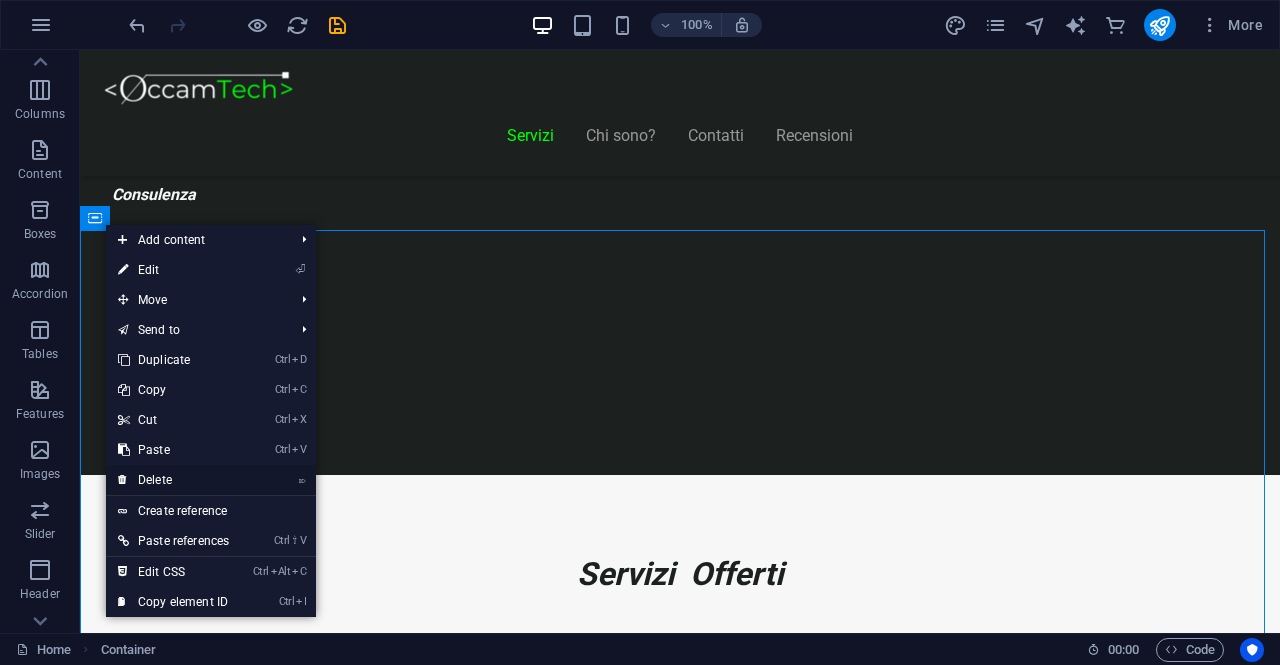 click on "⌦  Delete" at bounding box center (173, 480) 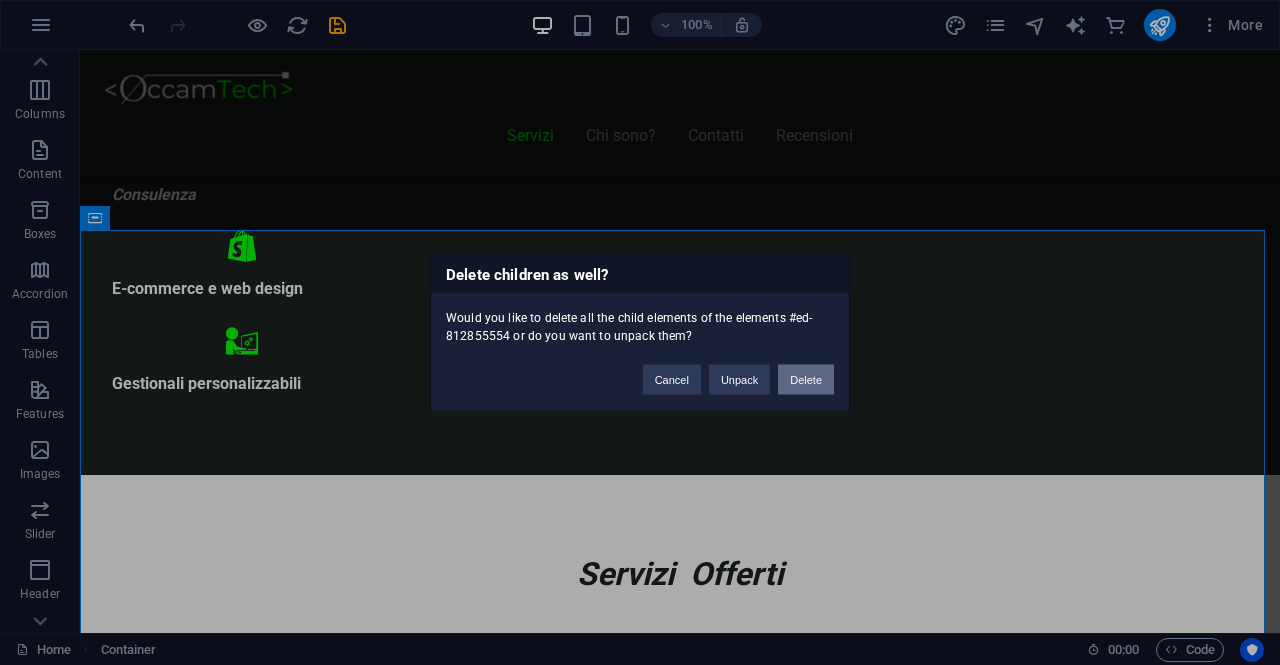 click on "Delete" at bounding box center [806, 379] 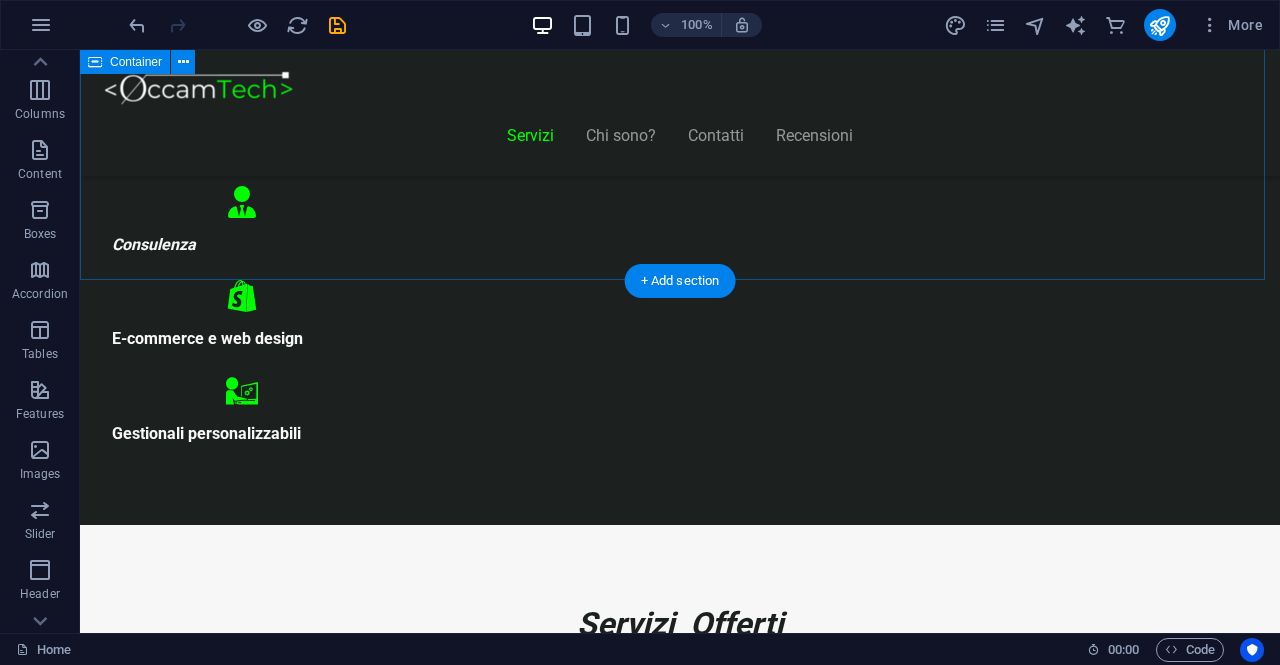 scroll, scrollTop: 900, scrollLeft: 0, axis: vertical 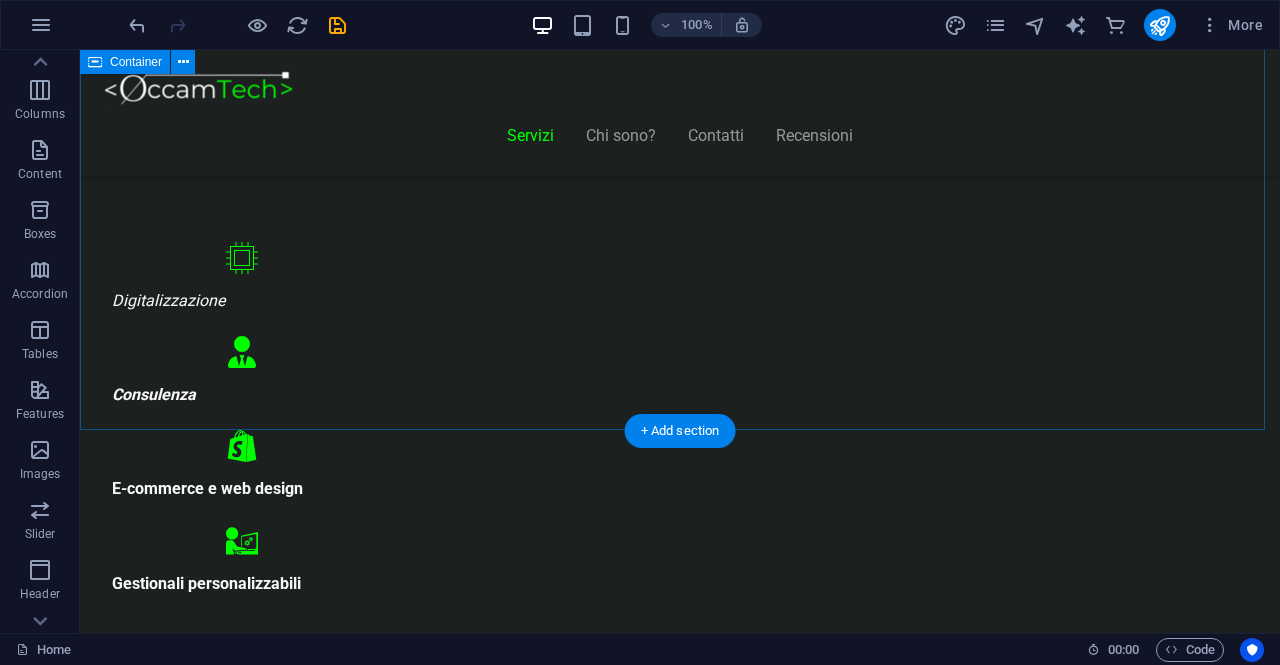 click on "Servizi  Offerti Consulenza informatica     Consulenza di 1h  GRATUITA !     Troviamo  insieme  una  soluzione  ai tuoi  problemi     Digitalizza  la tua  attività Contatta" at bounding box center [680, 4514] 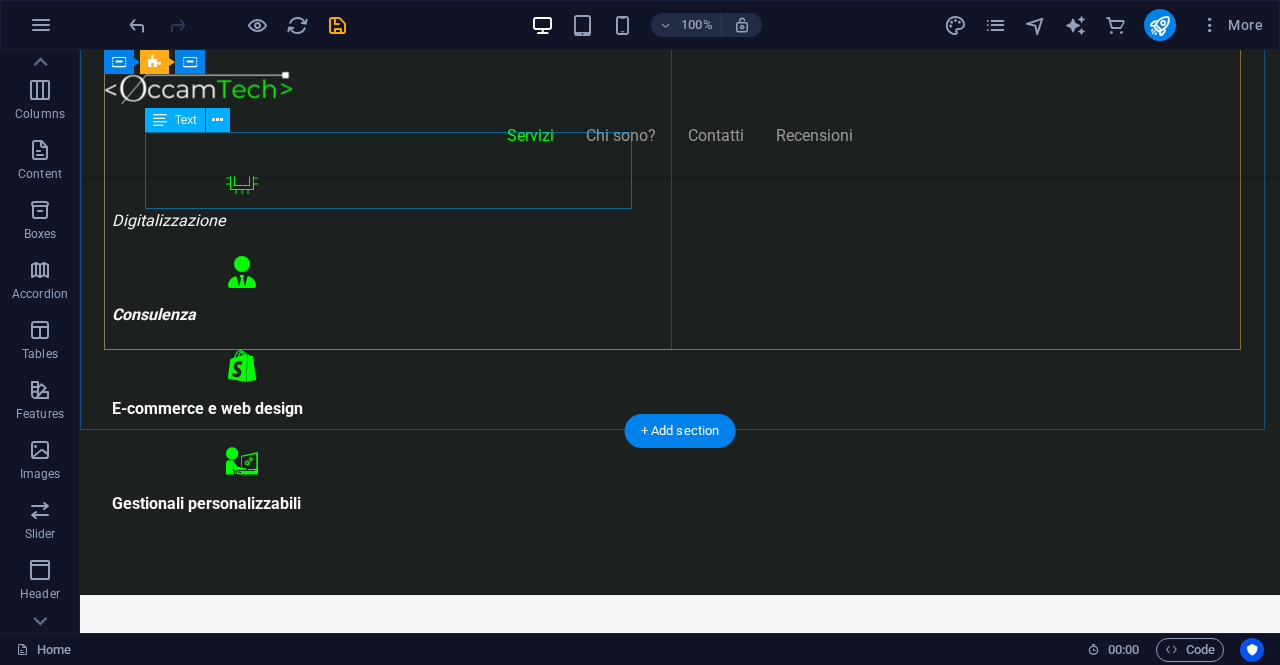 scroll, scrollTop: 1000, scrollLeft: 0, axis: vertical 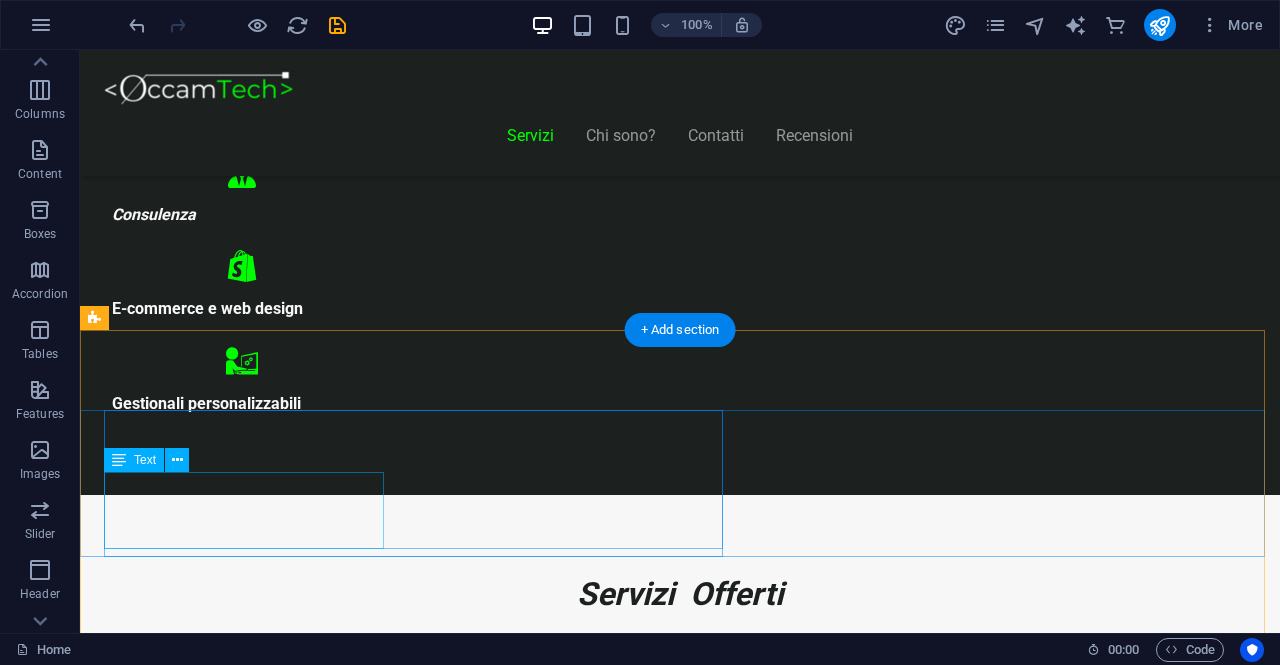 click on "Uas molestias excepturi sint occaecati cupiditate non provident, similique sunt qui officia" at bounding box center (244, 8353) 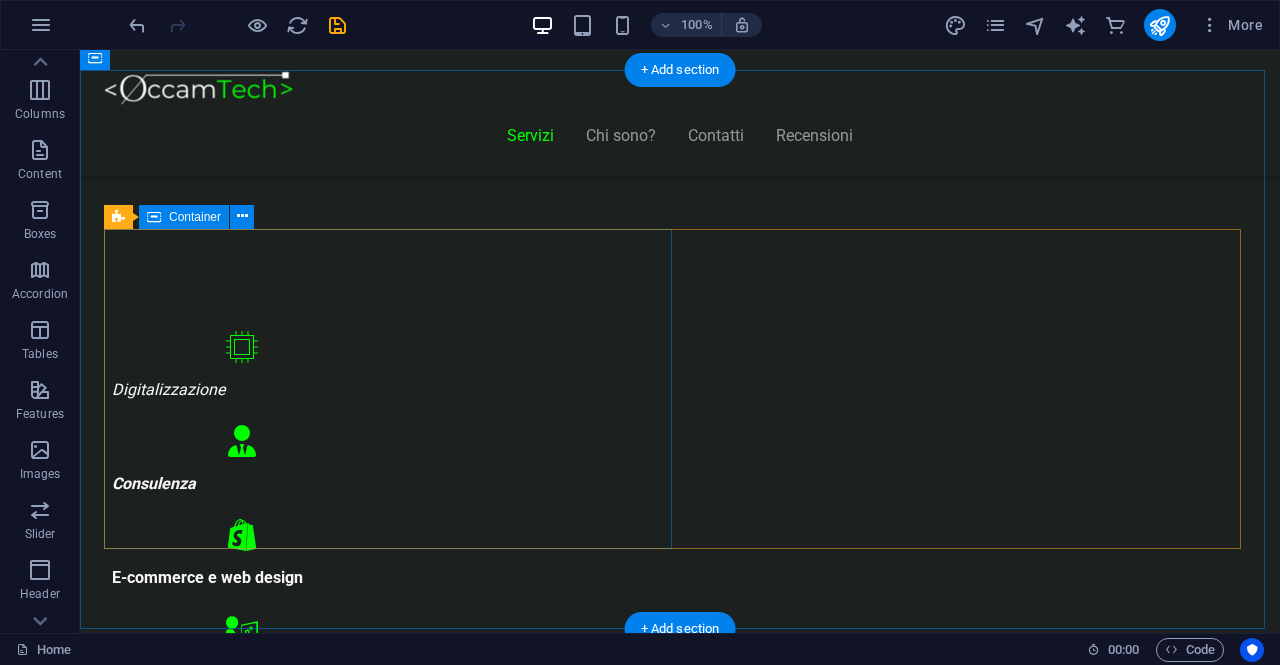 scroll, scrollTop: 900, scrollLeft: 0, axis: vertical 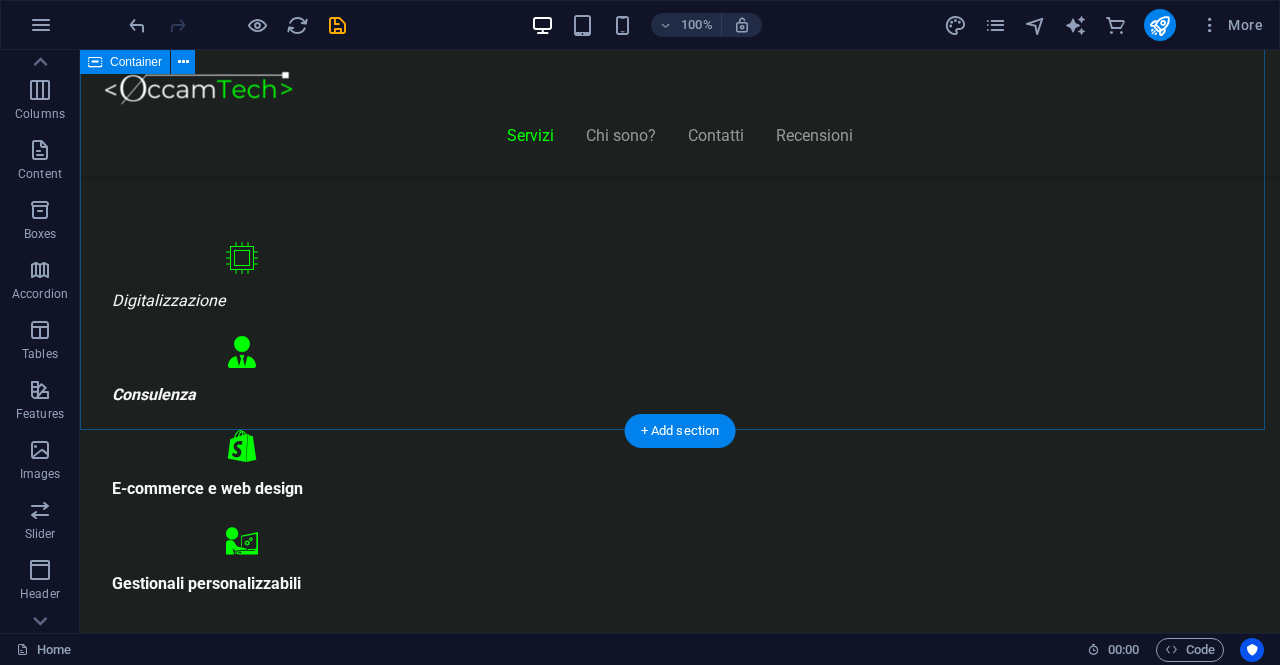click on "Servizi  Offerti Consulenza informatica     Consulenza di 1h  GRATUITA !     Troviamo  insieme  una  soluzione  ai tuoi  problemi     Digitalizza  la tua  attività Contatta" at bounding box center (680, 4514) 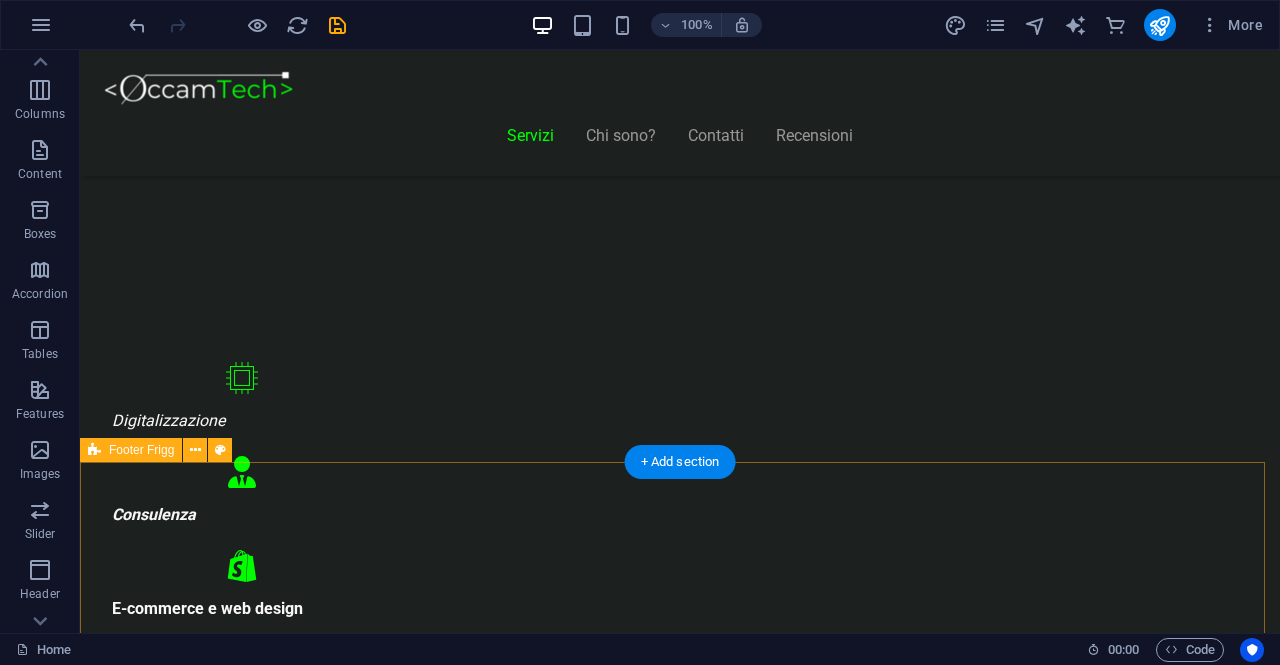 scroll, scrollTop: 900, scrollLeft: 0, axis: vertical 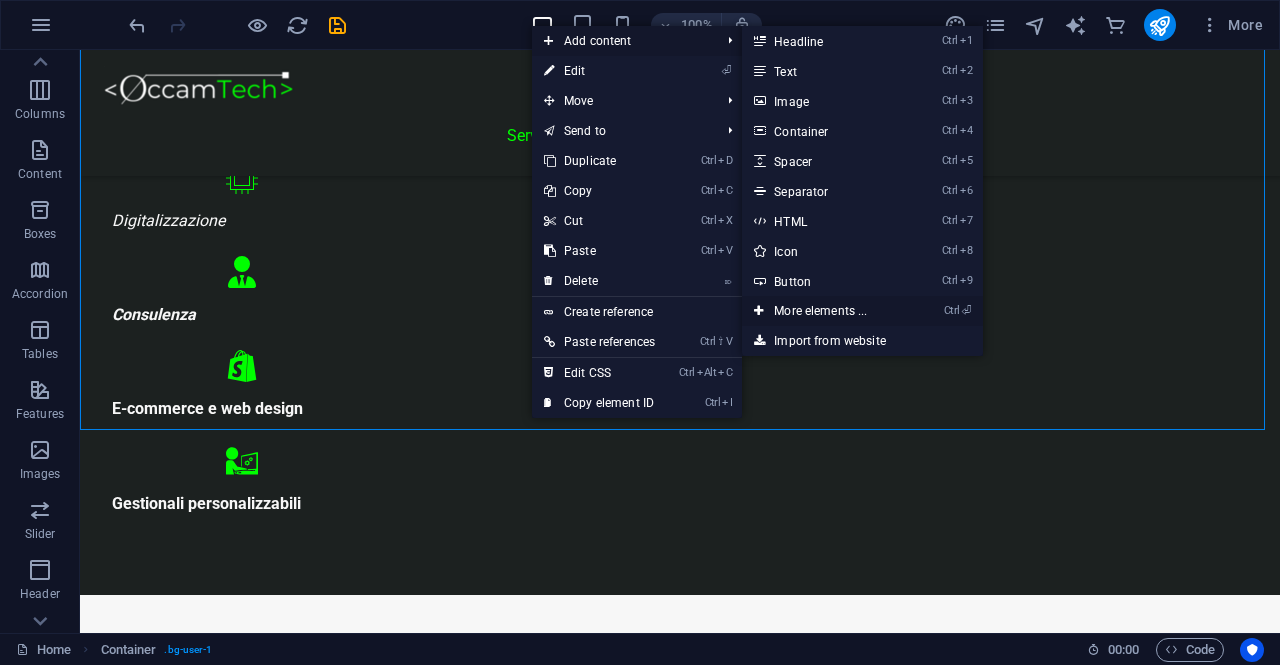 click on "Ctrl ⏎  More elements ..." at bounding box center (824, 311) 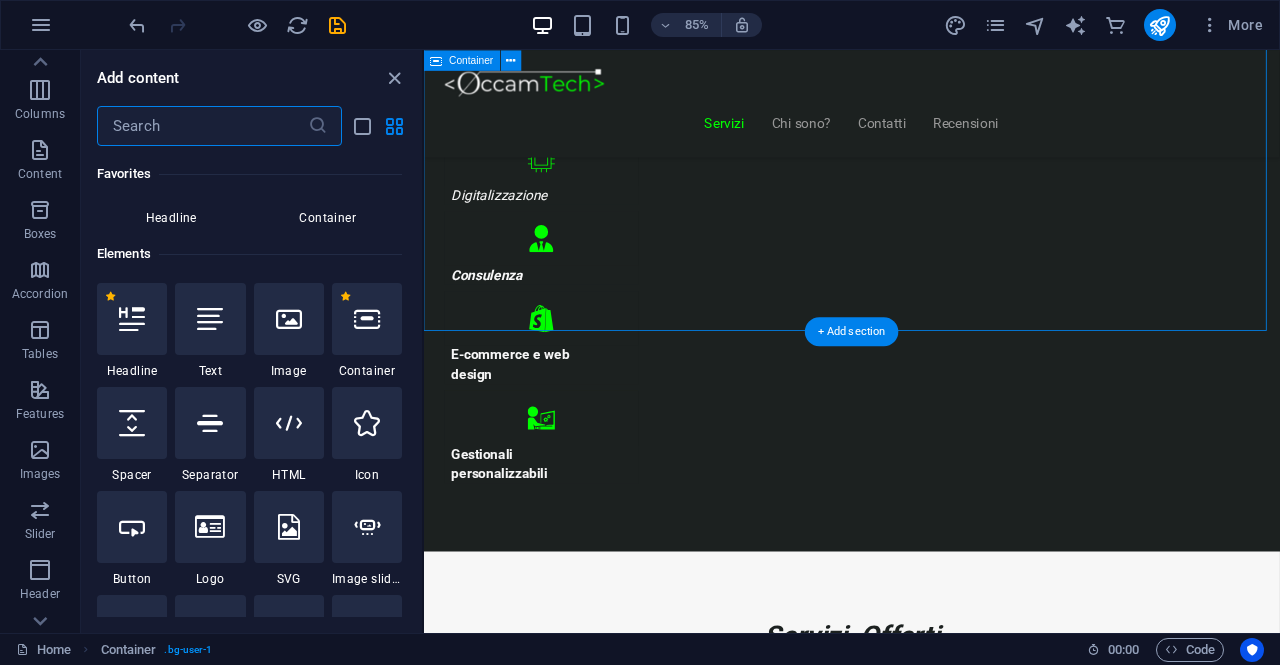 scroll, scrollTop: 213, scrollLeft: 0, axis: vertical 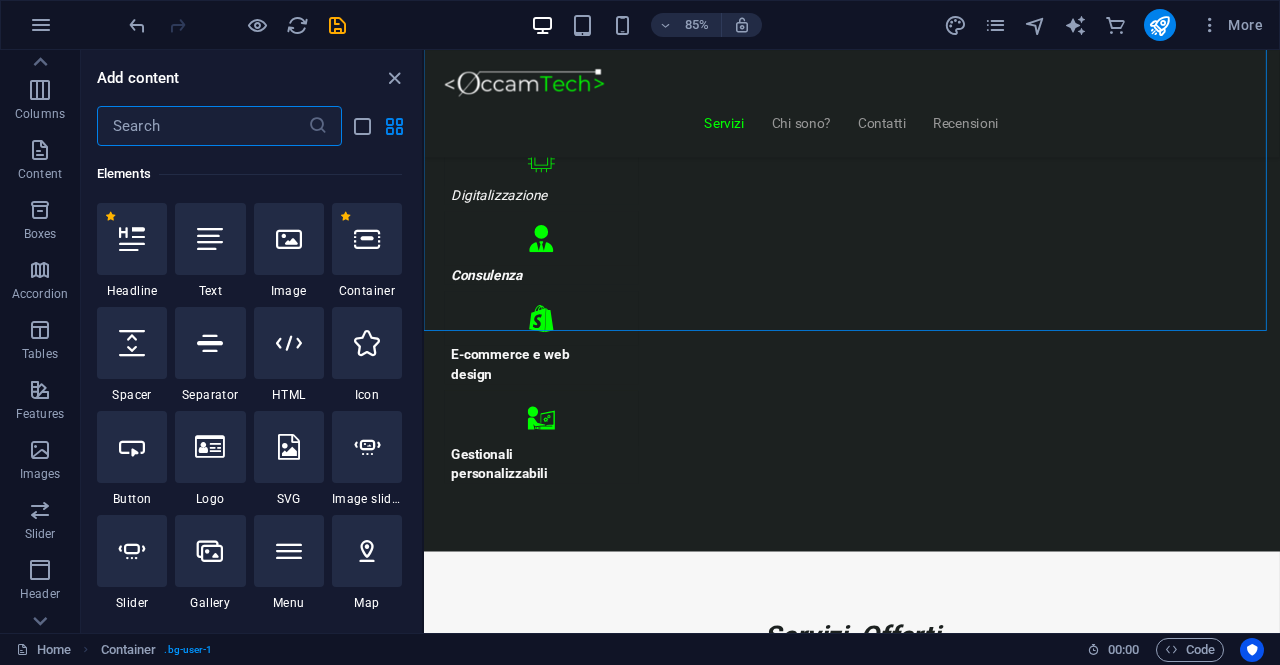 click at bounding box center [202, 126] 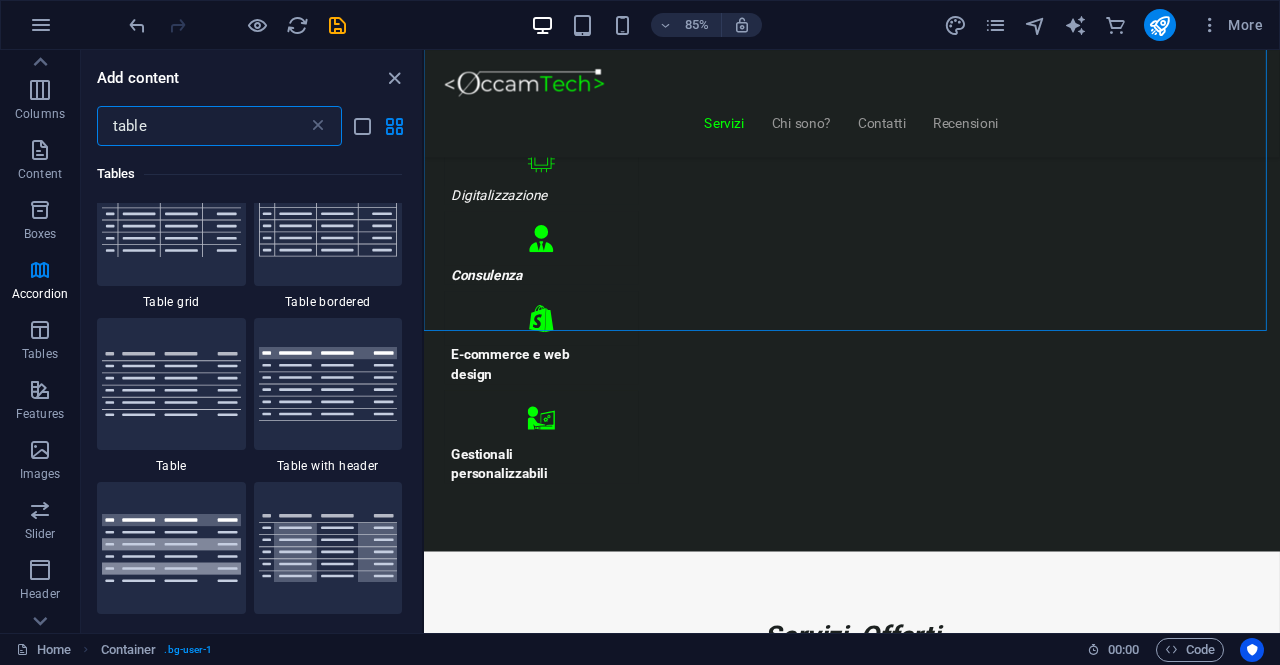 scroll, scrollTop: 0, scrollLeft: 0, axis: both 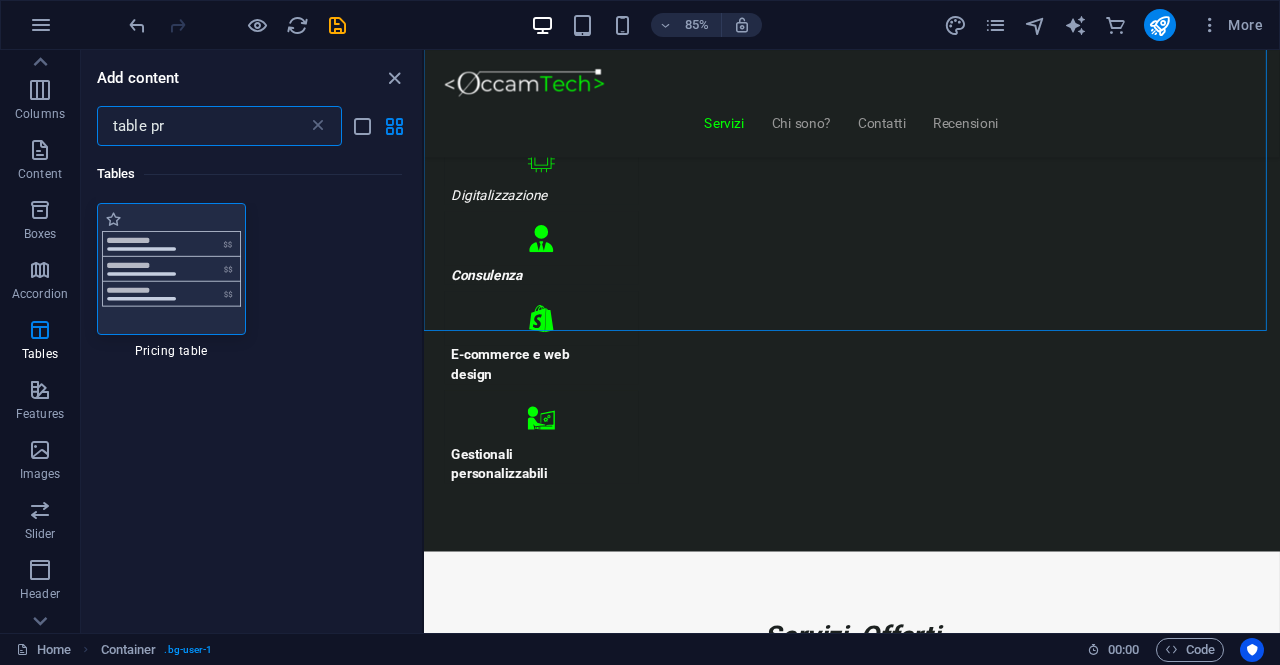 type on "table pr" 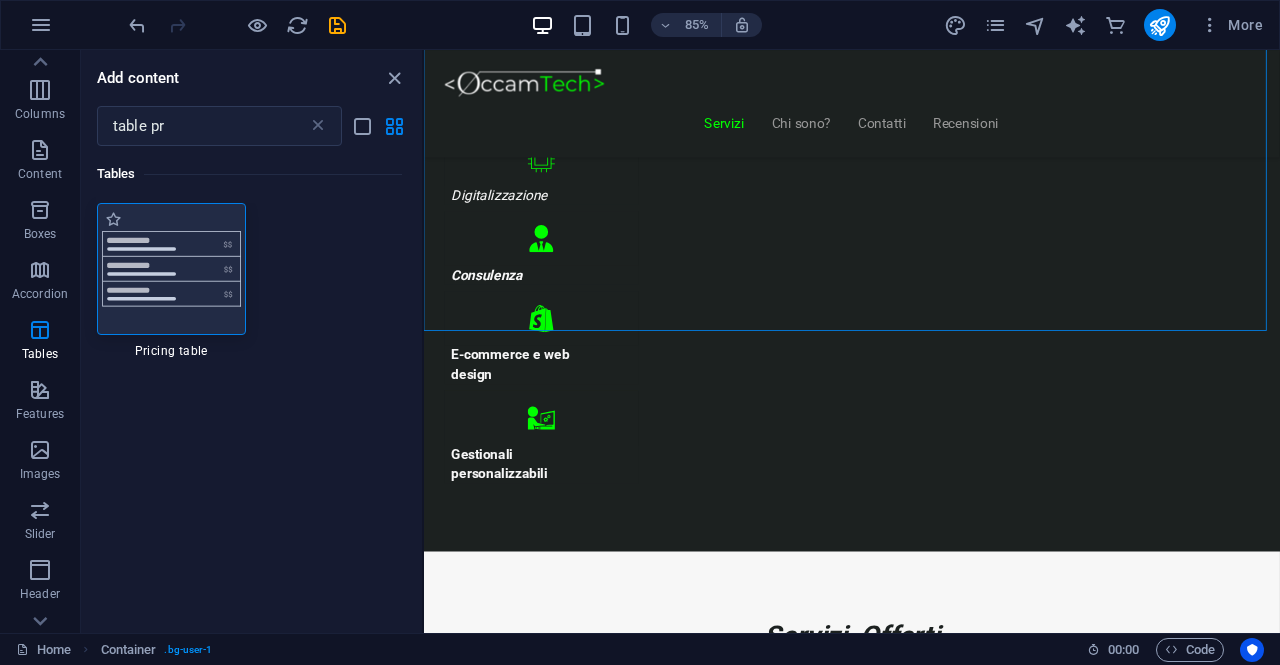 click at bounding box center (171, 269) 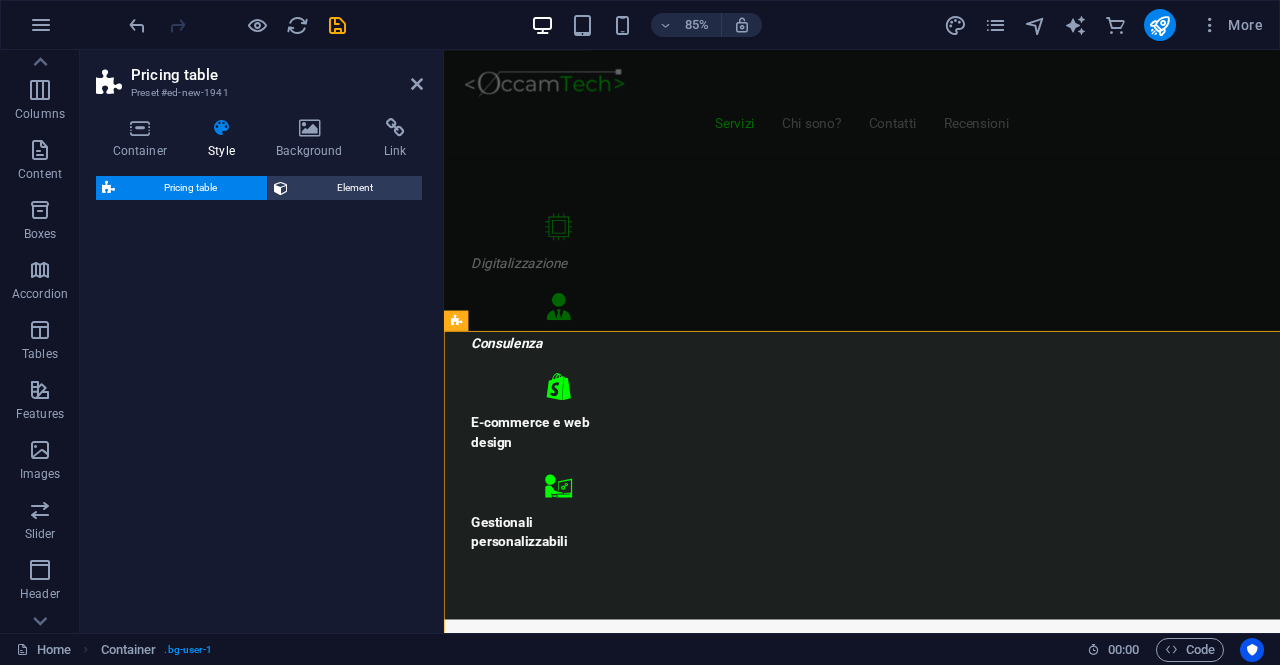 select on "rem" 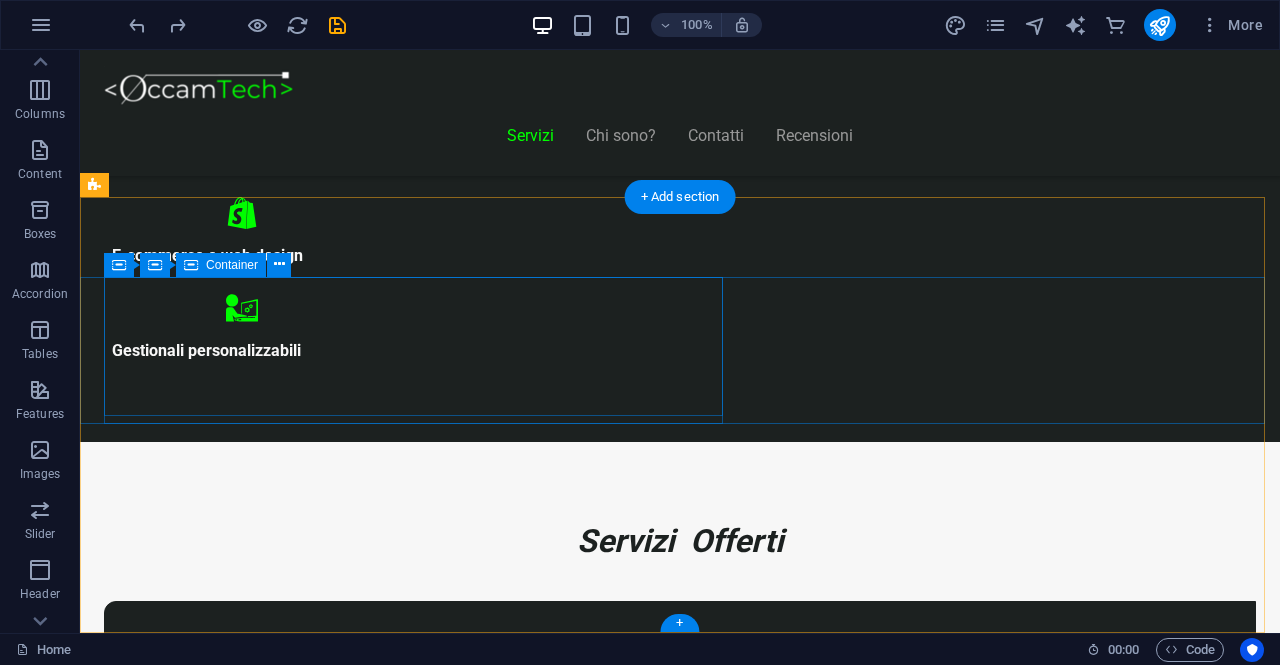 scroll, scrollTop: 733, scrollLeft: 0, axis: vertical 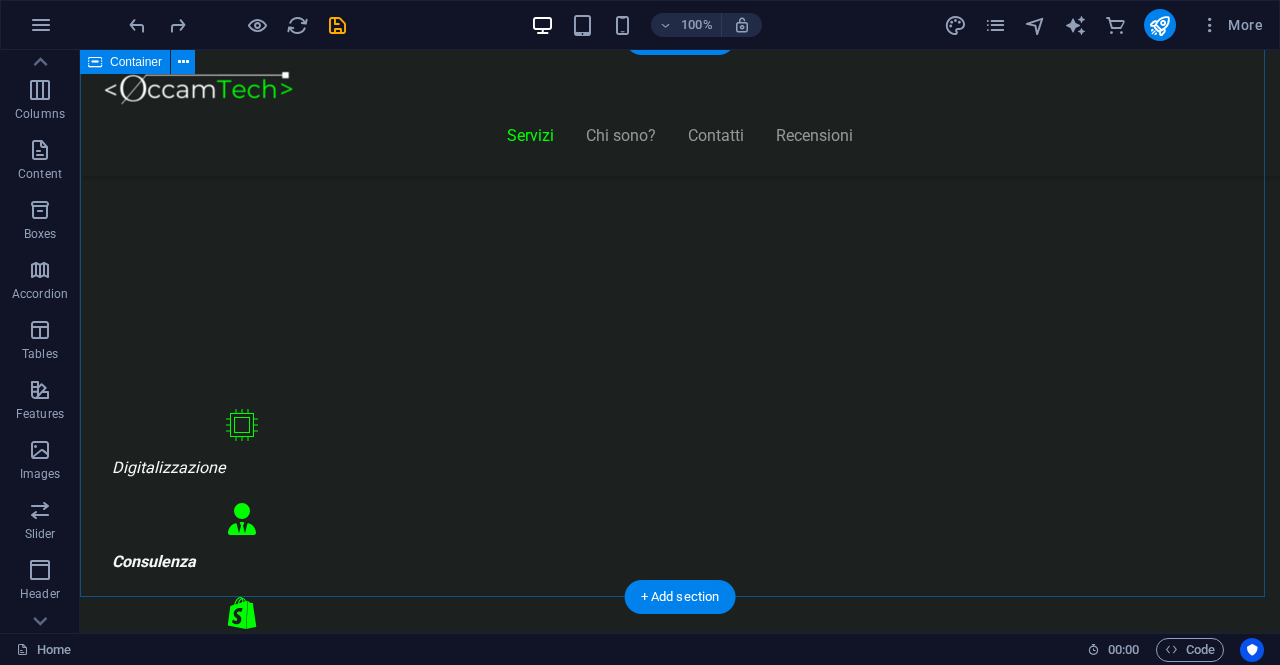 click on "Servizi  Offerti Consulenza informatica     Consulenza di 1h  GRATUITA !     Troviamo  insieme  una  soluzione  ai tuoi  problemi     Digitalizza  la tua  attività Contatta" at bounding box center [680, 4681] 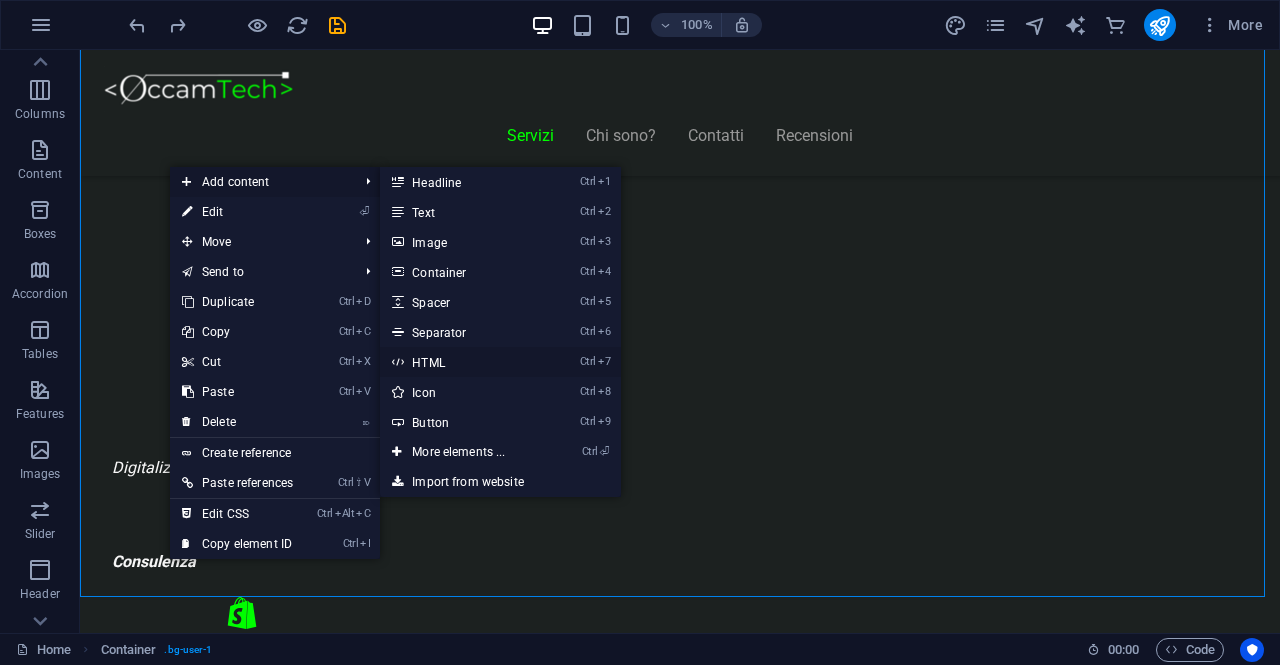 click on "Ctrl 7  HTML" at bounding box center [462, 362] 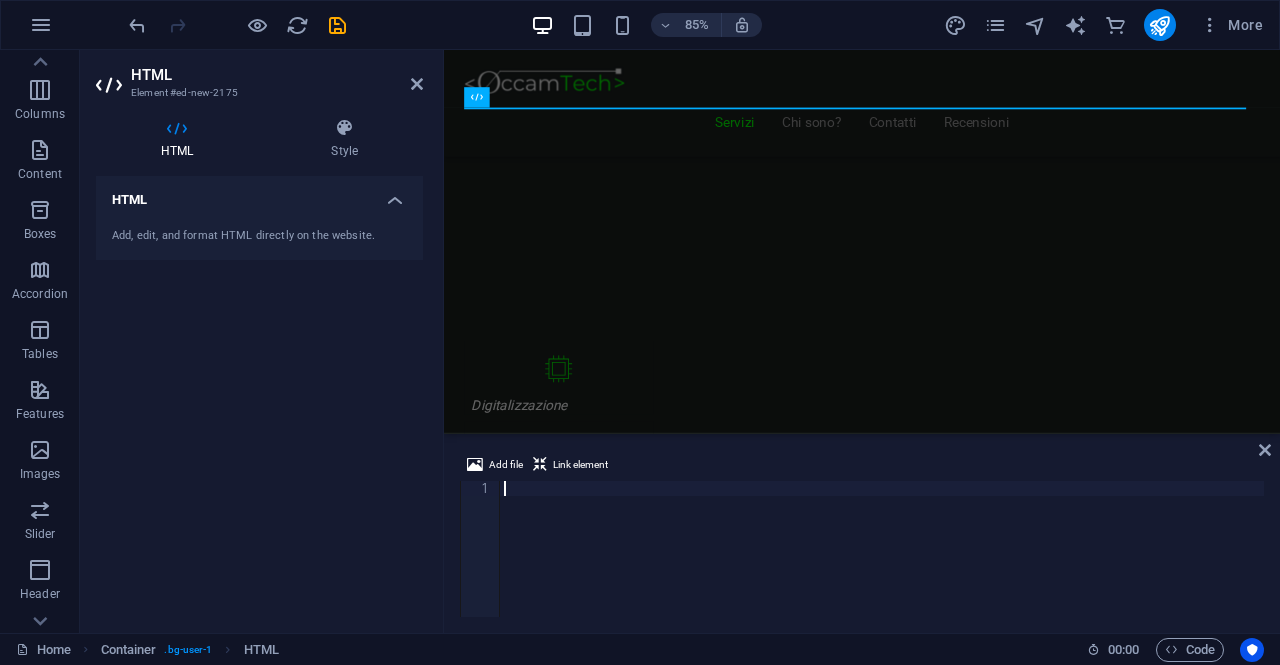 paste on "</div>" 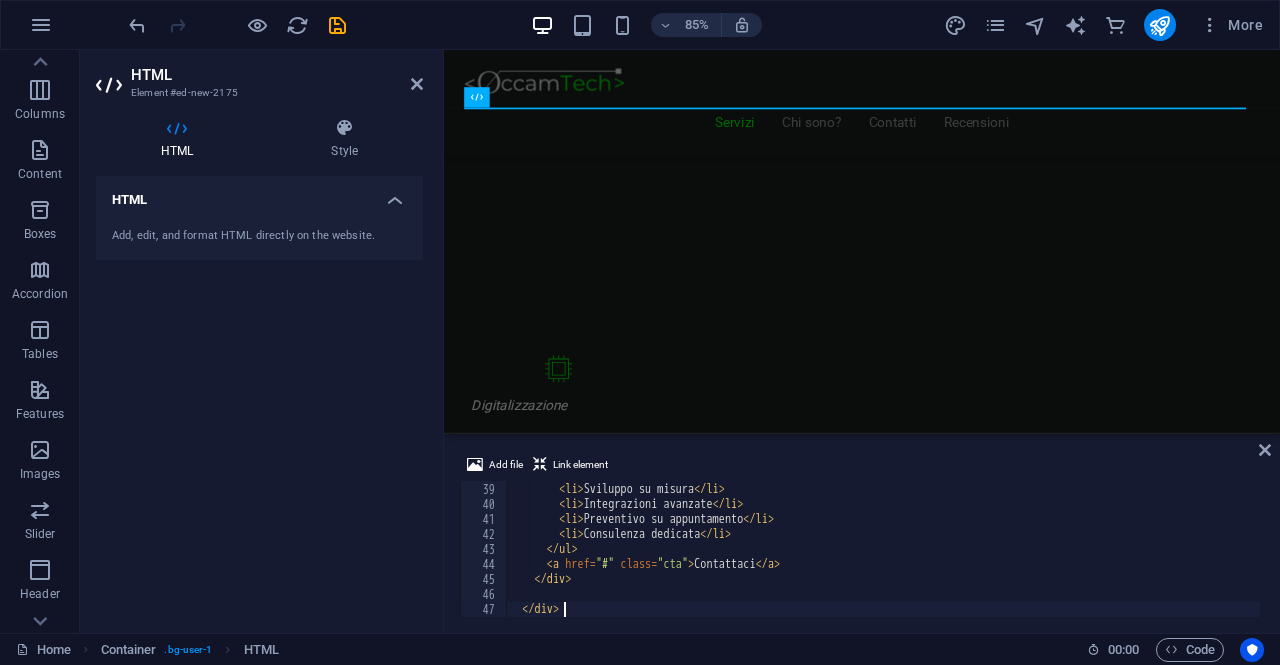 scroll, scrollTop: 569, scrollLeft: 0, axis: vertical 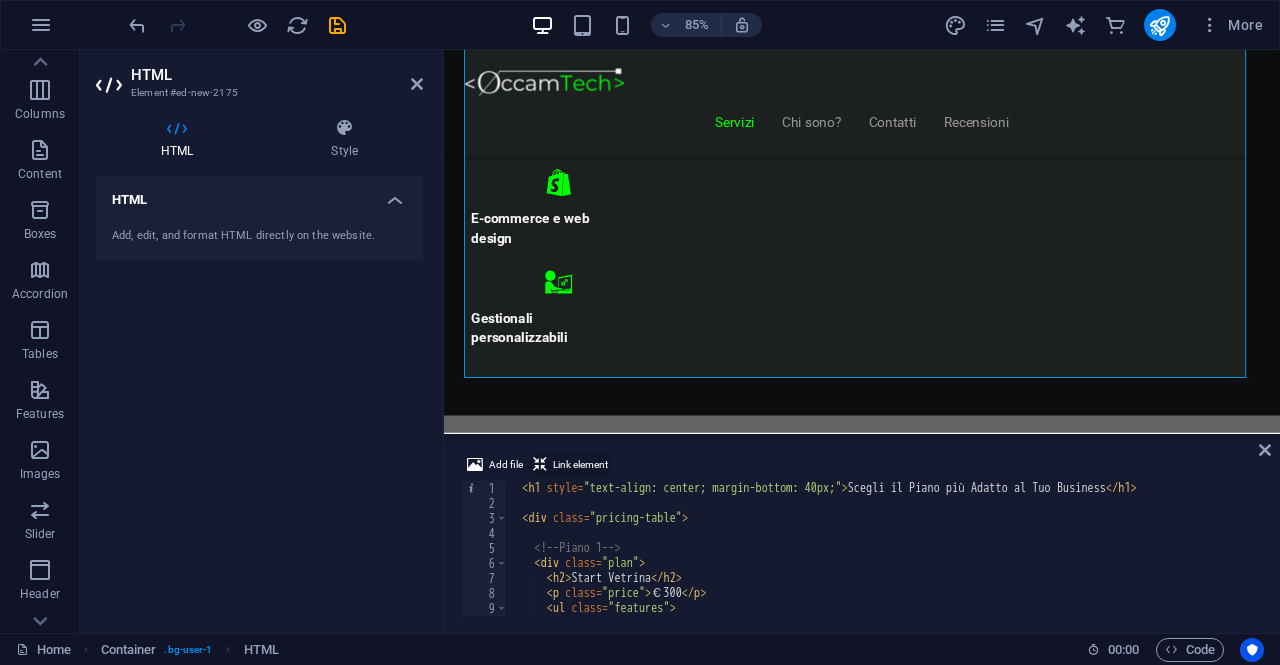 click on "Link element" at bounding box center (580, 465) 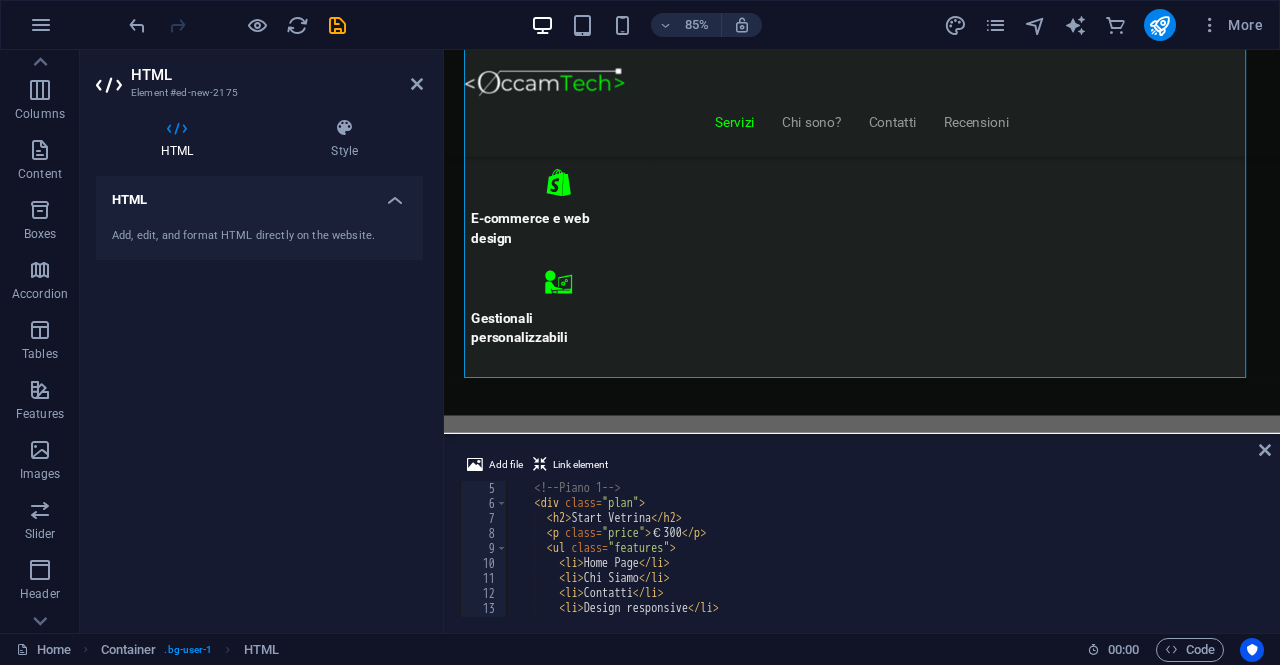 scroll, scrollTop: 60, scrollLeft: 0, axis: vertical 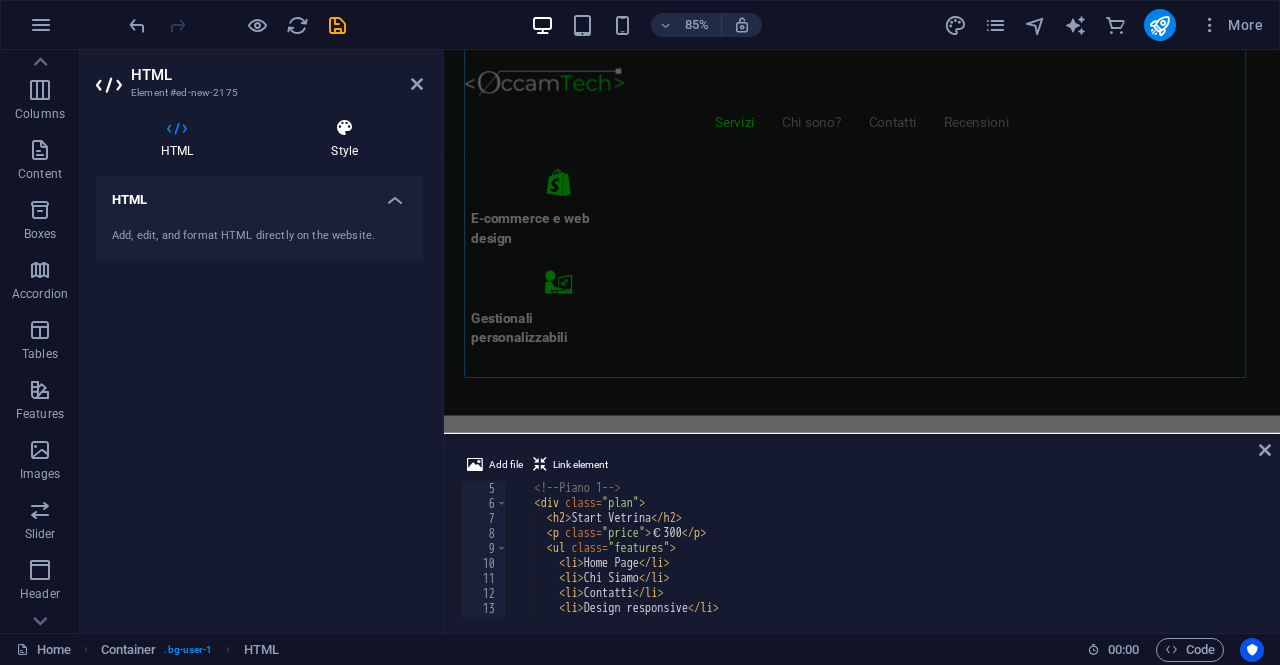 click on "Style" at bounding box center (344, 139) 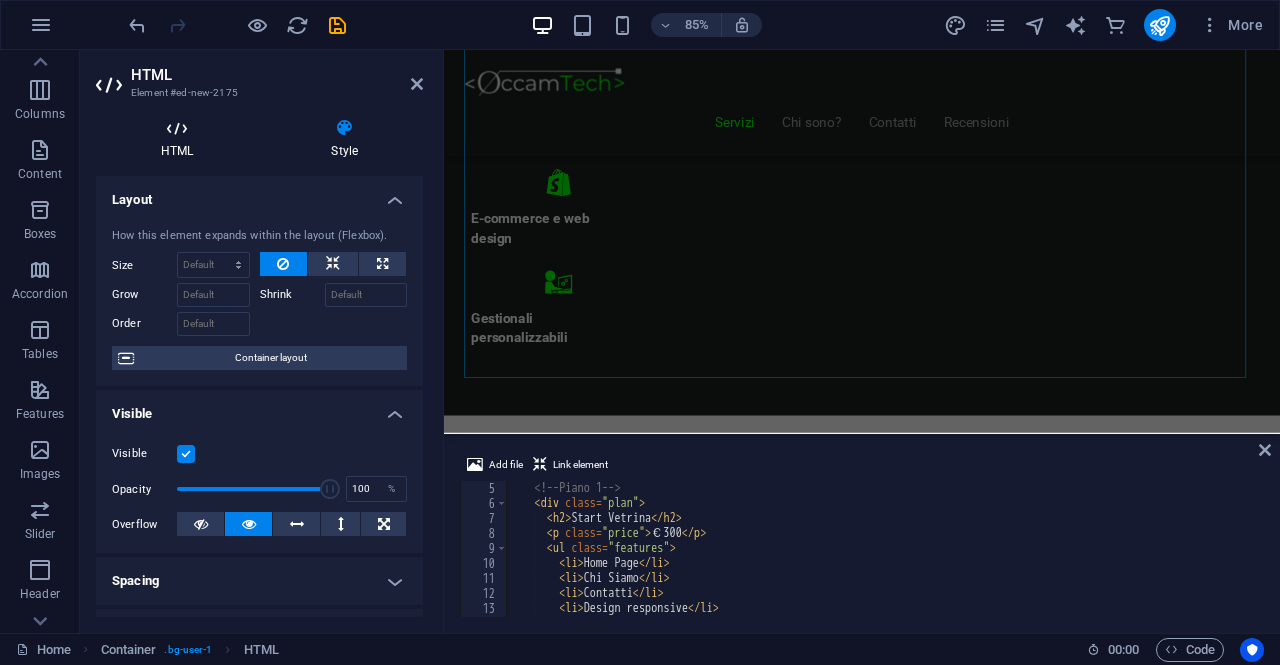 click on "HTML" at bounding box center [181, 139] 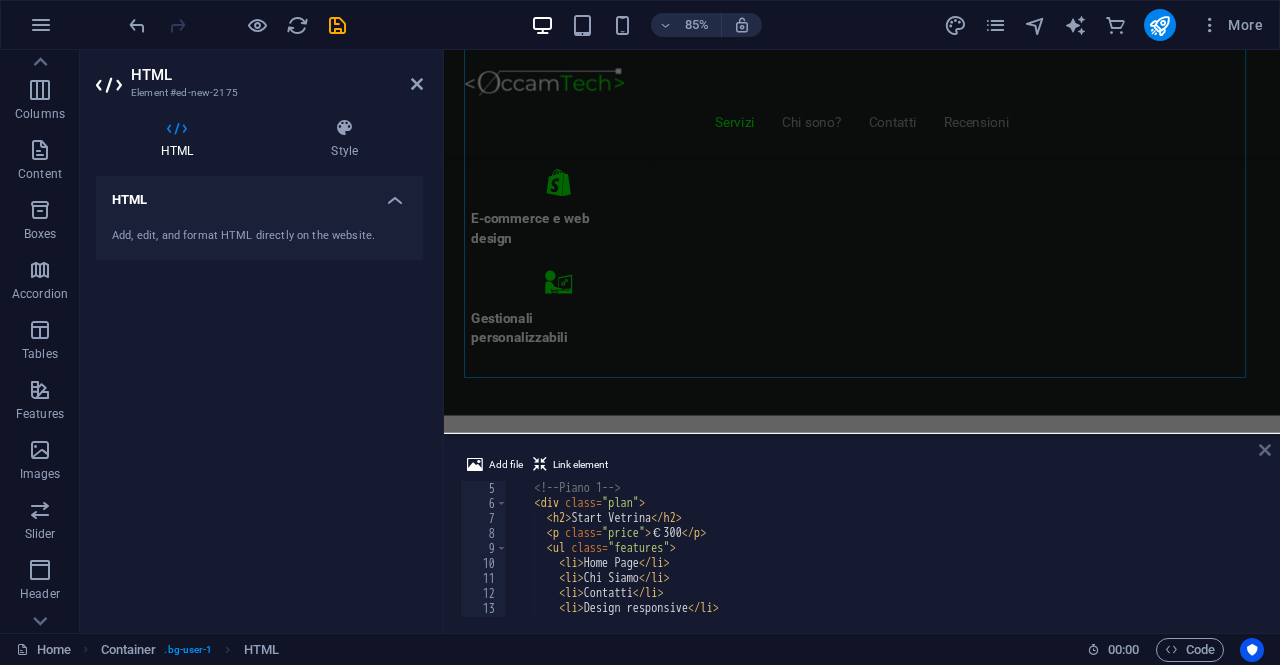 click at bounding box center [1265, 450] 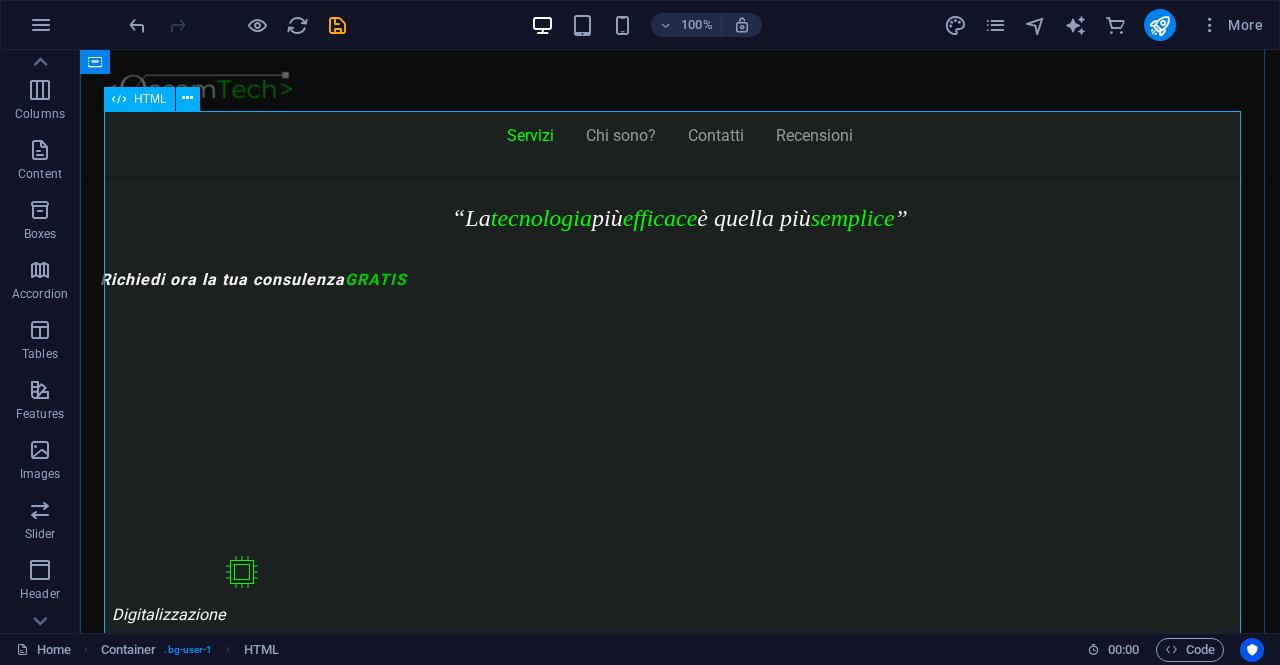 scroll, scrollTop: 540, scrollLeft: 0, axis: vertical 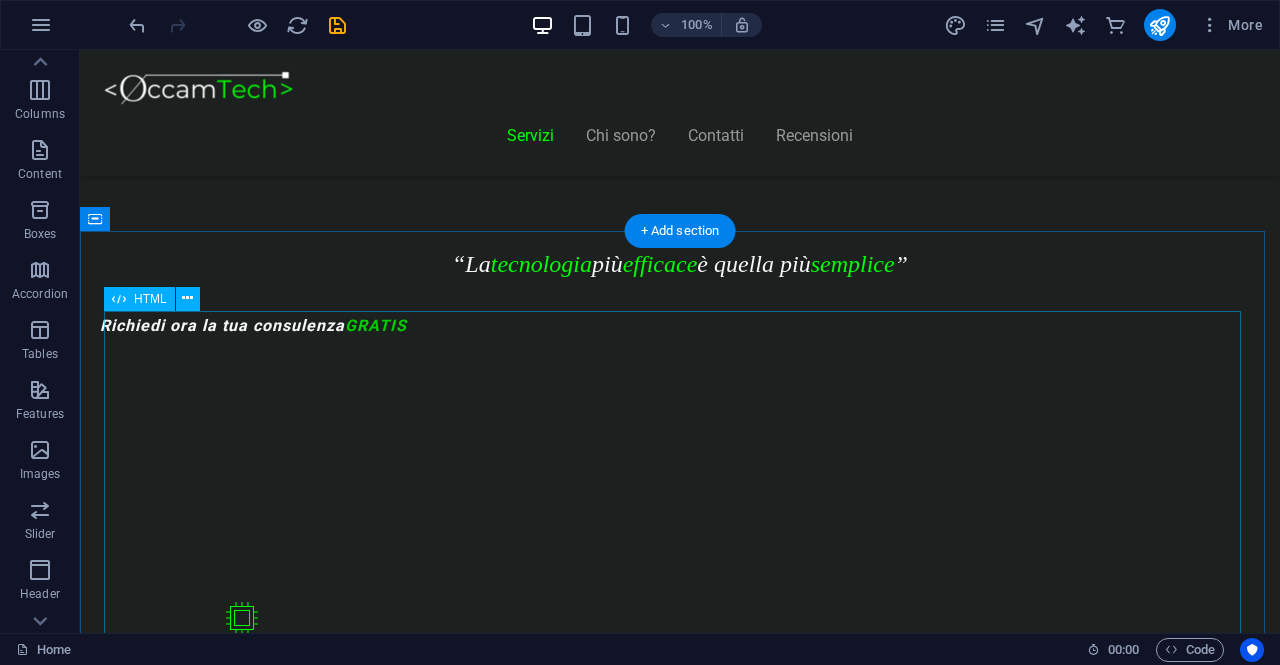 click on "Scegli il Piano più Adatto al Tuo Business
Start Vetrina
€300
Home Page
Chi Siamo
Contatti
Design responsive
6 mesi di assistenza inclusa
Inizia Ora
Shop Ready
€500
Shop online con Shopify
Home, Prodotti, Checkout
Configurazione pagamenti e spedizioni
Design personalizzato e responsive
6 mesi di assistenza inclusa
Scopri di più
Custom Pro
Su Richiesta
Analisi personalizzata del progetto
Sviluppo su misura
Integrazioni avanzate
Preventivo su appuntamento
Consulenza dedicata
Contattaci" at bounding box center [680, 1477] 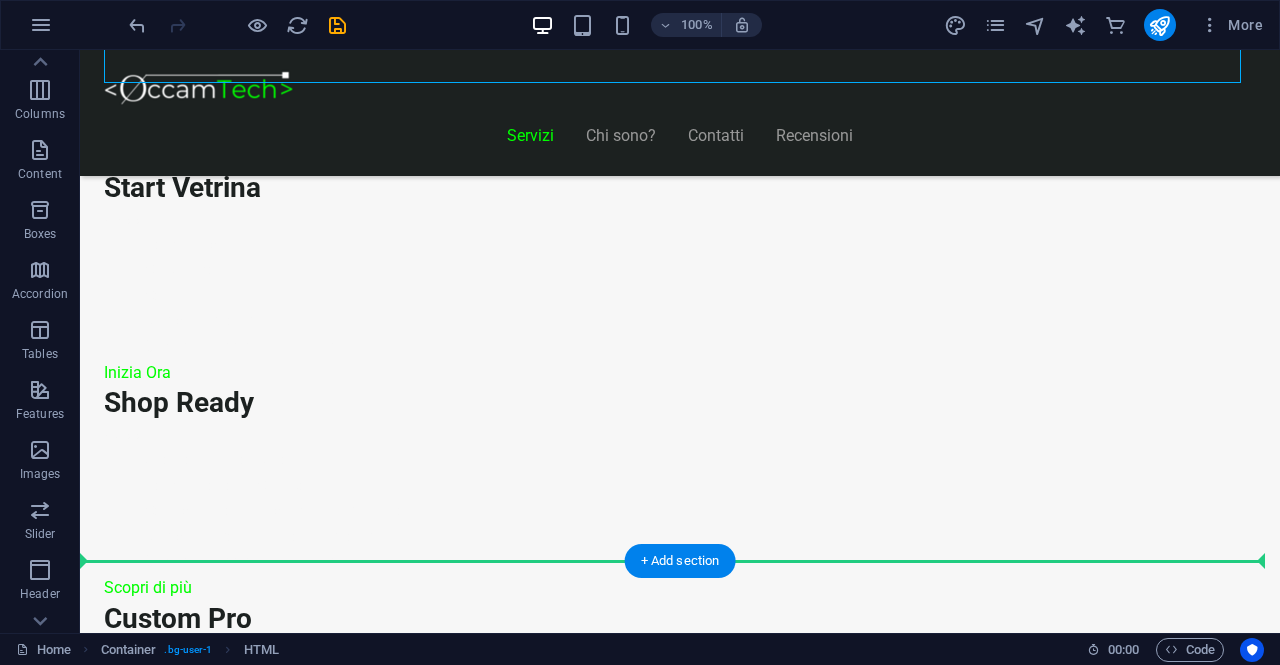 scroll, scrollTop: 1565, scrollLeft: 0, axis: vertical 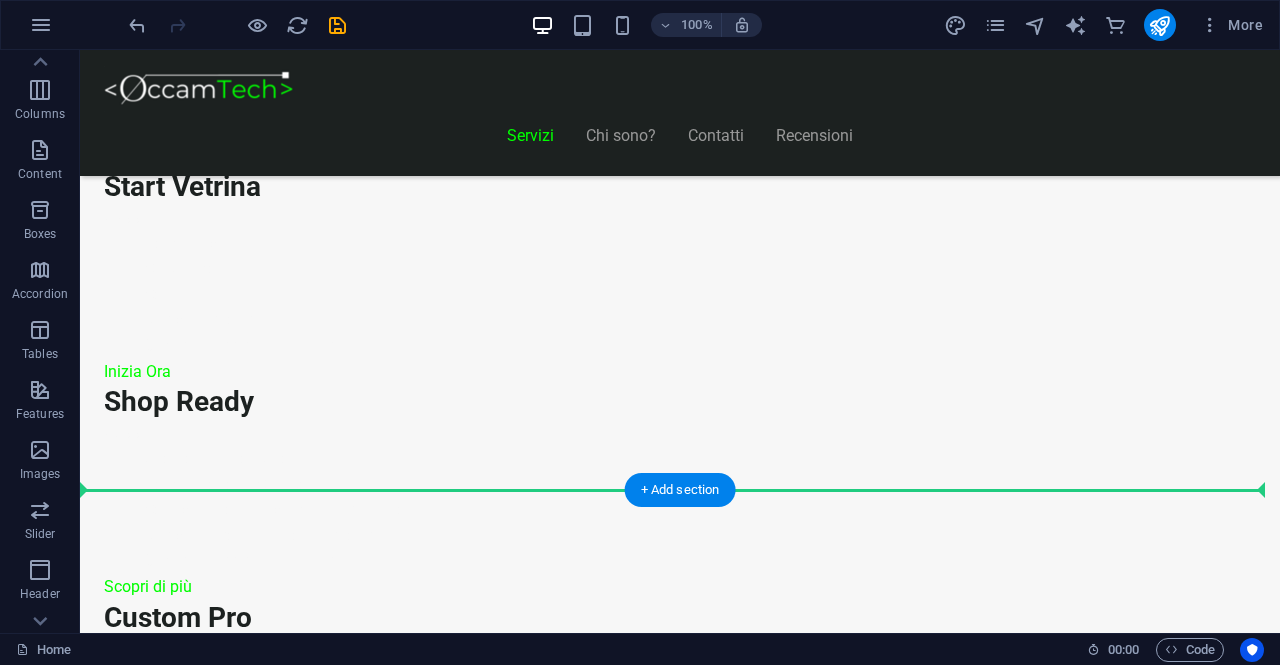 drag, startPoint x: 214, startPoint y: 345, endPoint x: 252, endPoint y: 439, distance: 101.390335 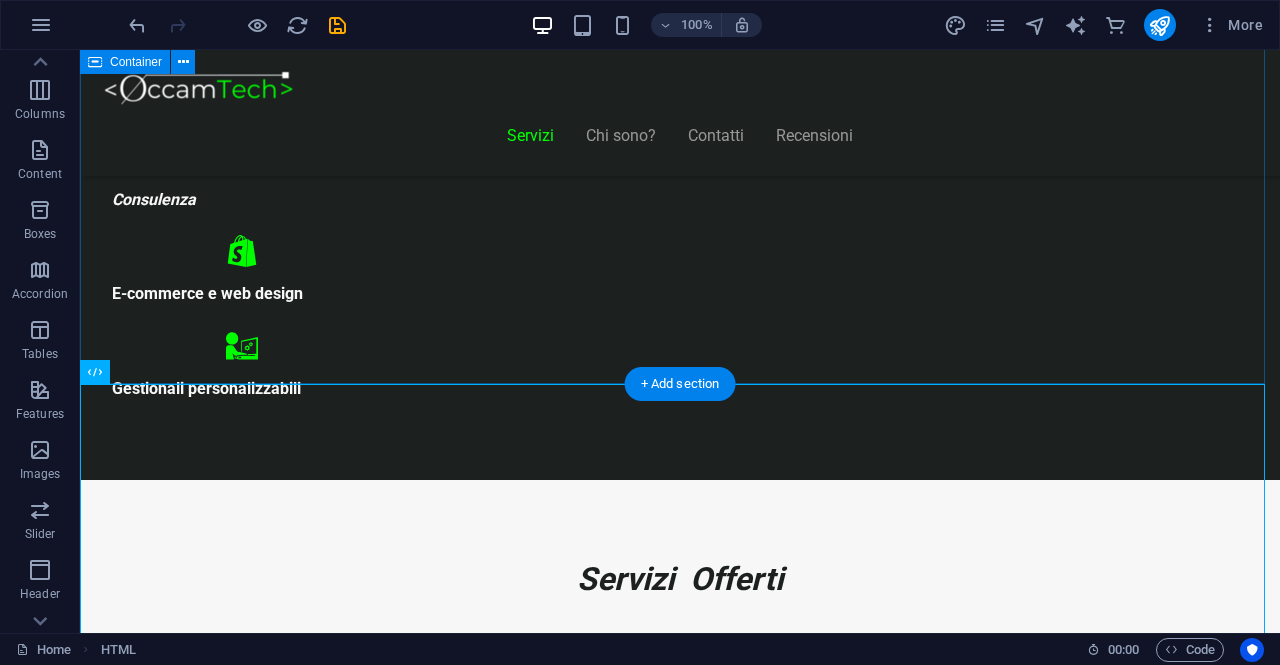 scroll, scrollTop: 1140, scrollLeft: 0, axis: vertical 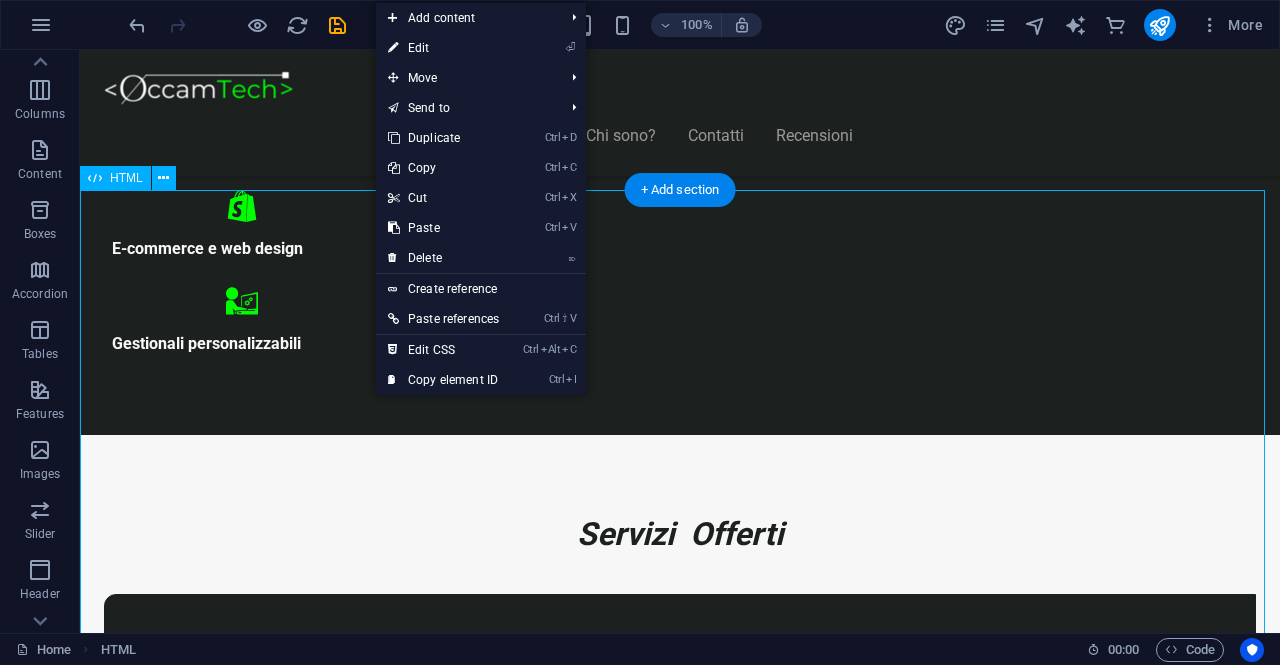 click on "Scegli il Piano più Adatto al Tuo Business
Start Vetrina
€300
Home Page
Chi Siamo
Contatti
Design responsive
6 mesi di assistenza inclusa
Inizia Ora
Shop Ready
€500
Shop online con Shopify
Home, Prodotti, Checkout
Configurazione pagamenti e spedizioni
Design personalizzato e responsive
6 mesi di assistenza inclusa
Scopri di più
Custom Pro
Su Richiesta
Analisi personalizzata del progetto
Sviluppo su misura
Integrazioni avanzate
Preventivo su appuntamento
Consulenza dedicata
Contattaci" at bounding box center [680, 8475] 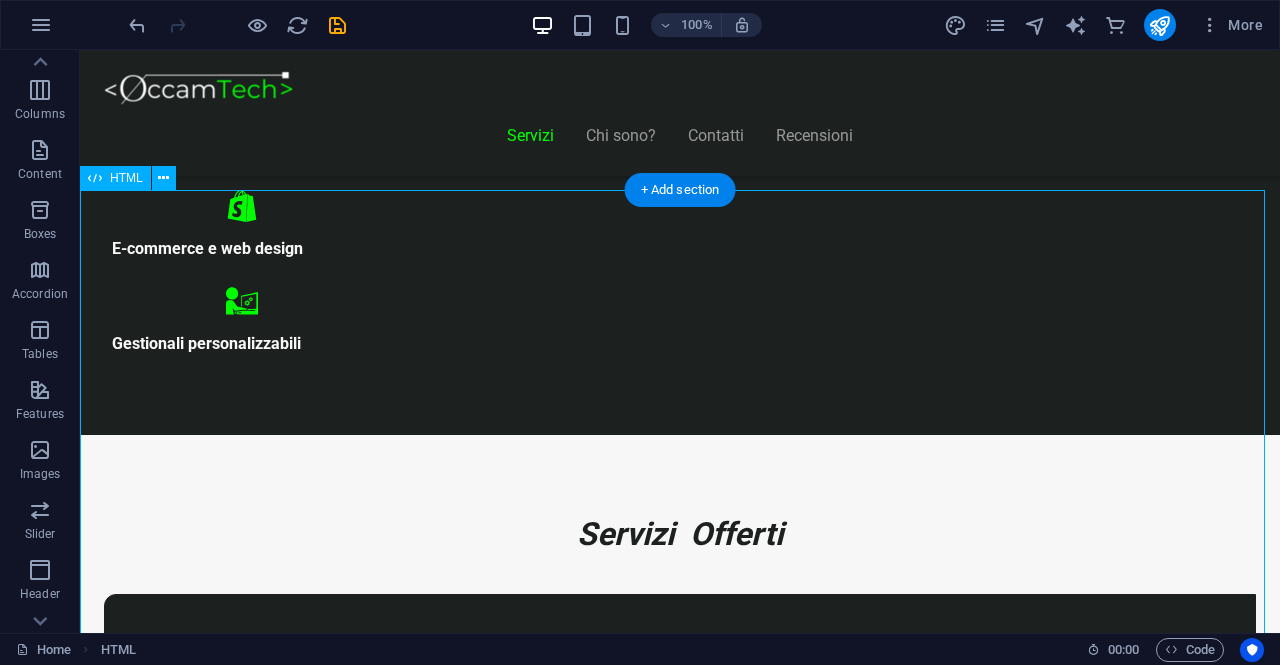 click on "Scegli il Piano più Adatto al Tuo Business
Start Vetrina
€300
Home Page
Chi Siamo
Contatti
Design responsive
6 mesi di assistenza inclusa
Inizia Ora
Shop Ready
€500
Shop online con Shopify
Home, Prodotti, Checkout
Configurazione pagamenti e spedizioni
Design personalizzato e responsive
6 mesi di assistenza inclusa
Scopri di più
Custom Pro
Su Richiesta
Analisi personalizzata del progetto
Sviluppo su misura
Integrazioni avanzate
Preventivo su appuntamento
Consulenza dedicata
Contattaci" at bounding box center (680, 8475) 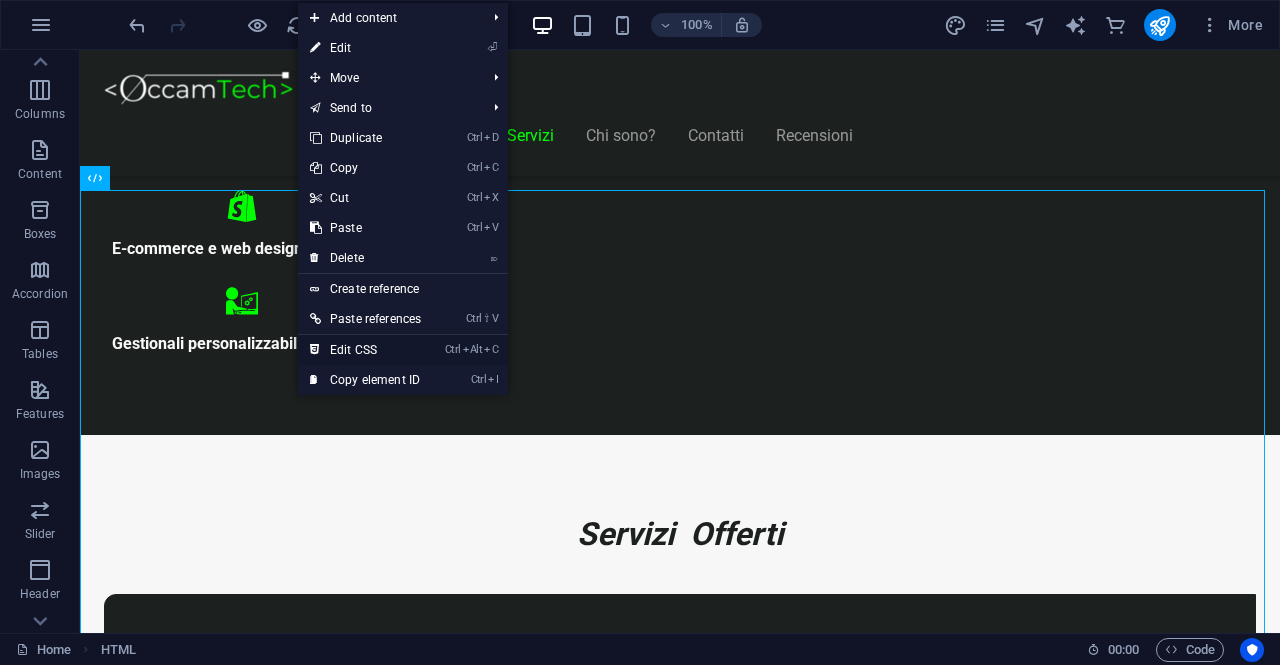 click on "Ctrl Alt C  Edit CSS" at bounding box center [365, 350] 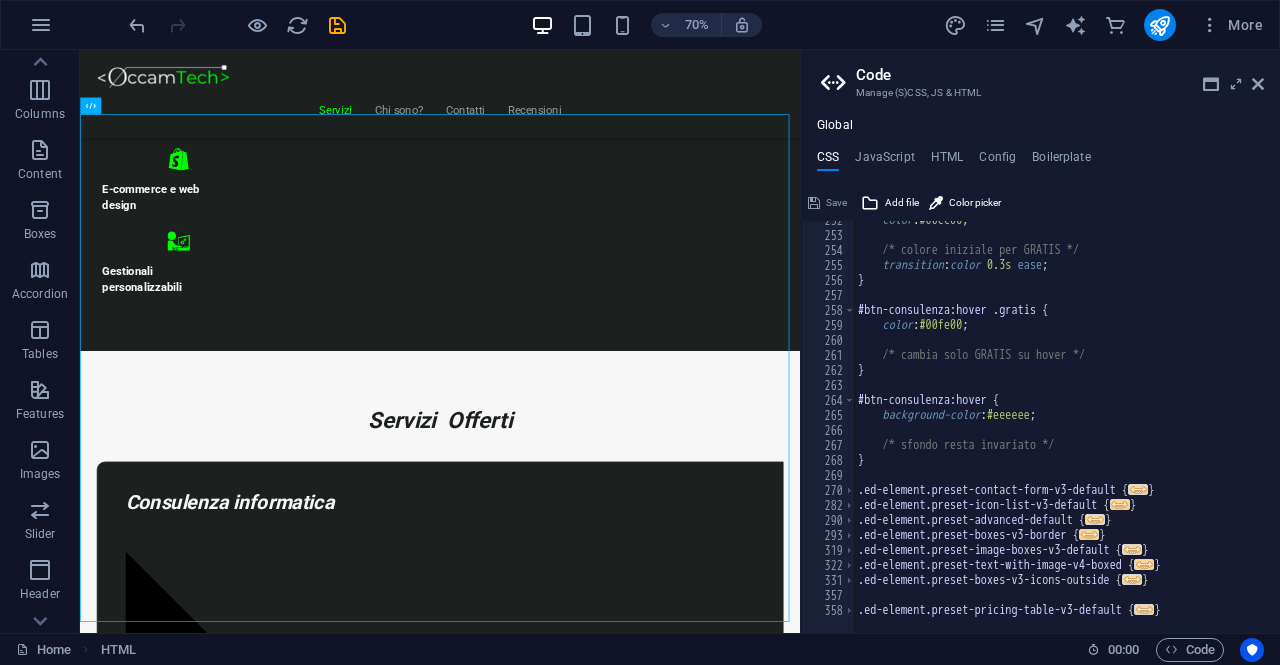 scroll, scrollTop: 1312, scrollLeft: 0, axis: vertical 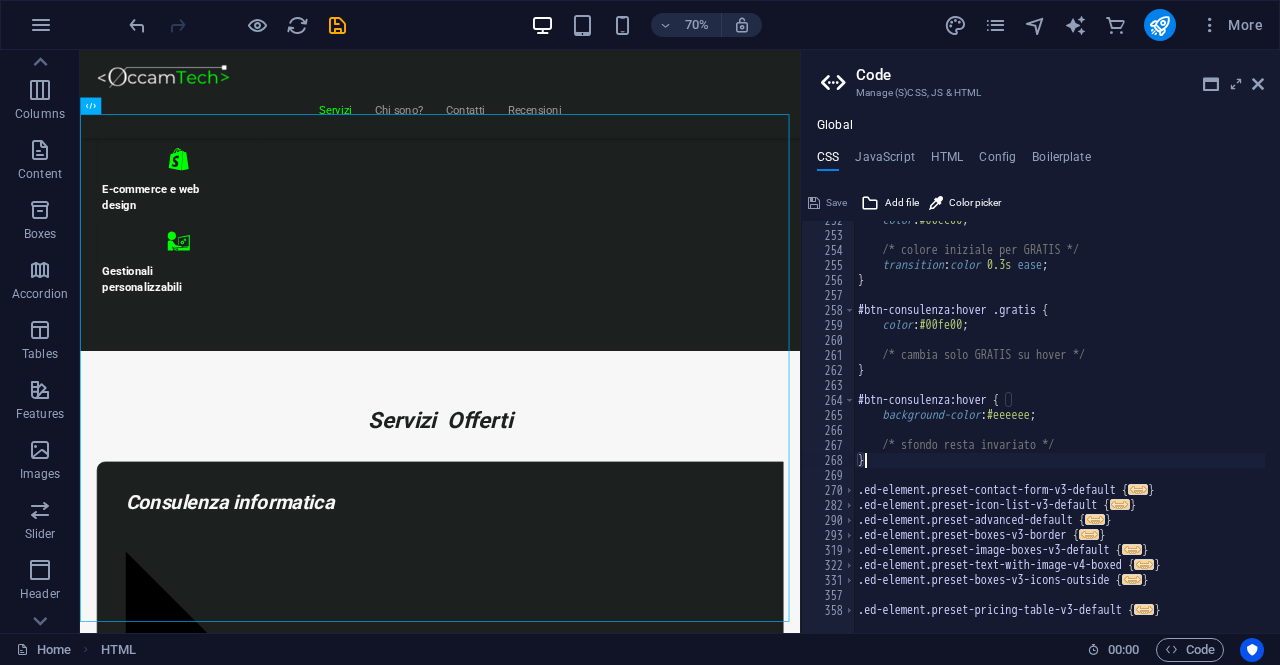 click on "color :  #00cc00 ;      /* colore iniziale per GRATIS */      transition :  color   0.3s   ease ; } #btn-consulenza:hover   .gratis   {      color :  #00fe00 ;      /* cambia solo GRATIS su hover */ } #btn-consulenza:hover   {      background-color :  #eeeeee ;      /* sfondo resta invariato */ } .ed-element.preset-contact-form-v3-default   { ... } .ed-element.preset-icon-list-v3-default   { ... } .ed-element.preset-advanced-default   { ... } .ed-element.preset-boxes-v3-border   { ... } .ed-element.preset-image-boxes-v3-default   { ... } .ed-element.preset-text-with-image-v4-boxed   { ... } .ed-element.preset-boxes-v3-icons-outside   { ... } .ed-element.preset-pricing-table-v3-default   { ... }" at bounding box center (1228, 426) 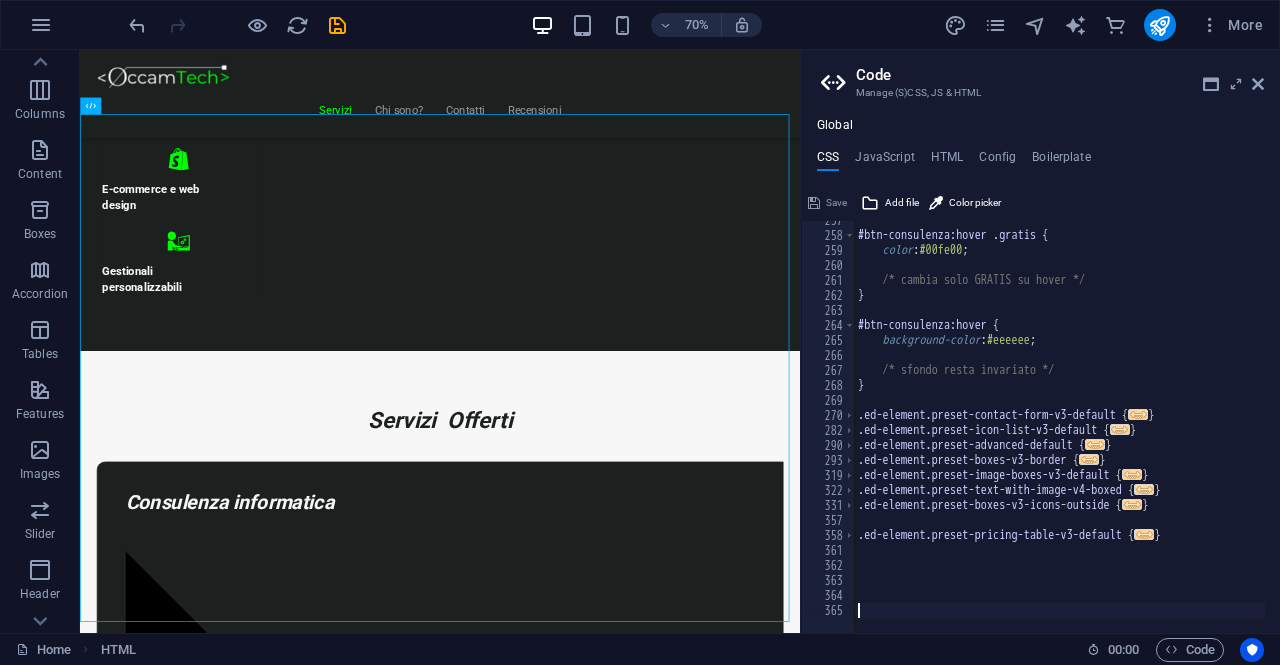 type on "}" 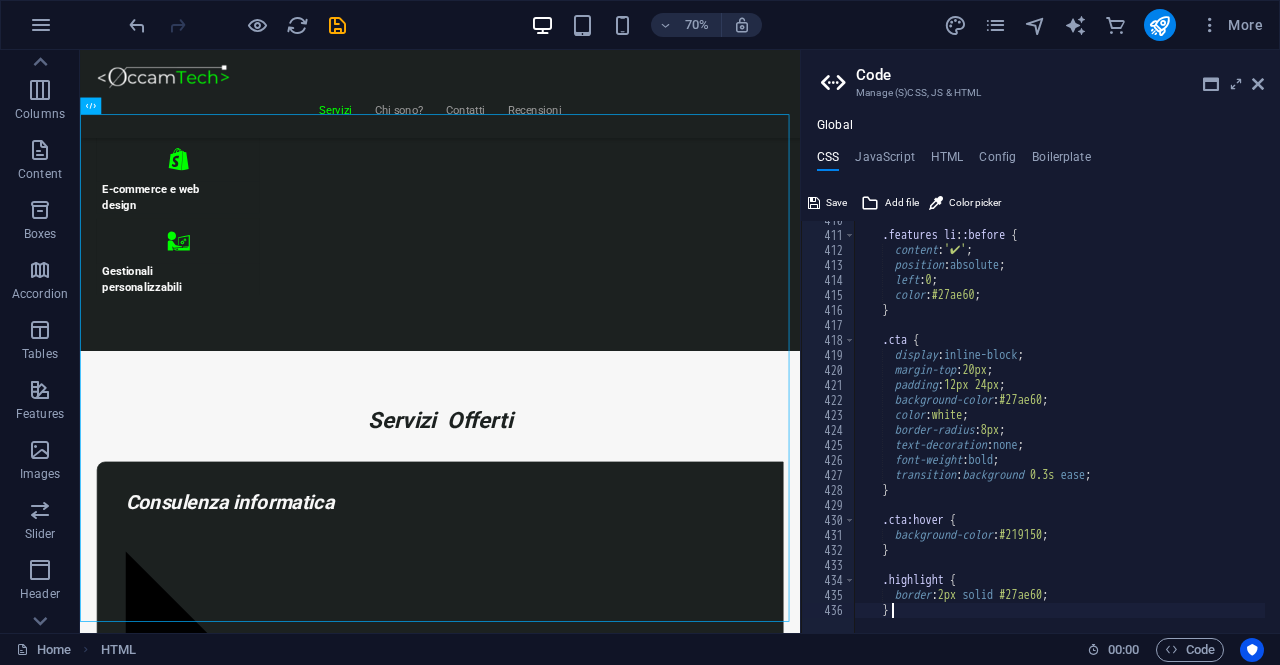 scroll, scrollTop: 2452, scrollLeft: 0, axis: vertical 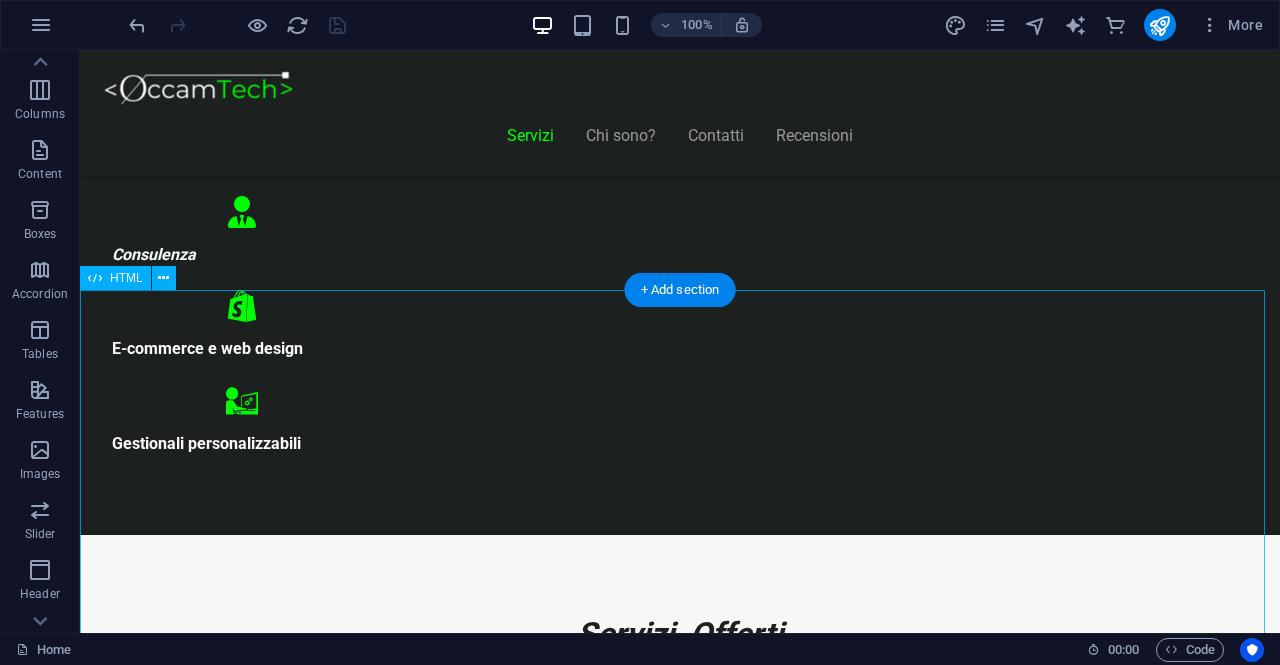 click on "Scegli il Piano più Adatto al Tuo Business
Start Vetrina
€300
Home Page
Chi Siamo
Contatti
Design responsive
6 mesi di assistenza inclusa
Inizia Ora
Shop Ready
€500
Shop online con Shopify
Home, Prodotti, Checkout
Configurazione pagamenti e spedizioni
Design personalizzato e responsive
6 mesi di assistenza inclusa
Scopri di più
Custom Pro
Su Richiesta
Analisi personalizzata del progetto
Sviluppo su misura
Integrazioni avanzate
Preventivo su appuntamento
Consulenza dedicata
Contattaci" at bounding box center [680, 8507] 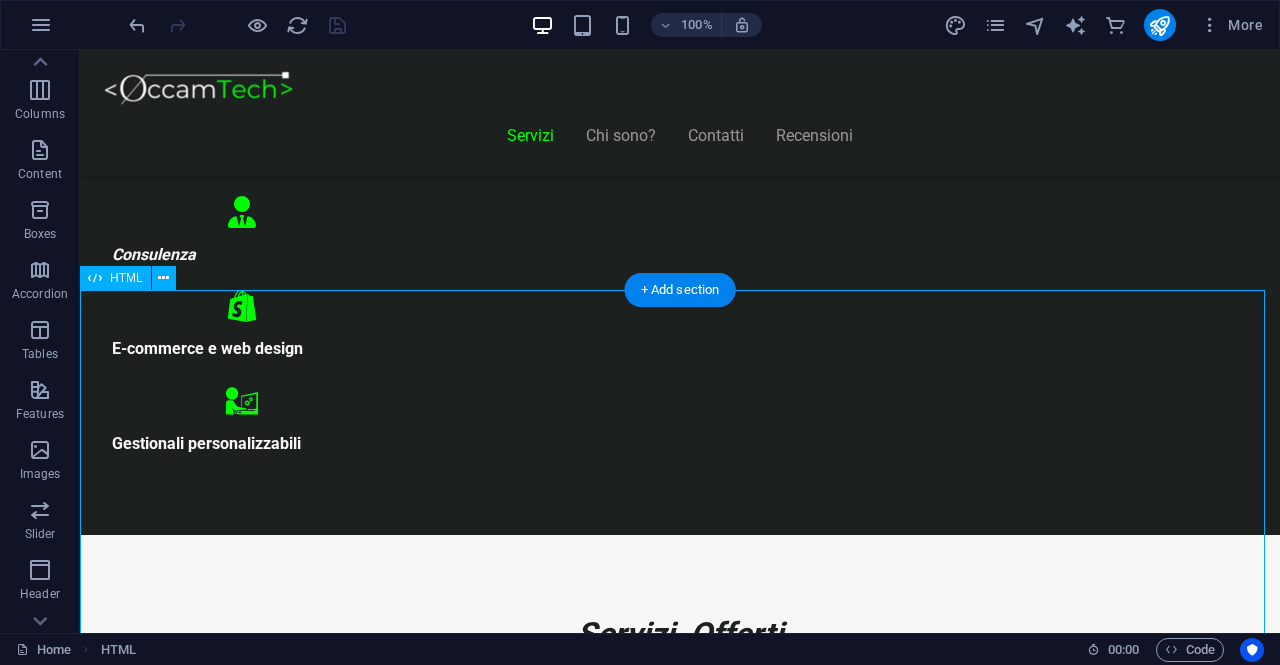 click on "Scegli il Piano più Adatto al Tuo Business
Start Vetrina
€300
Home Page
Chi Siamo
Contatti
Design responsive
6 mesi di assistenza inclusa
Inizia Ora
Shop Ready
€500
Shop online con Shopify
Home, Prodotti, Checkout
Configurazione pagamenti e spedizioni
Design personalizzato e responsive
6 mesi di assistenza inclusa
Scopri di più
Custom Pro
Su Richiesta
Analisi personalizzata del progetto
Sviluppo su misura
Integrazioni avanzate
Preventivo su appuntamento
Consulenza dedicata
Contattaci" at bounding box center [680, 8507] 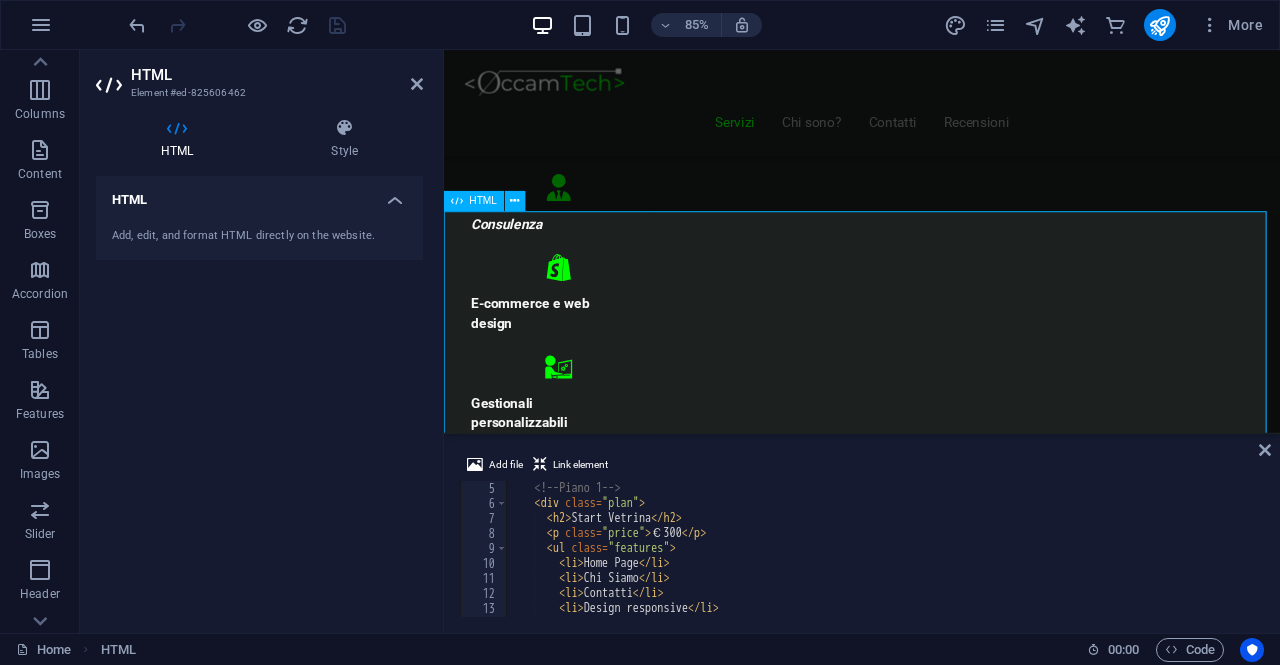 click on "HTML" at bounding box center [474, 201] 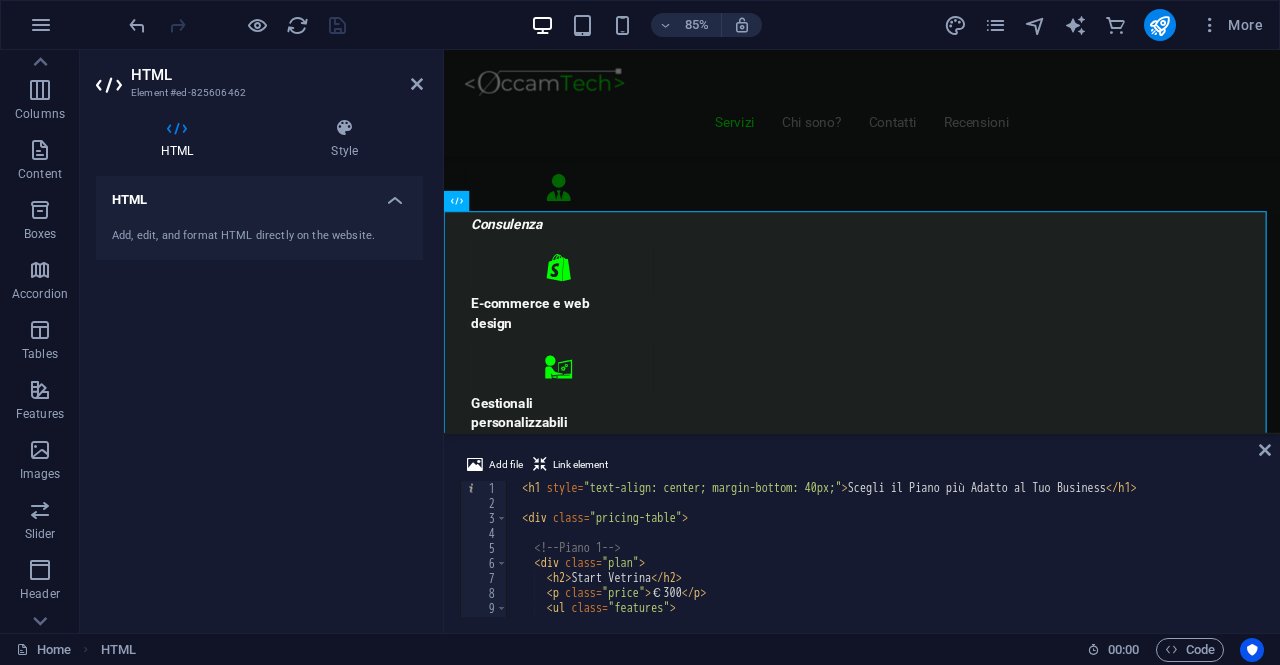 click on "< h1   style = "text-align: center; margin-bottom: 40px;" > Scegli il Piano più Adatto al Tuo Business </ h1 >    < div   class = "pricing-table" >      <!--  Piano 1  -->      < div   class = "plan" >         < h2 > Start Vetrina </ h2 >         < p   class = "price" > €300 </ p >         < ul   class = "features" >           < li > Home Page </ li >           < li > Chi Siamo </ li >" at bounding box center (883, 564) 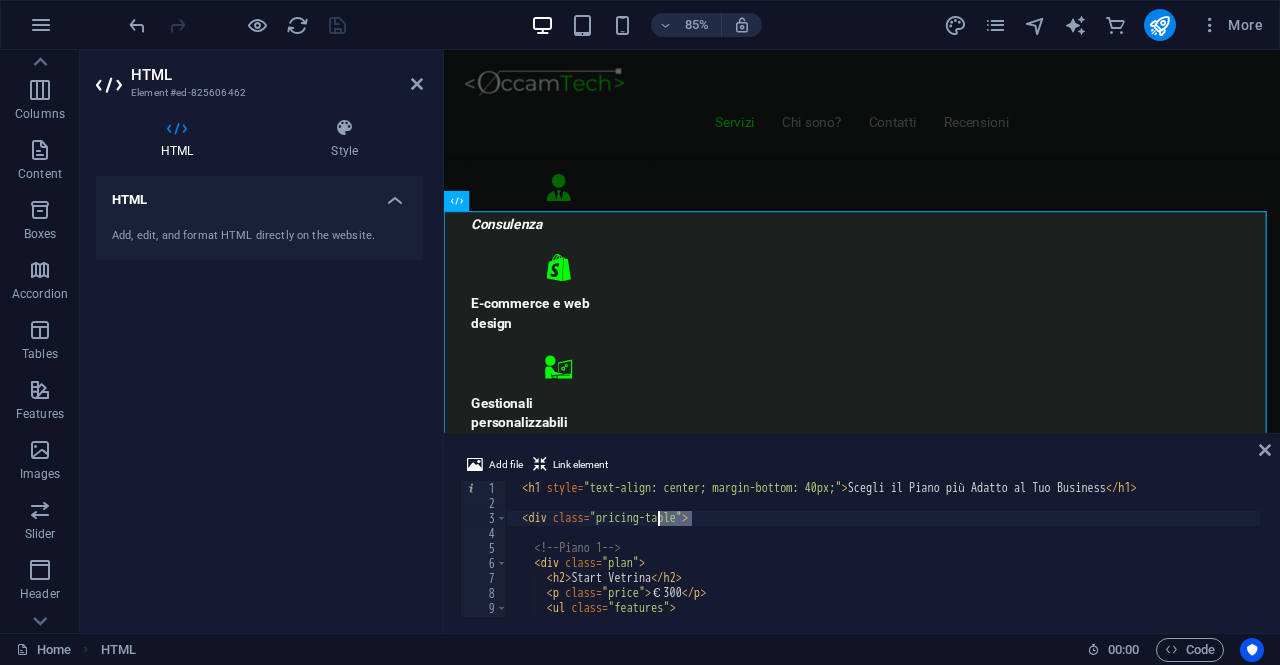 click on "< h1   style = "text-align: center; margin-bottom: 40px;" > Scegli il Piano più Adatto al Tuo Business </ h1 >    < div   class = "pricing-table" >      <!--  Piano 1  -->      < div   class = "plan" >         < h2 > Start Vetrina </ h2 >         < p   class = "price" > €300 </ p >         < ul   class = "features" >           < li > Home Page </ li >           < li > Chi Siamo </ li >" at bounding box center [883, 564] 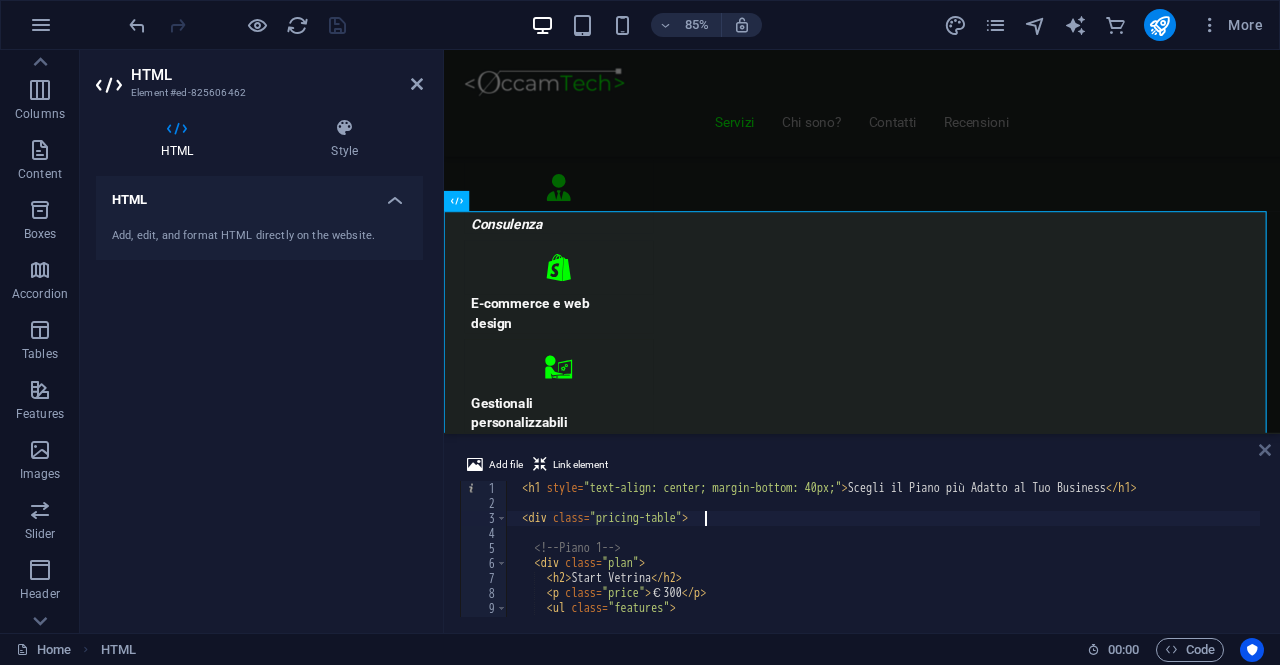 click at bounding box center (1265, 450) 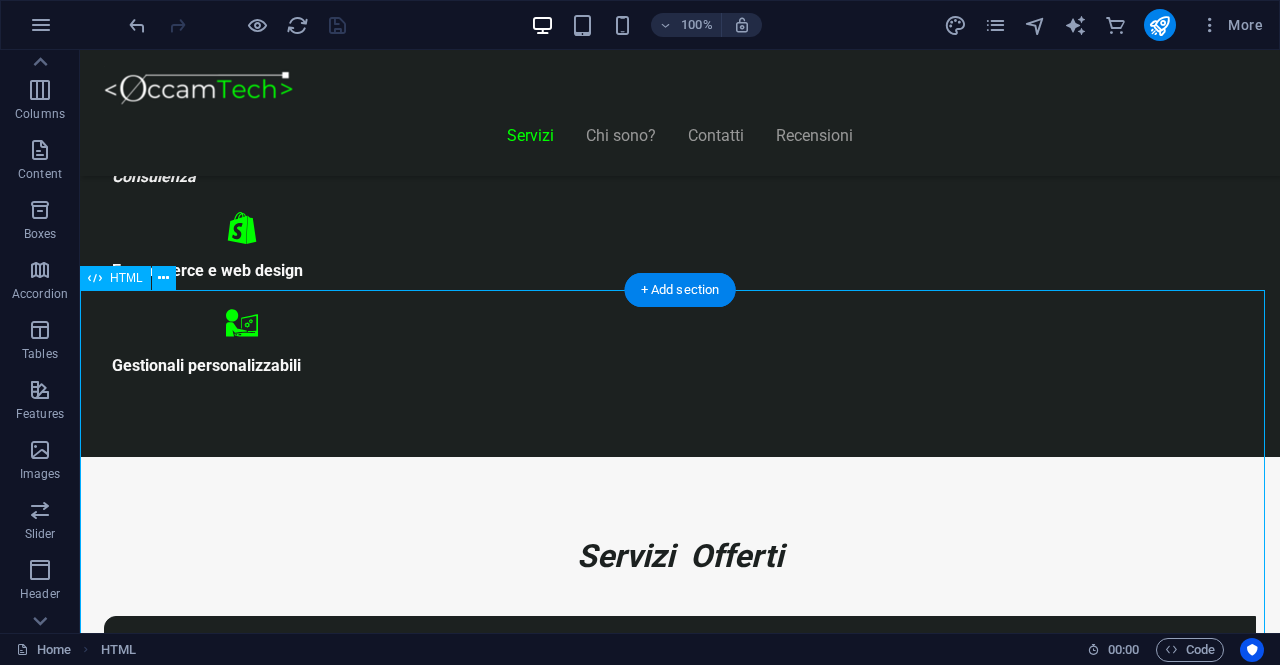 scroll, scrollTop: 1140, scrollLeft: 0, axis: vertical 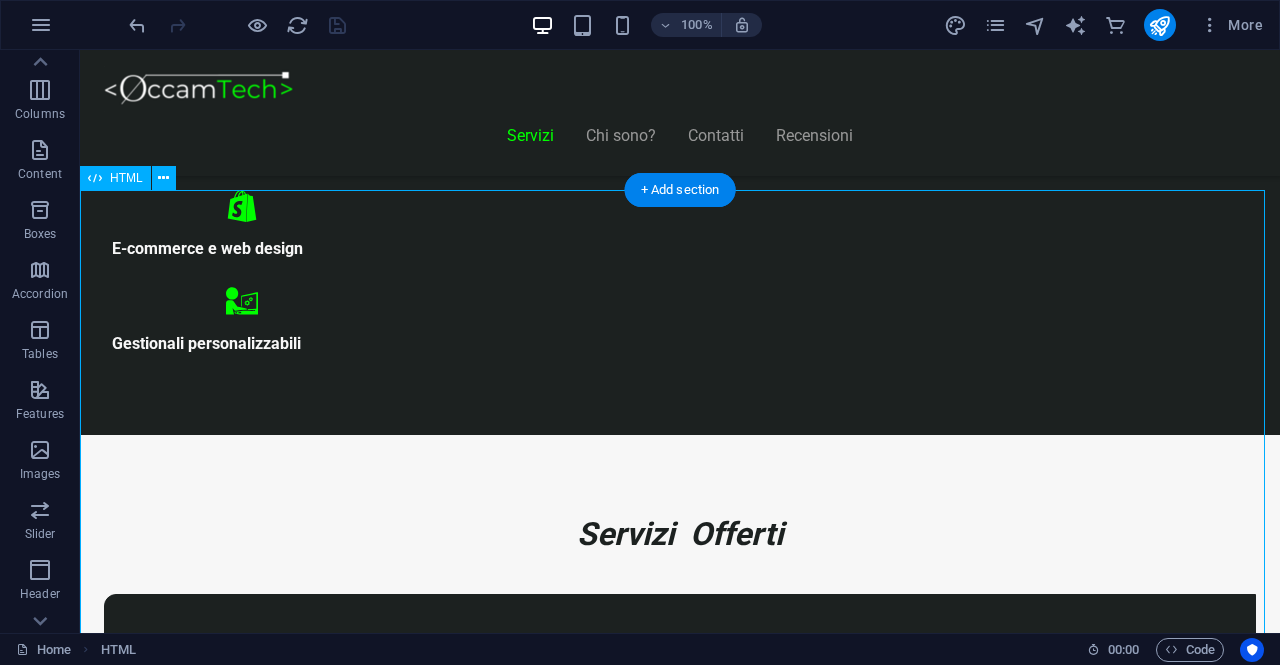 click on "Scegli il Piano più Adatto al Tuo Business
Start Vetrina
€300
Home Page
Chi Siamo
Contatti
Design responsive
6 mesi di assistenza inclusa
Inizia Ora
Shop Ready
€500
Shop online con Shopify
Home, Prodotti, Checkout
Configurazione pagamenti e spedizioni
Design personalizzato e responsive
6 mesi di assistenza inclusa
Scopri di più
Custom Pro
Su Richiesta
Analisi personalizzata del progetto
Sviluppo su misura
Integrazioni avanzate
Preventivo su appuntamento
Consulenza dedicata
Contattaci" at bounding box center (680, 8407) 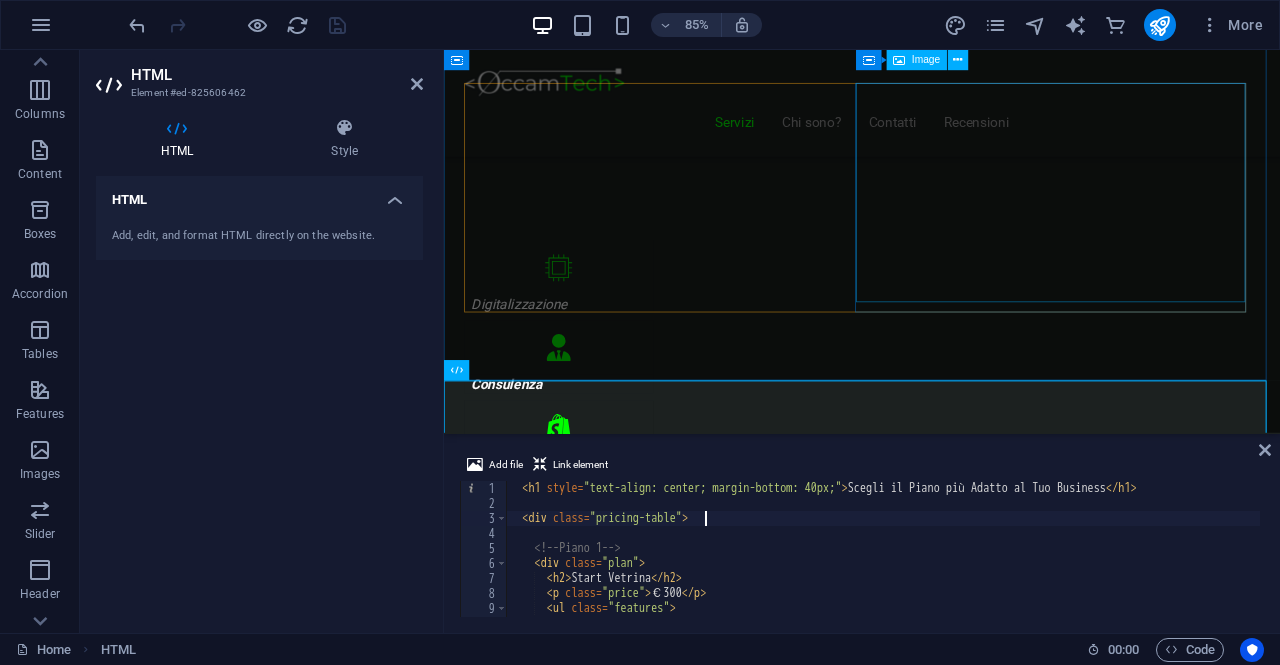 scroll, scrollTop: 840, scrollLeft: 0, axis: vertical 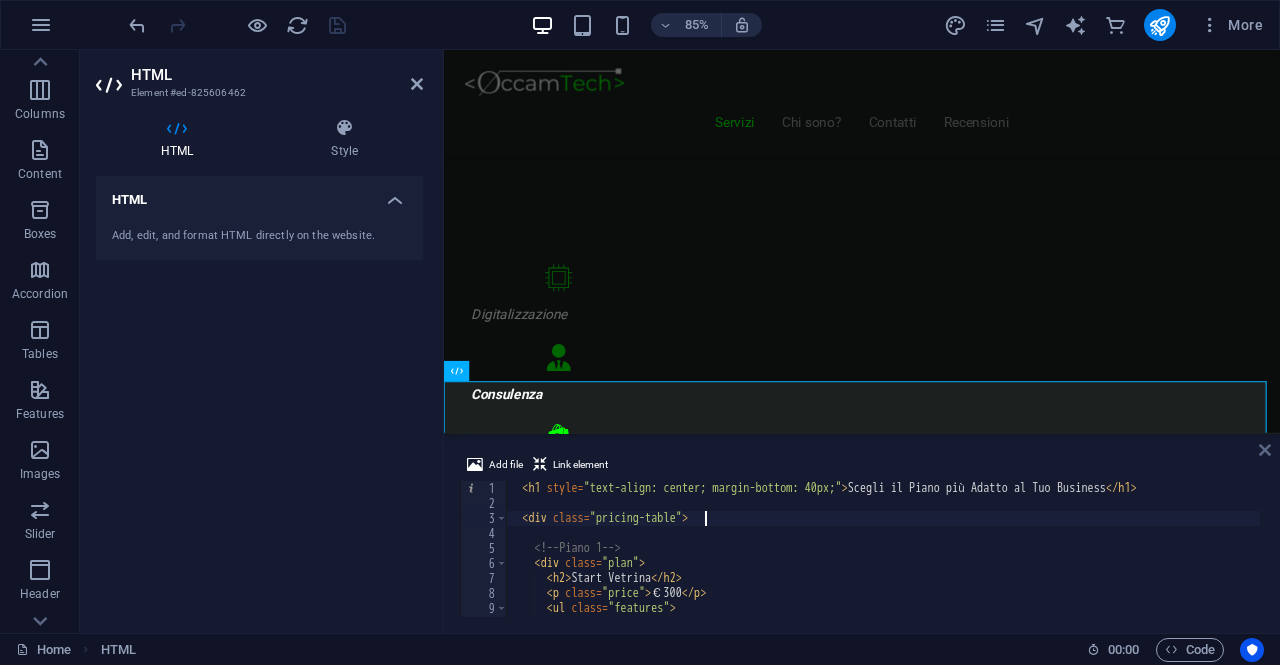 click at bounding box center (1265, 450) 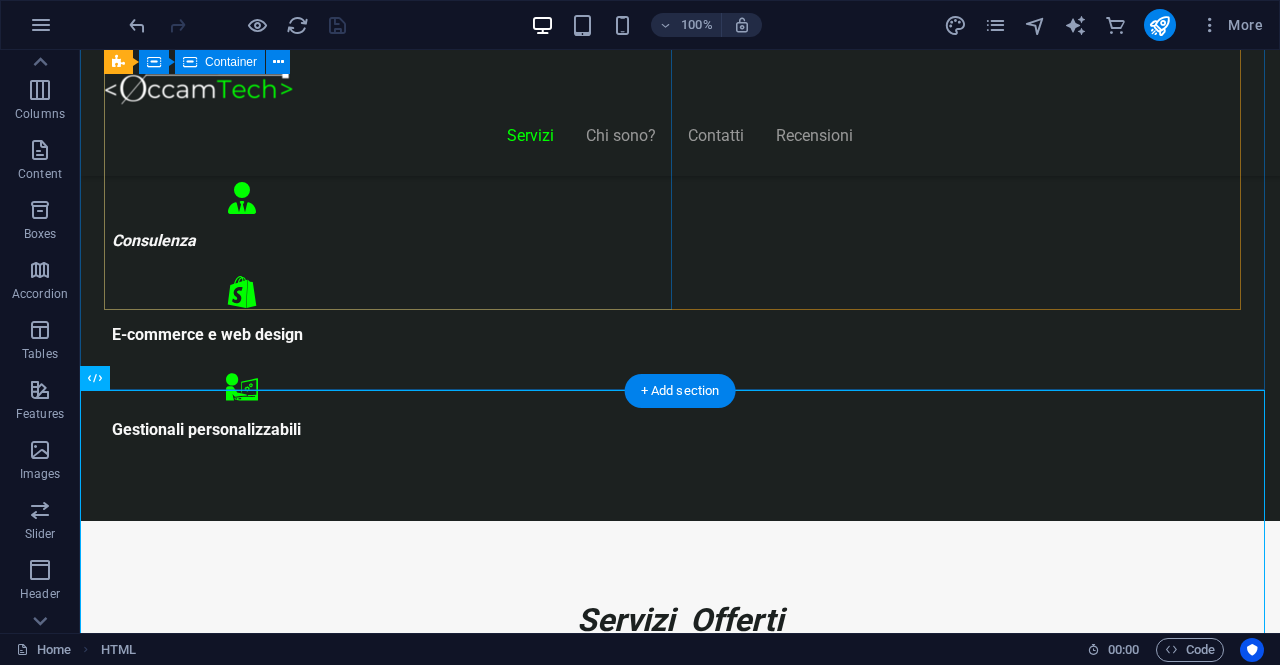 scroll, scrollTop: 940, scrollLeft: 0, axis: vertical 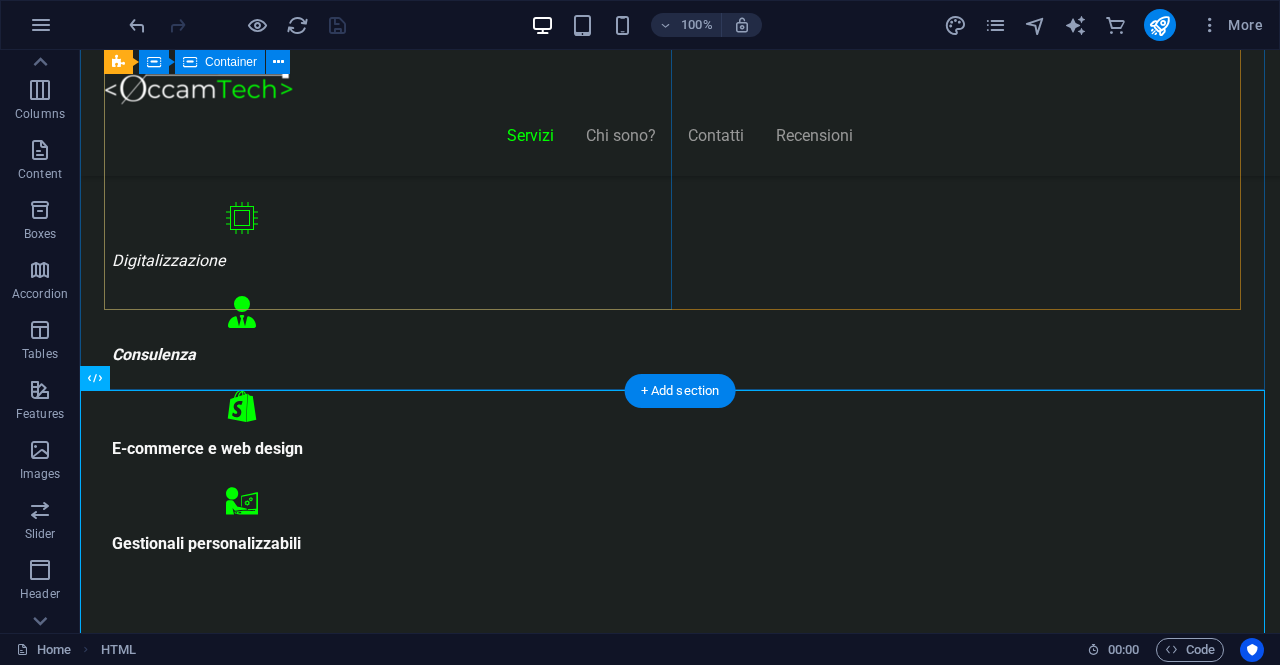 click on "Consulenza informatica     Consulenza di 1h  GRATUITA !     Troviamo  insieme  una  soluzione  ai tuoi  problemi     Digitalizza  la tua  attività Contatta" at bounding box center [680, 4189] 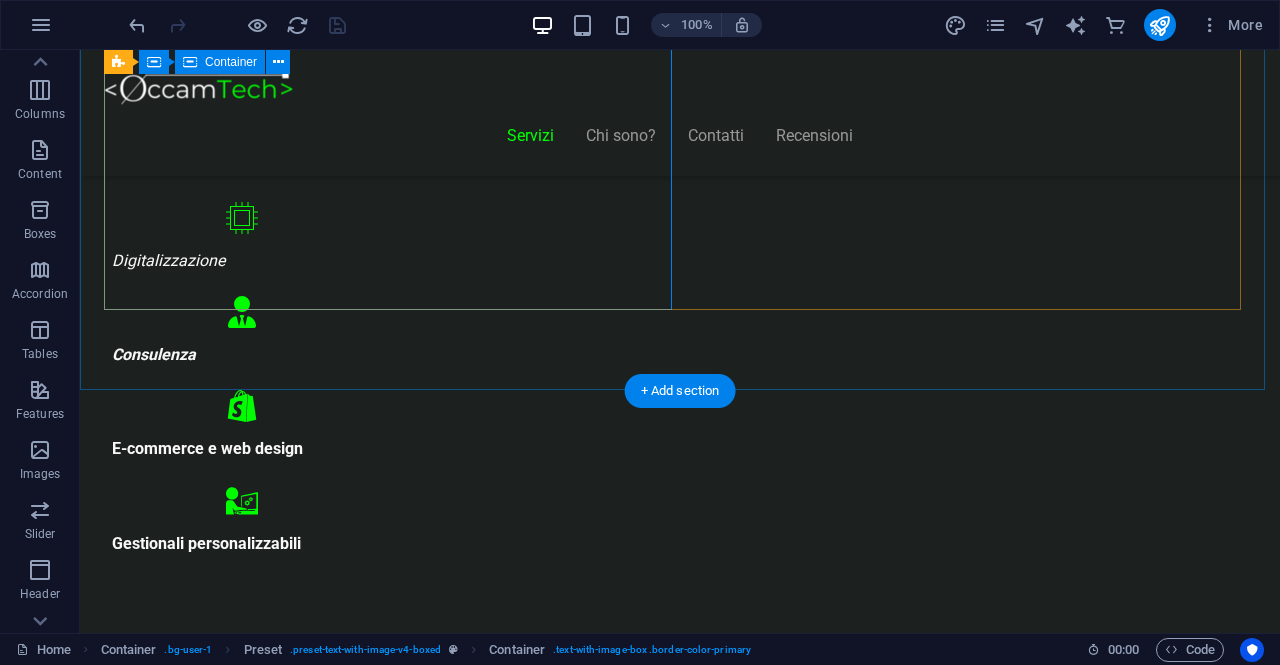 scroll, scrollTop: 540, scrollLeft: 0, axis: vertical 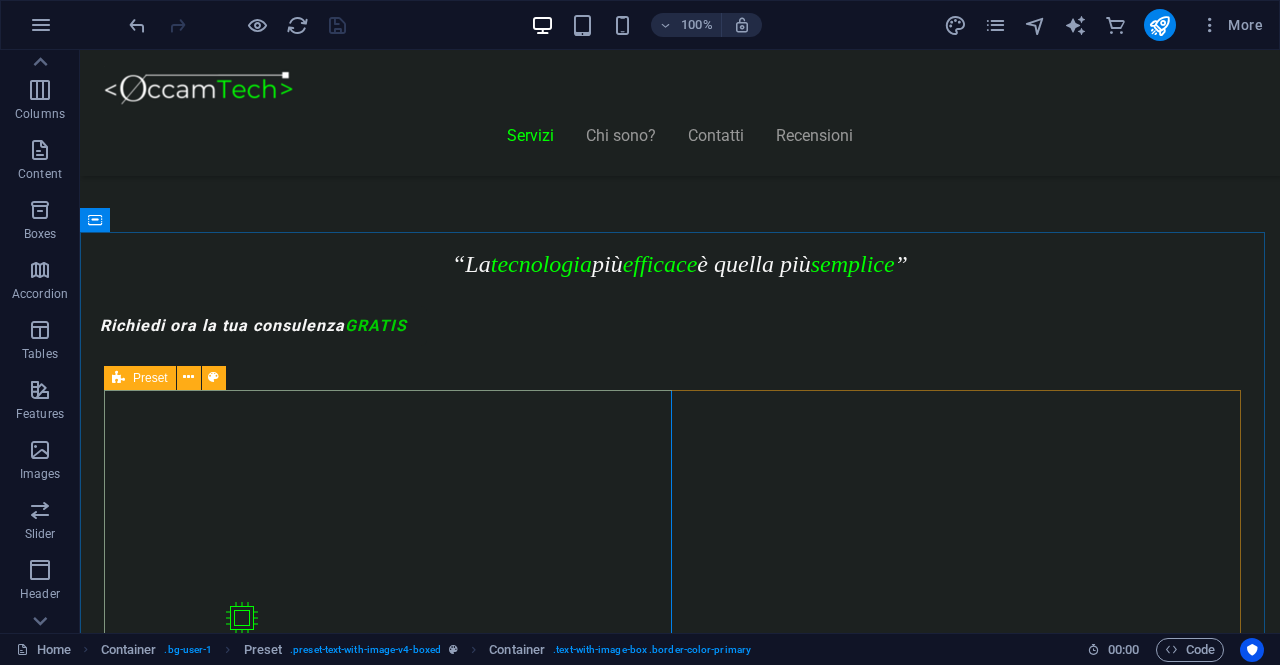 click at bounding box center [118, 378] 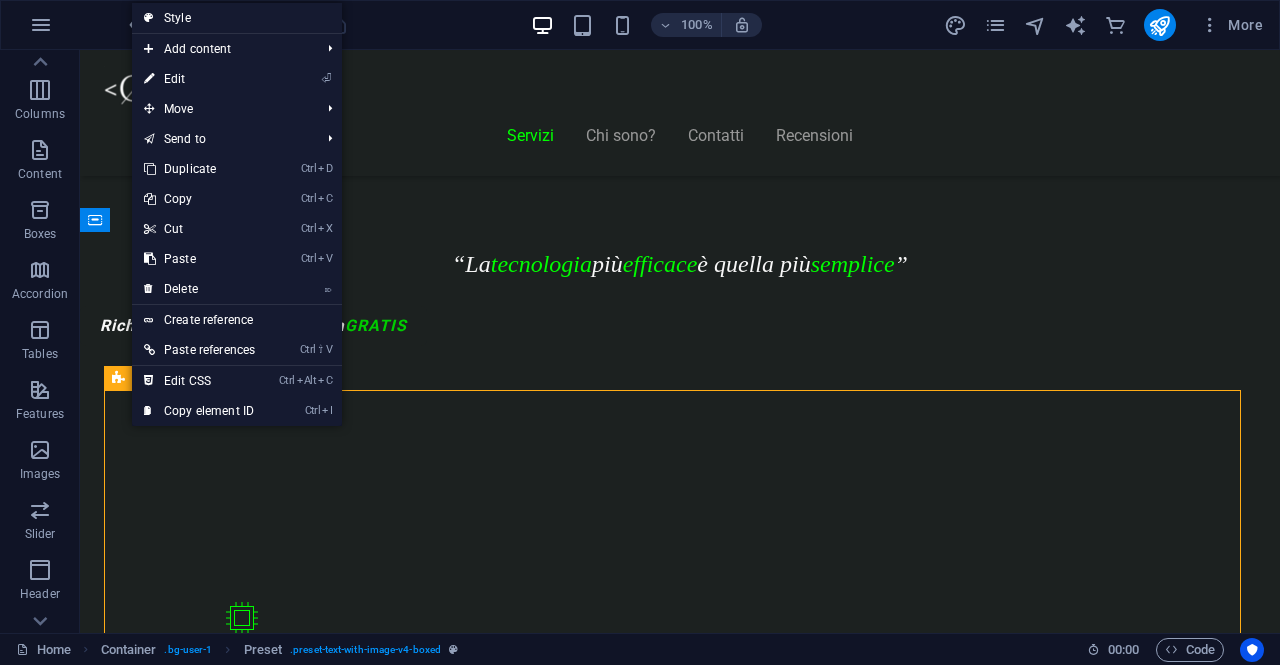 click at bounding box center (118, 378) 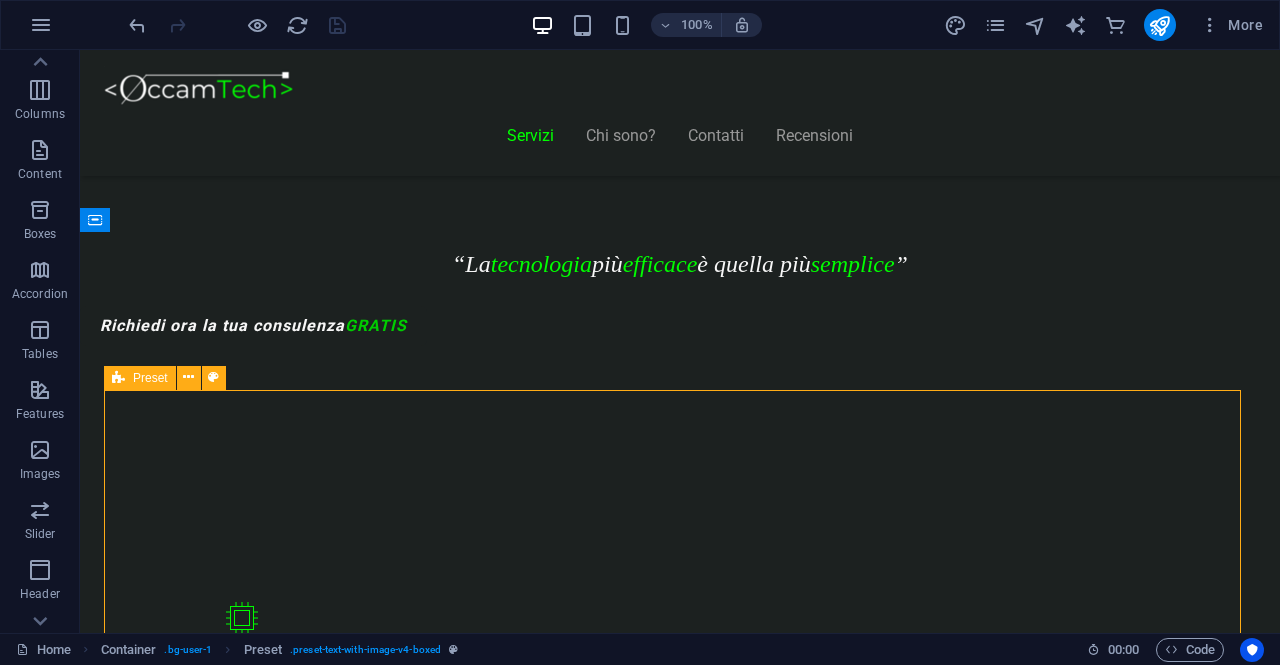 click at bounding box center (118, 378) 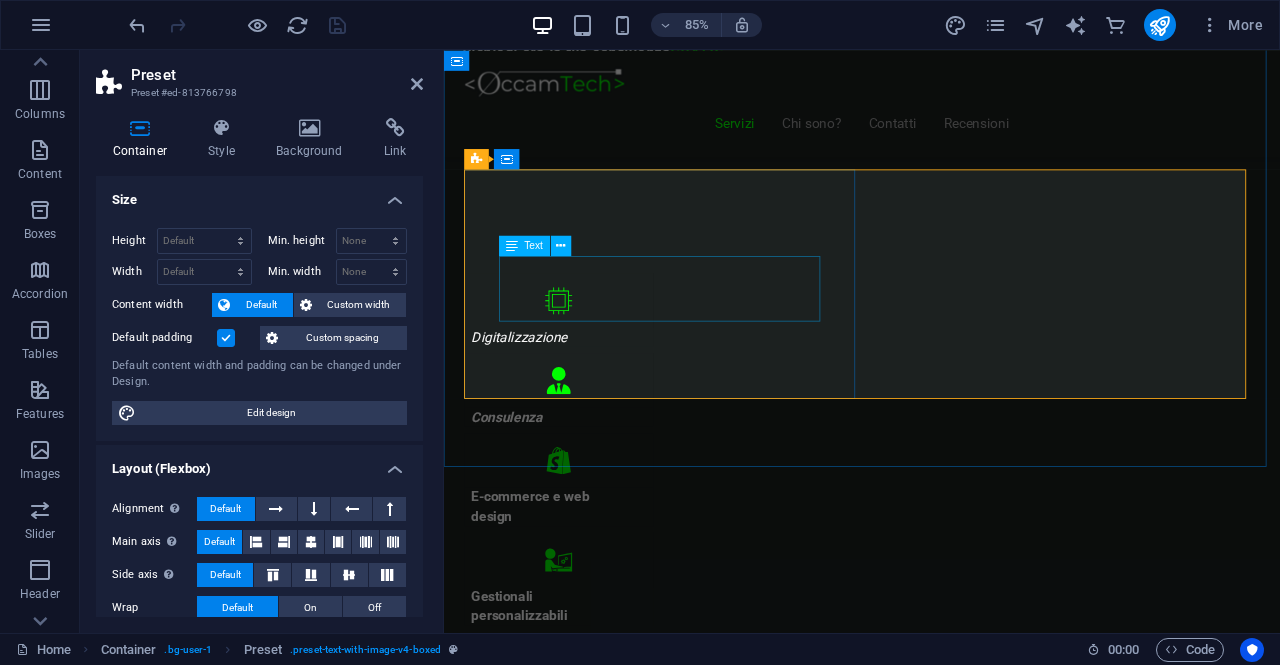 scroll, scrollTop: 840, scrollLeft: 0, axis: vertical 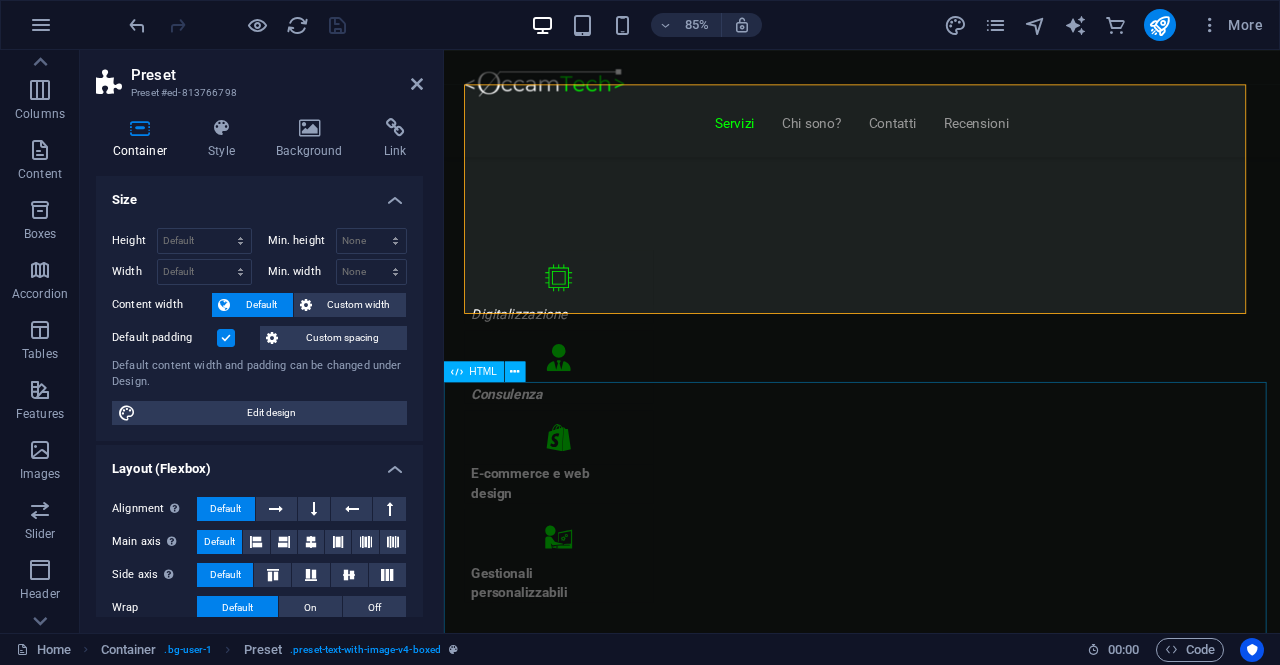 click on "Scegli il Piano più Adatto al Tuo Business
Start Vetrina
€300
Home Page
Chi Siamo
Contatti
Design responsive
6 mesi di assistenza inclusa
Inizia Ora
Shop Ready
€500
Shop online con Shopify
Home, Prodotti, Checkout
Configurazione pagamenti e spedizioni
Design personalizzato e responsive
6 mesi di assistenza inclusa
Scopri di più
Custom Pro
Su Richiesta
Analisi personalizzata del progetto
Sviluppo su misura
Integrazioni avanzate
Preventivo su appuntamento
Consulenza dedicata
Contattaci" at bounding box center [936, 7334] 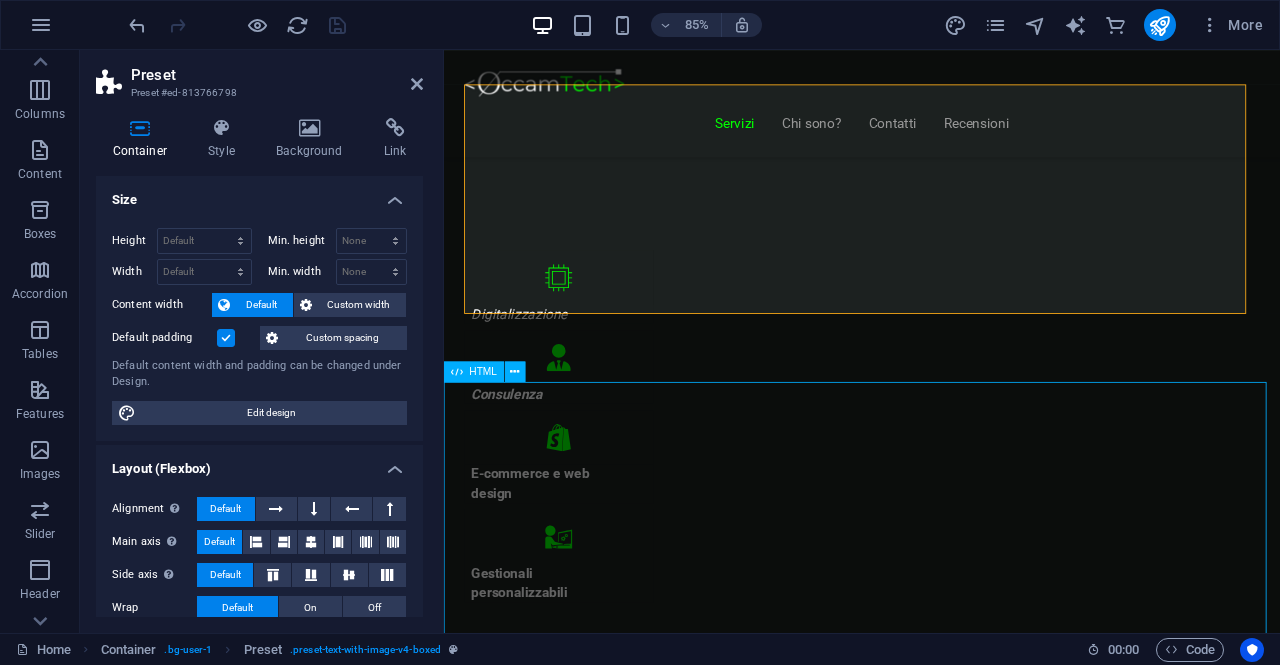 click on "Scegli il Piano più Adatto al Tuo Business
Start Vetrina
€300
Home Page
Chi Siamo
Contatti
Design responsive
6 mesi di assistenza inclusa
Inizia Ora
Shop Ready
€500
Shop online con Shopify
Home, Prodotti, Checkout
Configurazione pagamenti e spedizioni
Design personalizzato e responsive
6 mesi di assistenza inclusa
Scopri di più
Custom Pro
Su Richiesta
Analisi personalizzata del progetto
Sviluppo su misura
Integrazioni avanzate
Preventivo su appuntamento
Consulenza dedicata
Contattaci" at bounding box center [936, 7334] 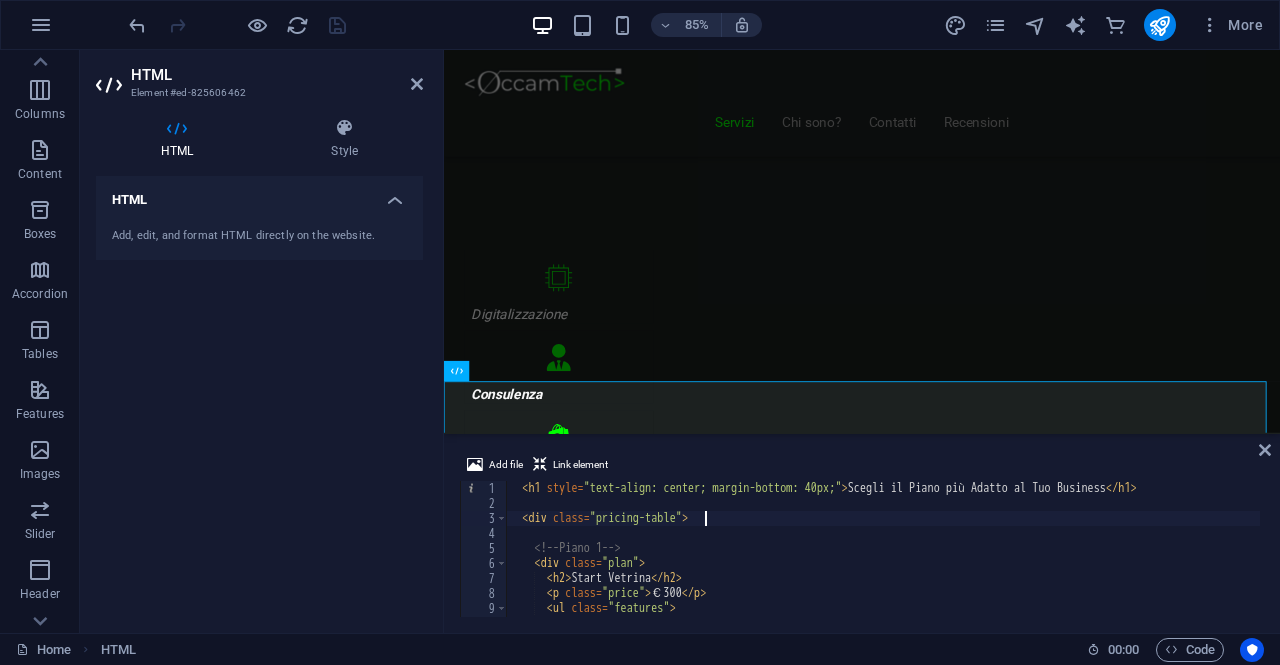 click on "< h1   style = "text-align: center; margin-bottom: 40px;" > Scegli il Piano più Adatto al Tuo Business </ h1 >    < div   class = "pricing-table" >      <!--  Piano 1  -->      < div   class = "plan" >         < h2 > Start Vetrina </ h2 >         < p   class = "price" > €300 </ p >         < ul   class = "features" >           < li > Home Page </ li >           < li > Chi Siamo </ li >" at bounding box center [883, 564] 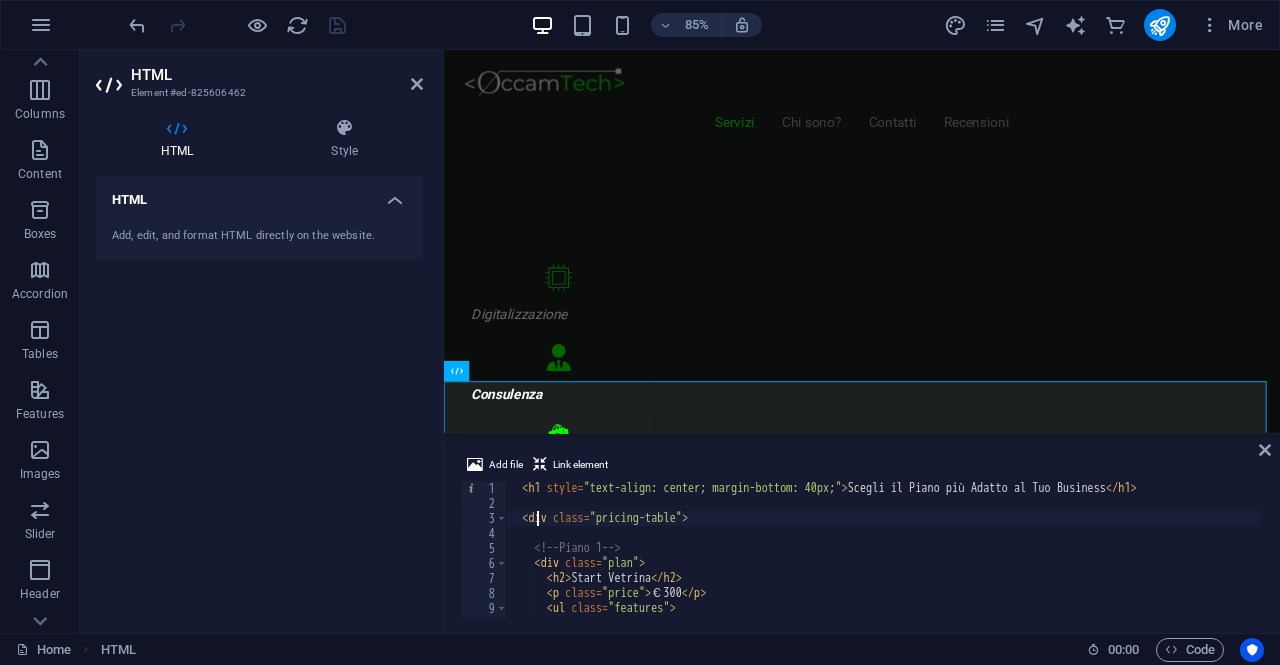 click on "< h1   style = "text-align: center; margin-bottom: 40px;" > Scegli il Piano più Adatto al Tuo Business </ h1 >    < div   class = "pricing-table" >      <!--  Piano 1  -->      < div   class = "plan" >         < h2 > Start Vetrina </ h2 >         < p   class = "price" > €300 </ p >         < ul   class = "features" >           < li > Home Page </ li >           < li > Chi Siamo </ li >" at bounding box center (883, 564) 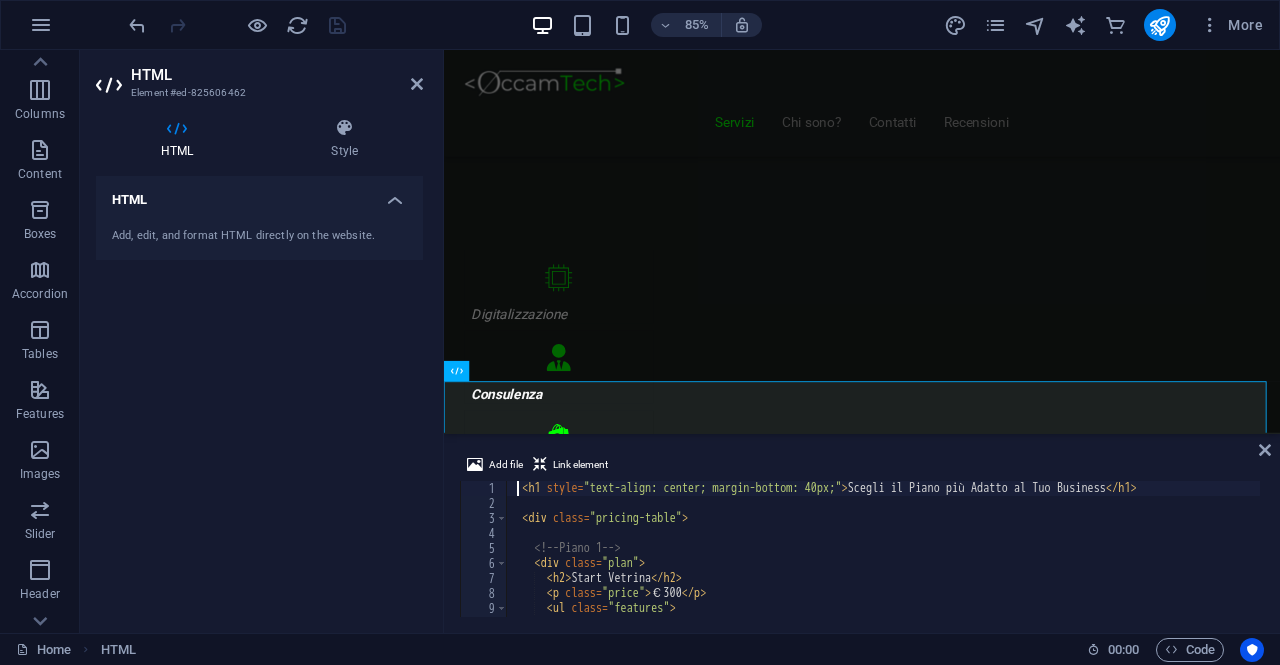 click on "< h1   style = "text-align: center; margin-bottom: 40px;" > Scegli il Piano più Adatto al Tuo Business </ h1 >    < div   class = "pricing-table" >      <!--  Piano 1  -->      < div   class = "plan" >         < h2 > Start Vetrina </ h2 >         < p   class = "price" > €300 </ p >         < ul   class = "features" >           < li > Home Page </ li >           < li > Chi Siamo </ li >" at bounding box center [883, 564] 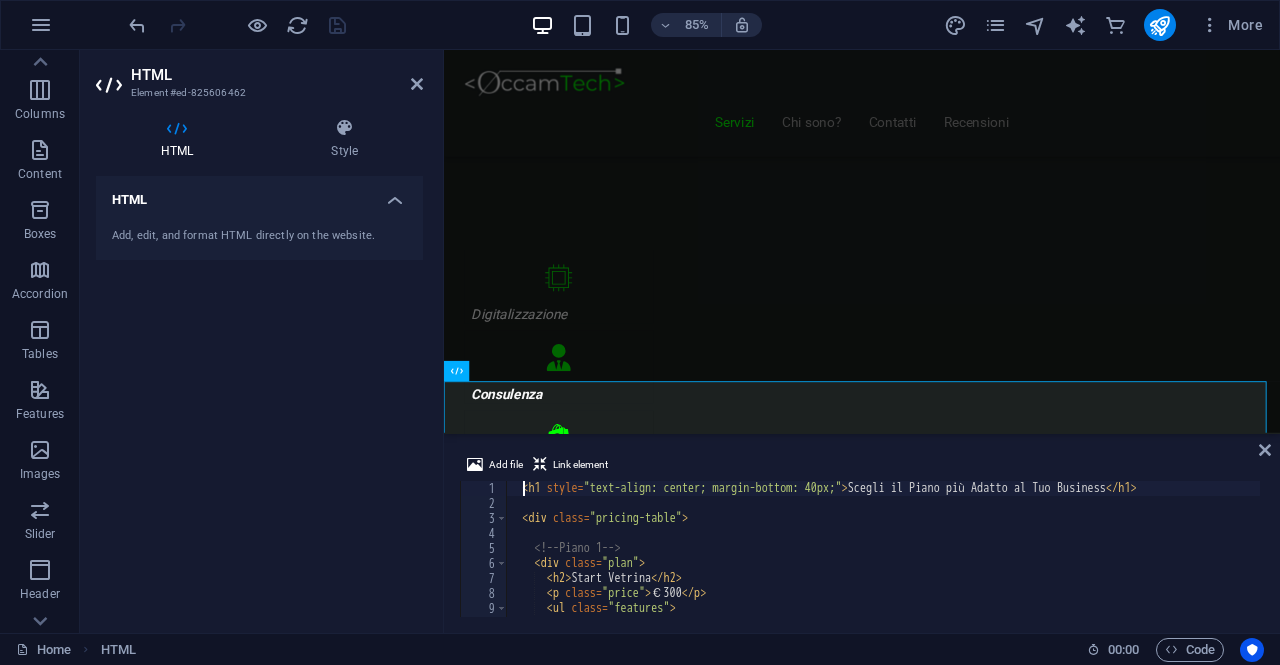 click on "< h1   style = "text-align: center; margin-bottom: 40px;" > Scegli il Piano più Adatto al Tuo Business </ h1 >    < div   class = "pricing-table" >      <!--  Piano 1  -->      < div   class = "plan" >         < h2 > Start Vetrina </ h2 >         < p   class = "price" > €300 </ p >         < ul   class = "features" >           < li > Home Page </ li >           < li > Chi Siamo </ li >" at bounding box center [883, 564] 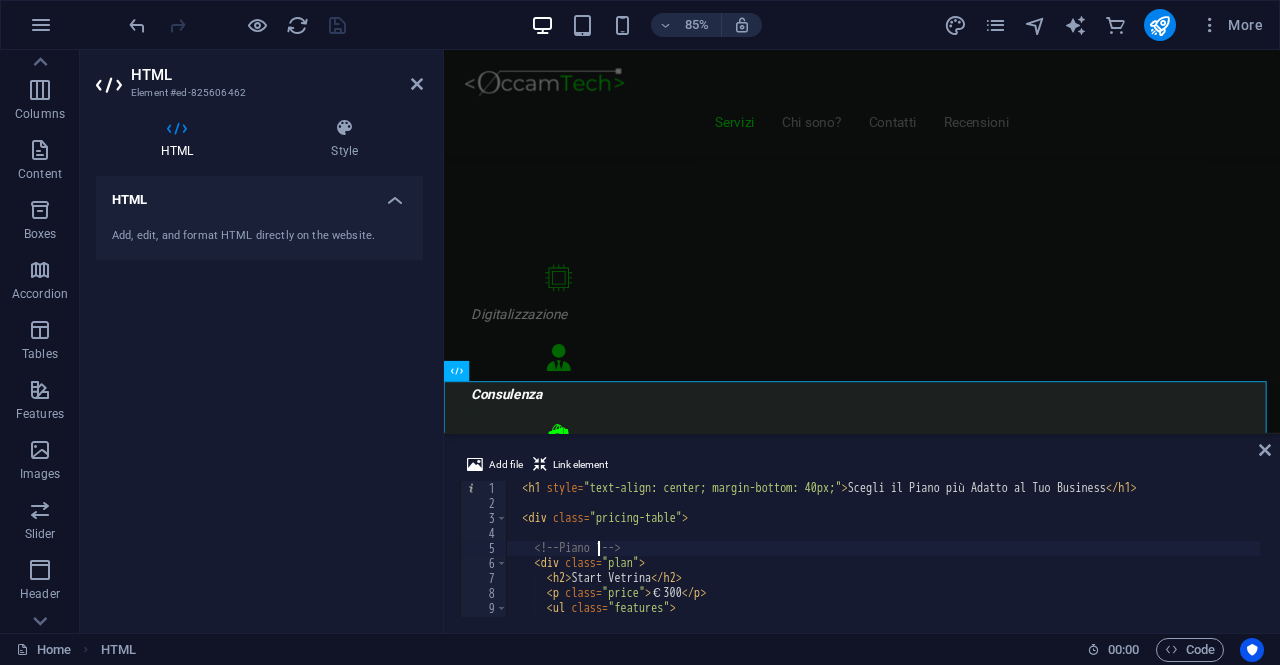 type on "</div>" 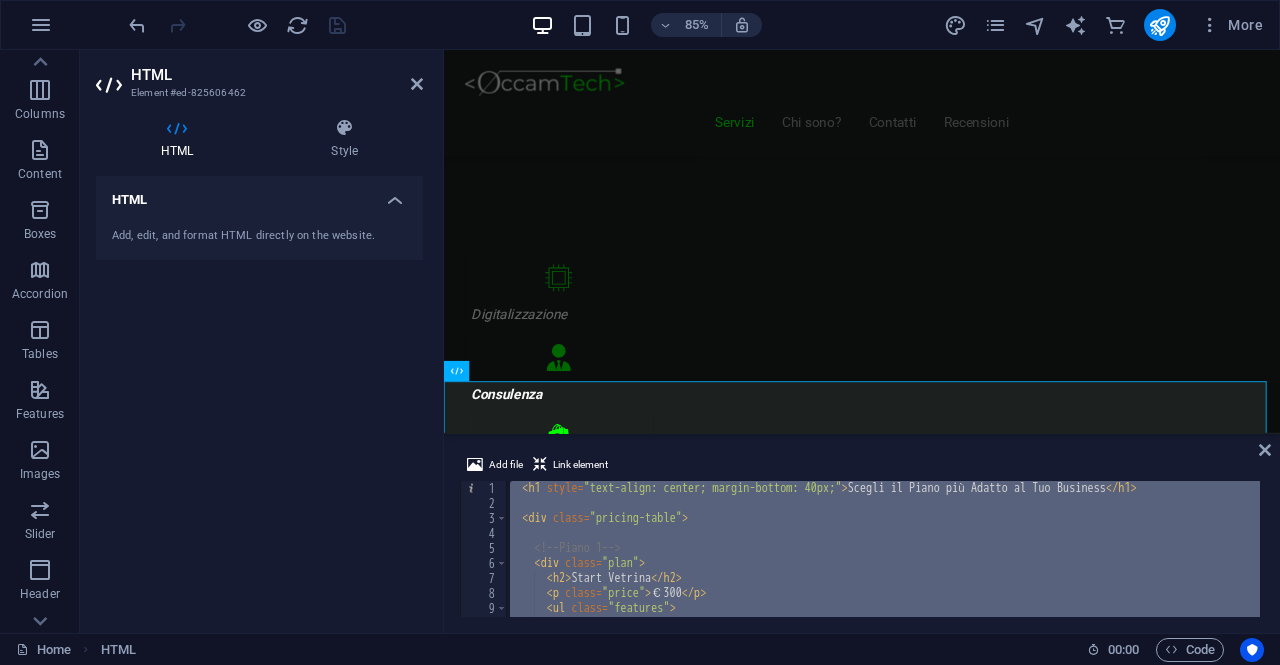 click on "< h1   style = "text-align: center; margin-bottom: 40px;" > Scegli il Piano più Adatto al Tuo Business </ h1 >    < div   class = "pricing-table" >      <!--  Piano 1  -->      < div   class = "plan" >         < h2 > Start Vetrina </ h2 >         < p   class = "price" > €300 </ p >         < ul   class = "features" >           < li > Home Page </ li >           < li > Chi Siamo </ li >" at bounding box center (883, 549) 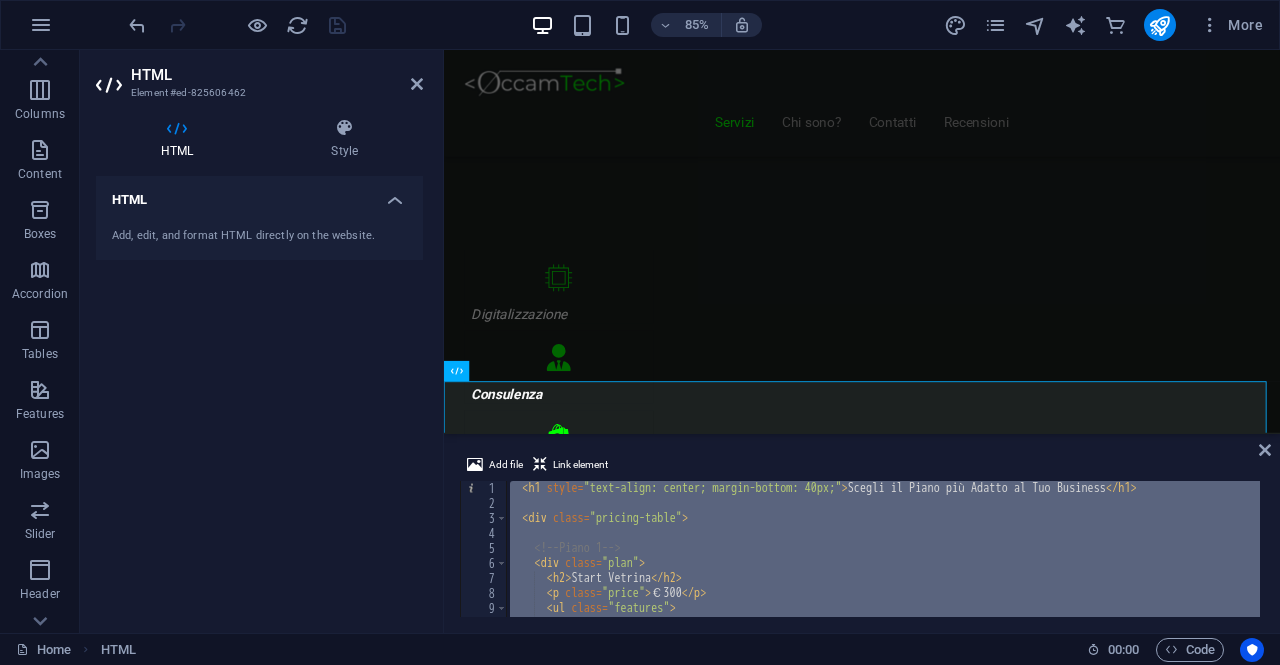 paste 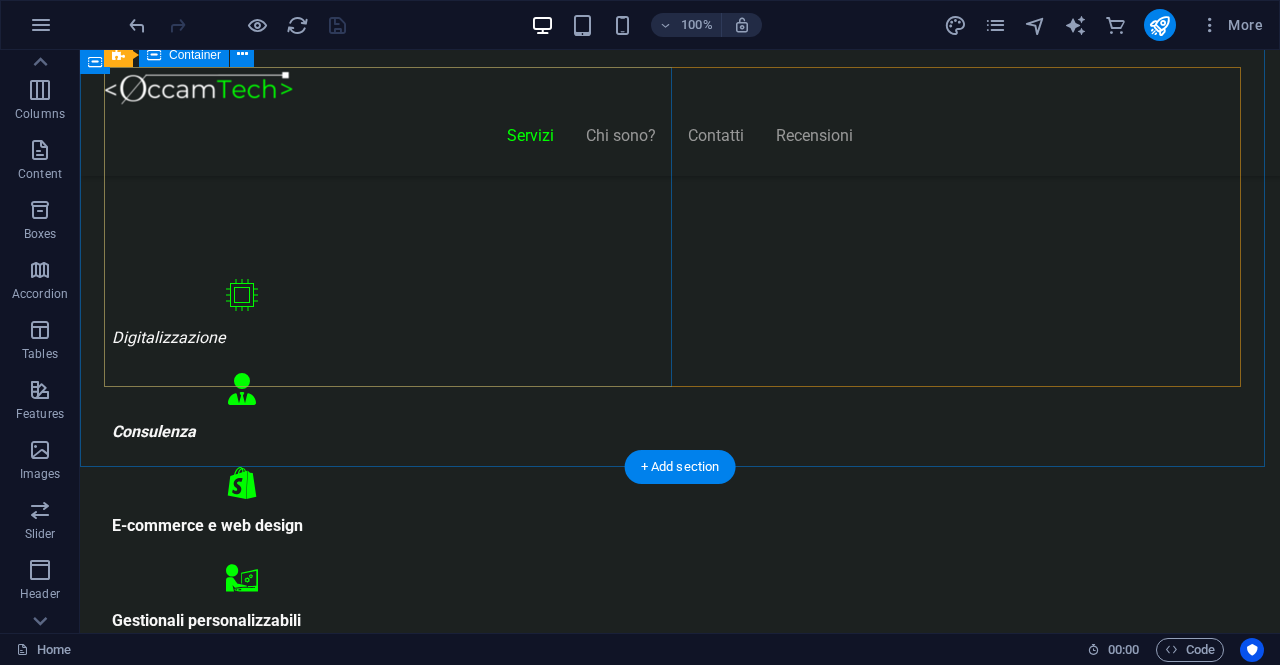 scroll, scrollTop: 963, scrollLeft: 0, axis: vertical 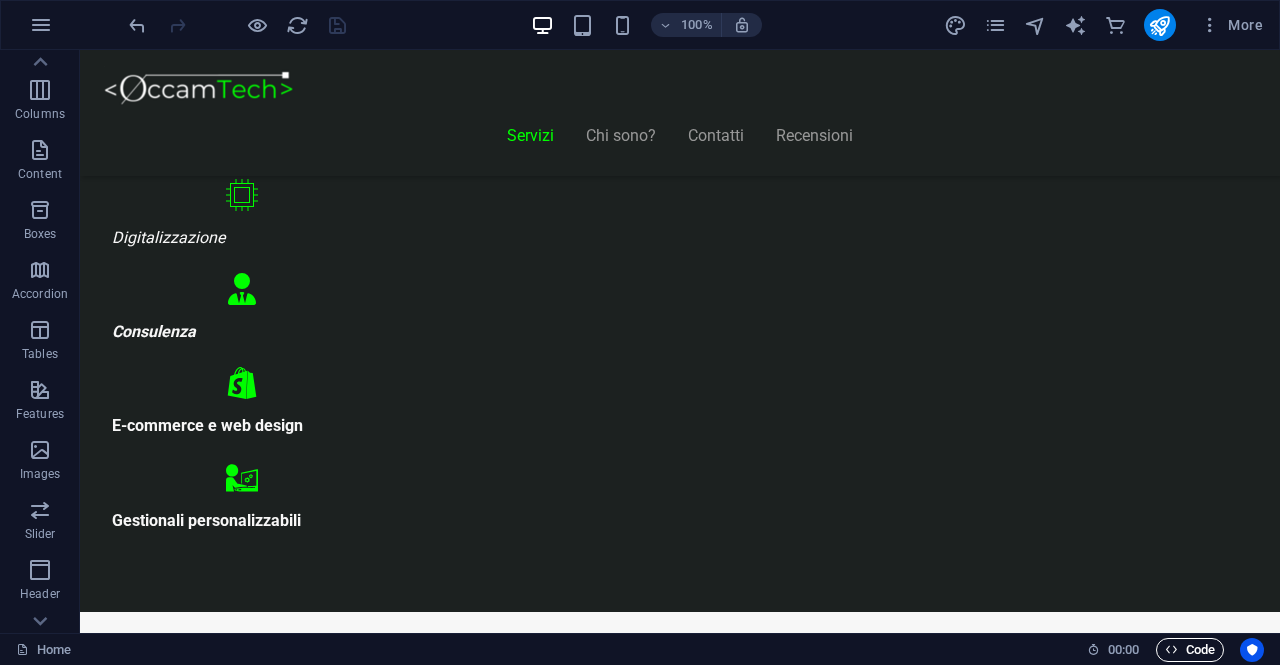 click at bounding box center (1171, 649) 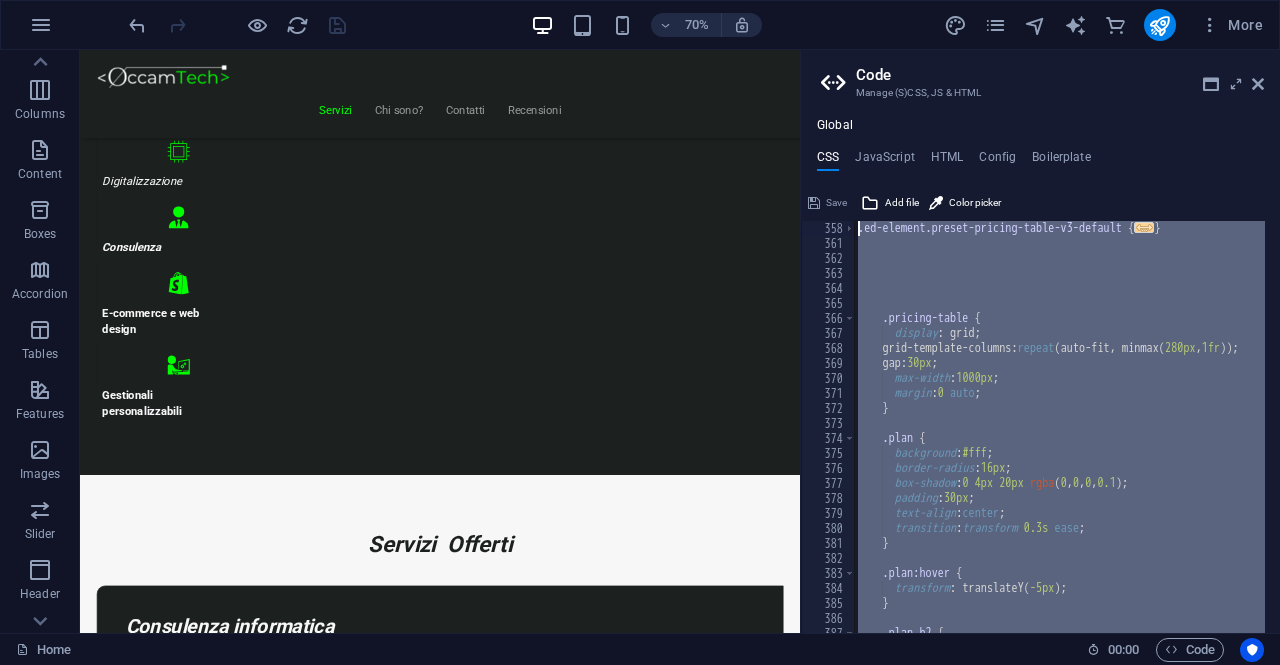 scroll, scrollTop: 1530, scrollLeft: 0, axis: vertical 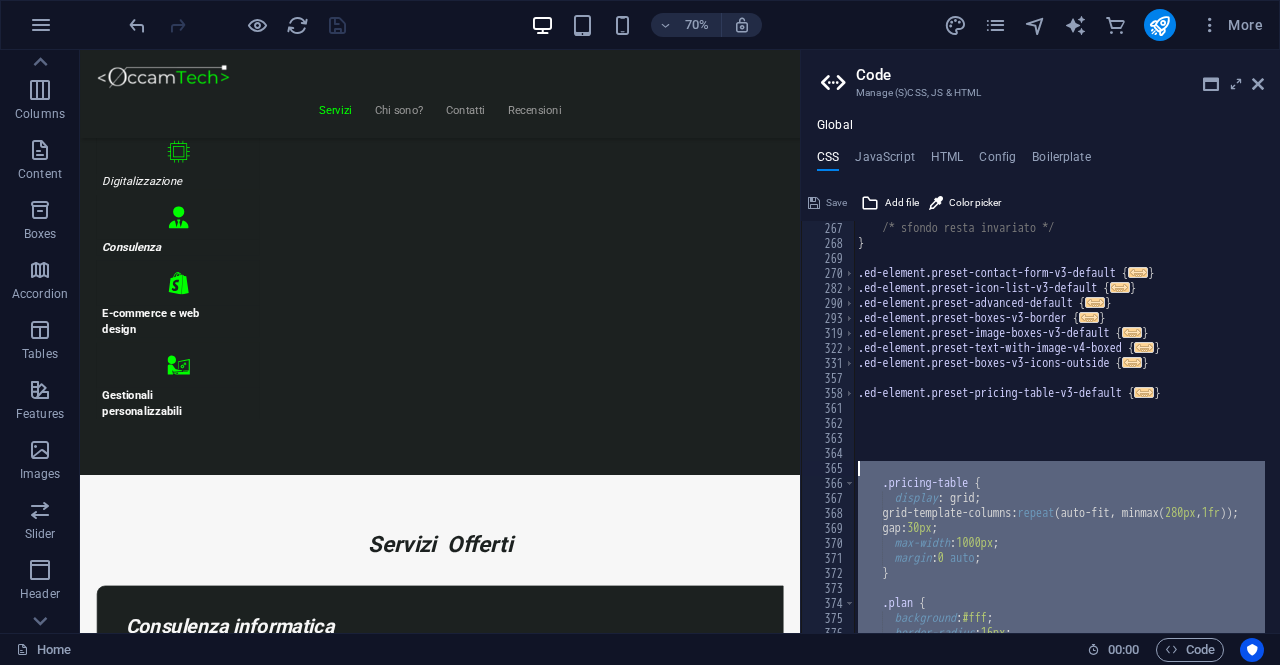 drag, startPoint x: 919, startPoint y: 605, endPoint x: 844, endPoint y: 476, distance: 149.21796 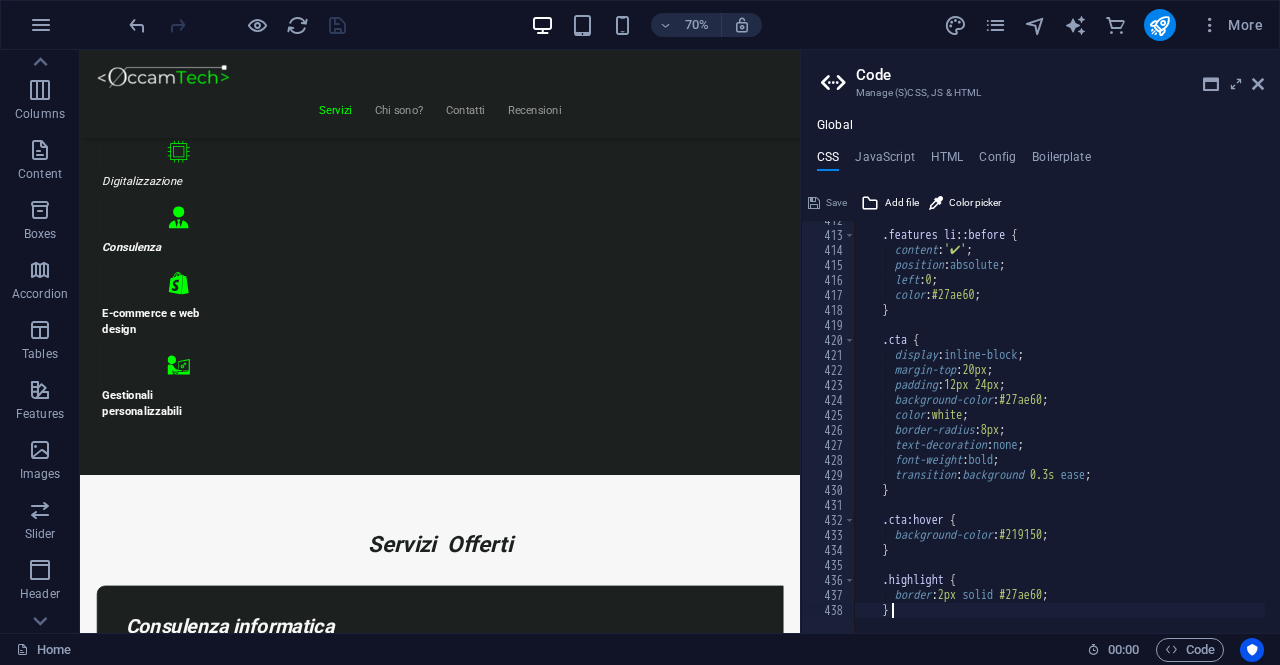 type on "}" 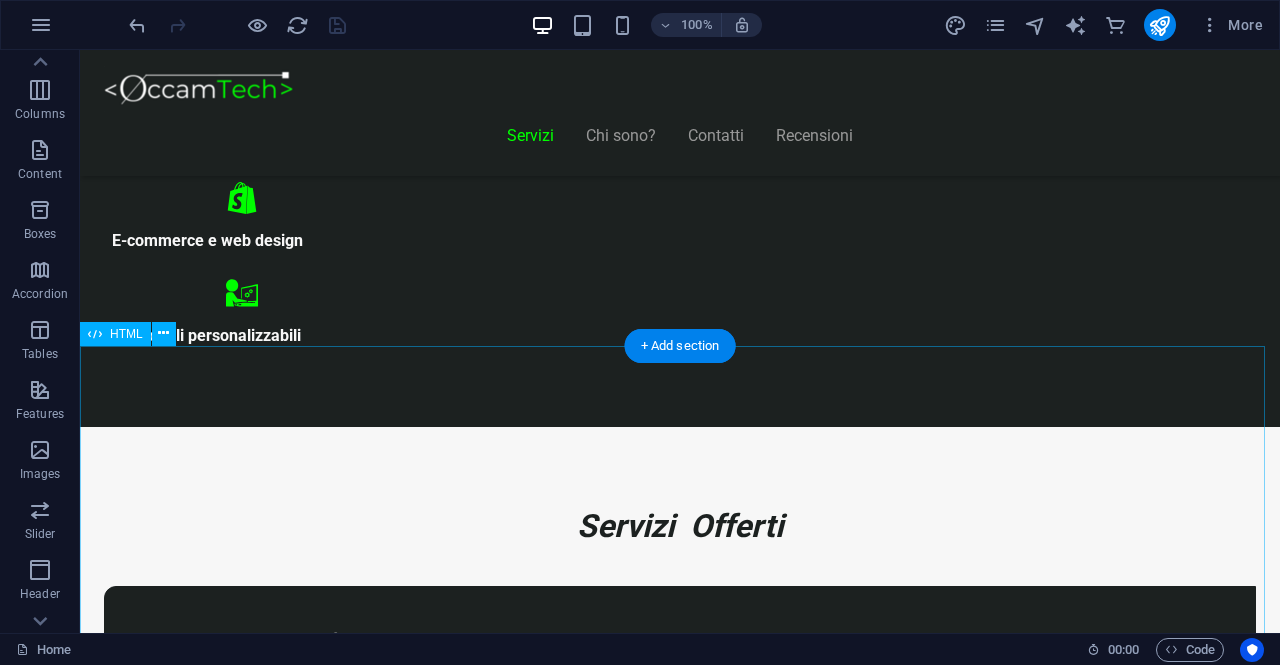 scroll, scrollTop: 1163, scrollLeft: 0, axis: vertical 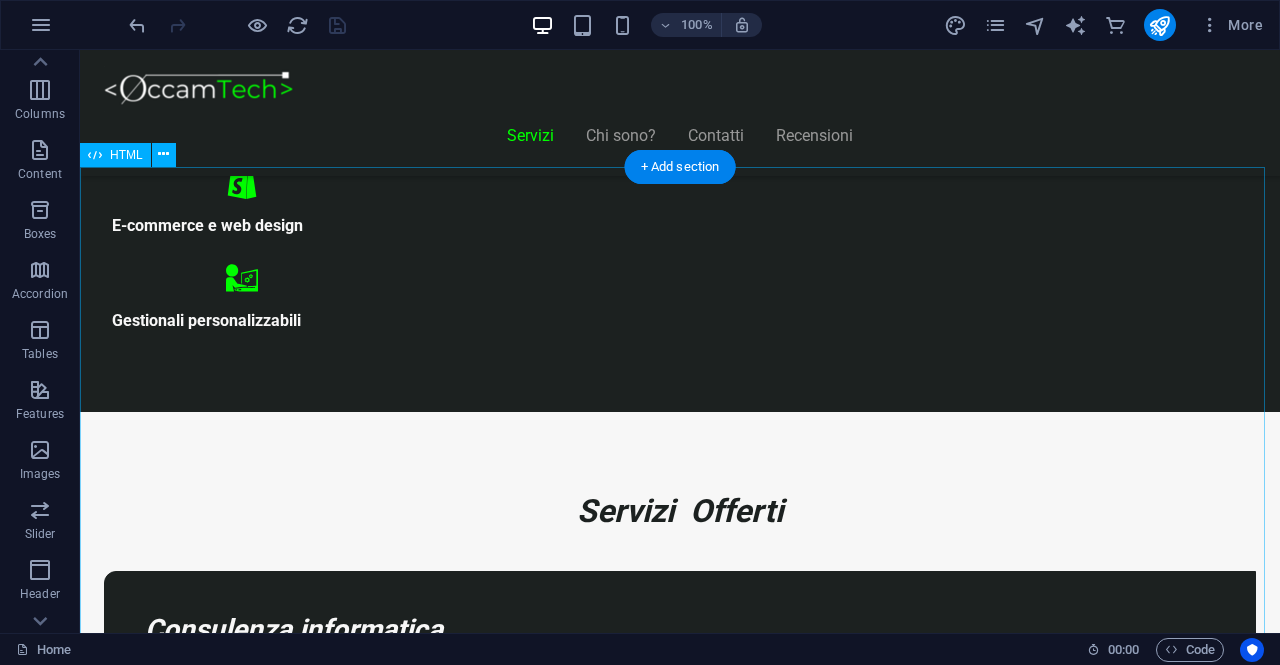 click on "<h1>Scegli il Piano più Adatto al Tuo Business</h1>     < div   class = "pricing-table" >      <!--  Piano 1  -->      < div   class = "plan" >         < h2 > Start Vetrina </ h2 >         < p   class = "price" > €300 </ p >         < ul   class = "features" >           < li > Home Page </ li >           < li > Chi Siamo </ li >           < li > Contatti </ li >           < li > Design responsive </ li >           < li > 6 mesi di assistenza inclusa </ li >         </ ul >         < a   href = "#"   class = "cta" > Inizia Ora </ a >       </ div >
<!--  Piano 2  -->       < div   class = "plan" >         < h2 > Shop Ready </ h2 >         < p   class = "price" > €500 </ p >         < ul   class = "features" >           < li > Shop online con Shopify </ li >           < li > Home, Prodotti, Checkout </ li >           < li > Configurazione pagamenti e spedizioni </ li >           < li > Design personalizzato e responsive </ li >           < li > 6 mesi di assistenza inclusa </ li >         </ ul >         < a   href = "#"   class = "cta" > Scopri di più </ a >       </ div >
<!--  Piano 3  -->       < div   class = "plan" >         < h2 > Custom Pro </ h2 >         < p   class = "price" > Su Richiesta </ p >         < ul   class = "features" >           < li > Analisi personalizzata del progetto </ li >           < li > Sviluppo su misura </ li >           < li > Integrazioni avanzate </ li >           < li > Preventivo su appuntamento </ li >           < li > Consulenza dedicata </ li >         </ ul >         < a   href = "#"   class = "cta" > Contattaci </ a >       </ div >" at bounding box center [680, 8556] 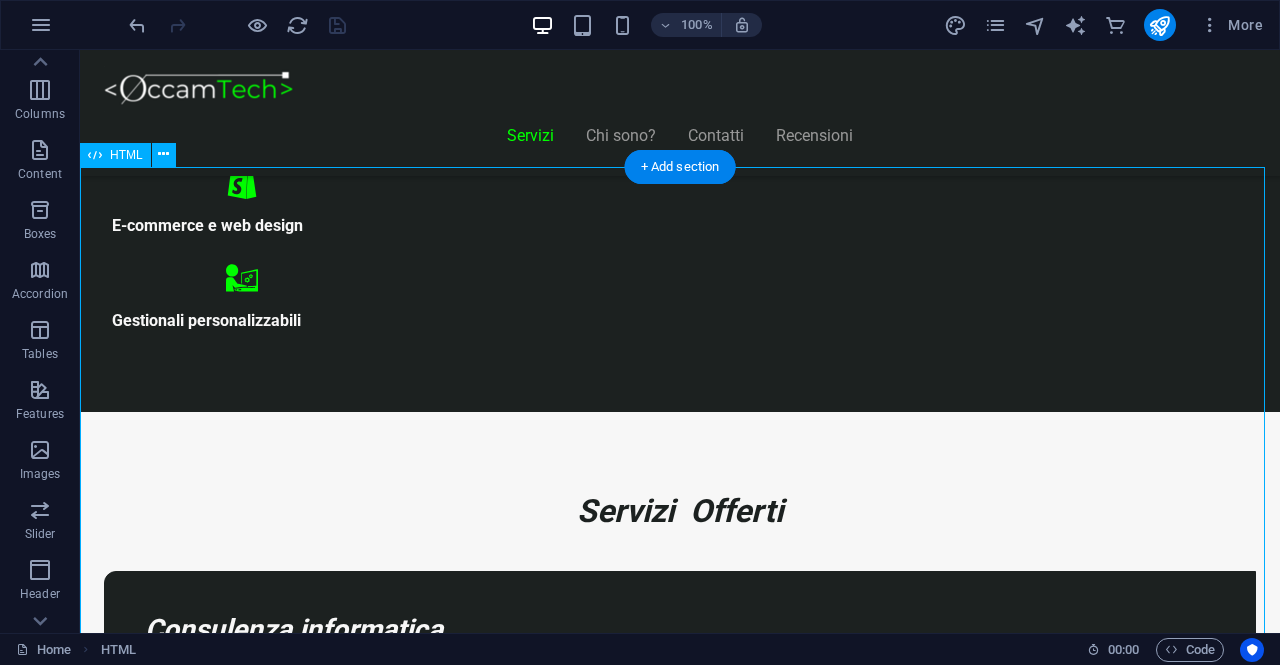 click on "<h1>Scegli il Piano più Adatto al Tuo Business</h1>     < div   class = "pricing-table" >      <!--  Piano 1  -->      < div   class = "plan" >         < h2 > Start Vetrina </ h2 >         < p   class = "price" > €300 </ p >         < ul   class = "features" >           < li > Home Page </ li >           < li > Chi Siamo </ li >           < li > Contatti </ li >           < li > Design responsive </ li >           < li > 6 mesi di assistenza inclusa </ li >         </ ul >         < a   href = "#"   class = "cta" > Inizia Ora </ a >       </ div >
<!--  Piano 2  -->       < div   class = "plan" >         < h2 > Shop Ready </ h2 >         < p   class = "price" > €500 </ p >         < ul   class = "features" >           < li > Shop online con Shopify </ li >           < li > Home, Prodotti, Checkout </ li >           < li > Configurazione pagamenti e spedizioni </ li >           < li > Design personalizzato e responsive </ li >           < li > 6 mesi di assistenza inclusa </ li >         </ ul >         < a   href = "#"   class = "cta" > Scopri di più </ a >       </ div >
<!--  Piano 3  -->       < div   class = "plan" >         < h2 > Custom Pro </ h2 >         < p   class = "price" > Su Richiesta </ p >         < ul   class = "features" >           < li > Analisi personalizzata del progetto </ li >           < li > Sviluppo su misura </ li >           < li > Integrazioni avanzate </ li >           < li > Preventivo su appuntamento </ li >           < li > Consulenza dedicata </ li >         </ ul >         < a   href = "#"   class = "cta" > Contattaci </ a >       </ div >" at bounding box center (680, 8556) 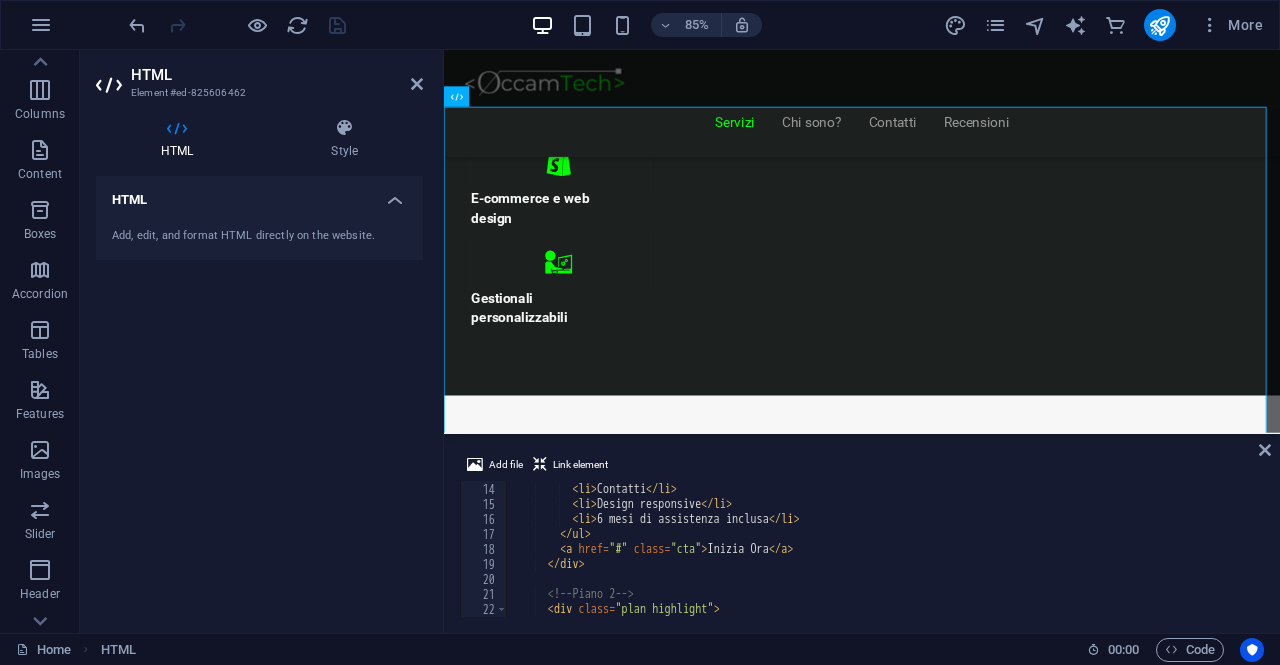 scroll, scrollTop: 0, scrollLeft: 0, axis: both 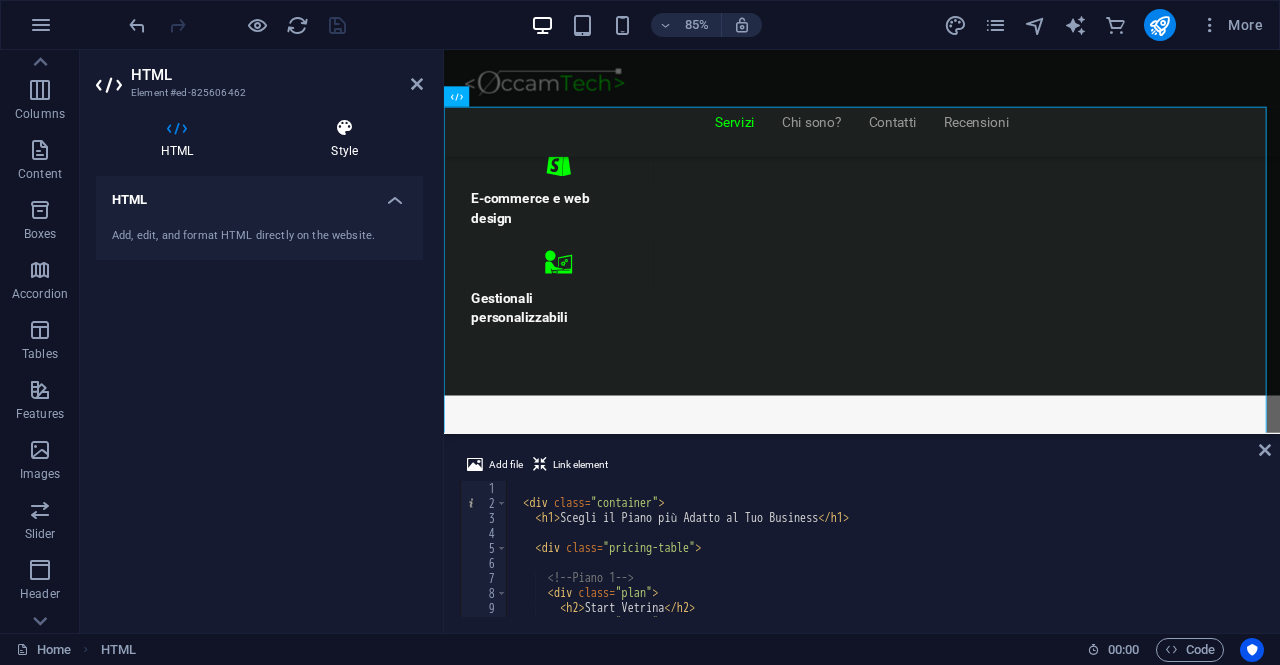 click on "Style" at bounding box center [344, 139] 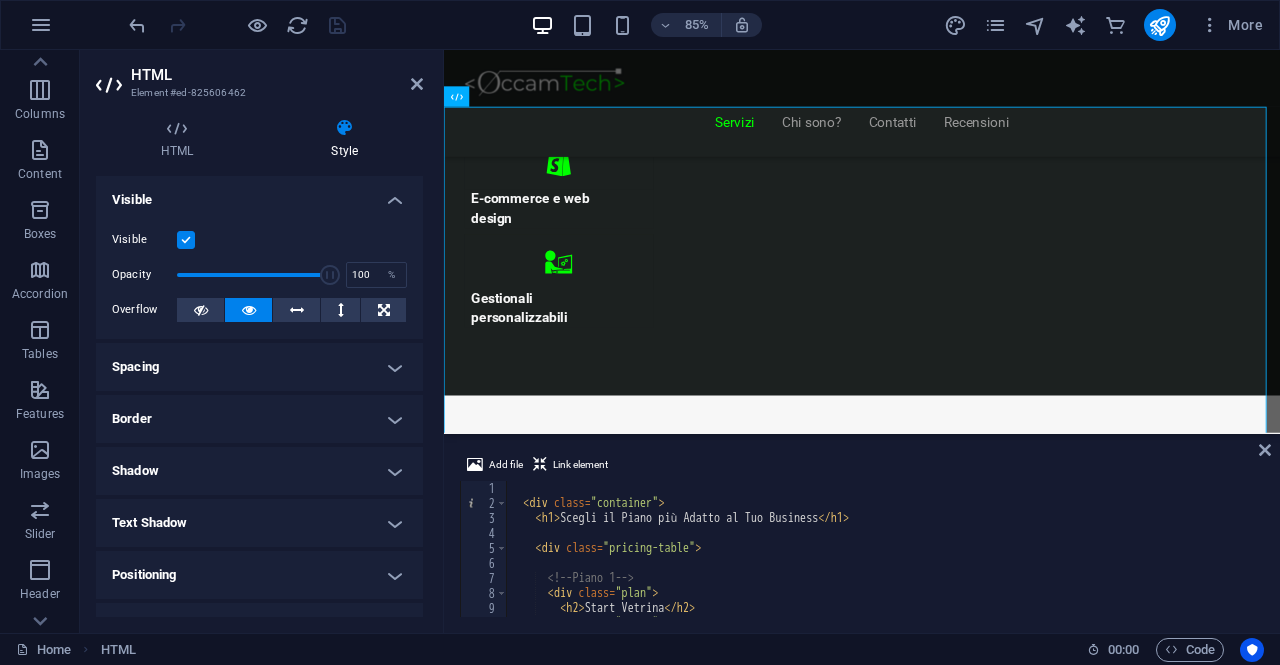 click on "Spacing" at bounding box center (259, 367) 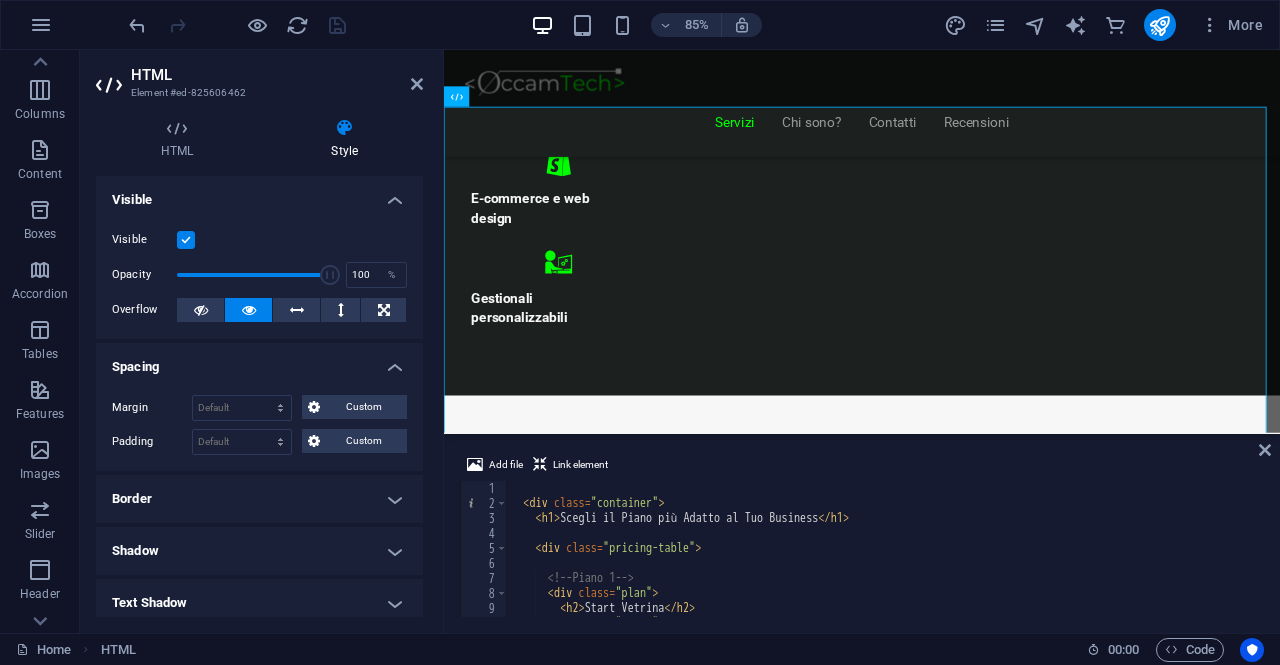 click on "Spacing" at bounding box center [259, 361] 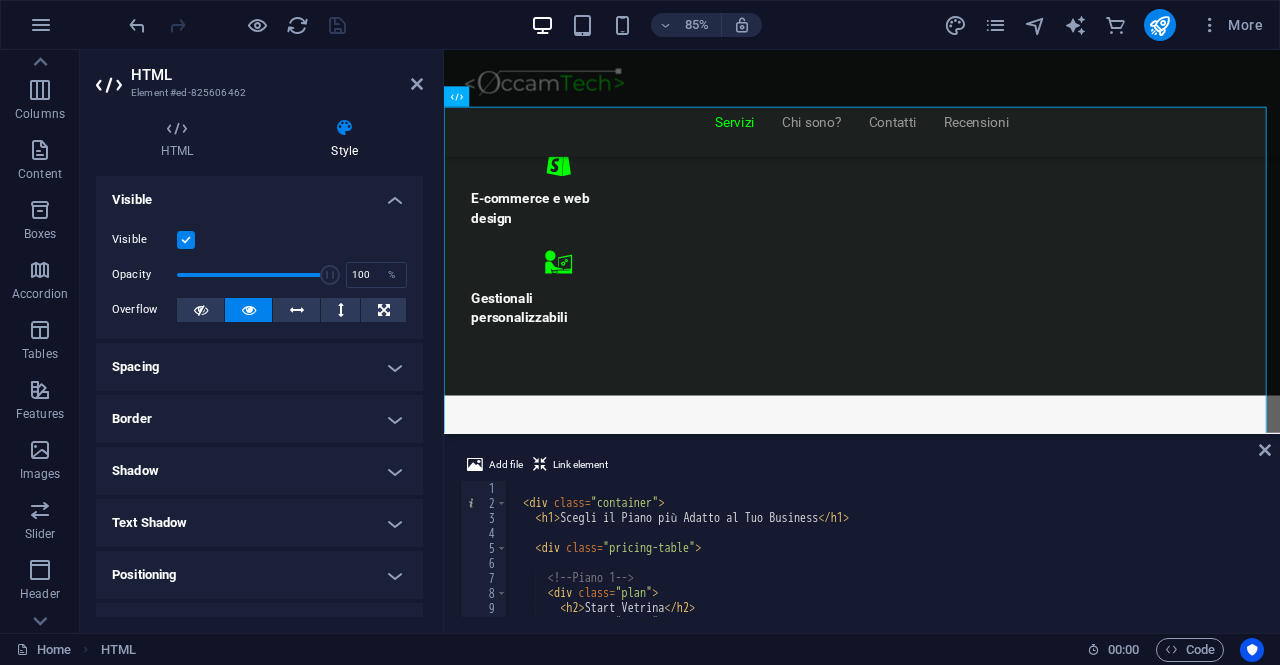 click on "Spacing" at bounding box center (259, 367) 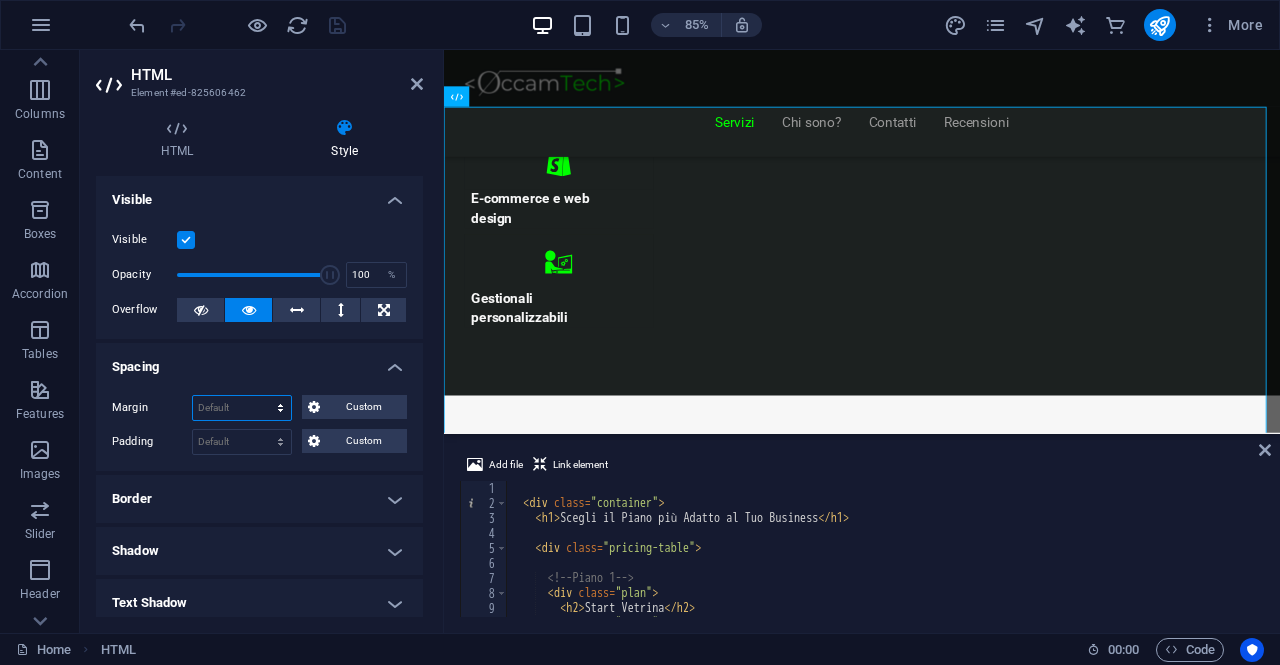 click on "Default auto px % rem vw vh Custom" at bounding box center (242, 408) 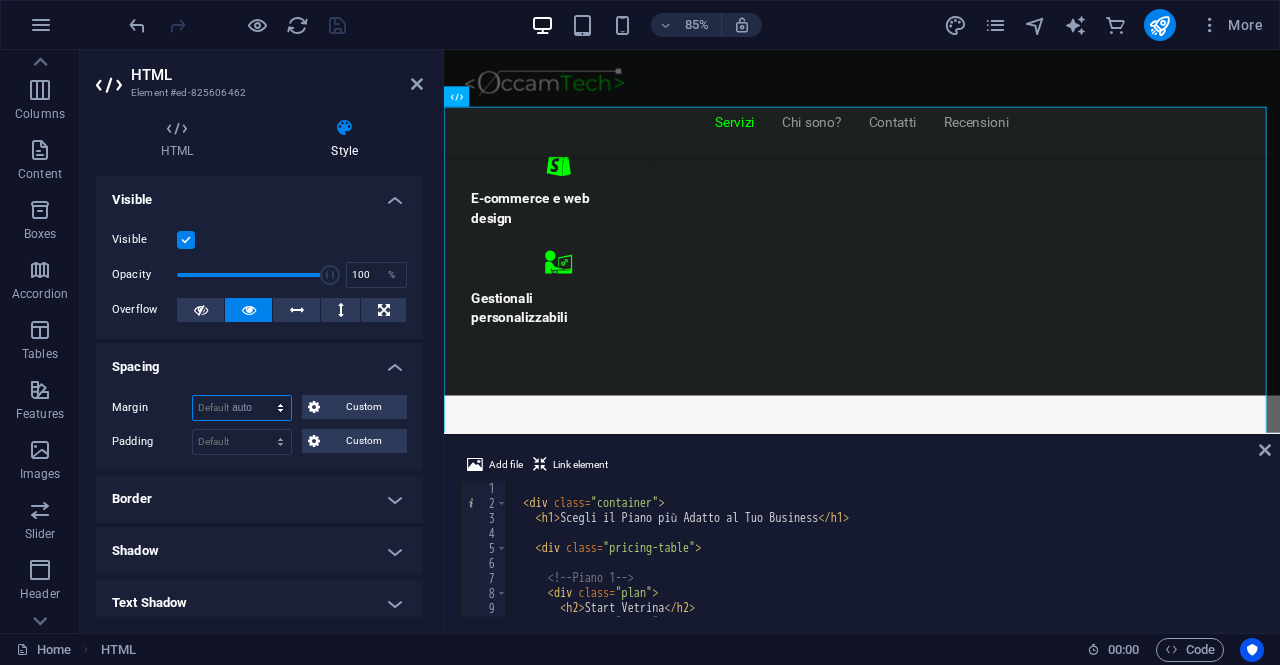 click on "Default auto px % rem vw vh Custom" at bounding box center (242, 408) 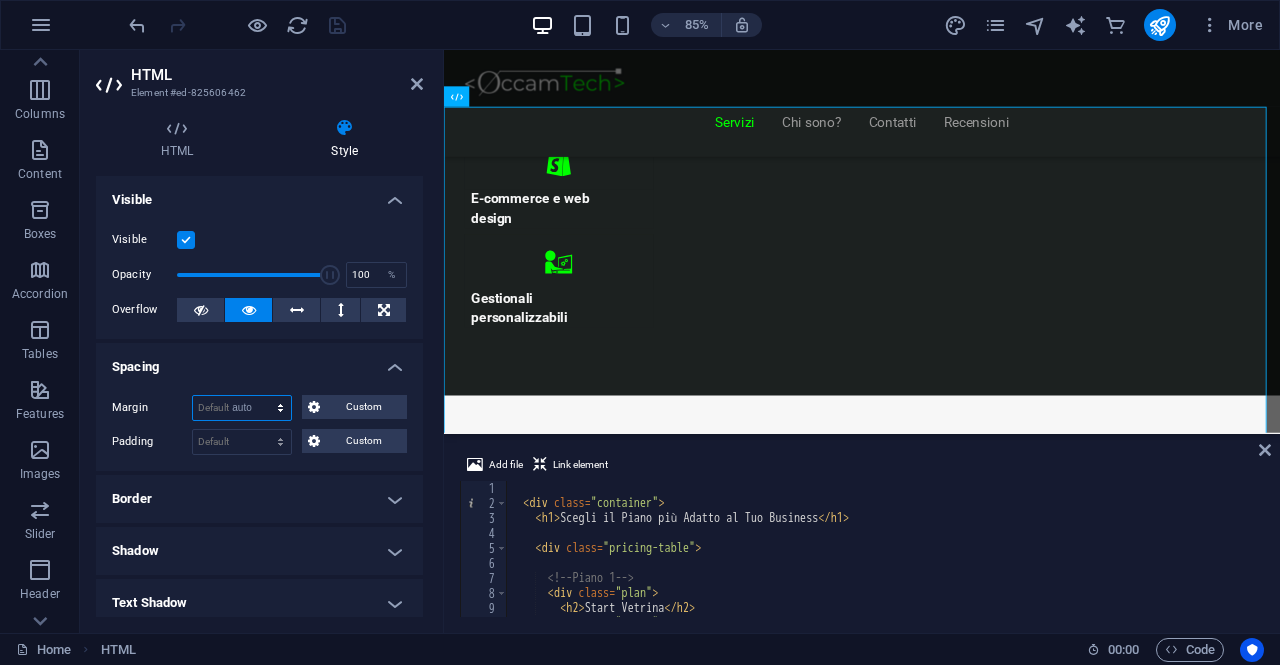 select on "DISABLED_OPTION_VALUE" 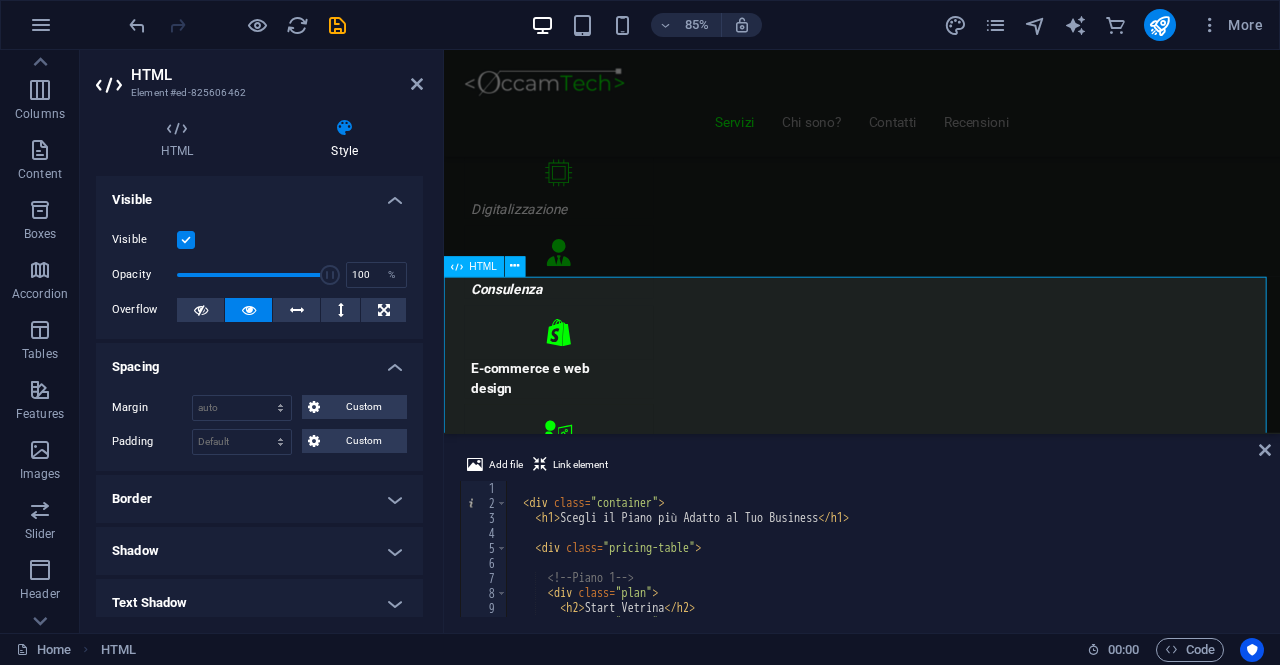 scroll, scrollTop: 1163, scrollLeft: 0, axis: vertical 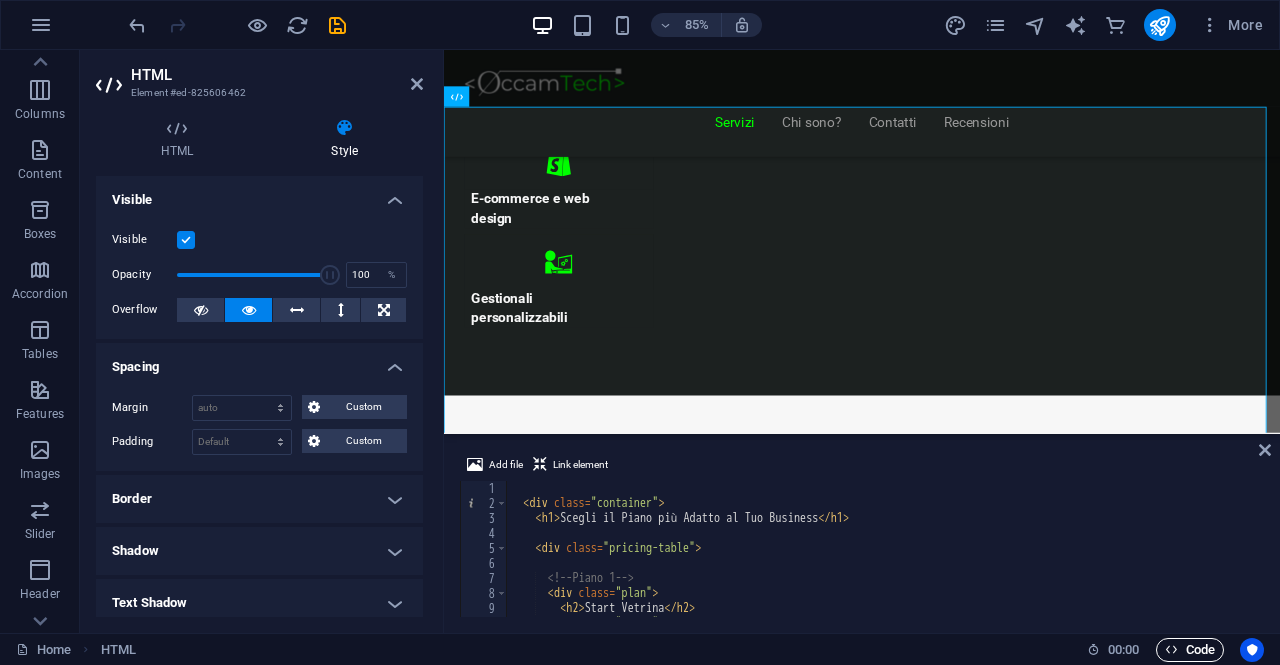 click on "Code" at bounding box center (1190, 650) 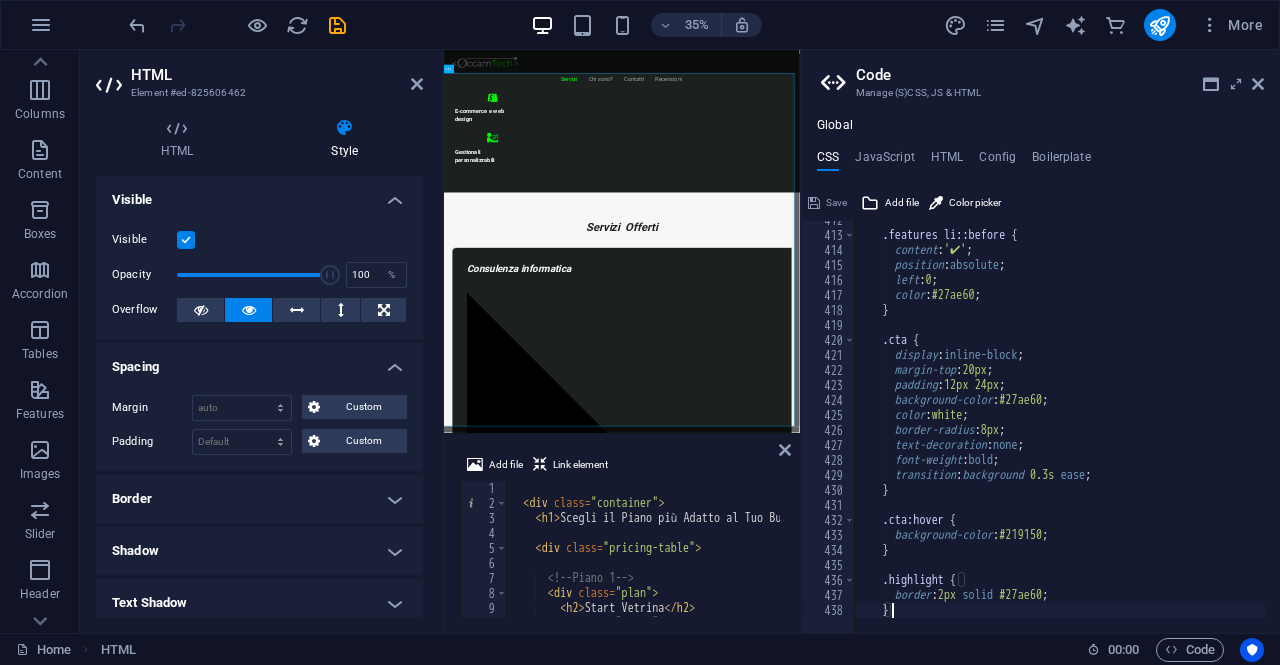 type on "border: 2px solid #27ae60;
}" 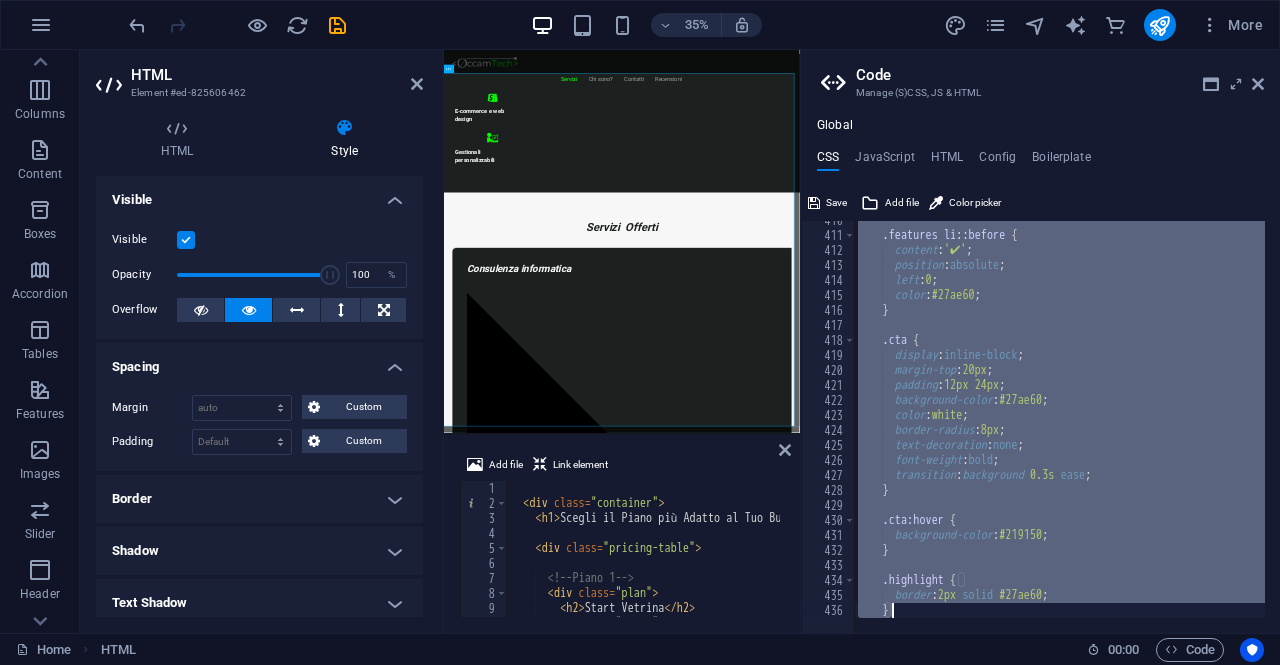 scroll, scrollTop: 1388, scrollLeft: 0, axis: vertical 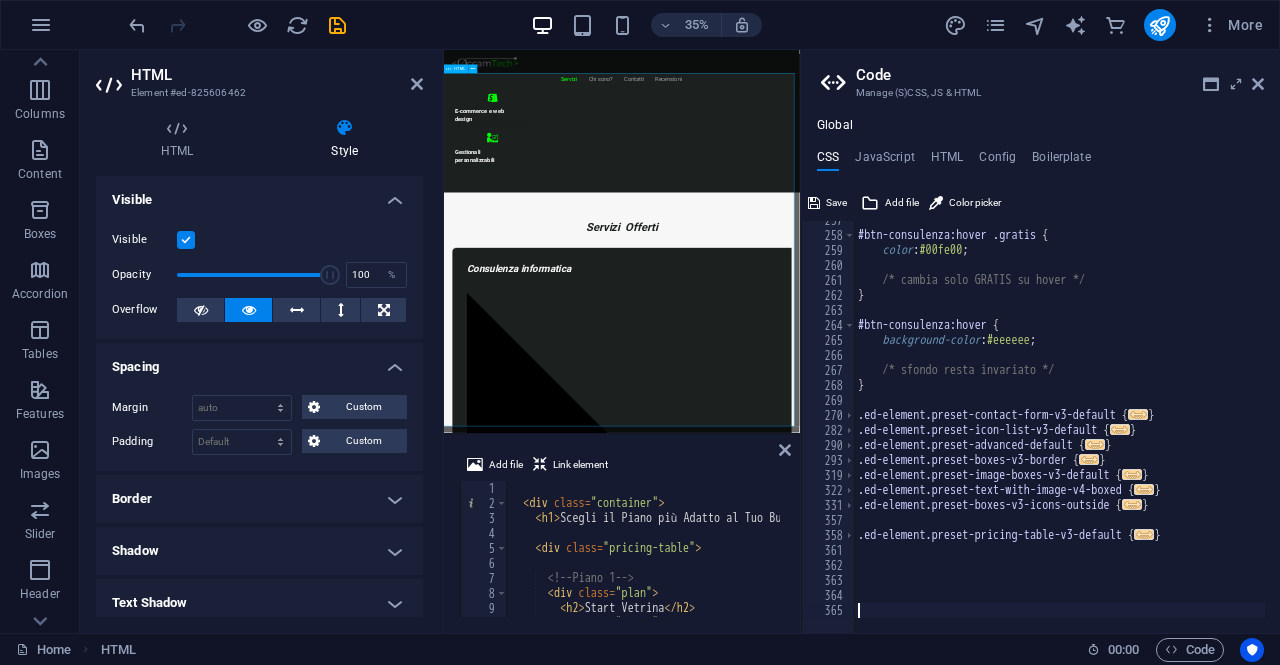 type on "}" 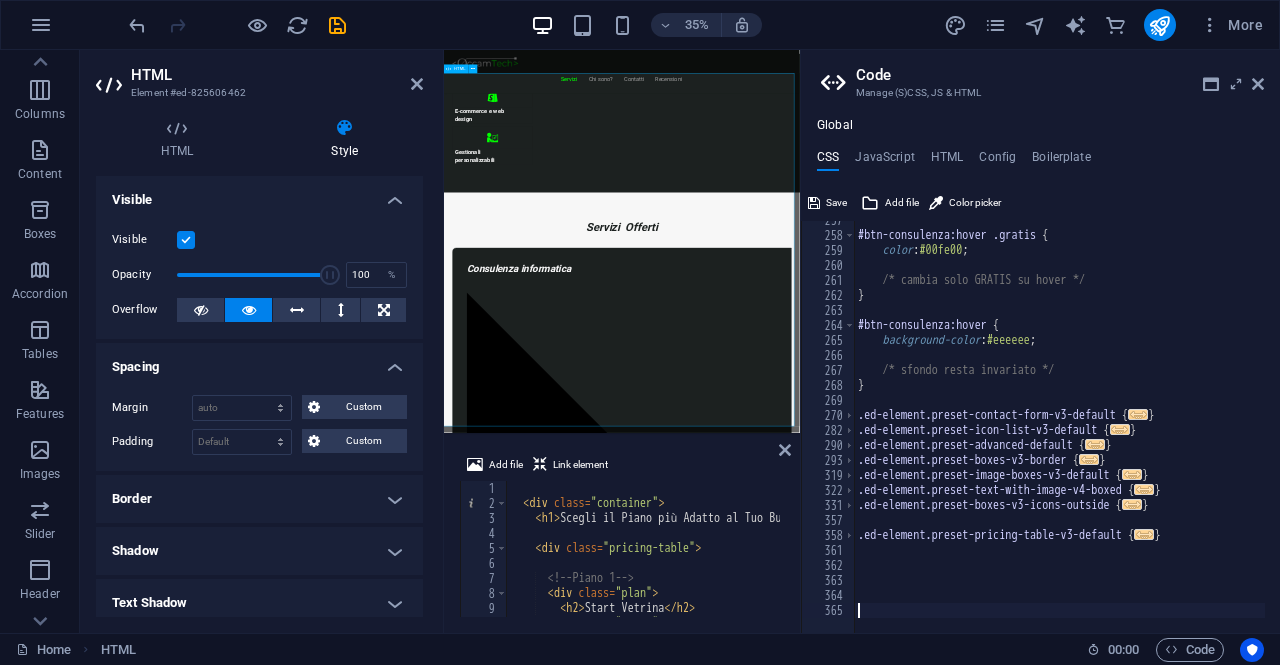 scroll, scrollTop: 2482, scrollLeft: 0, axis: vertical 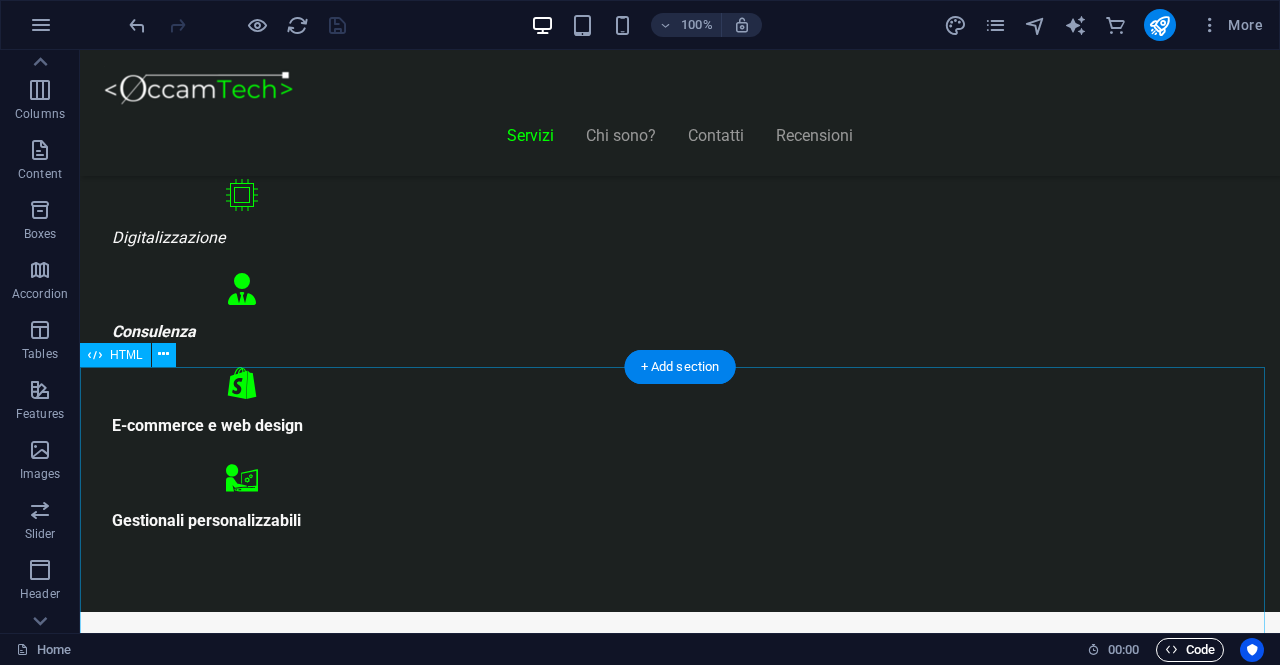 click on "Code" at bounding box center [1190, 650] 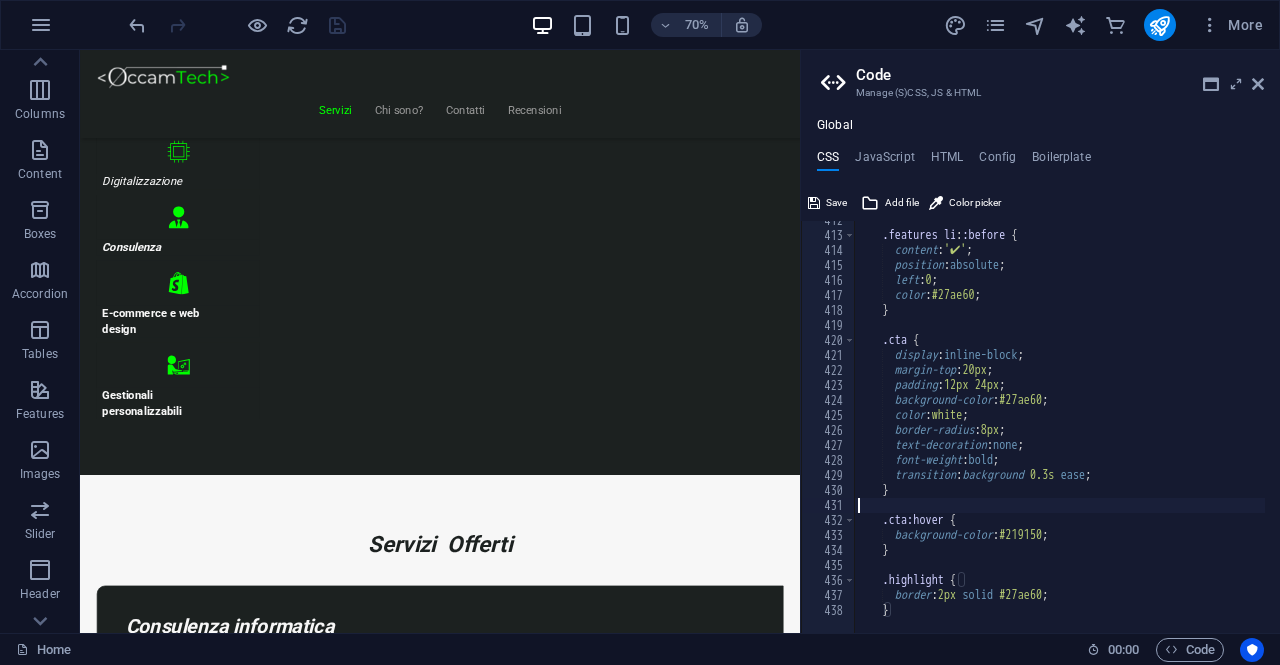 click on "content :  '✔' ;         position :  absolute ;         left :  0 ;         color :  #27ae60 ;      }      .cta   {         display :  inline-block ;         margin-top :  20px ;         padding :  12px   24px ;         background-color :  #27ae60 ;         color : white ;         border-radius :  8px ;         text-decoration :  none ;         font-weight :  bold ;         transition :  background   0.3s   ease ;      }      .cta:hover   {         background-color :  #219150 ;      }      .highlight   {         border :  2px   solid   #27ae60 ;      }" at bounding box center [1228, 426] 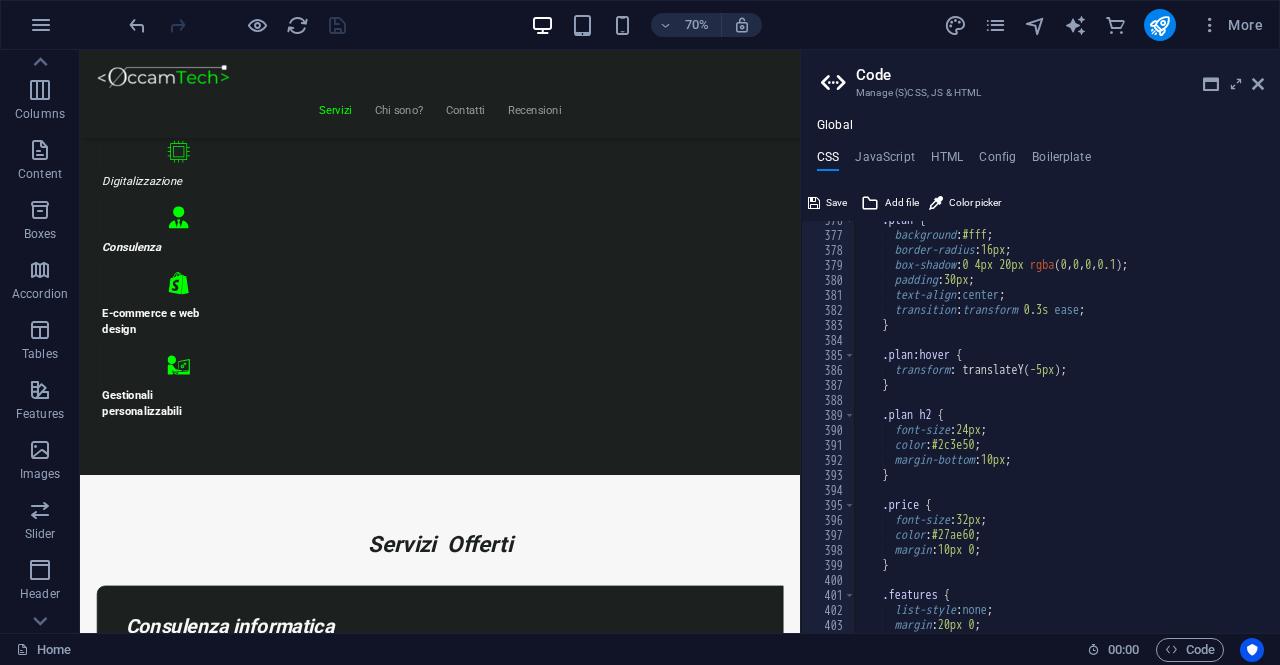 scroll, scrollTop: 1583, scrollLeft: 0, axis: vertical 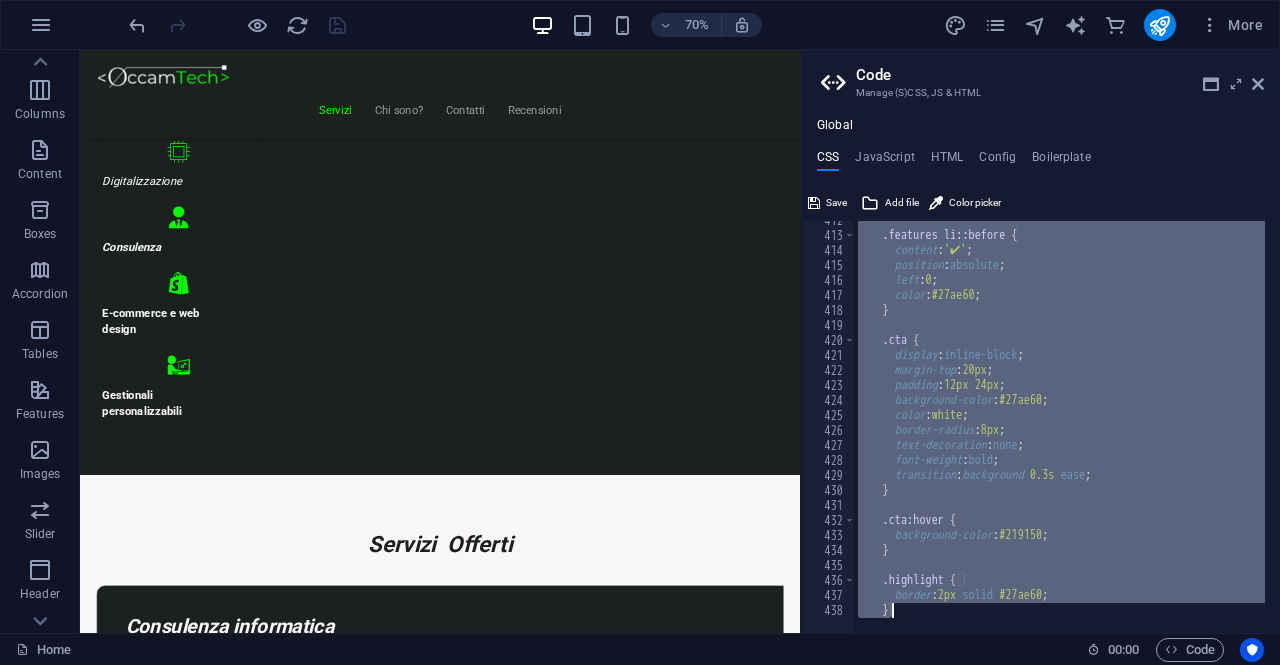 drag, startPoint x: 854, startPoint y: 404, endPoint x: 926, endPoint y: 712, distance: 316.30365 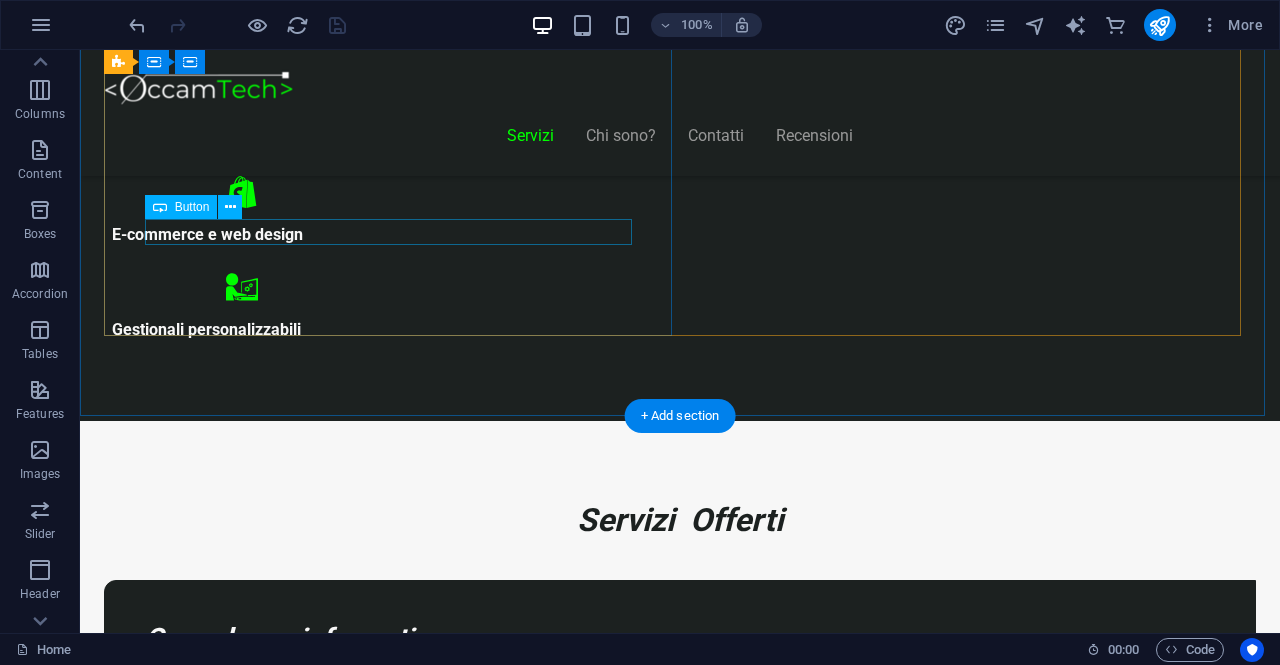 scroll, scrollTop: 1200, scrollLeft: 0, axis: vertical 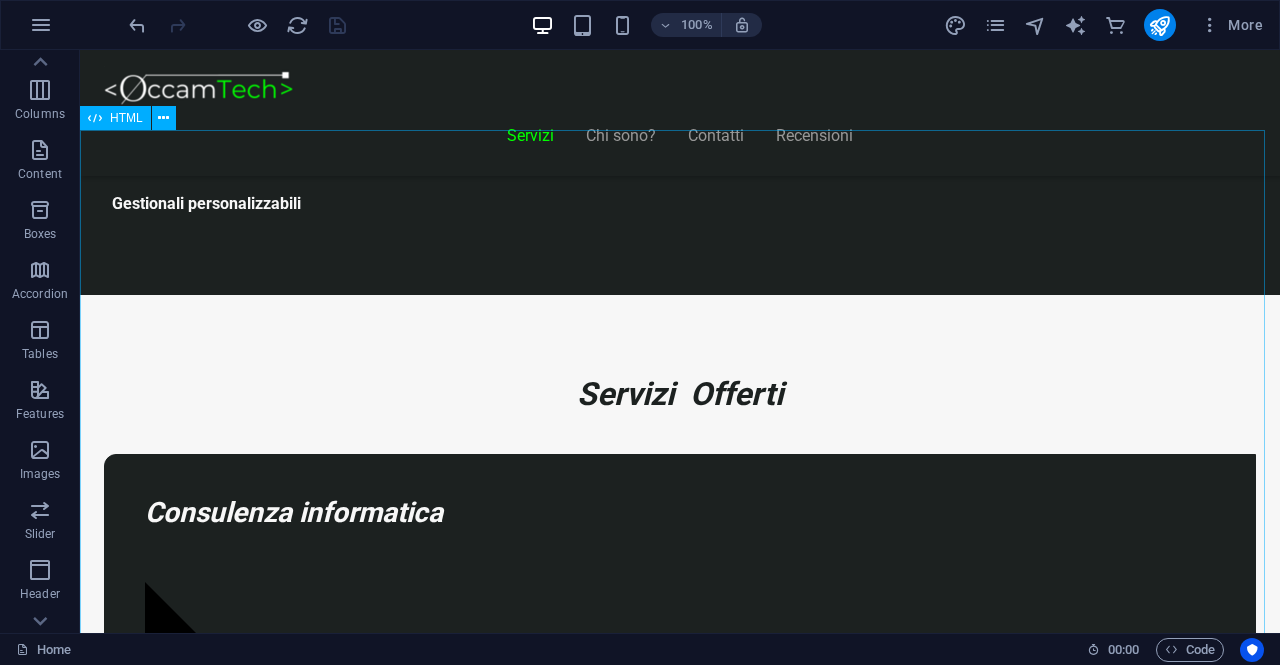 click on "HTML" at bounding box center (126, 118) 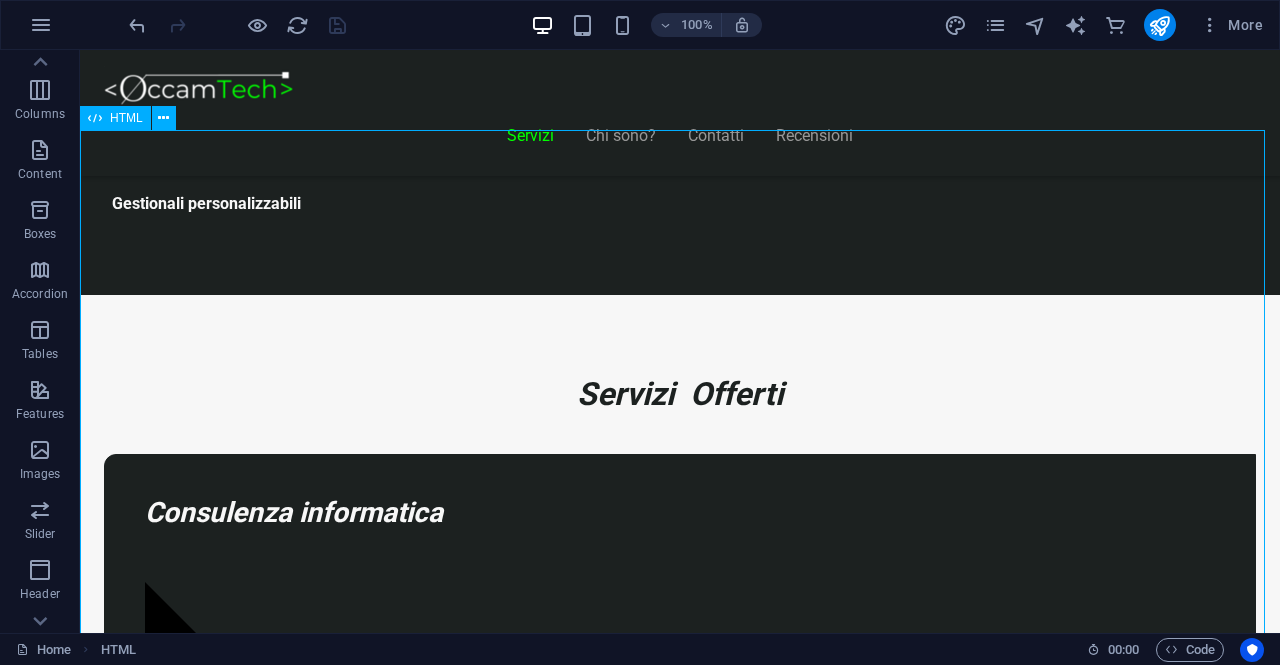 click on "HTML" at bounding box center [126, 118] 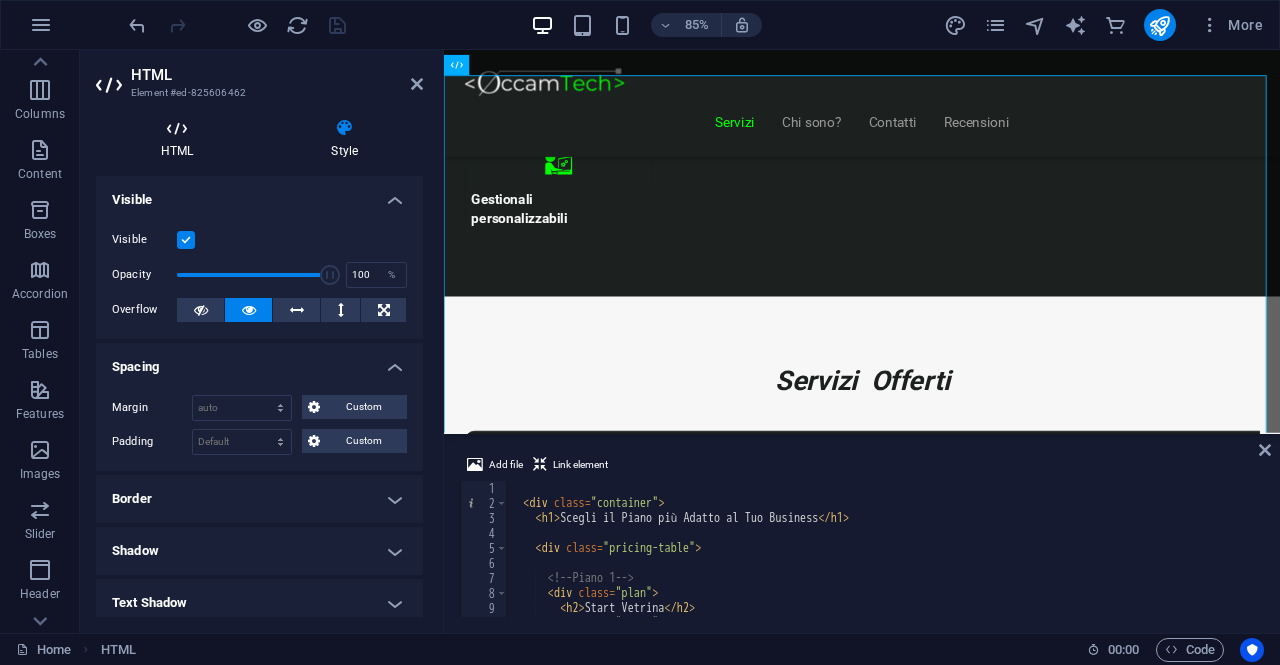 click on "HTML" at bounding box center [181, 139] 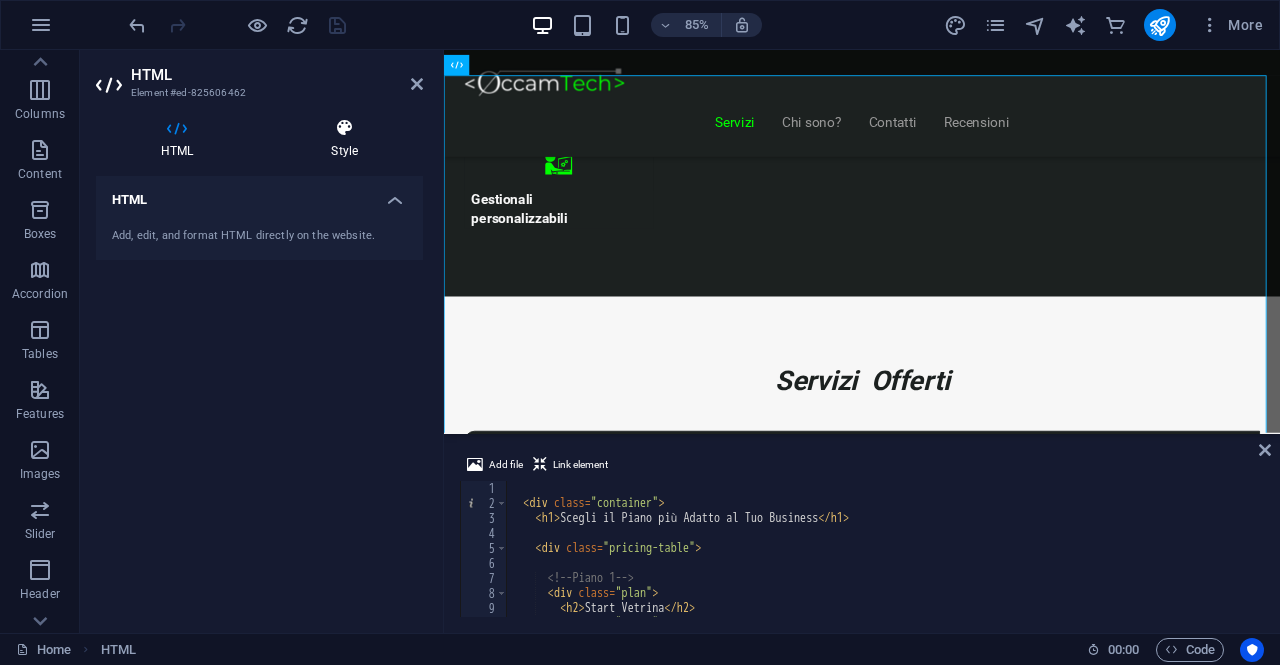 click at bounding box center [344, 128] 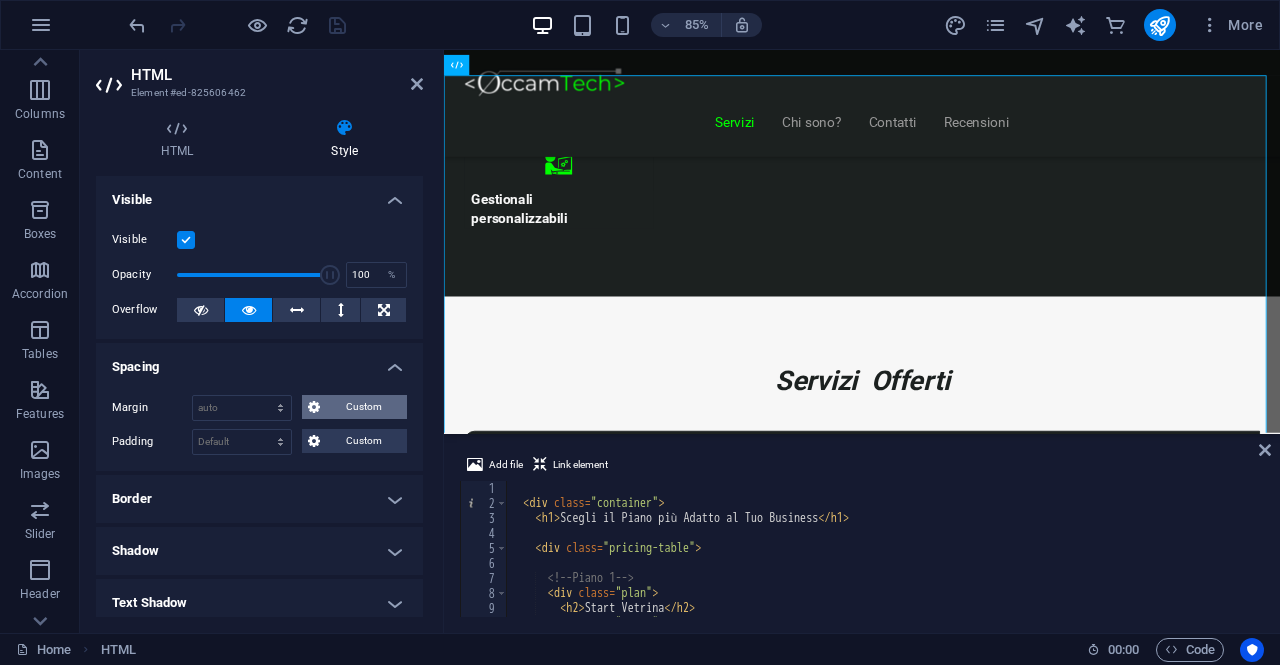 click on "Custom" at bounding box center (363, 407) 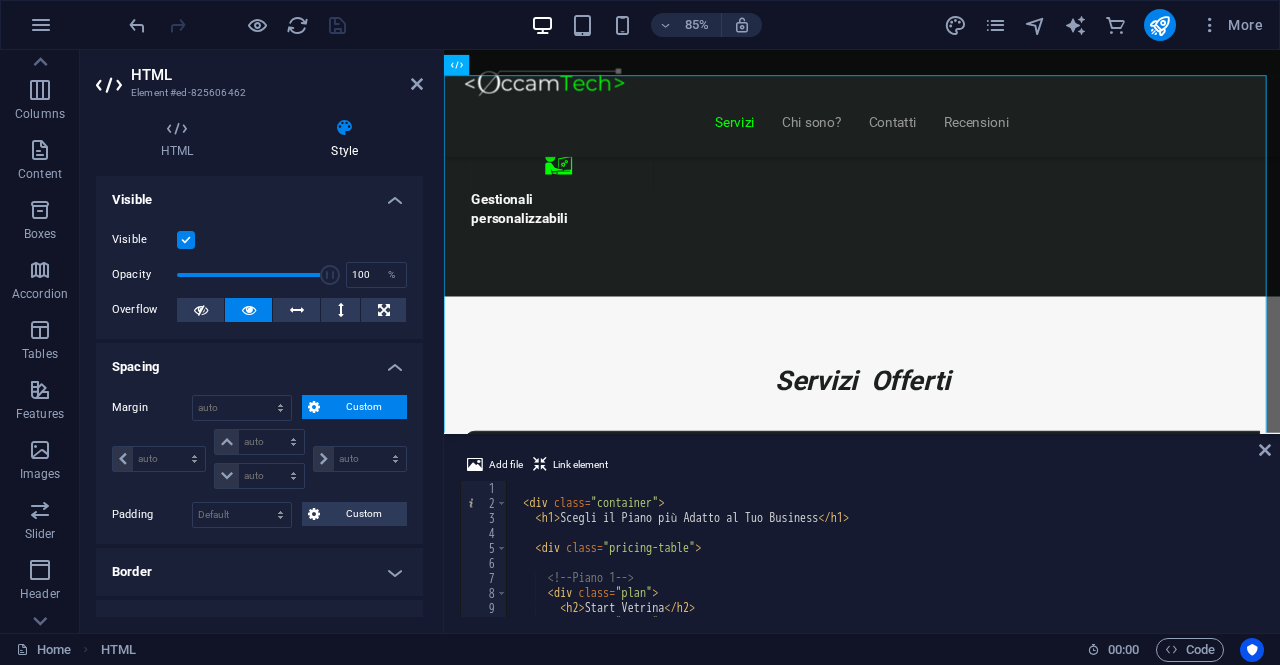 click on "Custom" at bounding box center [363, 407] 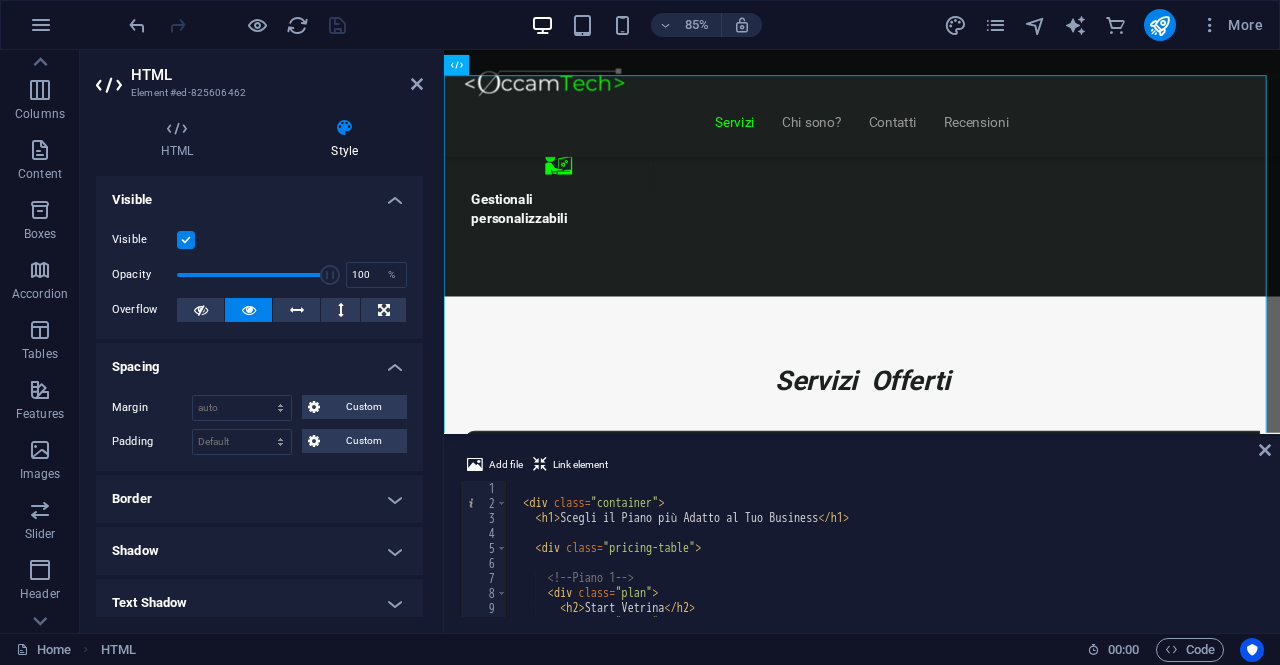 scroll, scrollTop: 200, scrollLeft: 0, axis: vertical 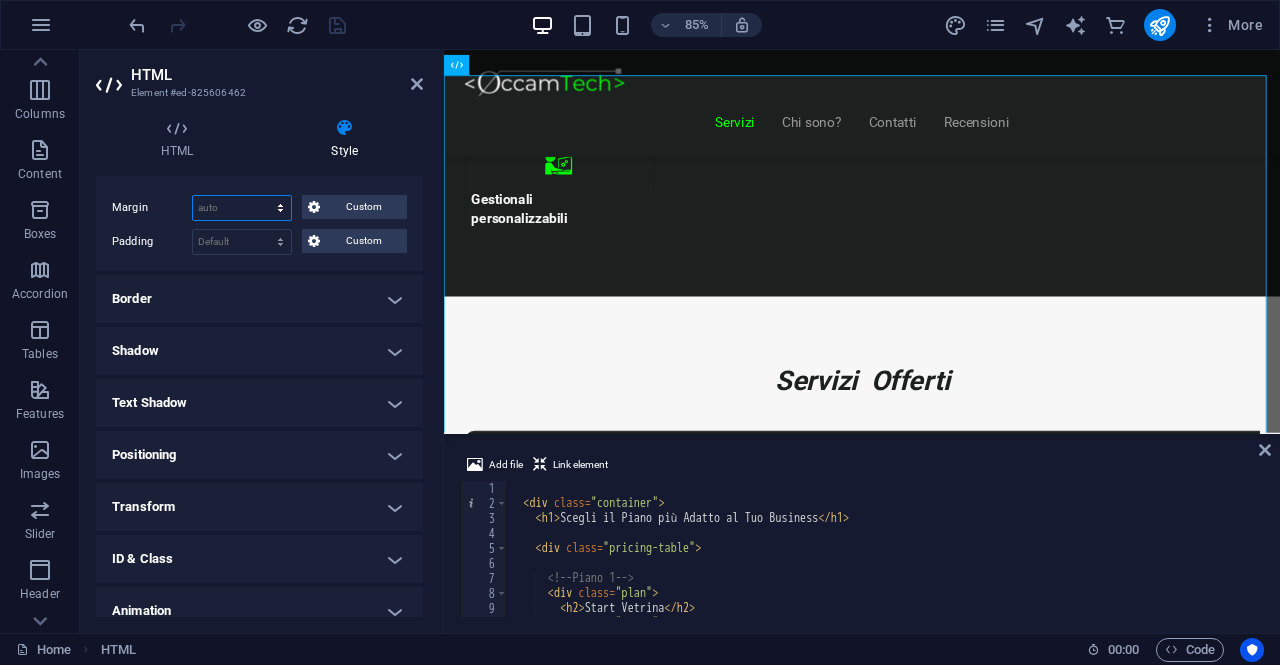 click on "Default auto px % rem vw vh Custom" at bounding box center (242, 208) 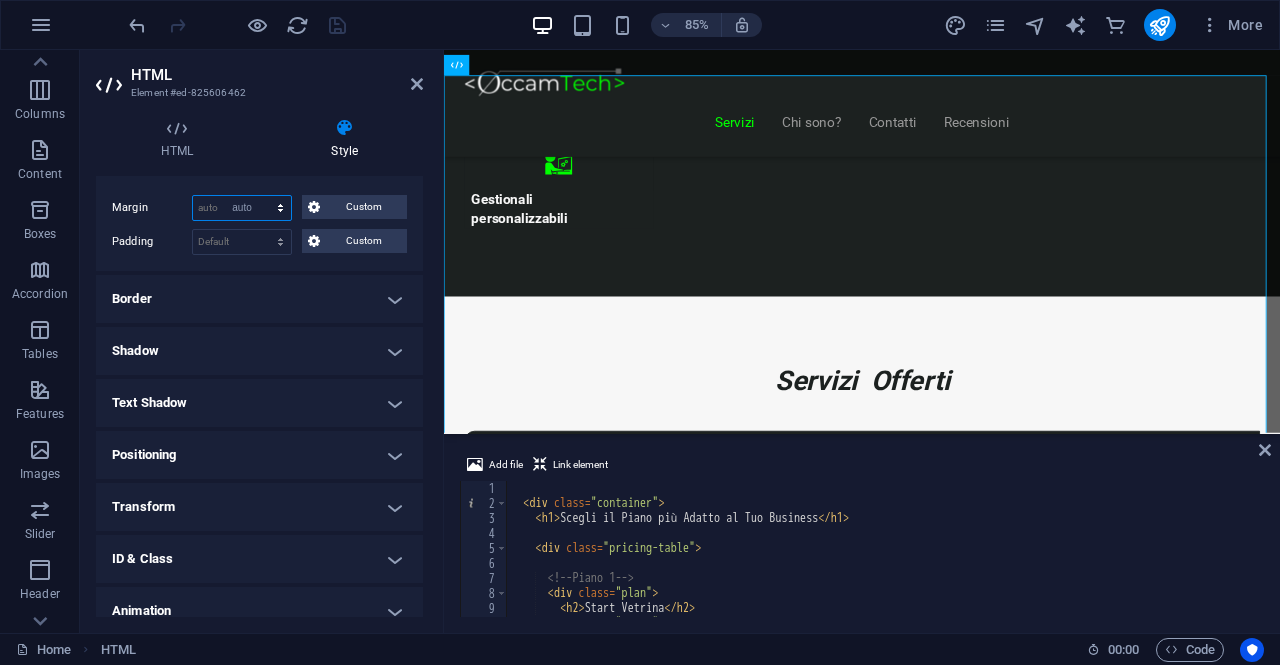 click on "Default auto px % rem vw vh Custom" at bounding box center [242, 208] 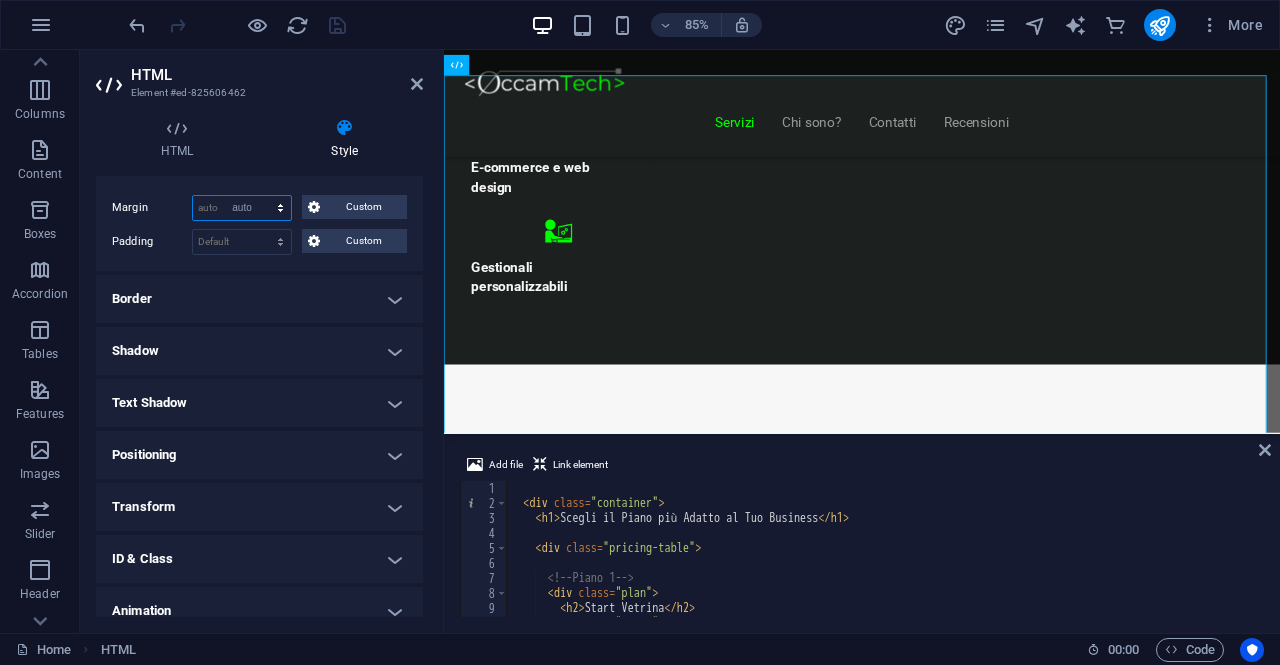 select on "DISABLED_OPTION_VALUE" 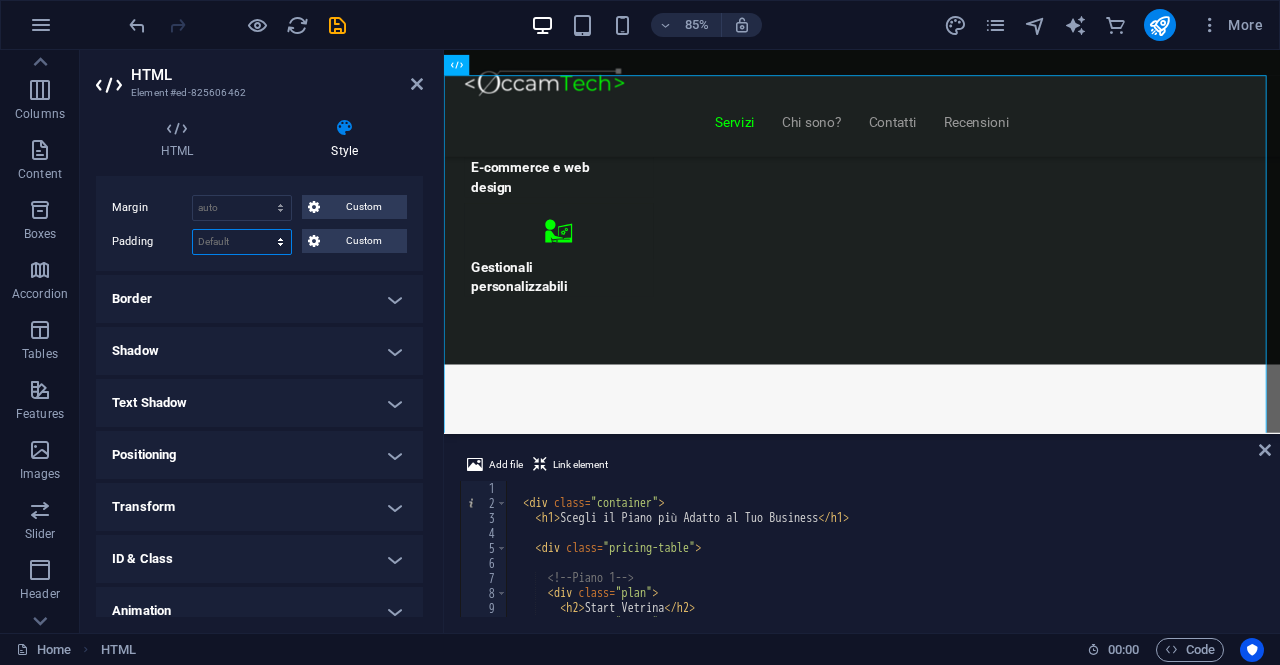 click on "Default px rem % vh vw Custom" at bounding box center (242, 242) 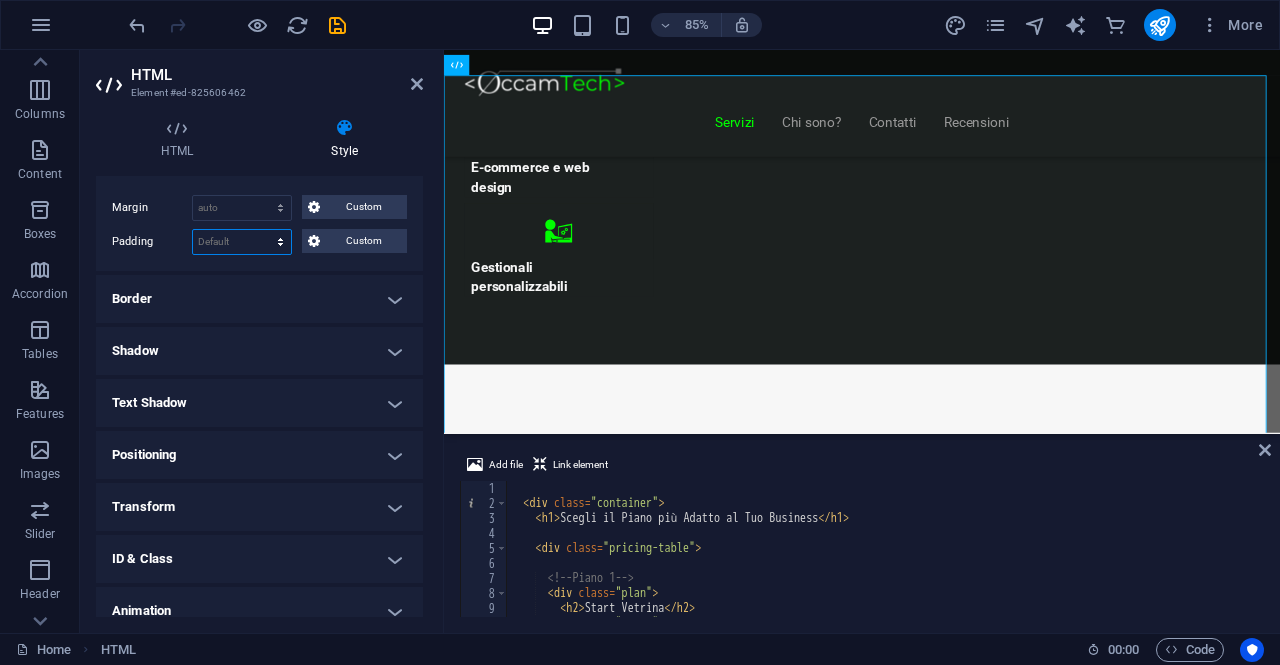 click on "Default px rem % vh vw Custom" at bounding box center [242, 242] 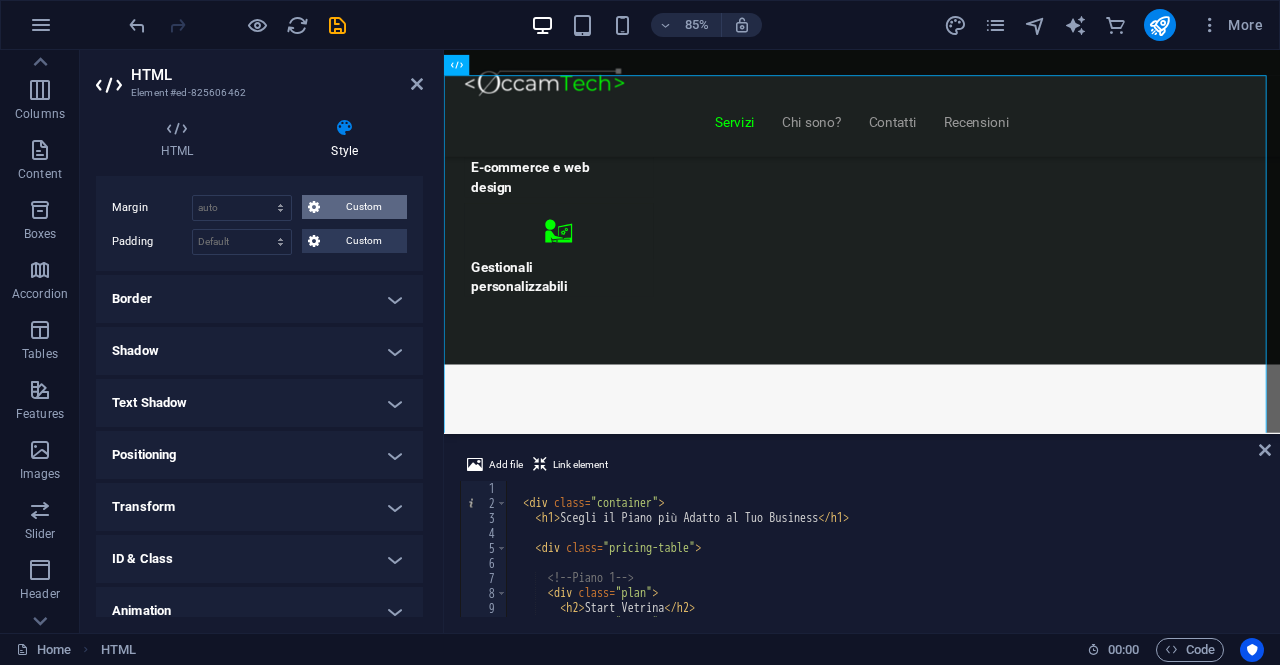 click at bounding box center (314, 207) 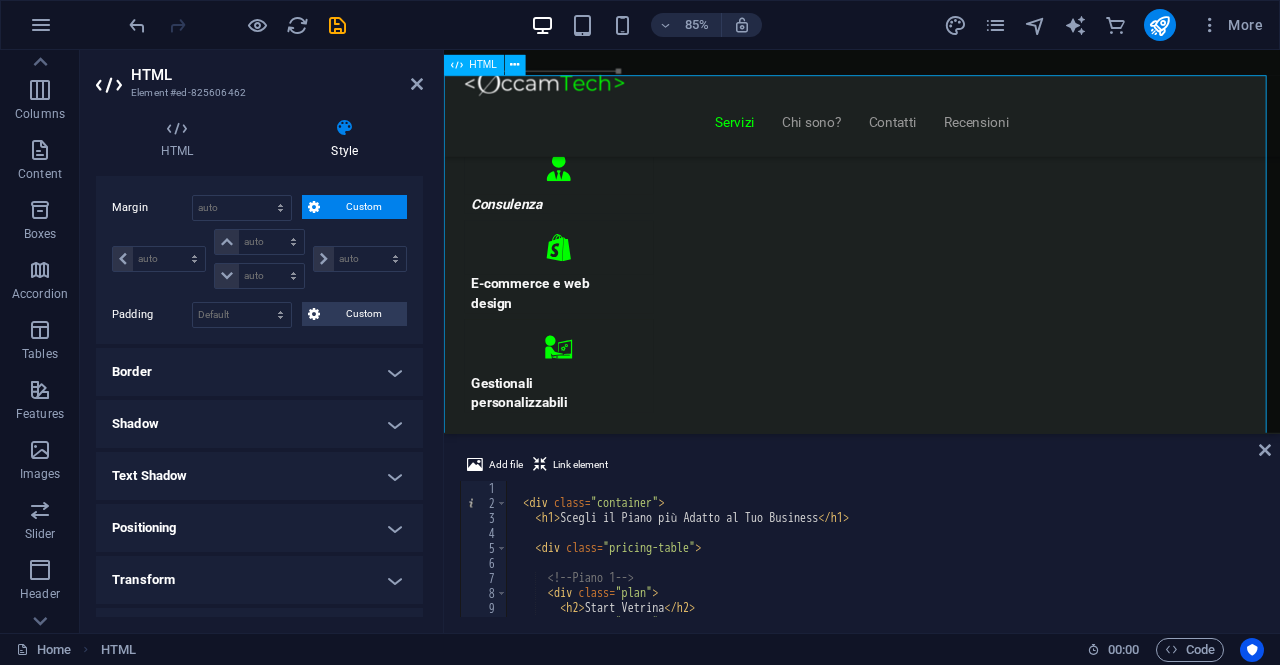 scroll, scrollTop: 1000, scrollLeft: 0, axis: vertical 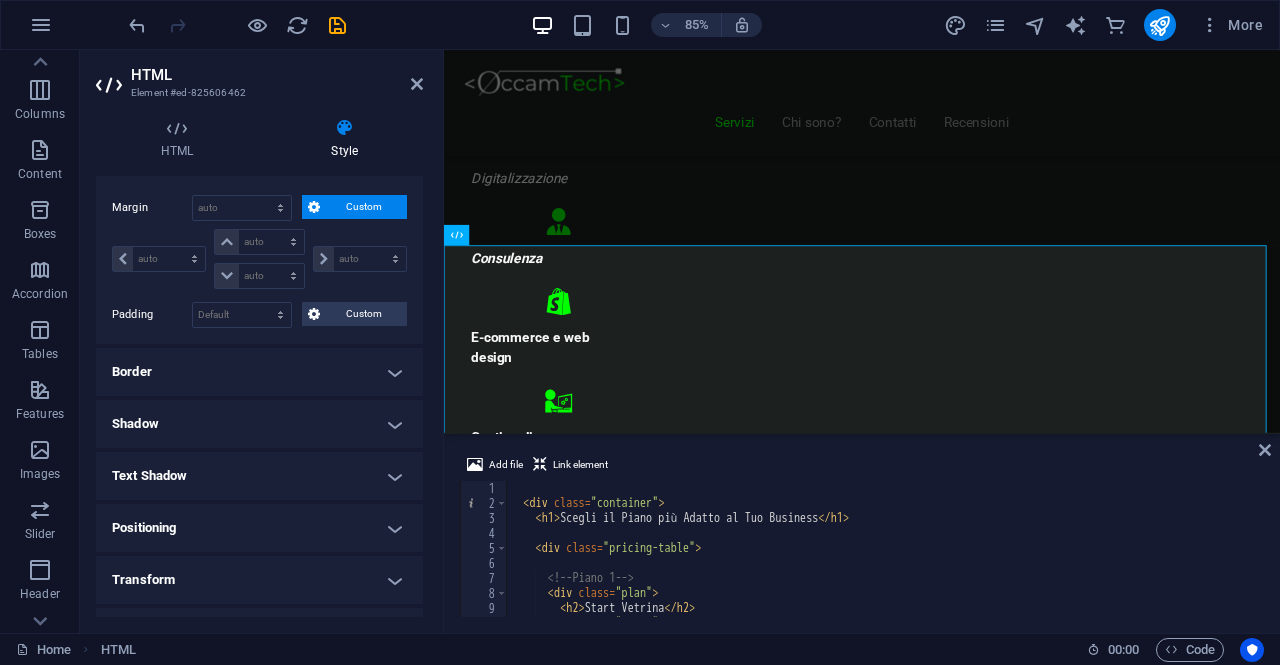 click on "HTML Element #ed-825606462 HTML Style HTML Add, edit, and format HTML directly on the website. Preset Element Layout How this element expands within the layout (Flexbox). Size Default auto px % 1/1 1/2 1/3 1/4 1/5 1/6 1/7 1/8 1/9 1/10 Grow Shrink Order Container layout Visible Visible Opacity 100 % Overflow Spacing Margin Default auto px % rem vw vh Custom Custom auto px % rem vw vh auto px % rem vw vh auto px % rem vw vh auto px % rem vw vh Padding Default px rem % vh vw Custom Custom px rem % vh vw px rem % vh vw px rem % vh vw px rem % vh vw Border Style              - Width 1 auto px rem % vh vw Custom Custom 1 auto px rem % vh vw 1 auto px rem % vh vw 1 auto px rem % vh vw 1 auto px rem % vh vw  - Color Round corners Default px rem % vh vw Custom Custom px rem % vh vw px rem % vh vw px rem % vh vw px rem % vh vw Shadow Default None Outside Inside Color X offset 0 px rem vh vw Y offset 0 px rem vh vw Blur 0 px rem % vh vw Spread 0 px rem vh vw Text Shadow Default None Outside Color X offset 0 px" at bounding box center (262, 341) 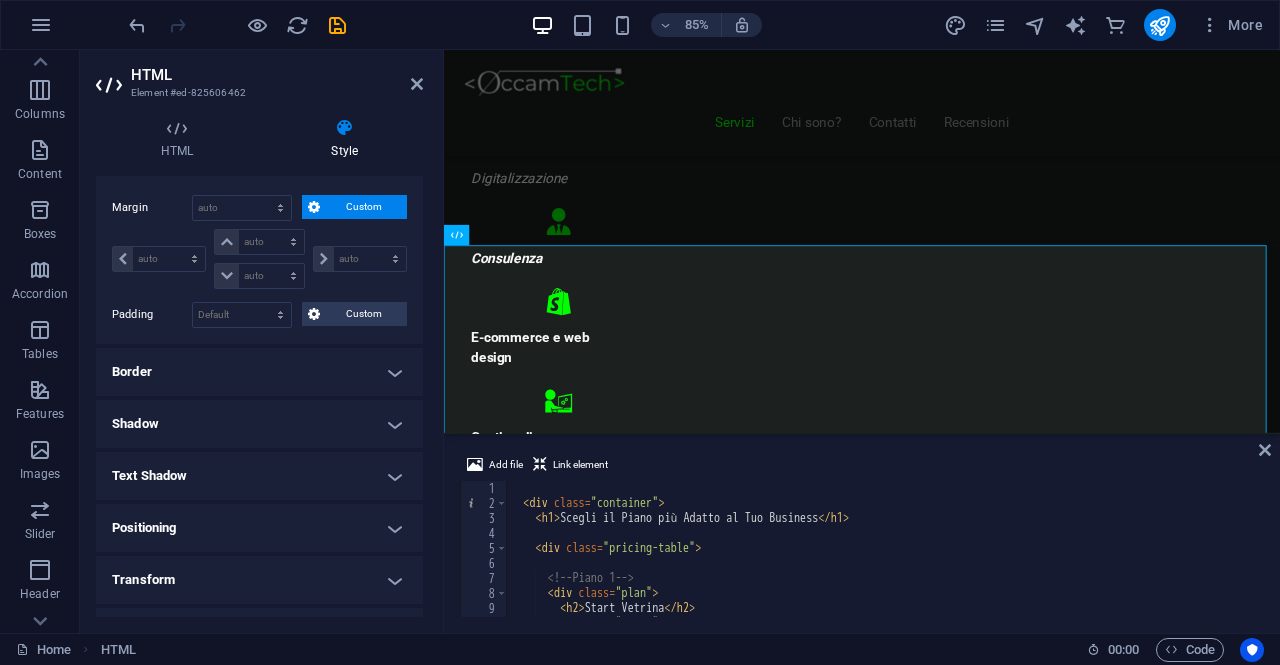 click on "HTML Element #ed-825606462" at bounding box center (259, 76) 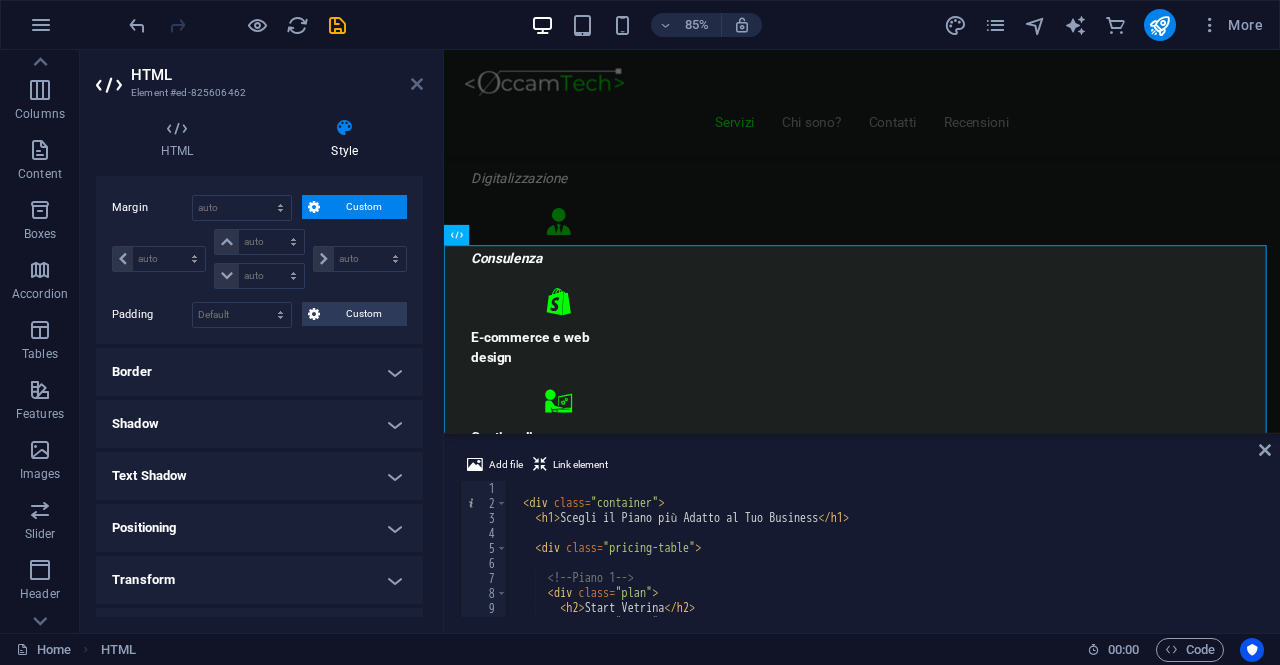 click at bounding box center [417, 84] 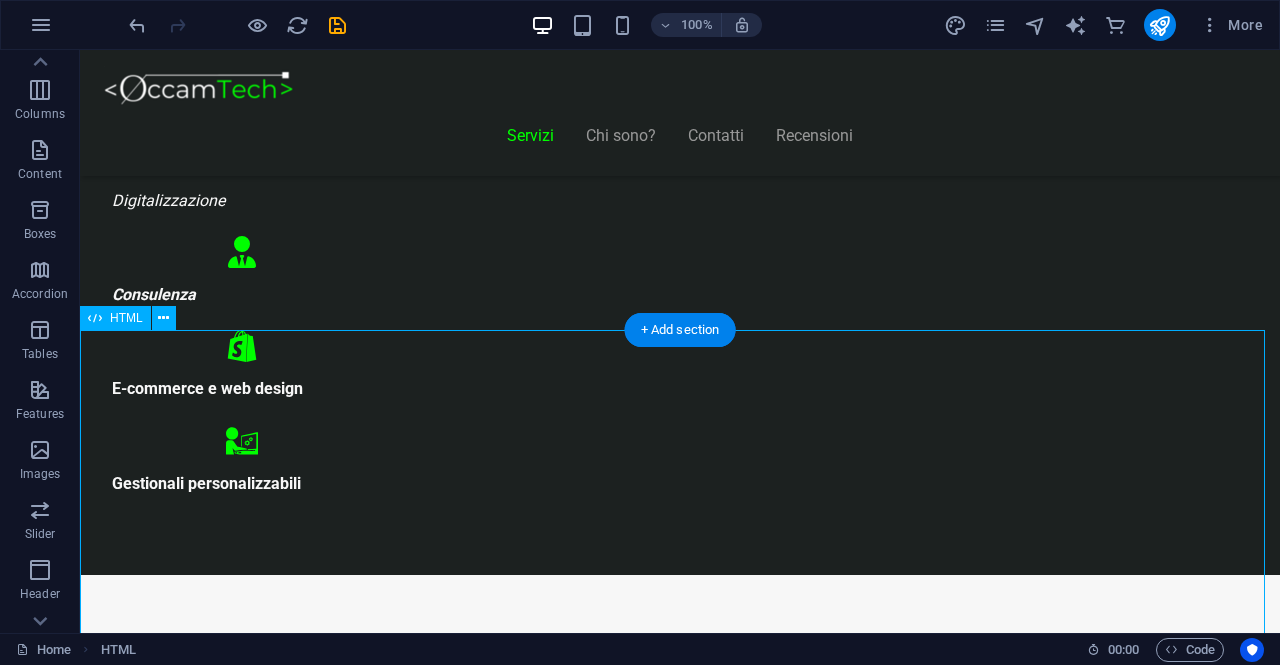 click on "<h1>Scegli il Piano più Adatto al Tuo Business</h1>     < div   class = "pricing-table" >      <!--  Piano 1  -->      < div   class = "plan" >         < h2 > Start Vetrina </ h2 >         < p   class = "price" > €300 </ p >         < ul   class = "features" >           < li > Home Page </ li >           < li > Chi Siamo </ li >           < li > Contatti </ li >           < li > Design responsive </ li >           < li > 6 mesi di assistenza inclusa </ li >         </ ul >         < a   href = "#"   class = "cta" > Inizia Ora </ a >       </ div >
<!--  Piano 2  -->       < div   class = "plan" >         < h2 > Shop Ready </ h2 >         < p   class = "price" > €500 </ p >         < ul   class = "features" >           < li > Shop online con Shopify </ li >           < li > Home, Prodotti, Checkout </ li >           < li > Configurazione pagamenti e spedizioni </ li >           < li > Design personalizzato e responsive </ li >           < li > 6 mesi di assistenza inclusa </ li >         </ ul >         < a   href = "#"   class = "cta" > Scopri di più </ a >       </ div >
<!--  Piano 3  -->       < div   class = "plan" >         < h2 > Custom Pro </ h2 >         < p   class = "price" > Su Richiesta </ p >         < ul   class = "features" >           < li > Analisi personalizzata del progetto </ li >           < li > Sviluppo su misura </ li >           < li > Integrazioni avanzate </ li >           < li > Preventivo su appuntamento </ li >           < li > Consulenza dedicata </ li >         </ ul >         < a   href = "#"   class = "cta" > Contattaci </ a >       </ div >" at bounding box center (680, 8527) 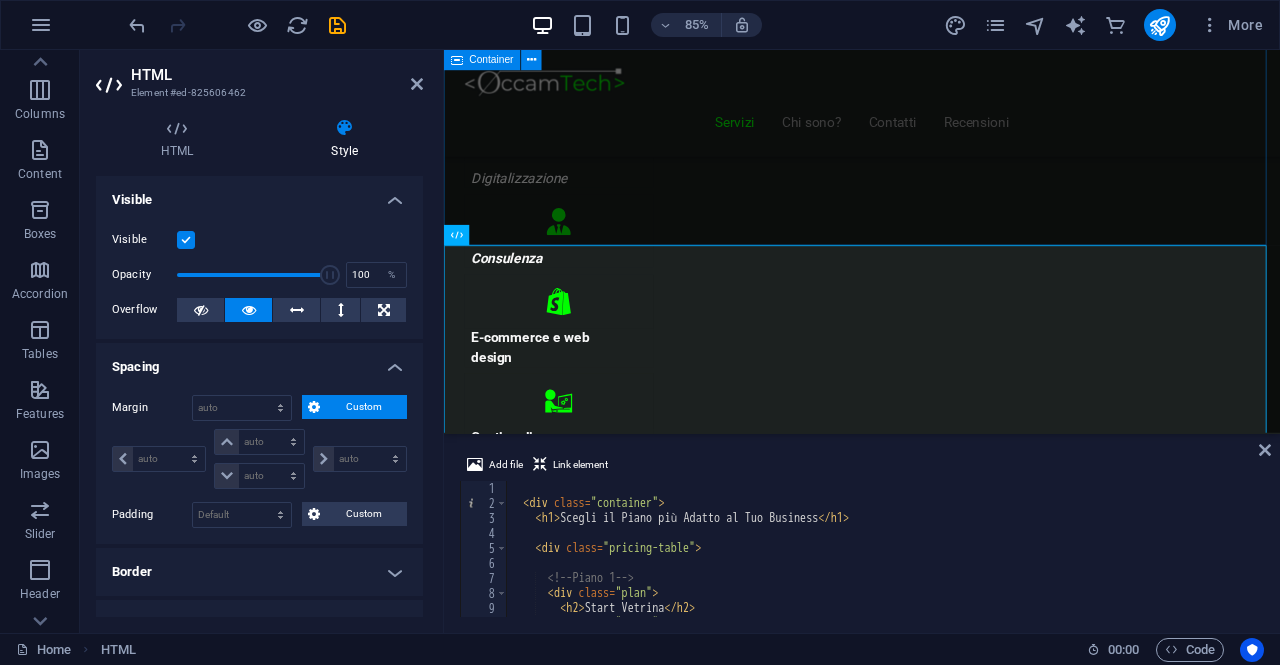 click on "Servizi  Offerti Consulenza informatica     Consulenza di 1h  GRATUITA !     Troviamo  insieme  una  soluzione  ai tuoi  problemi     Digitalizza  la tua  attività Contatta" at bounding box center [936, 3750] 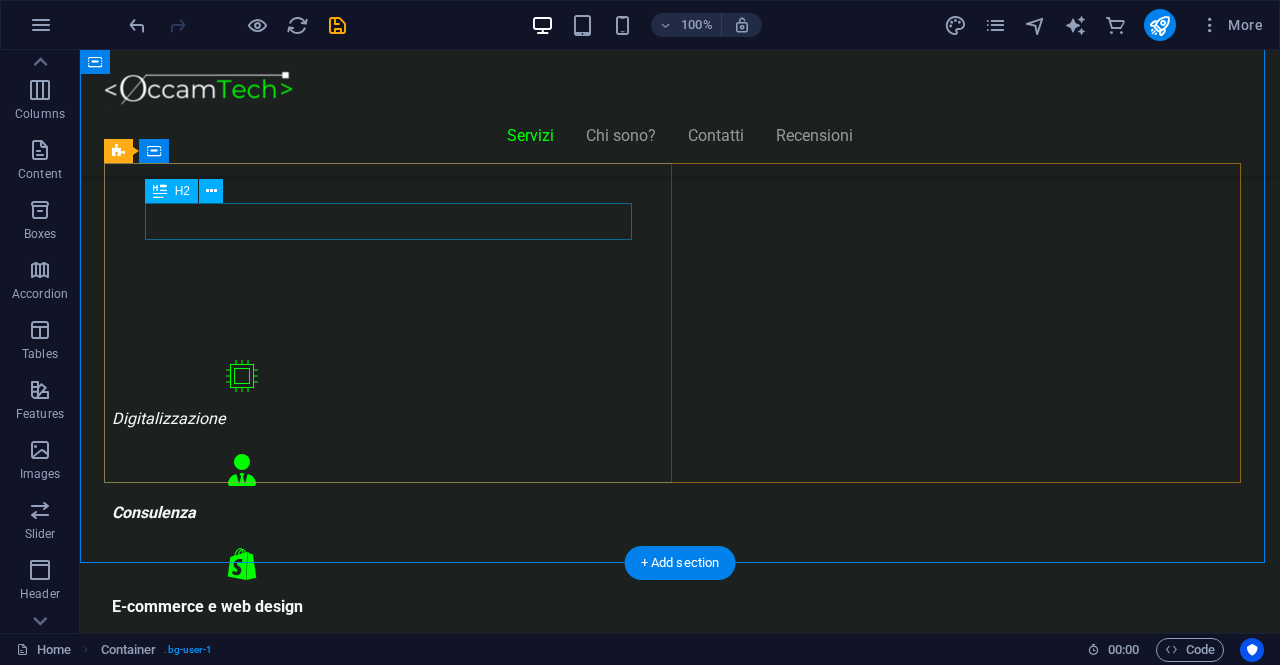 scroll, scrollTop: 882, scrollLeft: 0, axis: vertical 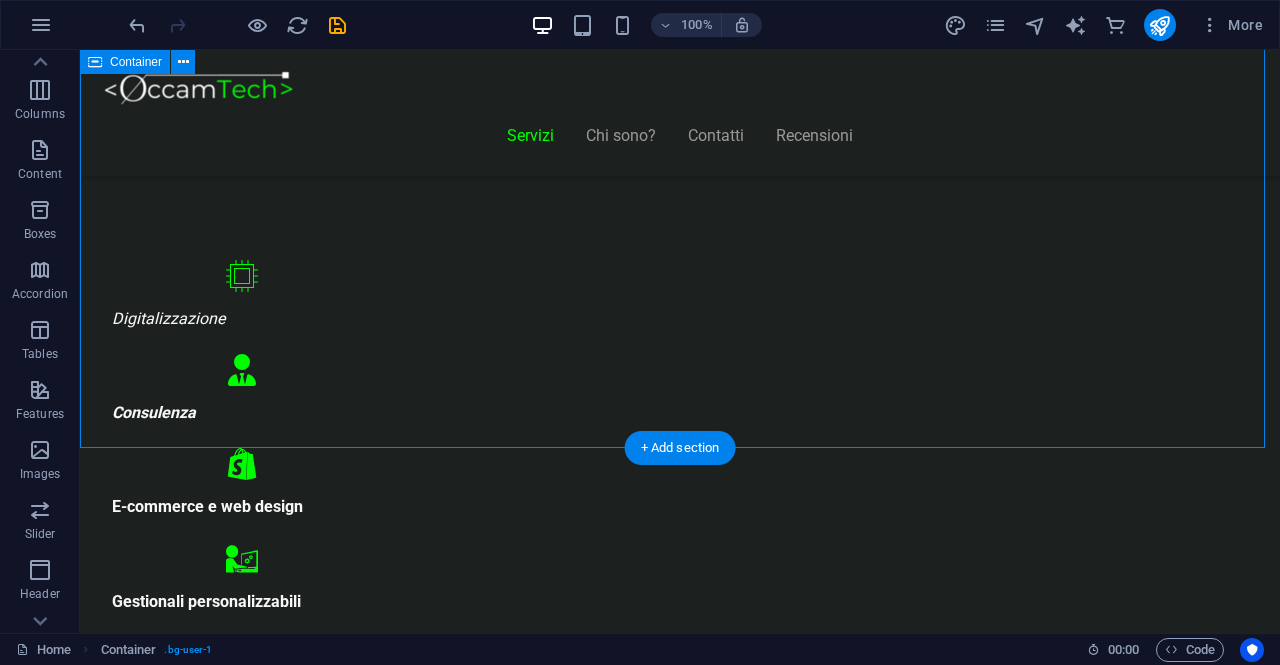 click on "Servizi  Offerti Consulenza informatica     Consulenza di 1h  GRATUITA !     Troviamo  insieme  una  soluzione  ai tuoi  problemi     Digitalizza  la tua  attività Contatta" at bounding box center [680, 4532] 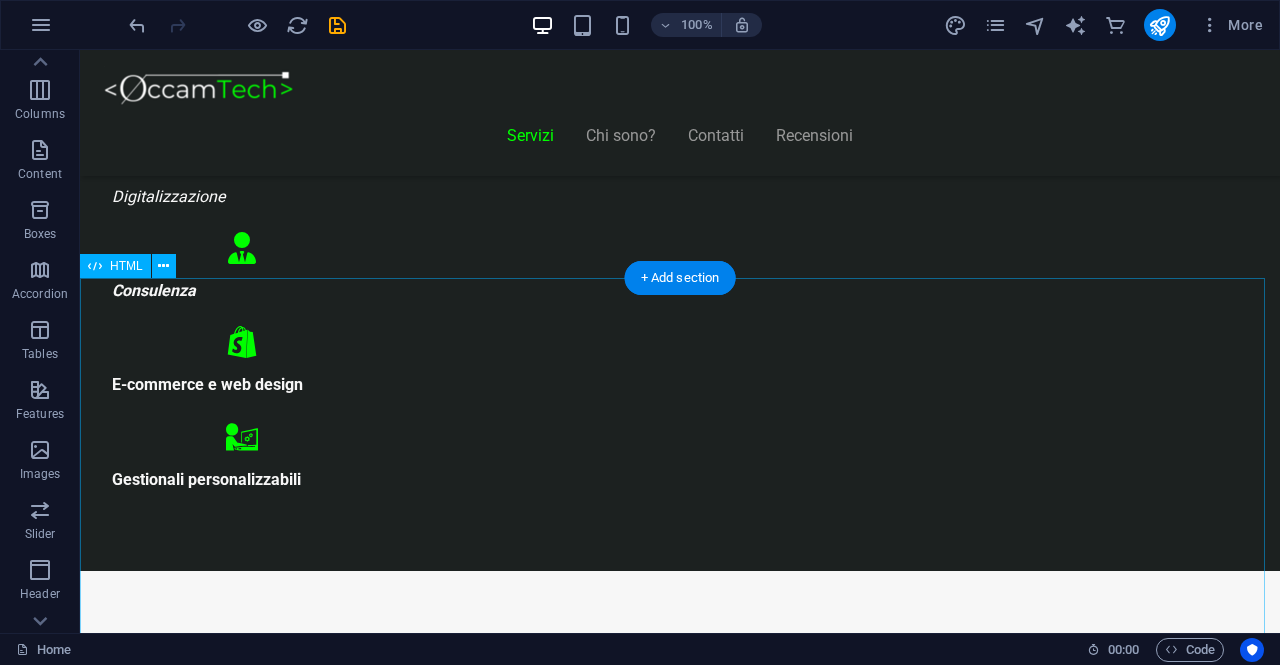 scroll, scrollTop: 982, scrollLeft: 0, axis: vertical 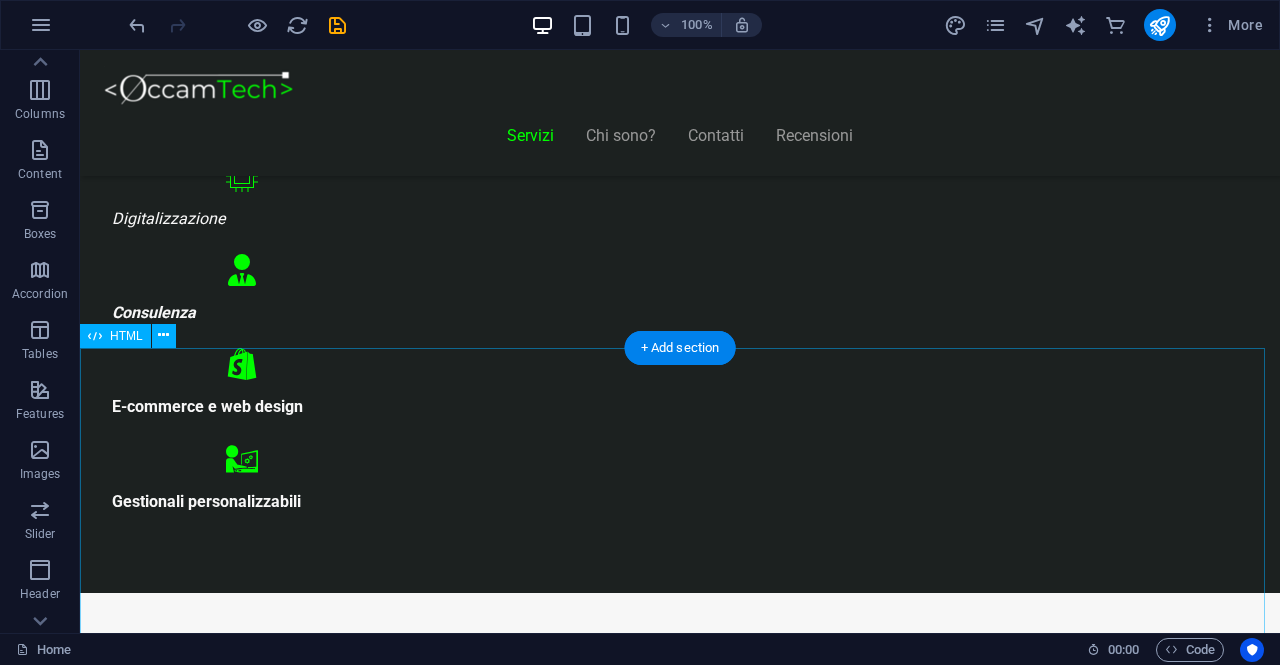 click on "<h1>Scegli il Piano più Adatto al Tuo Business</h1>     < div   class = "pricing-table" >      <!--  Piano 1  -->      < div   class = "plan" >         < h2 > Start Vetrina </ h2 >         < p   class = "price" > €300 </ p >         < ul   class = "features" >           < li > Home Page </ li >           < li > Chi Siamo </ li >           < li > Contatti </ li >           < li > Design responsive </ li >           < li > 6 mesi di assistenza inclusa </ li >         </ ul >         < a   href = "#"   class = "cta" > Inizia Ora </ a >       </ div >
<!--  Piano 2  -->       < div   class = "plan" >         < h2 > Shop Ready </ h2 >         < p   class = "price" > €500 </ p >         < ul   class = "features" >           < li > Shop online con Shopify </ li >           < li > Home, Prodotti, Checkout </ li >           < li > Configurazione pagamenti e spedizioni </ li >           < li > Design personalizzato e responsive </ li >           < li > 6 mesi di assistenza inclusa </ li >         </ ul >         < a   href = "#"   class = "cta" > Scopri di più </ a >       </ div >
<!--  Piano 3  -->       < div   class = "plan" >         < h2 > Custom Pro </ h2 >         < p   class = "price" > Su Richiesta </ p >         < ul   class = "features" >           < li > Analisi personalizzata del progetto </ li >           < li > Sviluppo su misura </ li >           < li > Integrazioni avanzate </ li >           < li > Preventivo su appuntamento </ li >           < li > Consulenza dedicata </ li >         </ ul >         < a   href = "#"   class = "cta" > Contattaci </ a >       </ div >" at bounding box center (680, 8545) 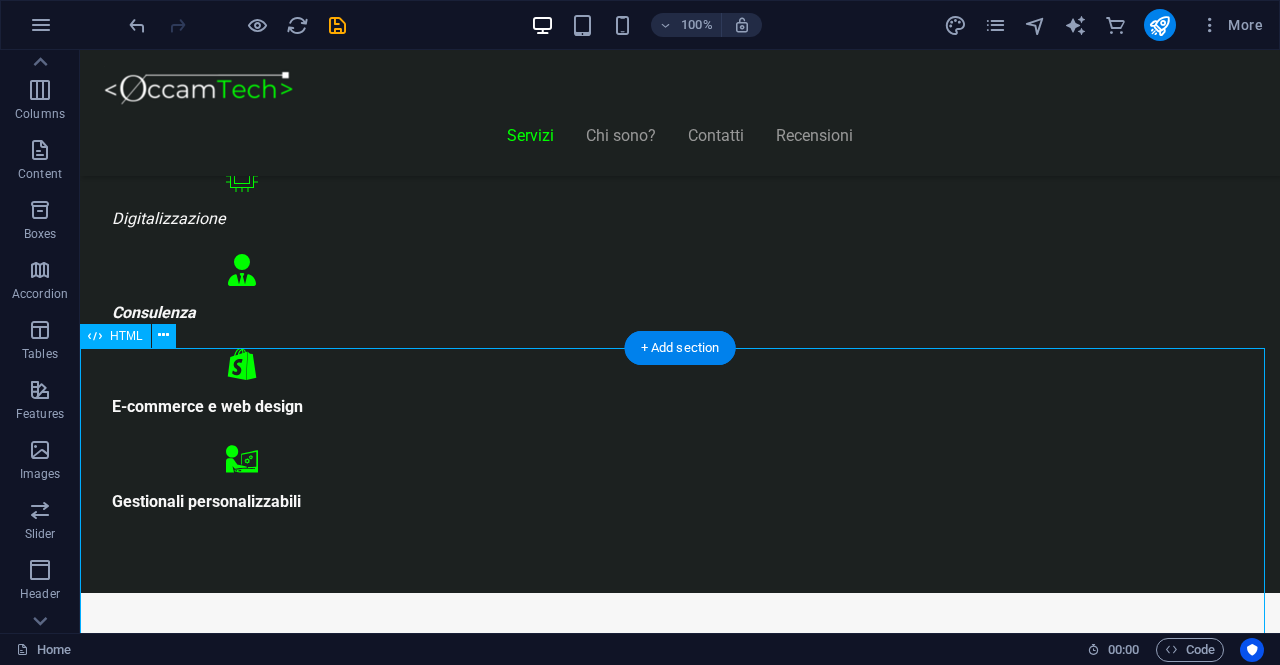 click on "<h1>Scegli il Piano più Adatto al Tuo Business</h1>     < div   class = "pricing-table" >      <!--  Piano 1  -->      < div   class = "plan" >         < h2 > Start Vetrina </ h2 >         < p   class = "price" > €300 </ p >         < ul   class = "features" >           < li > Home Page </ li >           < li > Chi Siamo </ li >           < li > Contatti </ li >           < li > Design responsive </ li >           < li > 6 mesi di assistenza inclusa </ li >         </ ul >         < a   href = "#"   class = "cta" > Inizia Ora </ a >       </ div >
<!--  Piano 2  -->       < div   class = "plan" >         < h2 > Shop Ready </ h2 >         < p   class = "price" > €500 </ p >         < ul   class = "features" >           < li > Shop online con Shopify </ li >           < li > Home, Prodotti, Checkout </ li >           < li > Configurazione pagamenti e spedizioni </ li >           < li > Design personalizzato e responsive </ li >           < li > 6 mesi di assistenza inclusa </ li >         </ ul >         < a   href = "#"   class = "cta" > Scopri di più </ a >       </ div >
<!--  Piano 3  -->       < div   class = "plan" >         < h2 > Custom Pro </ h2 >         < p   class = "price" > Su Richiesta </ p >         < ul   class = "features" >           < li > Analisi personalizzata del progetto </ li >           < li > Sviluppo su misura </ li >           < li > Integrazioni avanzate </ li >           < li > Preventivo su appuntamento </ li >           < li > Consulenza dedicata </ li >         </ ul >         < a   href = "#"   class = "cta" > Contattaci </ a >       </ div >" at bounding box center (680, 8545) 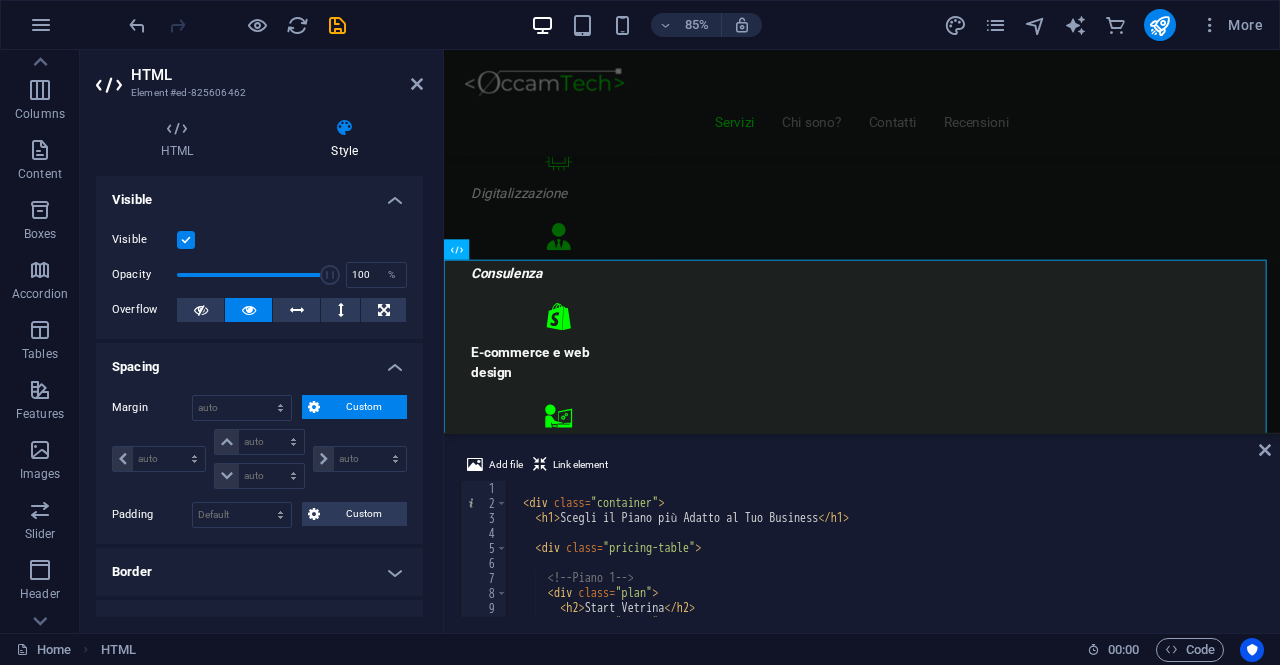 click on "< h1 > Scegli il Piano più Adatto al Tuo Business </ h1 >          < div   class = "pricing-table" >         <!--  Piano 1  -->         < div   class = "plan" >           < h2 > Start Vetrina </ h2 >           < p   class = "price" > €300 </ p >           < ul   class = "features" >" at bounding box center [883, 564] 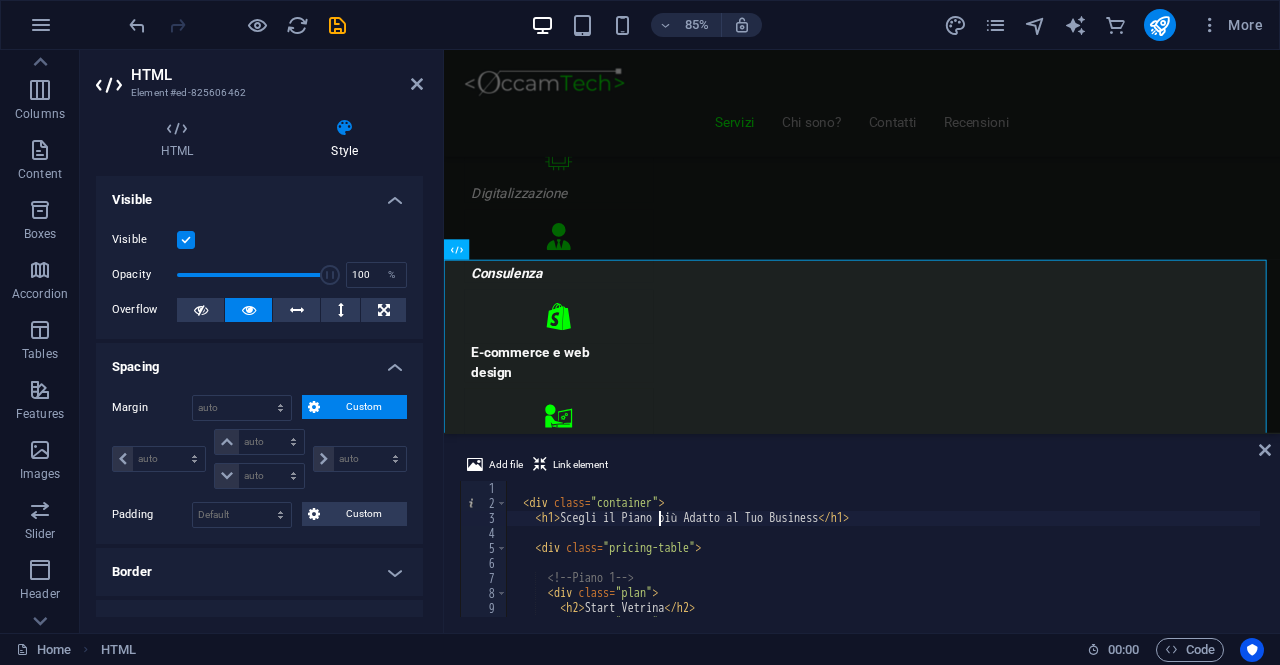 click on "< h1 > Scegli il Piano più Adatto al Tuo Business </ h1 >          < div   class = "pricing-table" >         <!--  Piano 1  -->         < div   class = "plan" >           < h2 > Start Vetrina </ h2 >           < p   class = "price" > €300 </ p >           < ul   class = "features" >" at bounding box center (883, 564) 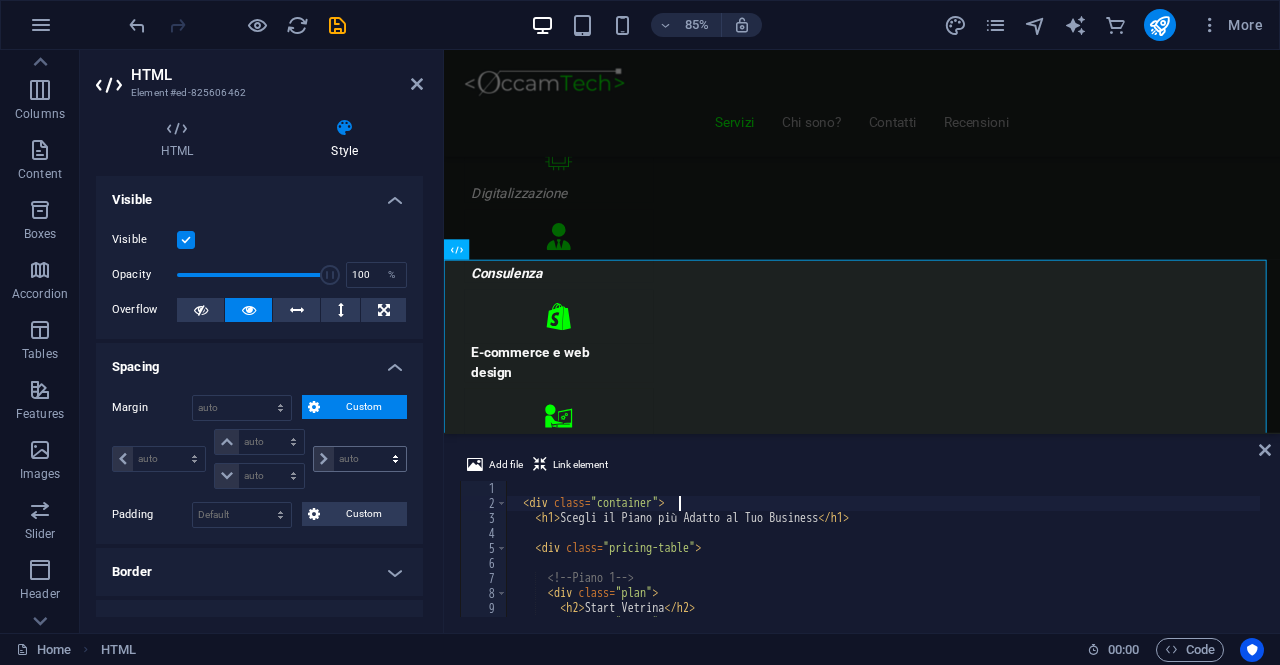 scroll, scrollTop: 200, scrollLeft: 0, axis: vertical 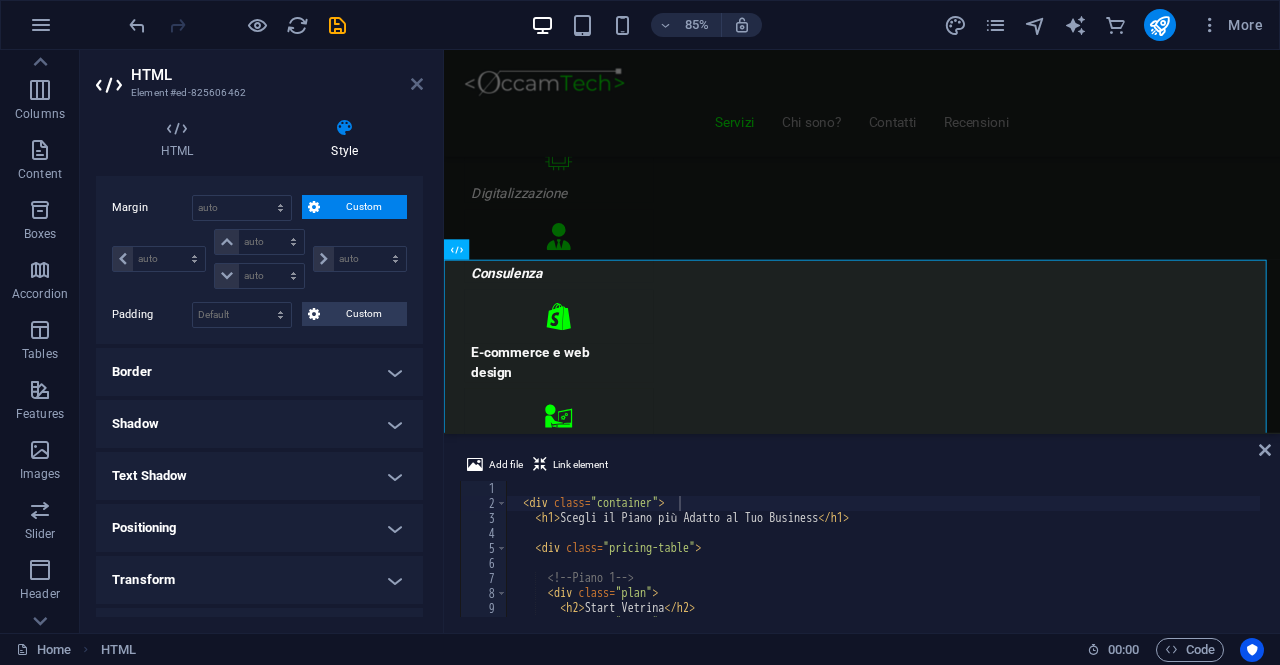 click at bounding box center (417, 84) 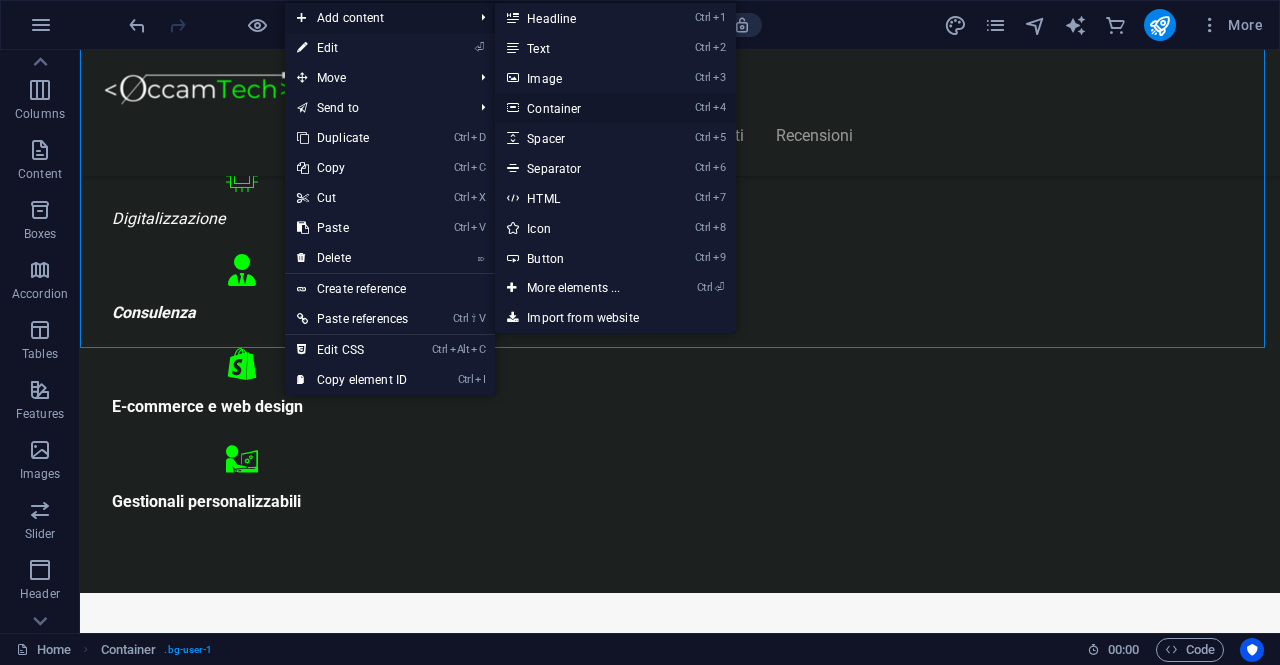 click on "Ctrl 4  Container" at bounding box center [577, 108] 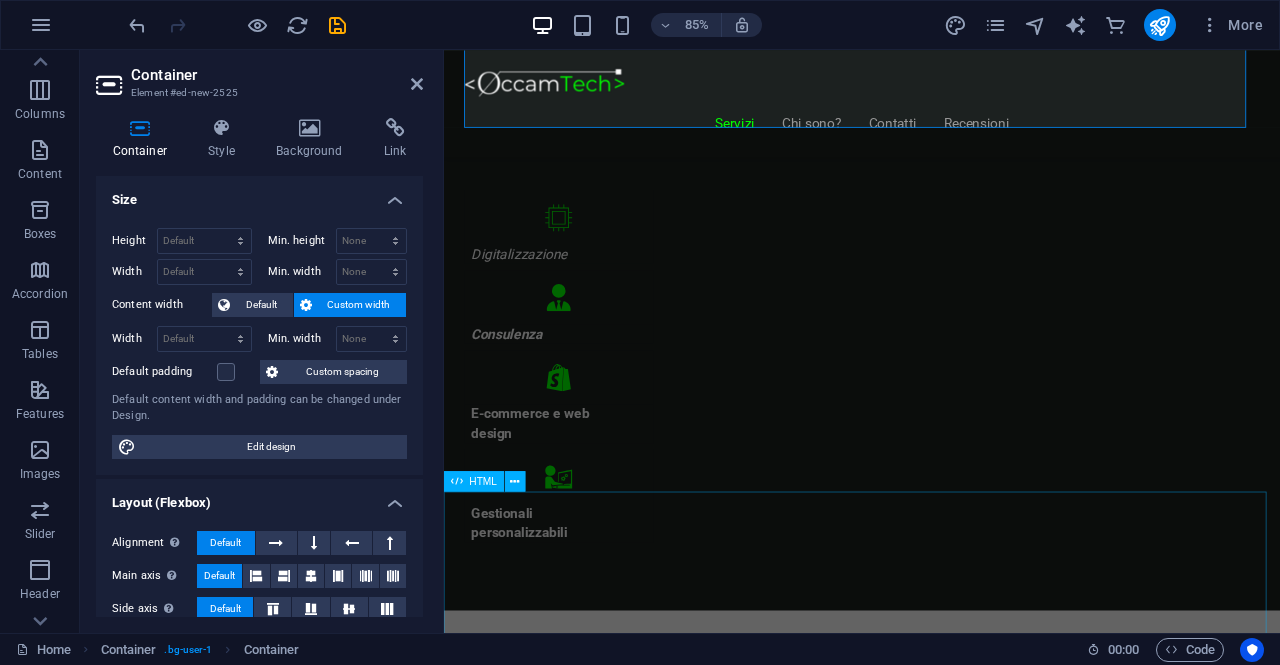 scroll, scrollTop: 929, scrollLeft: 0, axis: vertical 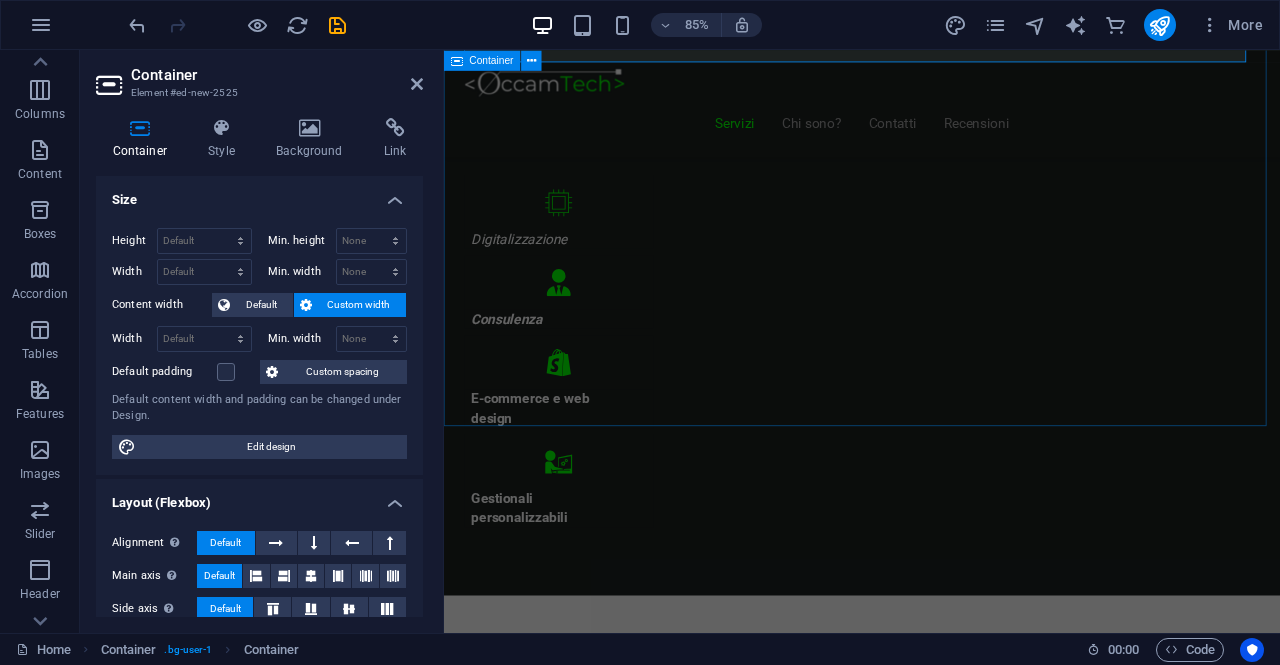 click on "Drop content here or  Add elements  Paste clipboard Servizi  Offerti Consulenza informatica     Consulenza di 1h  GRATUITA !     Troviamo  insieme  una  soluzione  ai tuoi  problemi     Digitalizza  la tua  attività Contatta" at bounding box center [936, 3892] 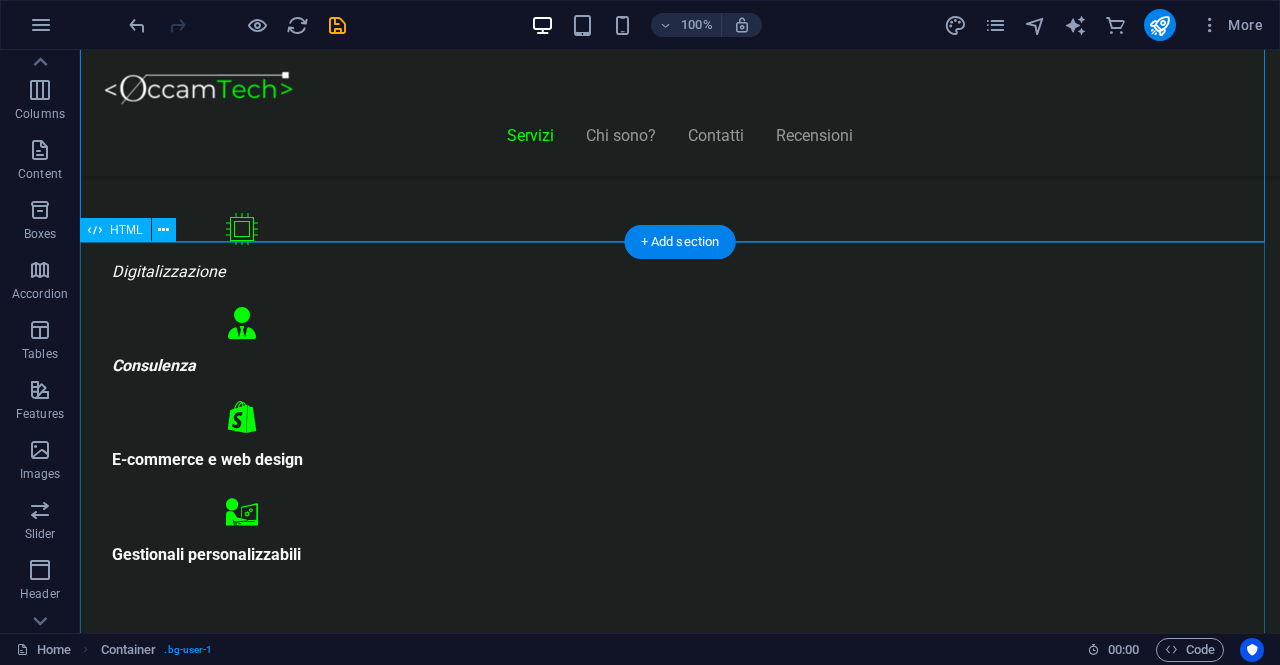 scroll, scrollTop: 1229, scrollLeft: 0, axis: vertical 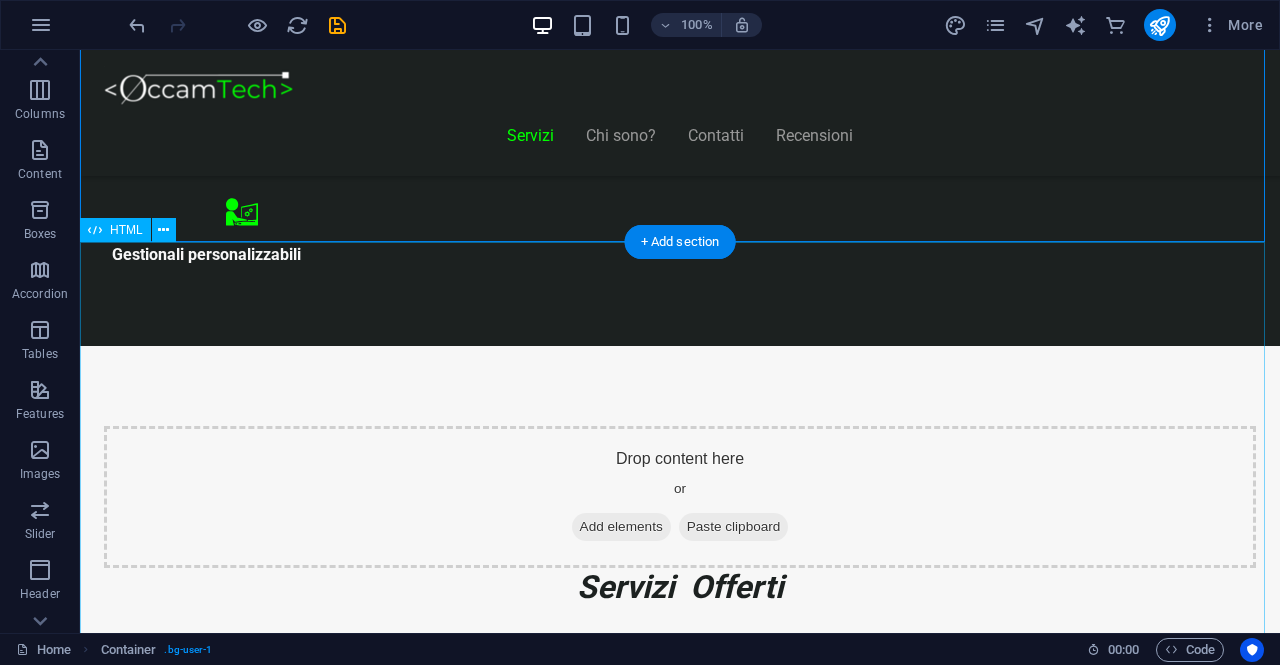 click on "<h1>Scegli il Piano più Adatto al Tuo Business</h1>     < div   class = "pricing-table" >      <!--  Piano 1  -->      < div   class = "plan" >         < h2 > Start Vetrina </ h2 >         < p   class = "price" > €300 </ p >         < ul   class = "features" >           < li > Home Page </ li >           < li > Chi Siamo </ li >           < li > Contatti </ li >           < li > Design responsive </ li >           < li > 6 mesi di assistenza inclusa </ li >         </ ul >         < a   href = "#"   class = "cta" > Inizia Ora </ a >       </ div >
<!--  Piano 2  -->       < div   class = "plan" >         < h2 > Shop Ready </ h2 >         < p   class = "price" > €500 </ p >         < ul   class = "features" >           < li > Shop online con Shopify </ li >           < li > Home, Prodotti, Checkout </ li >           < li > Configurazione pagamenti e spedizioni </ li >           < li > Design personalizzato e responsive </ li >           < li > 6 mesi di assistenza inclusa </ li >         </ ul >         < a   href = "#"   class = "cta" > Scopri di più </ a >       </ div >
<!--  Piano 3  -->       < div   class = "plan" >         < h2 > Custom Pro </ h2 >         < p   class = "price" > Su Richiesta </ p >         < ul   class = "features" >           < li > Analisi personalizzata del progetto </ li >           < li > Sviluppo su misura </ li >           < li > Integrazioni avanzate </ li >           < li > Preventivo su appuntamento </ li >           < li > Consulenza dedicata </ li >         </ ul >         < a   href = "#"   class = "cta" > Contattaci </ a >       </ div >" at bounding box center [680, 8440] 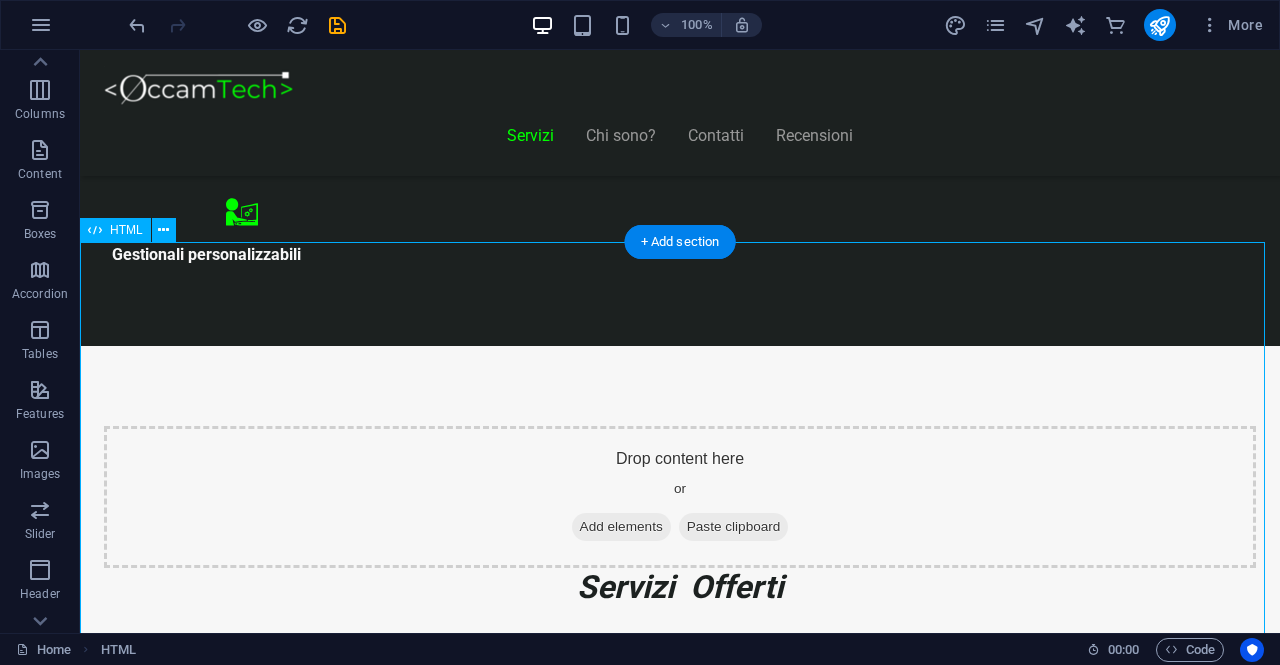 click on "<h1>Scegli il Piano più Adatto al Tuo Business</h1>     < div   class = "pricing-table" >      <!--  Piano 1  -->      < div   class = "plan" >         < h2 > Start Vetrina </ h2 >         < p   class = "price" > €300 </ p >         < ul   class = "features" >           < li > Home Page </ li >           < li > Chi Siamo </ li >           < li > Contatti </ li >           < li > Design responsive </ li >           < li > 6 mesi di assistenza inclusa </ li >         </ ul >         < a   href = "#"   class = "cta" > Inizia Ora </ a >       </ div >
<!--  Piano 2  -->       < div   class = "plan" >         < h2 > Shop Ready </ h2 >         < p   class = "price" > €500 </ p >         < ul   class = "features" >           < li > Shop online con Shopify </ li >           < li > Home, Prodotti, Checkout </ li >           < li > Configurazione pagamenti e spedizioni </ li >           < li > Design personalizzato e responsive </ li >           < li > 6 mesi di assistenza inclusa </ li >         </ ul >         < a   href = "#"   class = "cta" > Scopri di più </ a >       </ div >
<!--  Piano 3  -->       < div   class = "plan" >         < h2 > Custom Pro </ h2 >         < p   class = "price" > Su Richiesta </ p >         < ul   class = "features" >           < li > Analisi personalizzata del progetto </ li >           < li > Sviluppo su misura </ li >           < li > Integrazioni avanzate </ li >           < li > Preventivo su appuntamento </ li >           < li > Consulenza dedicata </ li >         </ ul >         < a   href = "#"   class = "cta" > Contattaci </ a >       </ div >" at bounding box center (680, 8440) 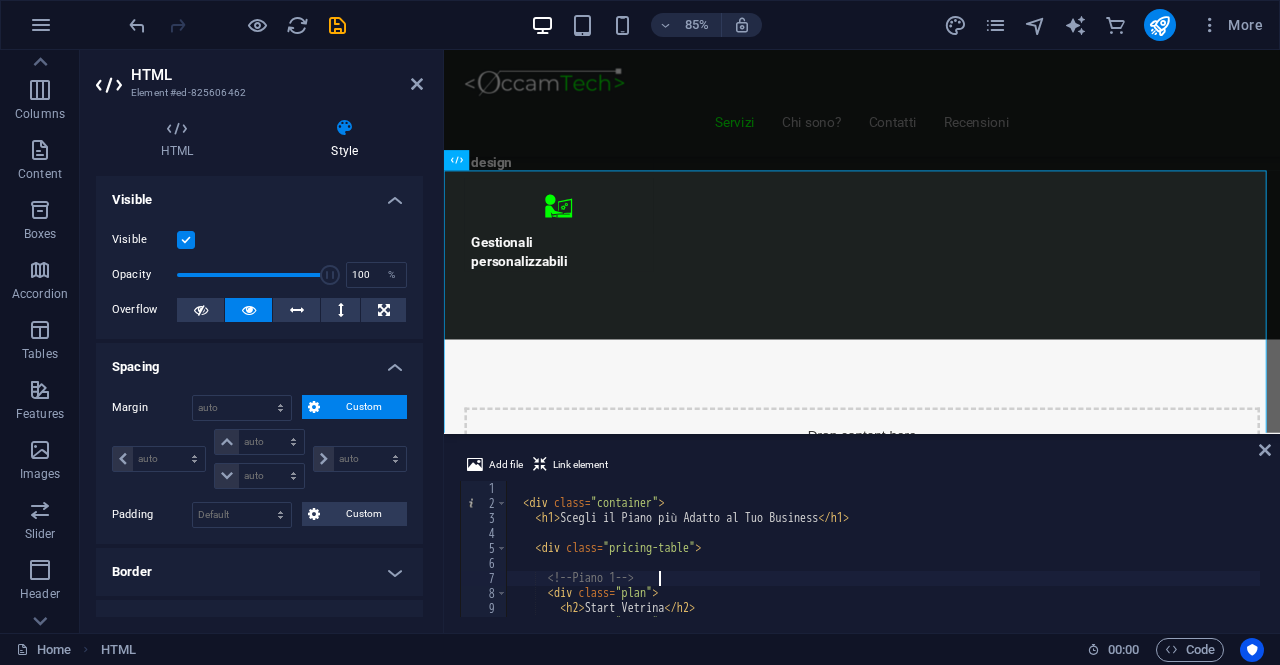click on "< h1 > Scegli il Piano più Adatto al Tuo Business </ h1 >          < div   class = "pricing-table" >         <!--  Piano 1  -->         < div   class = "plan" >           < h2 > Start Vetrina </ h2 >           < p   class = "price" > €300 </ p >           < ul   class = "features" >" at bounding box center (883, 564) 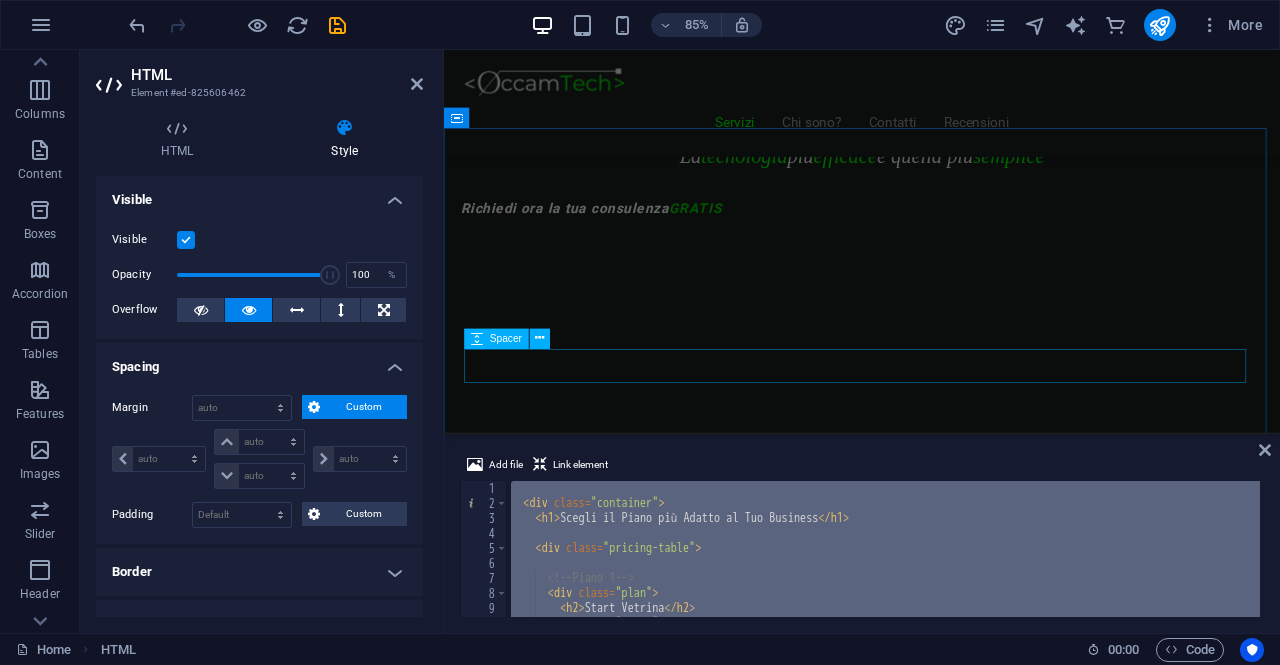 scroll, scrollTop: 729, scrollLeft: 0, axis: vertical 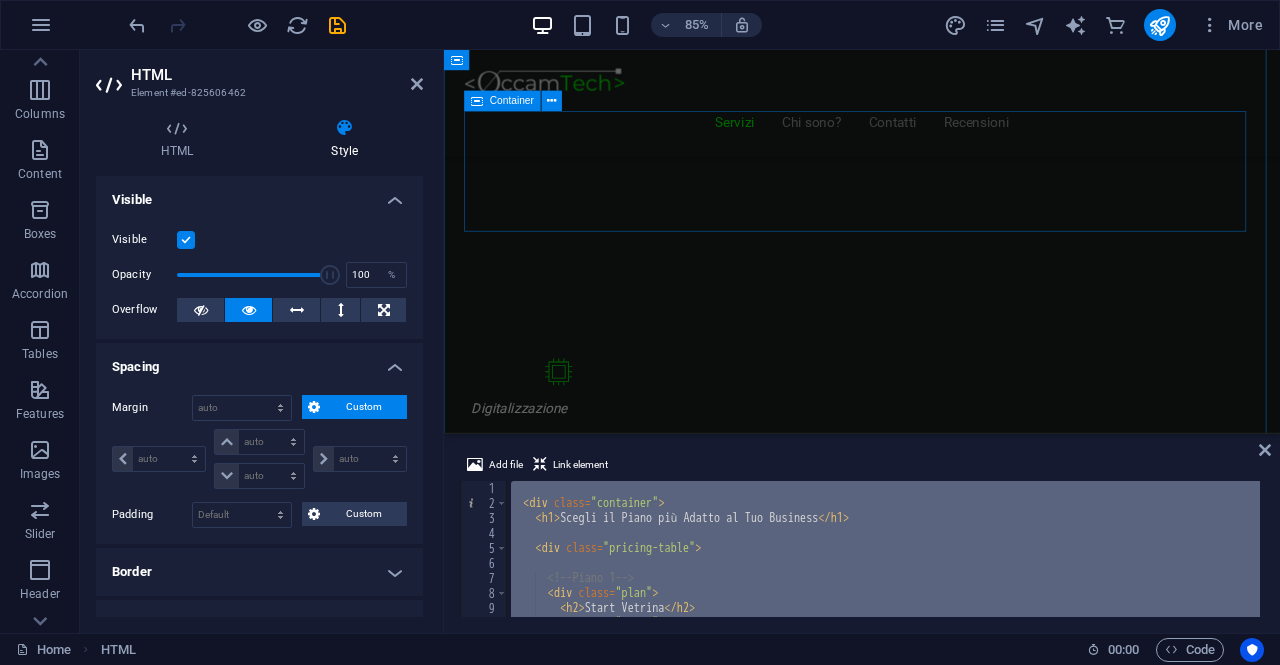 click on "Drop content here or  Add elements  Paste clipboard" at bounding box center (936, 1042) 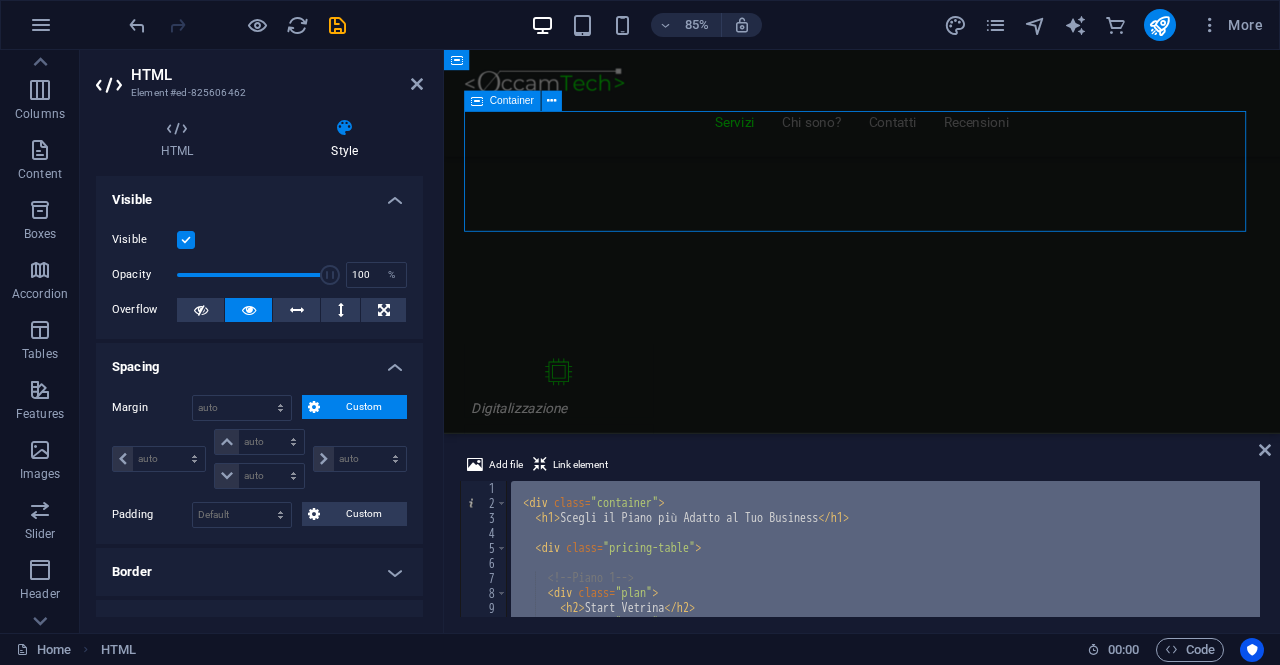 click on "Drop content here or  Add elements  Paste clipboard" at bounding box center (936, 1042) 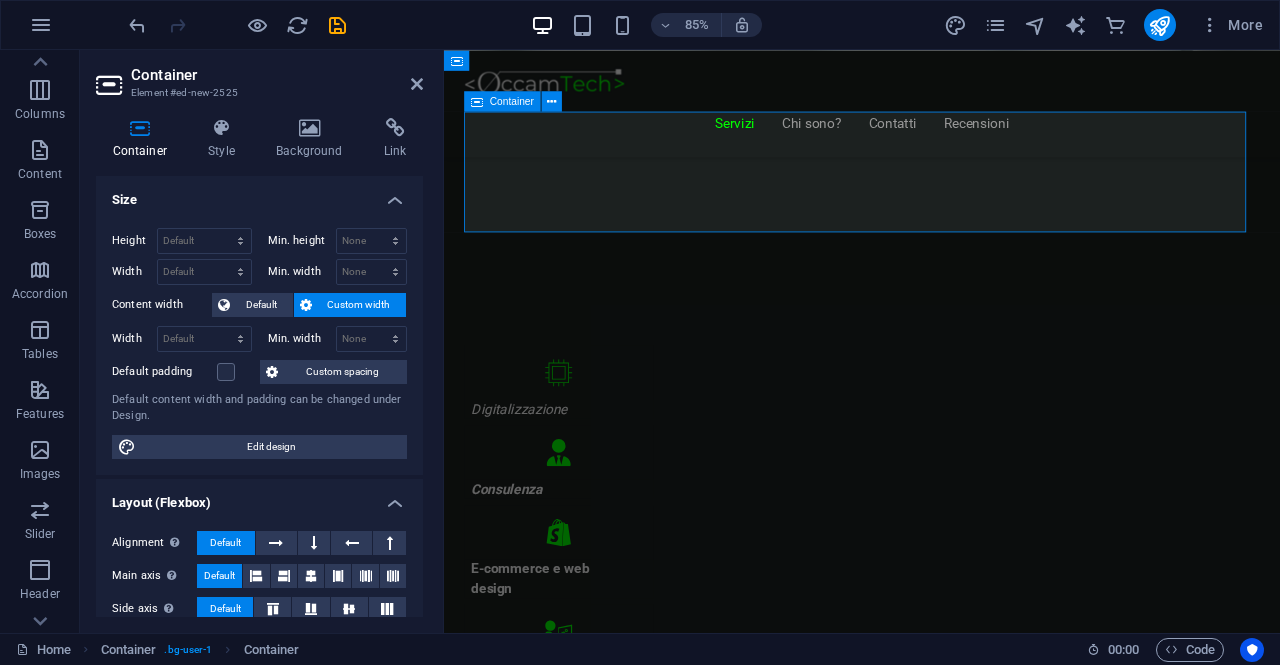 click on "Paste clipboard" at bounding box center (990, 1072) 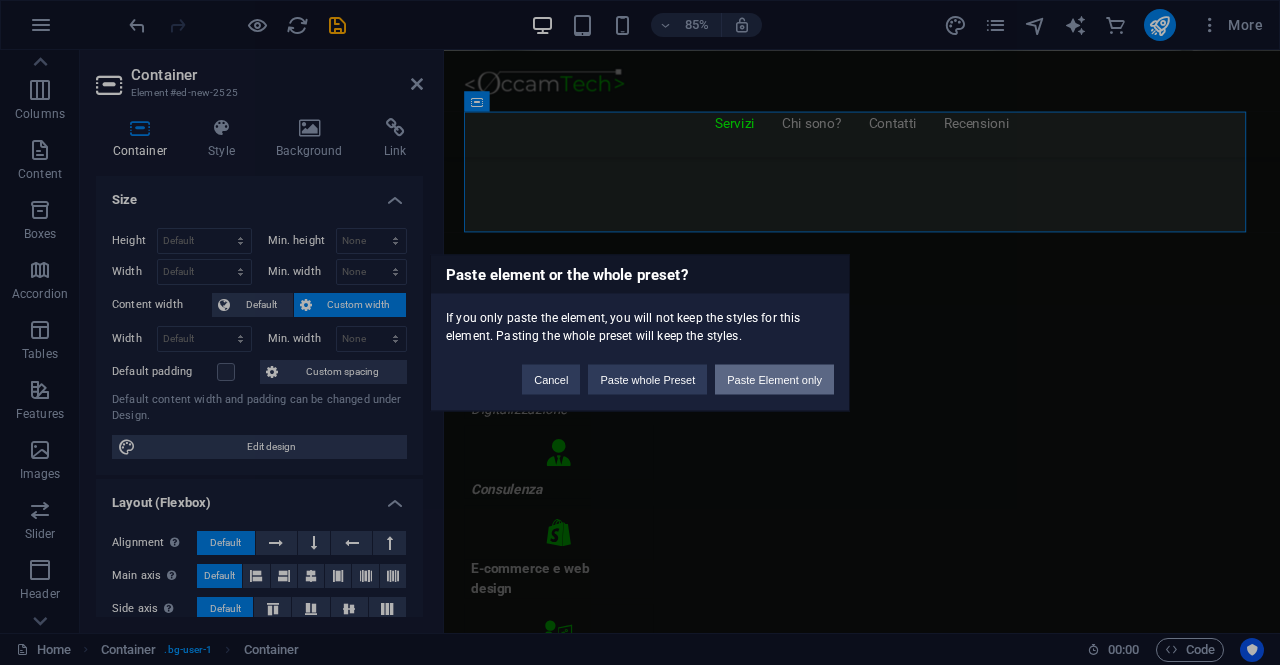 click on "Paste Element only" at bounding box center [774, 379] 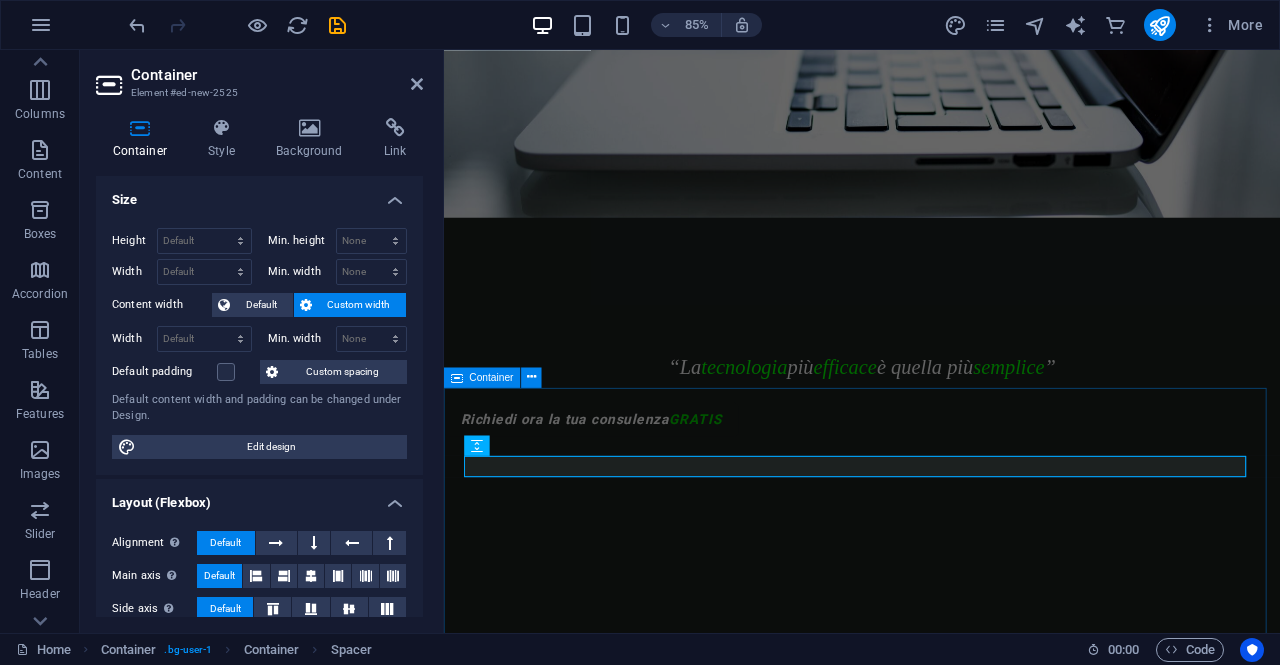 scroll, scrollTop: 429, scrollLeft: 0, axis: vertical 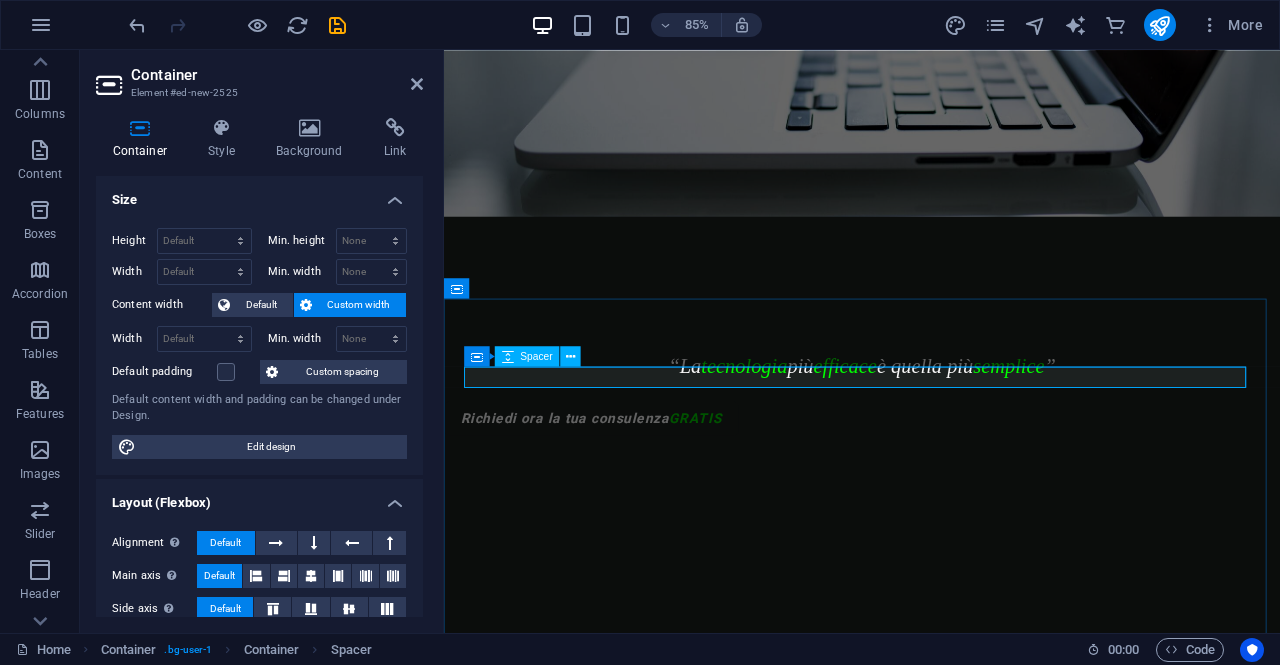 click at bounding box center (936, 1329) 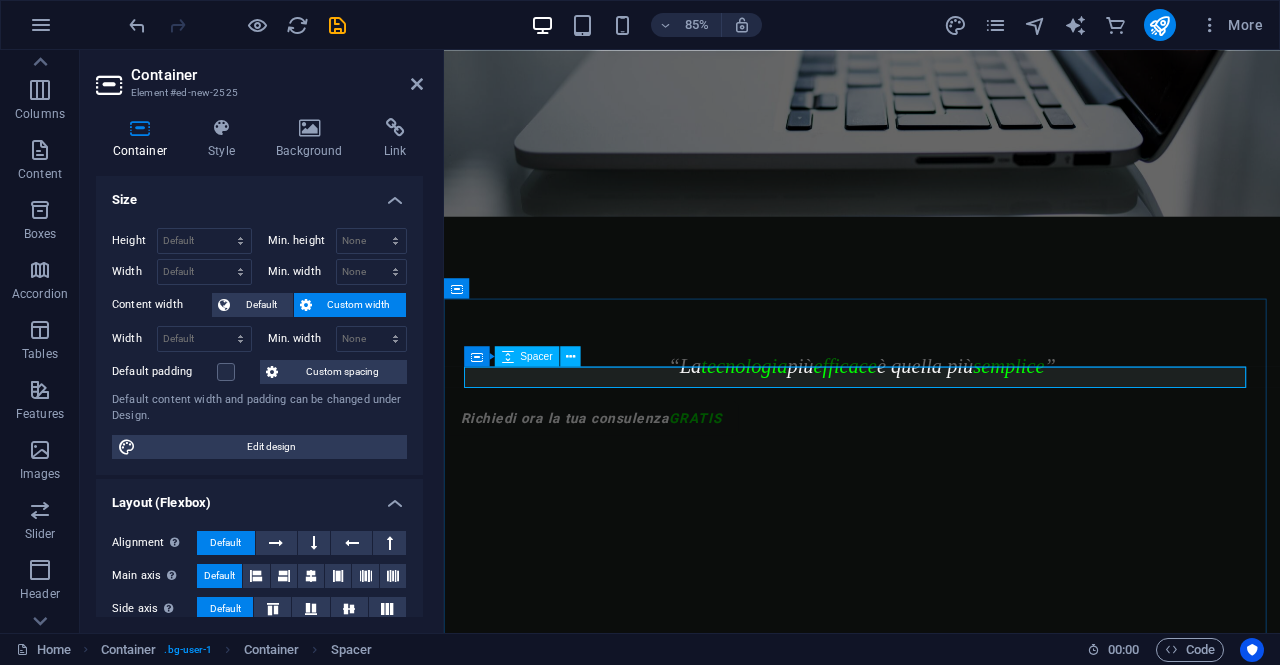 click at bounding box center (936, 1329) 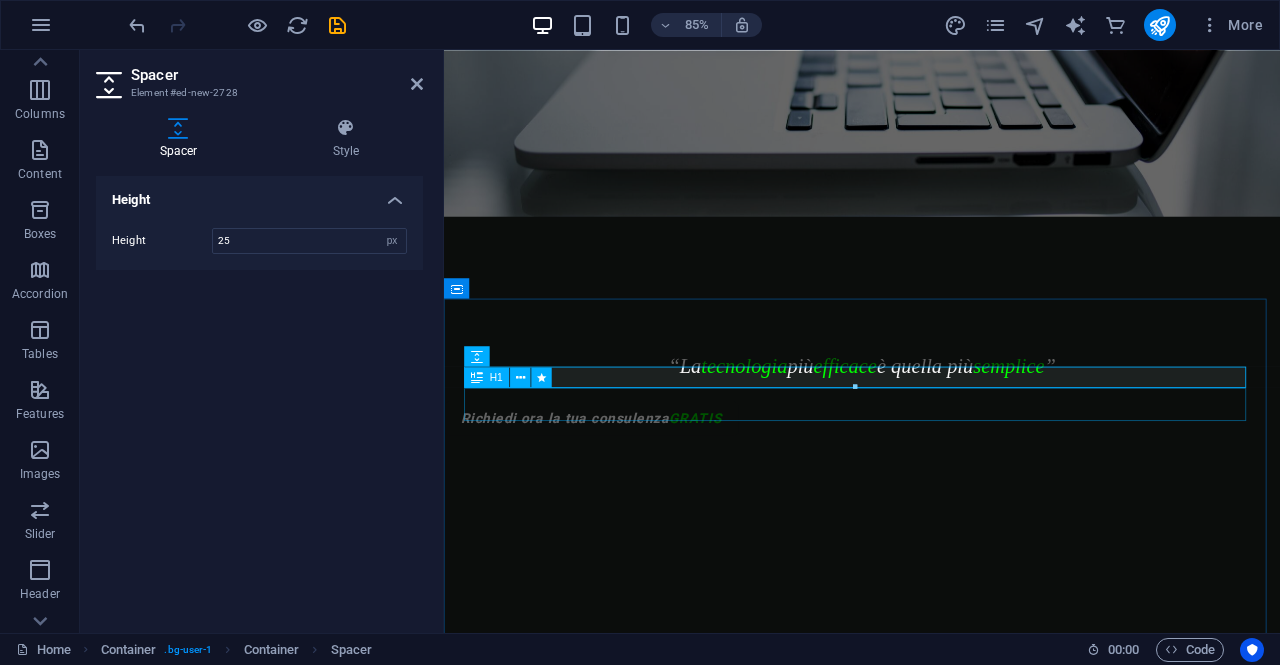 click at bounding box center (936, 1400) 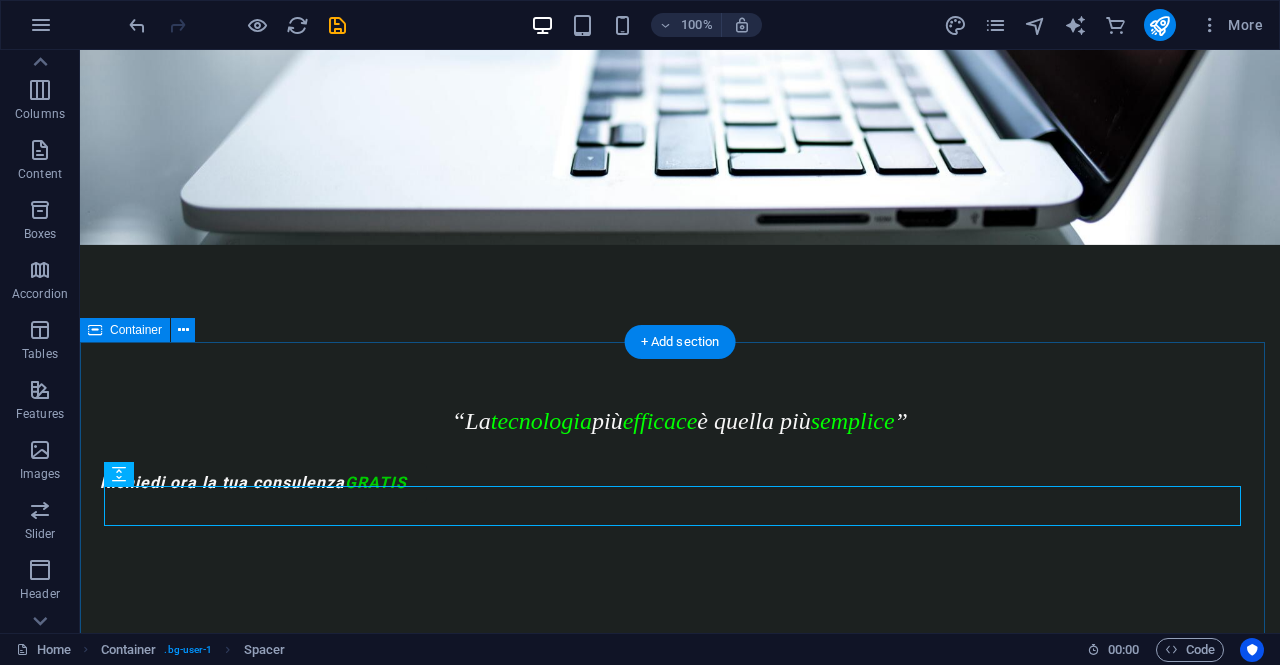 click on "Servizi  Offerti Consulenza informatica     Consulenza di 1h  GRATUITA !     Troviamo  insieme  una  soluzione  ai tuoi  problemi     Digitalizza  la tua  attività Contatta" at bounding box center [680, 5043] 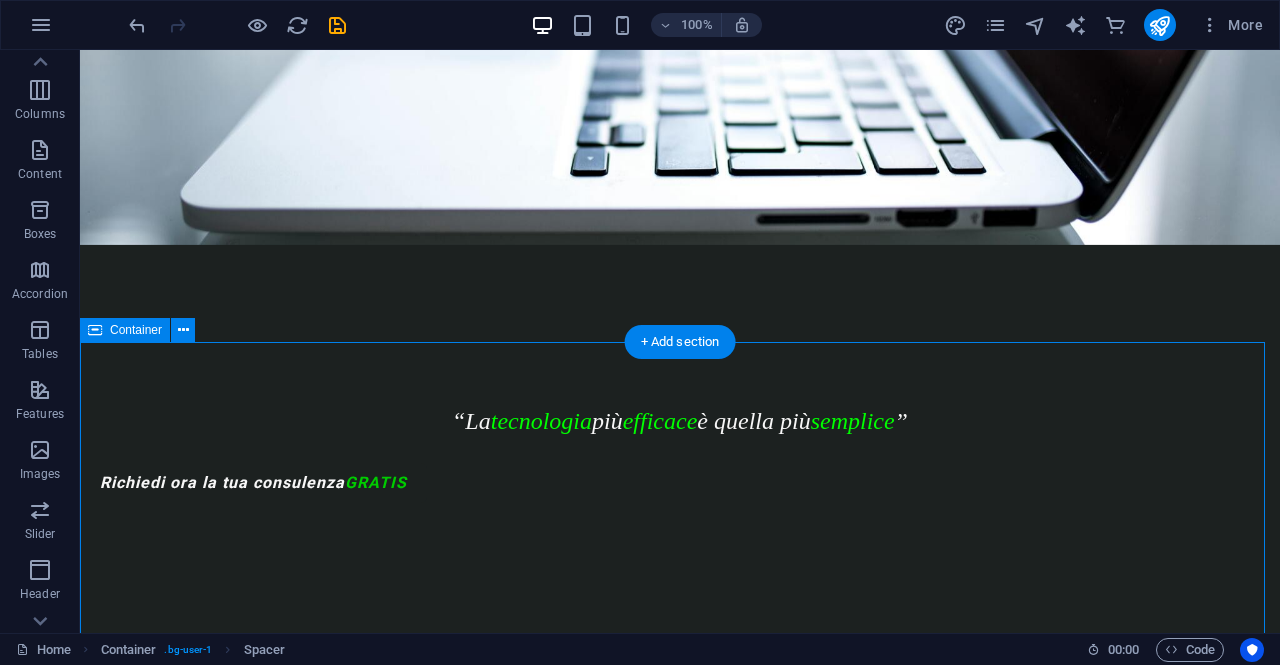 click on "Servizi  Offerti Consulenza informatica     Consulenza di 1h  GRATUITA !     Troviamo  insieme  una  soluzione  ai tuoi  problemi     Digitalizza  la tua  attività Contatta" at bounding box center [680, 5043] 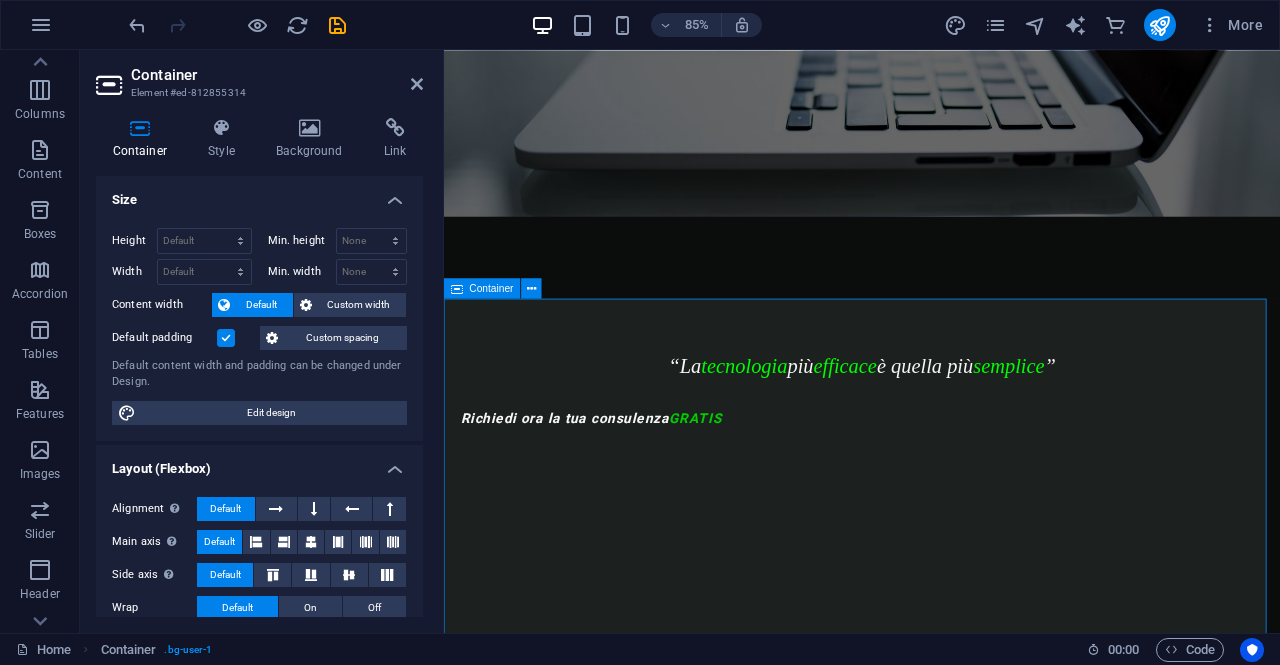 click on "Servizi  Offerti Consulenza informatica     Consulenza di 1h  GRATUITA !     Troviamo  insieme  una  soluzione  ai tuoi  problemi     Digitalizza  la tua  attività Contatta" at bounding box center (936, 4379) 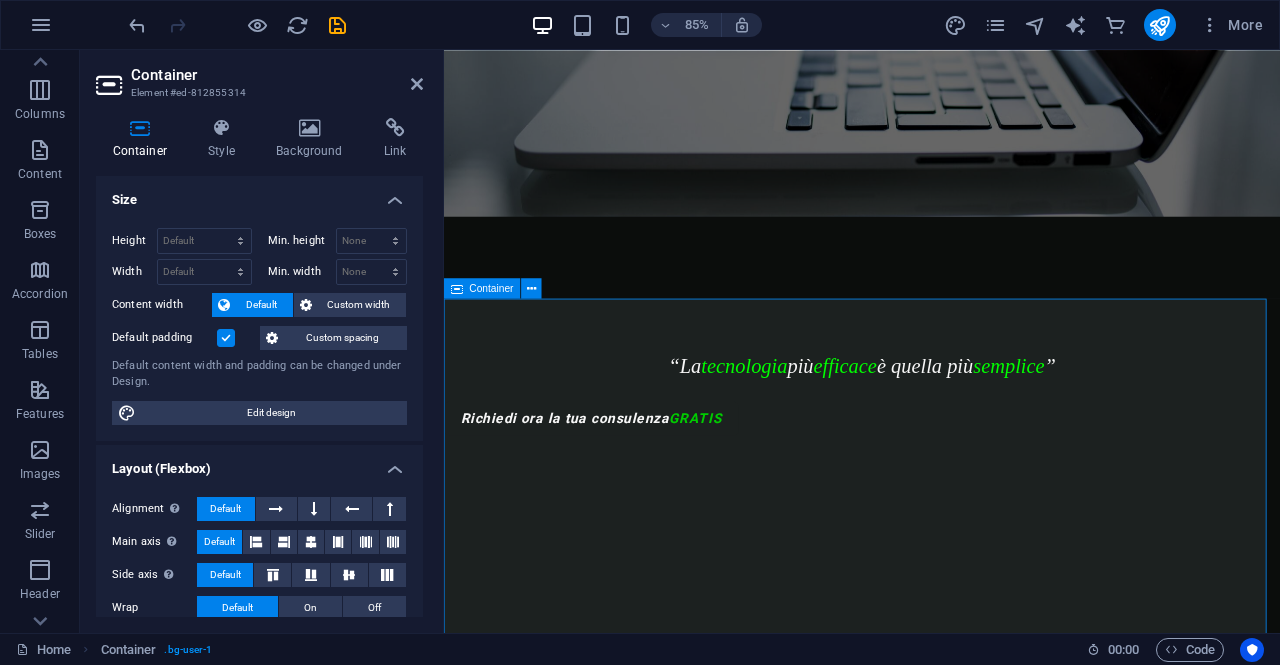 click on "Servizi  Offerti Consulenza informatica     Consulenza di 1h  GRATUITA !     Troviamo  insieme  una  soluzione  ai tuoi  problemi     Digitalizza  la tua  attività Contatta" at bounding box center [936, 4379] 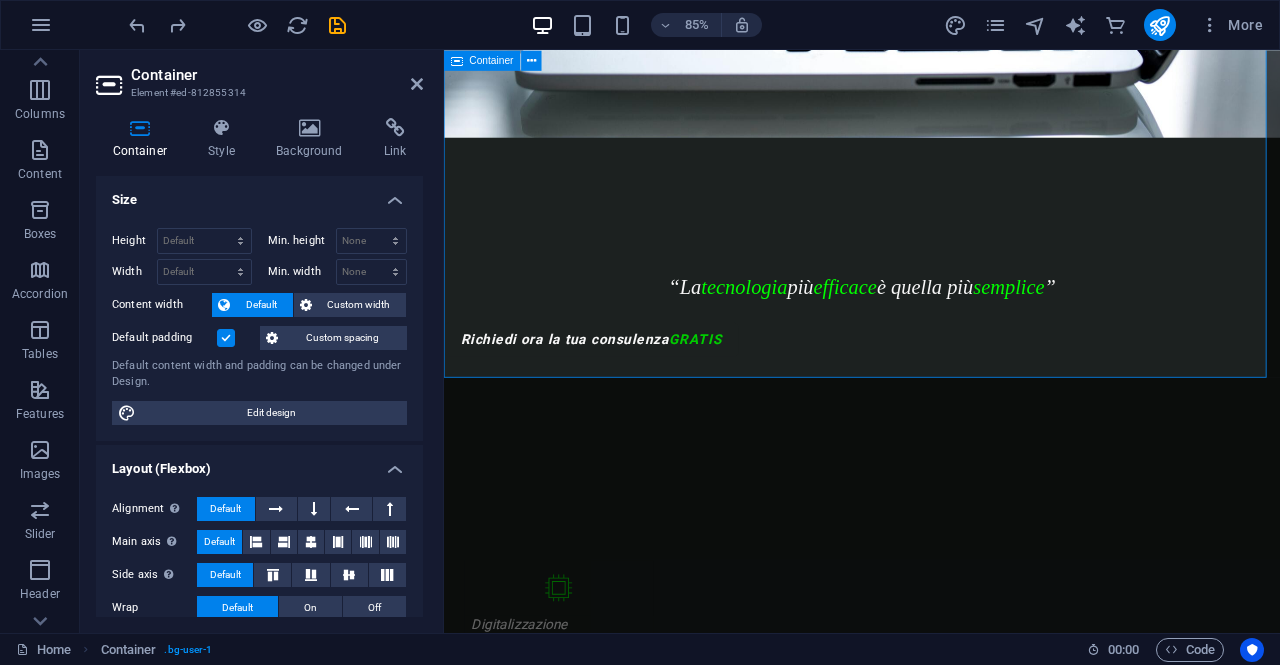 scroll, scrollTop: 471, scrollLeft: 0, axis: vertical 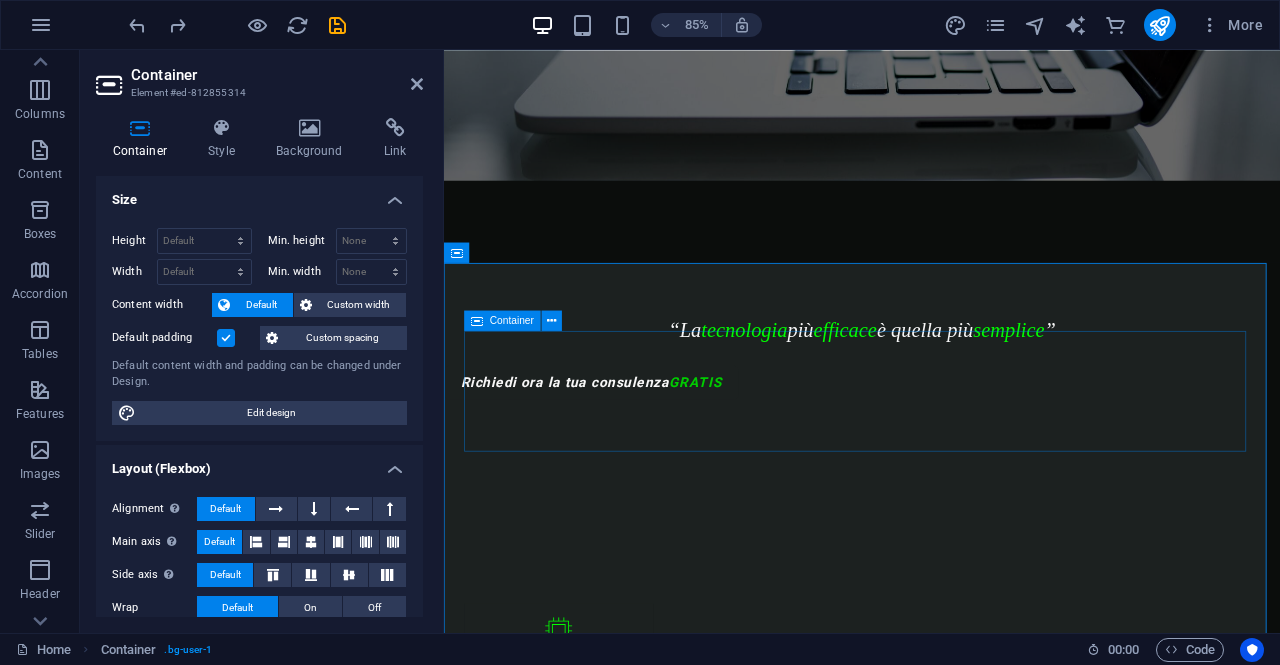 click on "Add elements" at bounding box center [877, 1376] 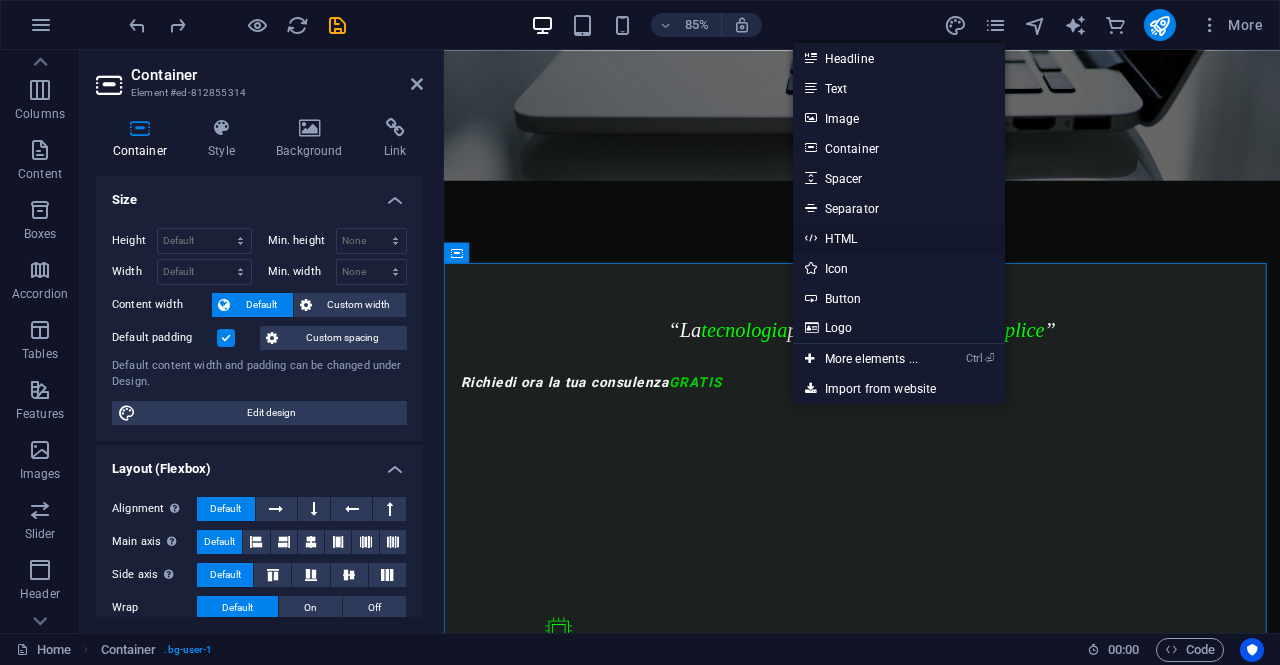 click on "HTML" at bounding box center (899, 238) 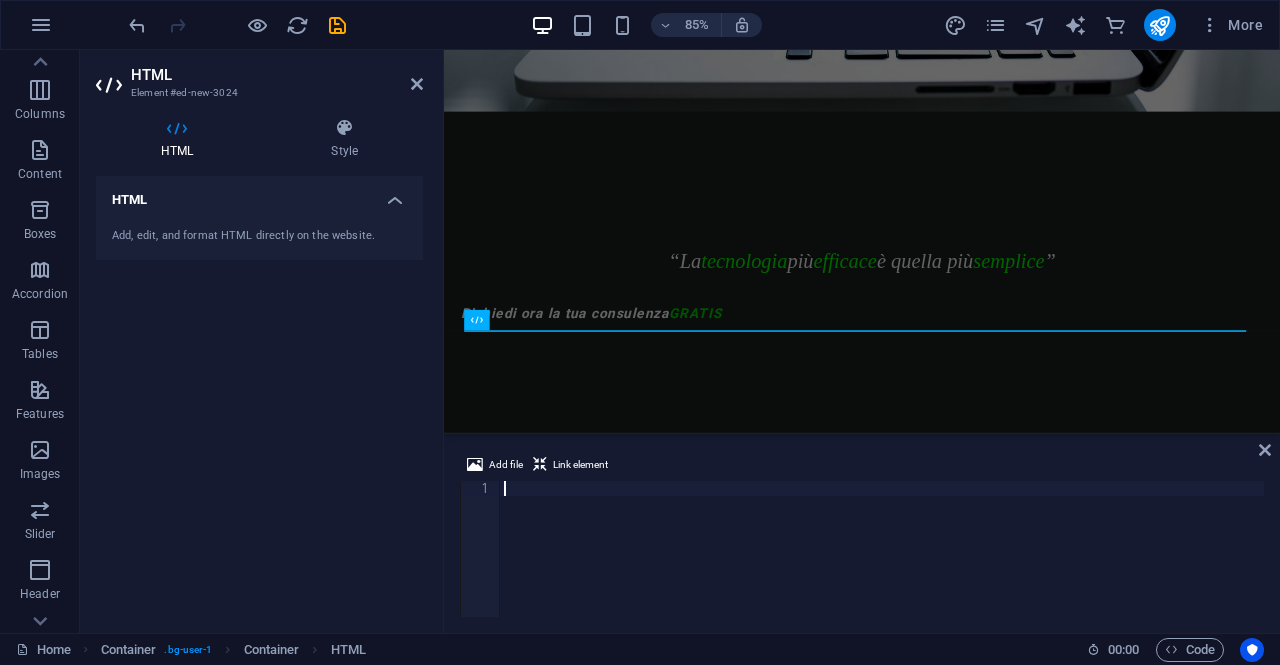 type on "</div>" 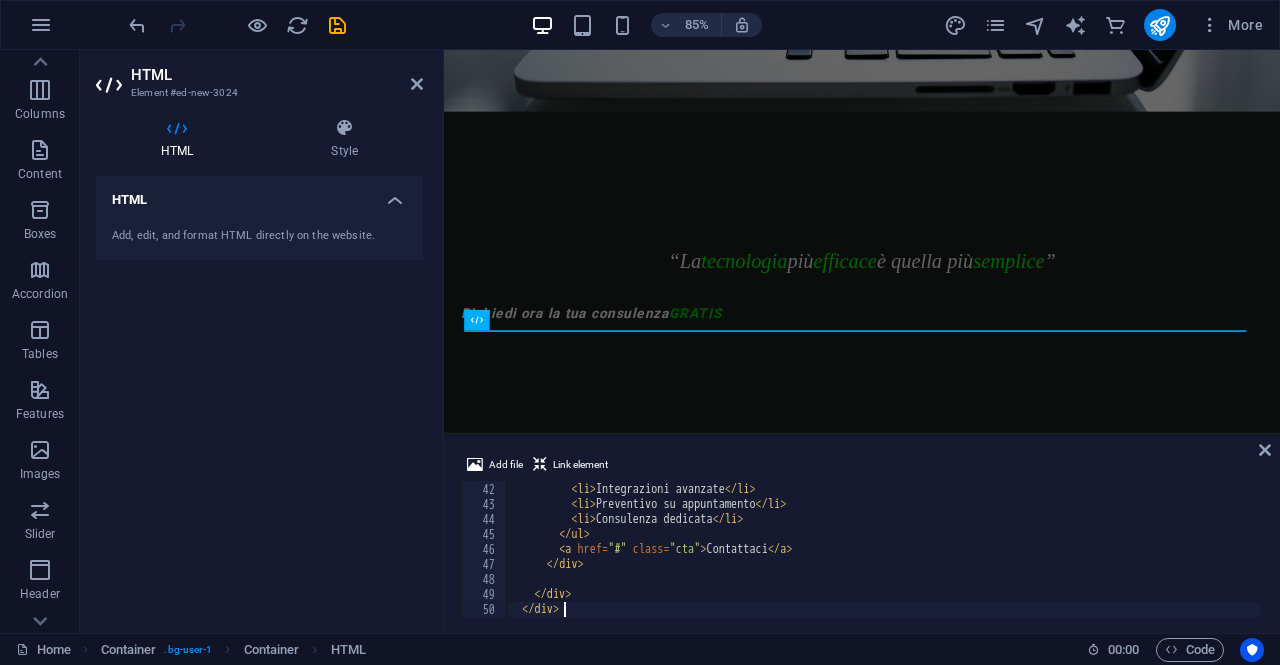 scroll, scrollTop: 614, scrollLeft: 0, axis: vertical 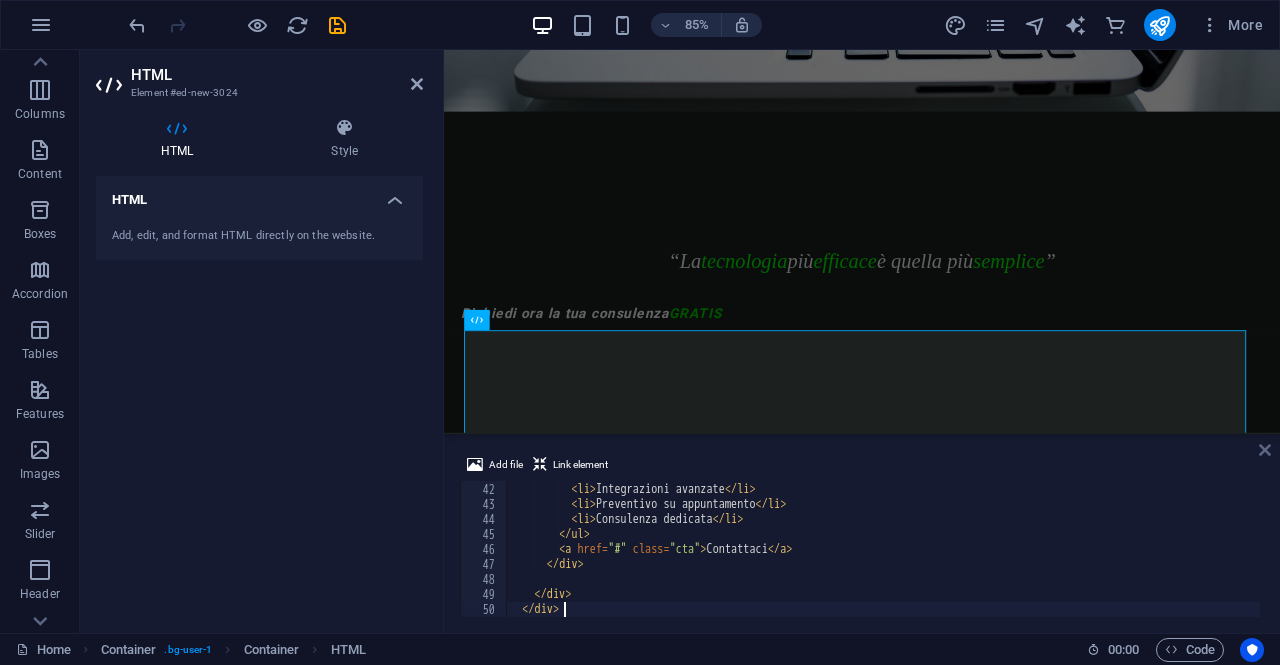 click at bounding box center (1265, 450) 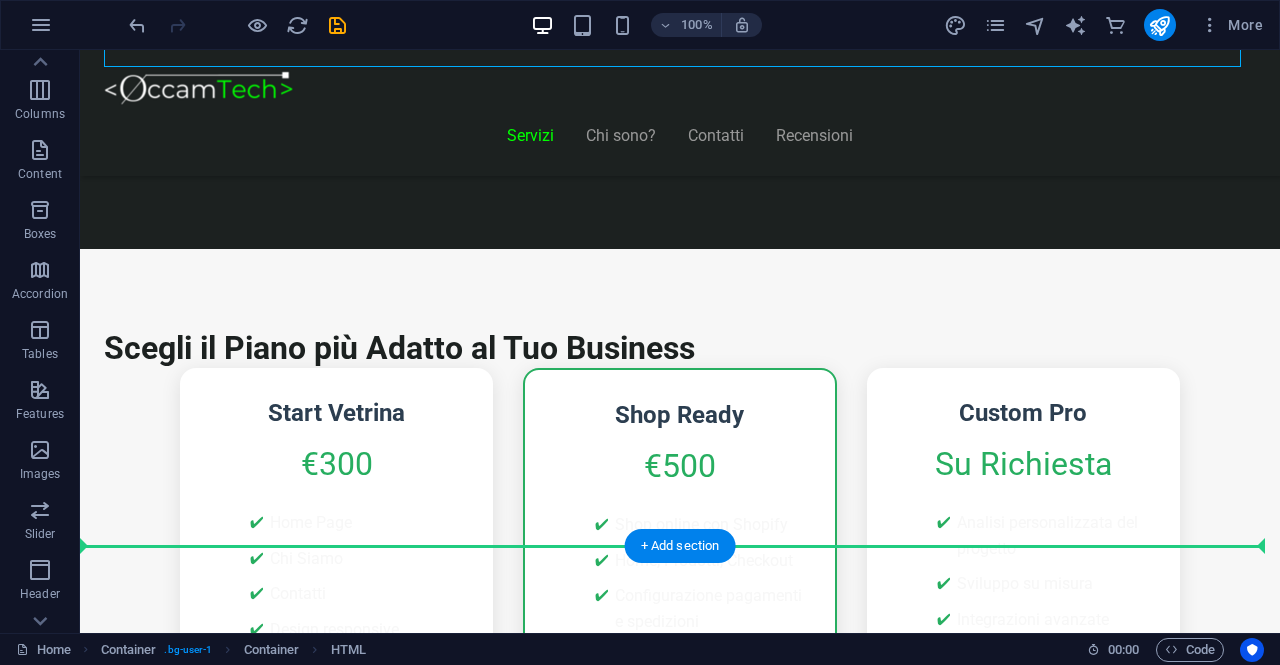 scroll, scrollTop: 1333, scrollLeft: 0, axis: vertical 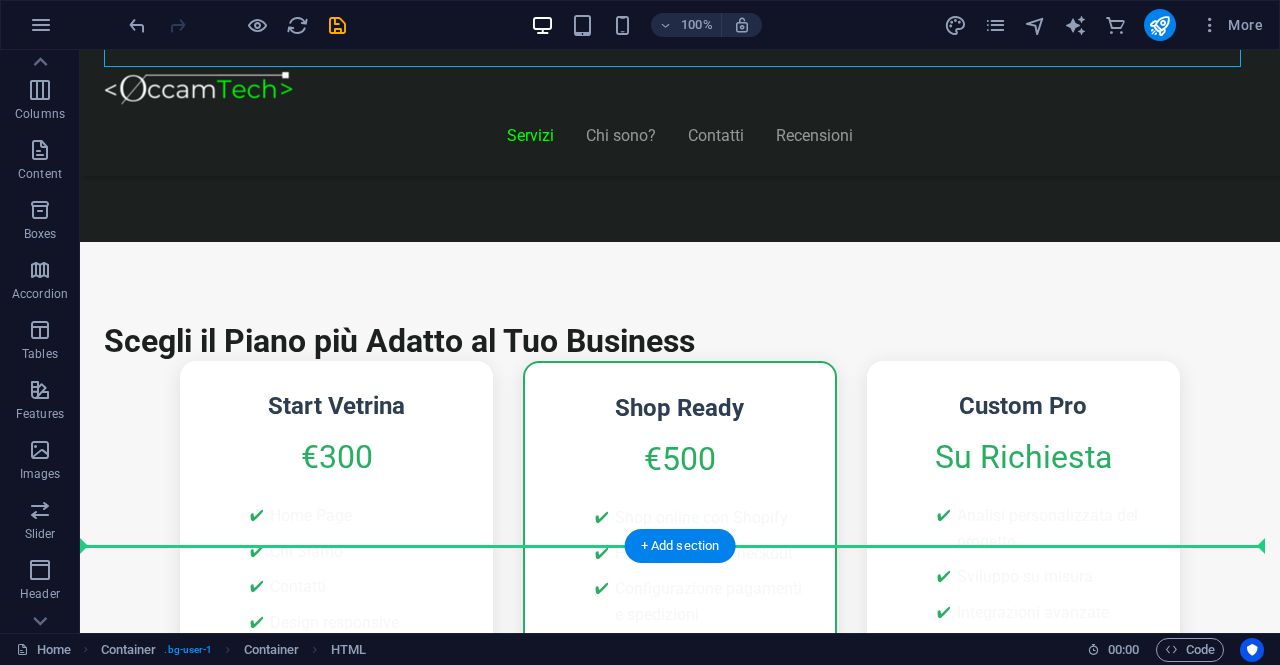drag, startPoint x: 774, startPoint y: 287, endPoint x: 546, endPoint y: 534, distance: 336.14432 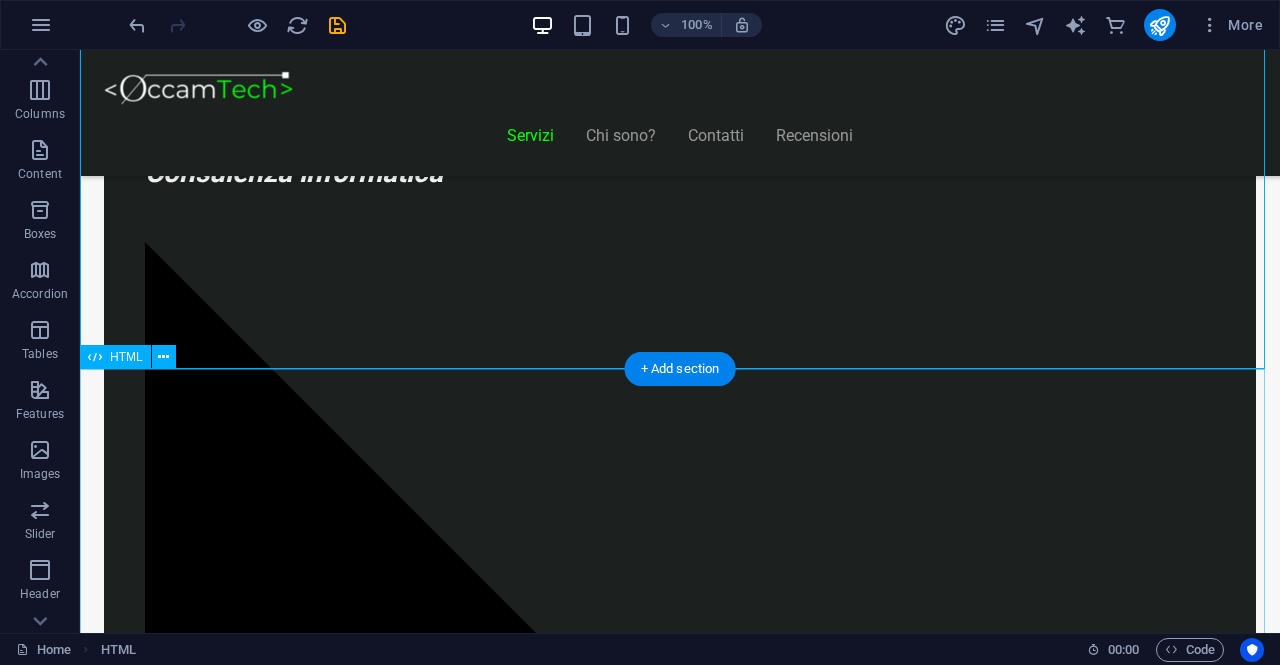 scroll, scrollTop: 1833, scrollLeft: 0, axis: vertical 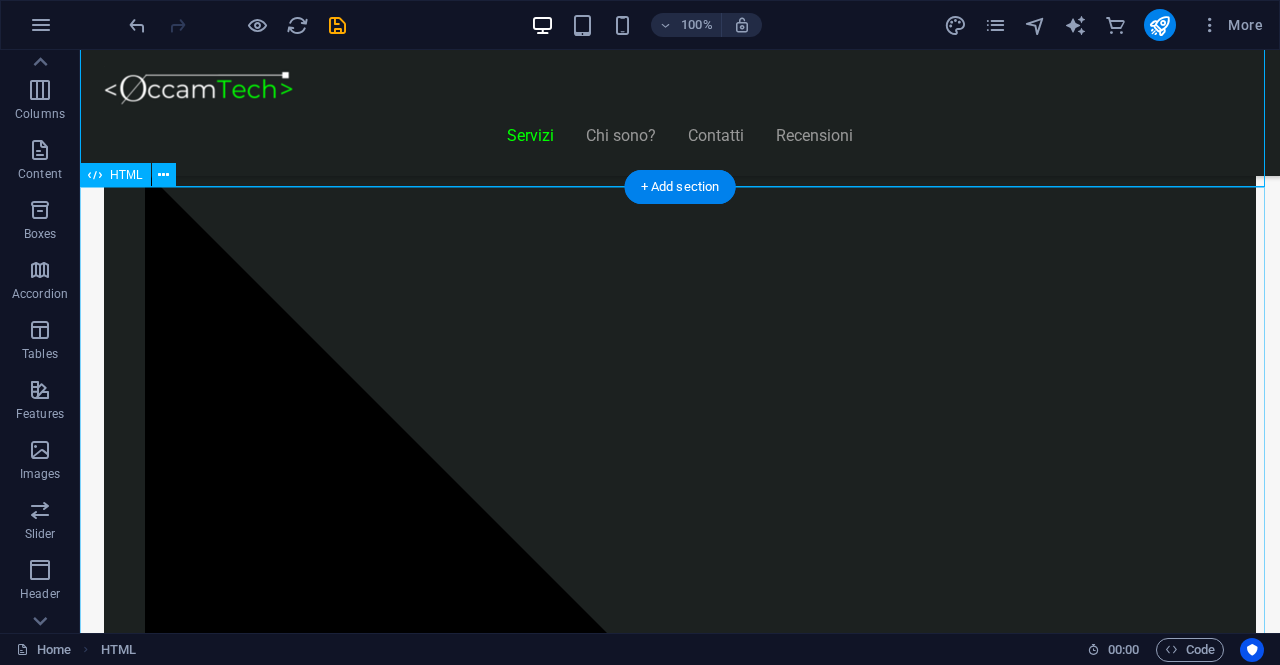click on "<h1>Scegli il Piano più Adatto al Tuo Business</h1>     < div   class = "pricing-table" >      <!--  Piano 1  -->      < div   class = "plan" >         < h2 > Start Vetrina </ h2 >         < p   class = "price" > €300 </ p >         < ul   class = "features" >           < li > Home Page </ li >           < li > Chi Siamo </ li >           < li > Contatti </ li >           < li > Design responsive </ li >           < li > 6 mesi di assistenza inclusa </ li >         </ ul >         < a   href = "#"   class = "cta" > Inizia Ora </ a >       </ div >
<!--  Piano 2  -->       < div   class = "plan" >         < h2 > Shop Ready </ h2 >         < p   class = "price" > €500 </ p >         < ul   class = "features" >           < li > Shop online con Shopify </ li >           < li > Home, Prodotti, Checkout </ li >           < li > Configurazione pagamenti e spedizioni </ li >           < li > Design personalizzato e responsive </ li >           < li > 6 mesi di assistenza inclusa </ li >         </ ul >         < a   href = "#"   class = "cta" > Scopri di più </ a >       </ div >
<!--  Piano 3  -->       < div   class = "plan" >         < h2 > Custom Pro </ h2 >         < p   class = "price" > Su Richiesta </ p >         < ul   class = "features" >           < li > Analisi personalizzata del progetto </ li >           < li > Sviluppo su misura </ li >           < li > Integrazioni avanzate </ li >           < li > Preventivo su appuntamento </ li >           < li > Consulenza dedicata </ li >         </ ul >         < a   href = "#"   class = "cta" > Contattaci </ a >       </ div >" at bounding box center [680, 8385] 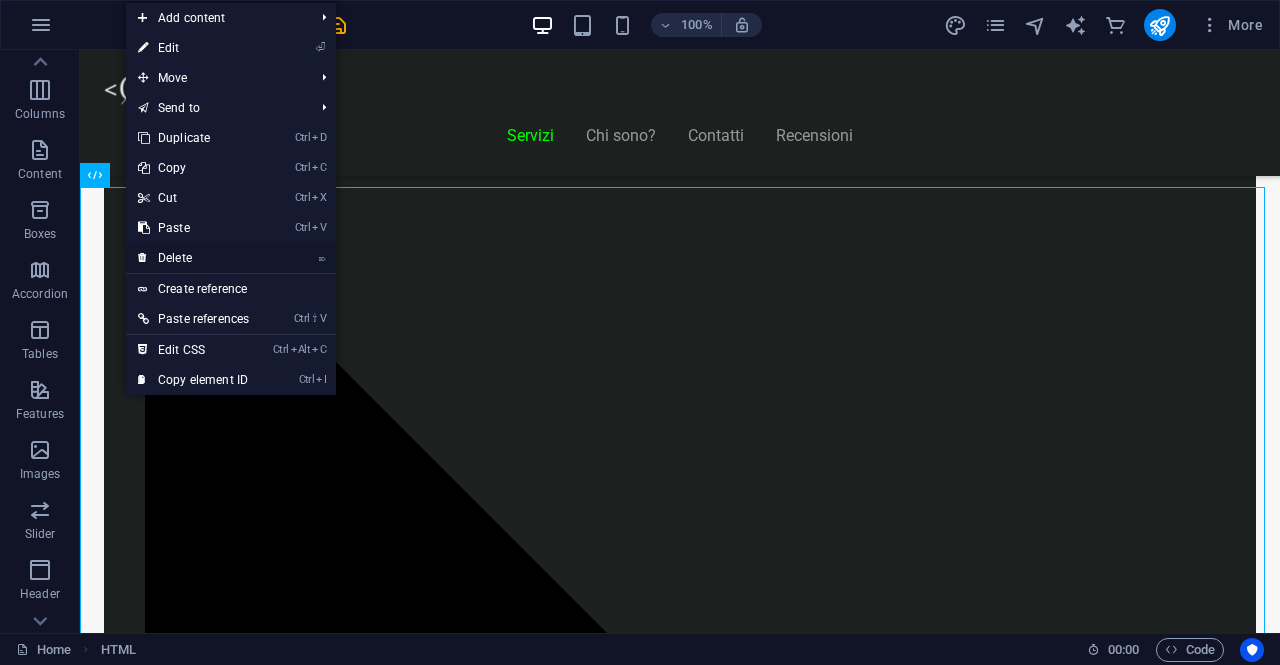 drag, startPoint x: 261, startPoint y: 259, endPoint x: 667, endPoint y: 287, distance: 406.9644 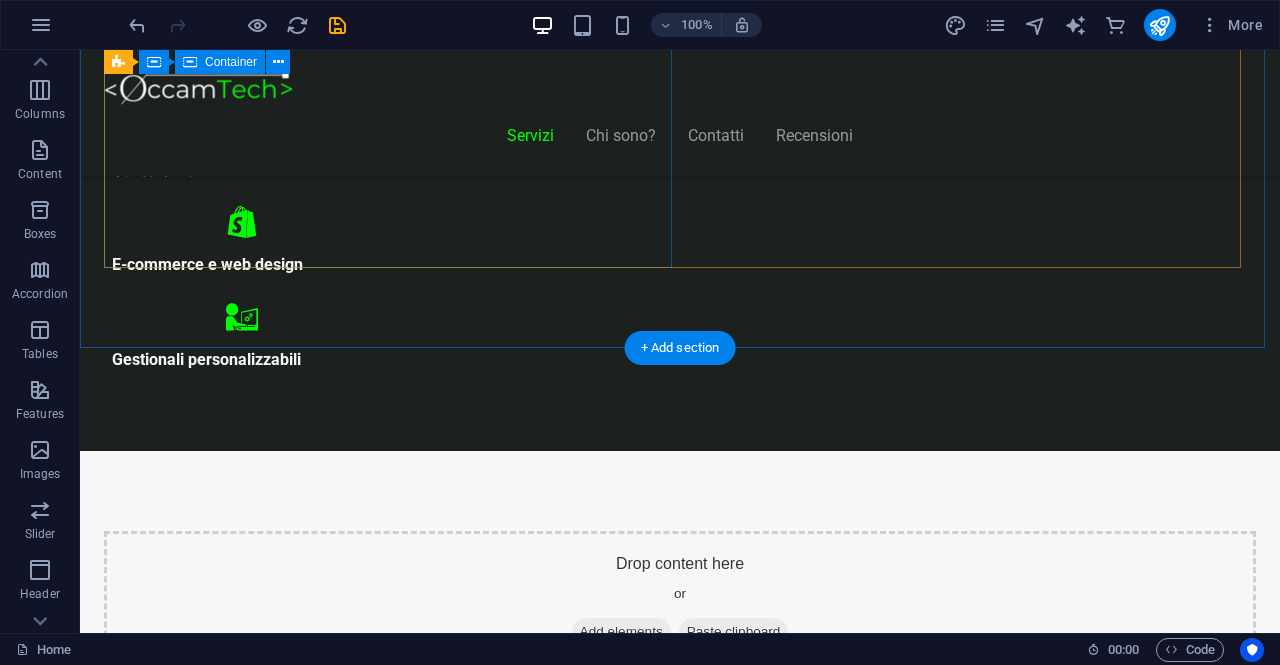 scroll, scrollTop: 1024, scrollLeft: 0, axis: vertical 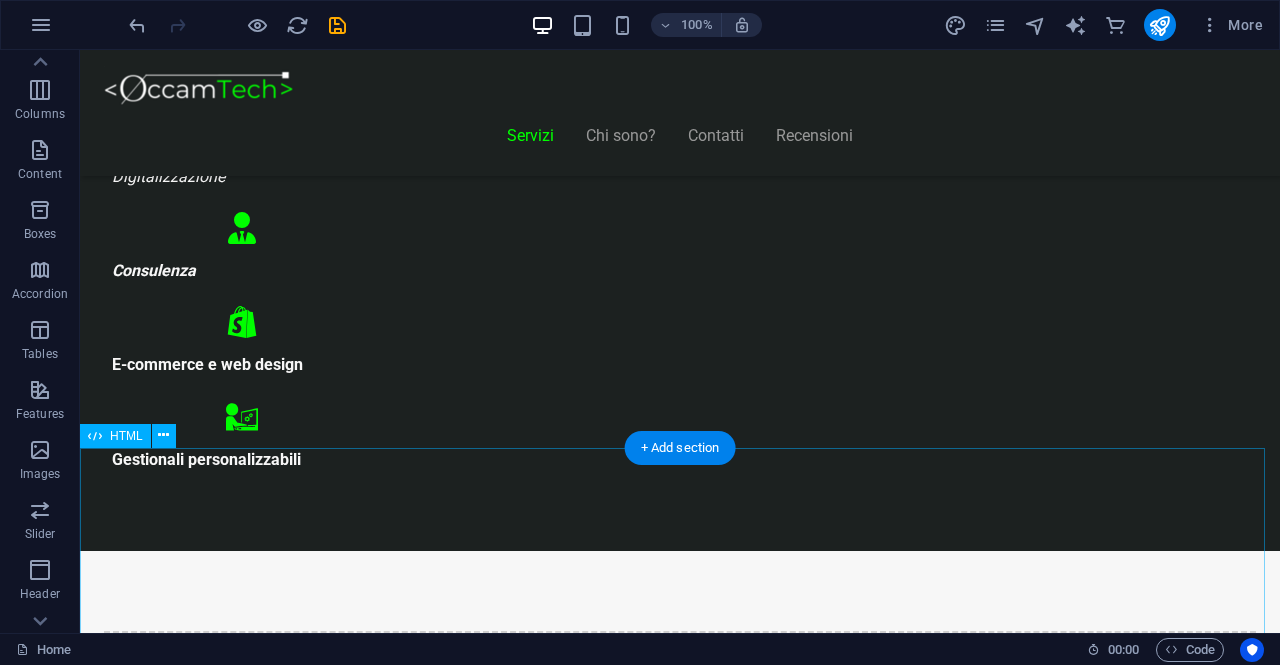 click on "<h1>Scegli il Piano più Adatto al Tuo Business</h1>     < div   class = "pricing-table" >      <!--  Piano 1  -->      < div   class = "plan" >         < h2 > Start Vetrina </ h2 >         < p   class = "price" > €300 </ p >         < ul   class = "features" >           < li > Home Page </ li >           < li > Chi Siamo </ li >           < li > Contatti </ li >           < li > Design responsive </ li >           < li > 6 mesi di assistenza inclusa </ li >         </ ul >         < a   href = "#"   class = "cta" > Inizia Ora </ a >       </ div >
<!--  Piano 2  -->       < div   class = "plan" >         < h2 > Shop Ready </ h2 >         < p   class = "price" > €500 </ p >         < ul   class = "features" >           < li > Shop online con Shopify </ li >           < li > Home, Prodotti, Checkout </ li >           < li > Configurazione pagamenti e spedizioni </ li >           < li > Design personalizzato e responsive </ li >           < li > 6 mesi di assistenza inclusa </ li >         </ ul >         < a   href = "#"   class = "cta" > Scopri di più </ a >       </ div >
<!--  Piano 3  -->       < div   class = "plan" >         < h2 > Custom Pro </ h2 >         < p   class = "price" > Su Richiesta </ p >         < ul   class = "features" >           < li > Analisi personalizzata del progetto </ li >           < li > Sviluppo su misura </ li >           < li > Integrazioni avanzate </ li >           < li > Preventivo su appuntamento </ li >           < li > Consulenza dedicata </ li >         </ ul >         < a   href = "#"   class = "cta" > Contattaci </ a >       </ div >" at bounding box center (680, 8645) 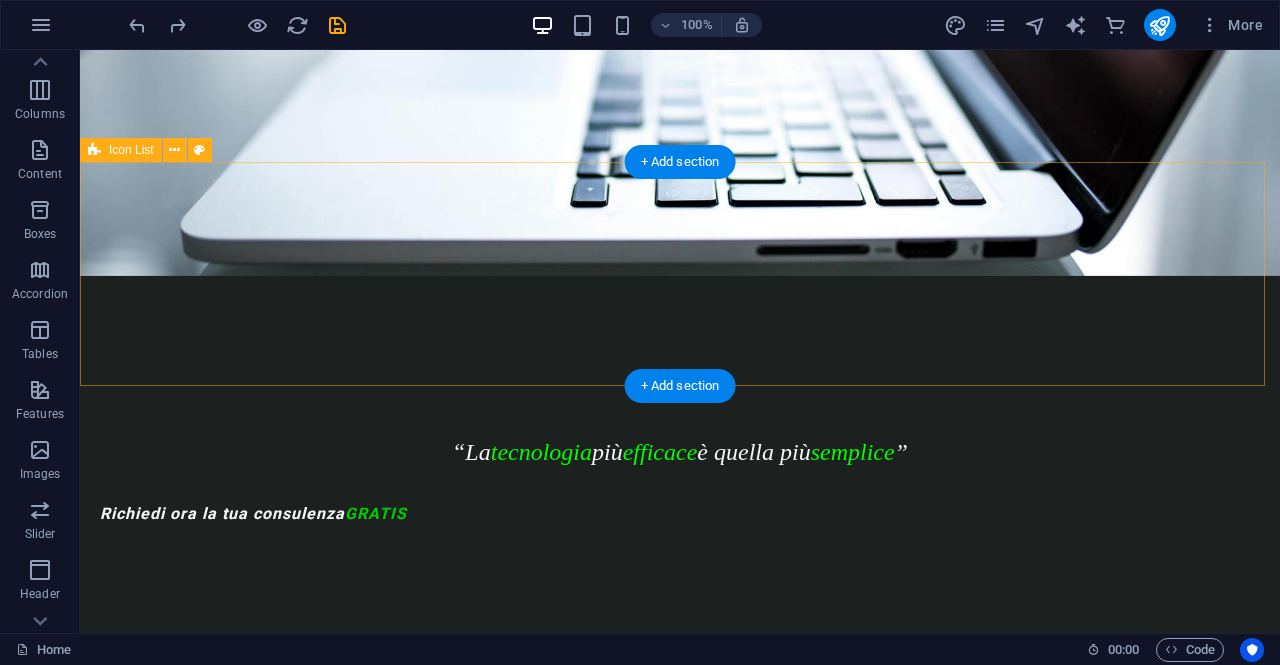 scroll, scrollTop: 384, scrollLeft: 0, axis: vertical 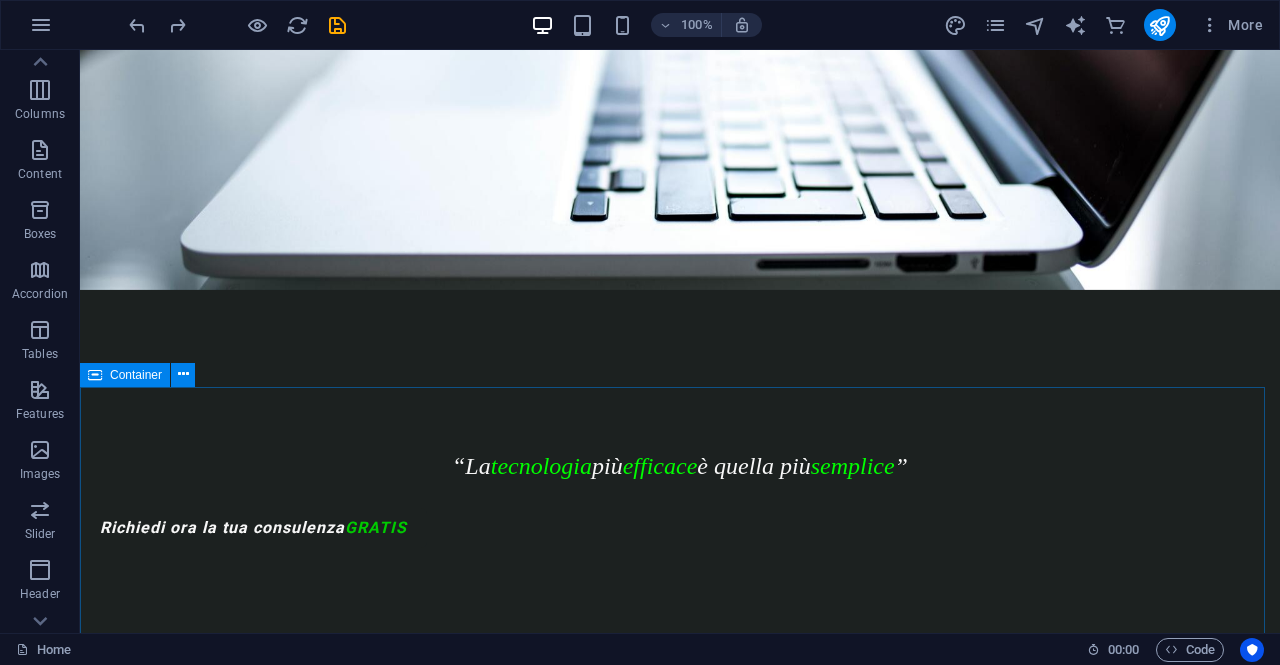 click on "Container" at bounding box center (125, 375) 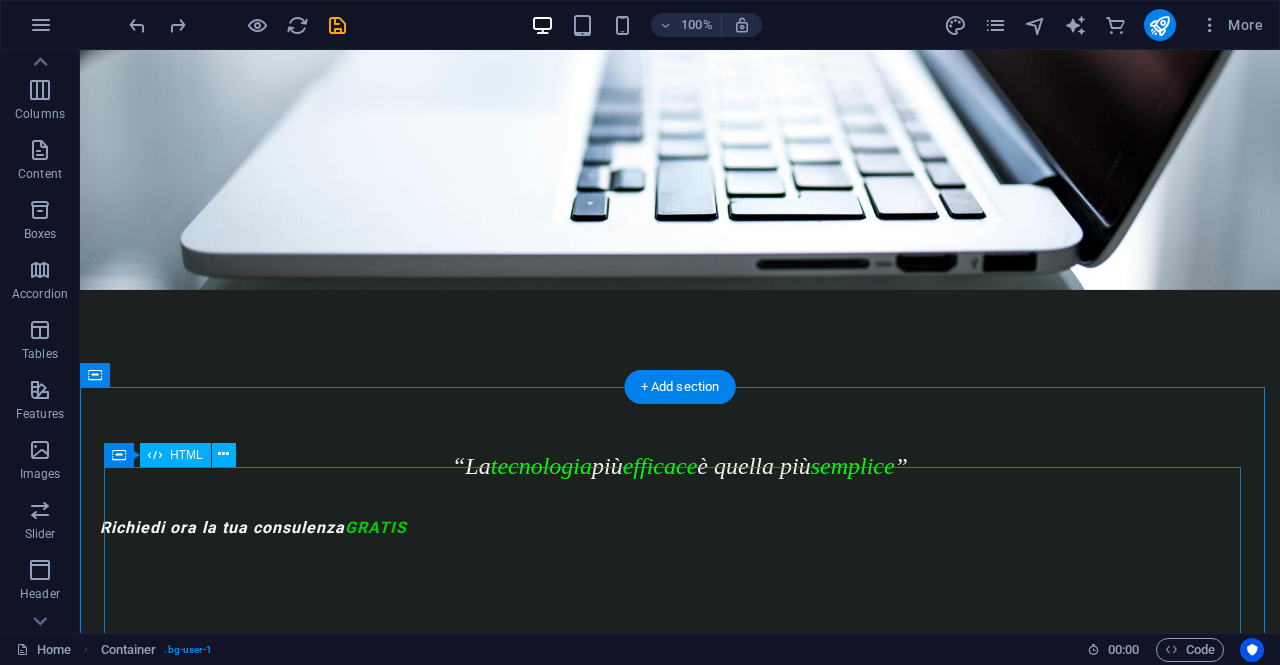 click on "<h1>Scegli il Piano più Adatto al Tuo Business</h1>     < div   class = "pricing-table" >      <!--  Piano 1  -->      < div   class = "plan" >         < h2 > Start Vetrina </ h2 >         < p   class = "price" > €300 </ p >         < ul   class = "features" >           < li > Home Page </ li >           < li > Chi Siamo </ li >           < li > Contatti </ li >           < li > Design responsive </ li >           < li > 6 mesi di assistenza inclusa </ li >         </ ul >         < a   href = "#"   class = "cta" > Inizia Ora </ a >       </ div >
<!--  Piano 2  -->       < div   class = "plan" >         < h2 > Shop Ready </ h2 >         < p   class = "price" > €500 </ p >         < ul   class = "features" >           < li > Shop online con Shopify </ li >           < li > Home, Prodotti, Checkout </ li >           < li > Configurazione pagamenti e spedizioni </ li >           < li > Design personalizzato e responsive </ li >           < li > 6 mesi di assistenza inclusa </ li >         </ ul >         < a   href = "#"   class = "cta" > Scopri di più </ a >       </ div >
<!--  Piano 3  -->       < div   class = "plan" >         < h2 > Custom Pro </ h2 >         < p   class = "price" > Su Richiesta </ p >         < ul   class = "features" >           < li > Analisi personalizzata del progetto </ li >           < li > Sviluppo su misura </ li >           < li > Integrazioni avanzate </ li >           < li > Preventivo su appuntamento </ li >           < li > Consulenza dedicata </ li >         </ ul >         < a   href = "#"   class = "cta" > Contattaci </ a >       </ div >" at bounding box center [680, 1591] 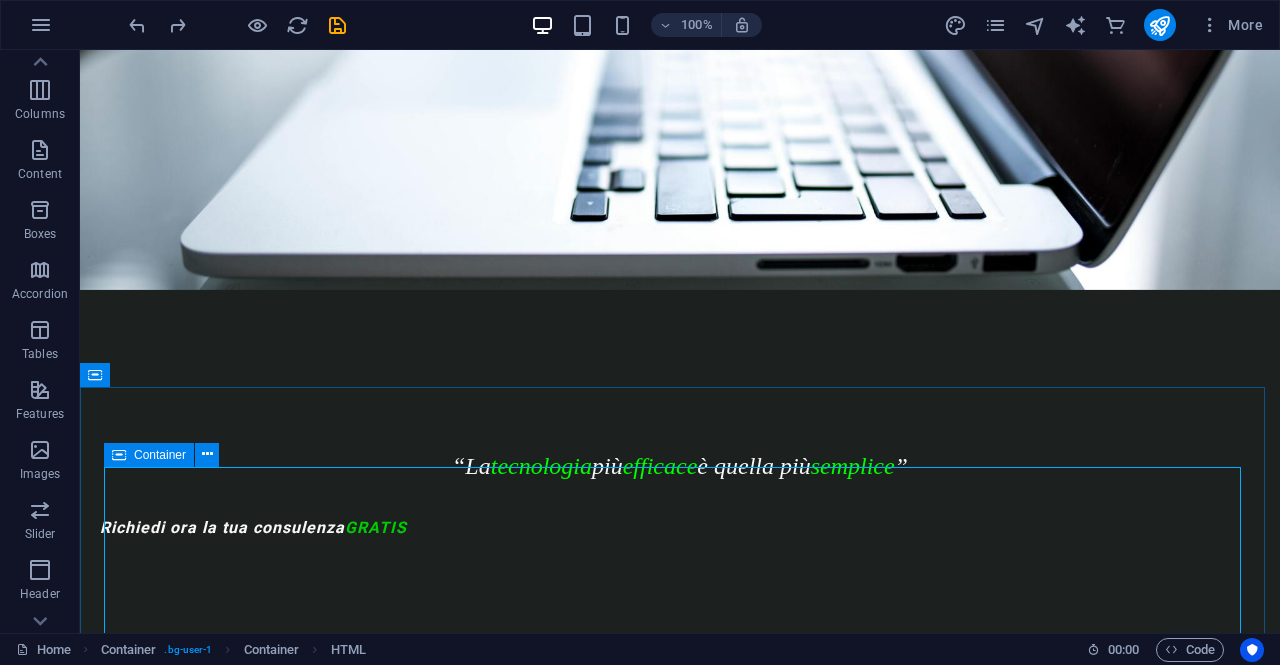 click at bounding box center (119, 455) 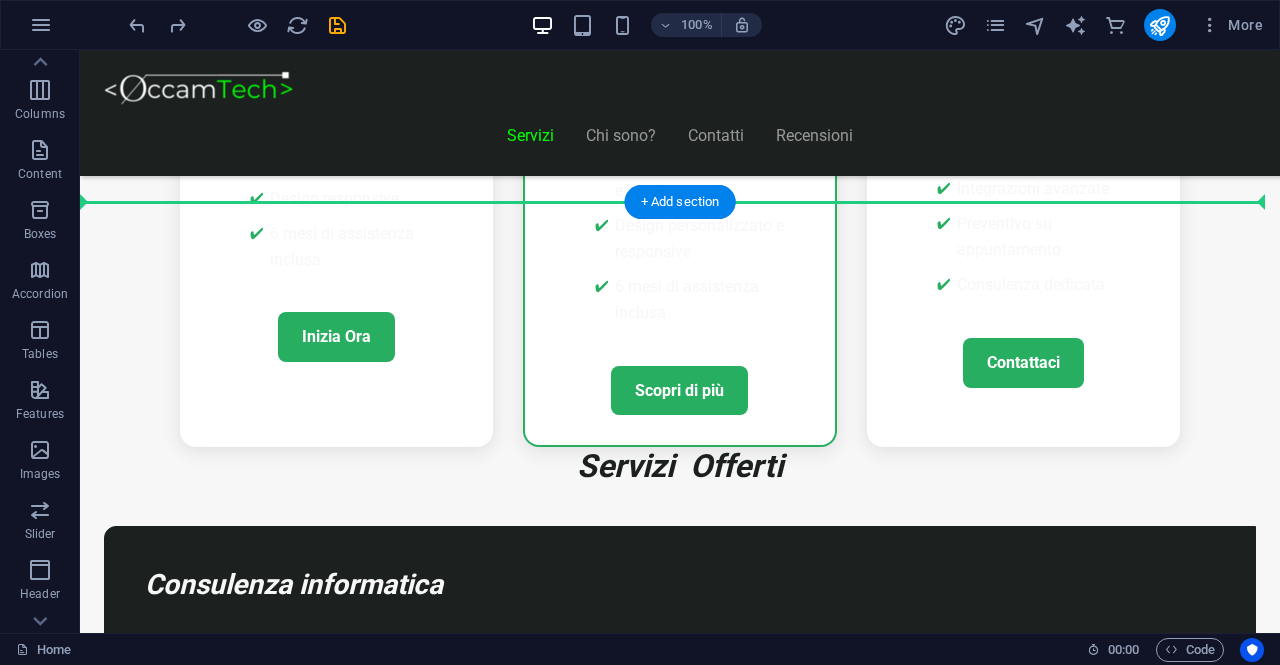 drag, startPoint x: 197, startPoint y: 502, endPoint x: 185, endPoint y: 200, distance: 302.2383 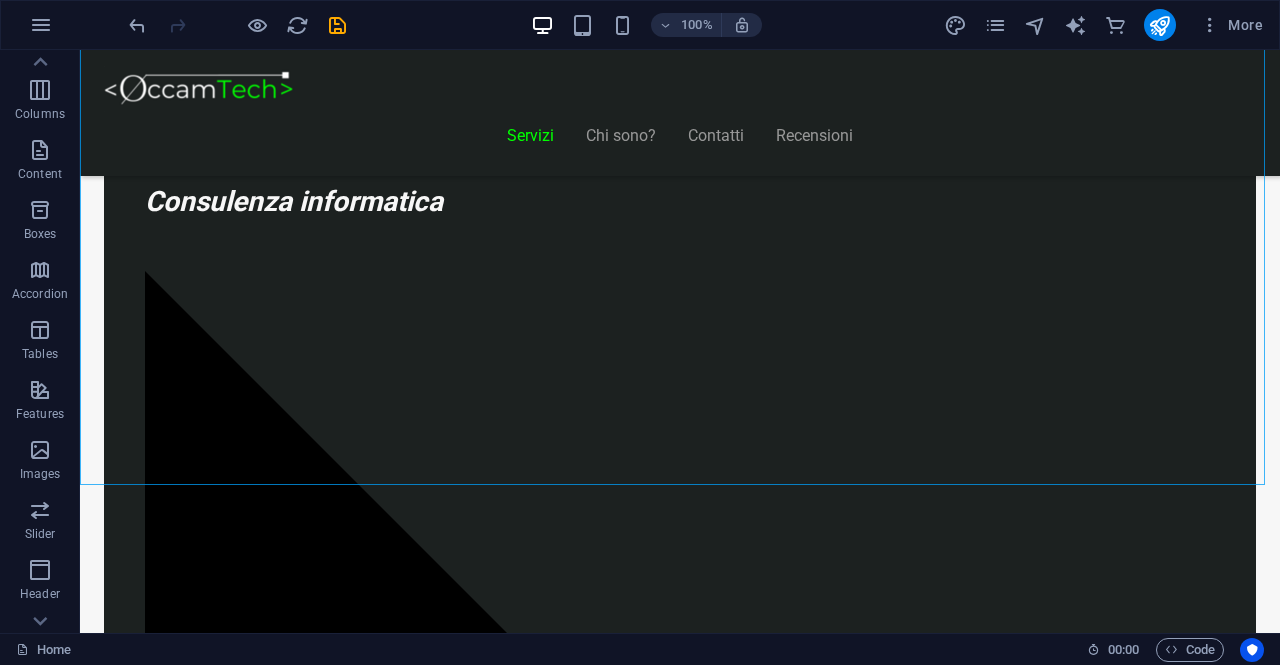 scroll, scrollTop: 1700, scrollLeft: 0, axis: vertical 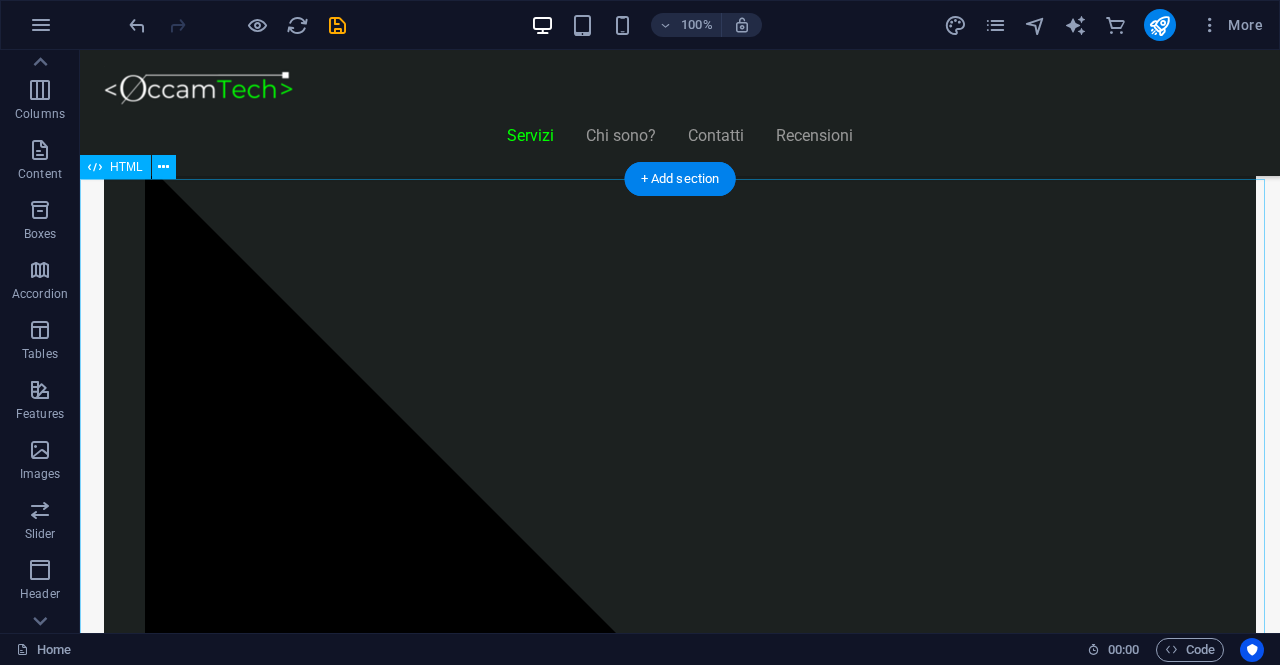 click on "<h1>Scegli il Piano più Adatto al Tuo Business</h1>     < div   class = "pricing-table" >      <!--  Piano 1  -->      < div   class = "plan" >         < h2 > Start Vetrina </ h2 >         < p   class = "price" > €300 </ p >         < ul   class = "features" >           < li > Home Page </ li >           < li > Chi Siamo </ li >           < li > Contatti </ li >           < li > Design responsive </ li >           < li > 6 mesi di assistenza inclusa </ li >         </ ul >         < a   href = "#"   class = "cta" > Inizia Ora </ a >       </ div >
<!--  Piano 2  -->       < div   class = "plan" >         < h2 > Shop Ready </ h2 >         < p   class = "price" > €500 </ p >         < ul   class = "features" >           < li > Shop online con Shopify </ li >           < li > Home, Prodotti, Checkout </ li >           < li > Configurazione pagamenti e spedizioni </ li >           < li > Design personalizzato e responsive </ li >           < li > 6 mesi di assistenza inclusa </ li >         </ ul >         < a   href = "#"   class = "cta" > Scopri di più </ a >       </ div >
<!--  Piano 3  -->       < div   class = "plan" >         < h2 > Custom Pro </ h2 >         < p   class = "price" > Su Richiesta </ p >         < ul   class = "features" >           < li > Analisi personalizzata del progetto </ li >           < li > Sviluppo su misura </ li >           < li > Integrazioni avanzate </ li >           < li > Preventivo su appuntamento </ li >           < li > Consulenza dedicata </ li >         </ ul >         < a   href = "#"   class = "cta" > Contattaci </ a >       </ div >" at bounding box center [680, 8376] 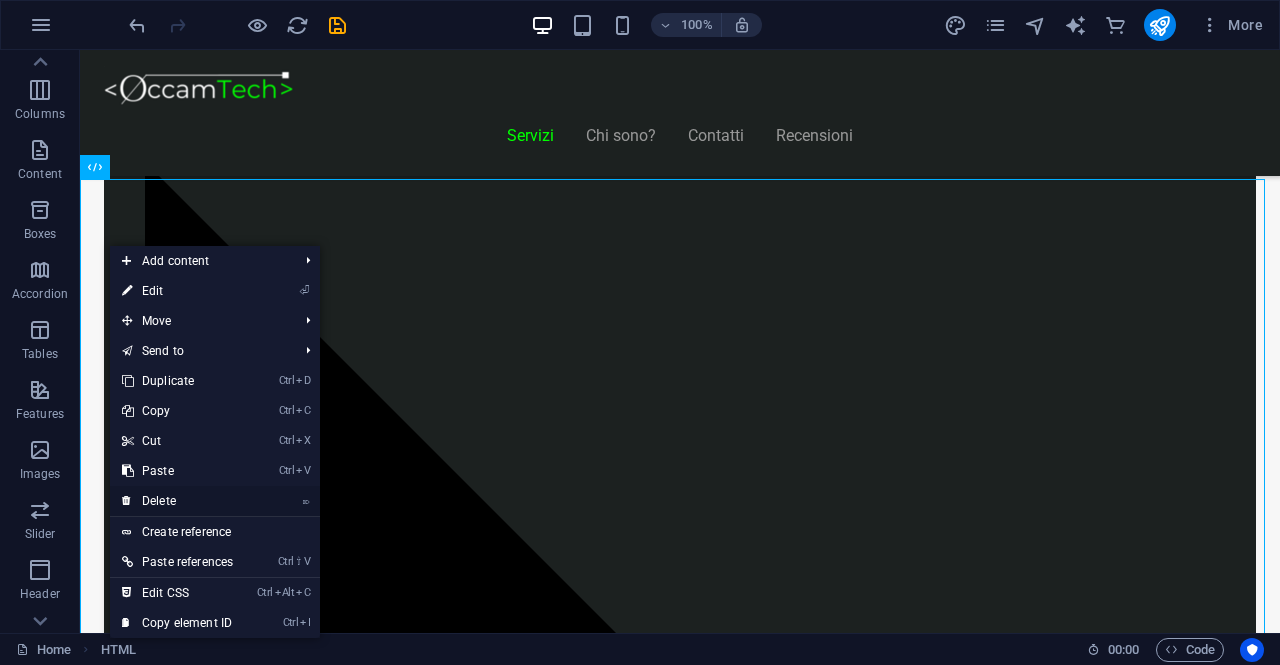 click on "⌦  Delete" at bounding box center [177, 501] 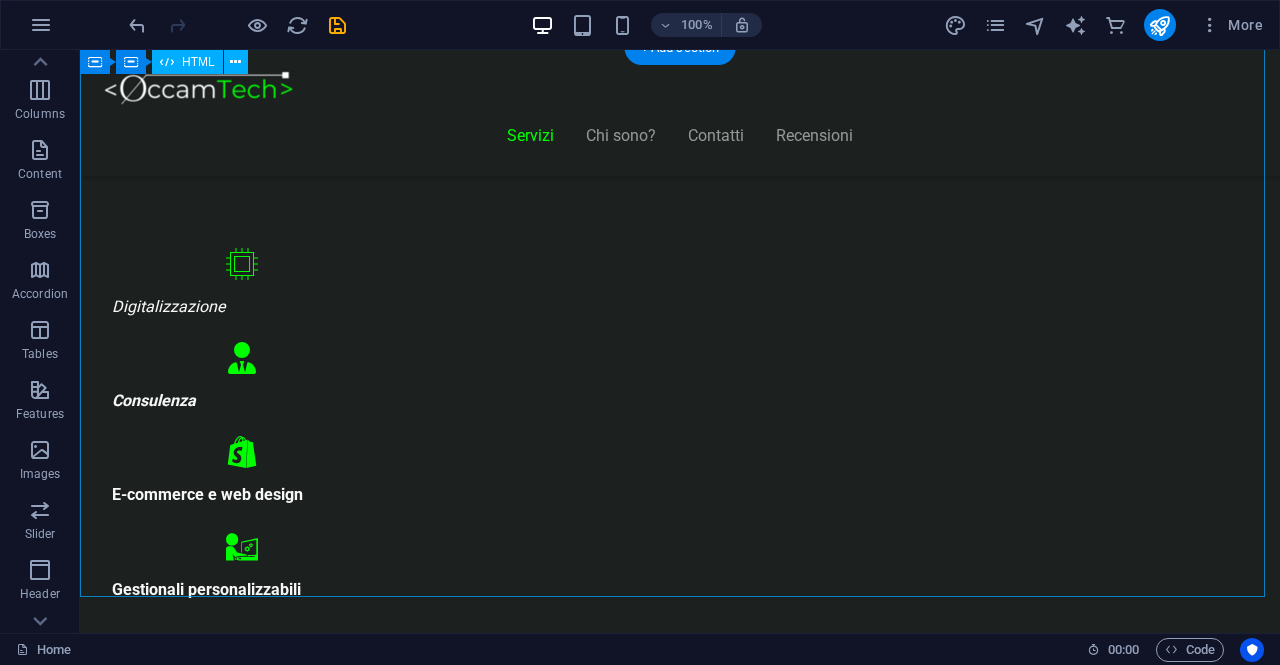 scroll, scrollTop: 882, scrollLeft: 0, axis: vertical 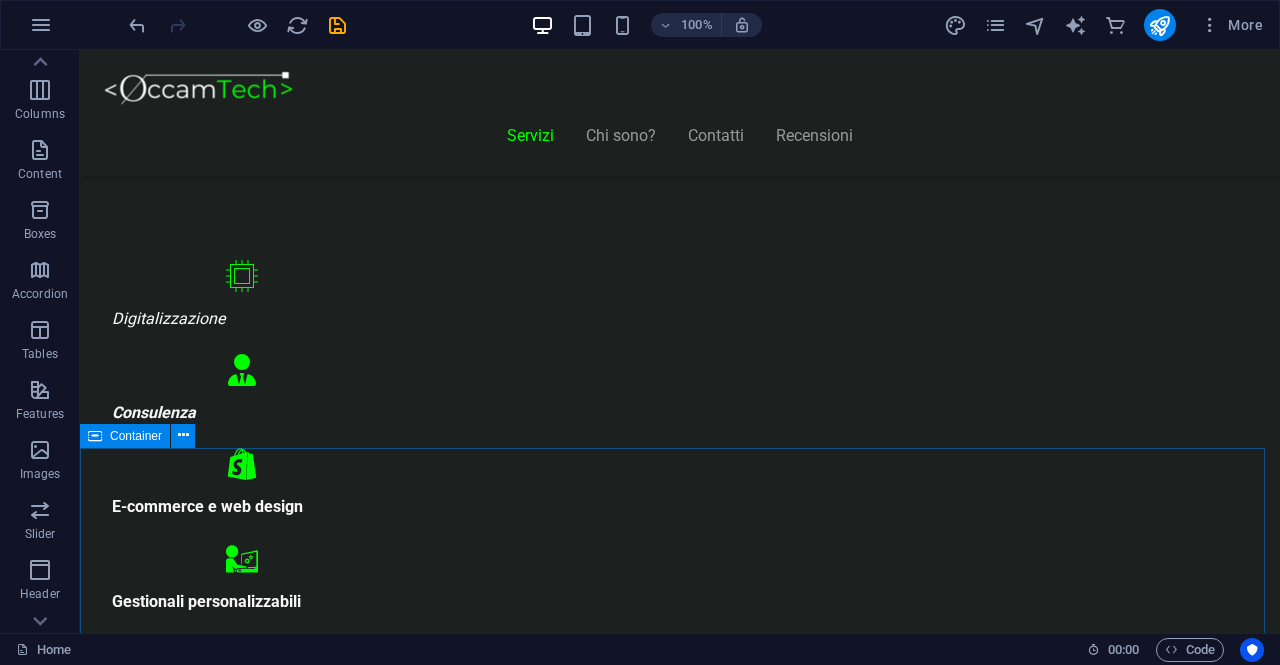 click at bounding box center (95, 436) 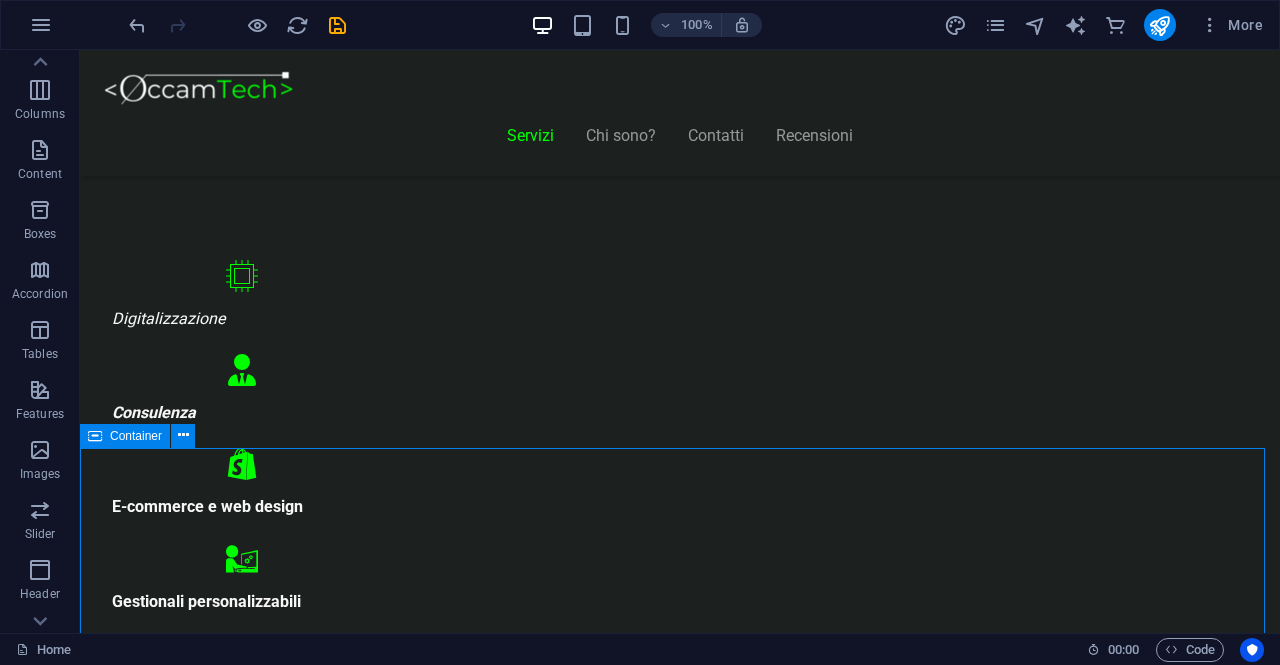 click at bounding box center [95, 436] 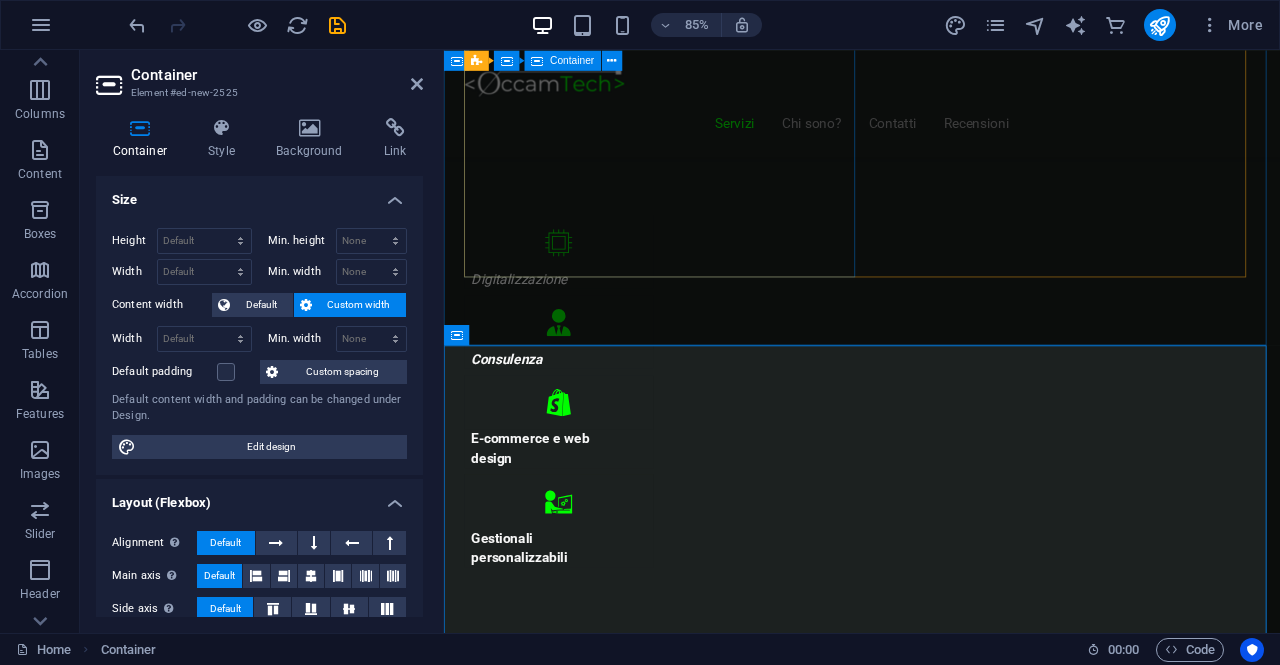 click on "Consulenza informatica     Consulenza di 1h  GRATUITA !     Troviamo  insieme  una  soluzione  ai tuoi  problemi     Digitalizza  la tua  attività Contatta" at bounding box center (936, 3643) 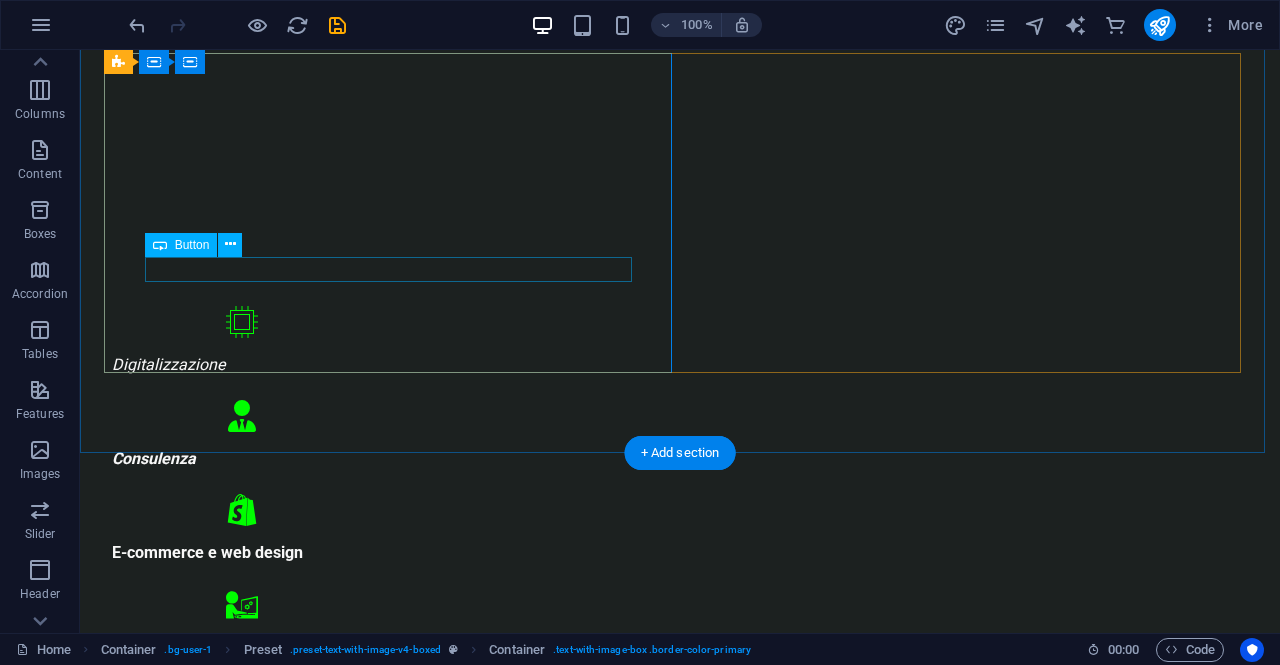 scroll, scrollTop: 482, scrollLeft: 0, axis: vertical 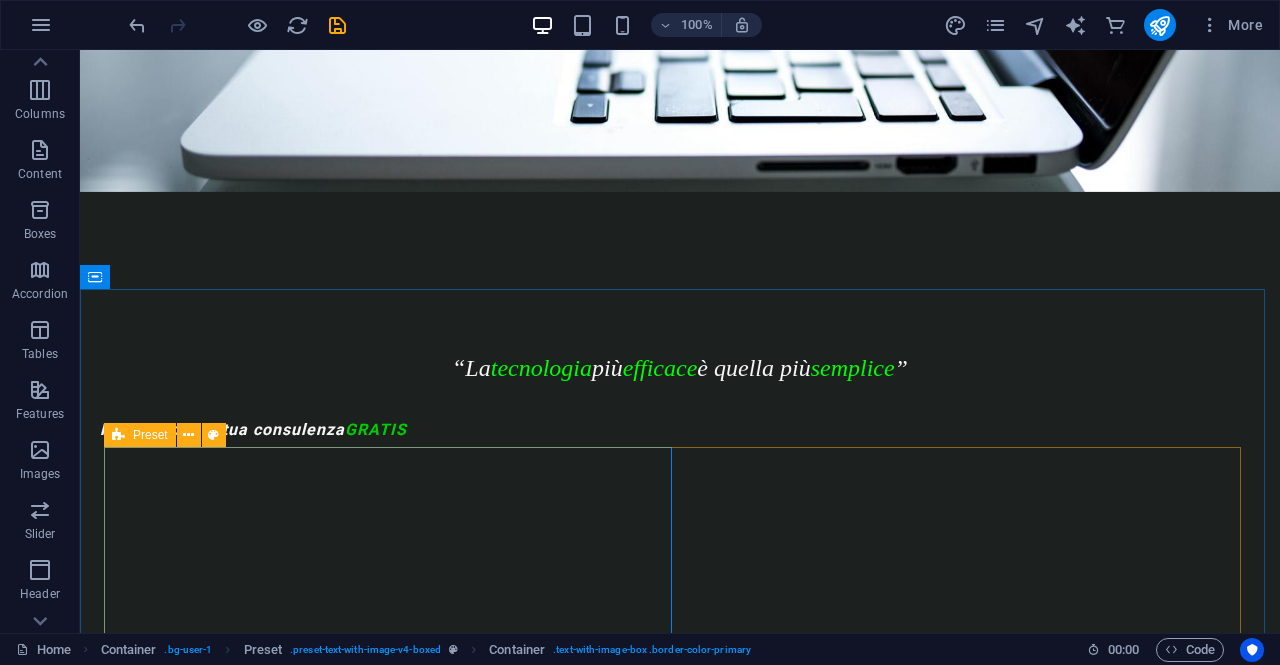 click on "Preset" at bounding box center [150, 435] 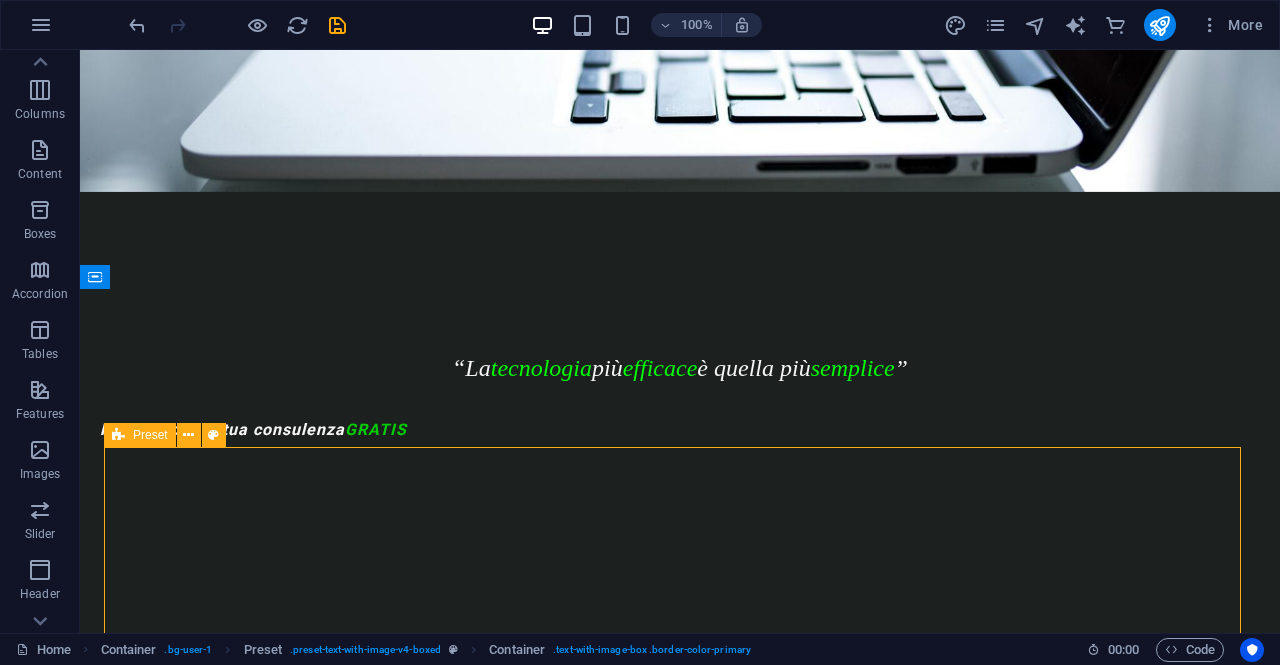 click on "Preset" at bounding box center [150, 435] 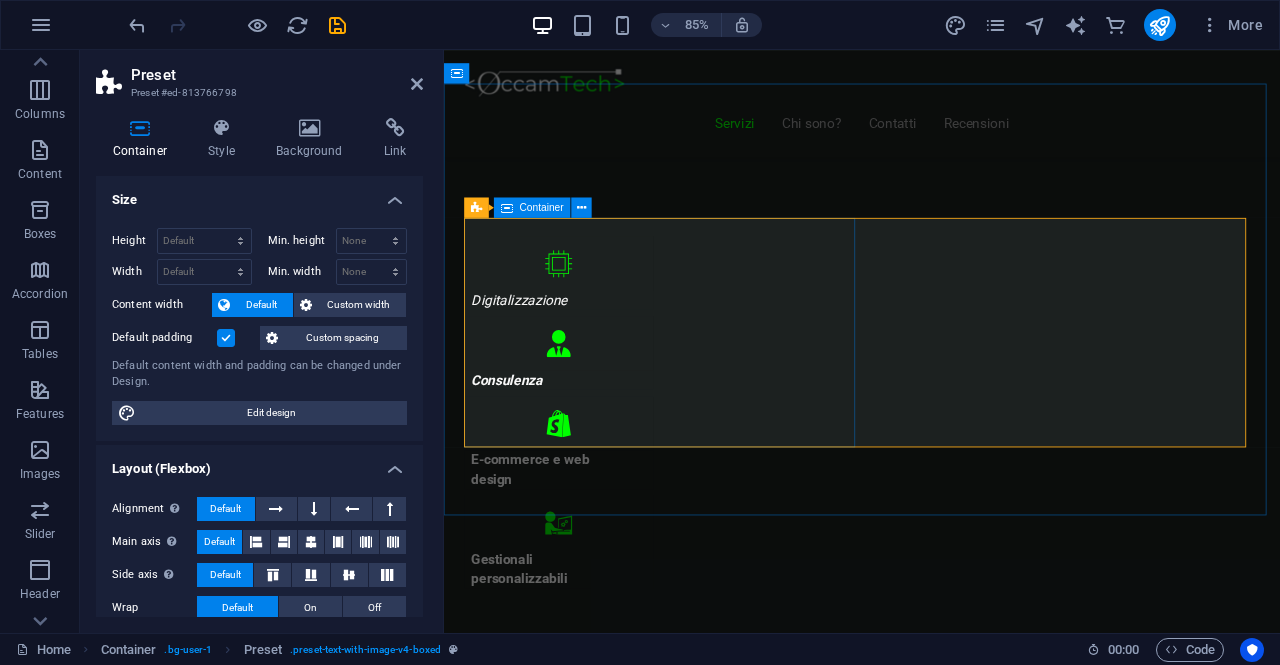 scroll, scrollTop: 882, scrollLeft: 0, axis: vertical 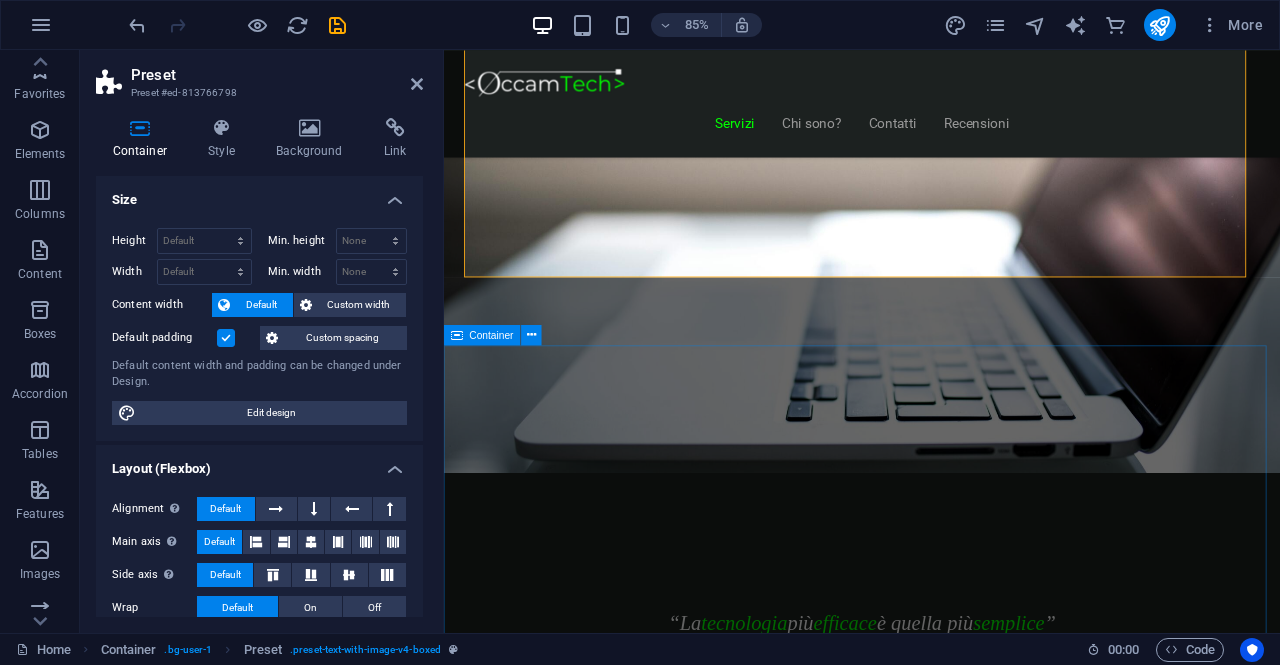 click at bounding box center (457, 335) 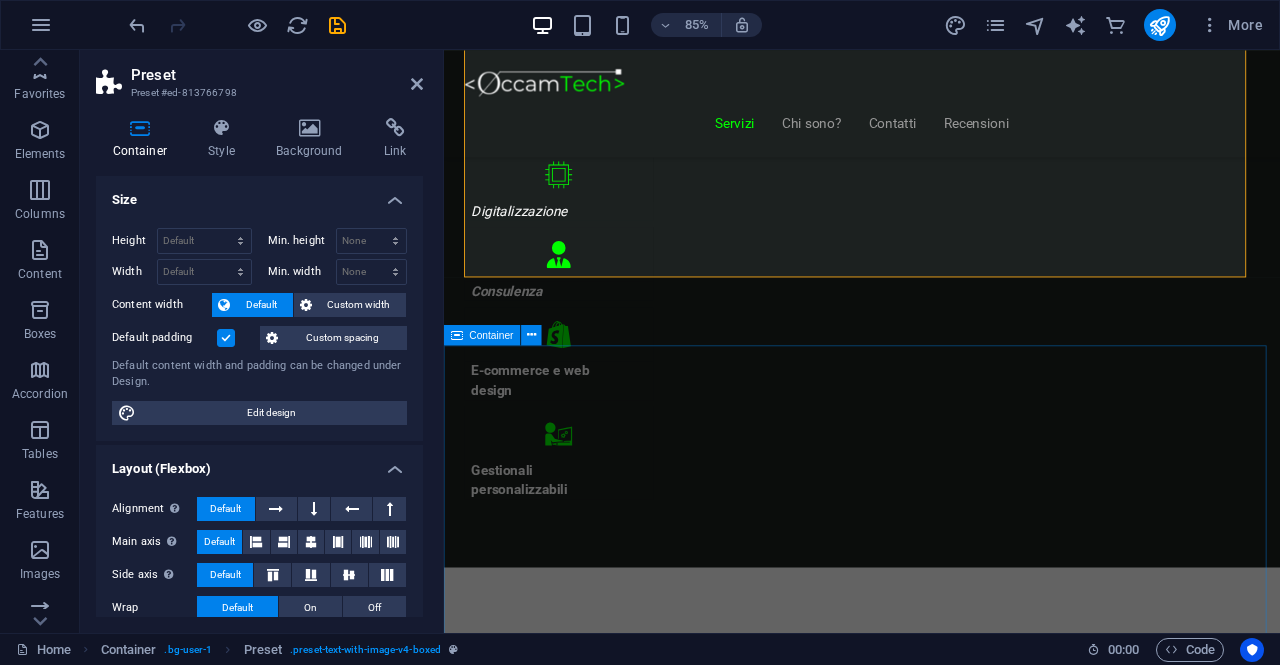 scroll, scrollTop: 100, scrollLeft: 0, axis: vertical 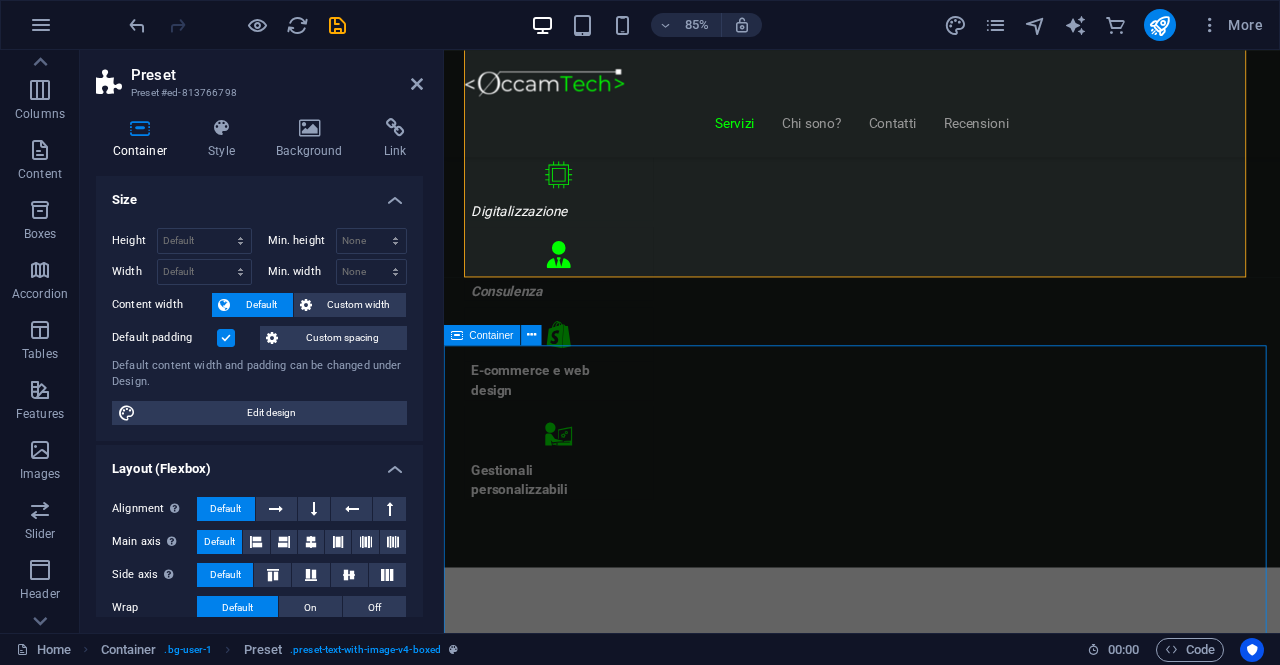 click at bounding box center (457, 335) 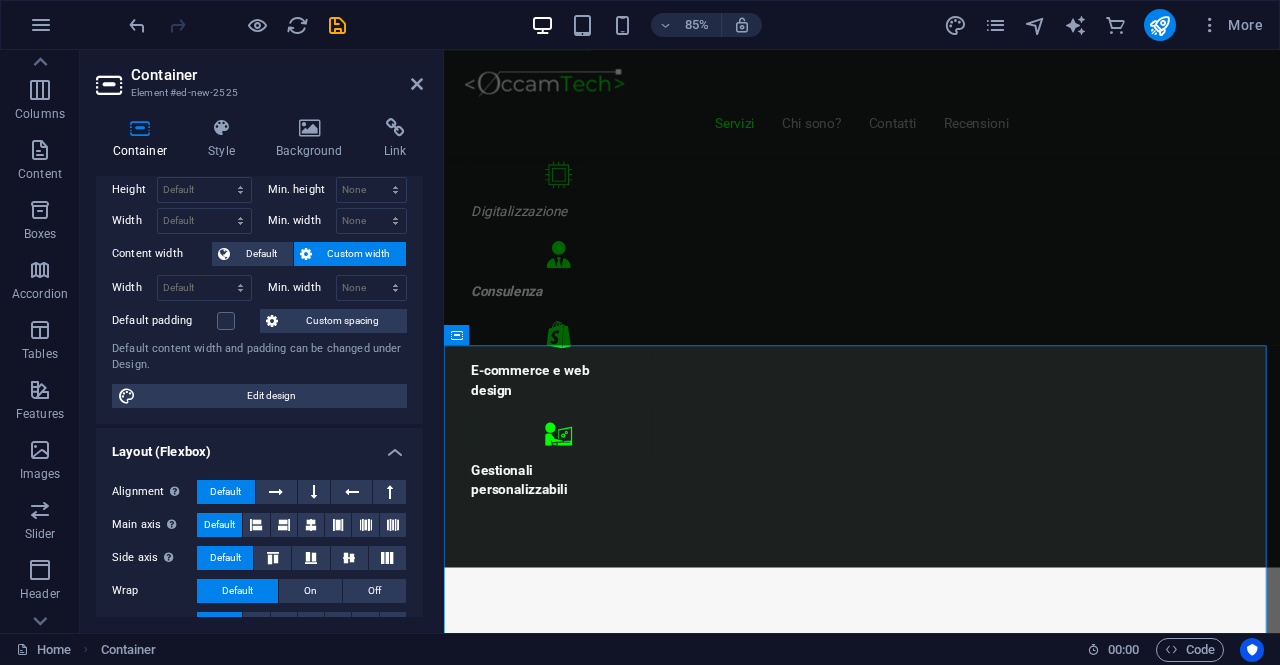 scroll, scrollTop: 0, scrollLeft: 0, axis: both 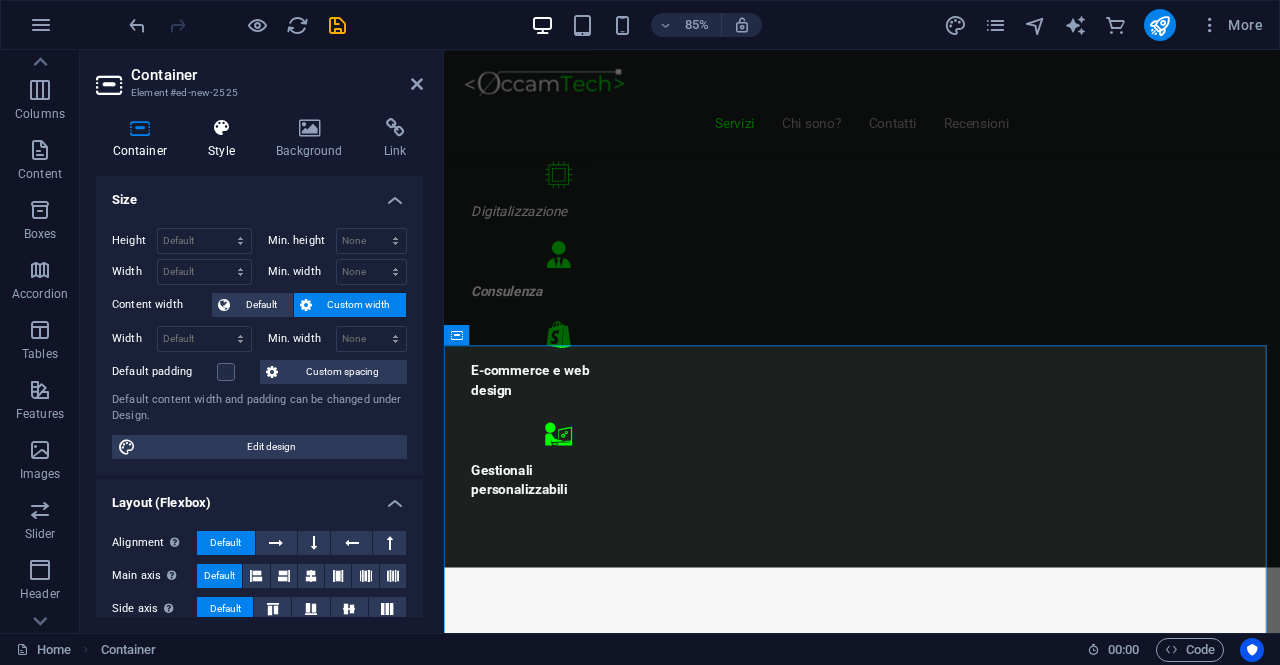 click on "Style" at bounding box center (226, 139) 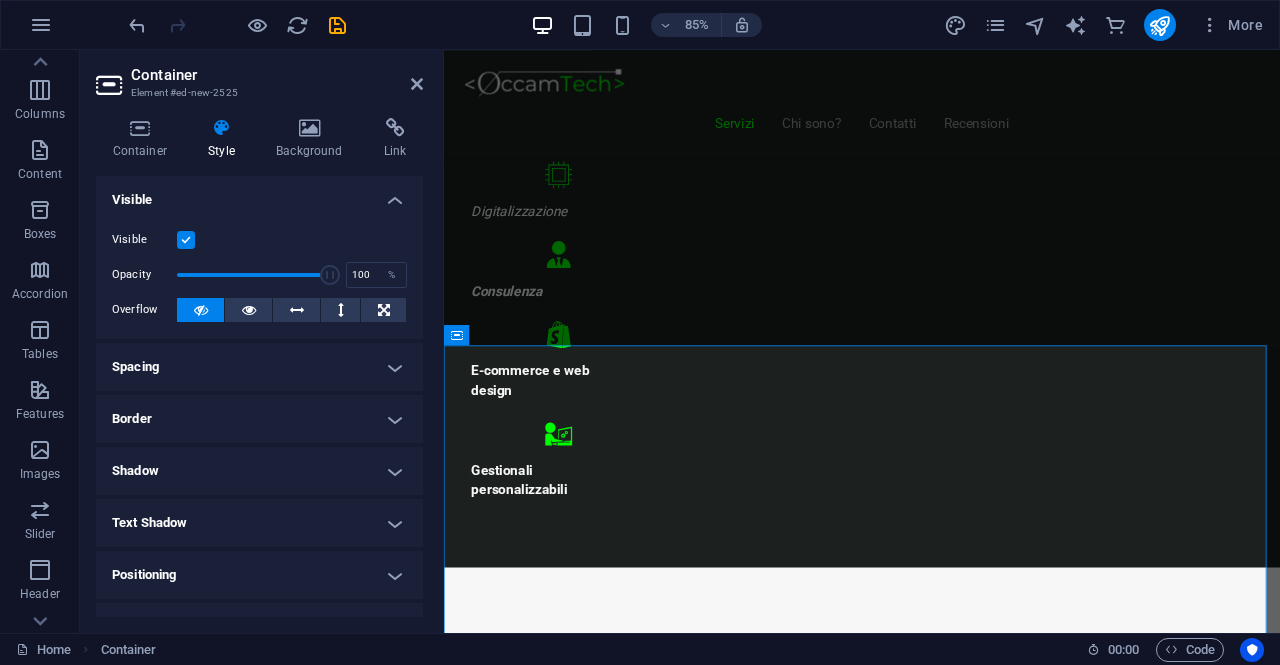 click on "Border" at bounding box center (259, 419) 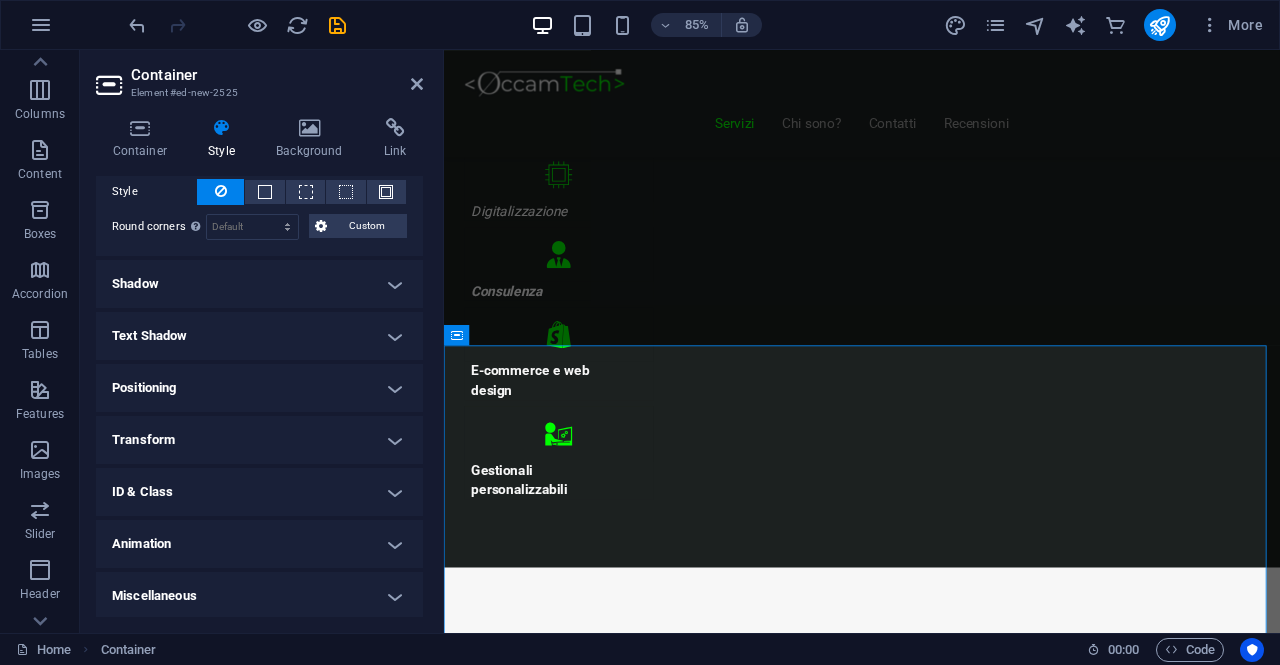 scroll, scrollTop: 168, scrollLeft: 0, axis: vertical 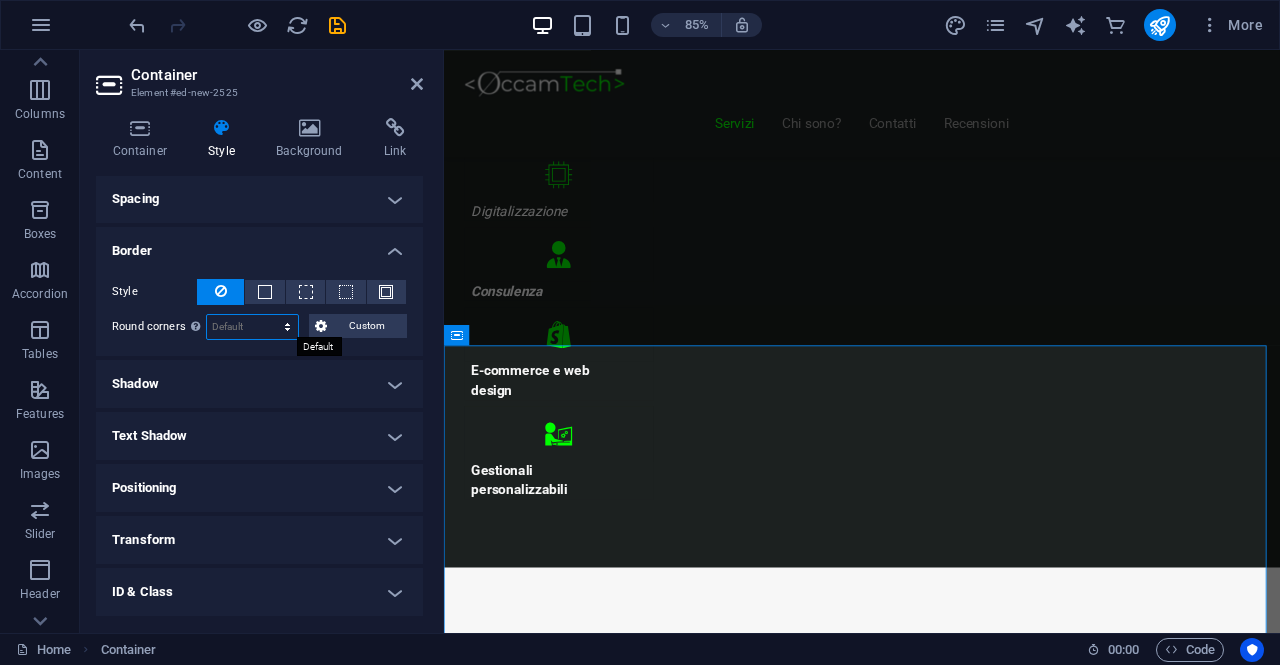 click on "Default px rem % vh vw Custom" at bounding box center (252, 327) 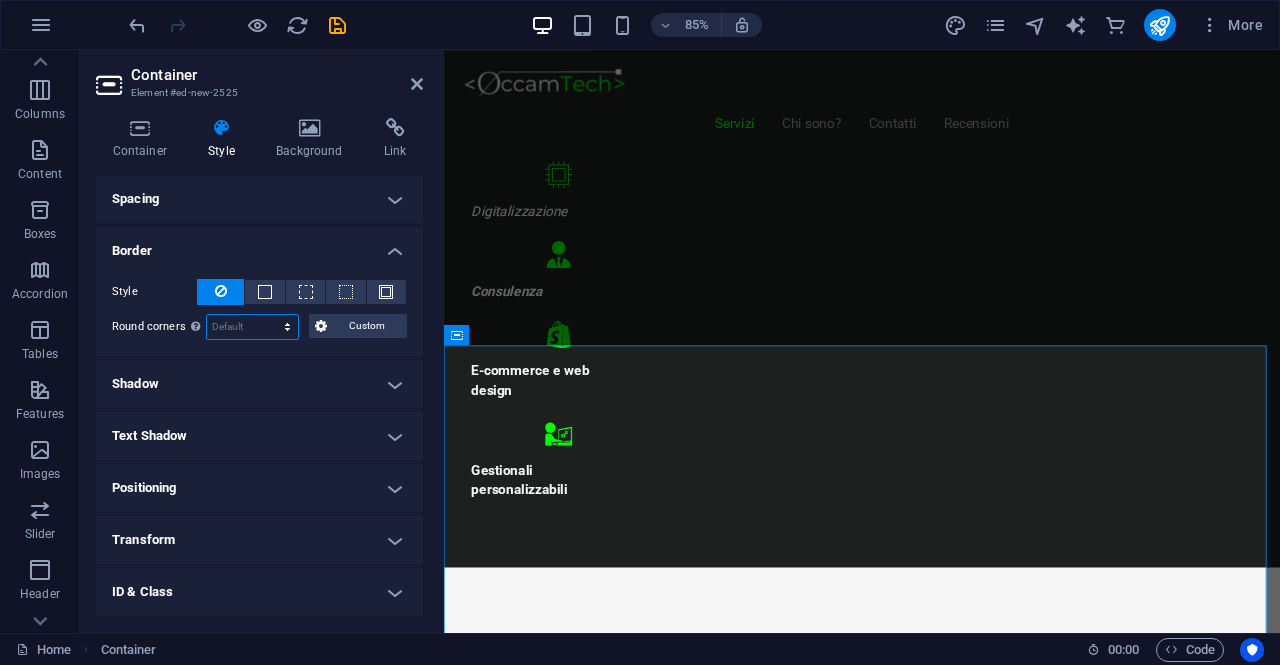select on "px" 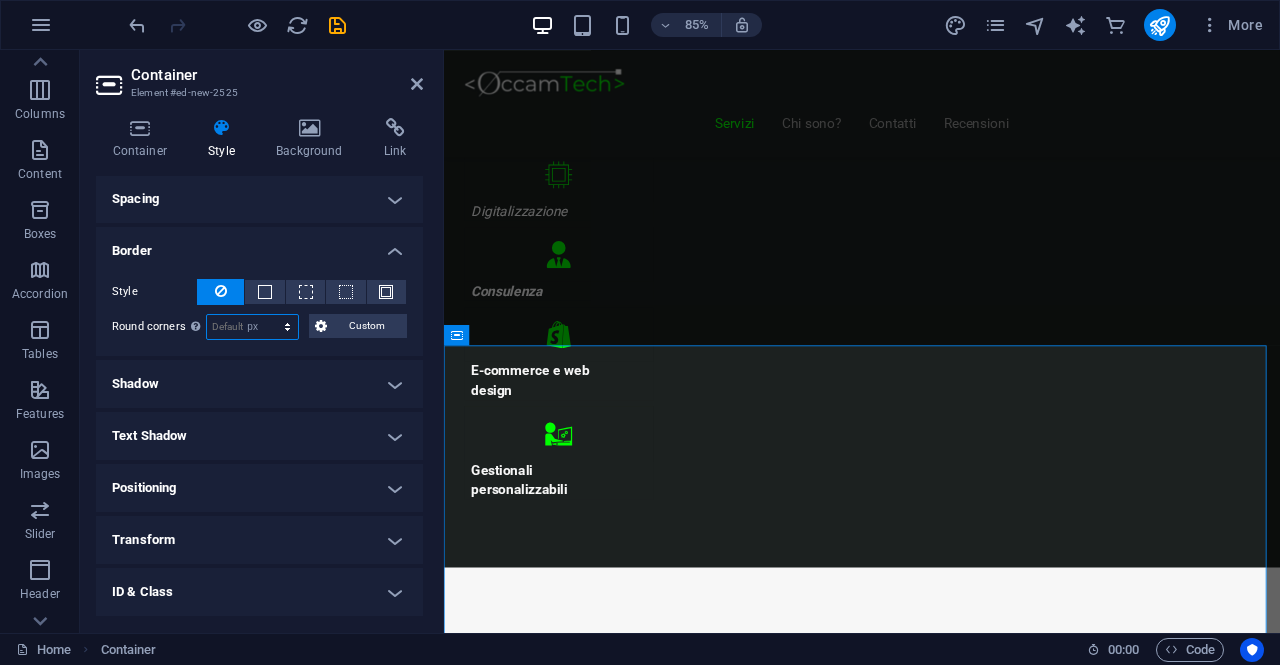 click on "Default px rem % vh vw Custom" at bounding box center (252, 327) 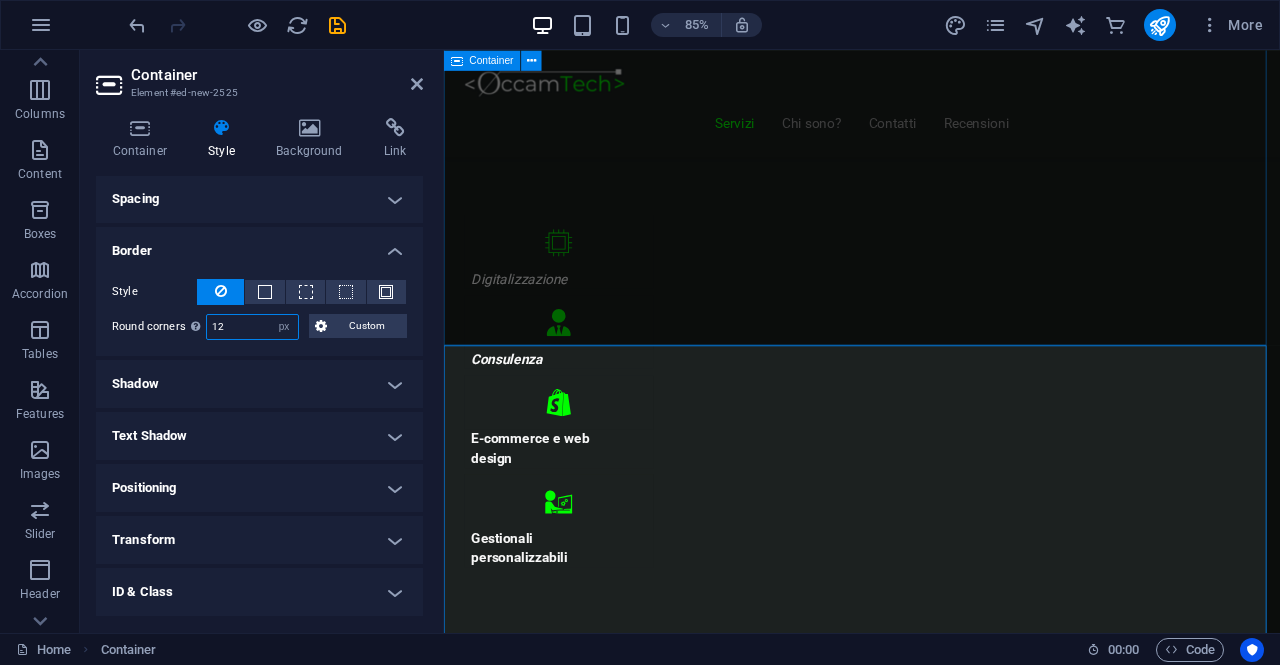 type on "12" 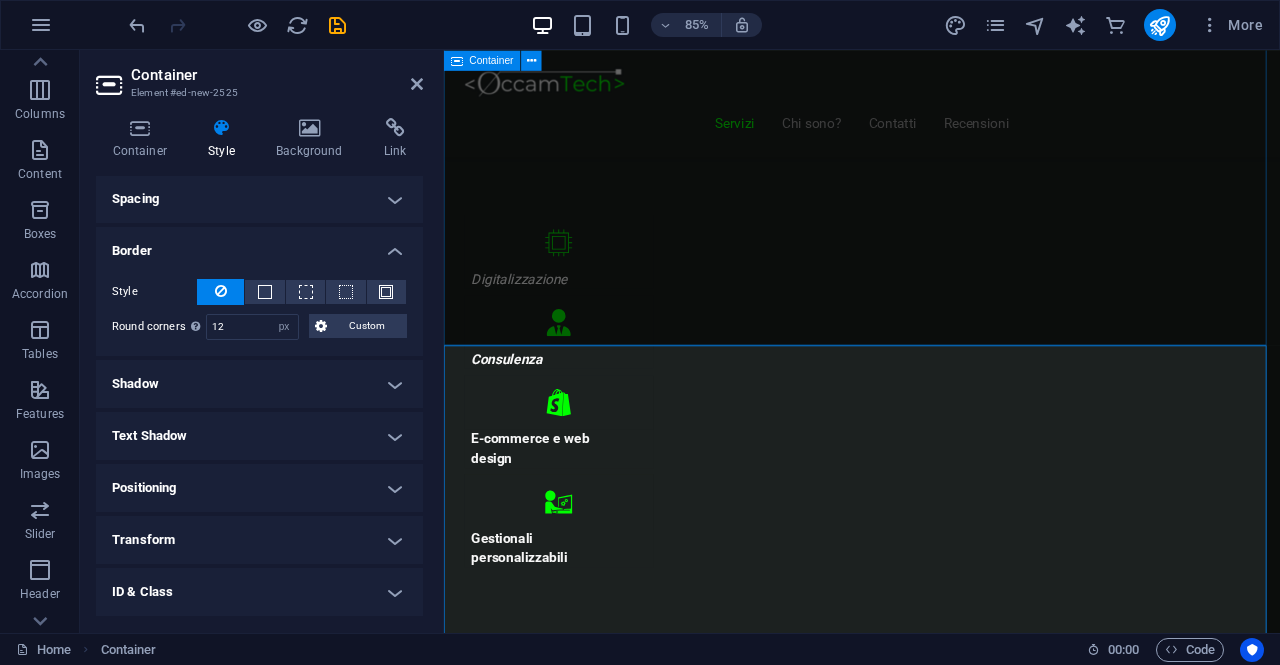 click on "Servizi  Offerti Consulenza informatica     Consulenza di 1h  GRATUITA !     Troviamo  insieme  una  soluzione  ai tuoi  problemi     Digitalizza  la tua  attività Contatta" at bounding box center [936, 3868] 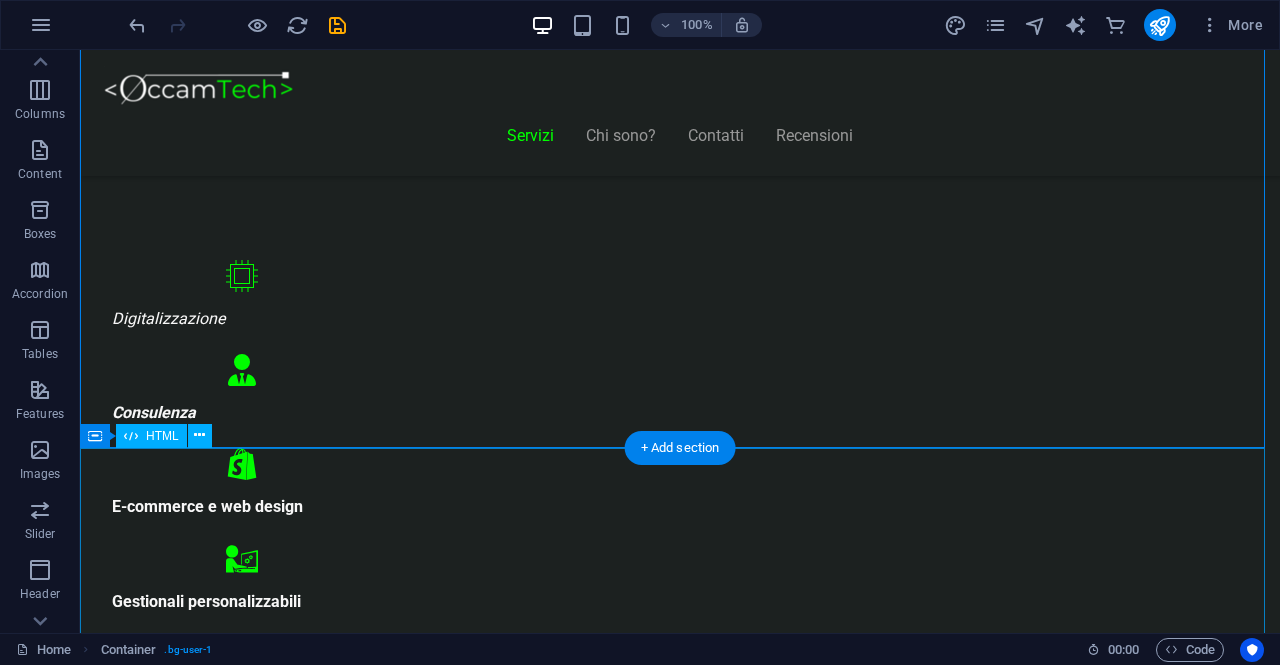 click on "<h1>Scegli il Piano più Adatto al Tuo Business</h1>     < div   class = "pricing-table" >      <!--  Piano 1  -->      < div   class = "plan" >         < h2 > Start Vetrina </ h2 >         < p   class = "price" > €300 </ p >         < ul   class = "features" >           < li > Home Page </ li >           < li > Chi Siamo </ li >           < li > Contatti </ li >           < li > Design responsive </ li >           < li > 6 mesi di assistenza inclusa </ li >         </ ul >         < a   href = "#"   class = "cta" > Inizia Ora </ a >       </ div >
<!--  Piano 2  -->       < div   class = "plan" >         < h2 > Shop Ready </ h2 >         < p   class = "price" > €500 </ p >         < ul   class = "features" >           < li > Shop online con Shopify </ li >           < li > Home, Prodotti, Checkout </ li >           < li > Configurazione pagamenti e spedizioni </ li >           < li > Design personalizzato e responsive </ li >           < li > 6 mesi di assistenza inclusa </ li >         </ ul >         < a   href = "#"   class = "cta" > Scopri di più </ a >       </ div >
<!--  Piano 3  -->       < div   class = "plan" >         < h2 > Custom Pro </ h2 >         < p   class = "price" > Su Richiesta </ p >         < ul   class = "features" >           < li > Analisi personalizzata del progetto </ li >           < li > Sviluppo su misura </ li >           < li > Integrazioni avanzate </ li >           < li > Preventivo su appuntamento </ li >           < li > Consulenza dedicata </ li >         </ ul >         < a   href = "#"   class = "cta" > Contattaci </ a >       </ div >" at bounding box center (680, 8645) 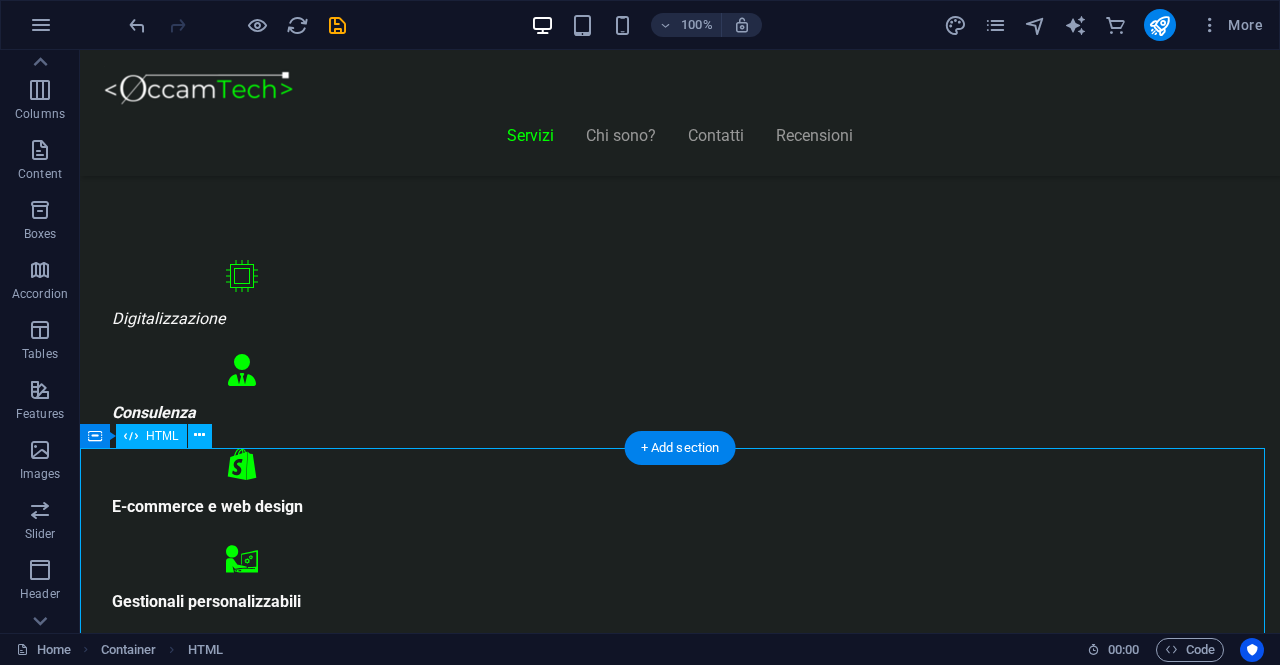 click on "<h1>Scegli il Piano più Adatto al Tuo Business</h1>     < div   class = "pricing-table" >      <!--  Piano 1  -->      < div   class = "plan" >         < h2 > Start Vetrina </ h2 >         < p   class = "price" > €300 </ p >         < ul   class = "features" >           < li > Home Page </ li >           < li > Chi Siamo </ li >           < li > Contatti </ li >           < li > Design responsive </ li >           < li > 6 mesi di assistenza inclusa </ li >         </ ul >         < a   href = "#"   class = "cta" > Inizia Ora </ a >       </ div >
<!--  Piano 2  -->       < div   class = "plan" >         < h2 > Shop Ready </ h2 >         < p   class = "price" > €500 </ p >         < ul   class = "features" >           < li > Shop online con Shopify </ li >           < li > Home, Prodotti, Checkout </ li >           < li > Configurazione pagamenti e spedizioni </ li >           < li > Design personalizzato e responsive </ li >           < li > 6 mesi di assistenza inclusa </ li >         </ ul >         < a   href = "#"   class = "cta" > Scopri di più </ a >       </ div >
<!--  Piano 3  -->       < div   class = "plan" >         < h2 > Custom Pro </ h2 >         < p   class = "price" > Su Richiesta </ p >         < ul   class = "features" >           < li > Analisi personalizzata del progetto </ li >           < li > Sviluppo su misura </ li >           < li > Integrazioni avanzate </ li >           < li > Preventivo su appuntamento </ li >           < li > Consulenza dedicata </ li >         </ ul >         < a   href = "#"   class = "cta" > Contattaci </ a >       </ div >" at bounding box center (680, 8645) 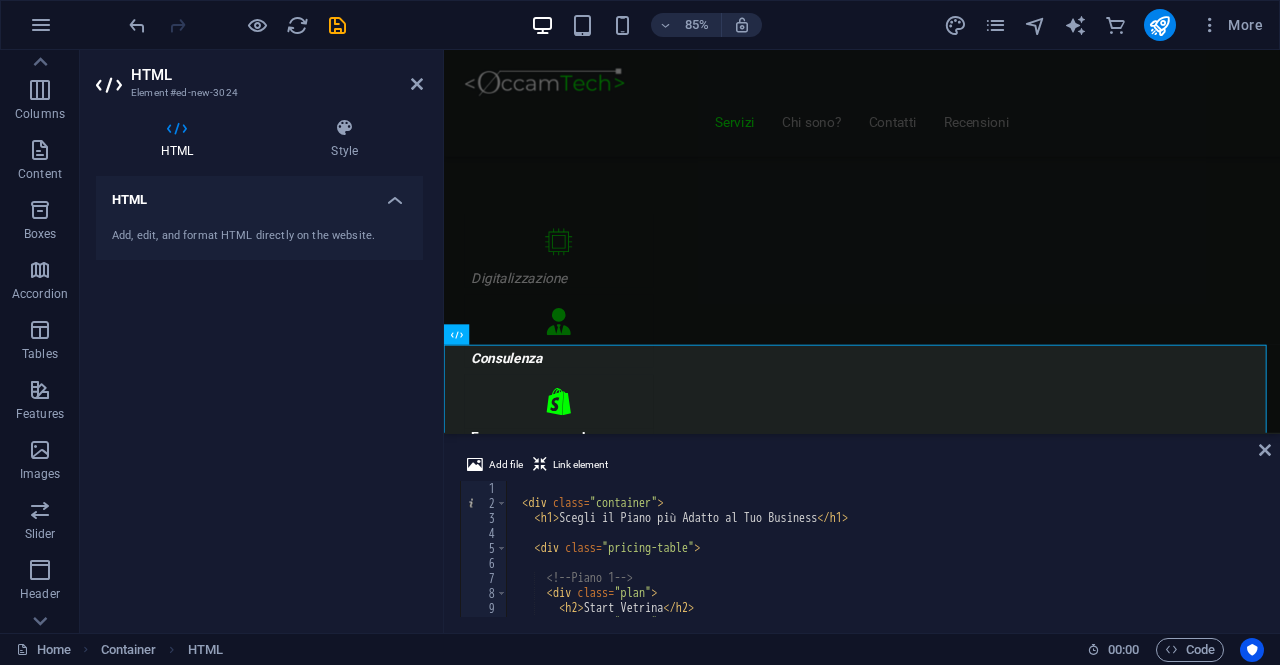 scroll, scrollTop: 0, scrollLeft: 0, axis: both 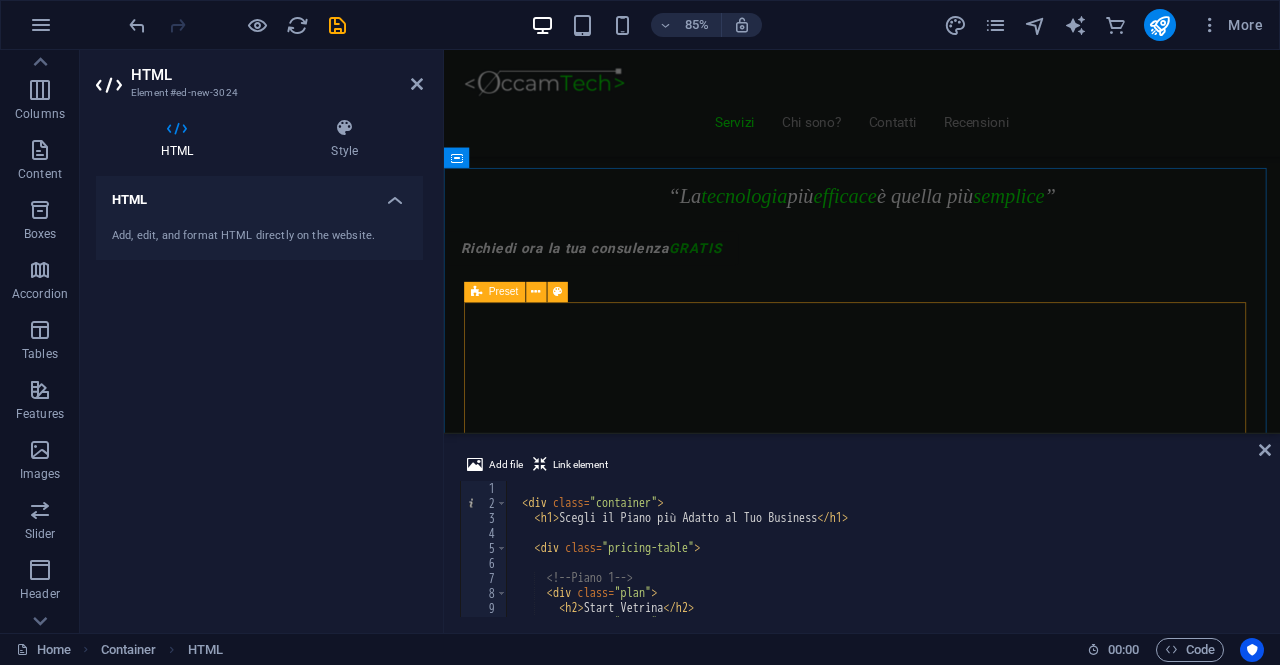 click at bounding box center (476, 292) 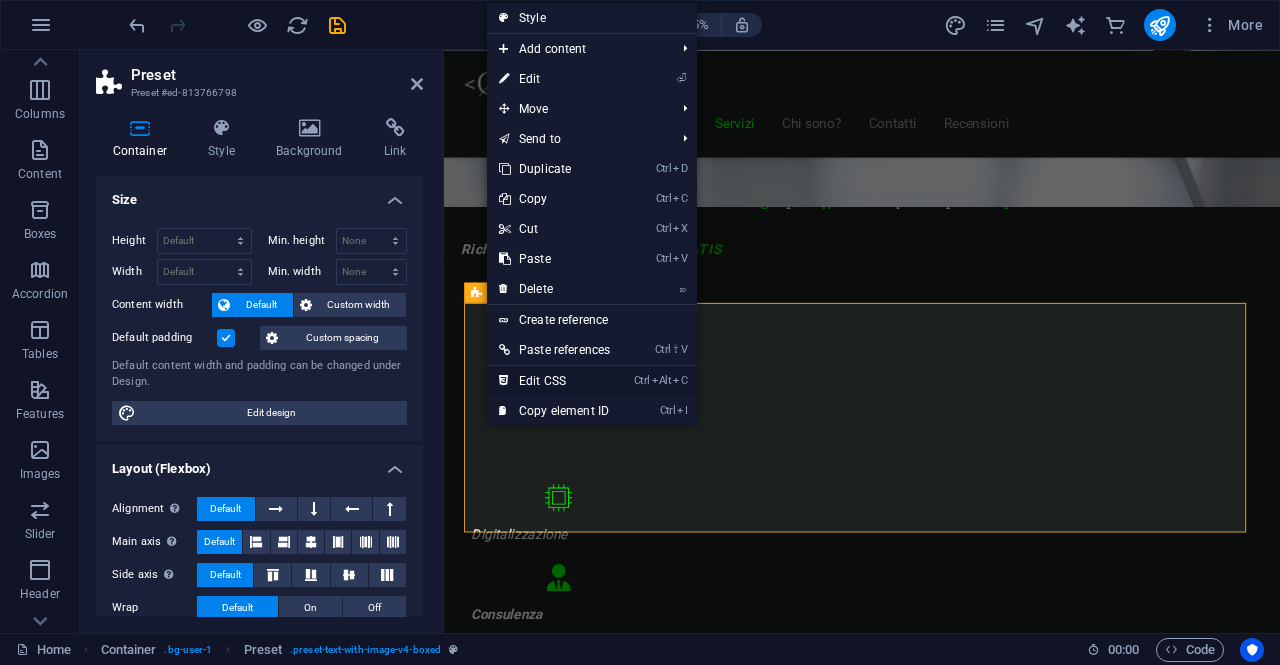 click on "Ctrl Alt C  Edit CSS" at bounding box center (554, 381) 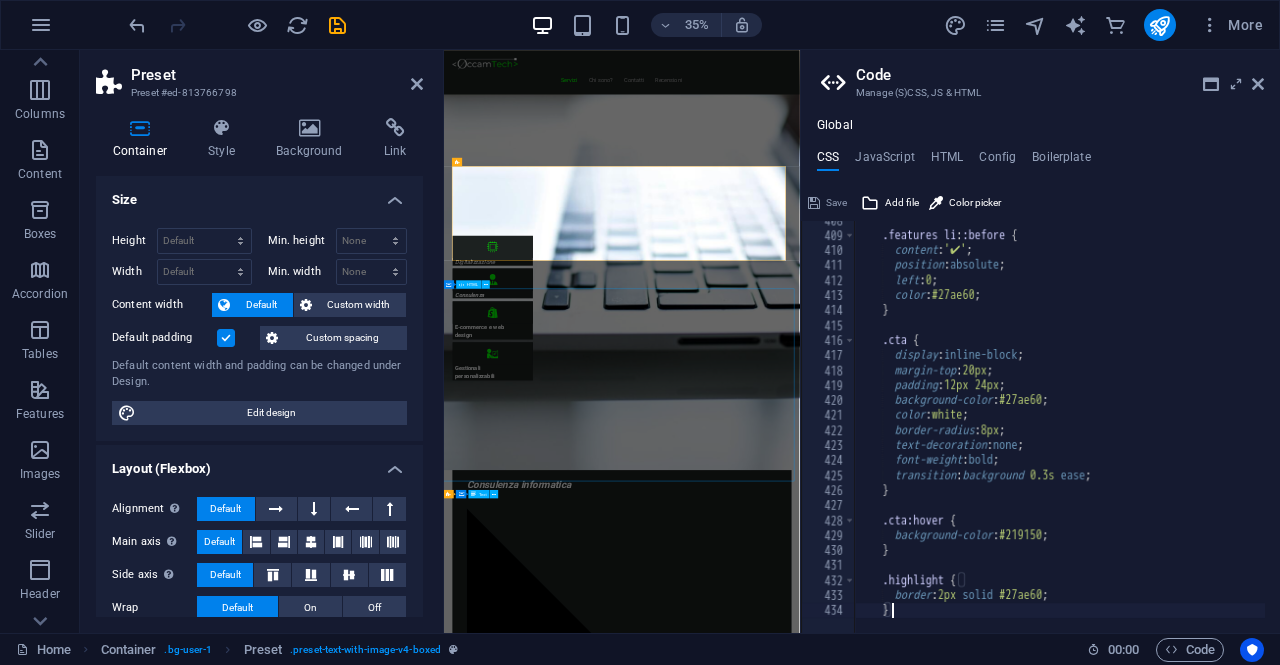 scroll, scrollTop: 1481, scrollLeft: 0, axis: vertical 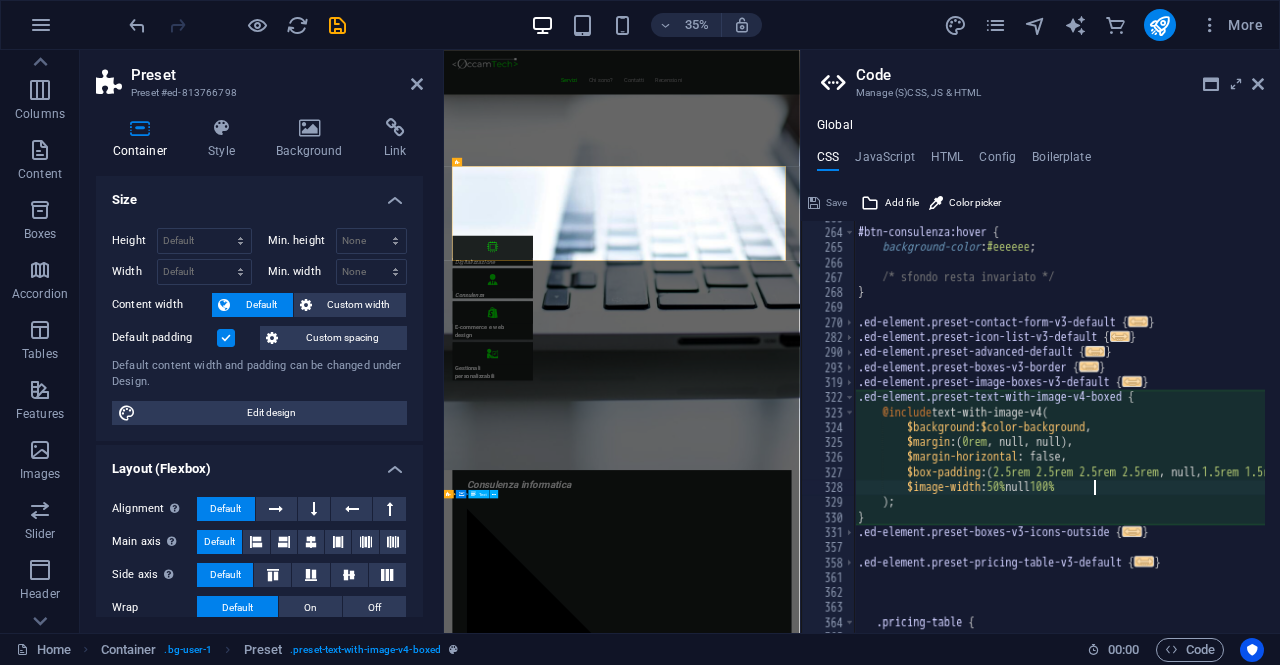 click on "#btn-consulenza:hover   {      background-color :  #eeeeee ;      /* sfondo resta invariato */ } .ed-element.preset-contact-form-v3-default   { ... } .ed-element.preset-icon-list-v3-default   { ... } .ed-element.preset-advanced-default   { ... } .ed-element.preset-boxes-v3-border   { ... } .ed-element.preset-image-boxes-v3-default   { ... } .ed-element.preset-text-with-image-v4-boxed   {      @include  text-with-image-v4 (           $background :  $color-background ,            $margin :  ( 0rem , null, null ) ,            $margin-horizontal : false,            $box-padding :  ( 2.5rem   2.5rem   2.5rem   2.5rem , null,  1.5rem   1.5rem   1.5rem   1.5rem ) ,            $image-width :  50%  null  100%      ) ; } .ed-element.preset-boxes-v3-icons-outside   { ... } .ed-element.preset-pricing-table-v3-default   { ... }     .pricing-table   {" at bounding box center (1228, 423) 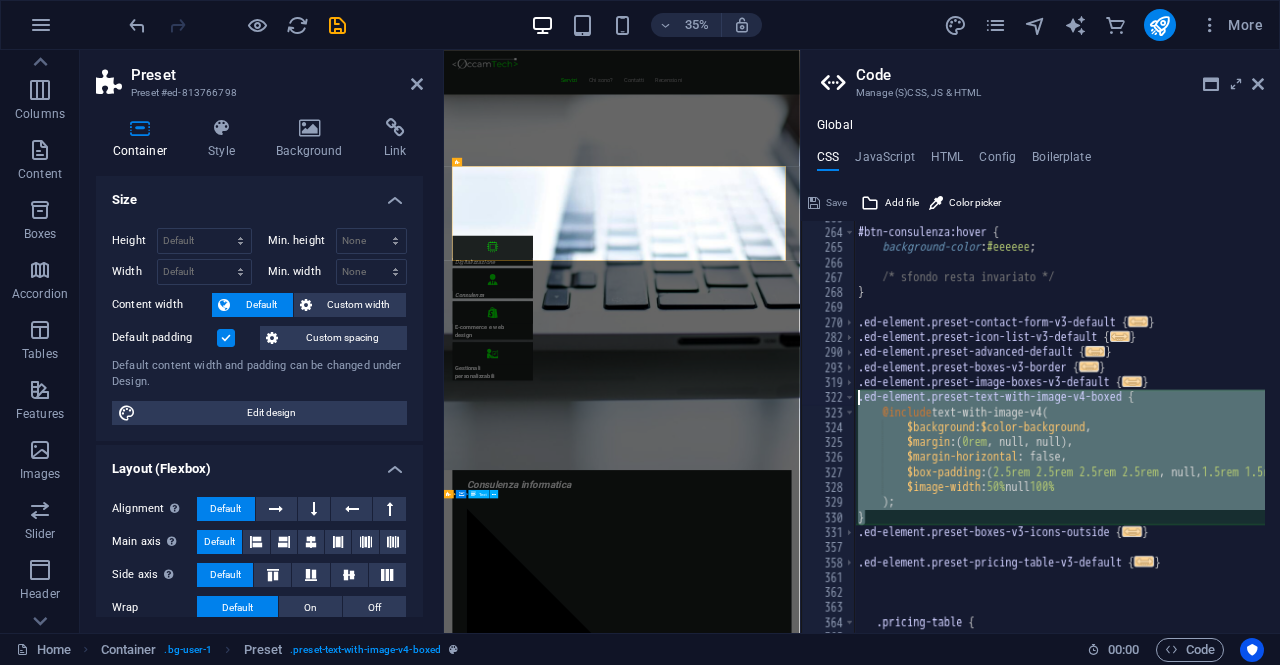 drag, startPoint x: 902, startPoint y: 515, endPoint x: 855, endPoint y: 403, distance: 121.46193 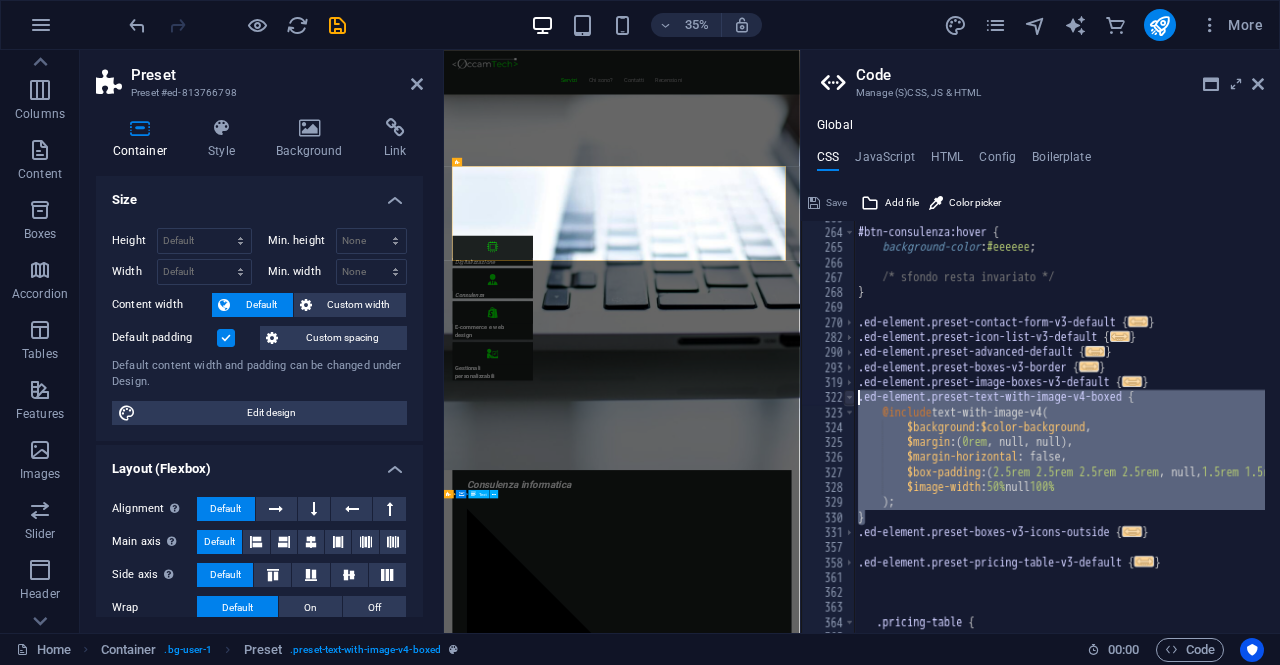 drag, startPoint x: 882, startPoint y: 516, endPoint x: 853, endPoint y: 397, distance: 122.48265 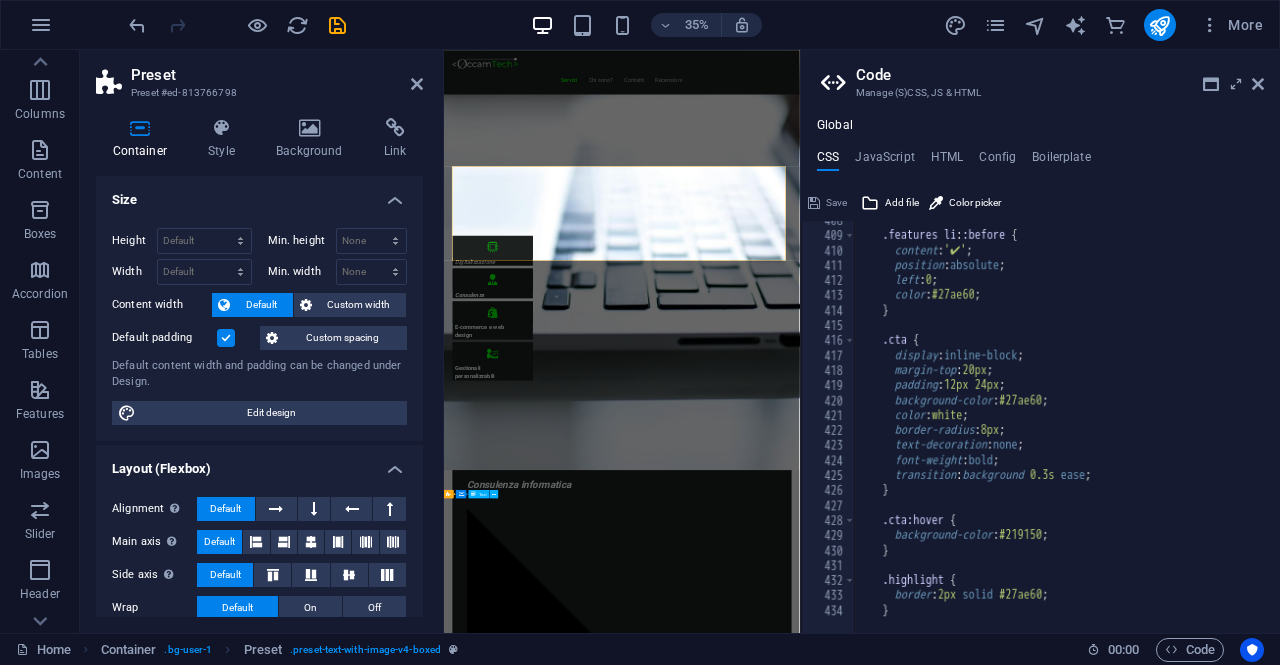 scroll, scrollTop: 2542, scrollLeft: 0, axis: vertical 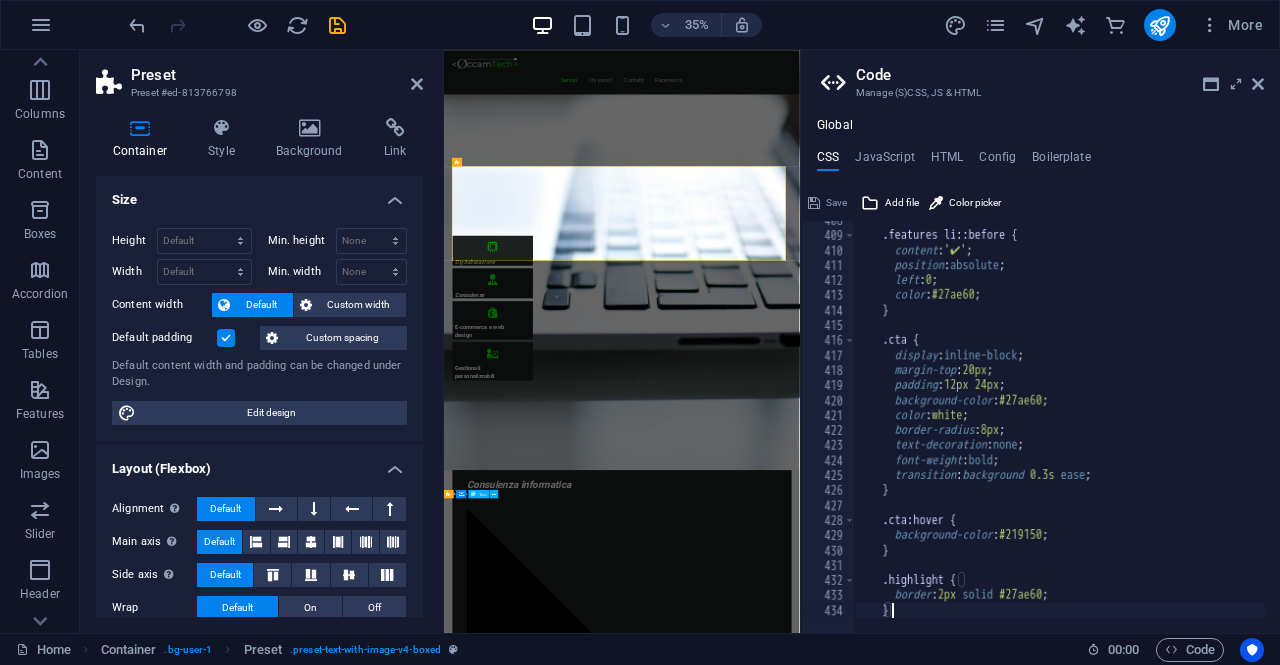 paste 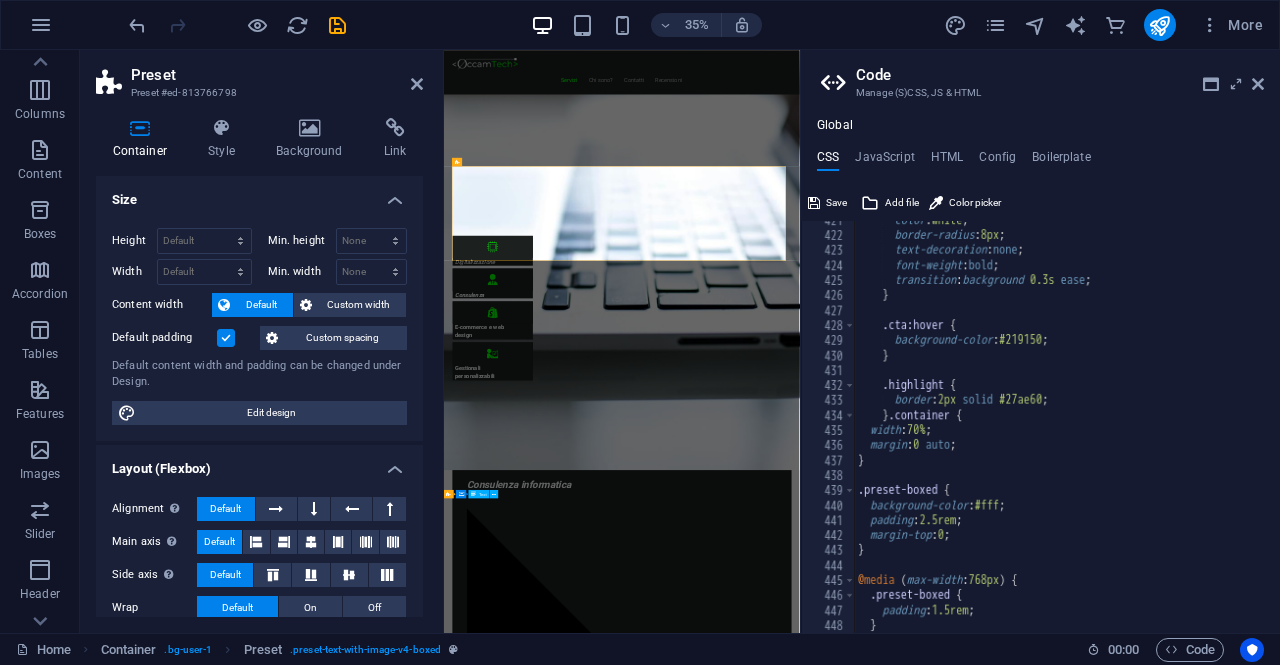 scroll, scrollTop: 2498, scrollLeft: 0, axis: vertical 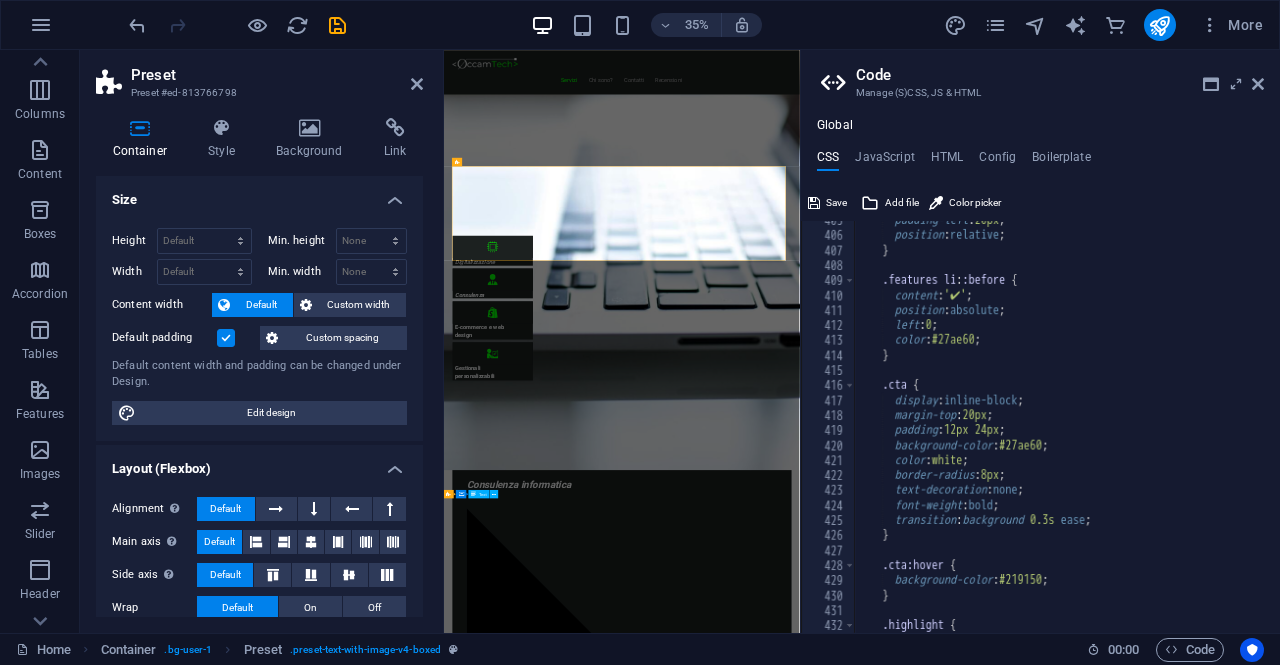 click on "padding-left :  20px ;         position :  relative ;      }      .features   li : :before   {         content :  '✔' ;         position :  absolute ;         left :  0 ;         color :  #27ae60 ;      }      .cta   {         display :  inline-block ;         margin-top :  20px ;         padding :  12px   24px ;         background-color :  #27ae60 ;         color :  white ;         border-radius :  8px ;         text-decoration :  none ;         font-weight :  bold ;         transition :  background   0.3s   ease ;      }      .cta:hover   {         background-color :  #219150 ;      }      .highlight   {" at bounding box center (1228, 426) 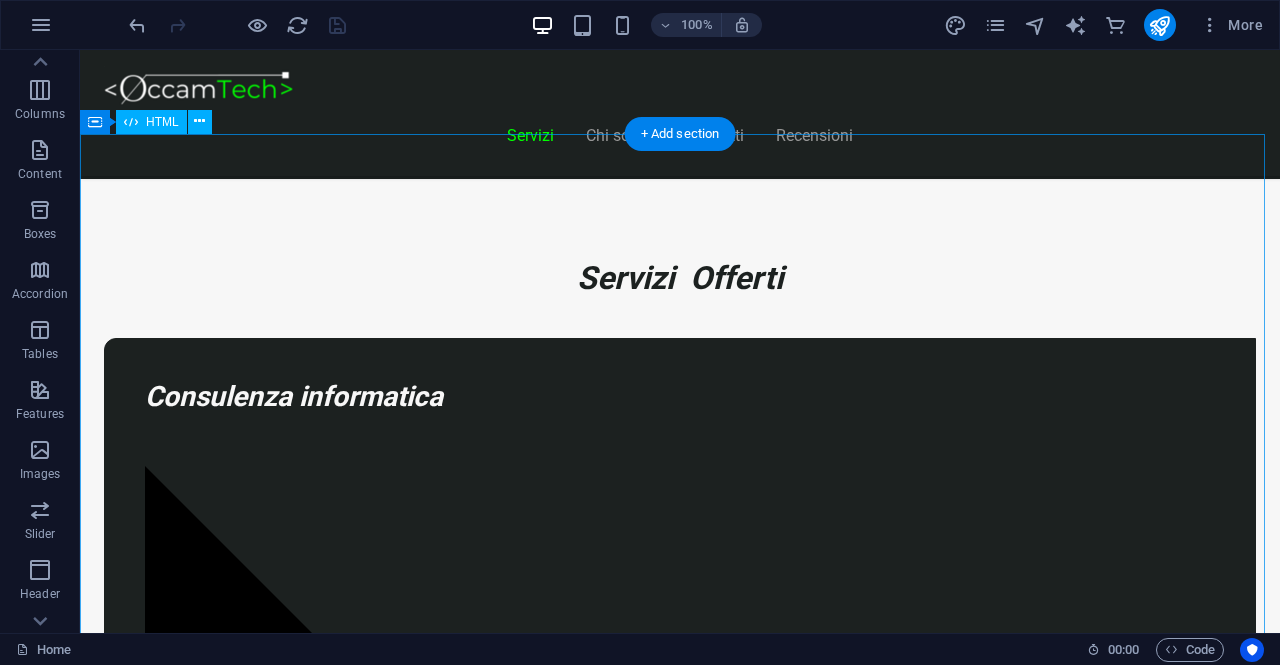 scroll, scrollTop: 1448, scrollLeft: 0, axis: vertical 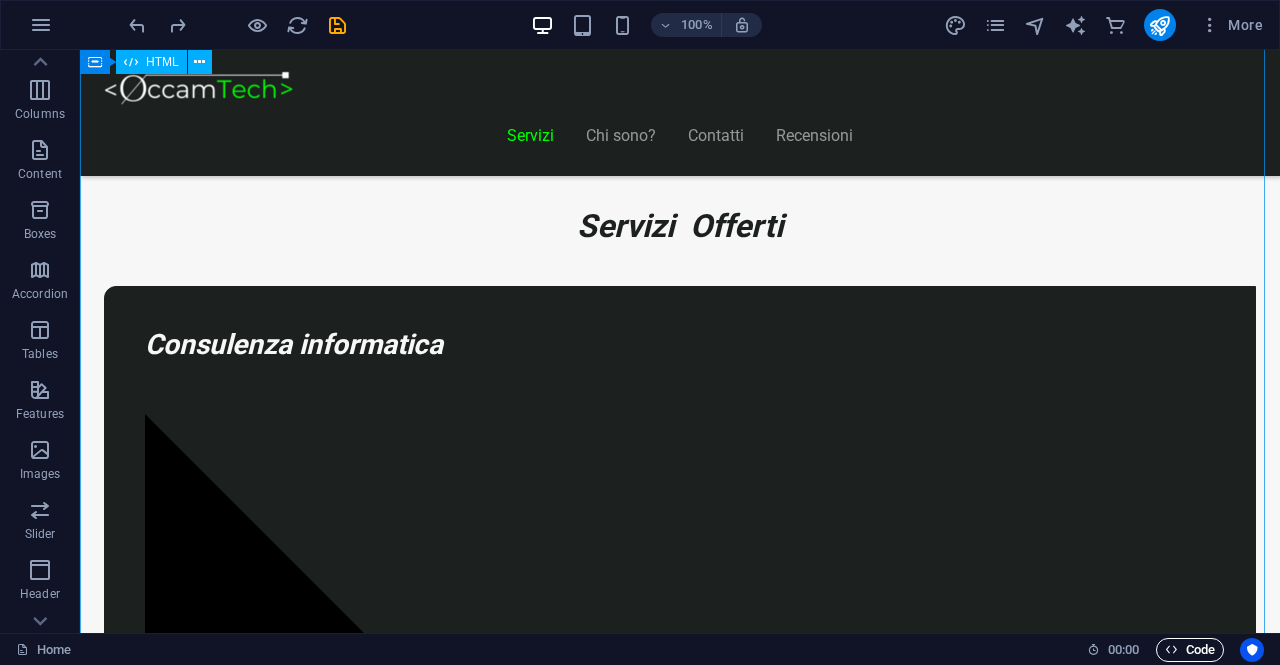 click on "Code" at bounding box center (1190, 650) 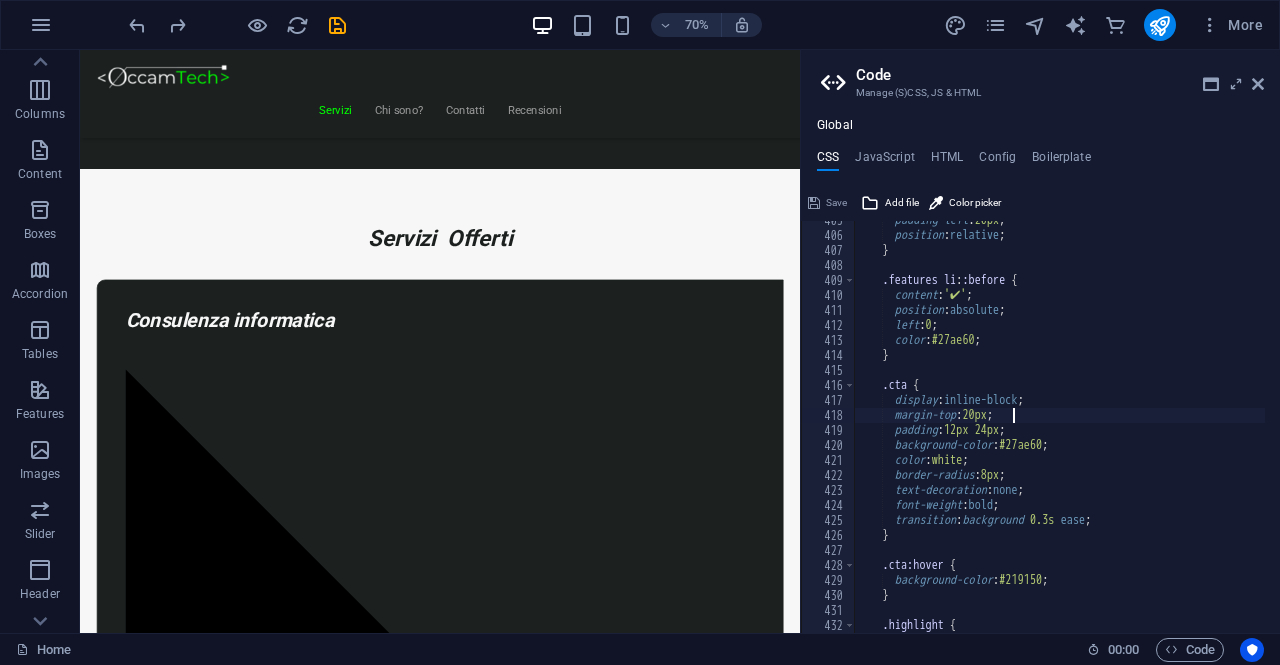 type on "}" 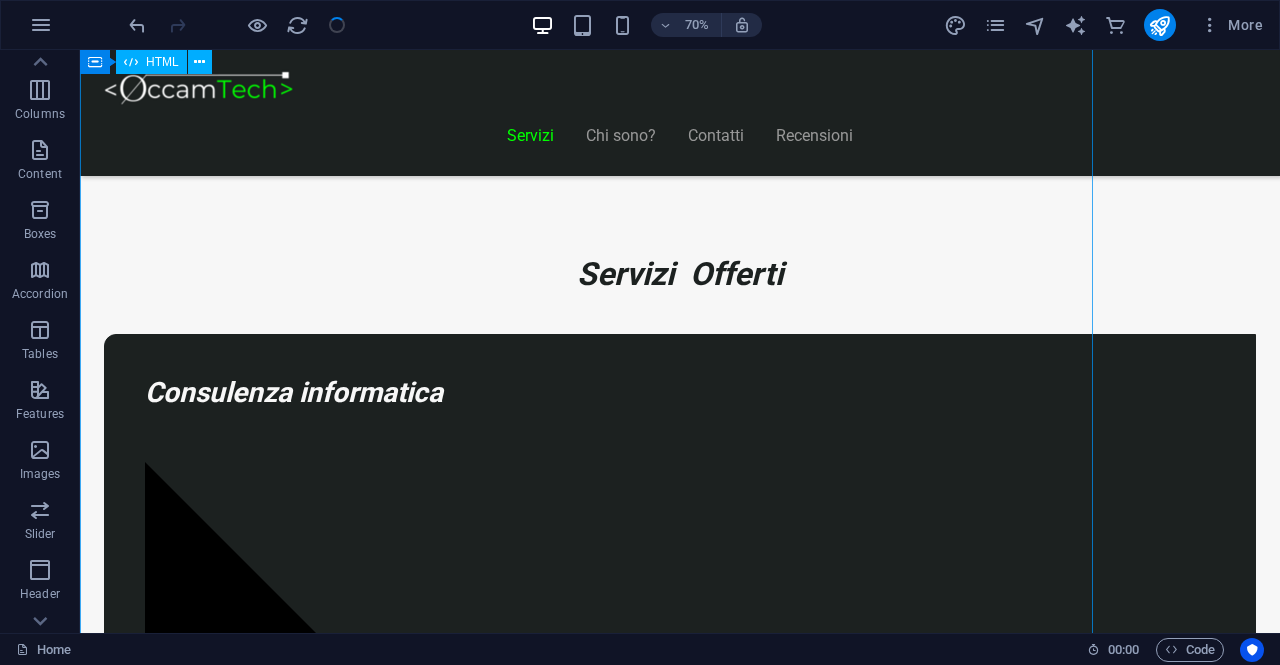 scroll, scrollTop: 1448, scrollLeft: 0, axis: vertical 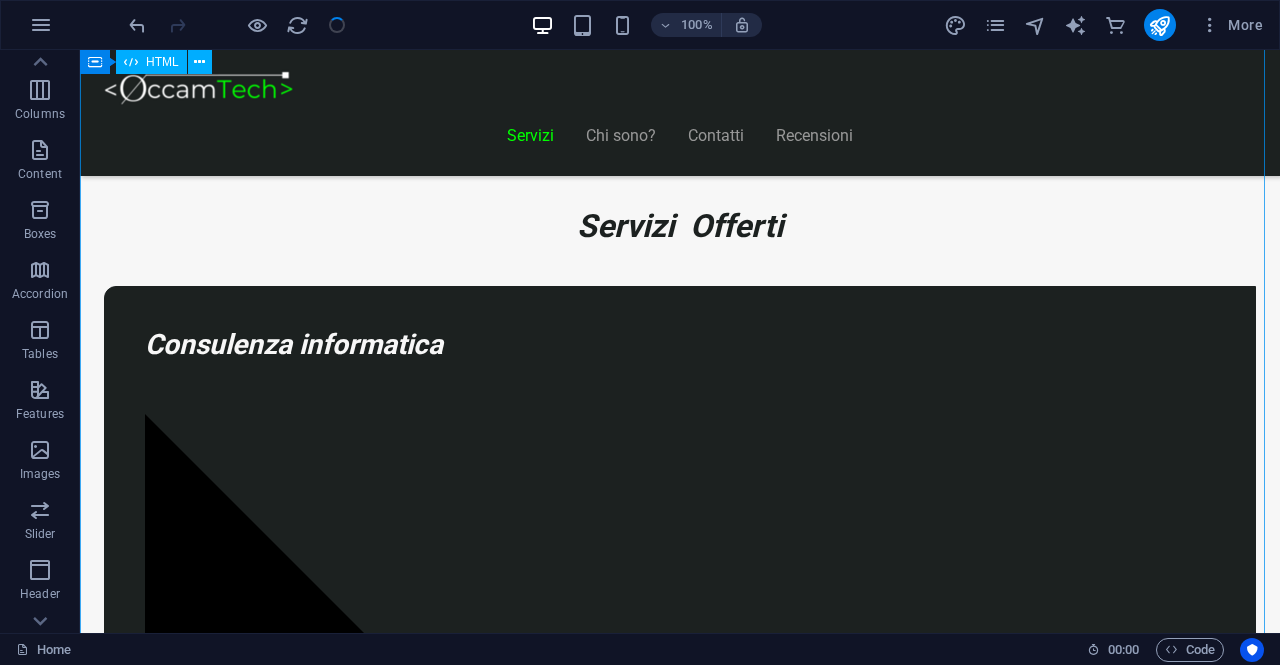 click on "<h1>Scegli il Piano più Adatto al Tuo Business</h1>     < div   class = "pricing-table" >      <!--  Piano 1  -->      < div   class = "plan" >         < h2 > Start Vetrina </ h2 >         < p   class = "price" > €300 </ p >         < ul   class = "features" >           < li > Home Page </ li >           < li > Chi Siamo </ li >           < li > Contatti </ li >           < li > Design responsive </ li >           < li > 6 mesi di assistenza inclusa </ li >         </ ul >         < a   href = "#"   class = "cta" > Inizia Ora </ a >       </ div >
<!--  Piano 2  -->       < div   class = "plan" >         < h2 > Shop Ready </ h2 >         < p   class = "price" > €500 </ p >         < ul   class = "features" >           < li > Shop online con Shopify </ li >           < li > Home, Prodotti, Checkout </ li >           < li > Configurazione pagamenti e spedizioni </ li >           < li > Design personalizzato e responsive </ li >           < li > 6 mesi di assistenza inclusa </ li >         </ ul >         < a   href = "#"   class = "cta" > Scopri di più </ a >       </ div >
<!--  Piano 3  -->       < div   class = "plan" >         < h2 > Custom Pro </ h2 >         < p   class = "price" > Su Richiesta </ p >         < ul   class = "features" >           < li > Analisi personalizzata del progetto </ li >           < li > Sviluppo su misura </ li >           < li > Integrazioni avanzate </ li >           < li > Preventivo su appuntamento </ li >           < li > Consulenza dedicata </ li >         </ ul >         < a   href = "#"   class = "cta" > Contattaci </ a >       </ div >" at bounding box center [680, 8271] 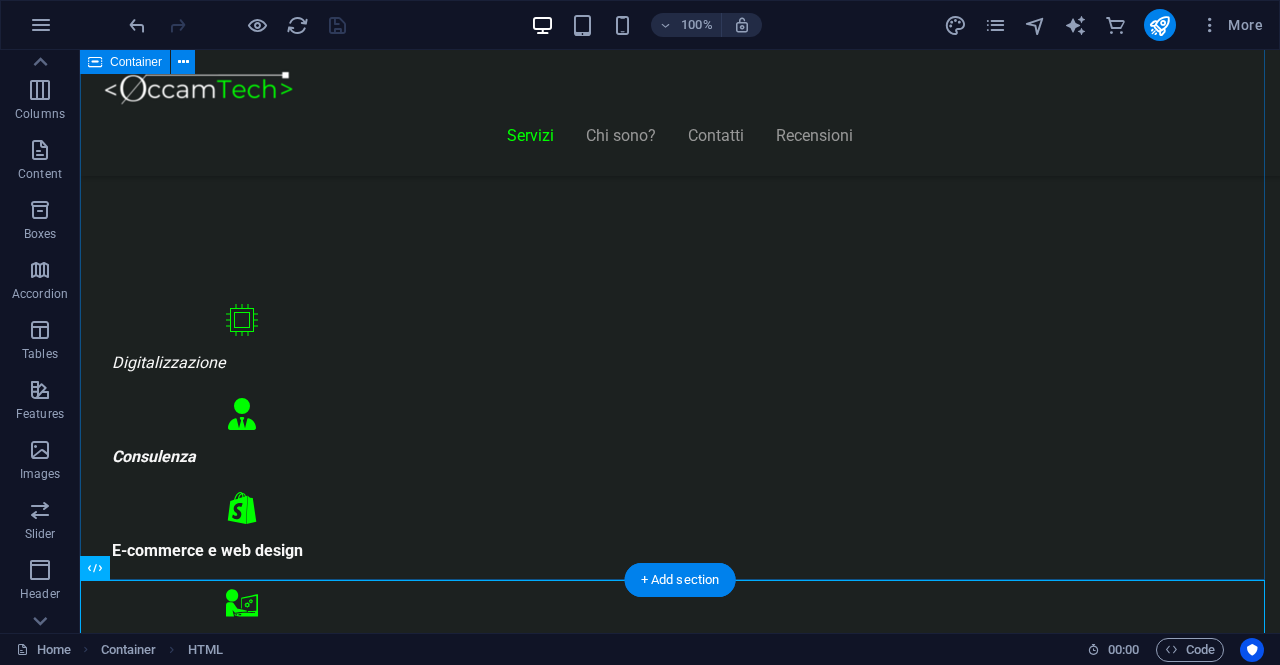 scroll, scrollTop: 848, scrollLeft: 0, axis: vertical 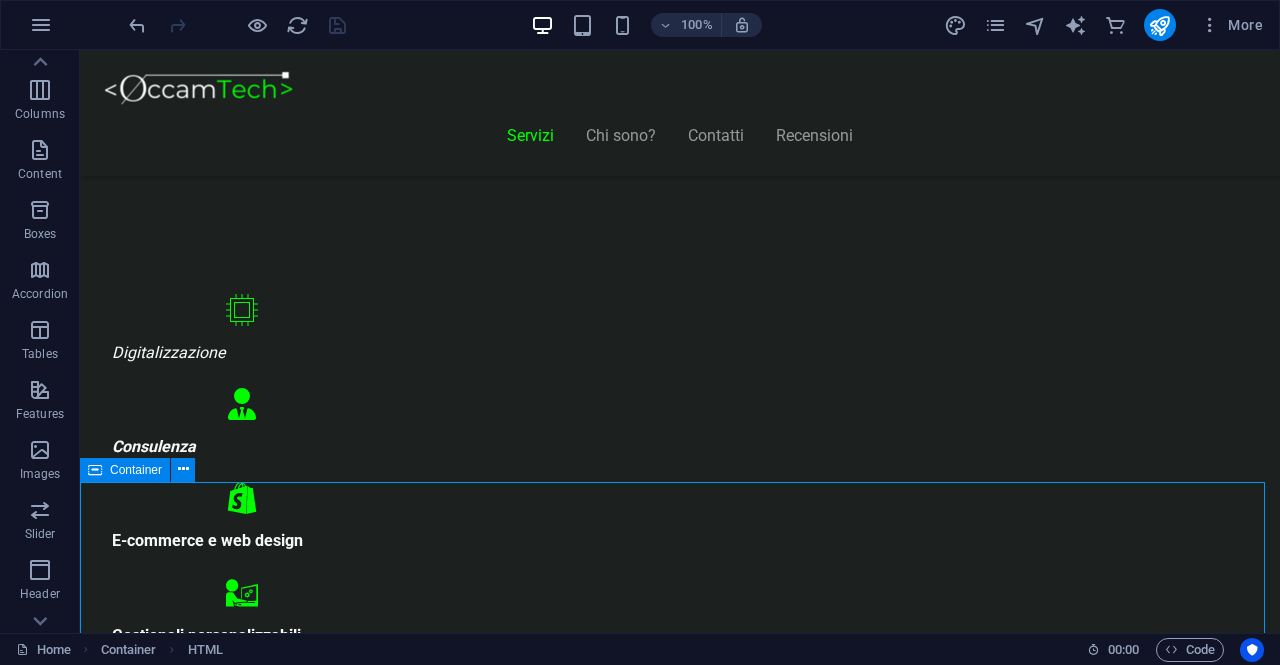 click at bounding box center (95, 470) 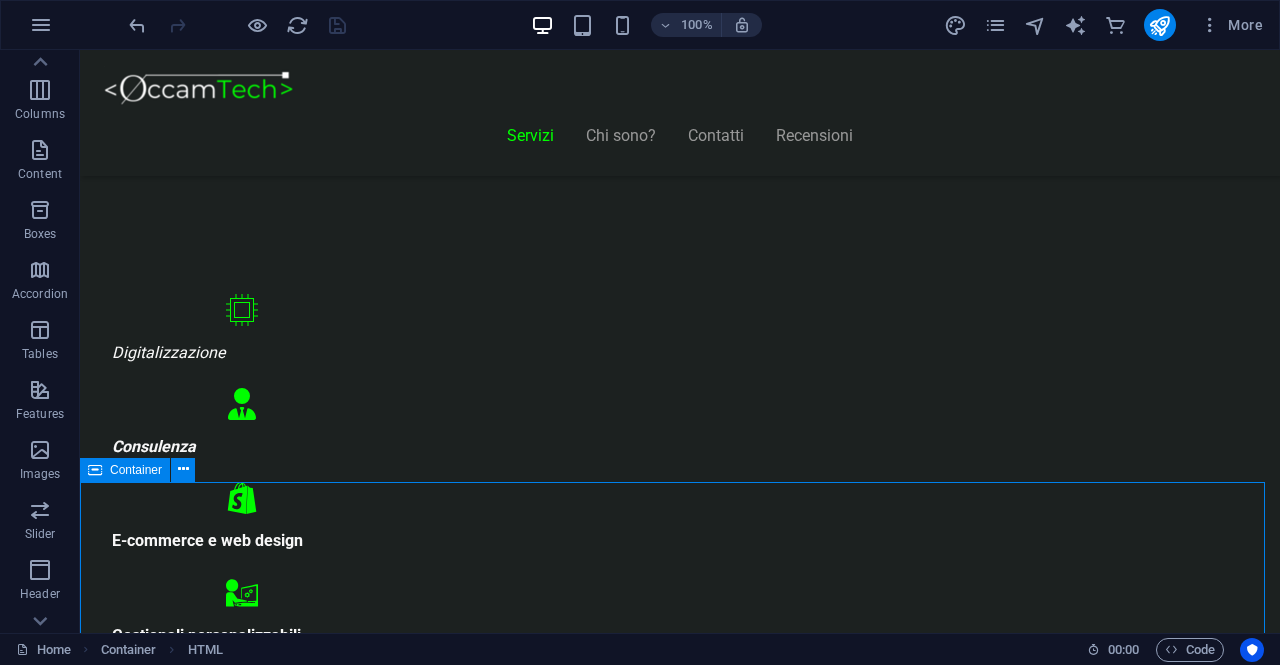 click at bounding box center (95, 470) 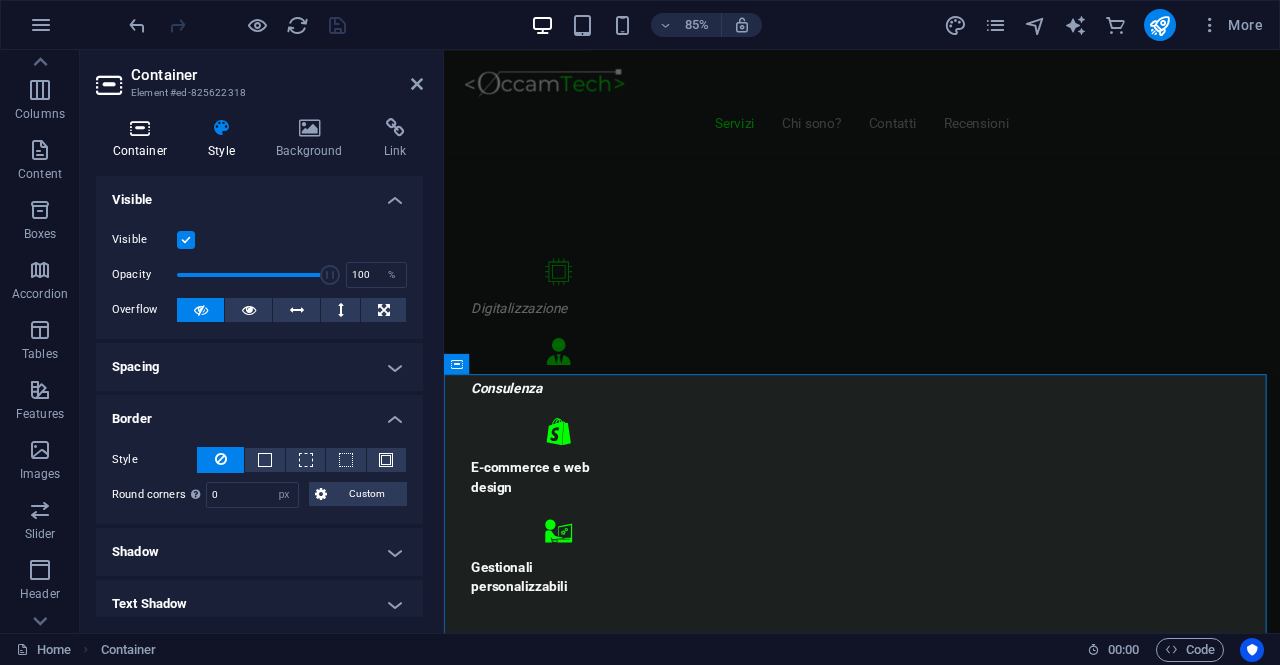 click at bounding box center (140, 128) 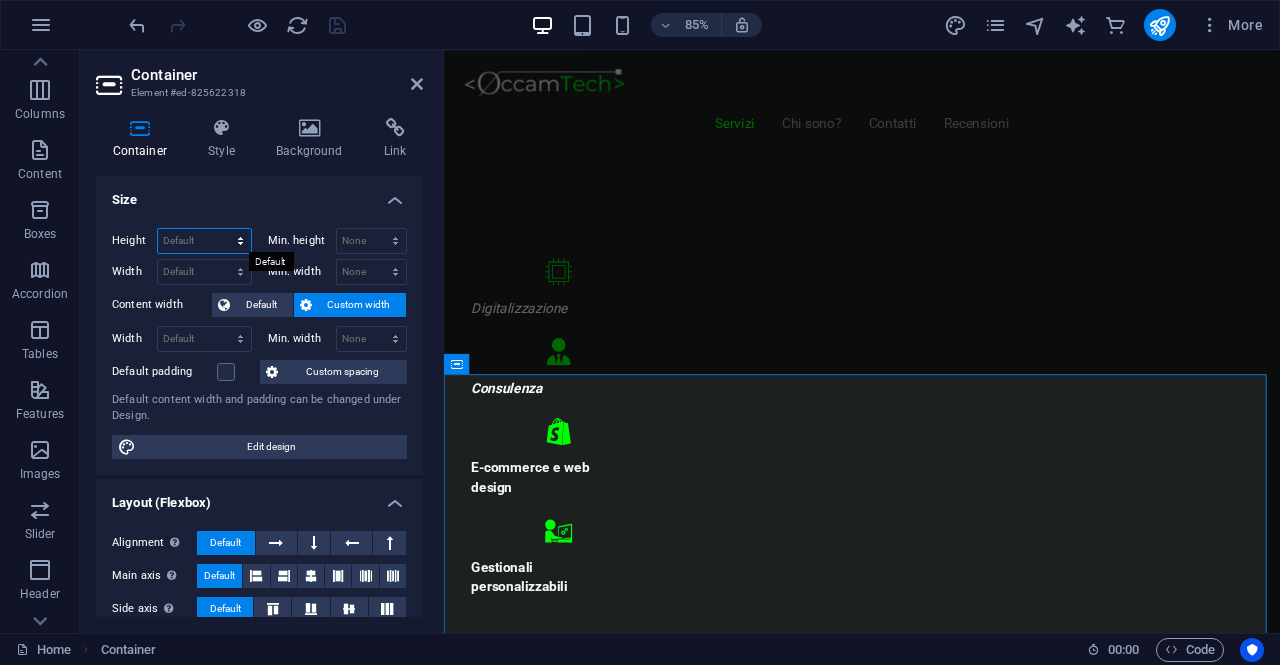click on "Default px rem % vh vw" at bounding box center [204, 241] 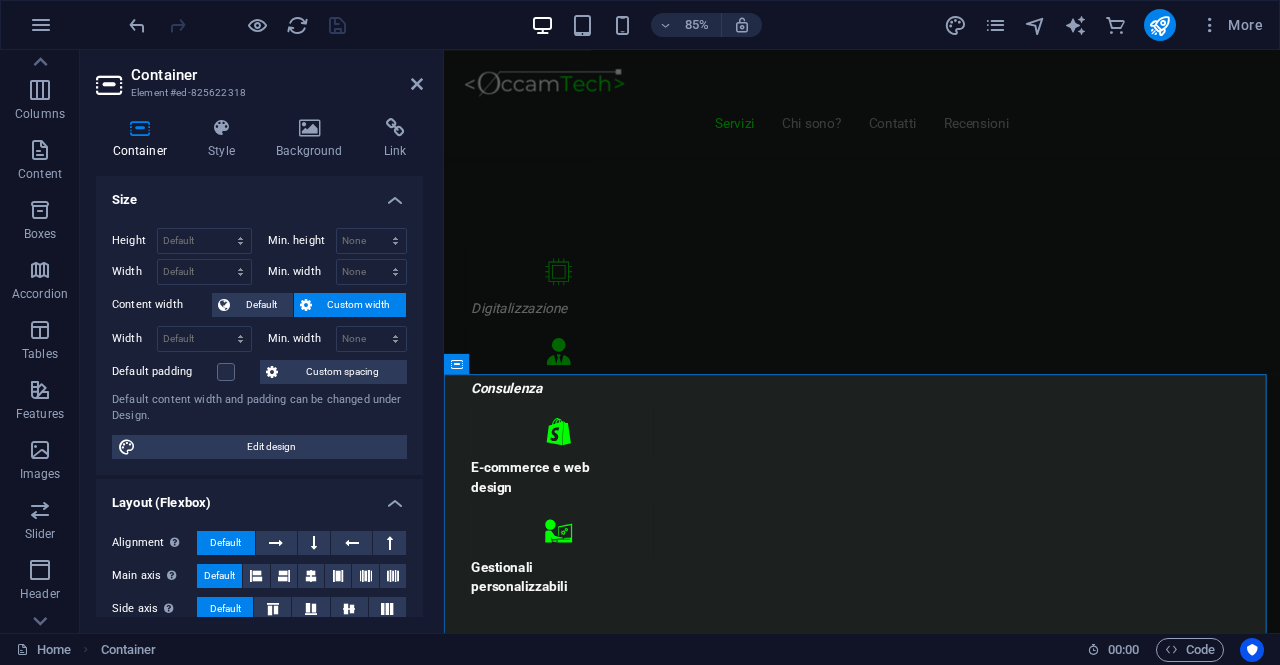 click on "Size" at bounding box center (259, 194) 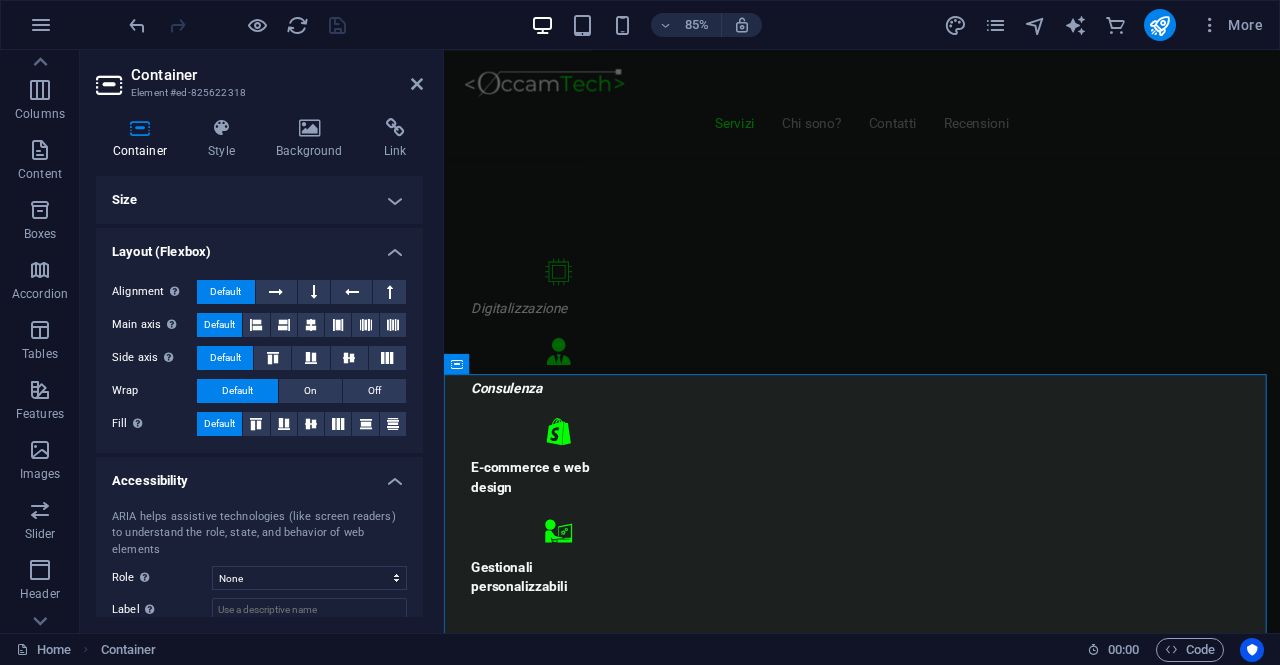 click on "Size" at bounding box center [259, 200] 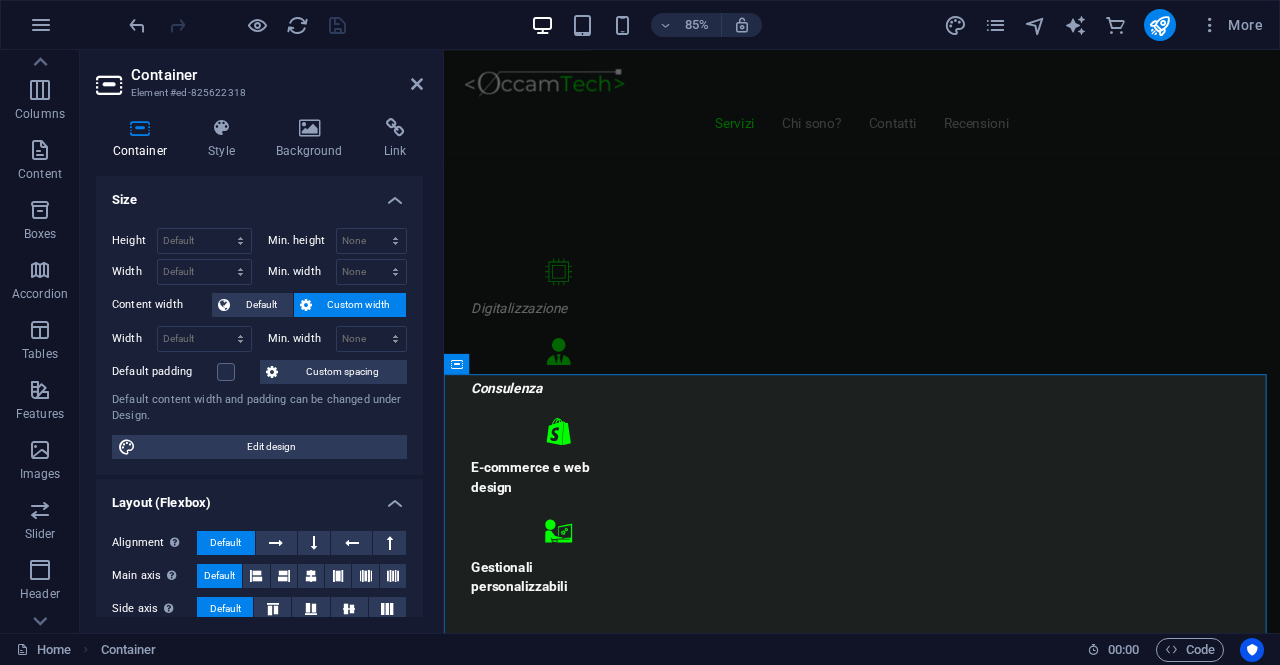 click on "Size" at bounding box center (259, 194) 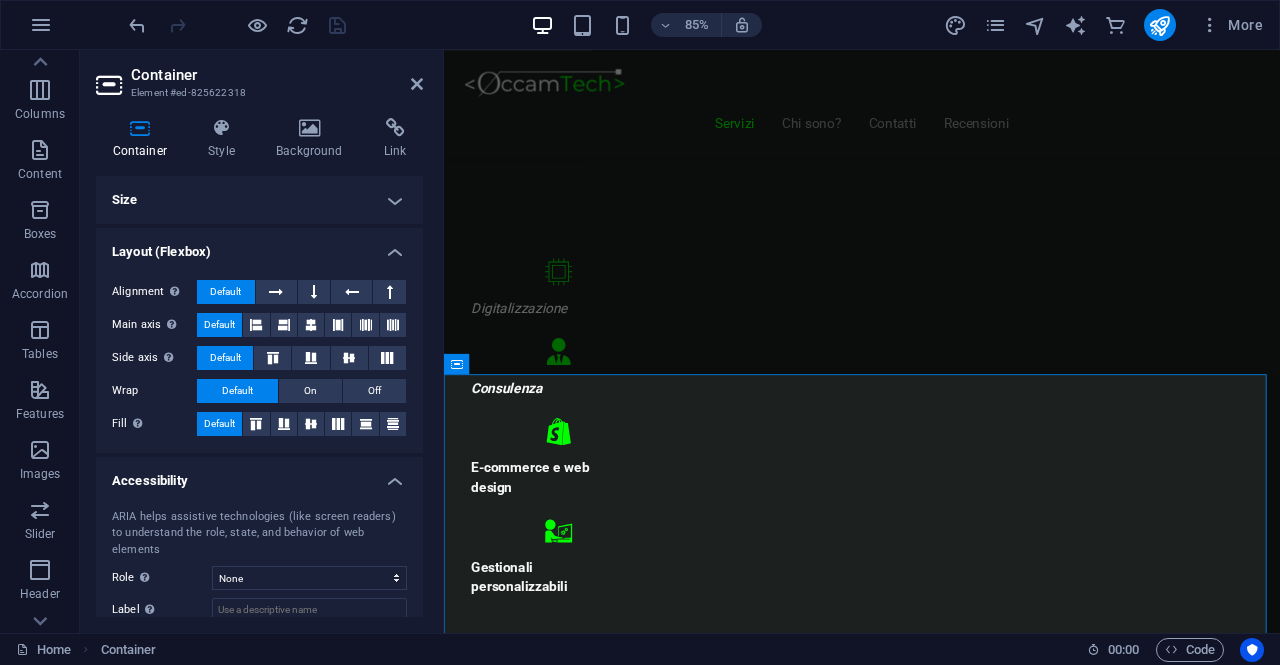 click on "Size" at bounding box center (259, 200) 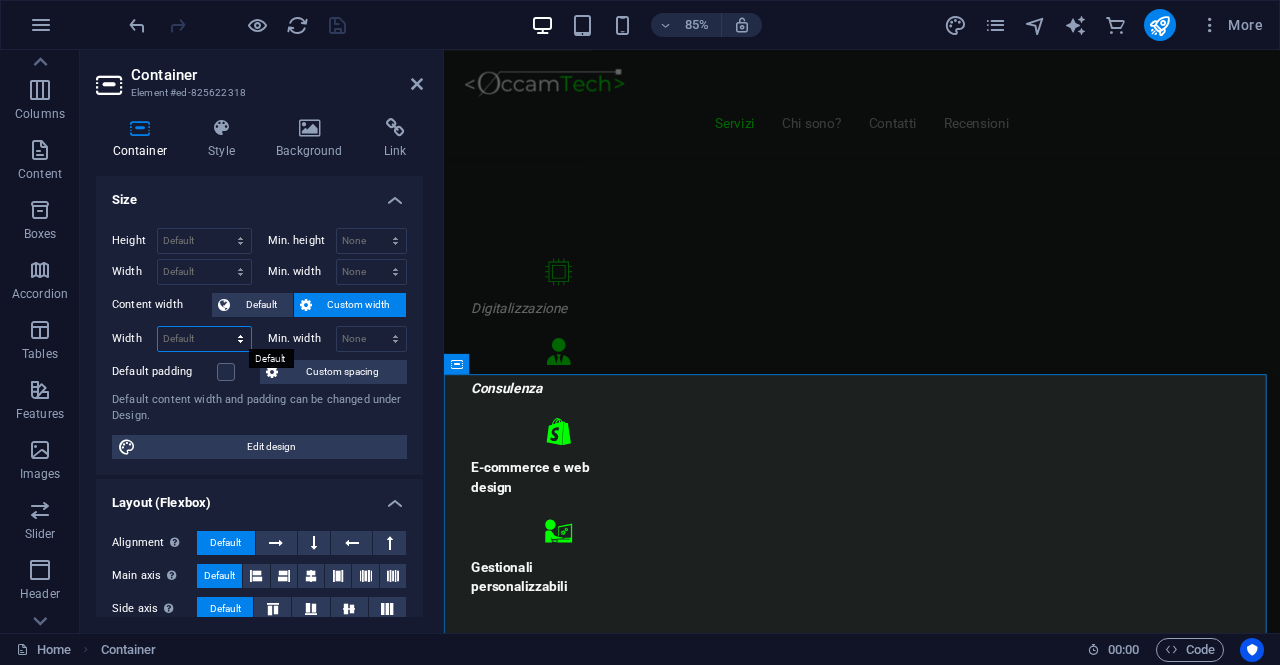 click on "Default px rem % em vh vw" at bounding box center (204, 339) 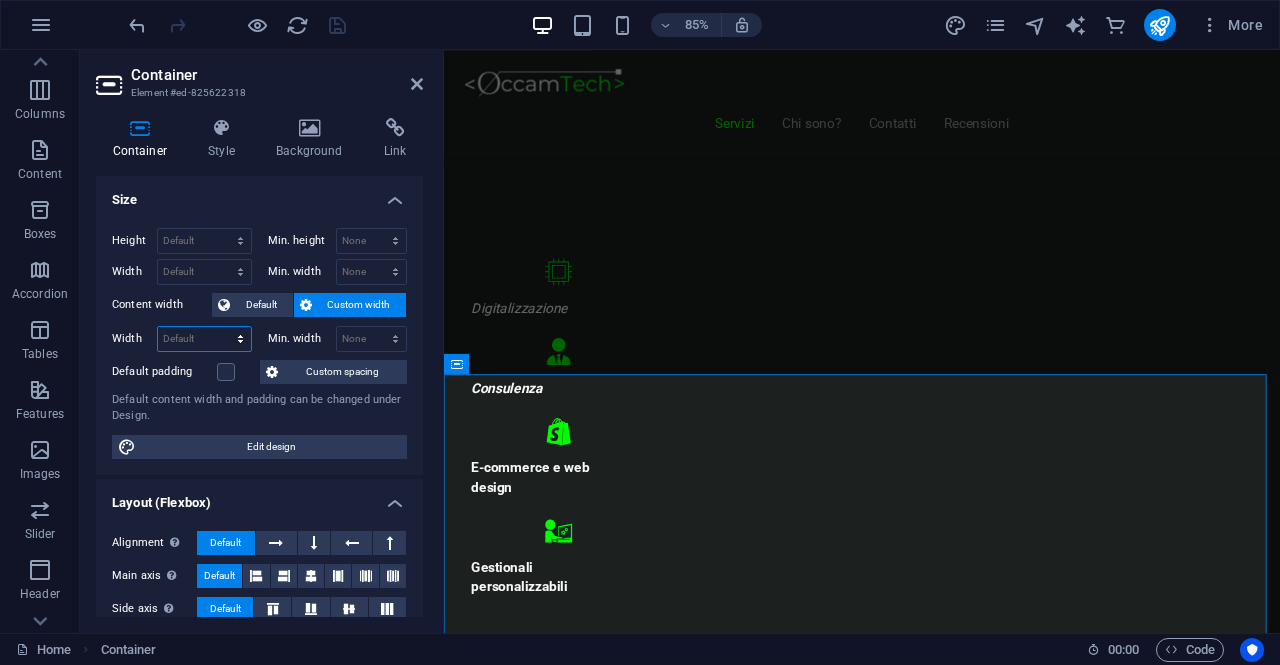 select on "px" 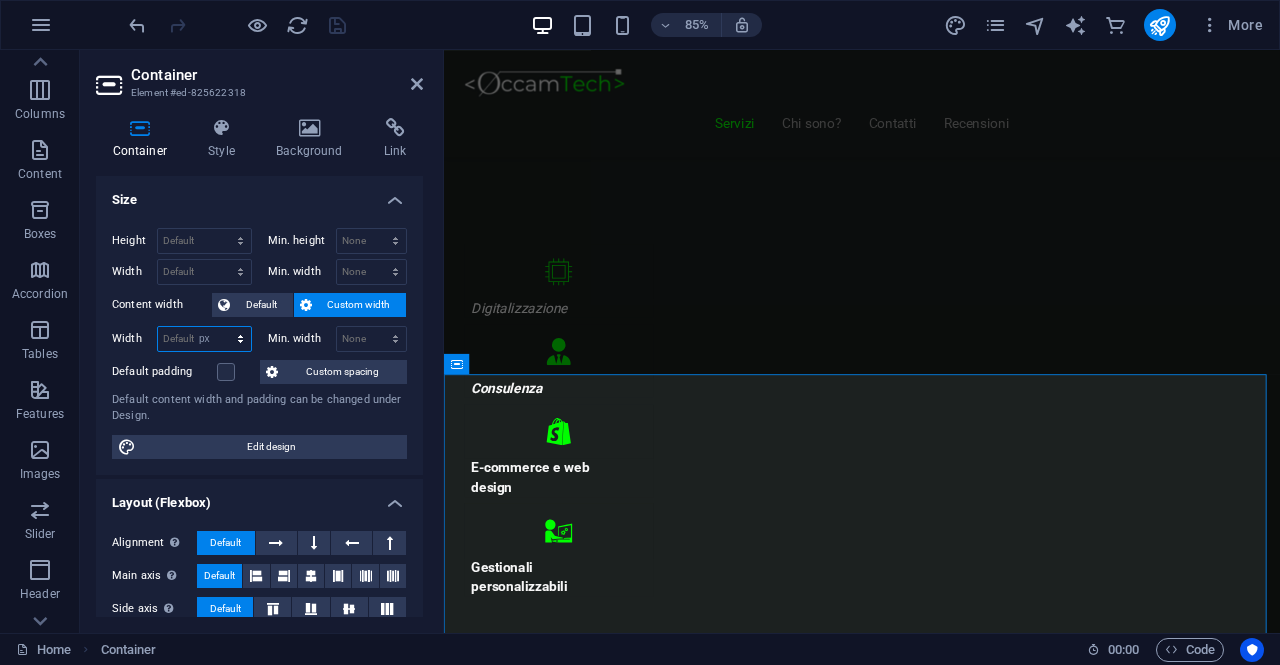 click on "Default px rem % em vh vw" at bounding box center [204, 339] 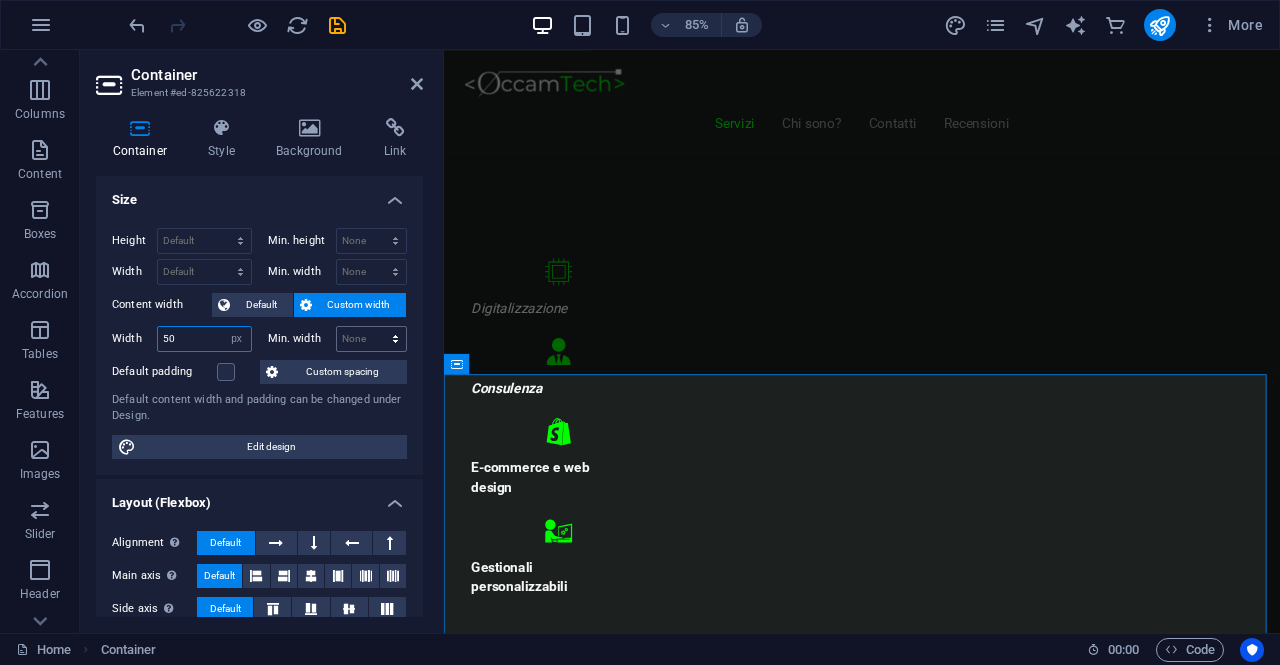 type on "5" 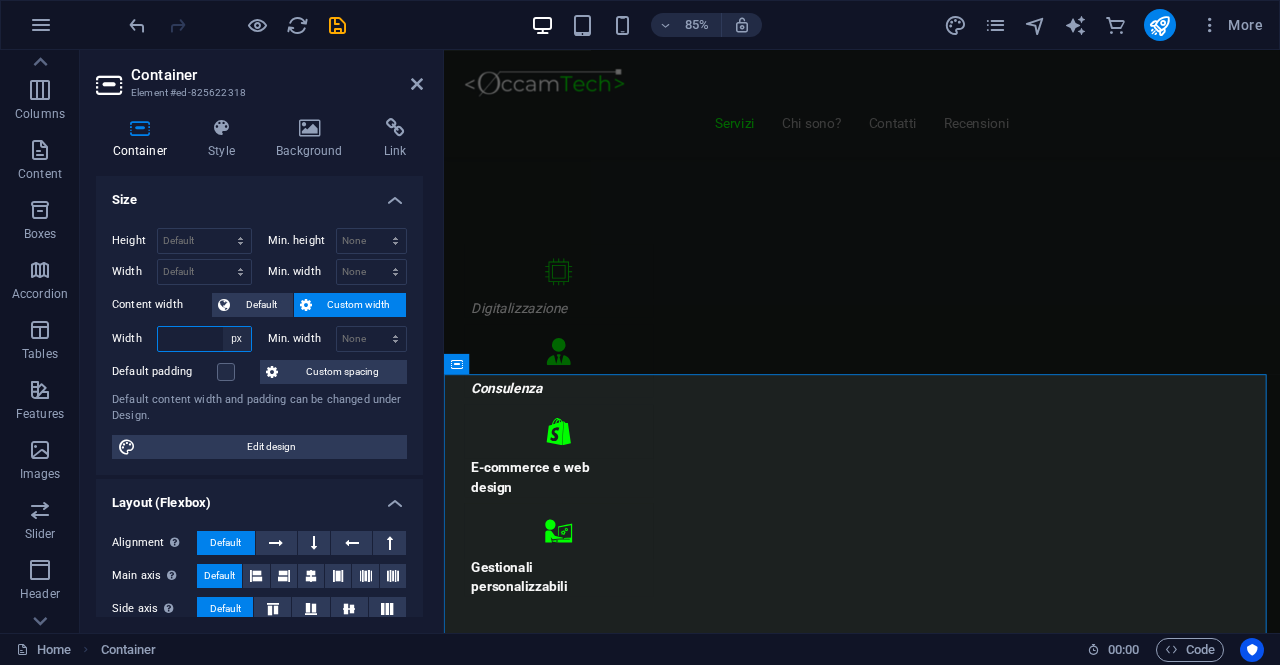type 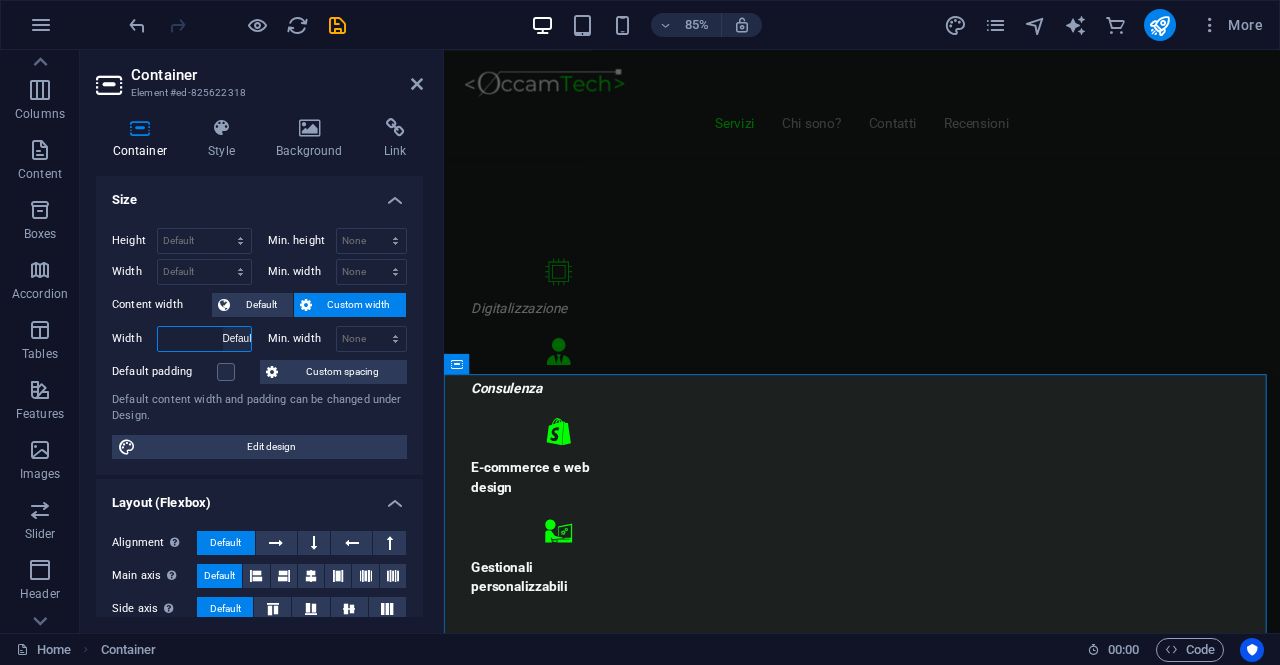 click on "Default px rem % em vh vw" at bounding box center [237, 339] 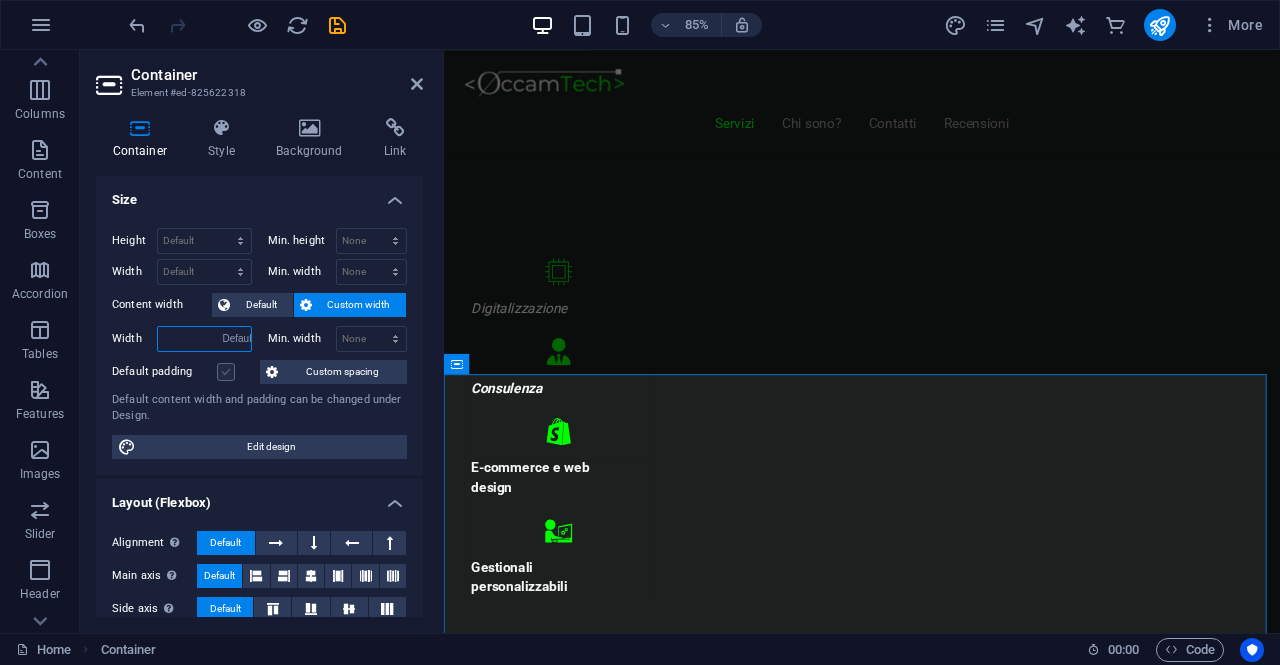 select on "DISABLED_OPTION_VALUE" 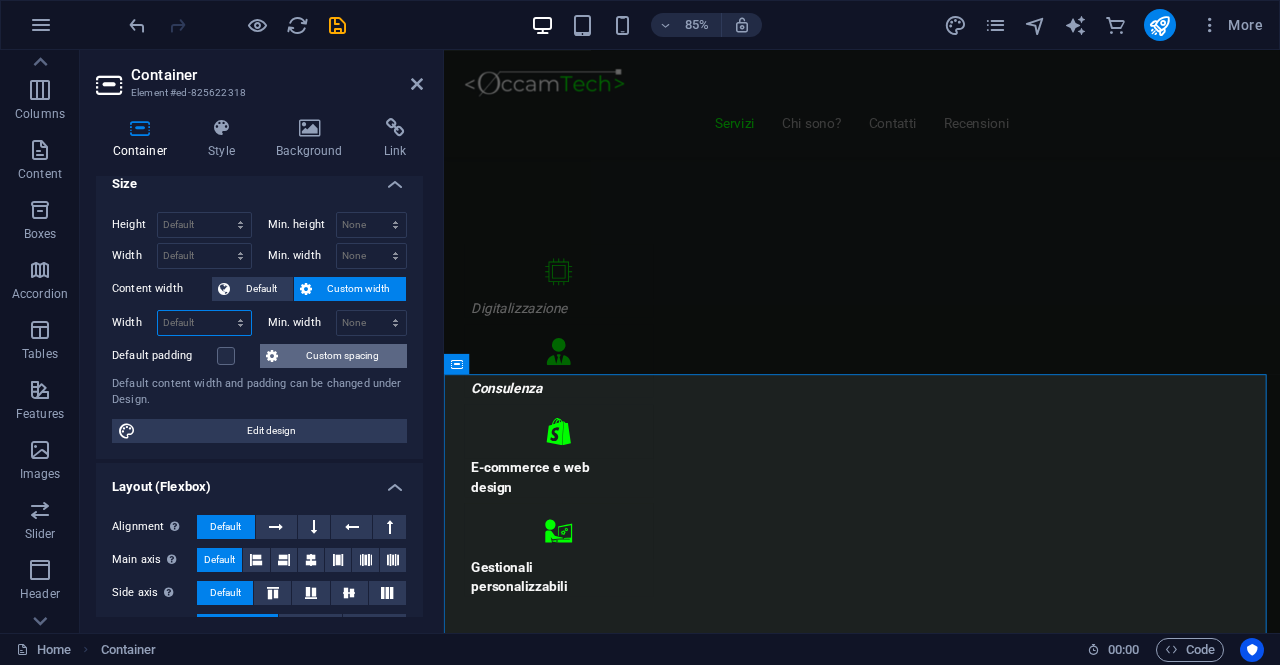 scroll, scrollTop: 0, scrollLeft: 0, axis: both 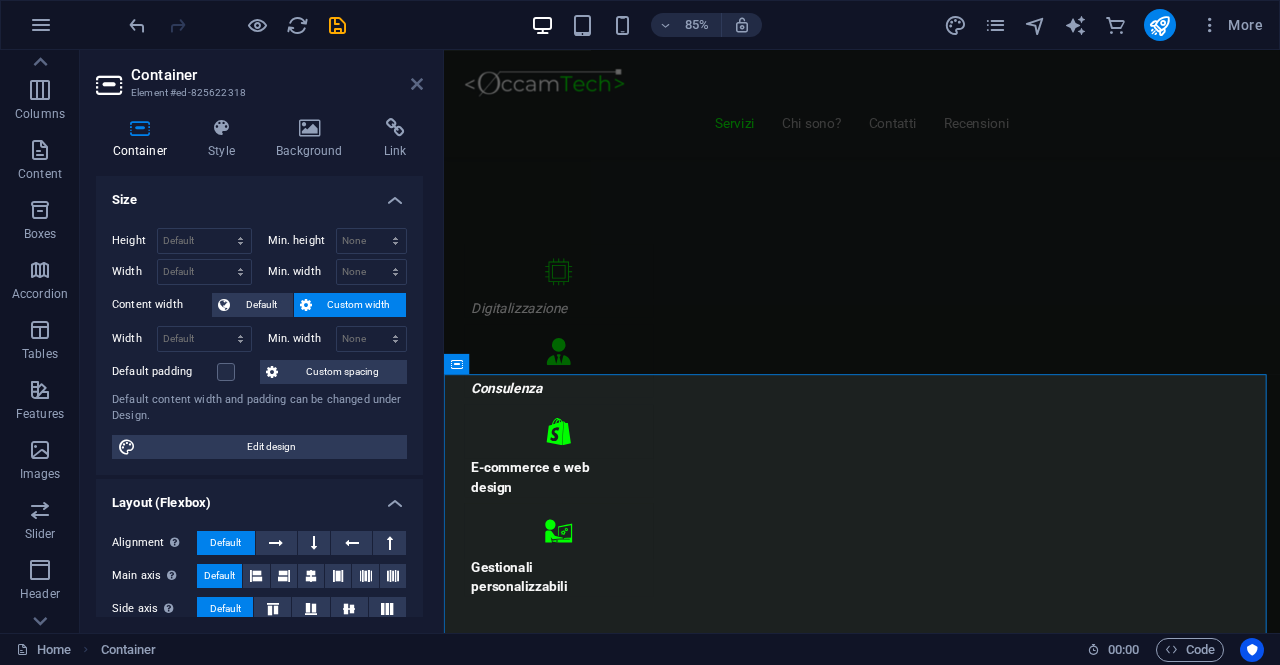 click at bounding box center (417, 84) 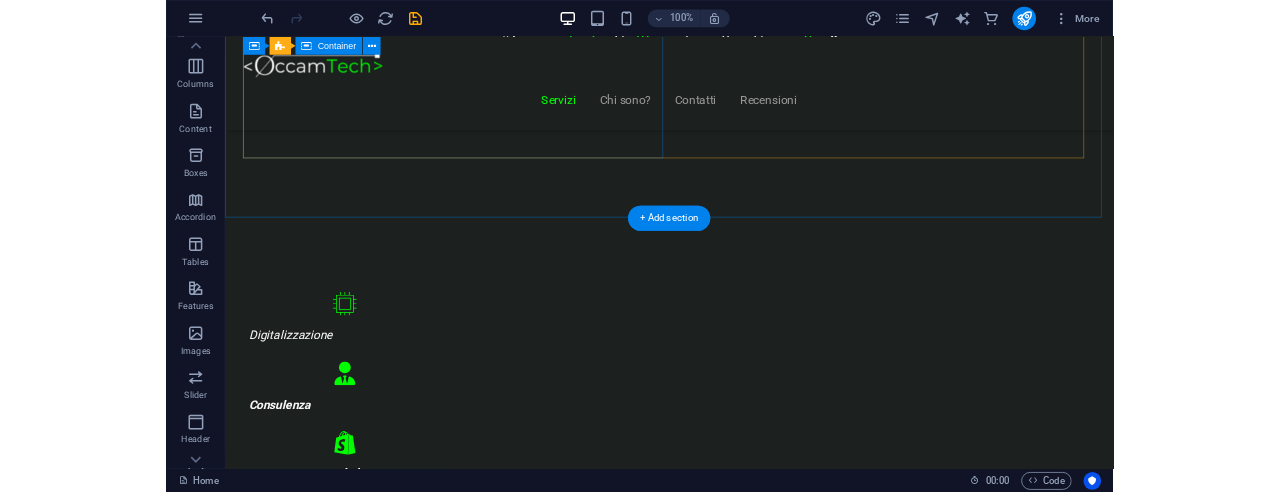 scroll, scrollTop: 1048, scrollLeft: 0, axis: vertical 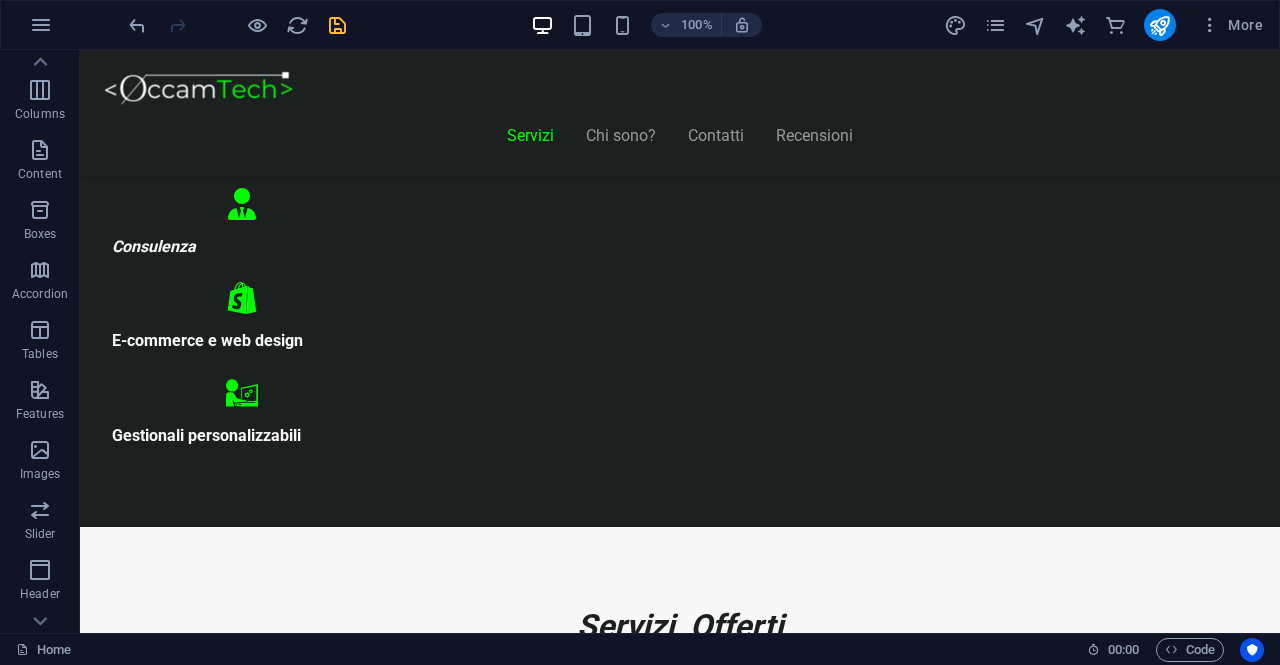 click at bounding box center (337, 25) 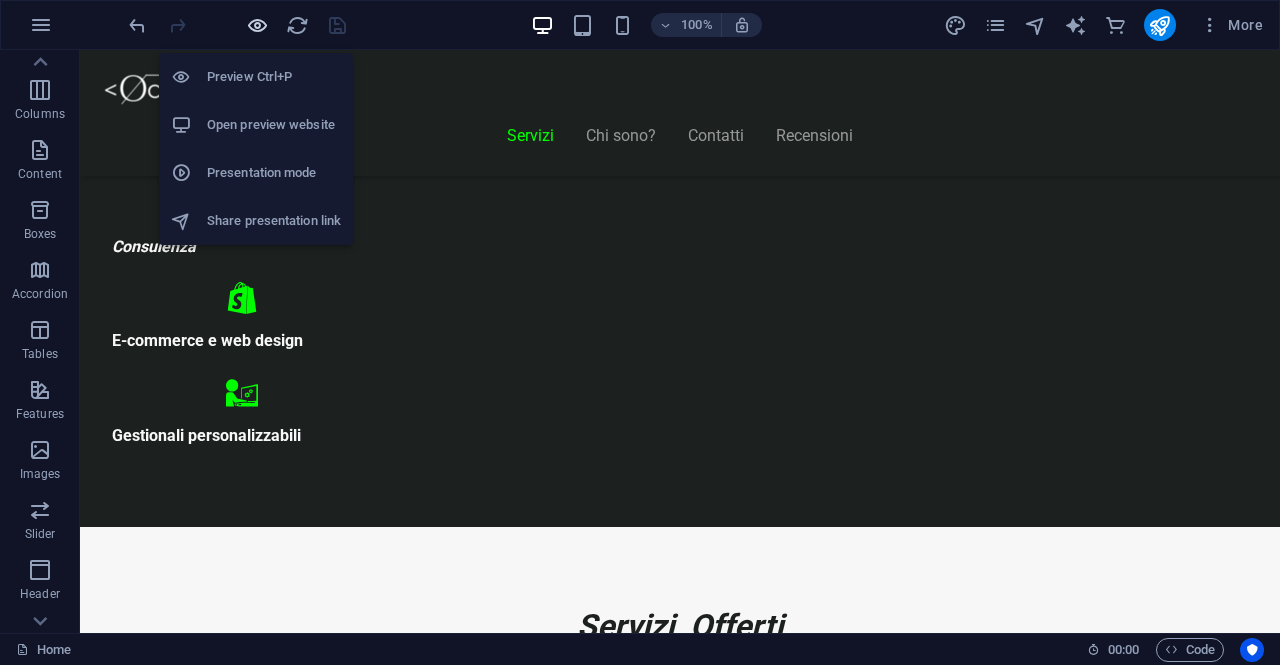 click at bounding box center (257, 25) 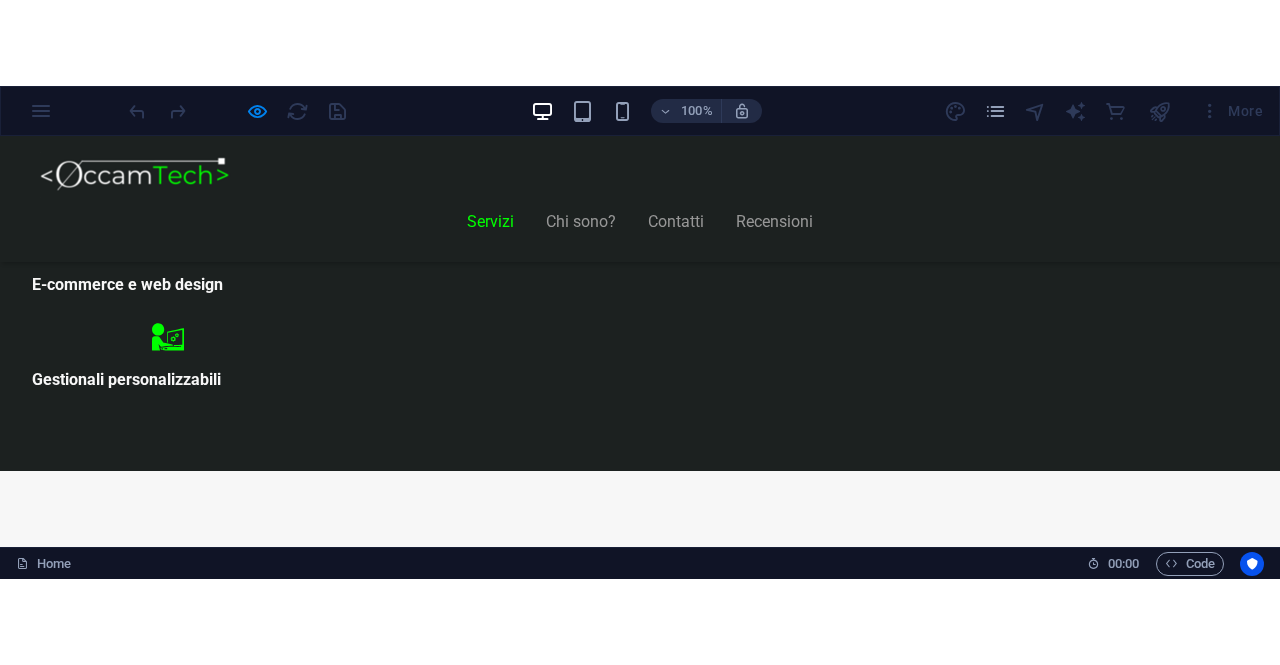 scroll, scrollTop: 1148, scrollLeft: 0, axis: vertical 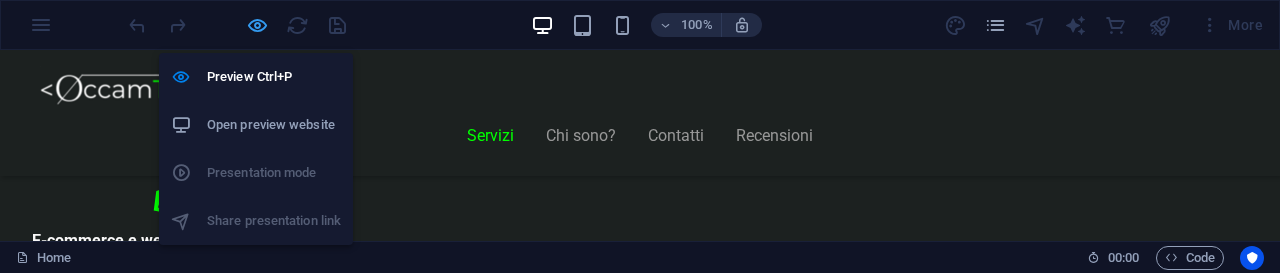 click at bounding box center [257, 25] 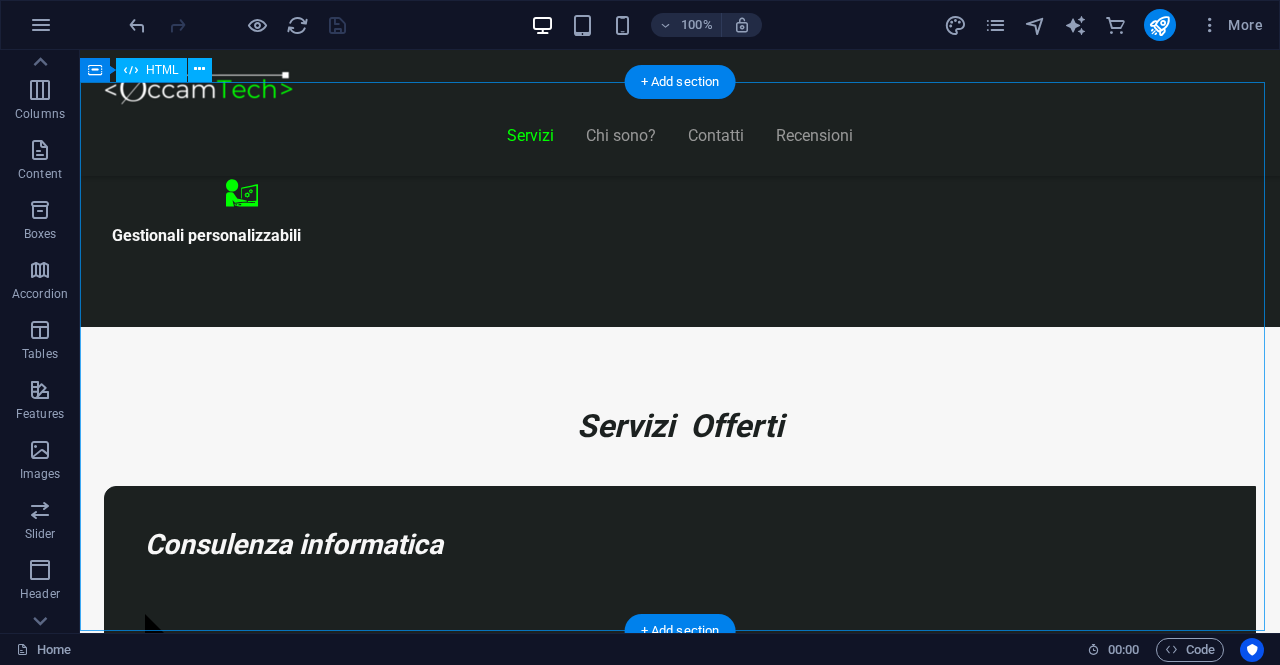 scroll, scrollTop: 1048, scrollLeft: 0, axis: vertical 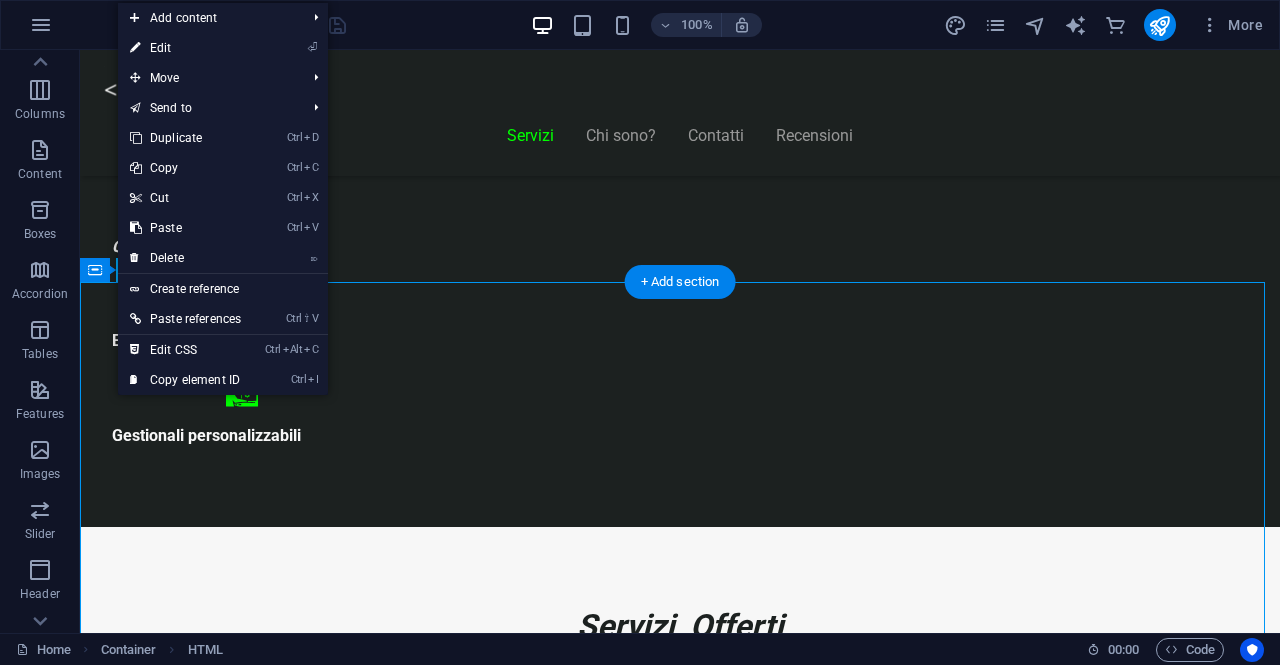 click on "<h1>Scegli il Piano più Adatto al Tuo Business</h1>     < div   class = "pricing-table" >      <!--  Piano 1  -->      < div   class = "plan" >         < h2 > Start Vetrina </ h2 >         < p   class = "price" > €300 </ p >         < ul   class = "features" >           < li > Home Page </ li >           < li > Chi Siamo </ li >           < li > Contatti </ li >           < li > Design responsive </ li >           < li > 6 mesi di assistenza inclusa </ li >         </ ul >         < a   href = "#"   class = "cta" > Inizia Ora </ a >       </ div >
<!--  Piano 2  -->       < div   class = "plan" >         < h2 > Shop Ready </ h2 >         < p   class = "price" > €500 </ p >         < ul   class = "features" >           < li > Shop online con Shopify </ li >           < li > Home, Prodotti, Checkout </ li >           < li > Configurazione pagamenti e spedizioni </ li >           < li > Design personalizzato e responsive </ li >           < li > 6 mesi di assistenza inclusa </ li >         </ ul >         < a   href = "#"   class = "cta" > Scopri di più </ a >       </ div >
<!--  Piano 3  -->       < div   class = "plan" >         < h2 > Custom Pro </ h2 >         < p   class = "price" > Su Richiesta </ p >         < ul   class = "features" >           < li > Analisi personalizzata del progetto </ li >           < li > Sviluppo su misura </ li >           < li > Integrazioni avanzate </ li >           < li > Preventivo su appuntamento </ li >           < li > Consulenza dedicata </ li >         </ ul >         < a   href = "#"   class = "cta" > Contattaci </ a >       </ div >" at bounding box center [680, 8479] 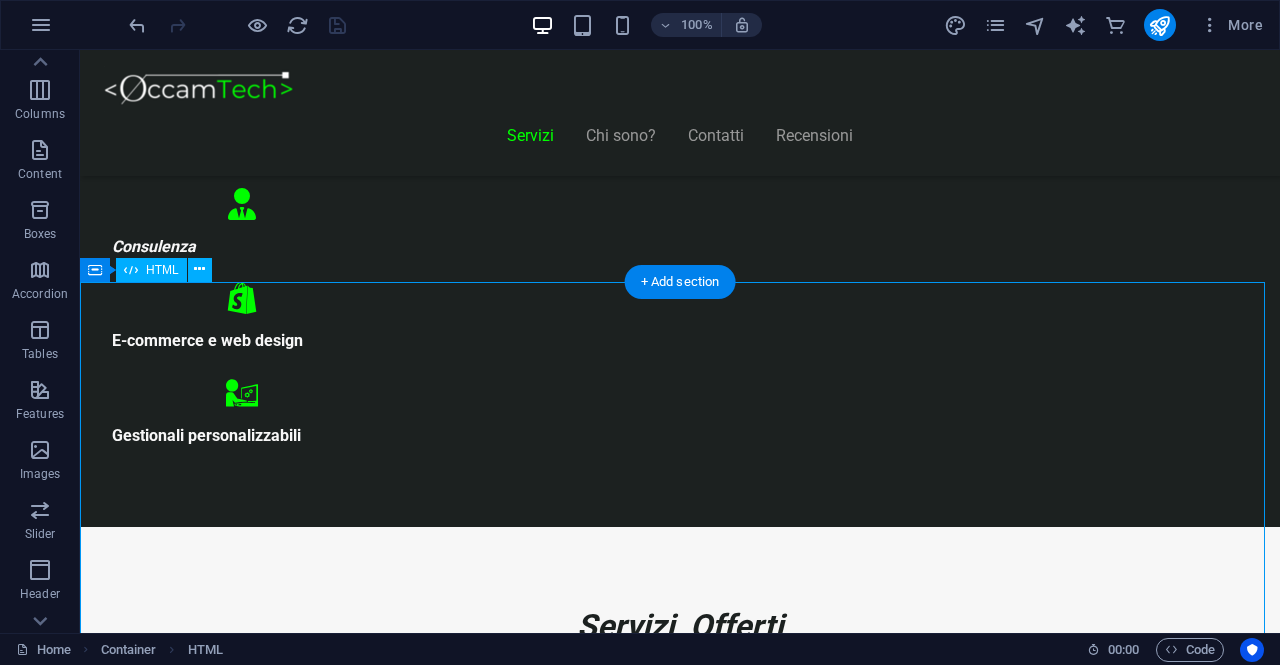 click on "<h1>Scegli il Piano più Adatto al Tuo Business</h1>     < div   class = "pricing-table" >      <!--  Piano 1  -->      < div   class = "plan" >         < h2 > Start Vetrina </ h2 >         < p   class = "price" > €300 </ p >         < ul   class = "features" >           < li > Home Page </ li >           < li > Chi Siamo </ li >           < li > Contatti </ li >           < li > Design responsive </ li >           < li > 6 mesi di assistenza inclusa </ li >         </ ul >         < a   href = "#"   class = "cta" > Inizia Ora </ a >       </ div >
<!--  Piano 2  -->       < div   class = "plan" >         < h2 > Shop Ready </ h2 >         < p   class = "price" > €500 </ p >         < ul   class = "features" >           < li > Shop online con Shopify </ li >           < li > Home, Prodotti, Checkout </ li >           < li > Configurazione pagamenti e spedizioni </ li >           < li > Design personalizzato e responsive </ li >           < li > 6 mesi di assistenza inclusa </ li >         </ ul >         < a   href = "#"   class = "cta" > Scopri di più </ a >       </ div >
<!--  Piano 3  -->       < div   class = "plan" >         < h2 > Custom Pro </ h2 >         < p   class = "price" > Su Richiesta </ p >         < ul   class = "features" >           < li > Analisi personalizzata del progetto </ li >           < li > Sviluppo su misura </ li >           < li > Integrazioni avanzate </ li >           < li > Preventivo su appuntamento </ li >           < li > Consulenza dedicata </ li >         </ ul >         < a   href = "#"   class = "cta" > Contattaci </ a >       </ div >" at bounding box center (680, 8479) 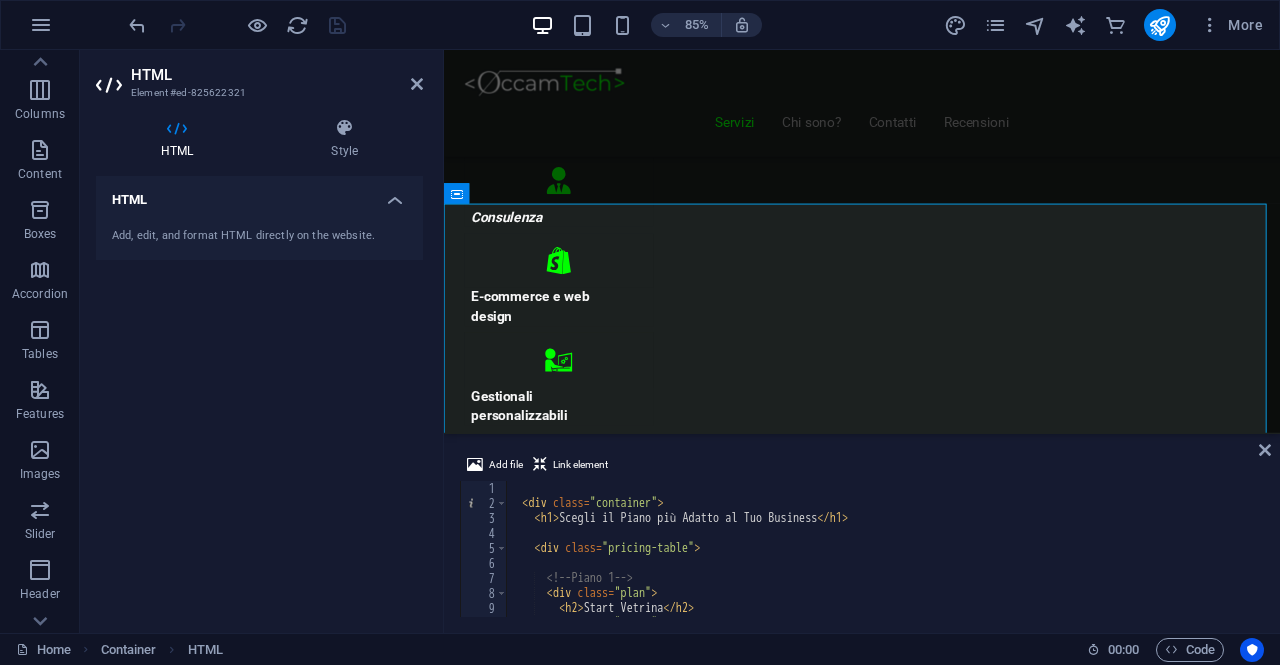 click on "< h1 > Scegli il Piano più Adatto al Tuo Business </ h1 >          < div   class = "pricing-table" >         <!--  Piano 1  -->         < div   class = "plan" >           < h2 > Start Vetrina </ h2 >           < p   class = "price" > €300 </ p >           < ul   class = "features" >" at bounding box center [883, 564] 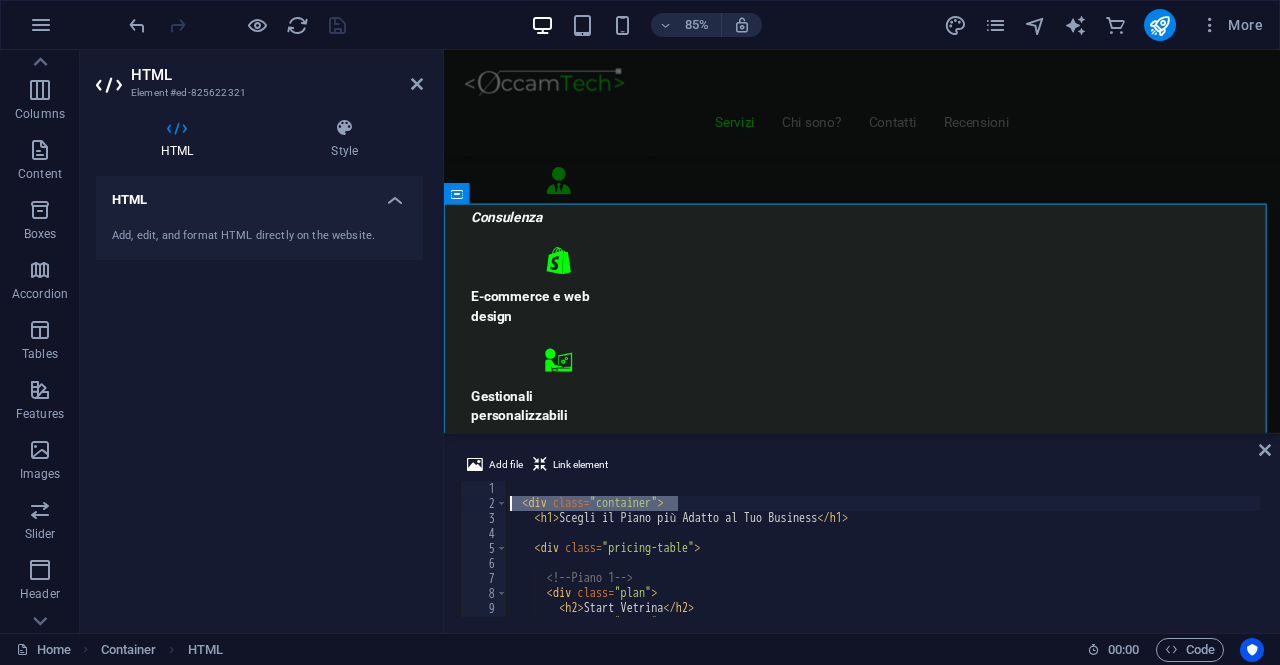 drag, startPoint x: 688, startPoint y: 499, endPoint x: 490, endPoint y: 503, distance: 198.0404 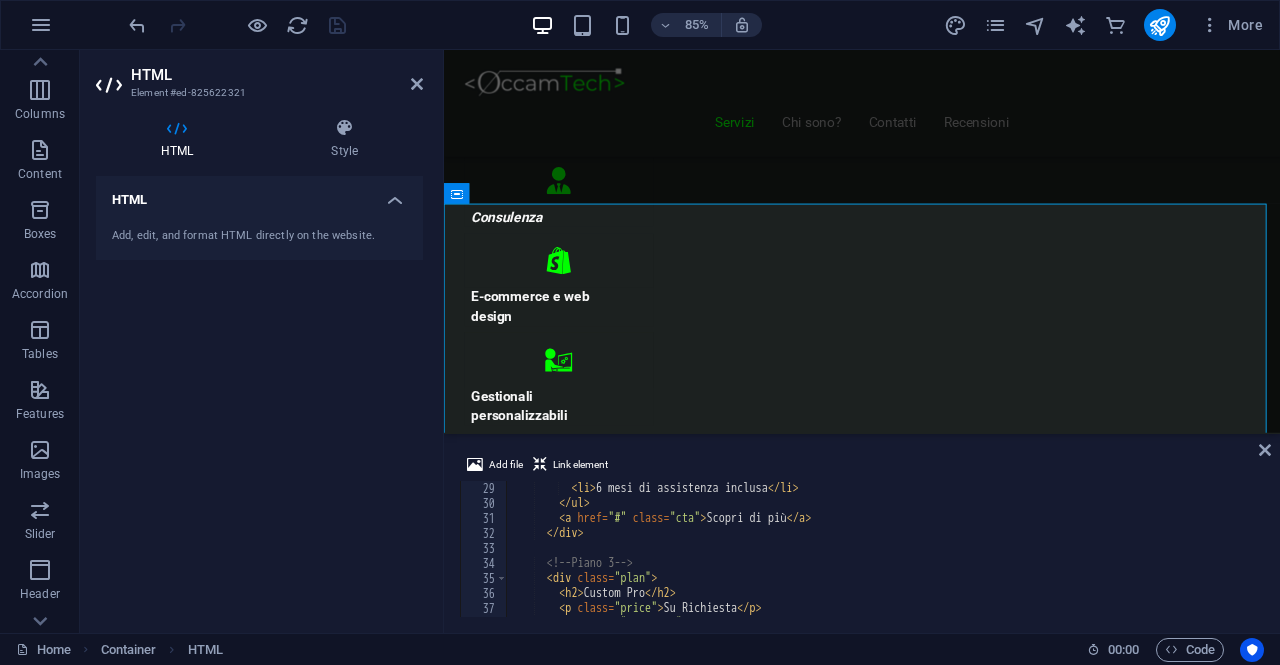 scroll, scrollTop: 599, scrollLeft: 0, axis: vertical 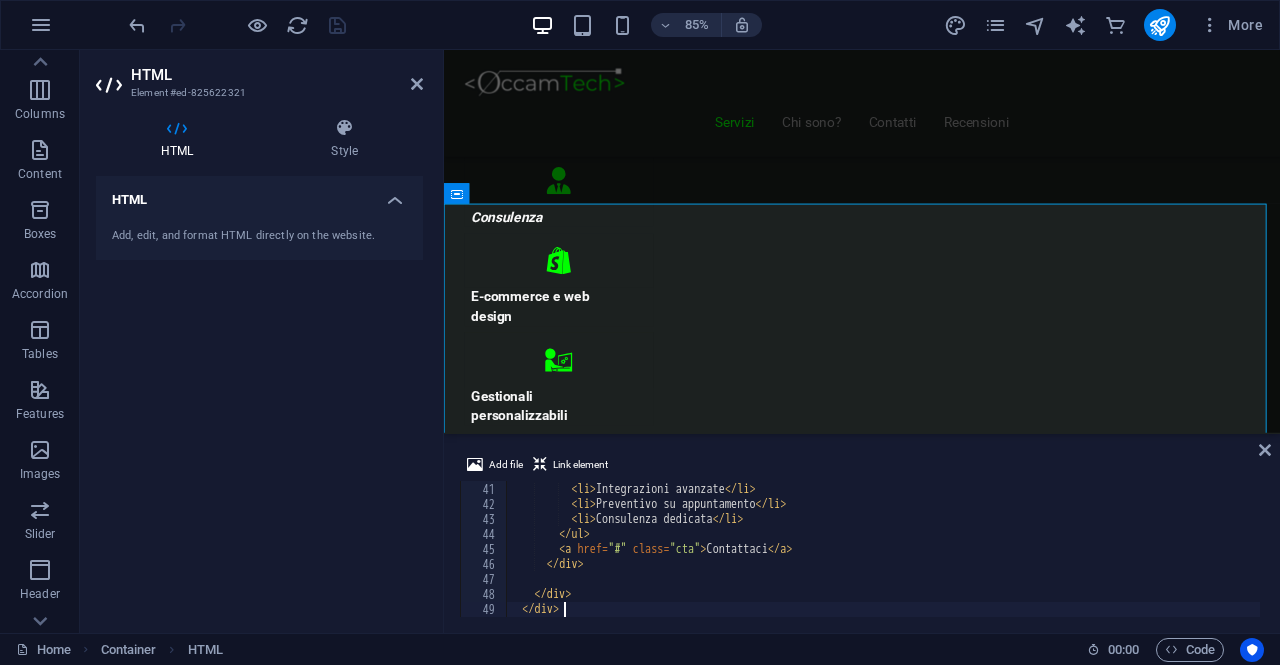 drag, startPoint x: 614, startPoint y: 608, endPoint x: 438, endPoint y: 592, distance: 176.72577 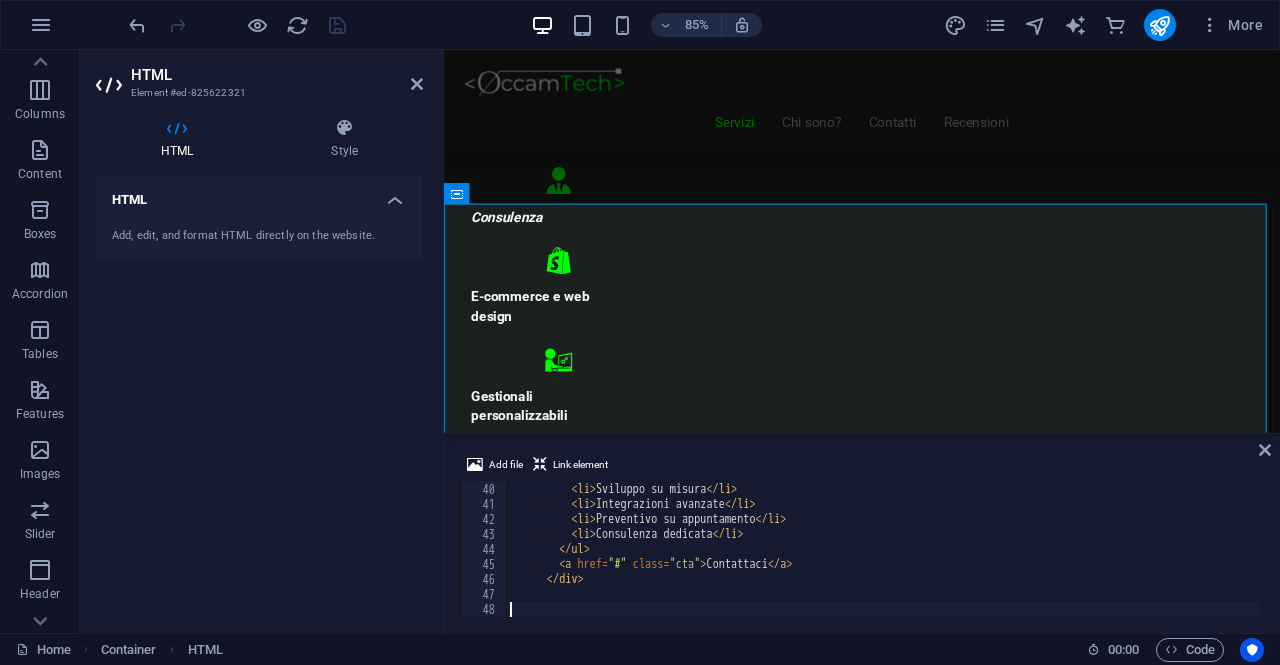scroll, scrollTop: 599, scrollLeft: 0, axis: vertical 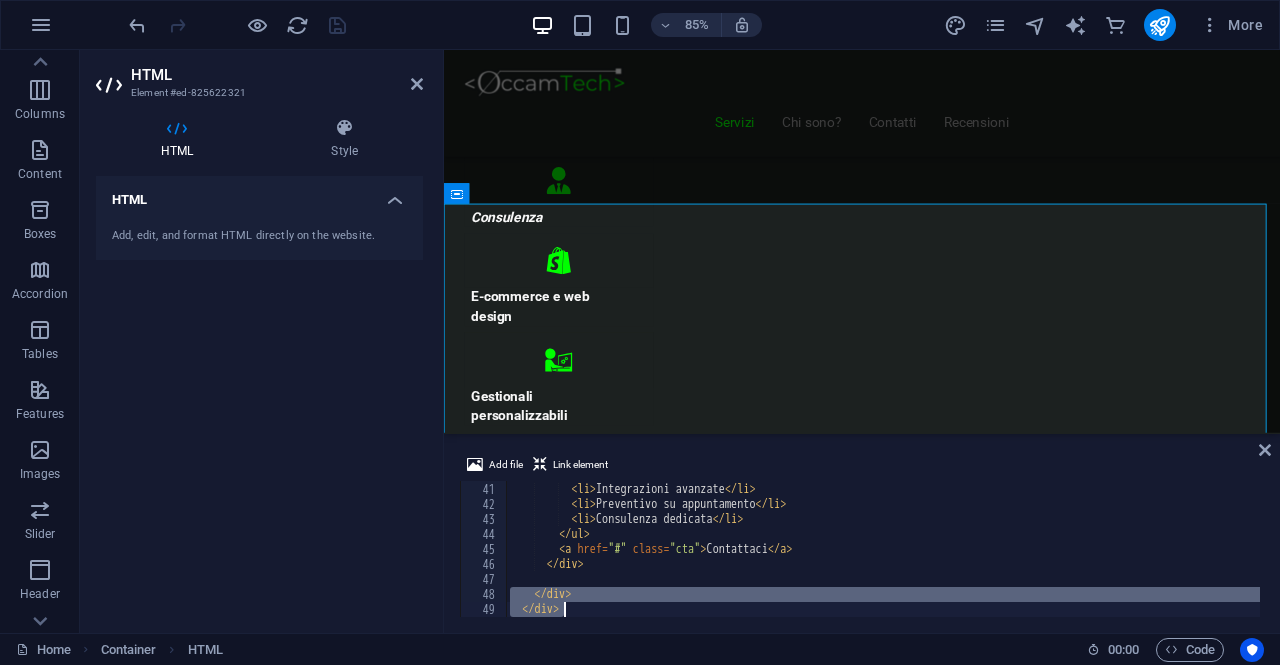 click on "< li > Sviluppo su misura </ li >              < li > Integrazioni avanzate </ li >              < li > Preventivo su appuntamento </ li >              < li > Consulenza dedicata </ li >           </ ul >           < a   href = "#"   class = "cta" > Contattaci </ a >         </ div >      </ div >    </ div >" at bounding box center (883, 549) 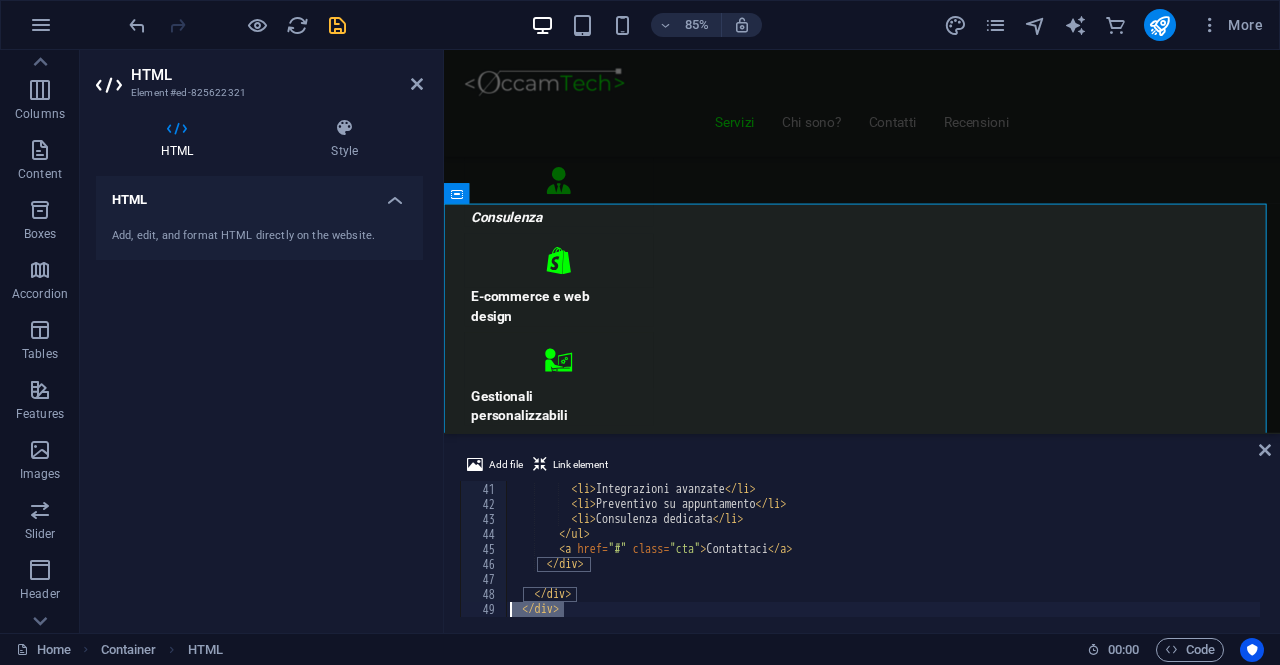 drag, startPoint x: 575, startPoint y: 607, endPoint x: 506, endPoint y: 607, distance: 69 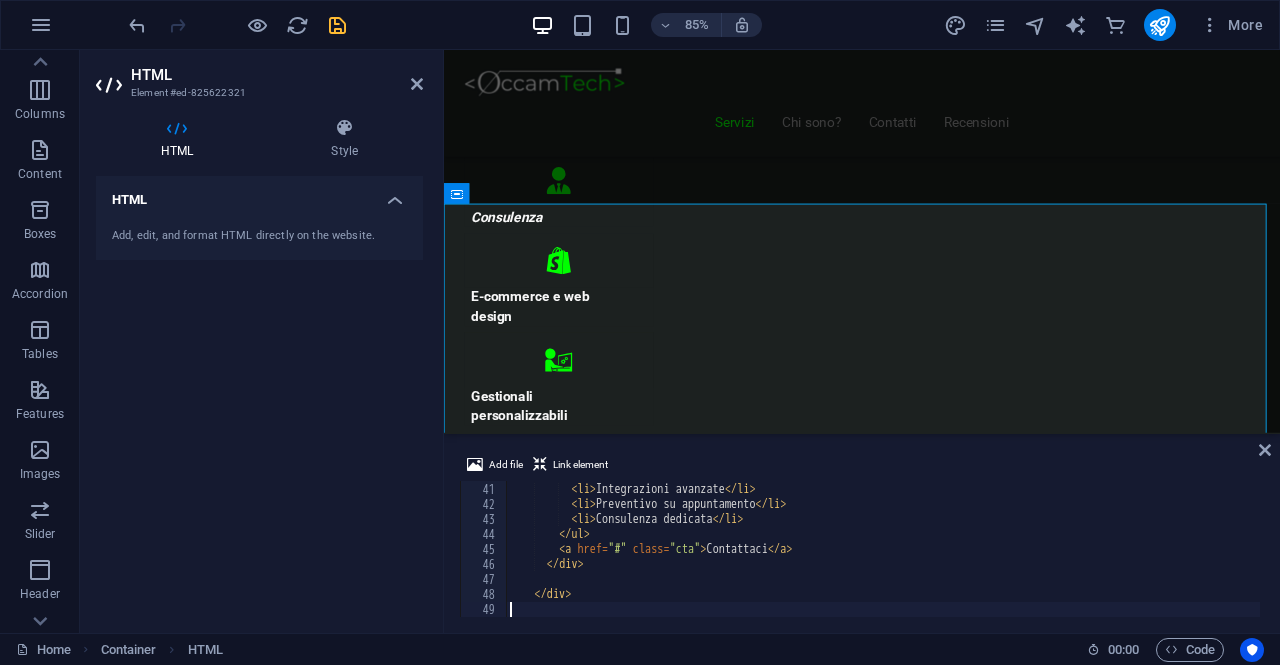 type on "</div>" 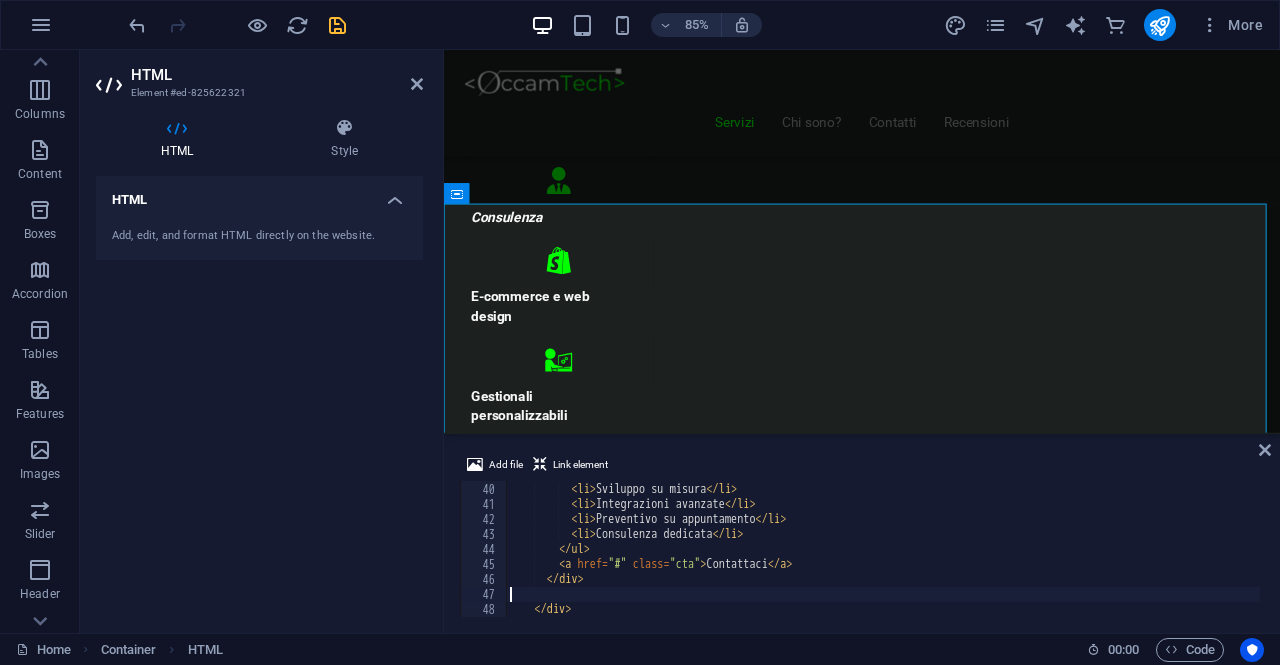 click on "< li > Analisi personalizzata del progetto </ li >              < li > Sviluppo su misura </ li >              < li > Integrazioni avanzate </ li >              < li > Preventivo su appuntamento </ li >              < li > Consulenza dedicata </ li >           </ ul >           < a   href = "#"   class = "cta" > Contattaci </ a >         </ div >      </ div >" at bounding box center (883, 550) 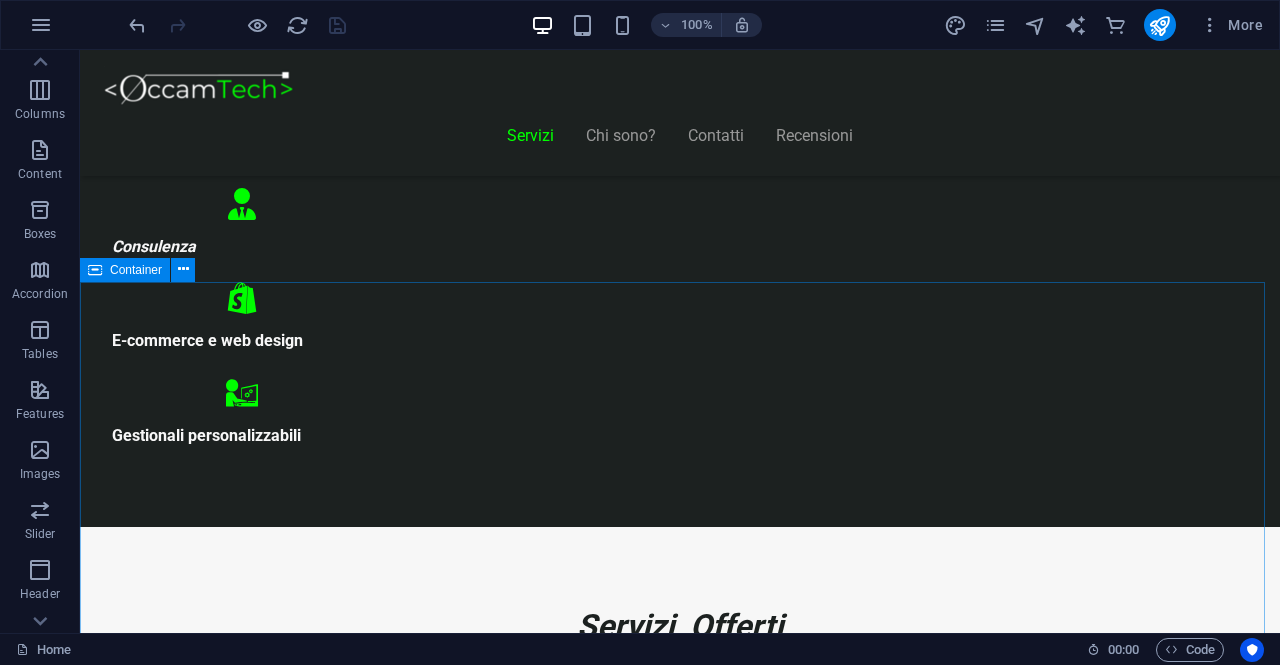 click at bounding box center [95, 270] 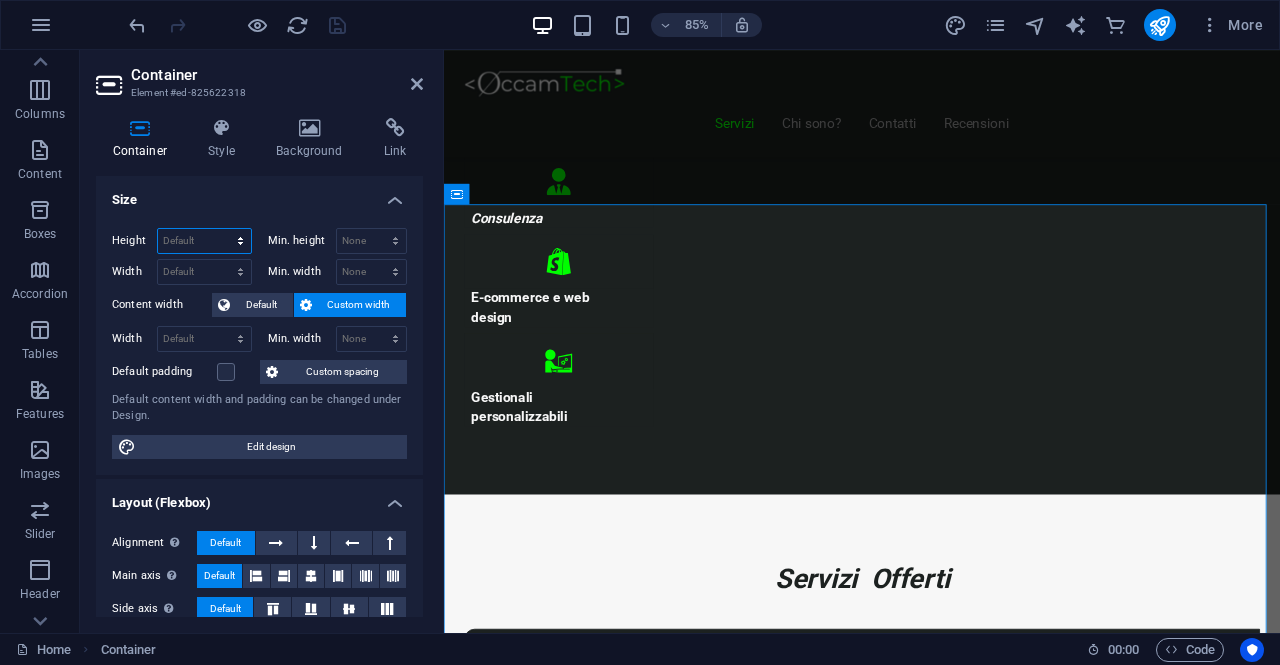 click on "Default px rem % vh vw" at bounding box center [204, 241] 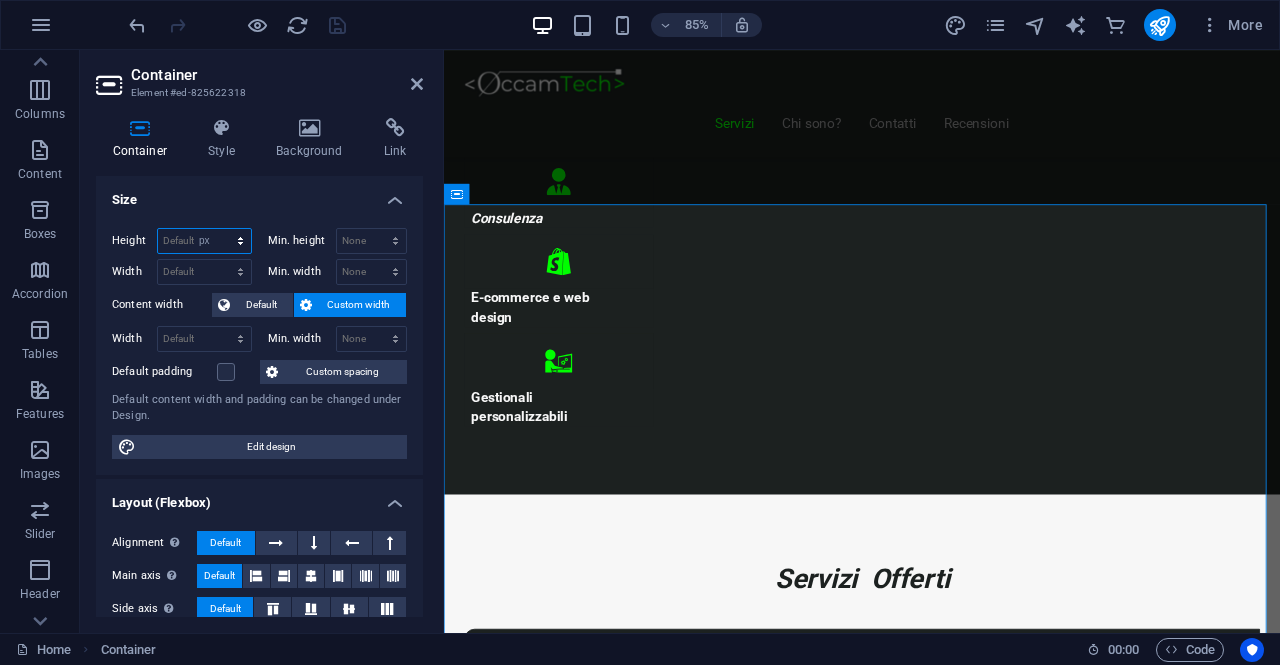 click on "Default px rem % vh vw" at bounding box center (204, 241) 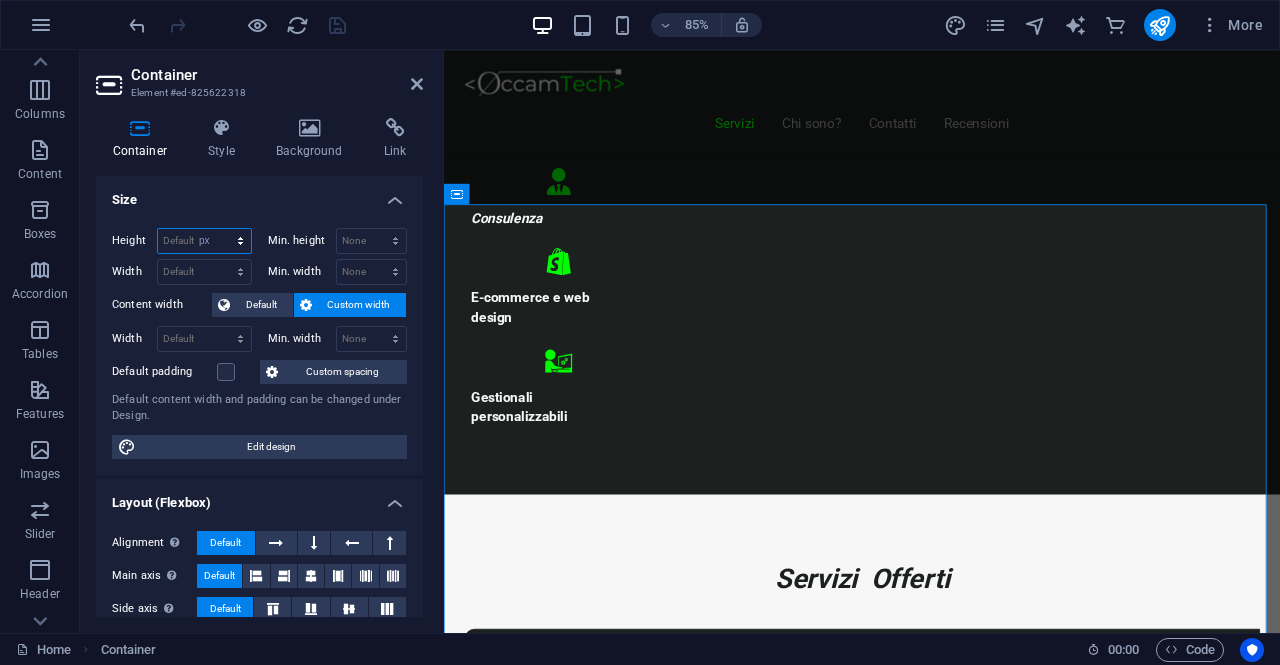 type on "575" 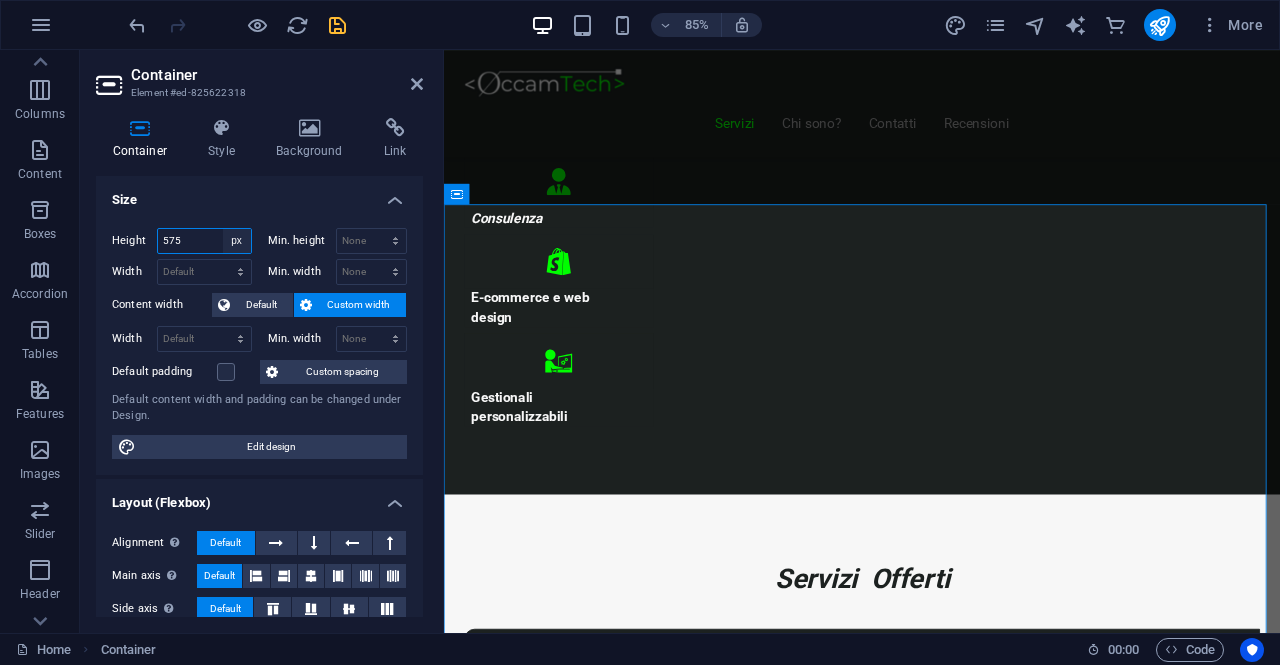 click on "Default px rem % vh vw" at bounding box center [237, 241] 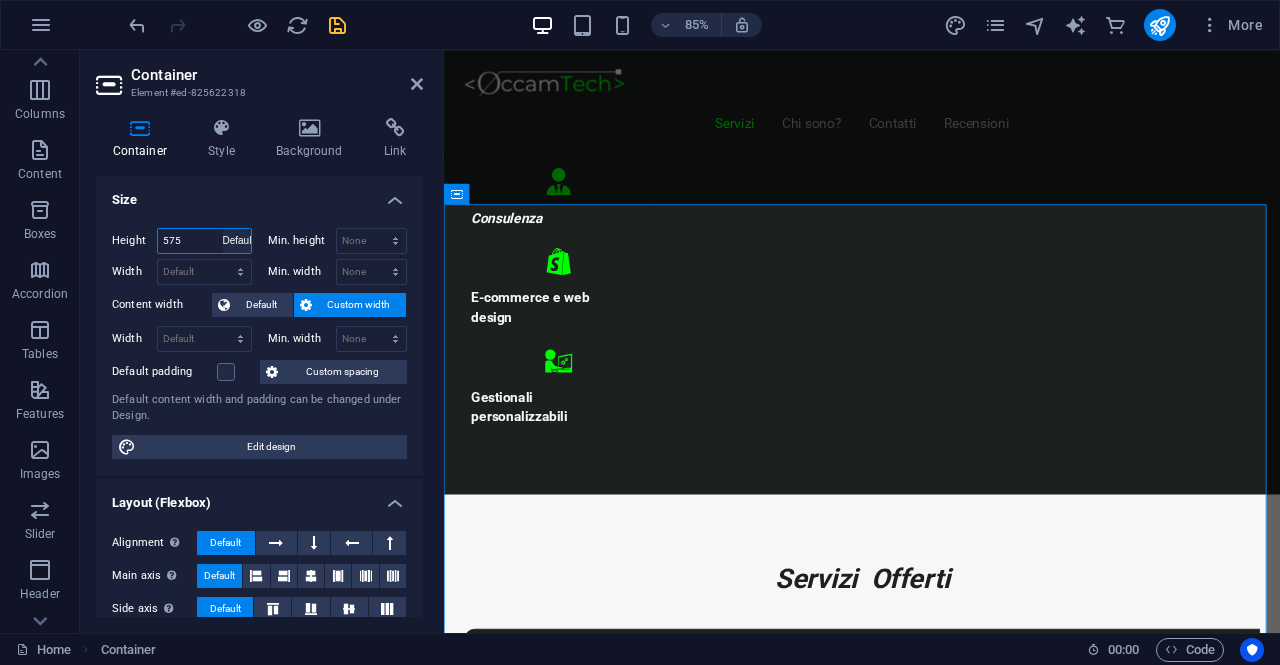 click on "Default px rem % vh vw" at bounding box center [237, 241] 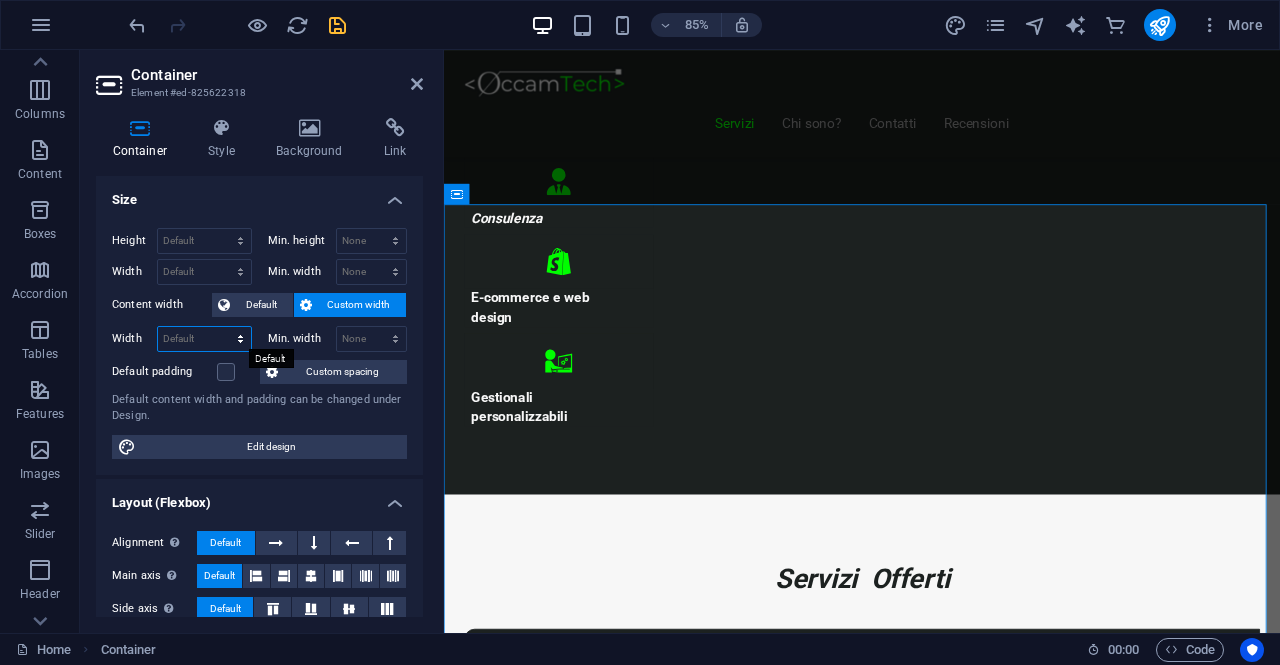 click on "Default px rem % em vh vw" at bounding box center [204, 339] 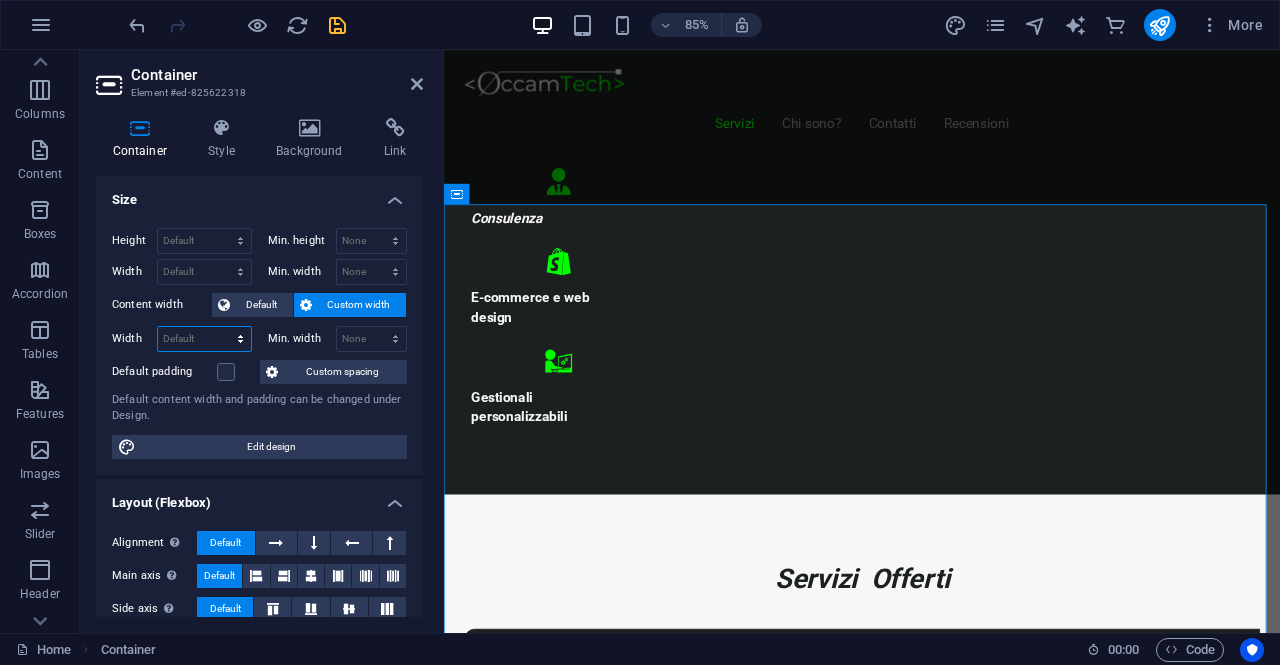select on "%" 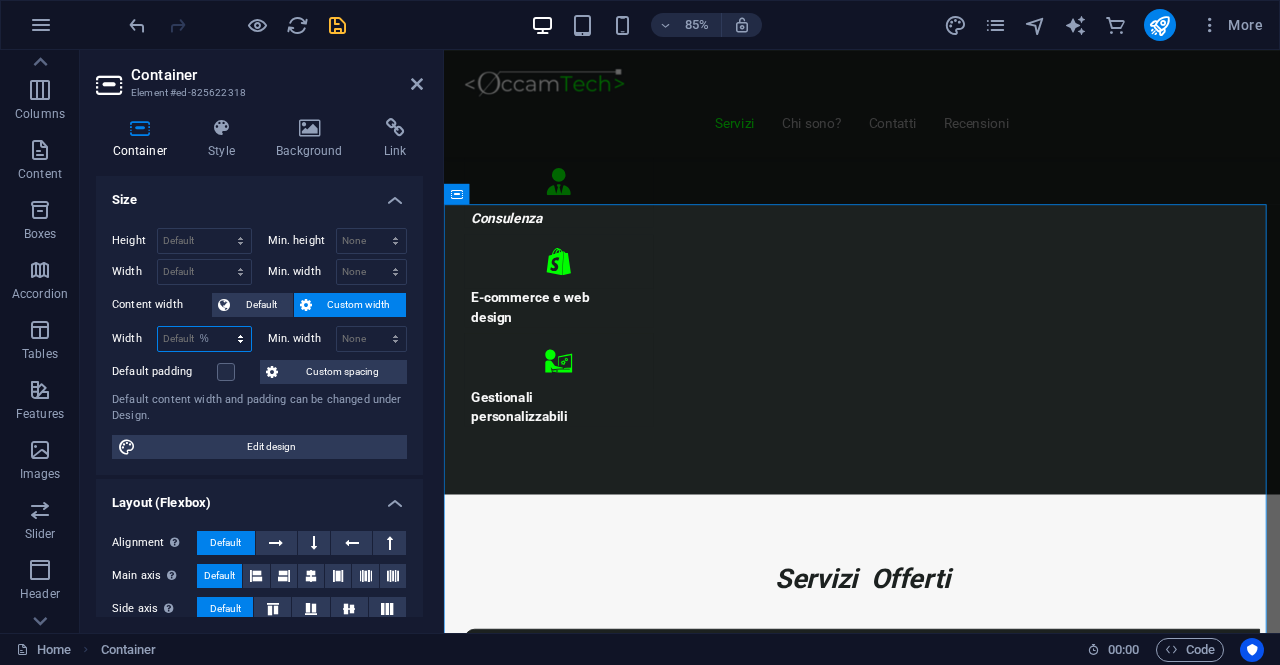 click on "Default px rem % em vh vw" at bounding box center [204, 339] 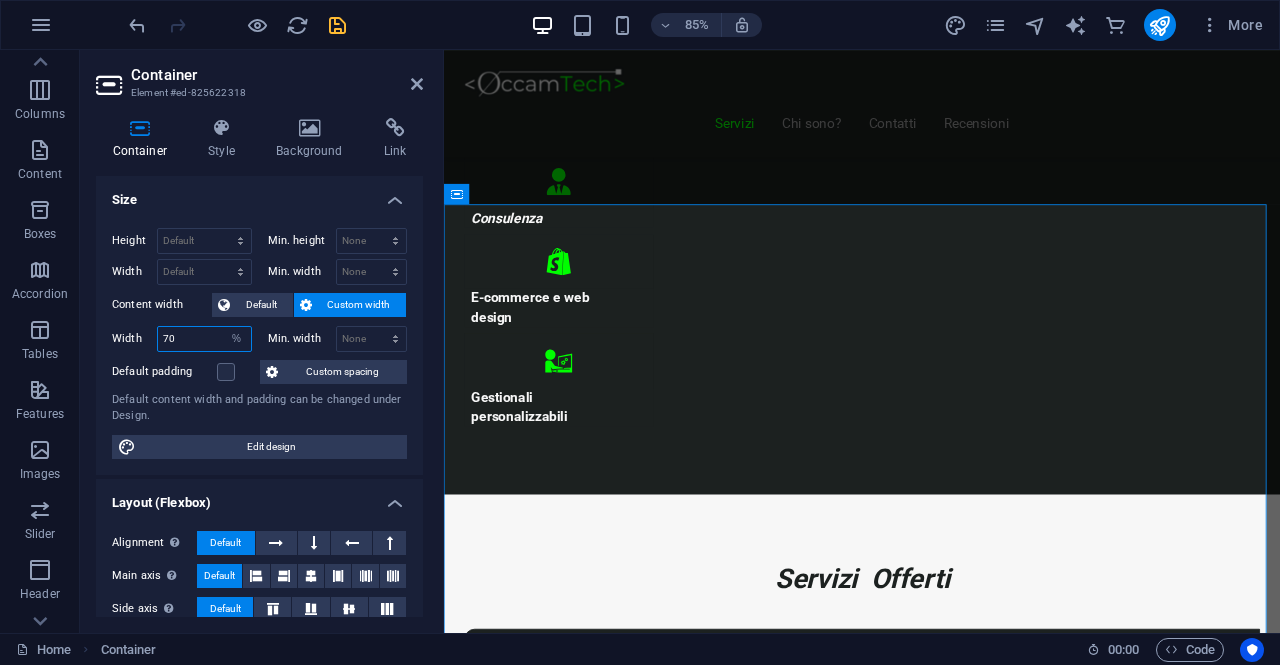 type on "70" 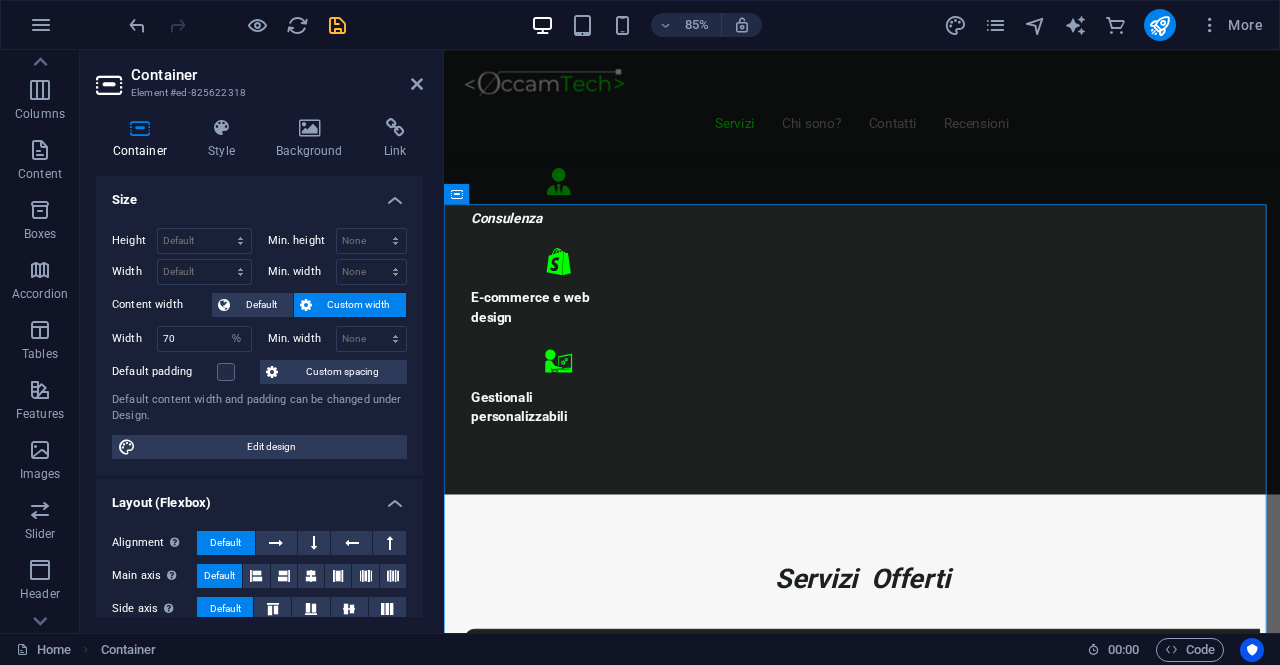 click on "Default padding" at bounding box center (183, 372) 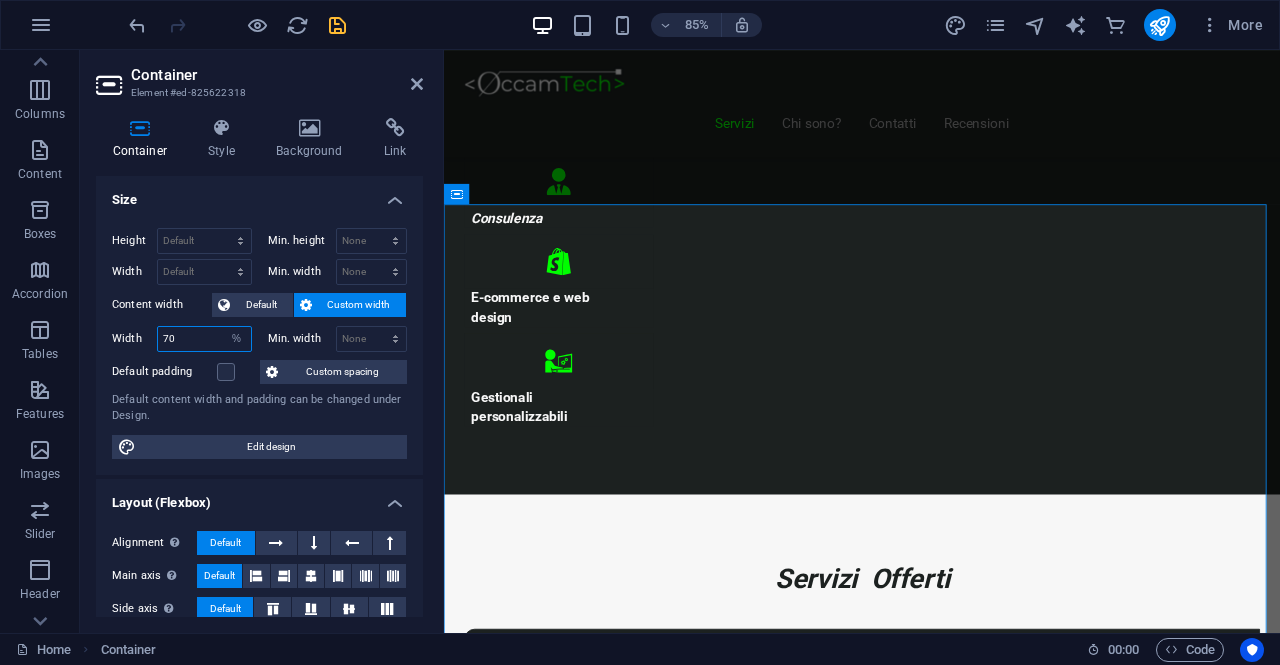 click on "70" at bounding box center [204, 339] 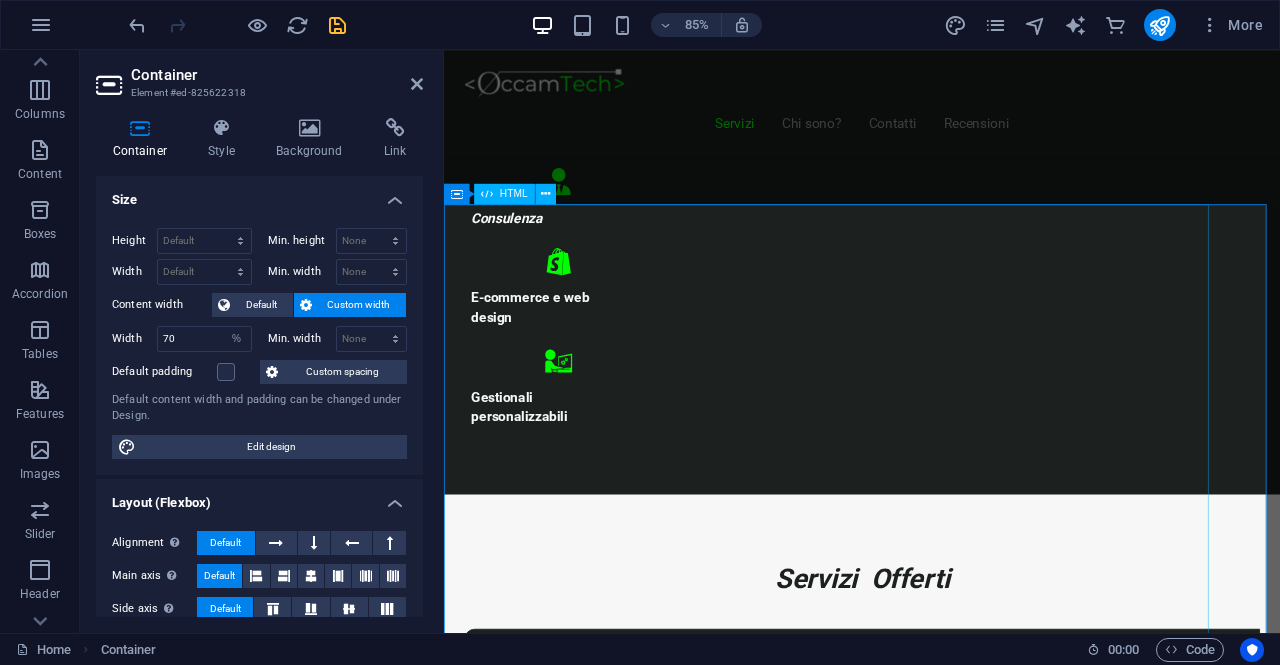 click on "<h1>Scegli il Piano più Adatto al Tuo Business</h1>     < div   class = "pricing-table" >      <!--  Piano 1  -->      < div   class = "plan" >         < h2 > Start Vetrina </ h2 >         < p   class = "price" > €300 </ p >         < ul   class = "features" >           < li > Home Page </ li >           < li > Chi Siamo </ li >           < li > Contatti </ li >           < li > Design responsive </ li >           < li > 6 mesi di assistenza inclusa </ li >         </ ul >         < a   href = "#"   class = "cta" > Inizia Ora </ a >       </ div >
<!--  Piano 2  -->       < div   class = "plan" >         < h2 > Shop Ready </ h2 >         < p   class = "price" > €500 </ p >         < ul   class = "features" >           < li > Shop online con Shopify </ li >           < li > Home, Prodotti, Checkout </ li >           < li > Configurazione pagamenti e spedizioni </ li >           < li > Design personalizzato e responsive </ li >           < li > 6 mesi di assistenza inclusa </ li >         </ ul >         < a   href = "#"   class = "cta" > Scopri di più </ a >       </ div >
<!--  Piano 3  -->       < div   class = "plan" >         < h2 > Custom Pro </ h2 >         < p   class = "price" > Su Richiesta </ p >         < ul   class = "features" >           < li > Analisi personalizzata del progetto </ li >           < li > Sviluppo su misura </ li >           < li > Integrazioni avanzate </ li >           < li > Preventivo su appuntamento </ li >           < li > Consulenza dedicata </ li >         </ ul >         < a   href = "#"   class = "cta" > Contattaci </ a >       </ div >" at bounding box center (788, 7336) 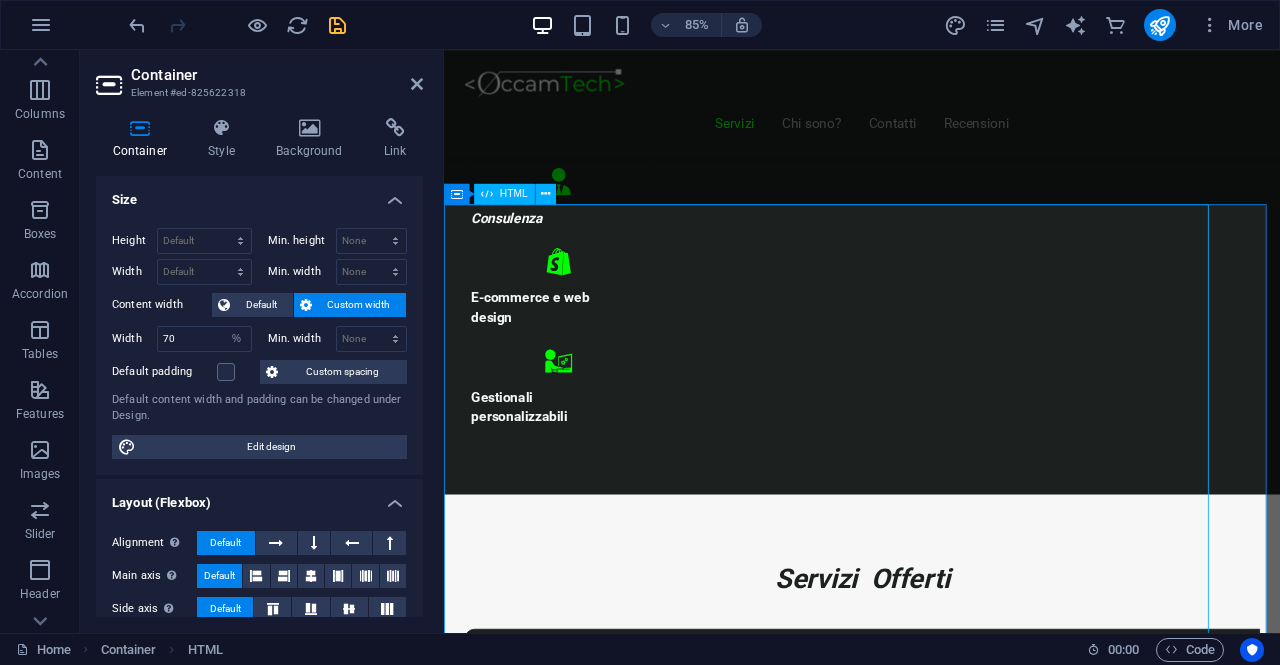 click on "<h1>Scegli il Piano più Adatto al Tuo Business</h1>     < div   class = "pricing-table" >      <!--  Piano 1  -->      < div   class = "plan" >         < h2 > Start Vetrina </ h2 >         < p   class = "price" > €300 </ p >         < ul   class = "features" >           < li > Home Page </ li >           < li > Chi Siamo </ li >           < li > Contatti </ li >           < li > Design responsive </ li >           < li > 6 mesi di assistenza inclusa </ li >         </ ul >         < a   href = "#"   class = "cta" > Inizia Ora </ a >       </ div >
<!--  Piano 2  -->       < div   class = "plan" >         < h2 > Shop Ready </ h2 >         < p   class = "price" > €500 </ p >         < ul   class = "features" >           < li > Shop online con Shopify </ li >           < li > Home, Prodotti, Checkout </ li >           < li > Configurazione pagamenti e spedizioni </ li >           < li > Design personalizzato e responsive </ li >           < li > 6 mesi di assistenza inclusa </ li >         </ ul >         < a   href = "#"   class = "cta" > Scopri di più </ a >       </ div >
<!--  Piano 3  -->       < div   class = "plan" >         < h2 > Custom Pro </ h2 >         < p   class = "price" > Su Richiesta </ p >         < ul   class = "features" >           < li > Analisi personalizzata del progetto </ li >           < li > Sviluppo su misura </ li >           < li > Integrazioni avanzate </ li >           < li > Preventivo su appuntamento </ li >           < li > Consulenza dedicata </ li >         </ ul >         < a   href = "#"   class = "cta" > Contattaci </ a >       </ div >" at bounding box center (788, 7336) 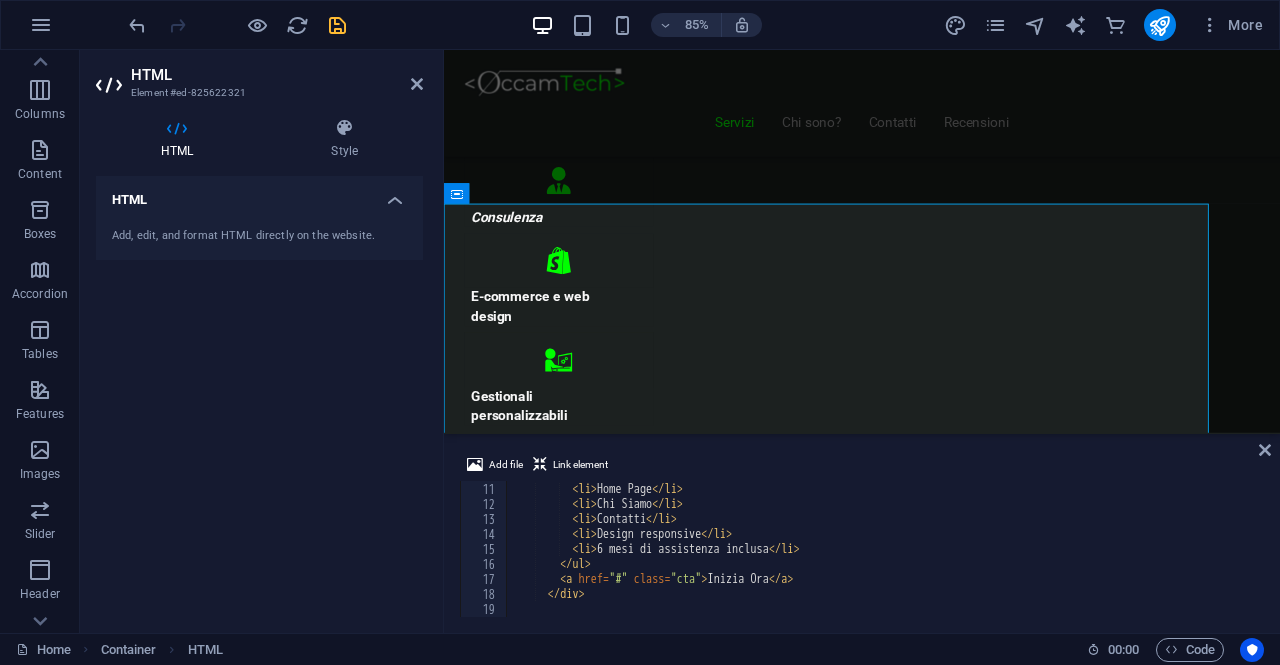 scroll, scrollTop: 0, scrollLeft: 0, axis: both 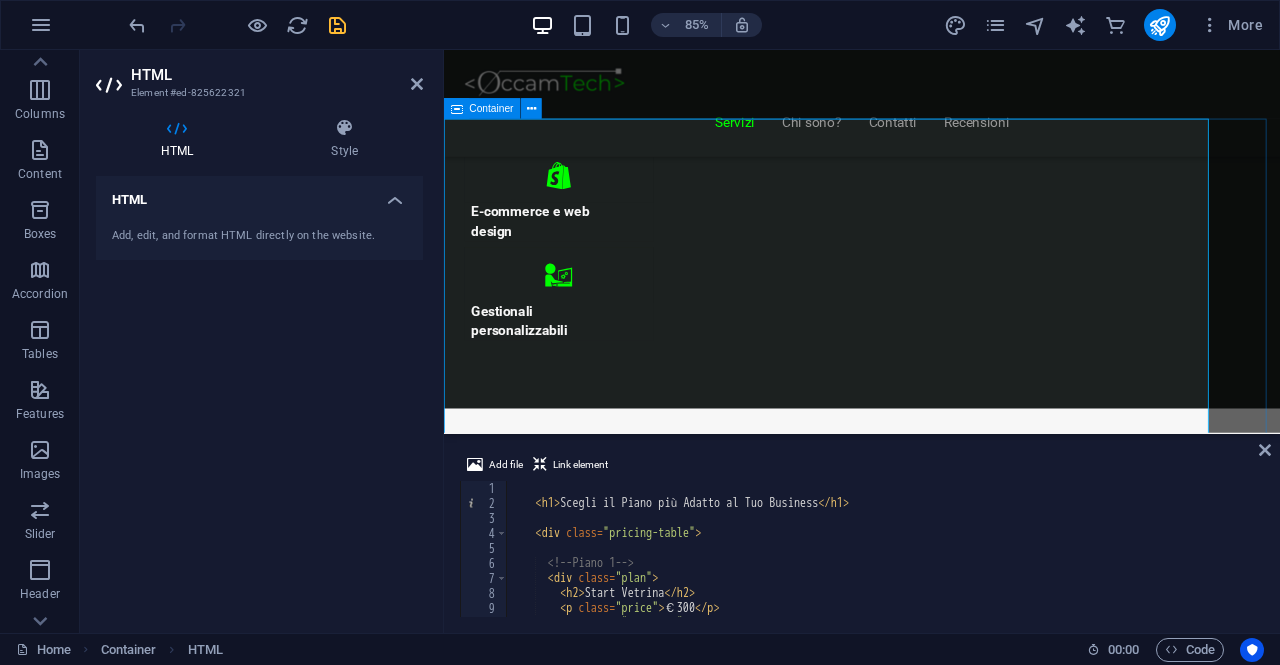 click on "<h1>Scegli il Piano più Adatto al Tuo Business</h1>     < div   class = "pricing-table" >      <!--  Piano 1  -->      < div   class = "plan" >         < h2 > Start Vetrina </ h2 >         < p   class = "price" > €300 </ p >         < ul   class = "features" >           < li > Home Page </ li >           < li > Chi Siamo </ li >           < li > Contatti </ li >           < li > Design responsive </ li >           < li > 6 mesi di assistenza inclusa </ li >         </ ul >         < a   href = "#"   class = "cta" > Inizia Ora </ a >       </ div >
<!--  Piano 2  -->       < div   class = "plan" >         < h2 > Shop Ready </ h2 >         < p   class = "price" > €500 </ p >         < ul   class = "features" >           < li > Shop online con Shopify </ li >           < li > Home, Prodotti, Checkout </ li >           < li > Configurazione pagamenti e spedizioni </ li >           < li > Design personalizzato e responsive </ li >           < li > 6 mesi di assistenza inclusa </ li >         </ ul >         < a   href = "#"   class = "cta" > Scopri di più </ a >       </ div >
<!--  Piano 3  -->       < div   class = "plan" >         < h2 > Custom Pro </ h2 >         < p   class = "price" > Su Richiesta </ p >         < ul   class = "features" >           < li > Analisi personalizzata del progetto </ li >           < li > Sviluppo su misura </ li >           < li > Integrazioni avanzate </ li >           < li > Preventivo su appuntamento </ li >           < li > Consulenza dedicata </ li >         </ ul >         < a   href = "#"   class = "cta" > Contattaci </ a >       </ div >" at bounding box center (936, 7236) 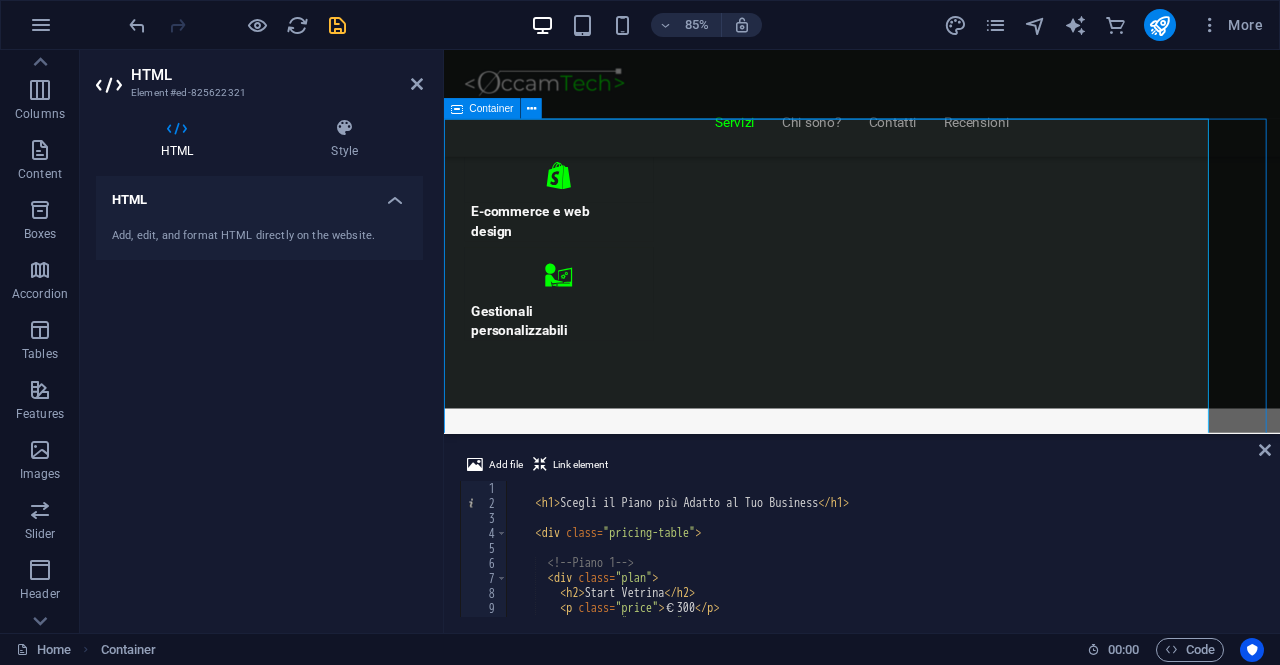 click on "Servizi  Offerti Consulenza informatica     Consulenza di 1h  GRATUITA !     Troviamo  insieme  una  soluzione  ai tuoi  problemi     Digitalizza  la tua  attività Contatta" at bounding box center (936, 3602) 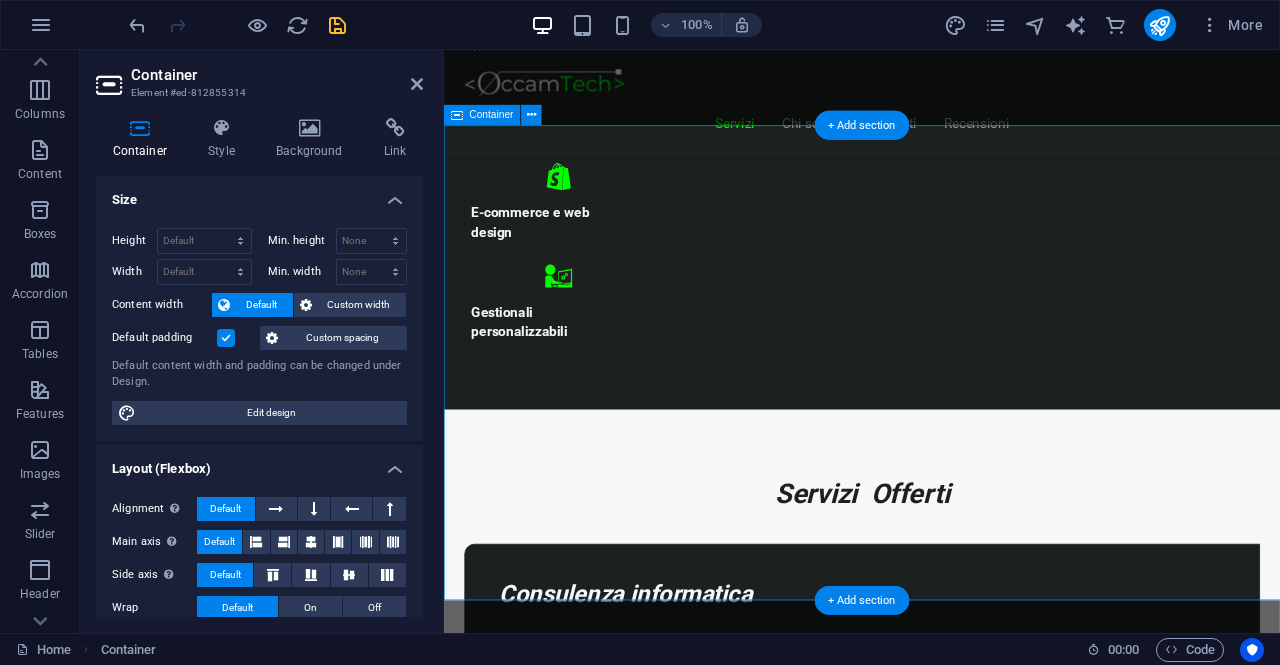 click on "Servizi  Offerti Consulenza informatica     Consulenza di 1h  GRATUITA !     Troviamo  insieme  una  soluzione  ai tuoi  problemi     Digitalizza  la tua  attività Contatta" at bounding box center [936, 3602] 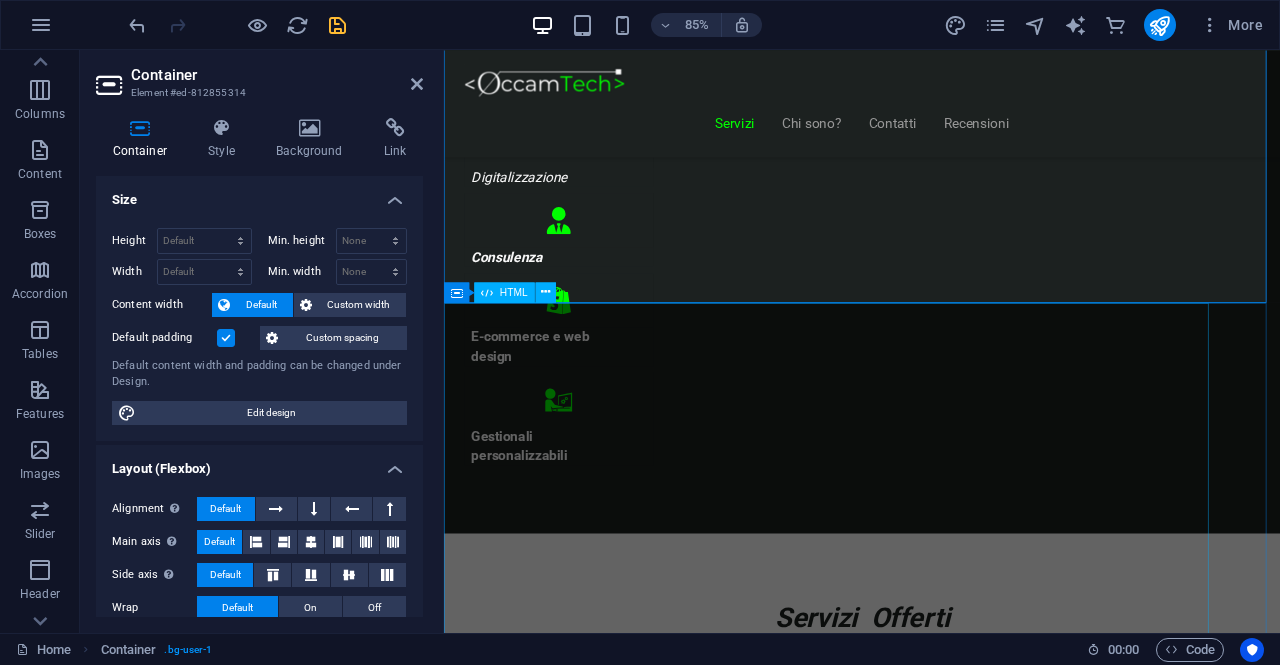 scroll, scrollTop: 1033, scrollLeft: 0, axis: vertical 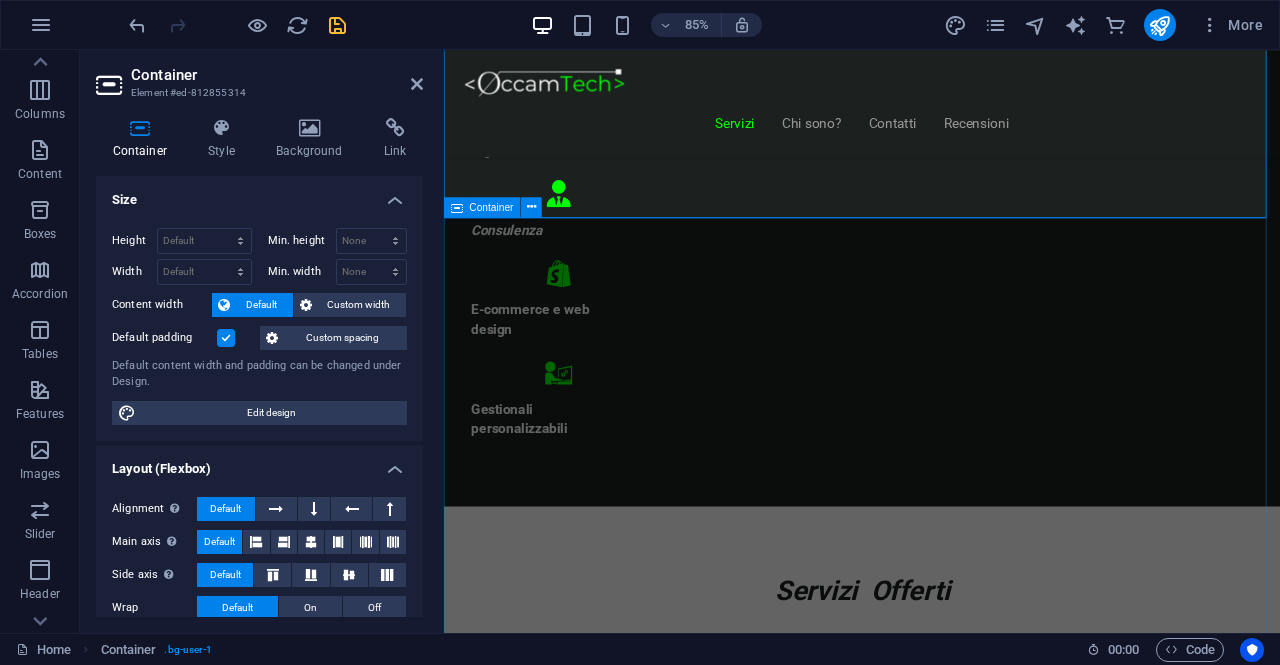 click on "<h1>Scegli il Piano più Adatto al Tuo Business</h1>     < div   class = "pricing-table" >      <!--  Piano 1  -->      < div   class = "plan" >         < h2 > Start Vetrina </ h2 >         < p   class = "price" > €300 </ p >         < ul   class = "features" >           < li > Home Page </ li >           < li > Chi Siamo </ li >           < li > Contatti </ li >           < li > Design responsive </ li >           < li > 6 mesi di assistenza inclusa </ li >         </ ul >         < a   href = "#"   class = "cta" > Inizia Ora </ a >       </ div >
<!--  Piano 2  -->       < div   class = "plan" >         < h2 > Shop Ready </ h2 >         < p   class = "price" > €500 </ p >         < ul   class = "features" >           < li > Shop online con Shopify </ li >           < li > Home, Prodotti, Checkout </ li >           < li > Configurazione pagamenti e spedizioni </ li >           < li > Design personalizzato e responsive </ li >           < li > 6 mesi di assistenza inclusa </ li >         </ ul >         < a   href = "#"   class = "cta" > Scopri di più </ a >       </ div >
<!--  Piano 3  -->       < div   class = "plan" >         < h2 > Custom Pro </ h2 >         < p   class = "price" > Su Richiesta </ p >         < ul   class = "features" >           < li > Analisi personalizzata del progetto </ li >           < li > Sviluppo su misura </ li >           < li > Integrazioni avanzate </ li >           < li > Preventivo su appuntamento </ li >           < li > Consulenza dedicata </ li >         </ ul >         < a   href = "#"   class = "cta" > Contattaci </ a >       </ div >" at bounding box center [936, 7351] 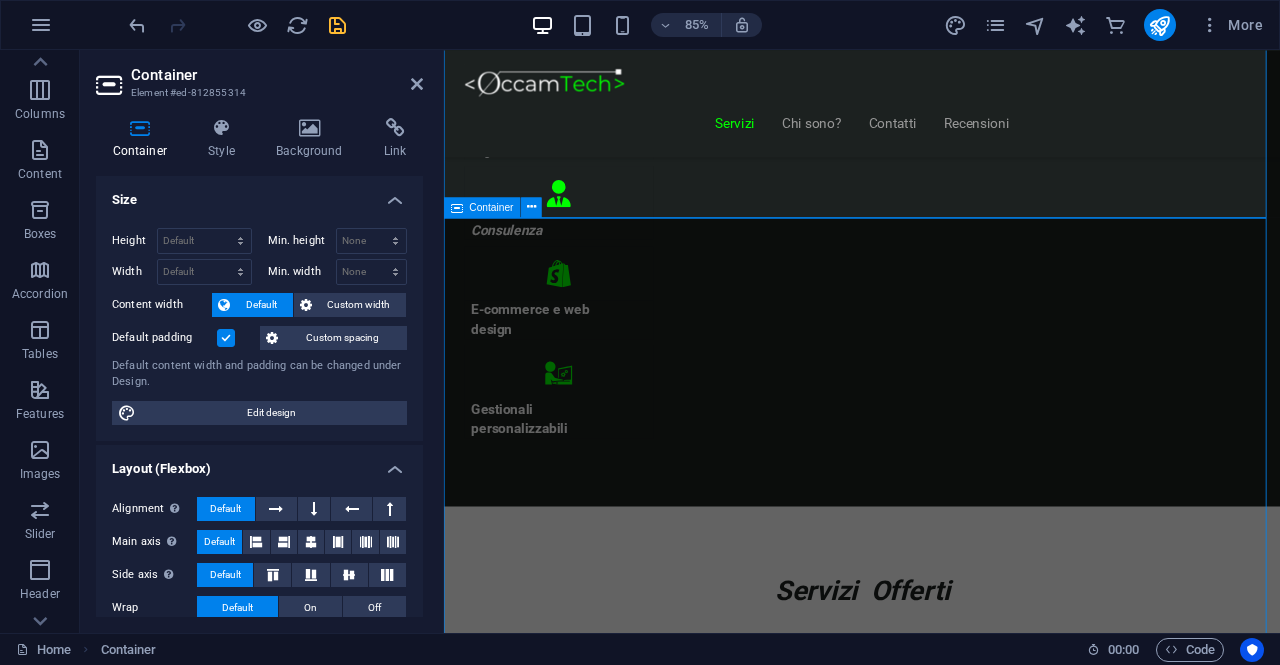 click on "<h1>Scegli il Piano più Adatto al Tuo Business</h1>     < div   class = "pricing-table" >      <!--  Piano 1  -->      < div   class = "plan" >         < h2 > Start Vetrina </ h2 >         < p   class = "price" > €300 </ p >         < ul   class = "features" >           < li > Home Page </ li >           < li > Chi Siamo </ li >           < li > Contatti </ li >           < li > Design responsive </ li >           < li > 6 mesi di assistenza inclusa </ li >         </ ul >         < a   href = "#"   class = "cta" > Inizia Ora </ a >       </ div >
<!--  Piano 2  -->       < div   class = "plan" >         < h2 > Shop Ready </ h2 >         < p   class = "price" > €500 </ p >         < ul   class = "features" >           < li > Shop online con Shopify </ li >           < li > Home, Prodotti, Checkout </ li >           < li > Configurazione pagamenti e spedizioni </ li >           < li > Design personalizzato e responsive </ li >           < li > 6 mesi di assistenza inclusa </ li >         </ ul >         < a   href = "#"   class = "cta" > Scopri di più </ a >       </ div >
<!--  Piano 3  -->       < div   class = "plan" >         < h2 > Custom Pro </ h2 >         < p   class = "price" > Su Richiesta </ p >         < ul   class = "features" >           < li > Analisi personalizzata del progetto </ li >           < li > Sviluppo su misura </ li >           < li > Integrazioni avanzate </ li >           < li > Preventivo su appuntamento </ li >           < li > Consulenza dedicata </ li >         </ ul >         < a   href = "#"   class = "cta" > Contattaci </ a >       </ div >" at bounding box center (936, 7351) 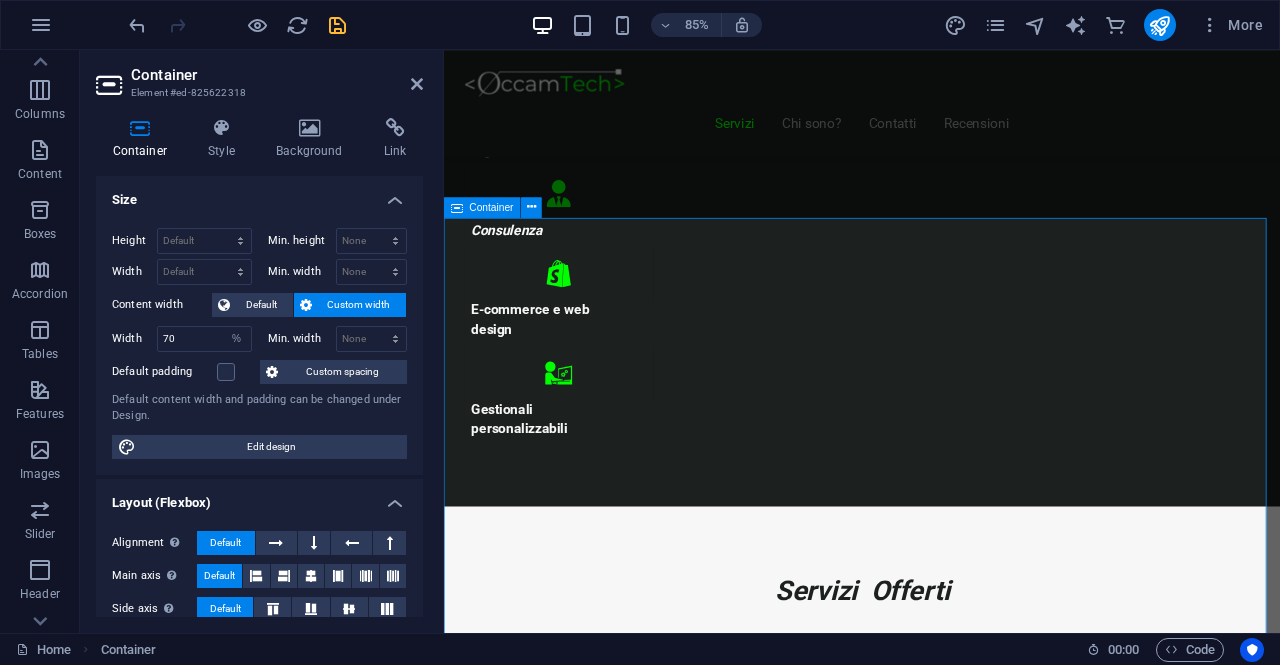 click on "<h1>Scegli il Piano più Adatto al Tuo Business</h1>     < div   class = "pricing-table" >      <!--  Piano 1  -->      < div   class = "plan" >         < h2 > Start Vetrina </ h2 >         < p   class = "price" > €300 </ p >         < ul   class = "features" >           < li > Home Page </ li >           < li > Chi Siamo </ li >           < li > Contatti </ li >           < li > Design responsive </ li >           < li > 6 mesi di assistenza inclusa </ li >         </ ul >         < a   href = "#"   class = "cta" > Inizia Ora </ a >       </ div >
<!--  Piano 2  -->       < div   class = "plan" >         < h2 > Shop Ready </ h2 >         < p   class = "price" > €500 </ p >         < ul   class = "features" >           < li > Shop online con Shopify </ li >           < li > Home, Prodotti, Checkout </ li >           < li > Configurazione pagamenti e spedizioni </ li >           < li > Design personalizzato e responsive </ li >           < li > 6 mesi di assistenza inclusa </ li >         </ ul >         < a   href = "#"   class = "cta" > Scopri di più </ a >       </ div >
<!--  Piano 3  -->       < div   class = "plan" >         < h2 > Custom Pro </ h2 >         < p   class = "price" > Su Richiesta </ p >         < ul   class = "features" >           < li > Analisi personalizzata del progetto </ li >           < li > Sviluppo su misura </ li >           < li > Integrazioni avanzate </ li >           < li > Preventivo su appuntamento </ li >           < li > Consulenza dedicata </ li >         </ ul >         < a   href = "#"   class = "cta" > Contattaci </ a >       </ div >" at bounding box center [936, 7351] 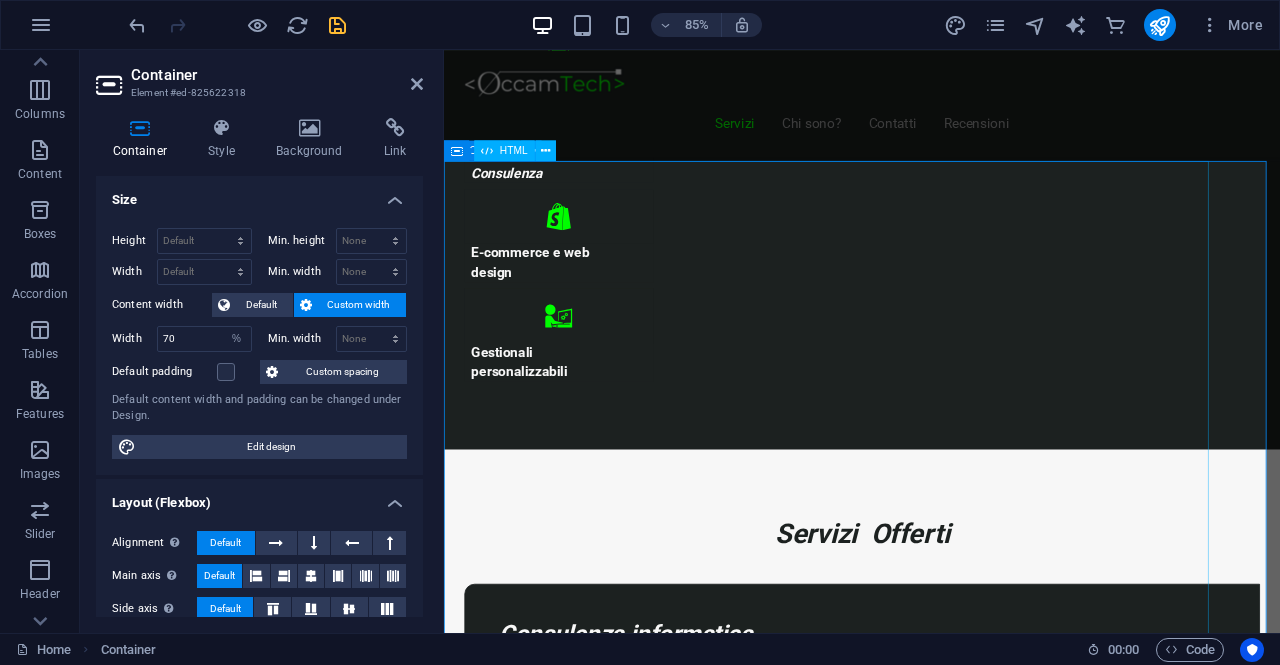 scroll, scrollTop: 900, scrollLeft: 0, axis: vertical 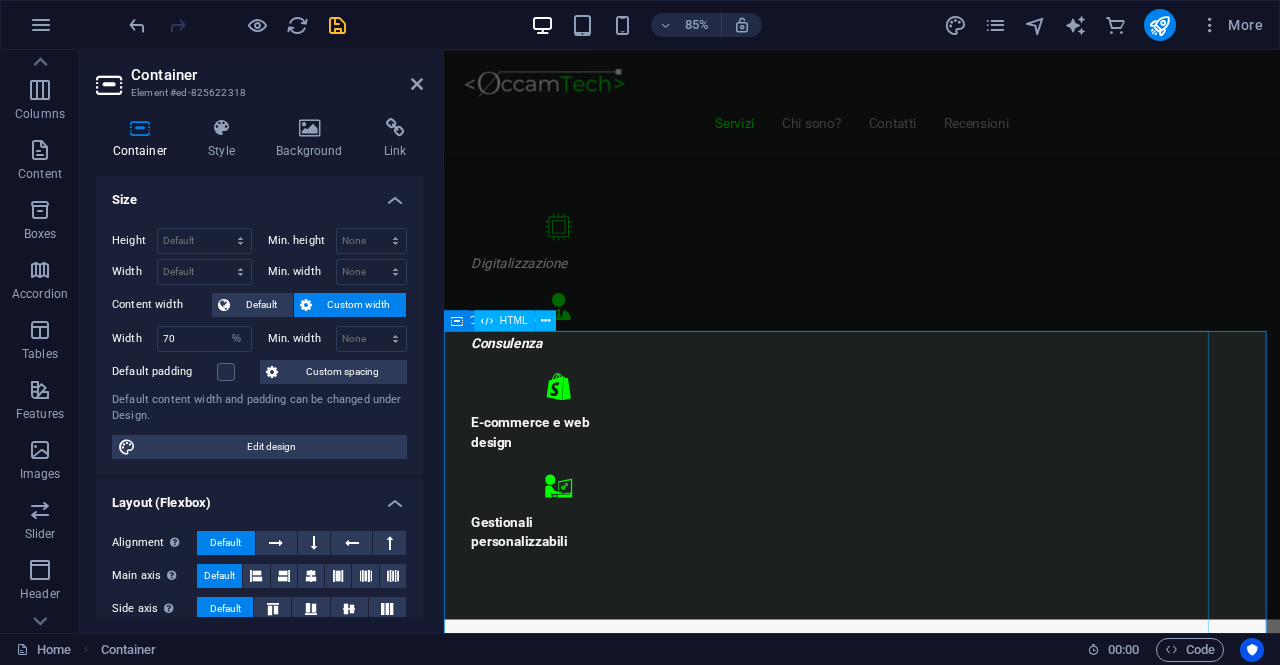 click on "<h1>Scegli il Piano più Adatto al Tuo Business</h1>     < div   class = "pricing-table" >      <!--  Piano 1  -->      < div   class = "plan" >         < h2 > Start Vetrina </ h2 >         < p   class = "price" > €300 </ p >         < ul   class = "features" >           < li > Home Page </ li >           < li > Chi Siamo </ li >           < li > Contatti </ li >           < li > Design responsive </ li >           < li > 6 mesi di assistenza inclusa </ li >         </ ul >         < a   href = "#"   class = "cta" > Inizia Ora </ a >       </ div >
<!--  Piano 2  -->       < div   class = "plan" >         < h2 > Shop Ready </ h2 >         < p   class = "price" > €500 </ p >         < ul   class = "features" >           < li > Shop online con Shopify </ li >           < li > Home, Prodotti, Checkout </ li >           < li > Configurazione pagamenti e spedizioni </ li >           < li > Design personalizzato e responsive </ li >           < li > 6 mesi di assistenza inclusa </ li >         </ ul >         < a   href = "#"   class = "cta" > Scopri di più </ a >       </ div >
<!--  Piano 3  -->       < div   class = "plan" >         < h2 > Custom Pro </ h2 >         < p   class = "price" > Su Richiesta </ p >         < ul   class = "features" >           < li > Analisi personalizzata del progetto </ li >           < li > Sviluppo su misura </ li >           < li > Integrazioni avanzate </ li >           < li > Preventivo su appuntamento </ li >           < li > Consulenza dedicata </ li >         </ ul >         < a   href = "#"   class = "cta" > Contattaci </ a >       </ div >" at bounding box center (788, 7484) 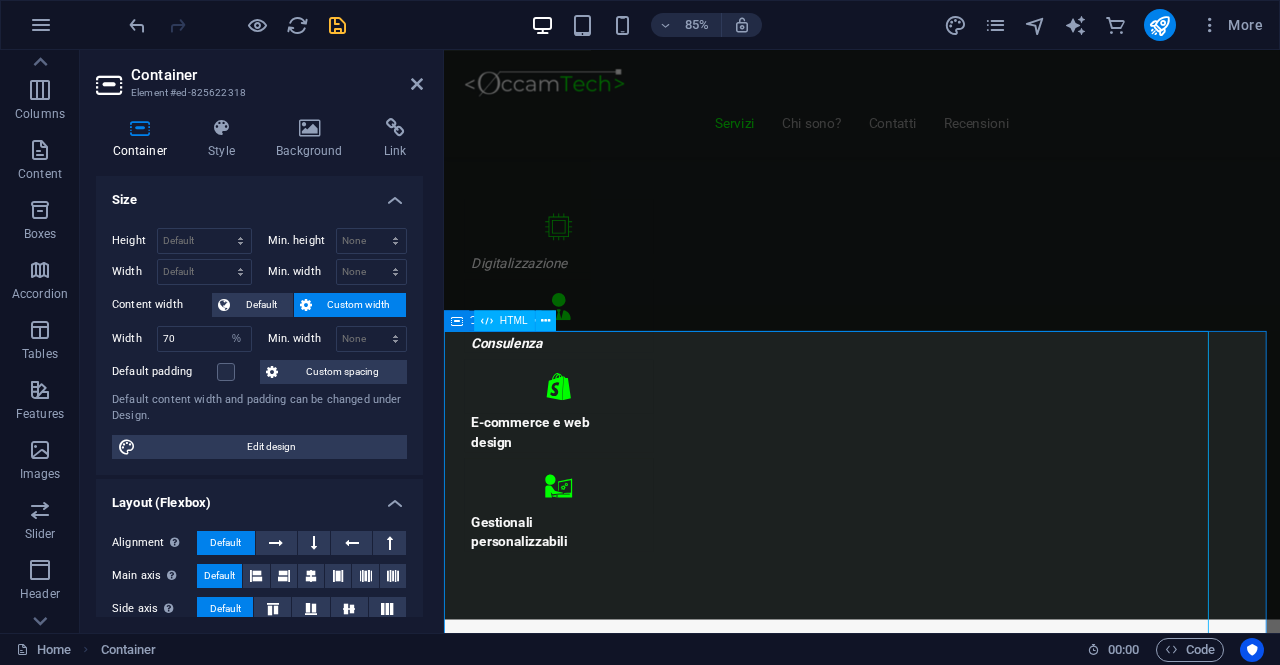 click on "<h1>Scegli il Piano più Adatto al Tuo Business</h1>     < div   class = "pricing-table" >      <!--  Piano 1  -->      < div   class = "plan" >         < h2 > Start Vetrina </ h2 >         < p   class = "price" > €300 </ p >         < ul   class = "features" >           < li > Home Page </ li >           < li > Chi Siamo </ li >           < li > Contatti </ li >           < li > Design responsive </ li >           < li > 6 mesi di assistenza inclusa </ li >         </ ul >         < a   href = "#"   class = "cta" > Inizia Ora </ a >       </ div >
<!--  Piano 2  -->       < div   class = "plan" >         < h2 > Shop Ready </ h2 >         < p   class = "price" > €500 </ p >         < ul   class = "features" >           < li > Shop online con Shopify </ li >           < li > Home, Prodotti, Checkout </ li >           < li > Configurazione pagamenti e spedizioni </ li >           < li > Design personalizzato e responsive </ li >           < li > 6 mesi di assistenza inclusa </ li >         </ ul >         < a   href = "#"   class = "cta" > Scopri di più </ a >       </ div >
<!--  Piano 3  -->       < div   class = "plan" >         < h2 > Custom Pro </ h2 >         < p   class = "price" > Su Richiesta </ p >         < ul   class = "features" >           < li > Analisi personalizzata del progetto </ li >           < li > Sviluppo su misura </ li >           < li > Integrazioni avanzate </ li >           < li > Preventivo su appuntamento </ li >           < li > Consulenza dedicata </ li >         </ ul >         < a   href = "#"   class = "cta" > Contattaci </ a >       </ div >" at bounding box center [788, 7484] 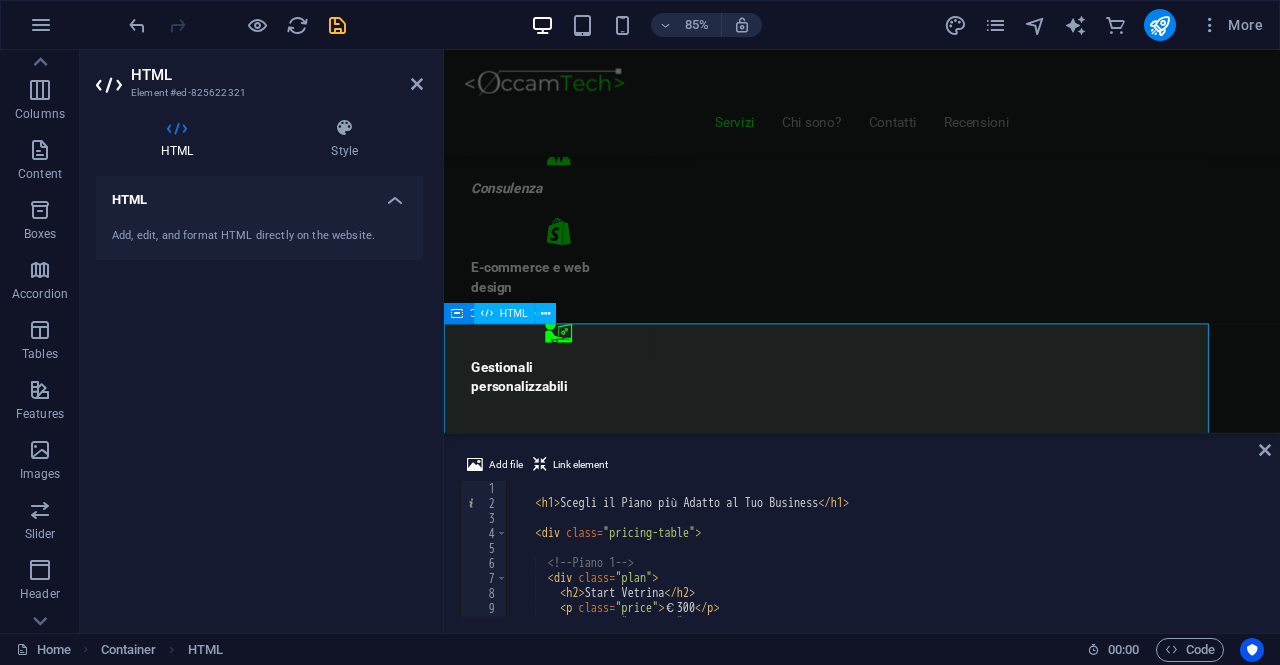 scroll, scrollTop: 1200, scrollLeft: 0, axis: vertical 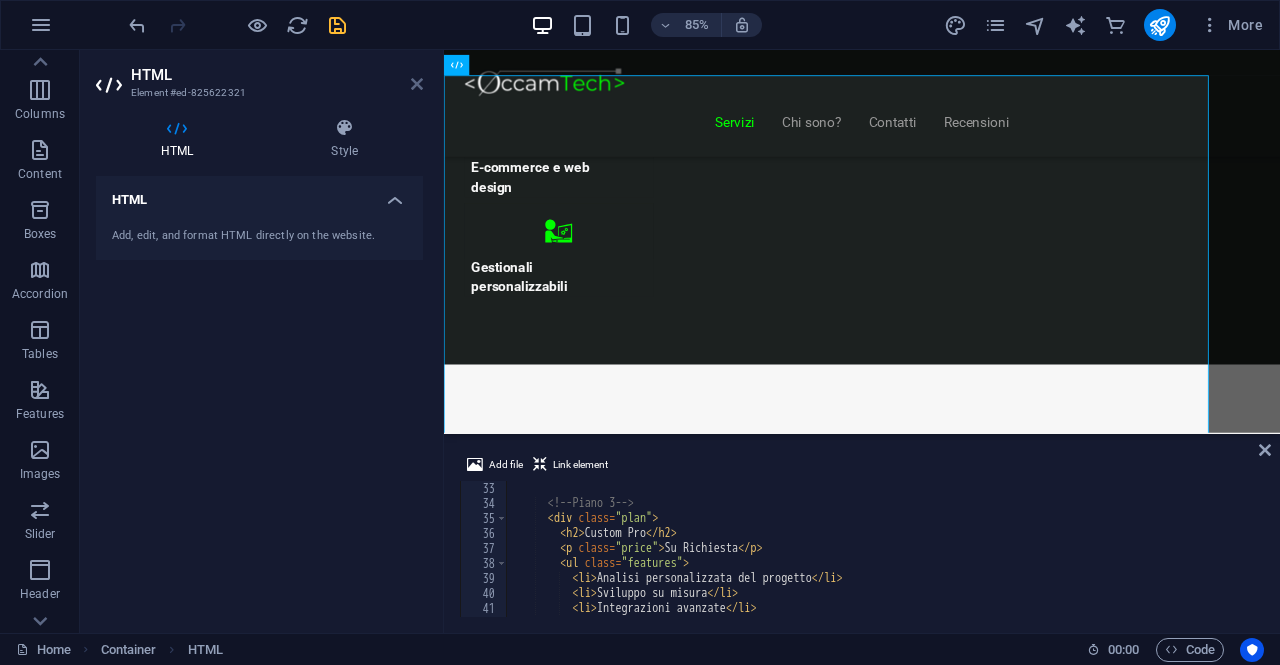 click at bounding box center (417, 84) 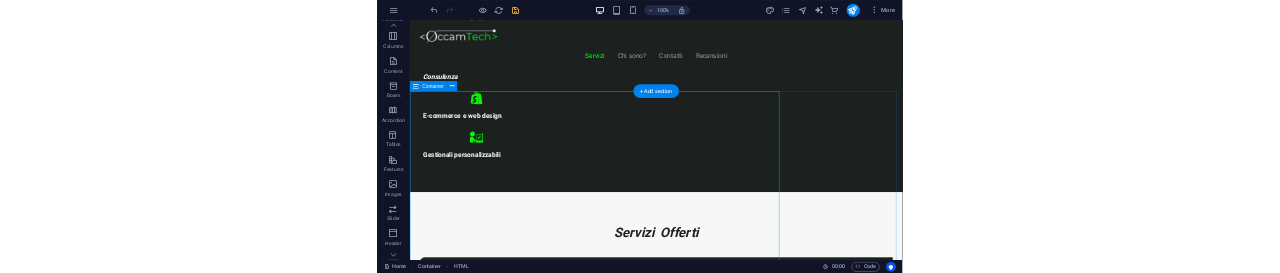 scroll, scrollTop: 1100, scrollLeft: 0, axis: vertical 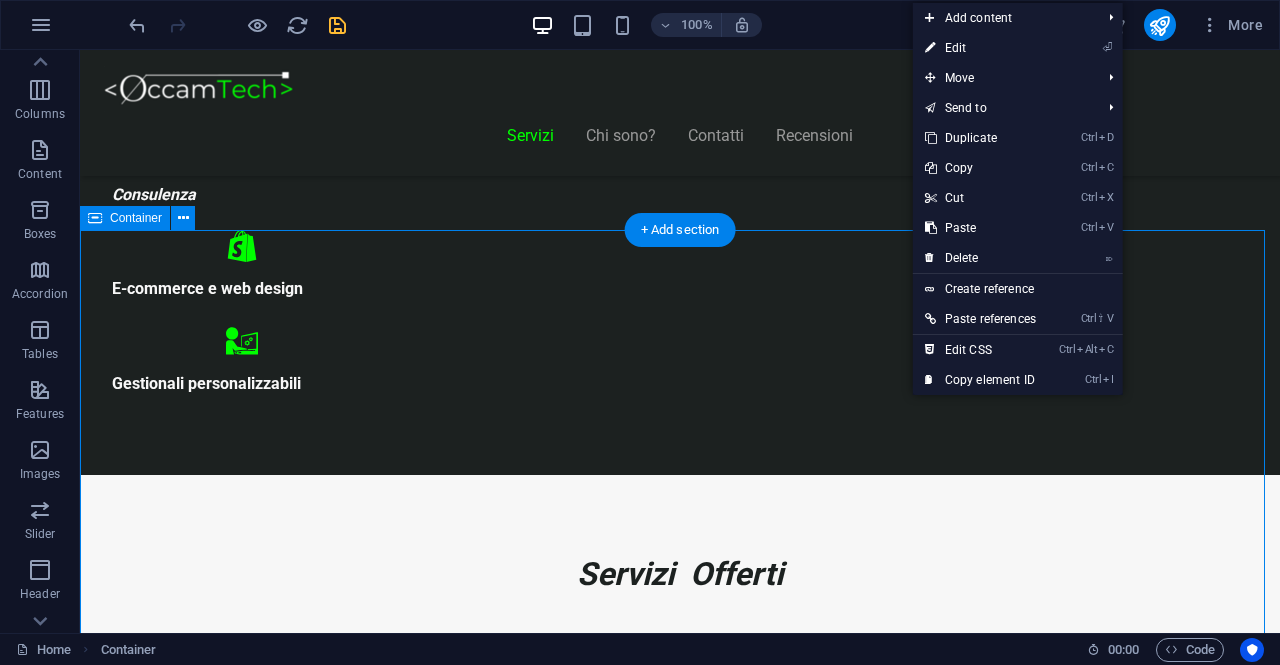 click on "<h1>Scegli il Piano più Adatto al Tuo Business</h1>     < div   class = "pricing-table" >      <!--  Piano 1  -->      < div   class = "plan" >         < h2 > Start Vetrina </ h2 >         < p   class = "price" > €300 </ p >         < ul   class = "features" >           < li > Home Page </ li >           < li > Chi Siamo </ li >           < li > Contatti </ li >           < li > Design responsive </ li >           < li > 6 mesi di assistenza inclusa </ li >         </ ul >         < a   href = "#"   class = "cta" > Inizia Ora </ a >       </ div >
<!--  Piano 2  -->       < div   class = "plan" >         < h2 > Shop Ready </ h2 >         < p   class = "price" > €500 </ p >         < ul   class = "features" >           < li > Shop online con Shopify </ li >           < li > Home, Prodotti, Checkout </ li >           < li > Configurazione pagamenti e spedizioni </ li >           < li > Design personalizzato e responsive </ li >           < li > 6 mesi di assistenza inclusa </ li >         </ ul >         < a   href = "#"   class = "cta" > Scopri di più </ a >       </ div >
<!--  Piano 3  -->       < div   class = "plan" >         < h2 > Custom Pro </ h2 >         < p   class = "price" > Su Richiesta </ p >         < ul   class = "features" >           < li > Analisi personalizzata del progetto </ li >           < li > Sviluppo su misura </ li >           < li > Integrazioni avanzate </ li >           < li > Preventivo su appuntamento </ li >           < li > Consulenza dedicata </ li >         </ ul >         < a   href = "#"   class = "cta" > Contattaci </ a >       </ div >" at bounding box center [680, 8619] 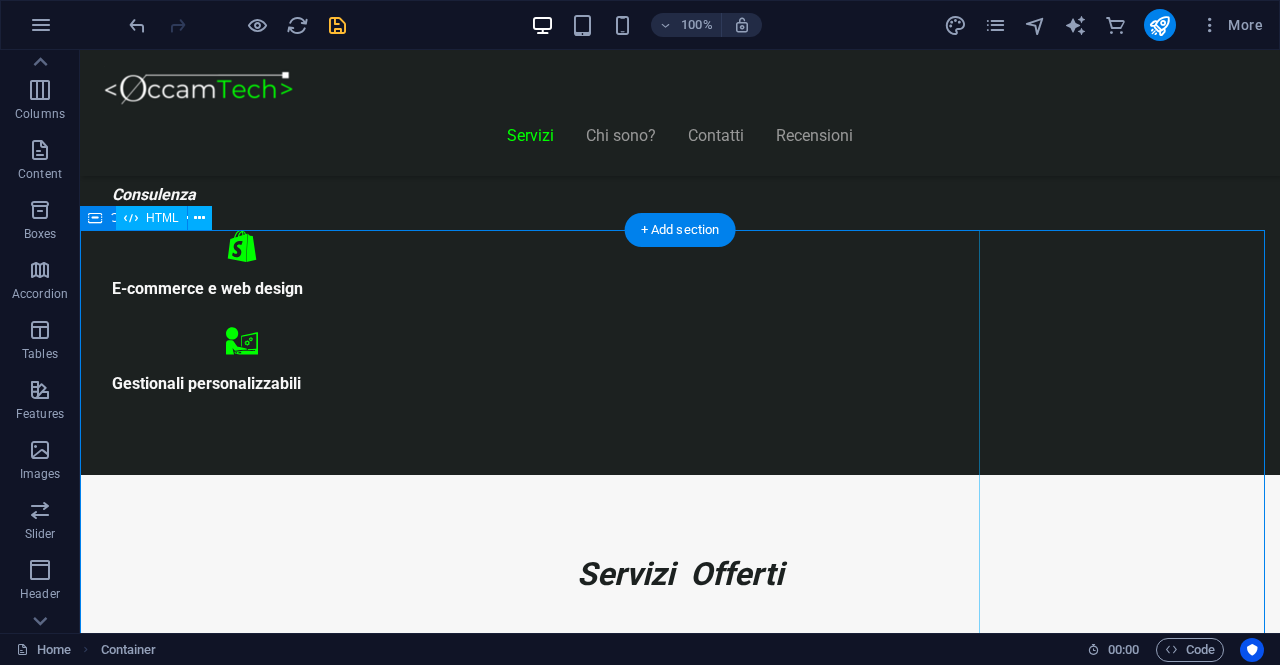 click on "<h1>Scegli il Piano più Adatto al Tuo Business</h1>     < div   class = "pricing-table" >      <!--  Piano 1  -->      < div   class = "plan" >         < h2 > Start Vetrina </ h2 >         < p   class = "price" > €300 </ p >         < ul   class = "features" >           < li > Home Page </ li >           < li > Chi Siamo </ li >           < li > Contatti </ li >           < li > Design responsive </ li >           < li > 6 mesi di assistenza inclusa </ li >         </ ul >         < a   href = "#"   class = "cta" > Inizia Ora </ a >       </ div >
<!--  Piano 2  -->       < div   class = "plan" >         < h2 > Shop Ready </ h2 >         < p   class = "price" > €500 </ p >         < ul   class = "features" >           < li > Shop online con Shopify </ li >           < li > Home, Prodotti, Checkout </ li >           < li > Configurazione pagamenti e spedizioni </ li >           < li > Design personalizzato e responsive </ li >           < li > 6 mesi di assistenza inclusa </ li >         </ ul >         < a   href = "#"   class = "cta" > Scopri di più </ a >       </ div >
<!--  Piano 3  -->       < div   class = "plan" >         < h2 > Custom Pro </ h2 >         < p   class = "price" > Su Richiesta </ p >         < ul   class = "features" >           < li > Analisi personalizzata del progetto </ li >           < li > Sviluppo su misura </ li >           < li > Integrazioni avanzate </ li >           < li > Preventivo su appuntamento </ li >           < li > Consulenza dedicata </ li >         </ ul >         < a   href = "#"   class = "cta" > Contattaci </ a >       </ div >" at bounding box center (500, 8619) 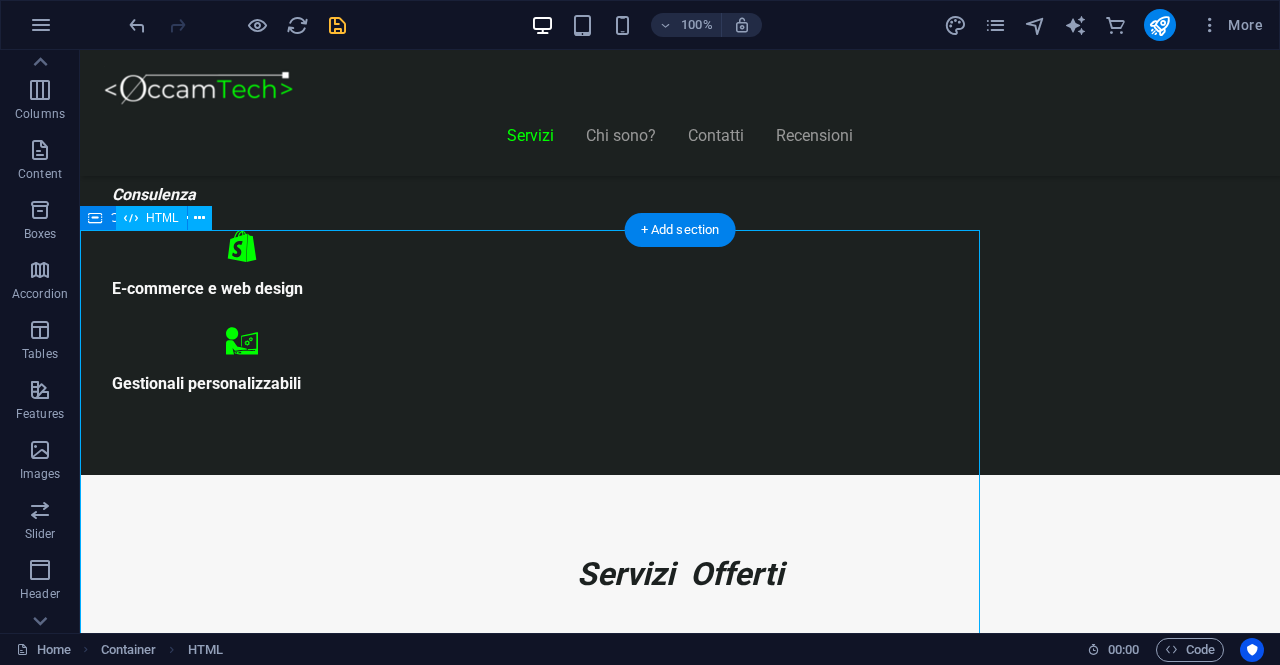 click on "<h1>Scegli il Piano più Adatto al Tuo Business</h1>     < div   class = "pricing-table" >      <!--  Piano 1  -->      < div   class = "plan" >         < h2 > Start Vetrina </ h2 >         < p   class = "price" > €300 </ p >         < ul   class = "features" >           < li > Home Page </ li >           < li > Chi Siamo </ li >           < li > Contatti </ li >           < li > Design responsive </ li >           < li > 6 mesi di assistenza inclusa </ li >         </ ul >         < a   href = "#"   class = "cta" > Inizia Ora </ a >       </ div >
<!--  Piano 2  -->       < div   class = "plan" >         < h2 > Shop Ready </ h2 >         < p   class = "price" > €500 </ p >         < ul   class = "features" >           < li > Shop online con Shopify </ li >           < li > Home, Prodotti, Checkout </ li >           < li > Configurazione pagamenti e spedizioni </ li >           < li > Design personalizzato e responsive </ li >           < li > 6 mesi di assistenza inclusa </ li >         </ ul >         < a   href = "#"   class = "cta" > Scopri di più </ a >       </ div >
<!--  Piano 3  -->       < div   class = "plan" >         < h2 > Custom Pro </ h2 >         < p   class = "price" > Su Richiesta </ p >         < ul   class = "features" >           < li > Analisi personalizzata del progetto </ li >           < li > Sviluppo su misura </ li >           < li > Integrazioni avanzate </ li >           < li > Preventivo su appuntamento </ li >           < li > Consulenza dedicata </ li >         </ ul >         < a   href = "#"   class = "cta" > Contattaci </ a >       </ div >" at bounding box center (500, 8619) 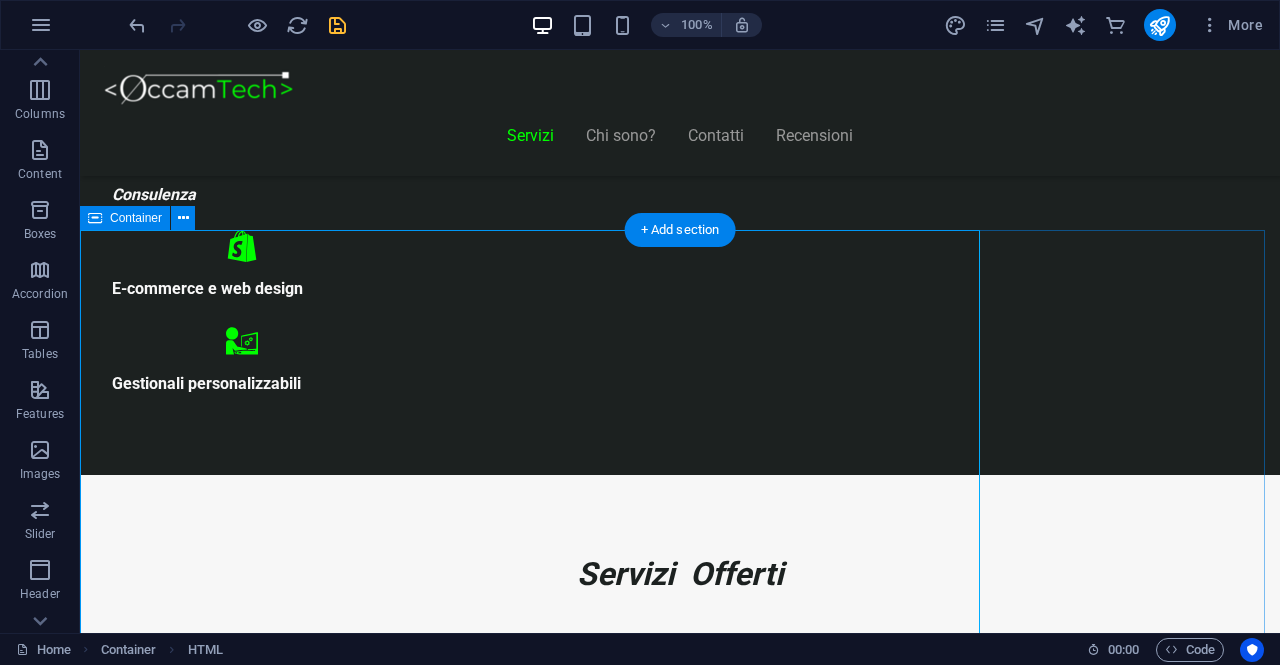 click on "<h1>Scegli il Piano più Adatto al Tuo Business</h1>     < div   class = "pricing-table" >      <!--  Piano 1  -->      < div   class = "plan" >         < h2 > Start Vetrina </ h2 >         < p   class = "price" > €300 </ p >         < ul   class = "features" >           < li > Home Page </ li >           < li > Chi Siamo </ li >           < li > Contatti </ li >           < li > Design responsive </ li >           < li > 6 mesi di assistenza inclusa </ li >         </ ul >         < a   href = "#"   class = "cta" > Inizia Ora </ a >       </ div >
<!--  Piano 2  -->       < div   class = "plan" >         < h2 > Shop Ready </ h2 >         < p   class = "price" > €500 </ p >         < ul   class = "features" >           < li > Shop online con Shopify </ li >           < li > Home, Prodotti, Checkout </ li >           < li > Configurazione pagamenti e spedizioni </ li >           < li > Design personalizzato e responsive </ li >           < li > 6 mesi di assistenza inclusa </ li >         </ ul >         < a   href = "#"   class = "cta" > Scopri di più </ a >       </ div >
<!--  Piano 3  -->       < div   class = "plan" >         < h2 > Custom Pro </ h2 >         < p   class = "price" > Su Richiesta </ p >         < ul   class = "features" >           < li > Analisi personalizzata del progetto </ li >           < li > Sviluppo su misura </ li >           < li > Integrazioni avanzate </ li >           < li > Preventivo su appuntamento </ li >           < li > Consulenza dedicata </ li >         </ ul >         < a   href = "#"   class = "cta" > Contattaci </ a >       </ div >" at bounding box center (680, 8619) 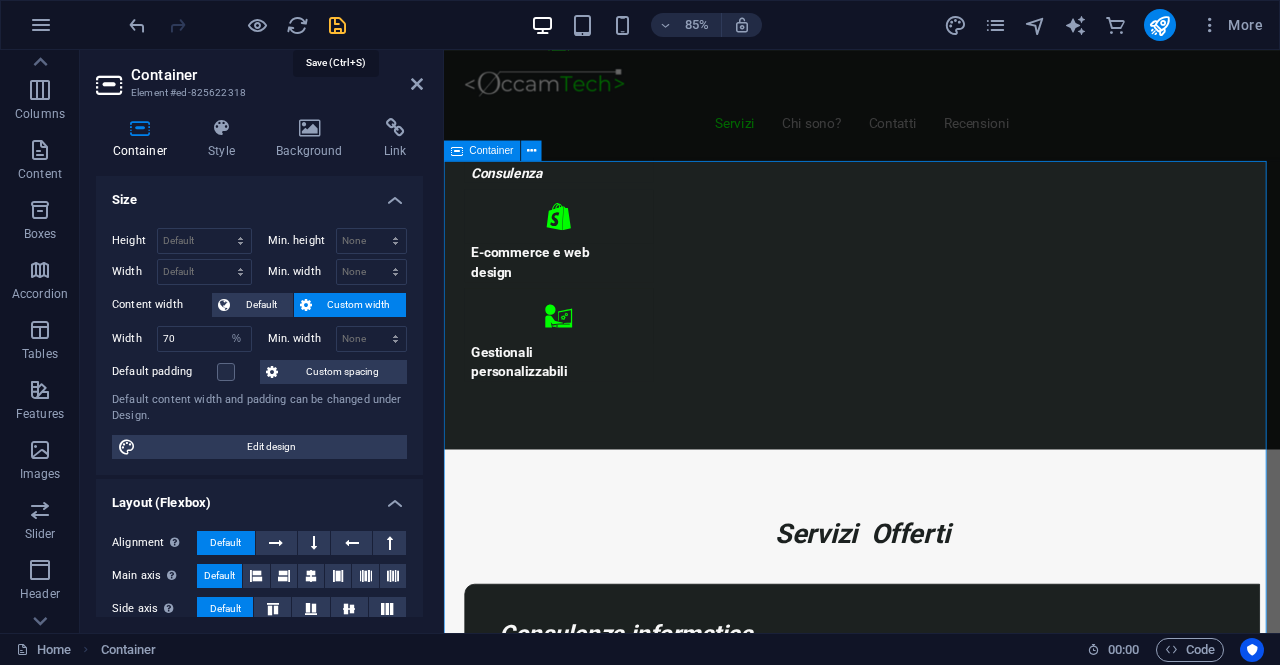 click at bounding box center [337, 25] 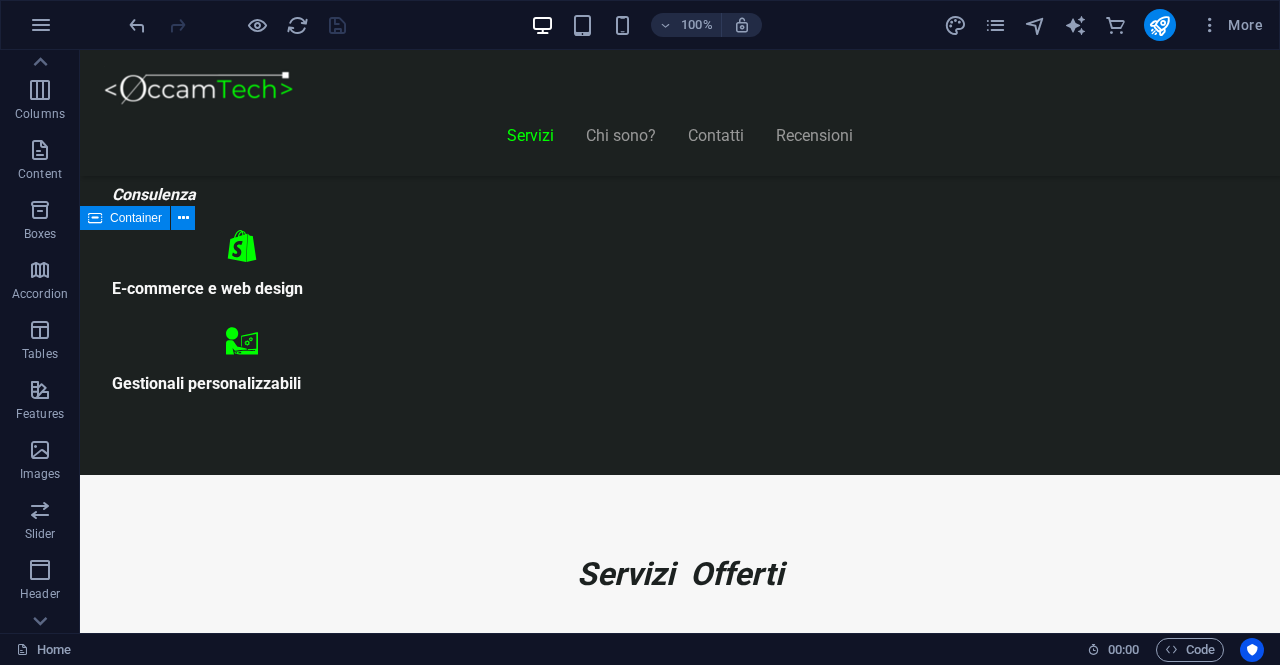 click at bounding box center (237, 25) 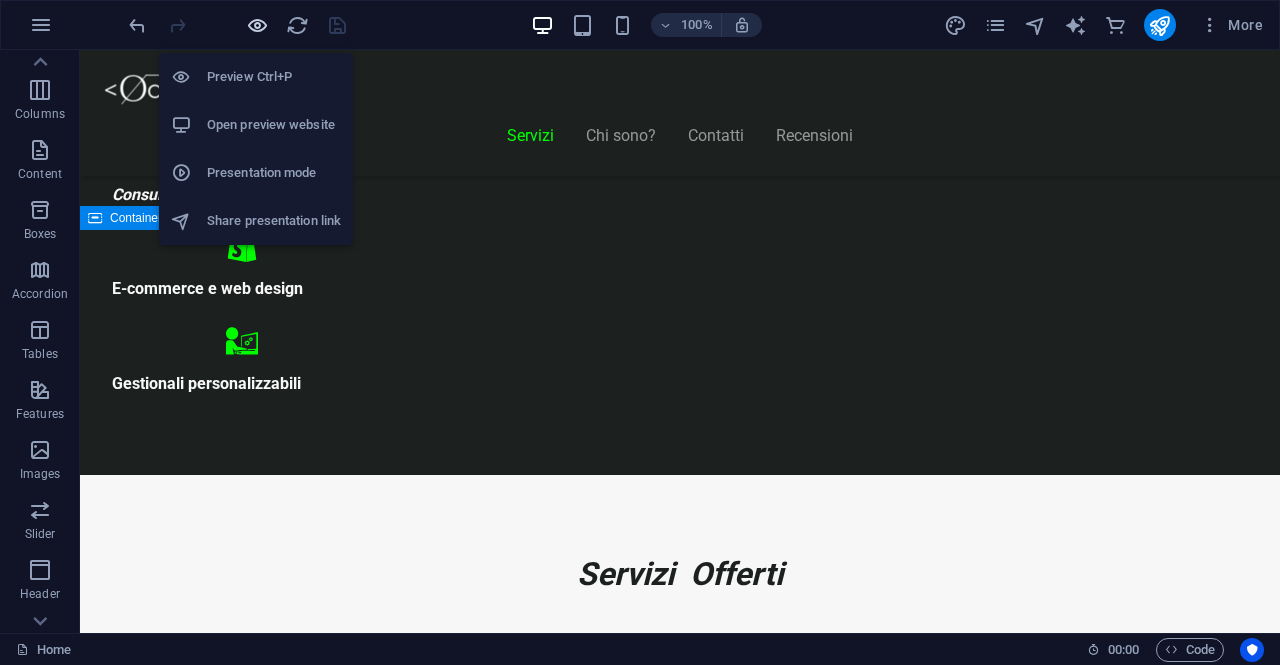 click at bounding box center (257, 25) 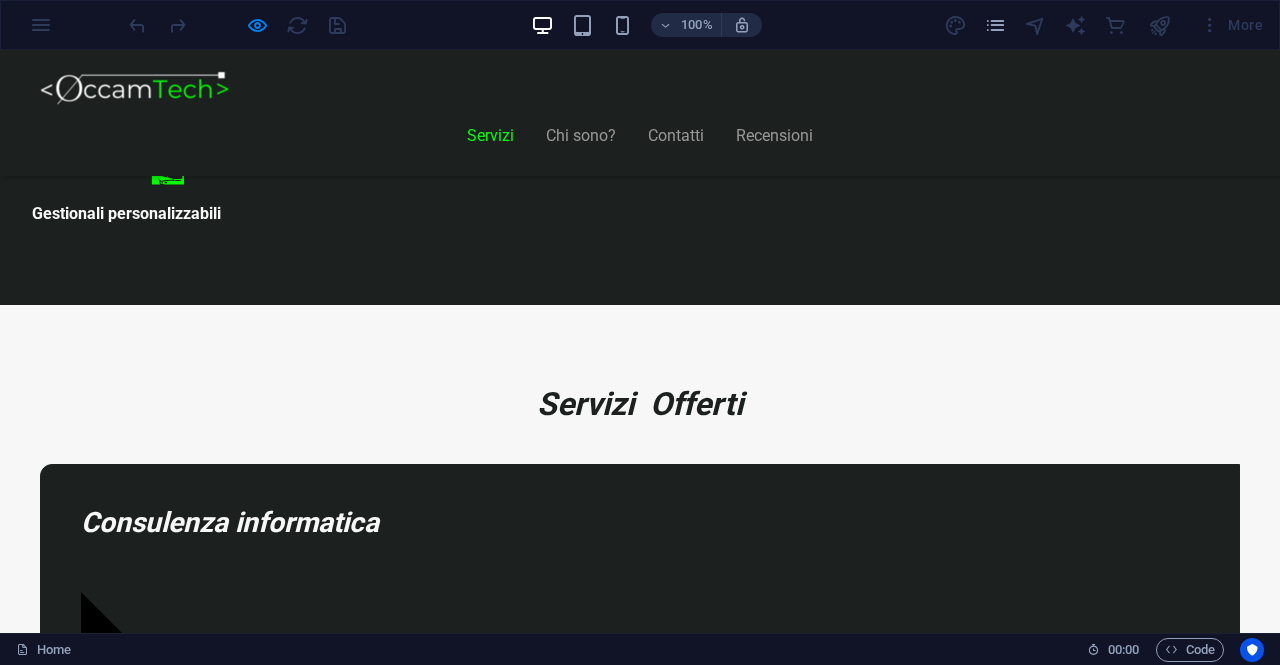 scroll, scrollTop: 1300, scrollLeft: 0, axis: vertical 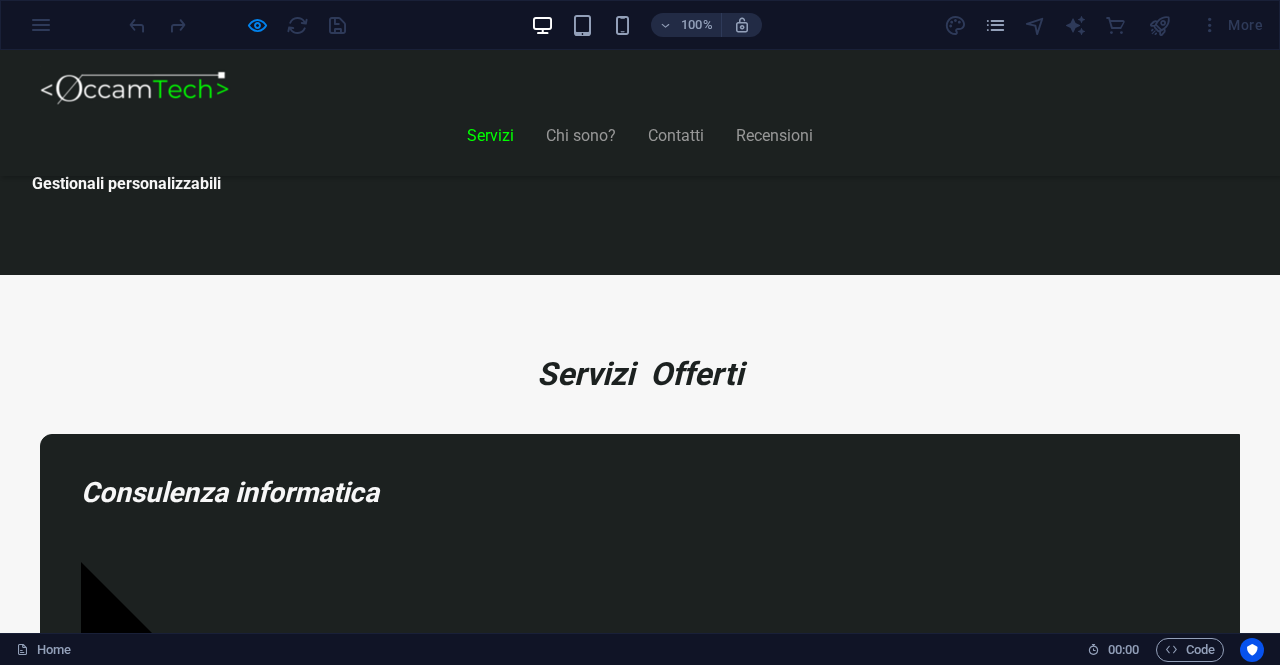 click on "<h1>Scegli il Piano più Adatto al Tuo Business</h1>     < div   class = "pricing-table" >      <!--  Piano 1  -->      < div   class = "plan" >         < h2 > Start Vetrina </ h2 >         < p   class = "price" > €300 </ p >         < ul   class = "features" >           < li > Home Page </ li >           < li > Chi Siamo </ li >           < li > Contatti </ li >           < li > Design responsive </ li >           < li > 6 mesi di assistenza inclusa </ li >         </ ul >         < a   href = "#"   class = "cta" > Inizia Ora </ a >       </ div >
<!--  Piano 2  -->       < div   class = "plan" >         < h2 > Shop Ready </ h2 >         < p   class = "price" > €500 </ p >         < ul   class = "features" >           < li > Shop online con Shopify </ li >           < li > Home, Prodotti, Checkout </ li >           < li > Configurazione pagamenti e spedizioni </ li >           < li > Design personalizzato e responsive </ li >           < li > 6 mesi di assistenza inclusa </ li >         </ ul >         < a   href = "#"   class = "cta" > Scopri di più </ a >       </ div >
<!--  Piano 3  -->       < div   class = "plan" >         < h2 > Custom Pro </ h2 >         < p   class = "price" > Su Richiesta </ p >         < ul   class = "features" >           < li > Analisi personalizzata del progetto </ li >           < li > Sviluppo su misura </ li >           < li > Integrazioni avanzate </ li >           < li > Preventivo su appuntamento </ li >           < li > Consulenza dedicata </ li >         </ ul >         < a   href = "#"   class = "cta" > Contattaci </ a >       </ div >" at bounding box center (640, 8734) 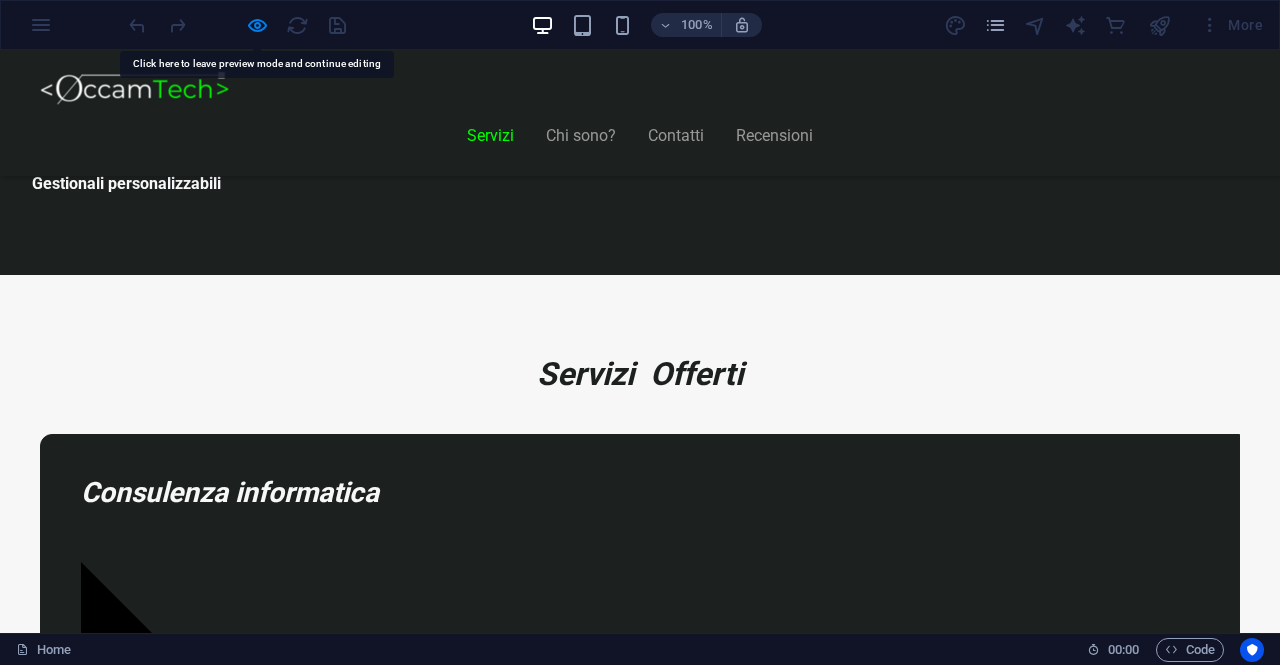 click at bounding box center [257, 25] 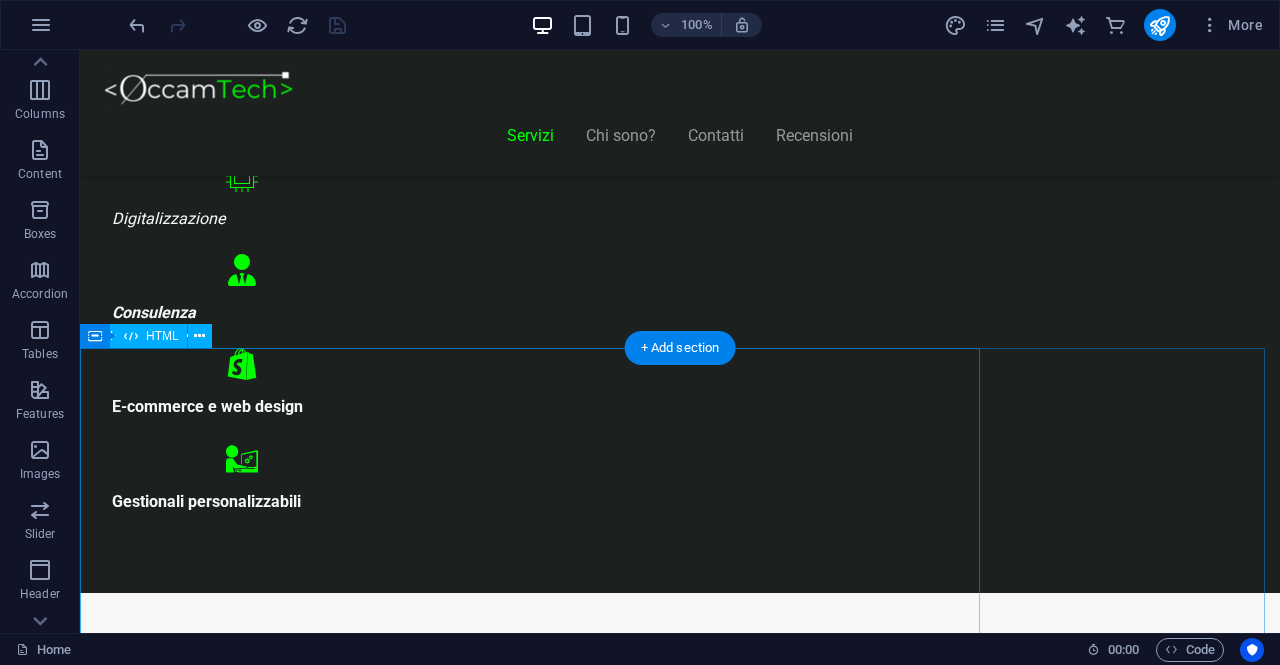scroll, scrollTop: 1082, scrollLeft: 0, axis: vertical 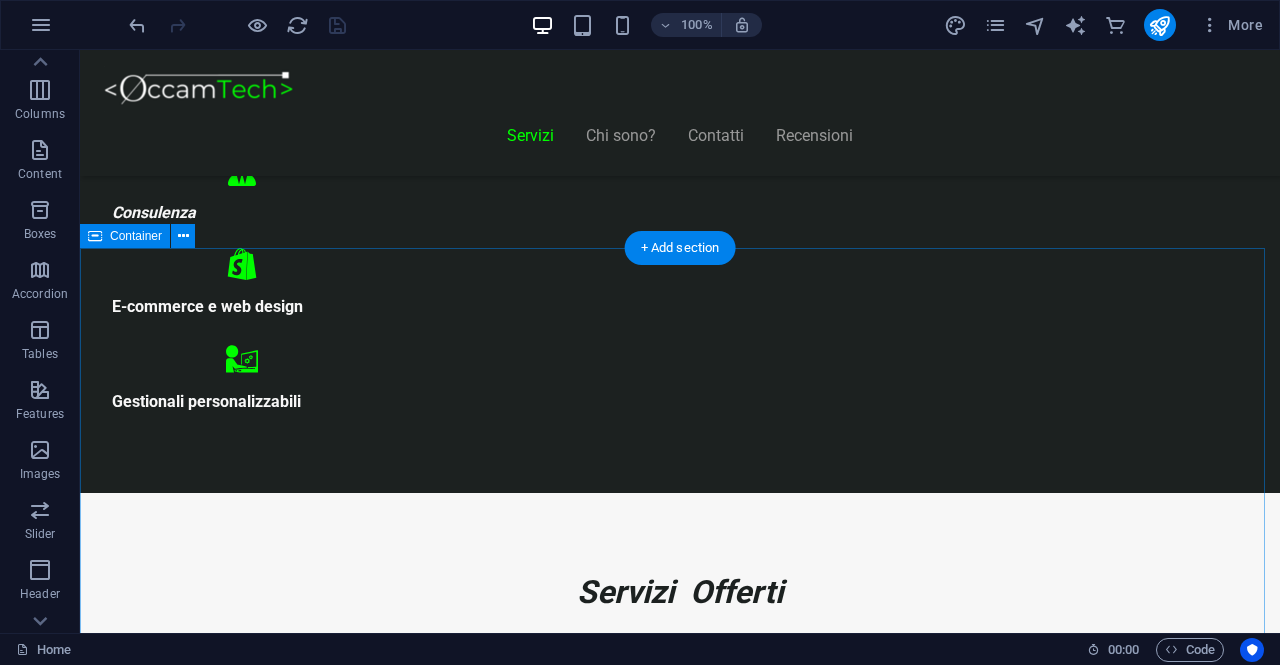 click on "<h1>Scegli il Piano più Adatto al Tuo Business</h1>     < div   class = "pricing-table" >      <!--  Piano 1  -->      < div   class = "plan" >         < h2 > Start Vetrina </ h2 >         < p   class = "price" > €300 </ p >         < ul   class = "features" >           < li > Home Page </ li >           < li > Chi Siamo </ li >           < li > Contatti </ li >           < li > Design responsive </ li >           < li > 6 mesi di assistenza inclusa </ li >         </ ul >         < a   href = "#"   class = "cta" > Inizia Ora </ a >       </ div >
<!--  Piano 2  -->       < div   class = "plan" >         < h2 > Shop Ready </ h2 >         < p   class = "price" > €500 </ p >         < ul   class = "features" >           < li > Shop online con Shopify </ li >           < li > Home, Prodotti, Checkout </ li >           < li > Configurazione pagamenti e spedizioni </ li >           < li > Design personalizzato e responsive </ li >           < li > 6 mesi di assistenza inclusa </ li >         </ ul >         < a   href = "#"   class = "cta" > Scopri di più </ a >       </ div >
<!--  Piano 3  -->       < div   class = "plan" >         < h2 > Custom Pro </ h2 >         < p   class = "price" > Su Richiesta </ p >         < ul   class = "features" >           < li > Analisi personalizzata del progetto </ li >           < li > Sviluppo su misura </ li >           < li > Integrazioni avanzate </ li >           < li > Preventivo su appuntamento </ li >           < li > Consulenza dedicata </ li >         </ ul >         < a   href = "#"   class = "cta" > Contattaci </ a >       </ div >" at bounding box center (680, 8637) 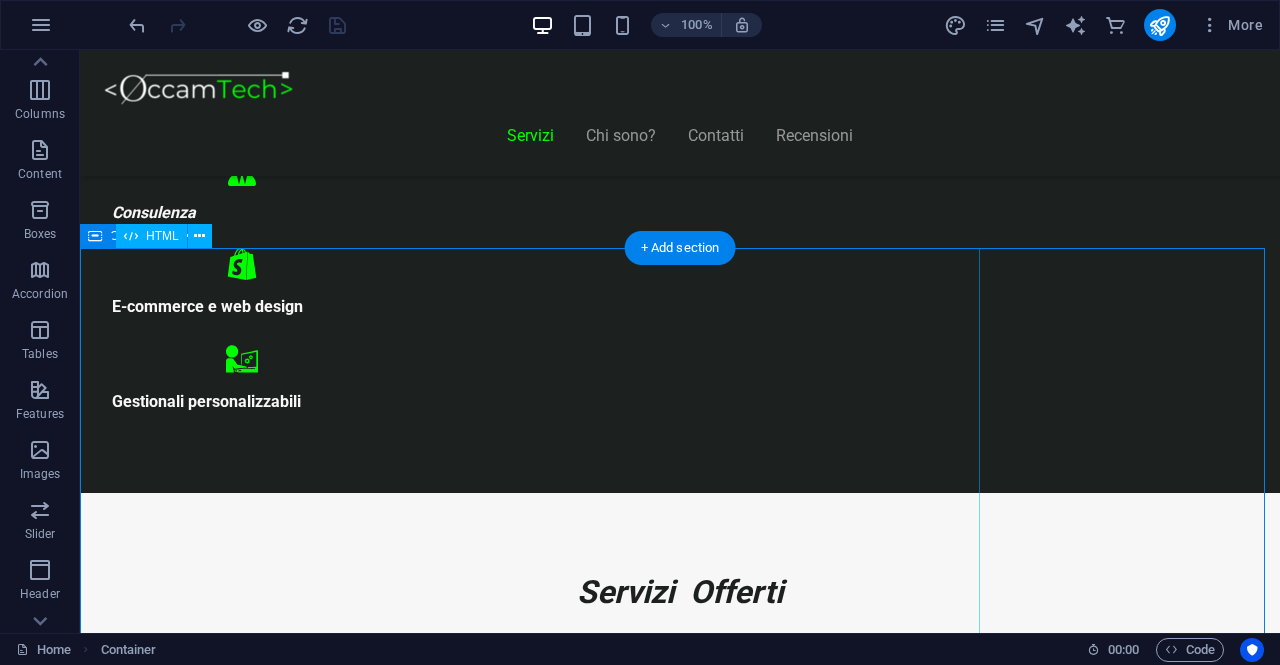 scroll, scrollTop: 1182, scrollLeft: 0, axis: vertical 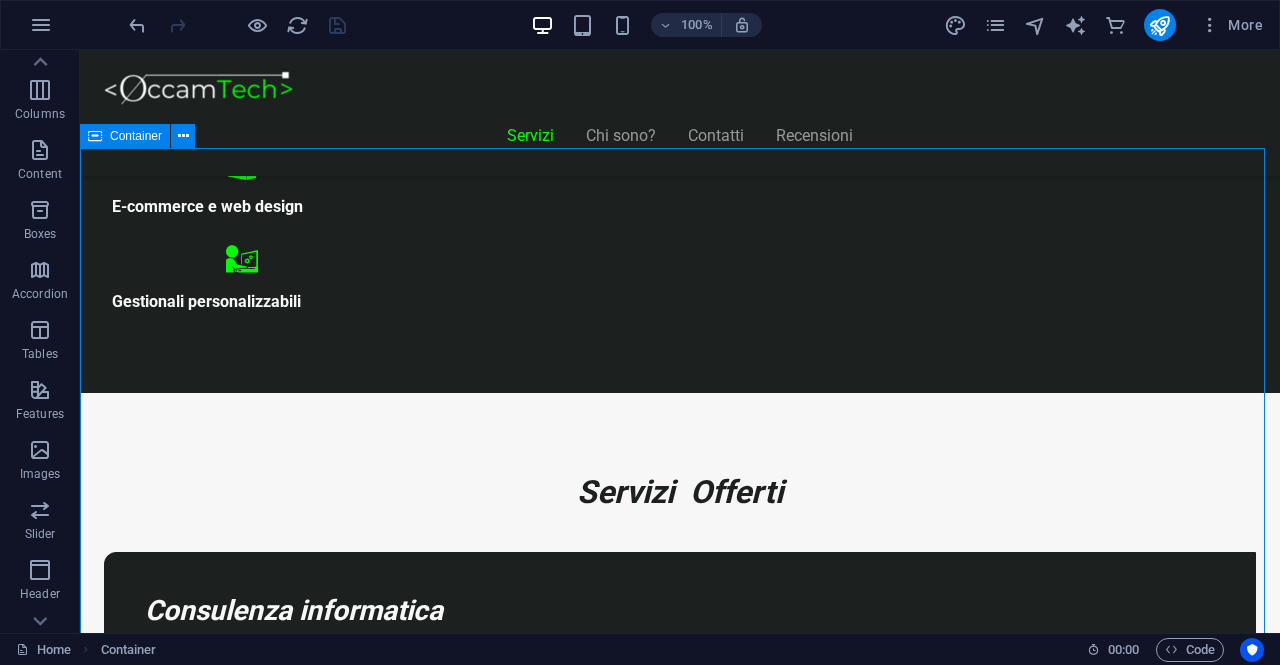 click at bounding box center [95, 136] 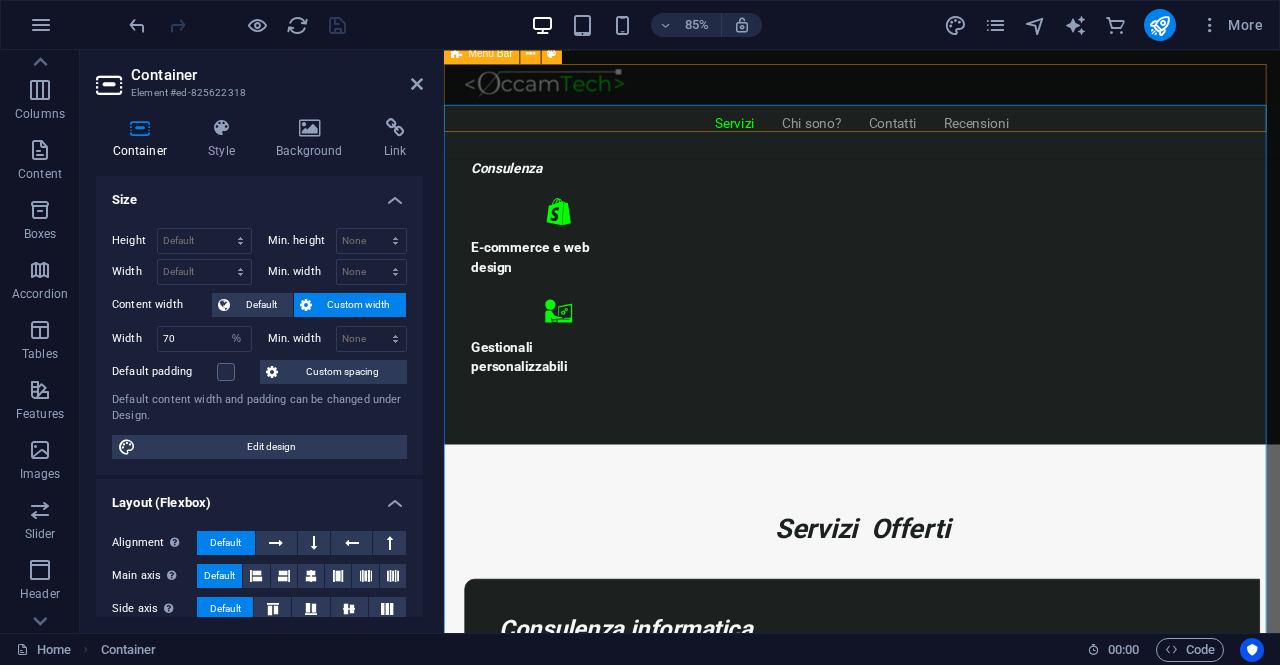 scroll, scrollTop: 1082, scrollLeft: 0, axis: vertical 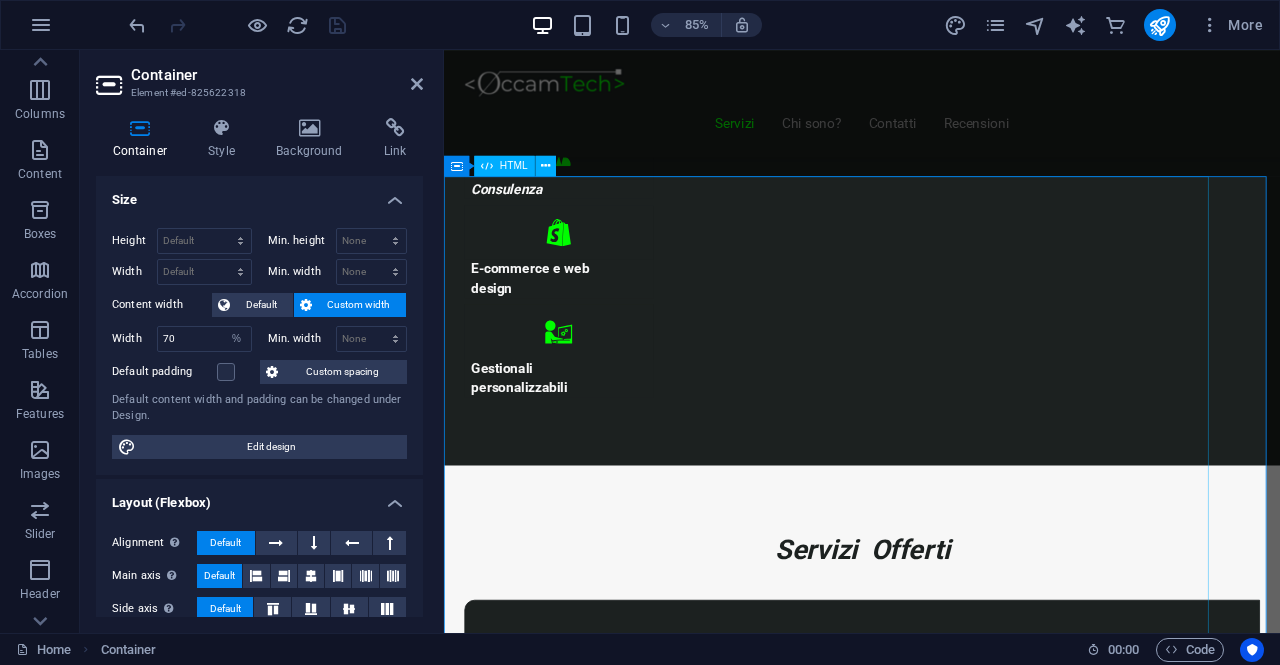 click on "<h1>Scegli il Piano più Adatto al Tuo Business</h1>     < div   class = "pricing-table" >      <!--  Piano 1  -->      < div   class = "plan" >         < h2 > Start Vetrina </ h2 >         < p   class = "price" > €300 </ p >         < ul   class = "features" >           < li > Home Page </ li >           < li > Chi Siamo </ li >           < li > Contatti </ li >           < li > Design responsive </ li >           < li > 6 mesi di assistenza inclusa </ li >         </ ul >         < a   href = "#"   class = "cta" > Inizia Ora </ a >       </ div >
<!--  Piano 2  -->       < div   class = "plan" >         < h2 > Shop Ready </ h2 >         < p   class = "price" > €500 </ p >         < ul   class = "features" >           < li > Shop online con Shopify </ li >           < li > Home, Prodotti, Checkout </ li >           < li > Configurazione pagamenti e spedizioni </ li >           < li > Design personalizzato e responsive </ li >           < li > 6 mesi di assistenza inclusa </ li >         </ ul >         < a   href = "#"   class = "cta" > Scopri di più </ a >       </ div >
<!--  Piano 3  -->       < div   class = "plan" >         < h2 > Custom Pro </ h2 >         < p   class = "price" > Su Richiesta </ p >         < ul   class = "features" >           < li > Analisi personalizzata del progetto </ li >           < li > Sviluppo su misura </ li >           < li > Integrazioni avanzate </ li >           < li > Preventivo su appuntamento </ li >           < li > Consulenza dedicata </ li >         </ ul >         < a   href = "#"   class = "cta" > Contattaci </ a >       </ div >" at bounding box center [788, 7302] 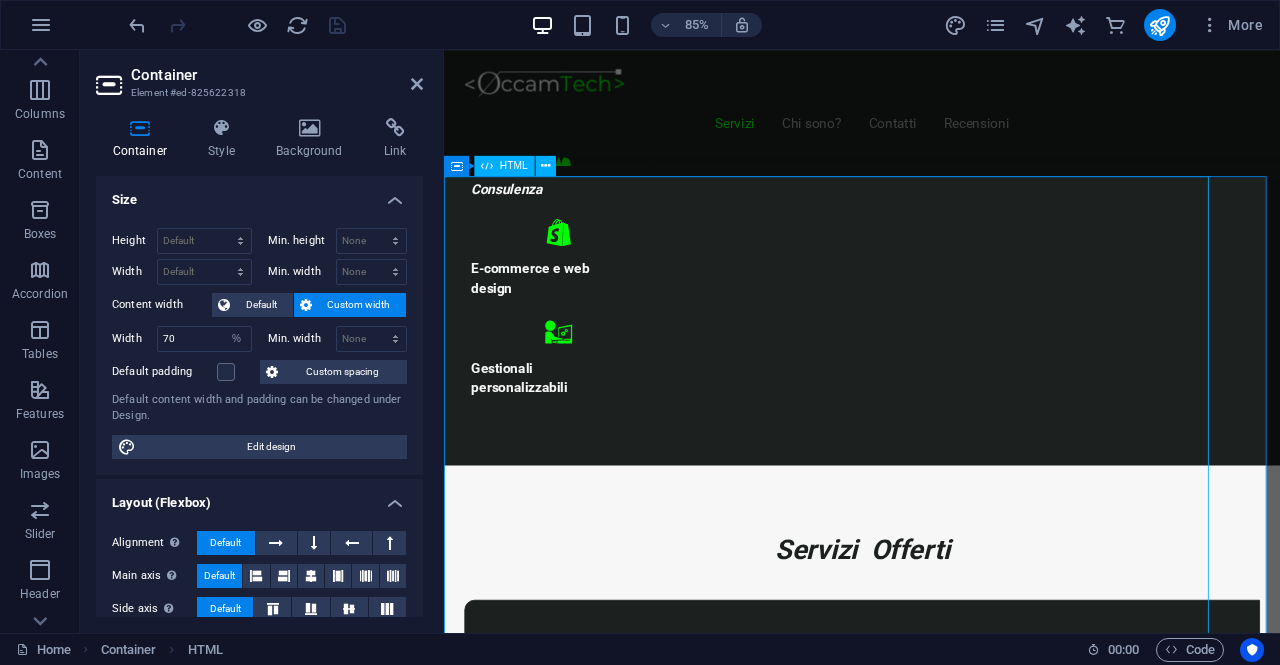 click on "HTML" at bounding box center [514, 166] 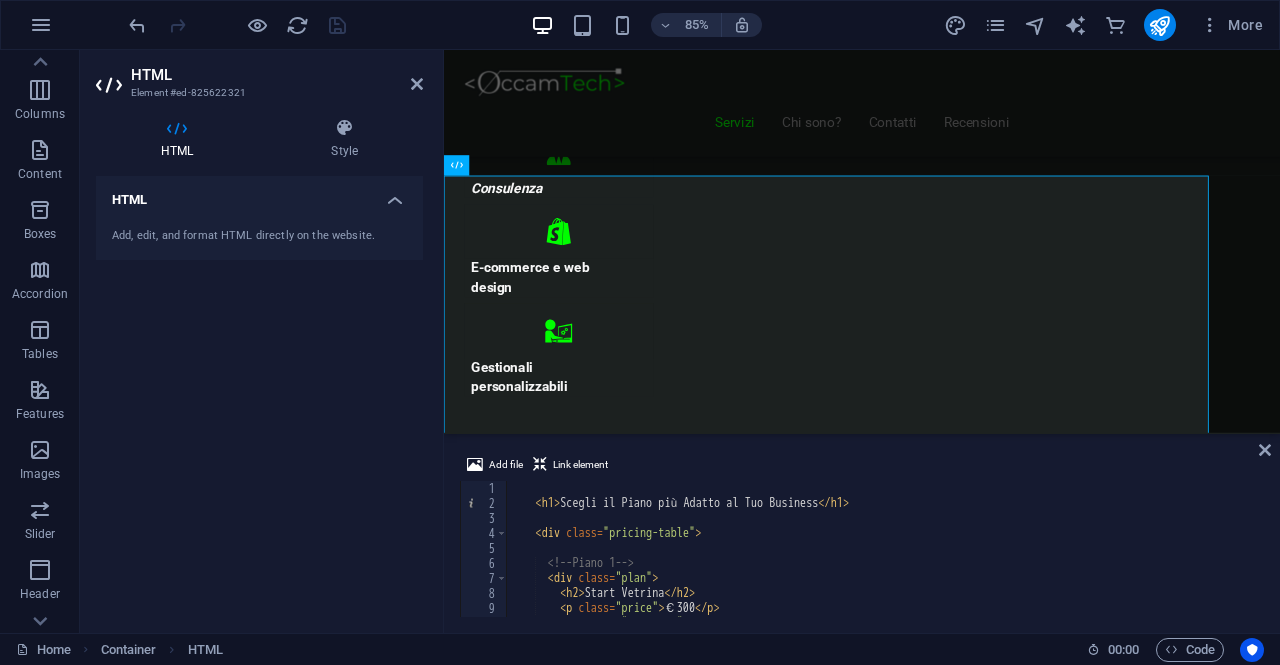 scroll, scrollTop: 0, scrollLeft: 0, axis: both 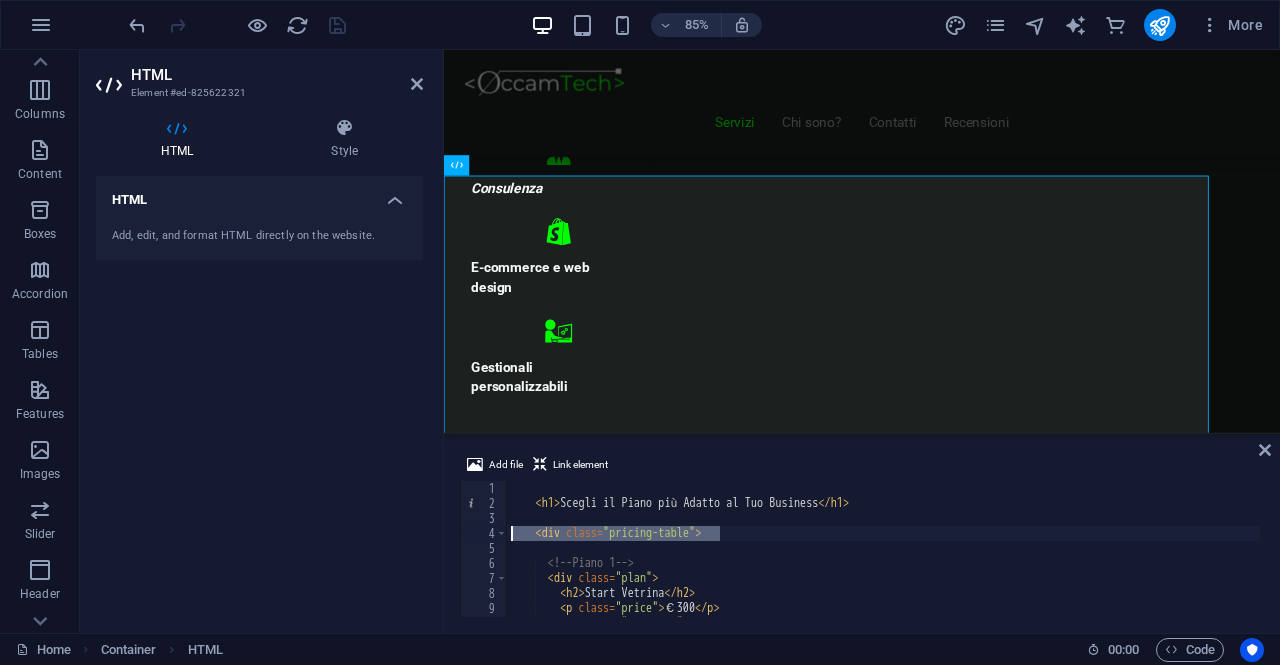 drag, startPoint x: 746, startPoint y: 528, endPoint x: 508, endPoint y: 528, distance: 238 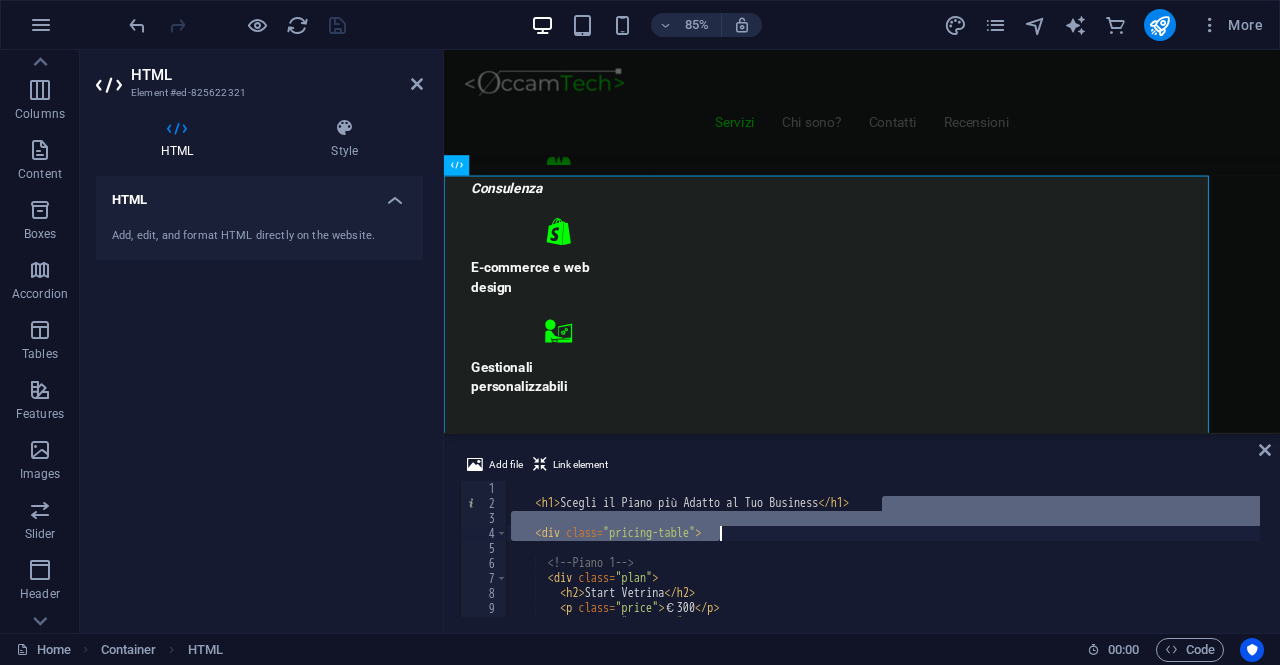 click on "< h1 > Scegli il Piano più Adatto al Tuo Business </ h1 >      < div   class = "pricing-table" >         <!--  Piano 1  -->         < div   class = "plan" >           < h2 > Start Vetrina </ h2 >           < p   class = "price" > €300 </ p >           < ul   class = "features" >              < li > Home Page </ li >" at bounding box center (883, 549) 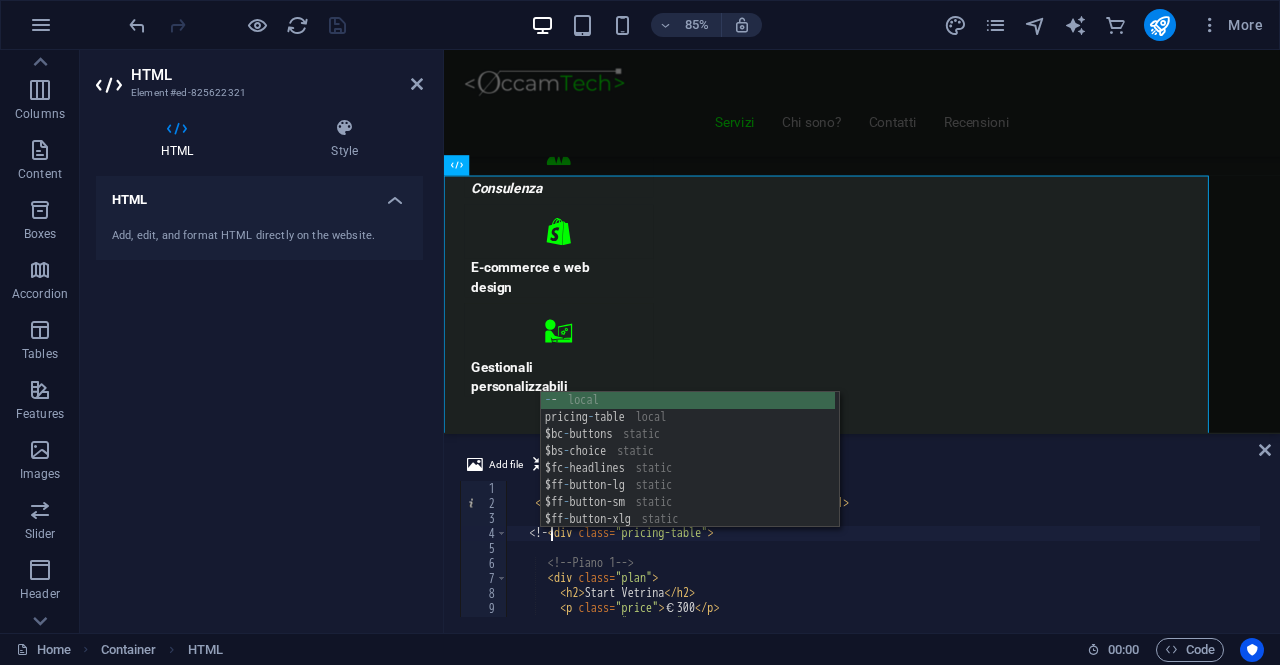scroll, scrollTop: 0, scrollLeft: 3, axis: horizontal 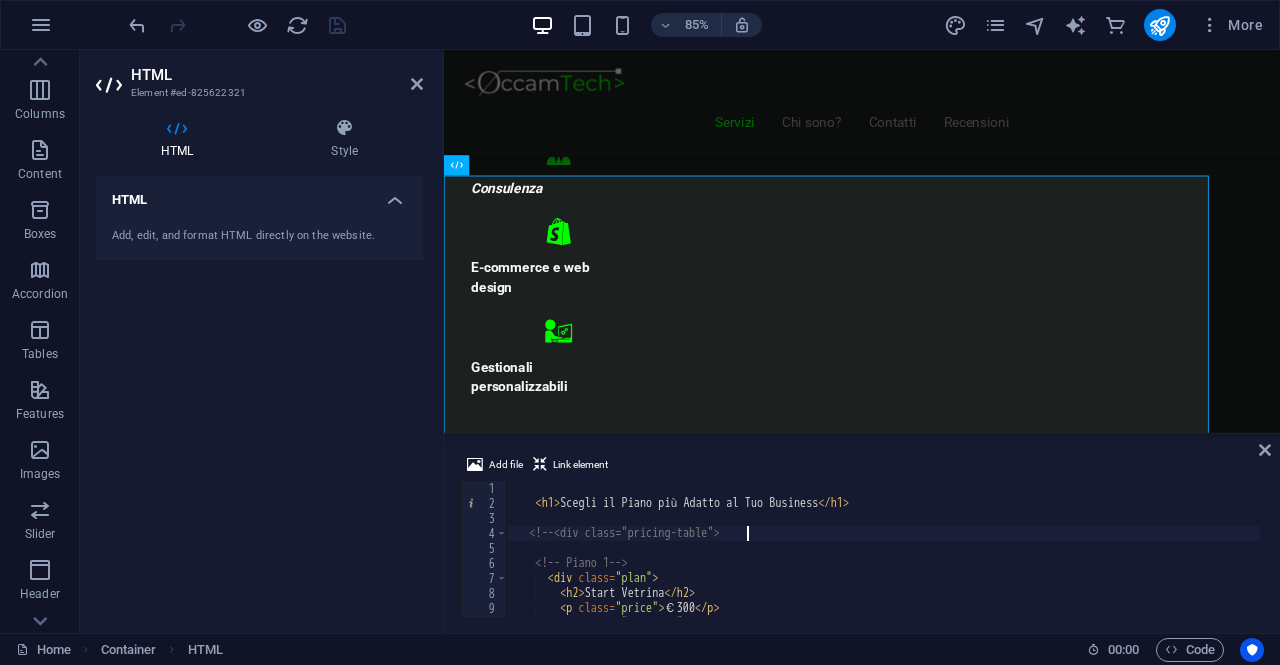 click on "< h1 > Scegli il Piano più Adatto al Tuo Business </ h1 >     <!--  <div class="pricing-table">        <!-- Piano 1  -->         < div   class = "plan" >           < h2 > Start Vetrina </ h2 >           < p   class = "price" > €300 </ p >           < ul   class = "features" >              < li > Home Page </ li >" at bounding box center (883, 564) 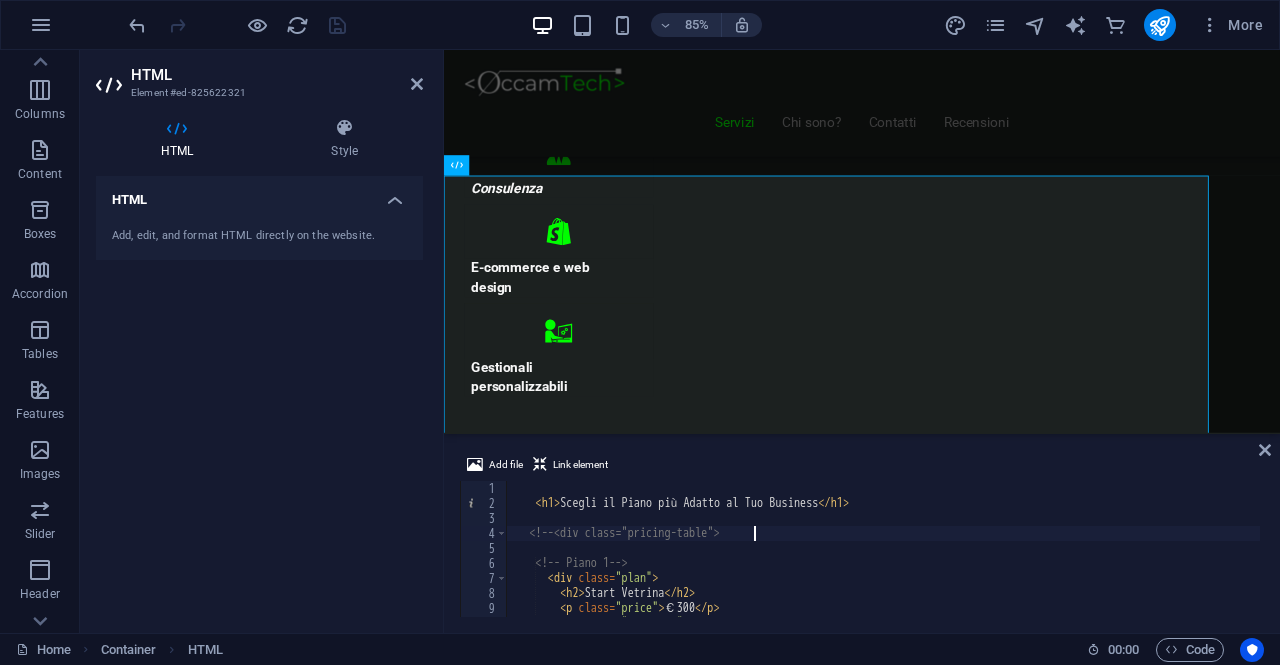 scroll, scrollTop: 0, scrollLeft: 20, axis: horizontal 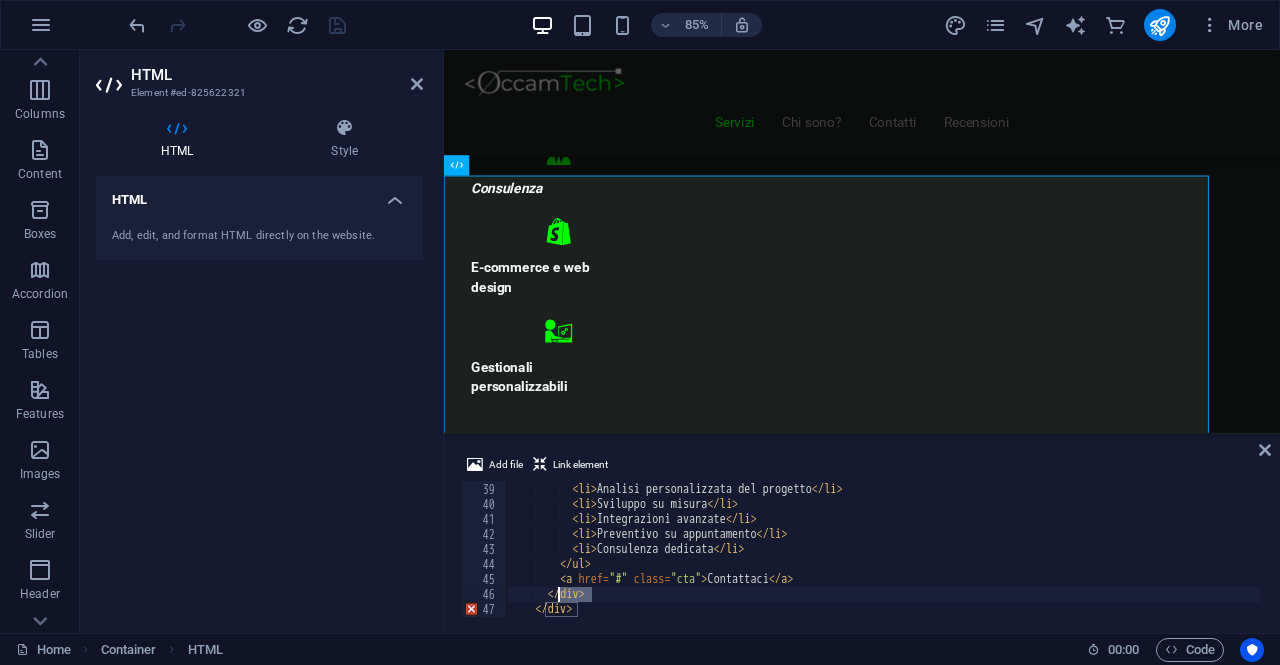 drag, startPoint x: 628, startPoint y: 592, endPoint x: 552, endPoint y: 594, distance: 76.02631 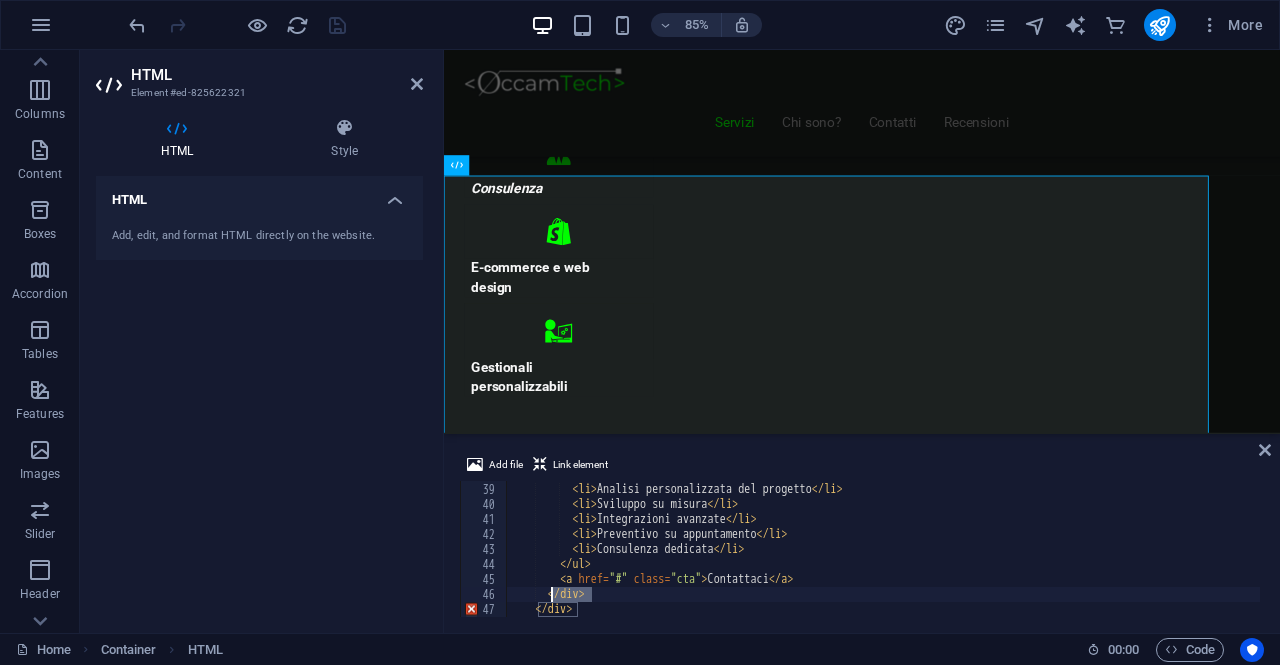 scroll, scrollTop: 0, scrollLeft: 5, axis: horizontal 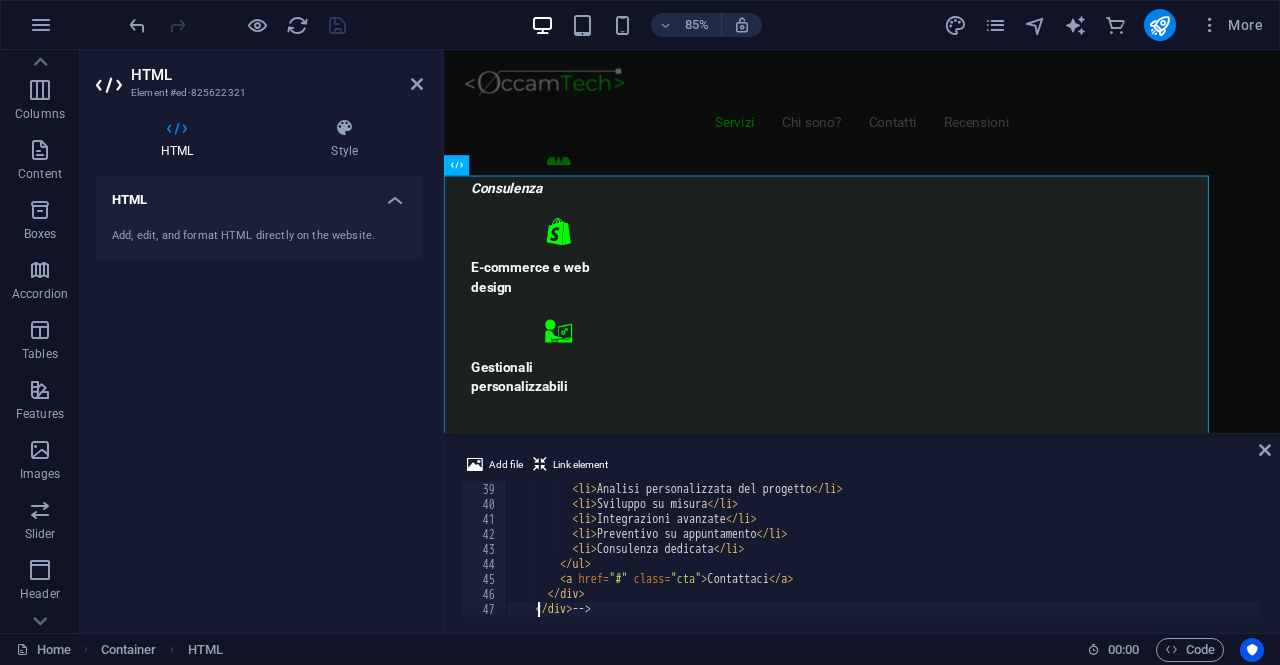 click on "< ul   class = "features" >              < li > Analisi personalizzata del progetto </ li >              < li > Sviluppo su misura </ li >              < li > Integrazioni avanzate </ li >              < li > Preventivo su appuntamento </ li >              < li > Consulenza dedicata </ li >           </ ul >           < a   href = "#"   class = "cta" > Contattaci </ a >         </ div >      </ div >  -->" at bounding box center [883, 550] 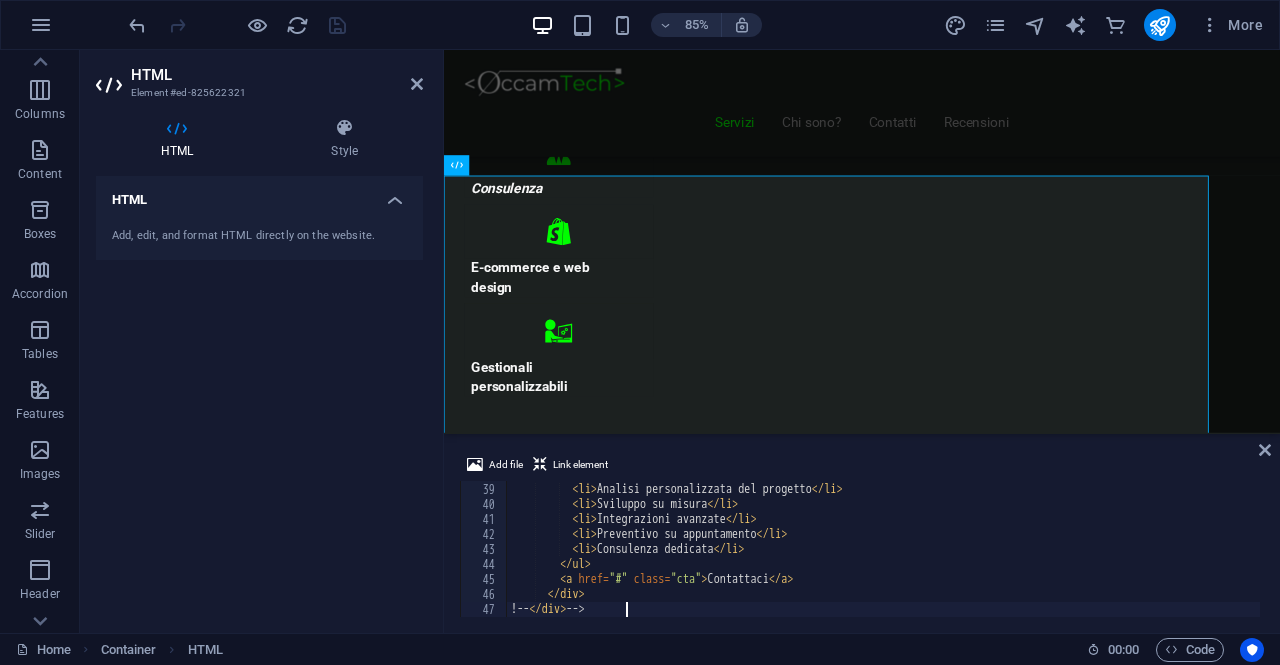 click on "< ul   class = "features" >              < li > Analisi personalizzata del progetto </ li >              < li > Sviluppo su misura </ li >              < li > Integrazioni avanzate </ li >              < li > Preventivo su appuntamento </ li >              < li > Consulenza dedicata </ li >           </ ul >           < a   href = "#"   class = "cta" > Contattaci </ a >         </ div >     !-- </ div >  -->" at bounding box center (883, 550) 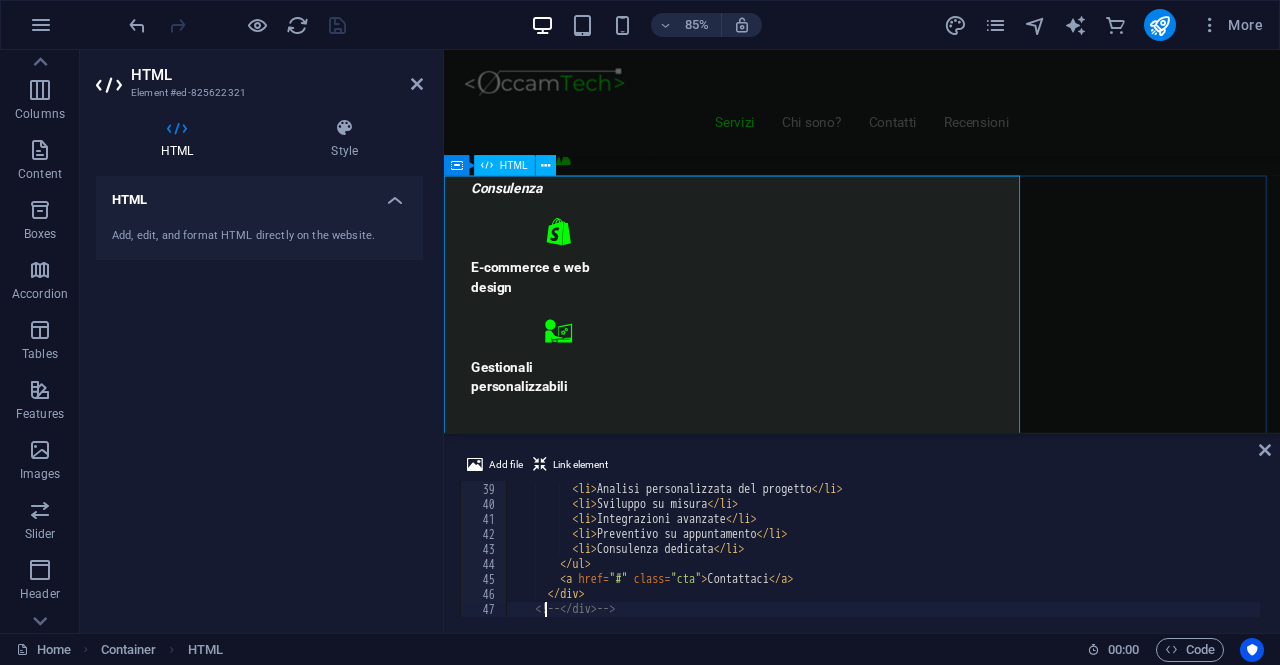 type on "<!--</div> -->" 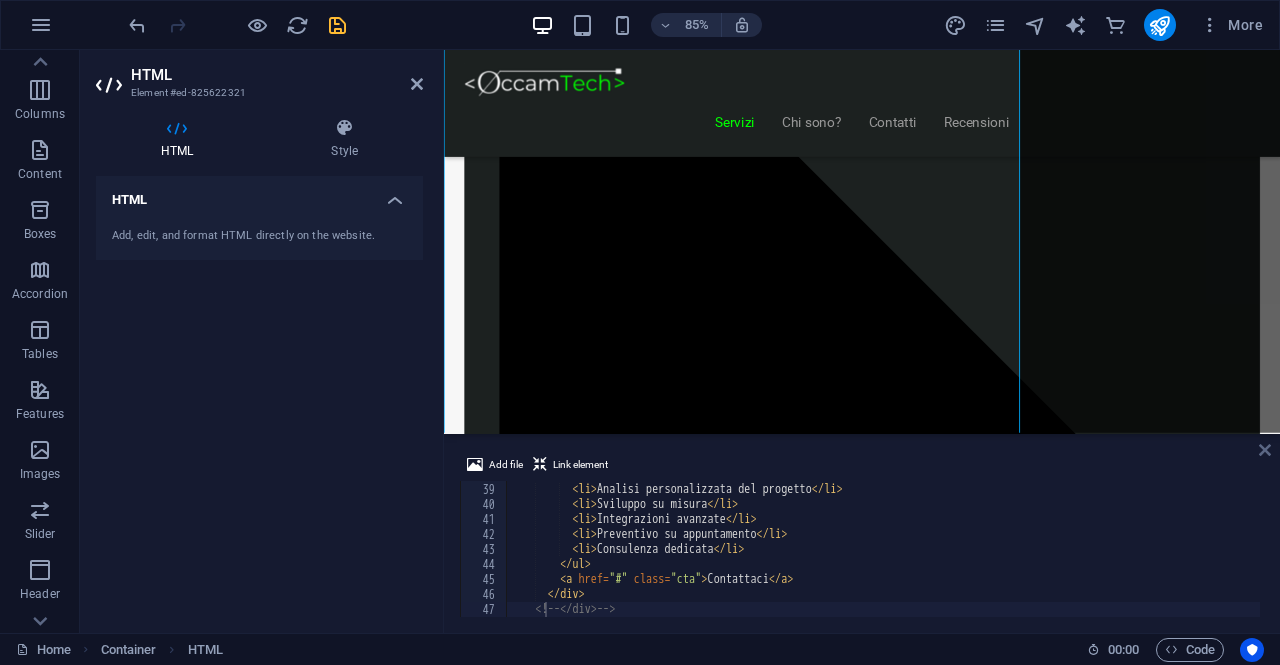 drag, startPoint x: 1260, startPoint y: 457, endPoint x: 878, endPoint y: 445, distance: 382.18845 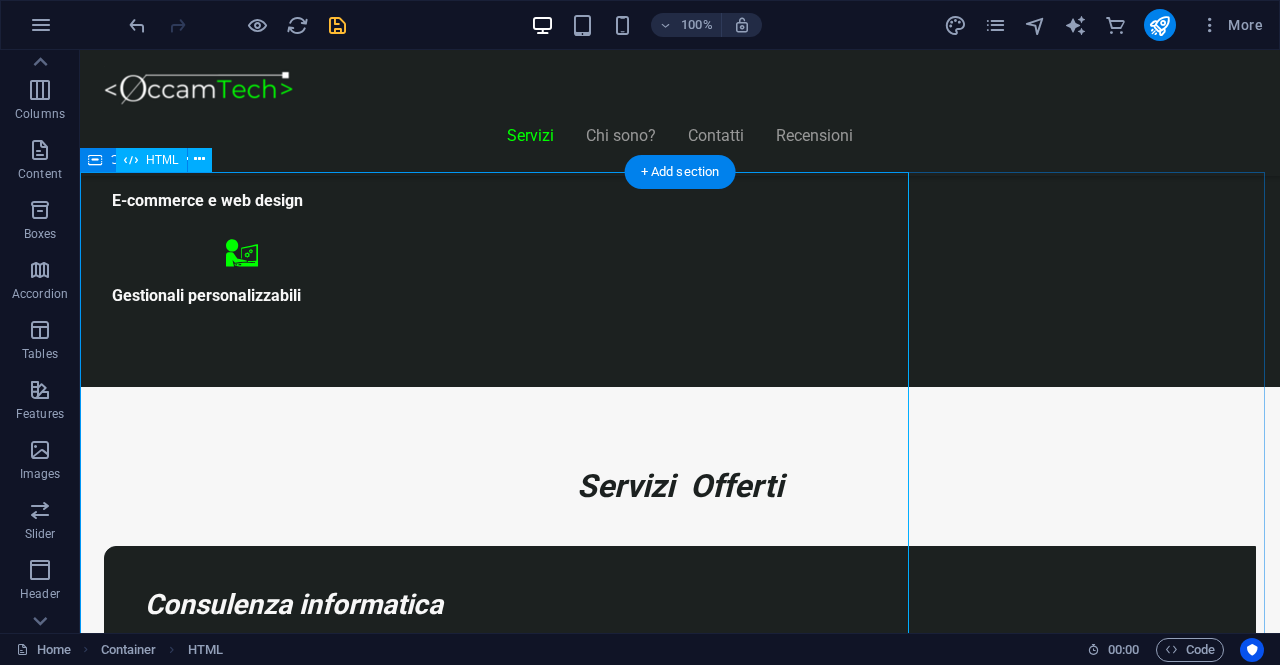 scroll, scrollTop: 1032, scrollLeft: 0, axis: vertical 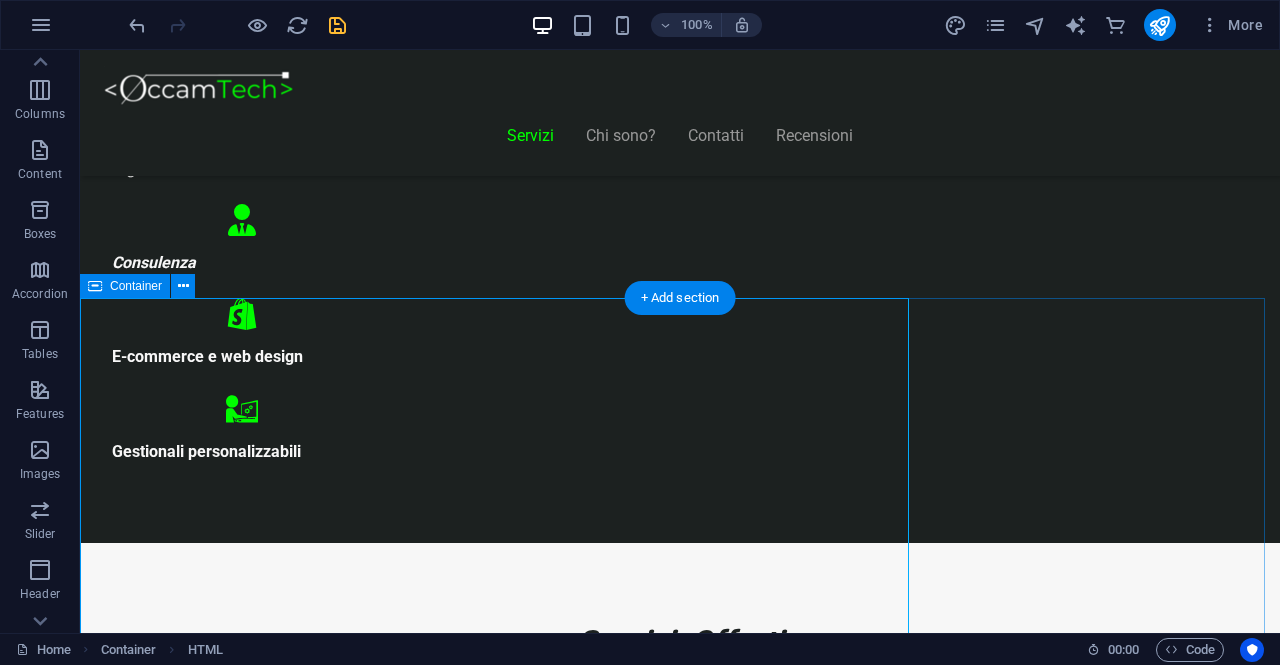 click on "Scegli il Piano più Adatto al Tuo Business
Start Vetrina
€300
Home Page
Chi Siamo
Contatti
Design responsive
6 mesi di assistenza inclusa
Inizia Ora
Shop Ready
€500
Shop online con Shopify
Home, Prodotti, Checkout
Configurazione pagamenti e spedizioni
Design personalizzato e responsive
6 mesi di assistenza inclusa
Scopri di più
Custom Pro
Su Richiesta
Analisi personalizzata del progetto
Sviluppo su misura
Integrazioni avanzate
Preventivo su appuntamento
Consulenza dedicata
Contattaci" at bounding box center (680, 8887) 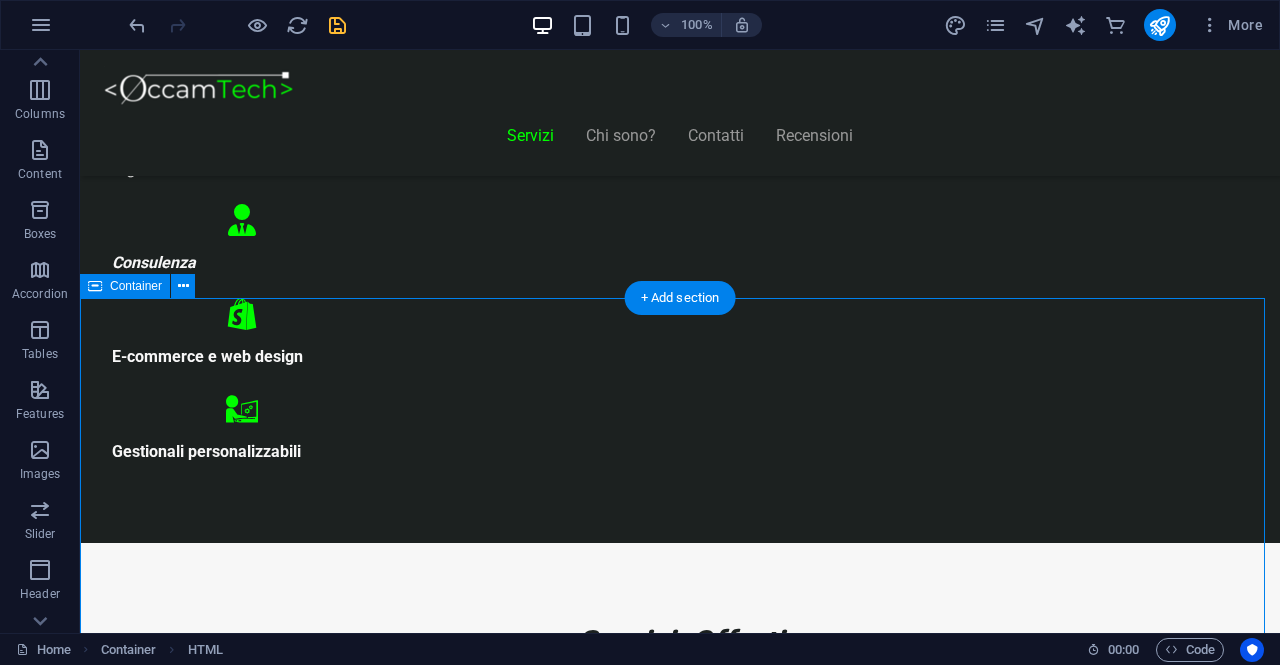 click on "Scegli il Piano più Adatto al Tuo Business
Start Vetrina
€300
Home Page
Chi Siamo
Contatti
Design responsive
6 mesi di assistenza inclusa
Inizia Ora
Shop Ready
€500
Shop online con Shopify
Home, Prodotti, Checkout
Configurazione pagamenti e spedizioni
Design personalizzato e responsive
6 mesi di assistenza inclusa
Scopri di più
Custom Pro
Su Richiesta
Analisi personalizzata del progetto
Sviluppo su misura
Integrazioni avanzate
Preventivo su appuntamento
Consulenza dedicata
Contattaci" at bounding box center (680, 8887) 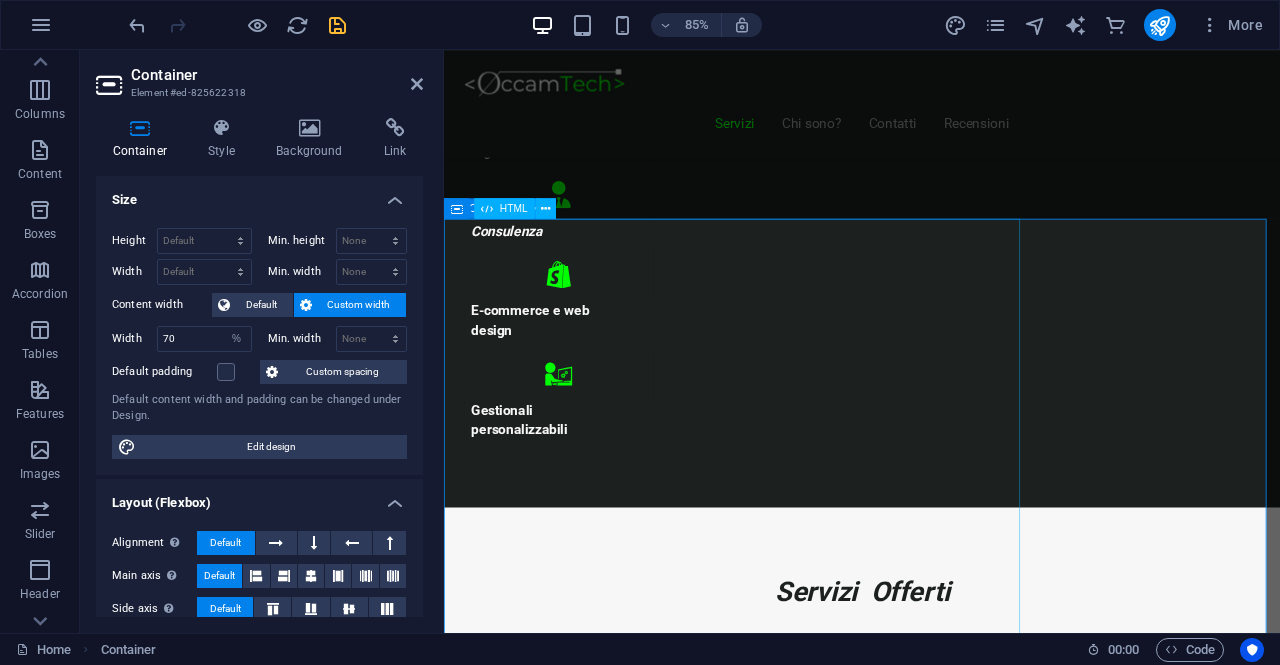 click on "Scegli il Piano più Adatto al Tuo Business
Start Vetrina
€300
Home Page
Chi Siamo
Contatti
Design responsive
6 mesi di assistenza inclusa
Inizia Ora
Shop Ready
€500
Shop online con Shopify
Home, Prodotti, Checkout
Configurazione pagamenti e spedizioni
Design personalizzato e responsive
6 mesi di assistenza inclusa
Scopri di più
Custom Pro
Su Richiesta
Analisi personalizzata del progetto
Sviluppo su misura
Integrazioni avanzate
Preventivo su appuntamento
Consulenza dedicata
Contattaci" at bounding box center (788, 7514) 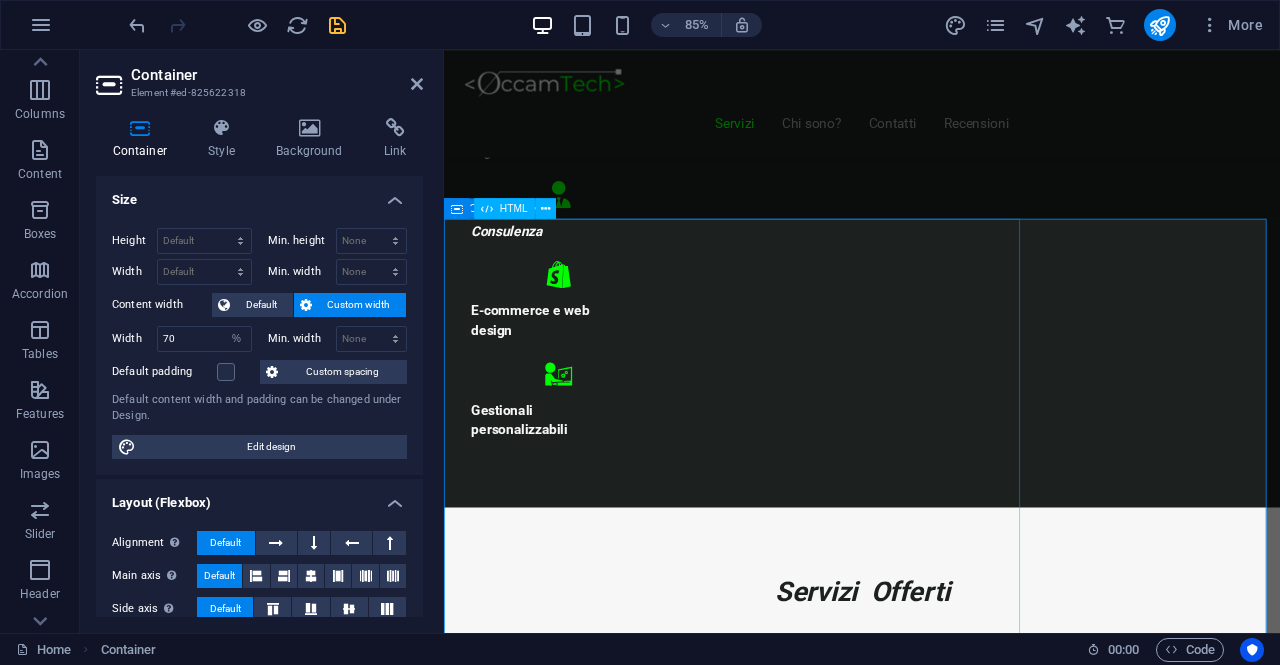 click on "Scegli il Piano più Adatto al Tuo Business
Start Vetrina
€300
Home Page
Chi Siamo
Contatti
Design responsive
6 mesi di assistenza inclusa
Inizia Ora
Shop Ready
€500
Shop online con Shopify
Home, Prodotti, Checkout
Configurazione pagamenti e spedizioni
Design personalizzato e responsive
6 mesi di assistenza inclusa
Scopri di più
Custom Pro
Su Richiesta
Analisi personalizzata del progetto
Sviluppo su misura
Integrazioni avanzate
Preventivo su appuntamento
Consulenza dedicata
Contattaci" at bounding box center (788, 7514) 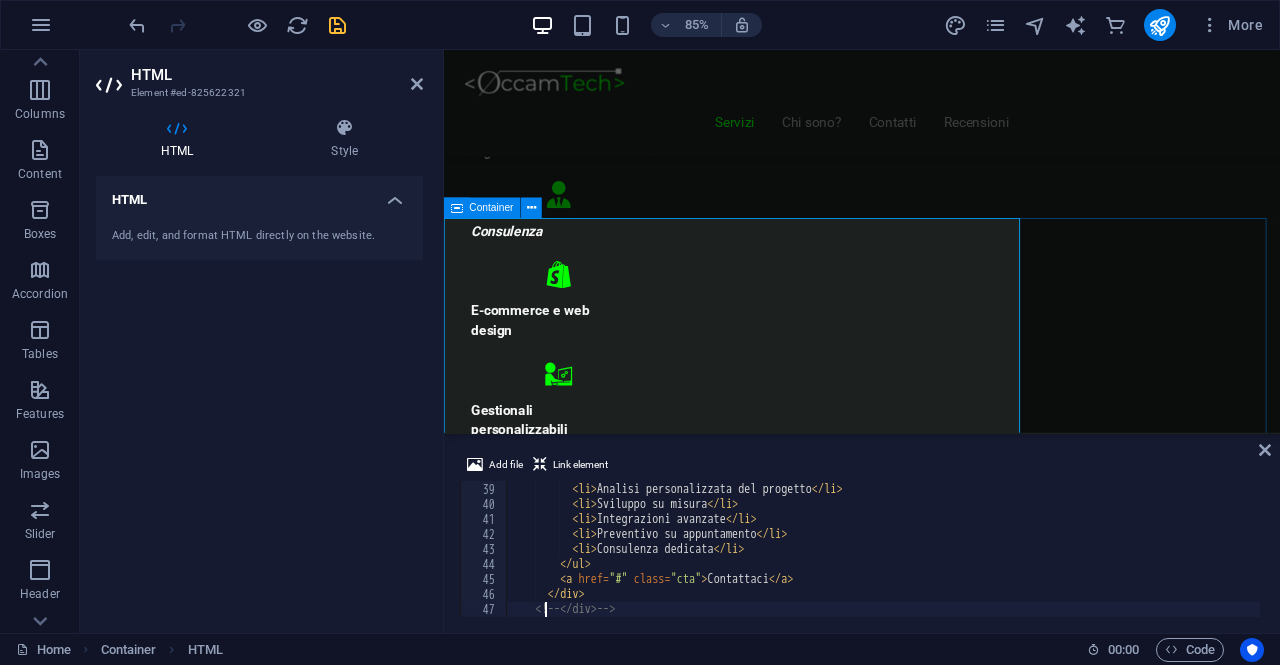 click on "Container" at bounding box center [482, 208] 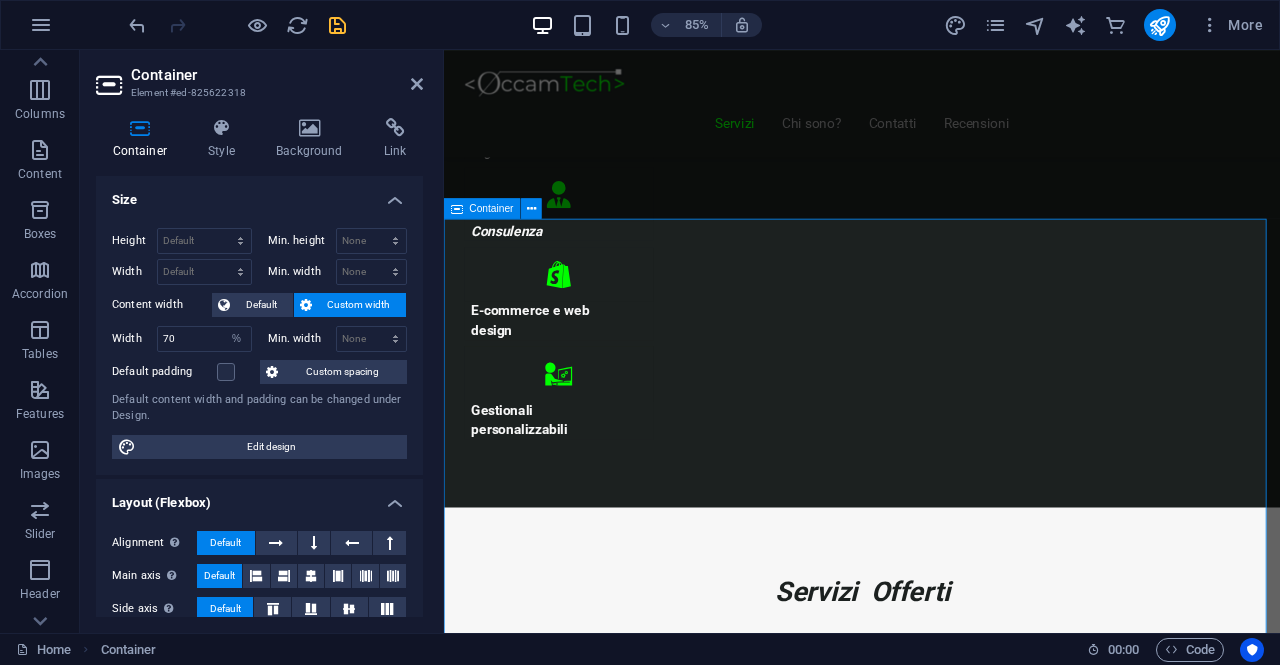 click on "Container" at bounding box center (492, 208) 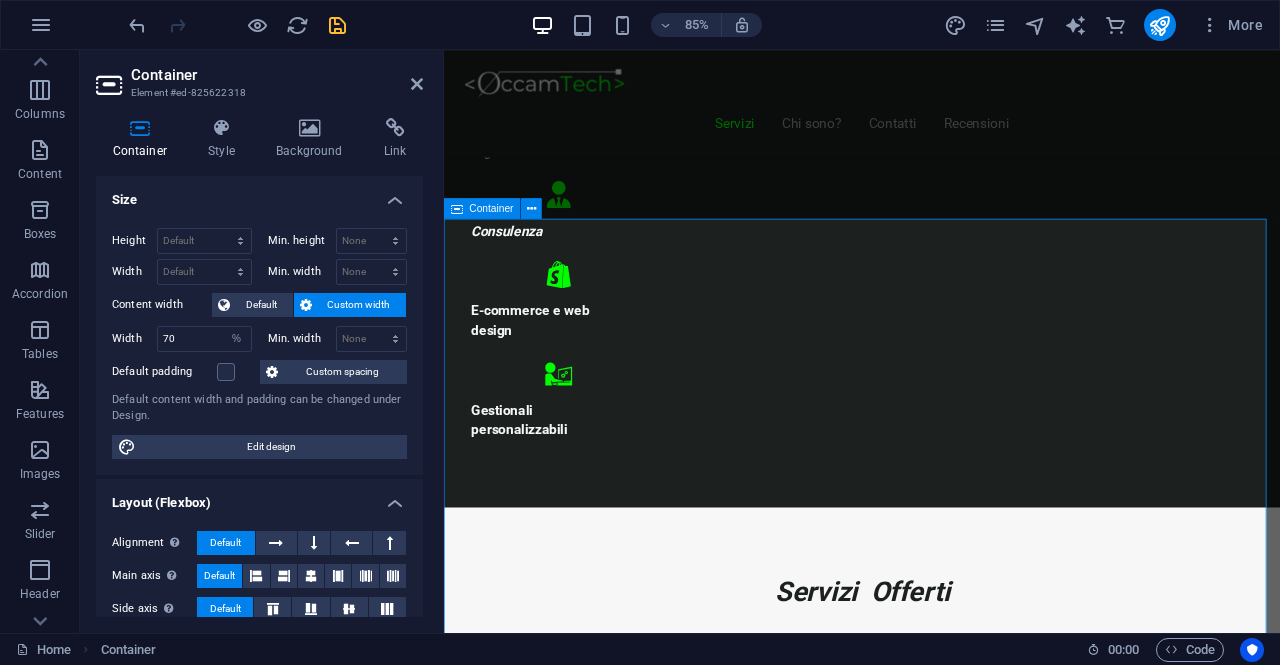 click on "Container" at bounding box center [492, 208] 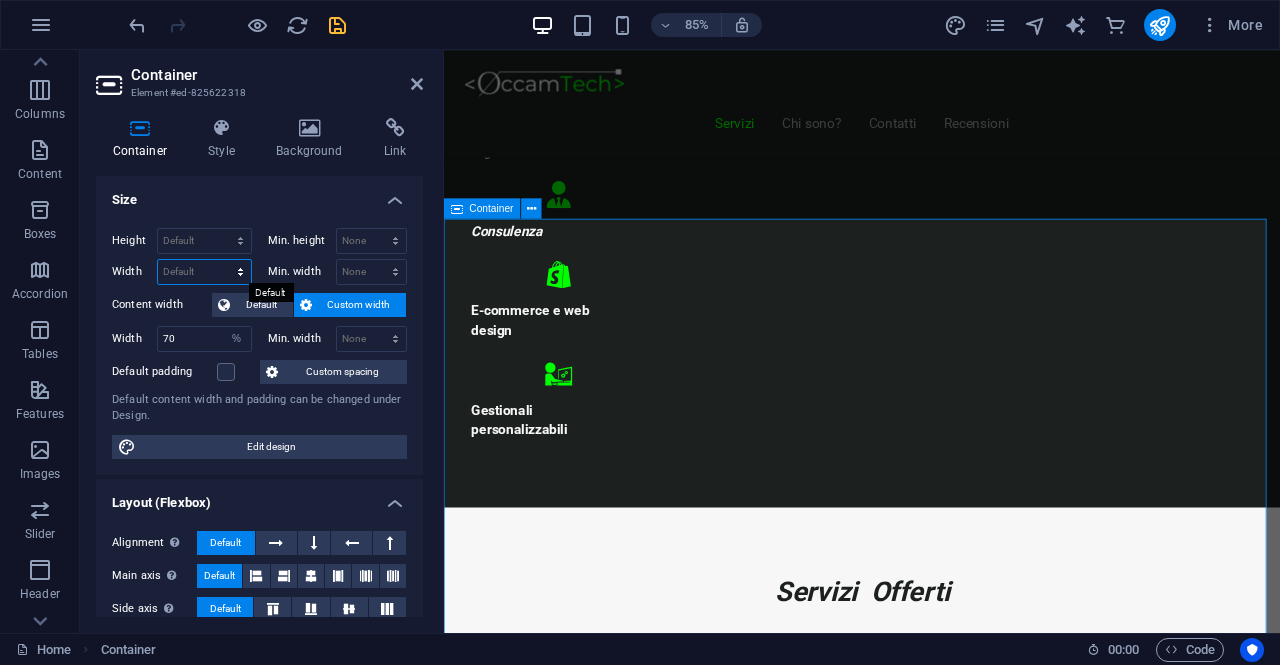 click on "Default px rem % em vh vw" at bounding box center (204, 272) 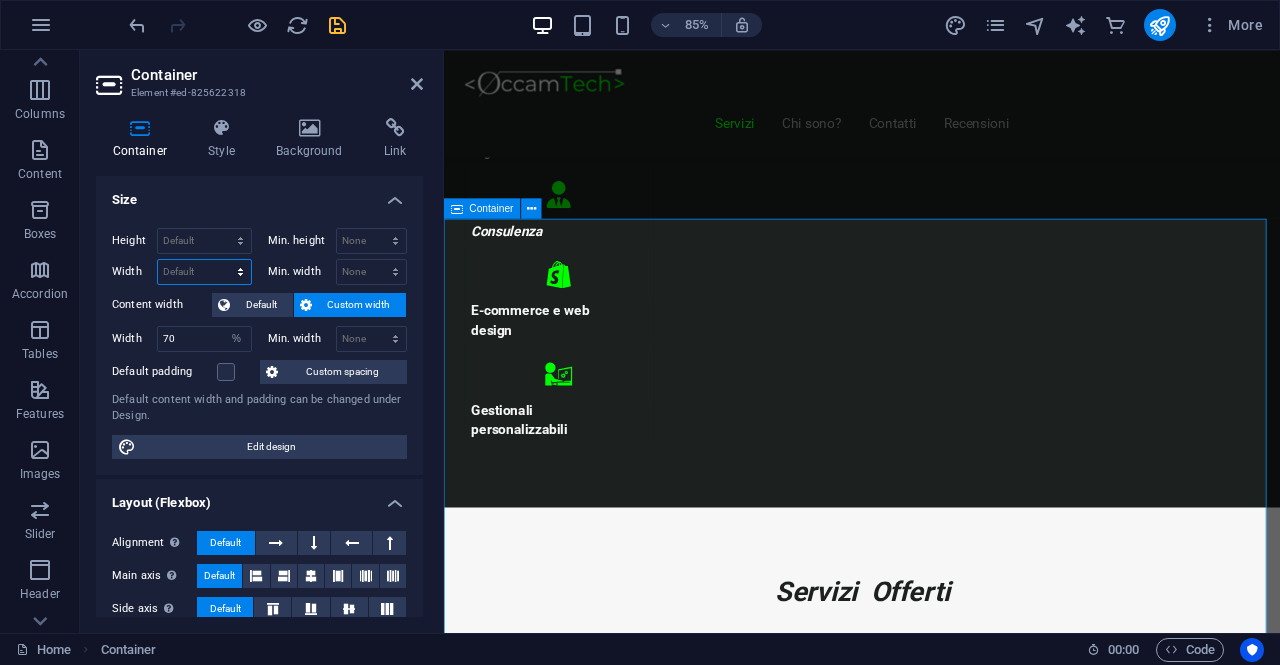 select on "%" 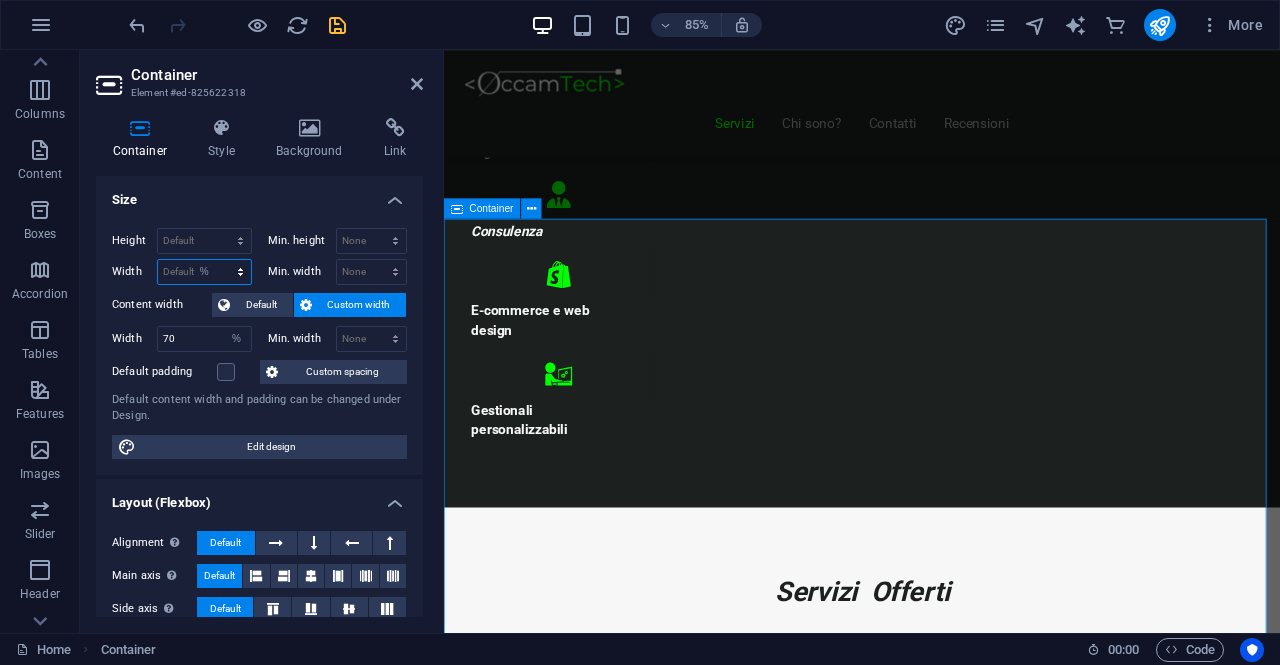 click on "Default px rem % em vh vw" at bounding box center (204, 272) 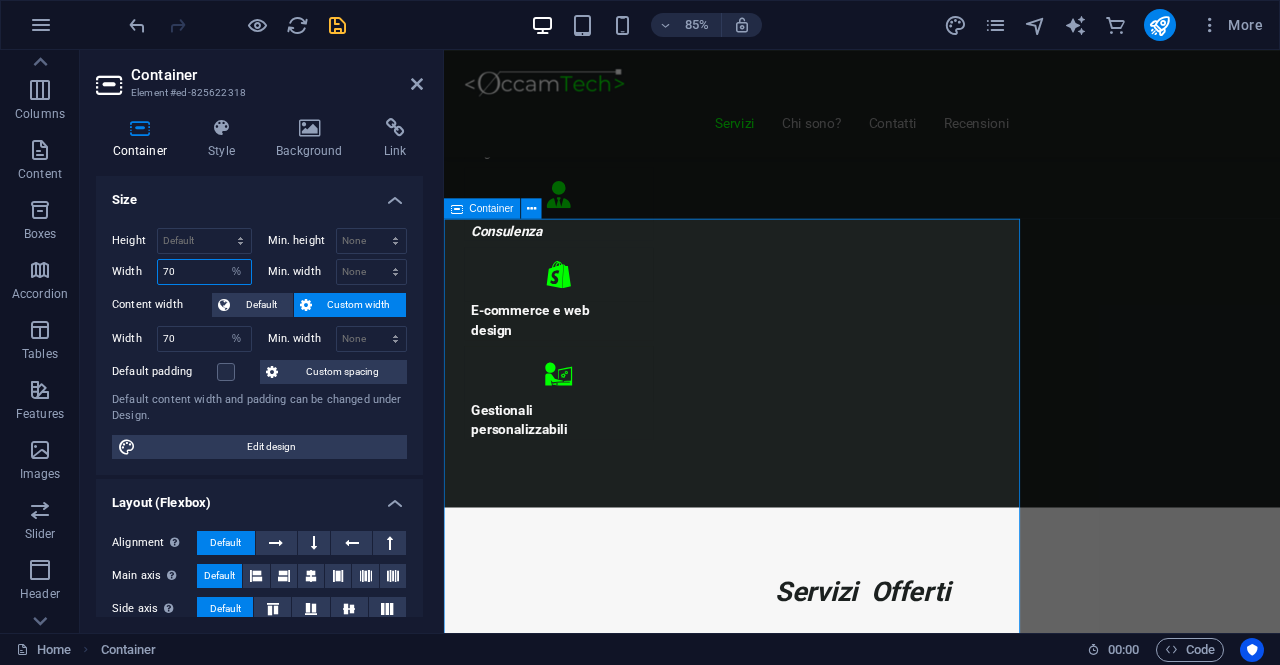 type on "70" 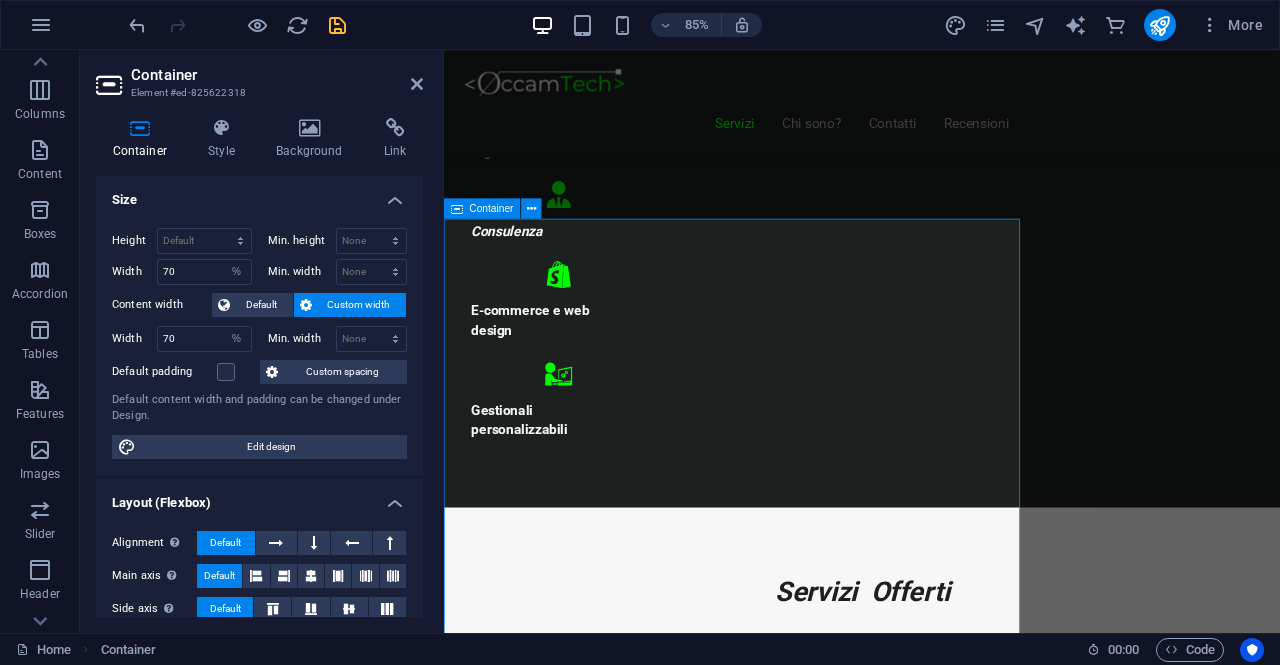 click on "Size" at bounding box center (259, 194) 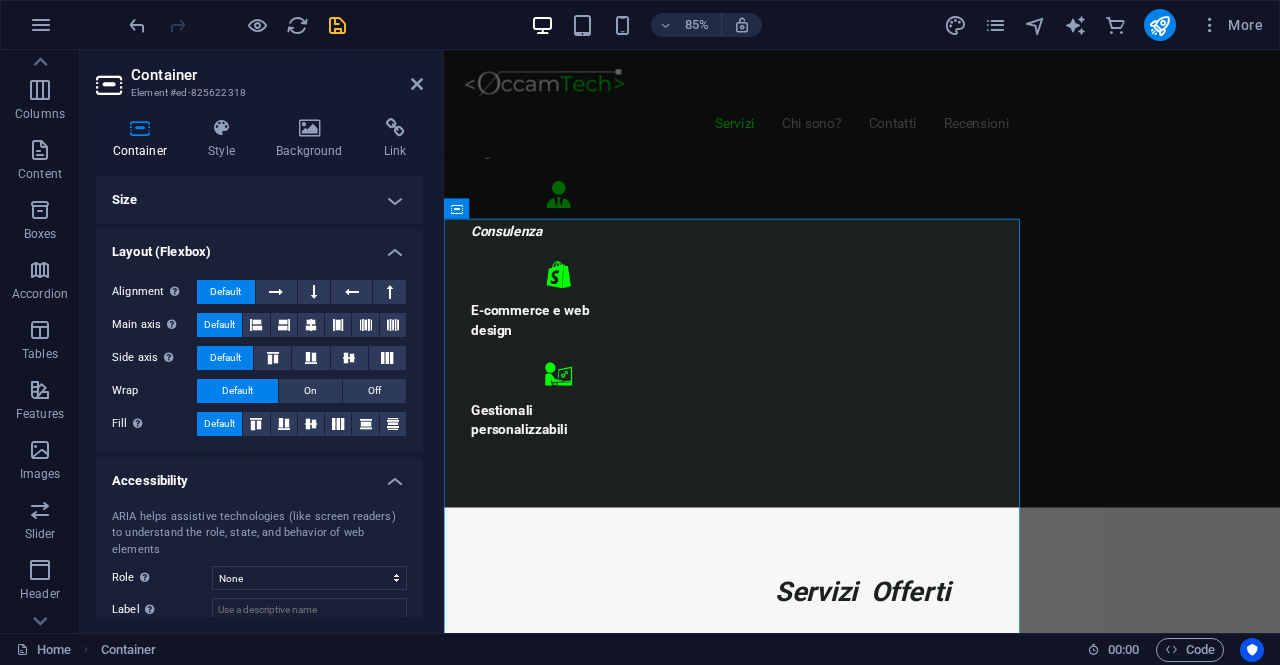 click on "Servizi Chi sono? Contatti Recensioni “La  tecnologia  più  efficace  è quella più  semplice ”
Richiedi ora la tua consulenza  GRATIS Digitalizzazione Consulenza E-commerce e web design Gestionali personalizzabili Servizi  Offerti Consulenza informatica     Consulenza di 1h  GRATUITA !     Troviamo  insieme  una  soluzione  ai tuoi  problemi     Digitalizza  la tua  attività Contatta
Scegli il Piano più Adatto al Tuo Business
Start Vetrina
€300
Home Page
Chi Siamo
Contatti
Design responsive
6 mesi di assistenza inclusa
Inizia Ora
Shop Ready
€500
Shop online con Shopify
Home, Prodotti, Checkout
Configurazione pagamenti e spedizioni
Design personalizzato e responsive
6 mesi di assistenza inclusa" at bounding box center [936, 4044] 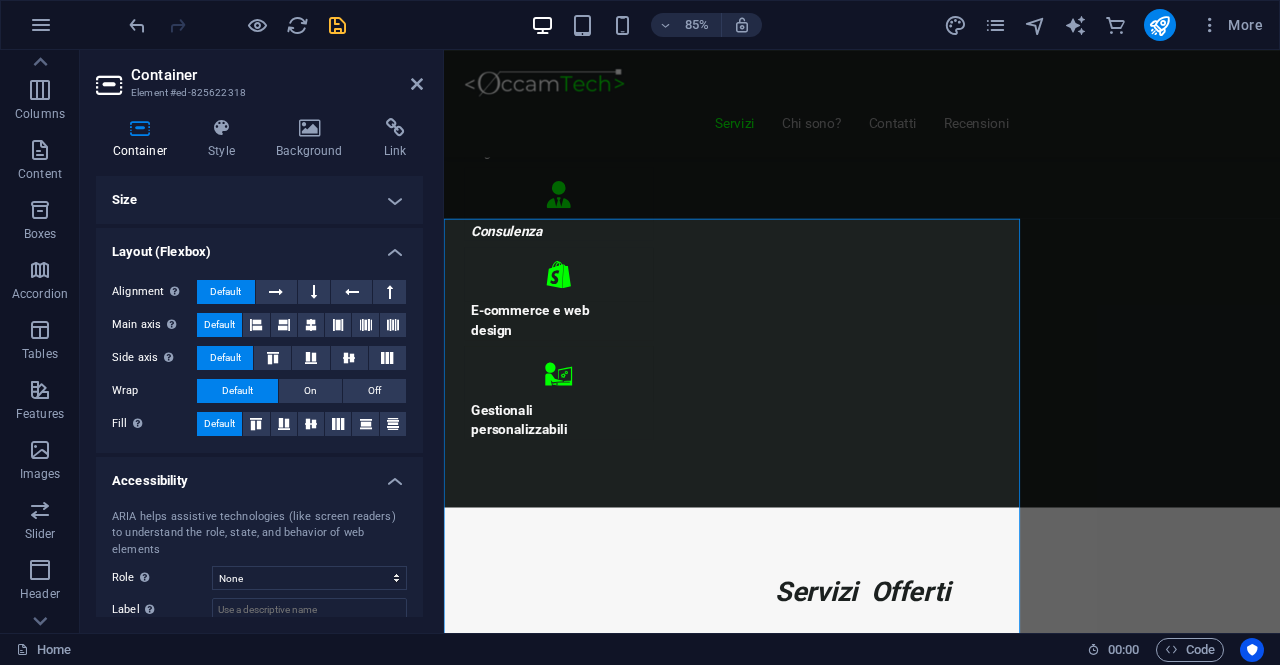 click on "Servizi Chi sono? Contatti Recensioni “La  tecnologia  più  efficace  è quella più  semplice ”
Richiedi ora la tua consulenza  GRATIS Digitalizzazione Consulenza E-commerce e web design Gestionali personalizzabili Servizi  Offerti Consulenza informatica     Consulenza di 1h  GRATUITA !     Troviamo  insieme  una  soluzione  ai tuoi  problemi     Digitalizza  la tua  attività Contatta
Scegli il Piano più Adatto al Tuo Business
Start Vetrina
€300
Home Page
Chi Siamo
Contatti
Design responsive
6 mesi di assistenza inclusa
Inizia Ora
Shop Ready
€500
Shop online con Shopify
Home, Prodotti, Checkout
Configurazione pagamenti e spedizioni
Design personalizzato e responsive
6 mesi di assistenza inclusa" at bounding box center (936, 4044) 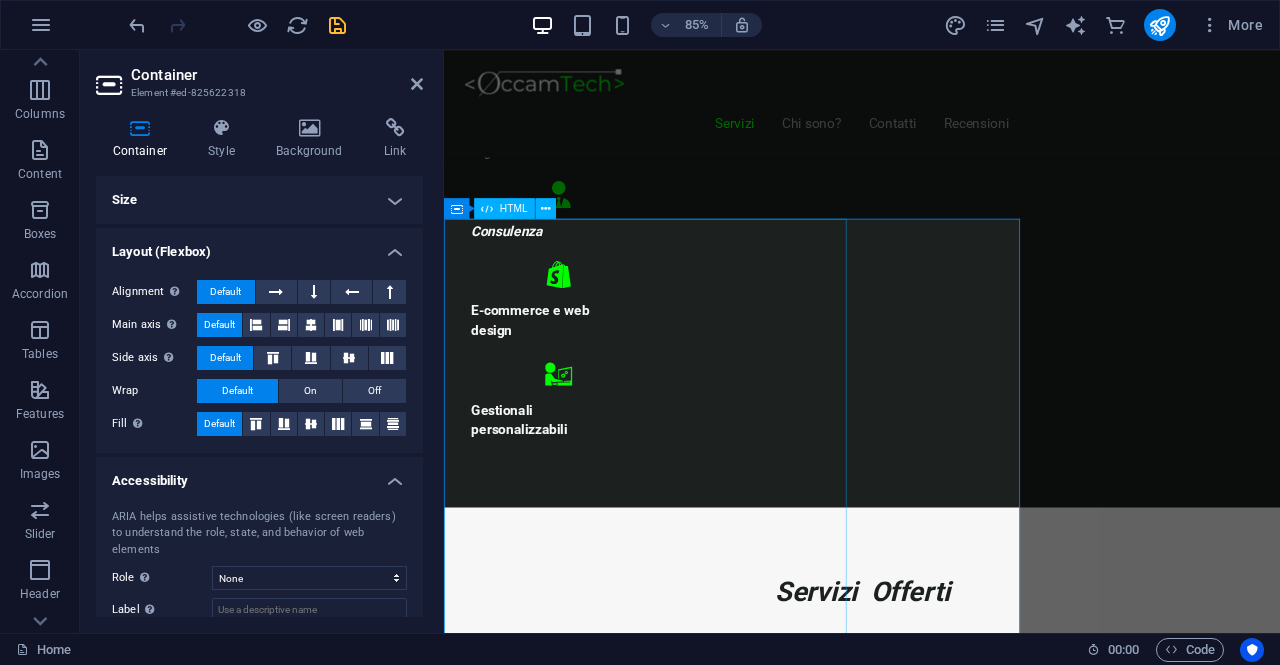 click on "Scegli il Piano più Adatto al Tuo Business
Start Vetrina
€300
Home Page
Chi Siamo
Contatti
Design responsive
6 mesi di assistenza inclusa
Inizia Ora
Shop Ready
€500
Shop online con Shopify
Home, Prodotti, Checkout
Configurazione pagamenti e spedizioni
Design personalizzato e responsive
6 mesi di assistenza inclusa
Scopri di più
Custom Pro
Su Richiesta
Analisi personalizzata del progetto
Sviluppo su misura
Integrazioni avanzate
Preventivo su appuntamento
Consulenza dedicata
Contattaci" at bounding box center [685, 7533] 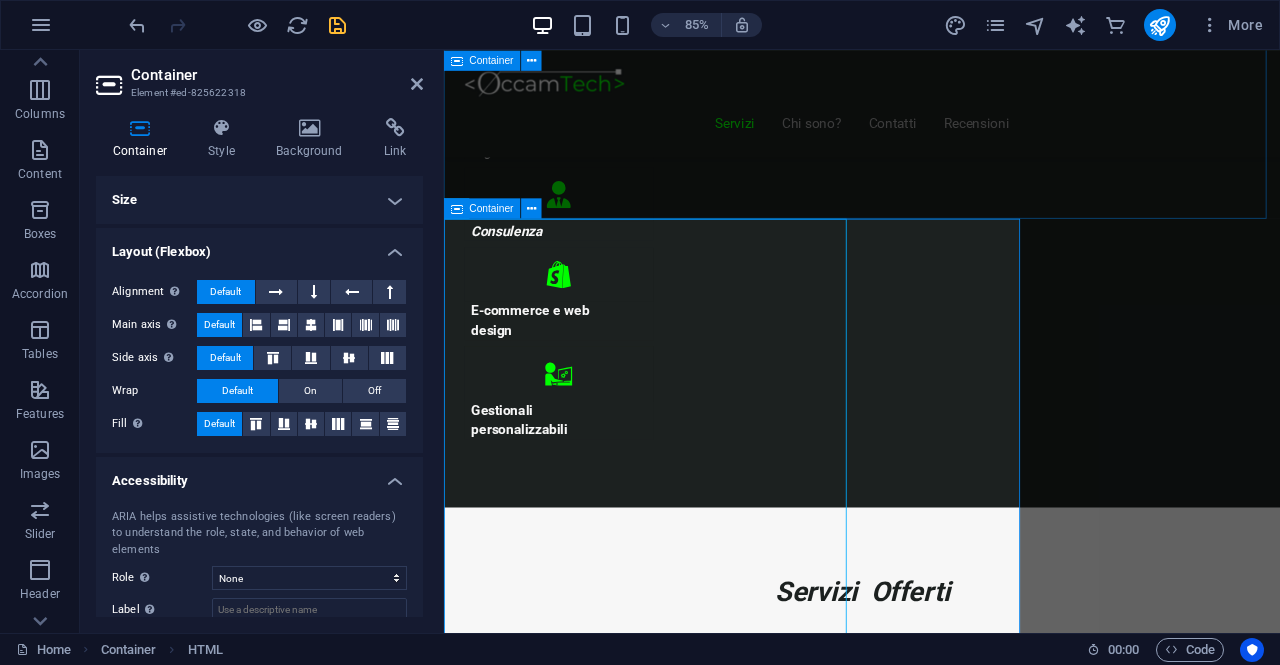 click on "Servizi  Offerti Consulenza informatica     Consulenza di 1h  GRATUITA !     Troviamo  insieme  una  soluzione  ai tuoi  problemi     Digitalizza  la tua  attività Contatta" at bounding box center [936, 3718] 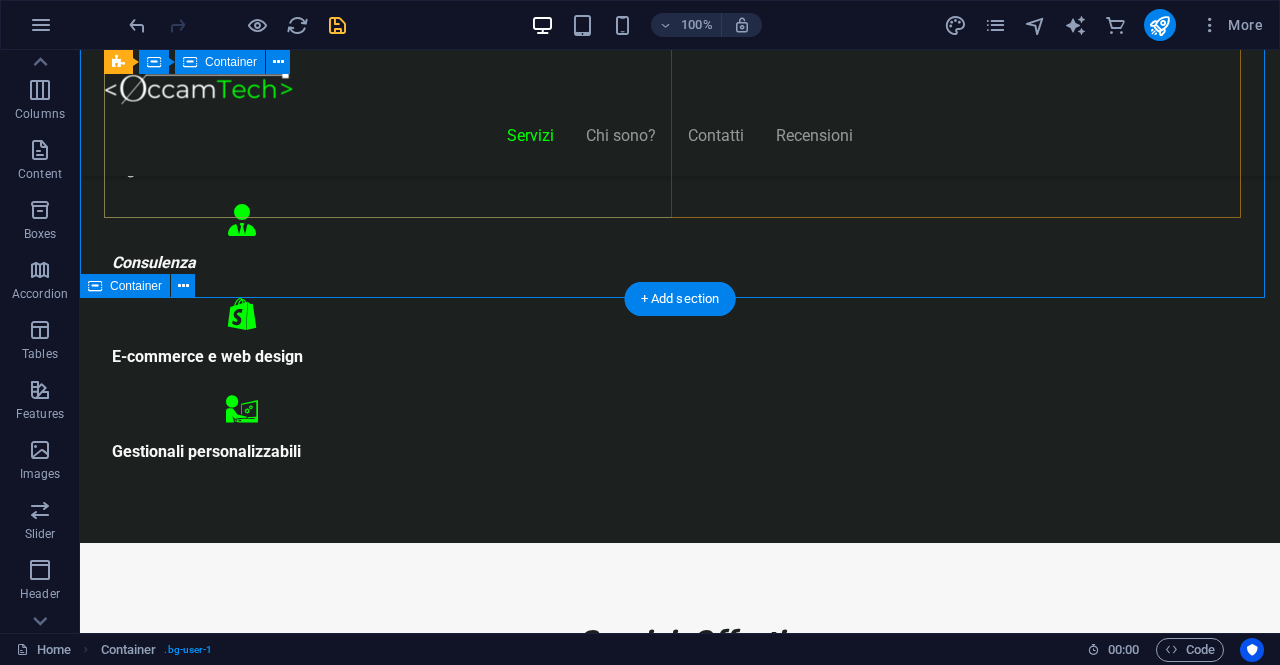 click on "Consulenza informatica     Consulenza di 1h  GRATUITA !     Troviamo  insieme  una  soluzione  ai tuoi  problemi     Digitalizza  la tua  attività Contatta" at bounding box center [680, 4097] 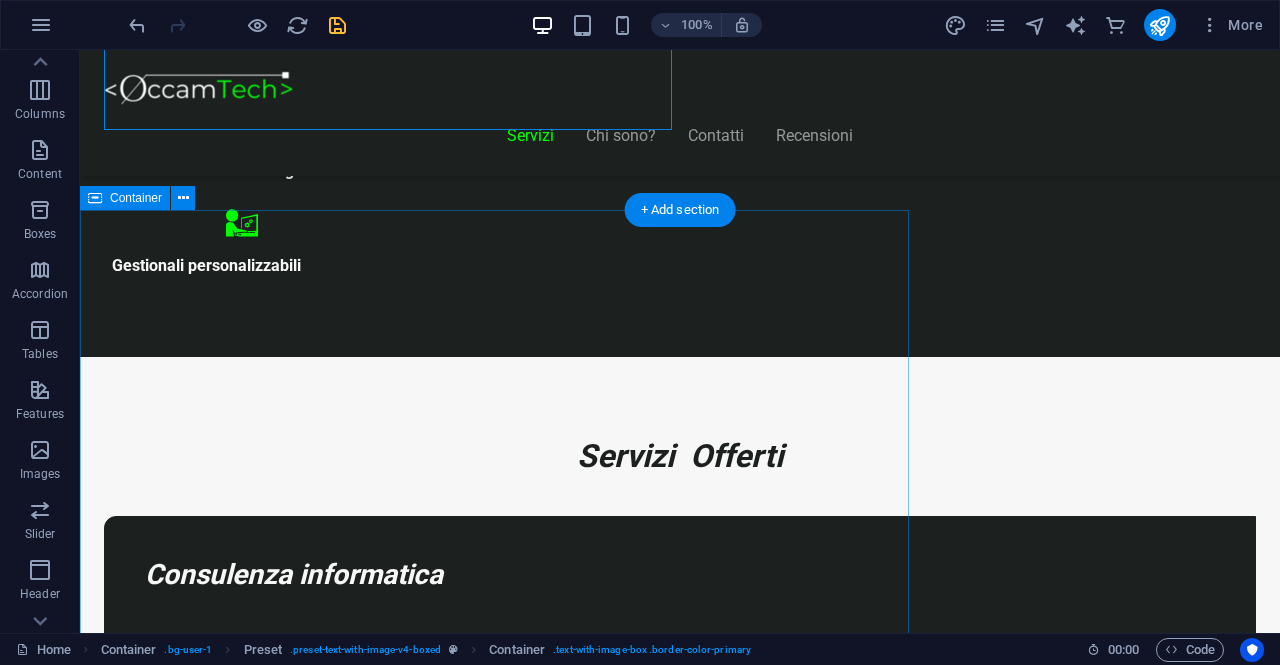 scroll, scrollTop: 1232, scrollLeft: 0, axis: vertical 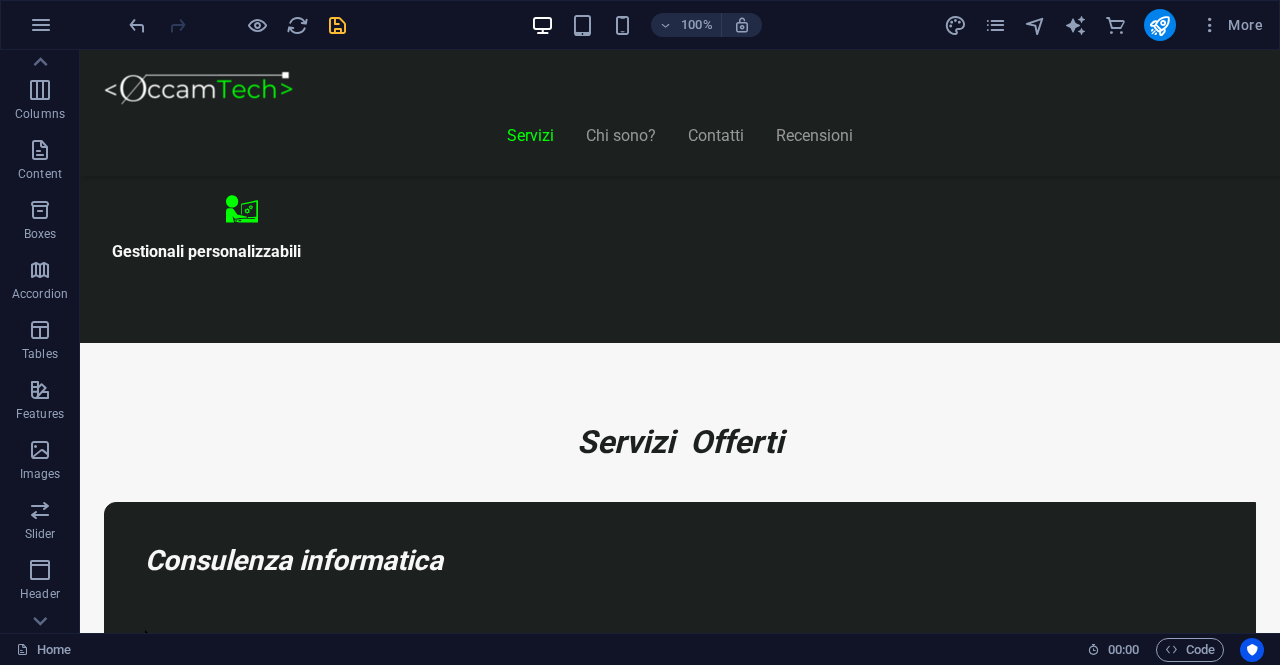 click on "Servizi Chi sono? Contatti Recensioni “La  tecnologia  più  efficace  è quella più  semplice ”
Richiedi ora la tua consulenza  GRATIS Digitalizzazione Consulenza E-commerce e web design Gestionali personalizzabili Servizi  Offerti Consulenza informatica     Consulenza di 1h  GRATUITA !     Troviamo  insieme  una  soluzione  ai tuoi  problemi     Digitalizza  la tua  attività Contatta
Scegli il Piano più Adatto al Tuo Business
Start Vetrina
€300
Home Page
Chi Siamo
Contatti
Design responsive
6 mesi di assistenza inclusa
Inizia Ora
Shop Ready
€500
Shop online con Shopify
Home, Prodotti, Checkout
Configurazione pagamenti e spedizioni
Design personalizzato e responsive
6 mesi di assistenza inclusa" at bounding box center (680, 4530) 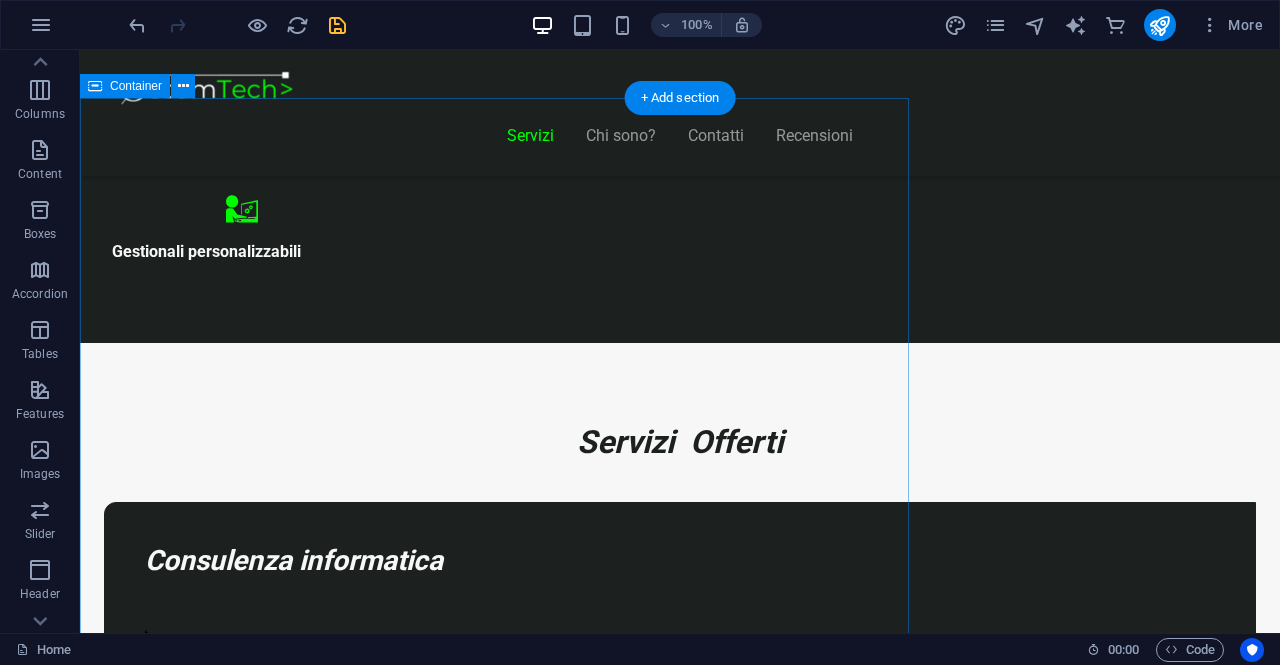 click on "Scegli il Piano più Adatto al Tuo Business
Start Vetrina
€300
Home Page
Chi Siamo
Contatti
Design responsive
6 mesi di assistenza inclusa
Inizia Ora
Shop Ready
€500
Shop online con Shopify
Home, Prodotti, Checkout
Configurazione pagamenti e spedizioni
Design personalizzato e responsive
6 mesi di assistenza inclusa
Scopri di più
Custom Pro
Su Richiesta
Analisi personalizzata del progetto
Sviluppo su misura
Integrazioni avanzate
Preventivo su appuntamento
Consulenza dedicata
Contattaci" at bounding box center [500, 8706] 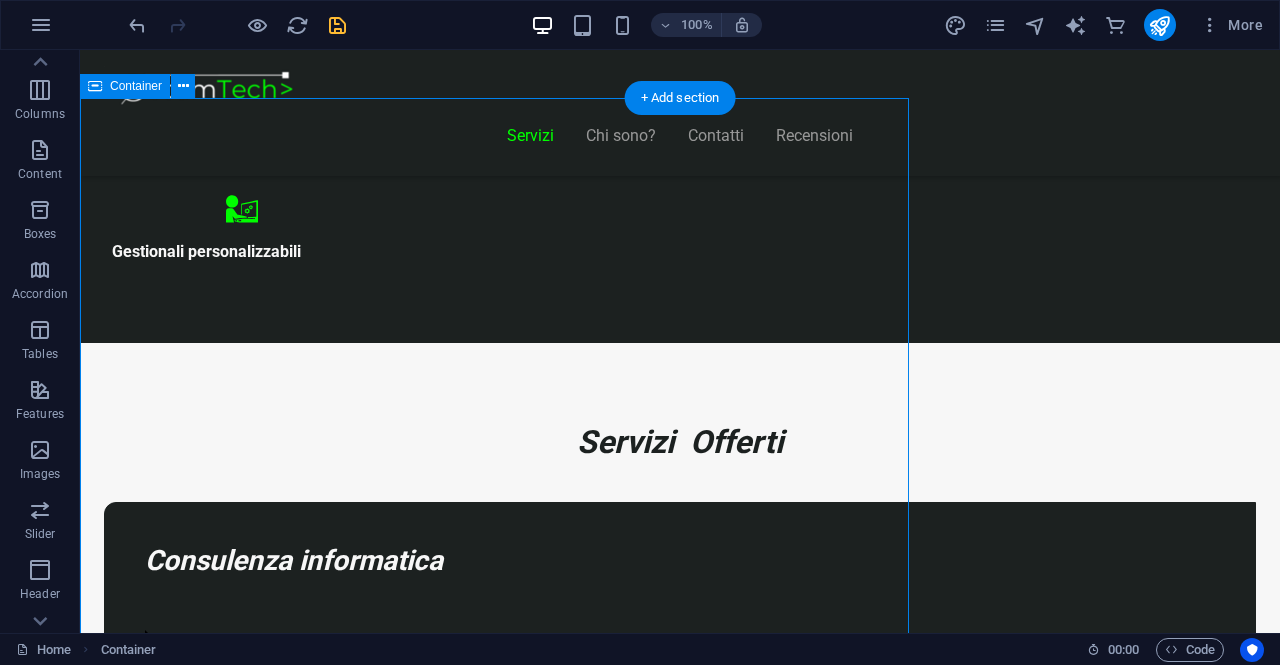 click on "Scegli il Piano più Adatto al Tuo Business
Start Vetrina
€300
Home Page
Chi Siamo
Contatti
Design responsive
6 mesi di assistenza inclusa
Inizia Ora
Shop Ready
€500
Shop online con Shopify
Home, Prodotti, Checkout
Configurazione pagamenti e spedizioni
Design personalizzato e responsive
6 mesi di assistenza inclusa
Scopri di più
Custom Pro
Su Richiesta
Analisi personalizzata del progetto
Sviluppo su misura
Integrazioni avanzate
Preventivo su appuntamento
Consulenza dedicata
Contattaci" at bounding box center (500, 8706) 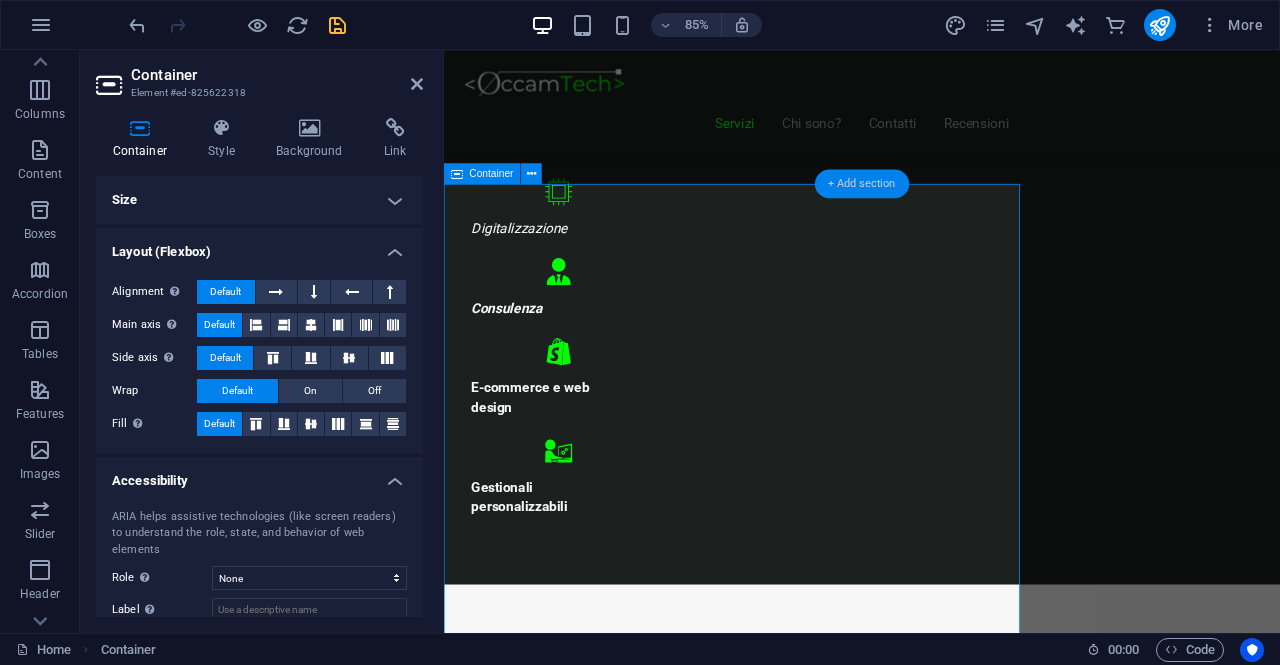 scroll, scrollTop: 932, scrollLeft: 0, axis: vertical 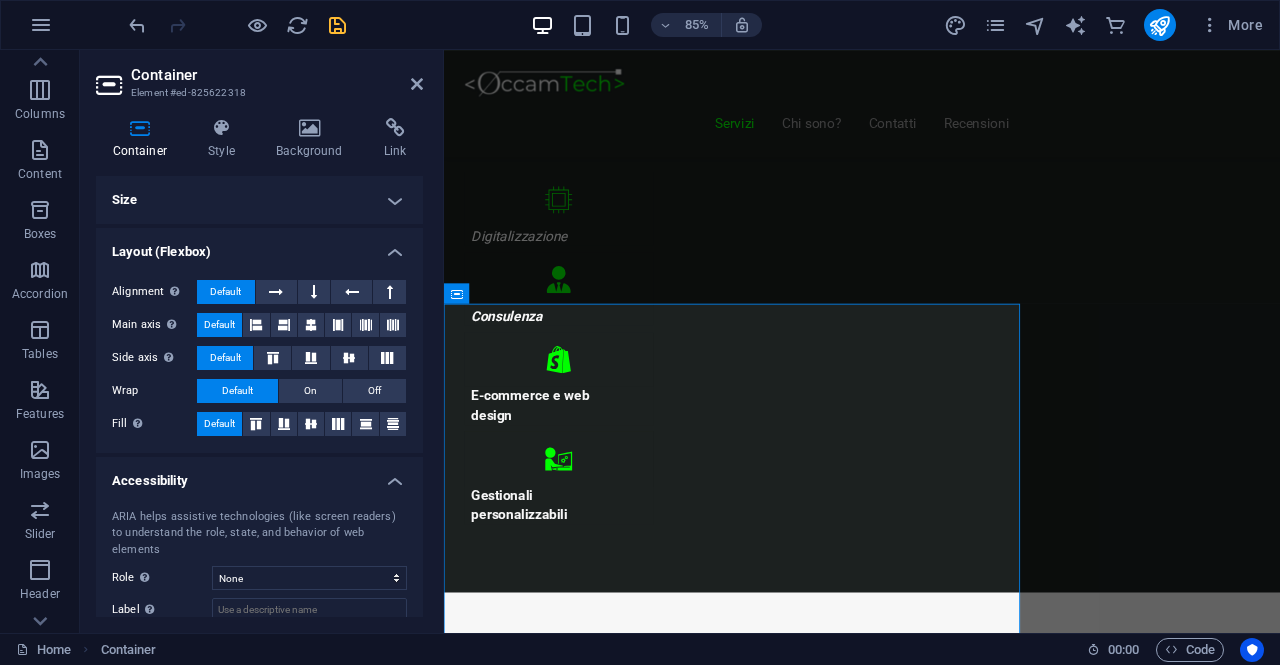 click on "Servizi Chi sono? Contatti Recensioni “La  tecnologia  più  efficace  è quella più  semplice ”
Richiedi ora la tua consulenza  GRATIS Digitalizzazione Consulenza E-commerce e web design Gestionali personalizzabili Servizi  Offerti Consulenza informatica     Consulenza di 1h  GRATUITA !     Troviamo  insieme  una  soluzione  ai tuoi  problemi     Digitalizza  la tua  attività Contatta
Scegli il Piano più Adatto al Tuo Business
Start Vetrina
€300
Home Page
Chi Siamo
Contatti
Design responsive
6 mesi di assistenza inclusa
Inizia Ora
Shop Ready
€500
Shop online con Shopify
Home, Prodotti, Checkout
Configurazione pagamenti e spedizioni
Design personalizzato e responsive
6 mesi di assistenza inclusa" at bounding box center (936, 4144) 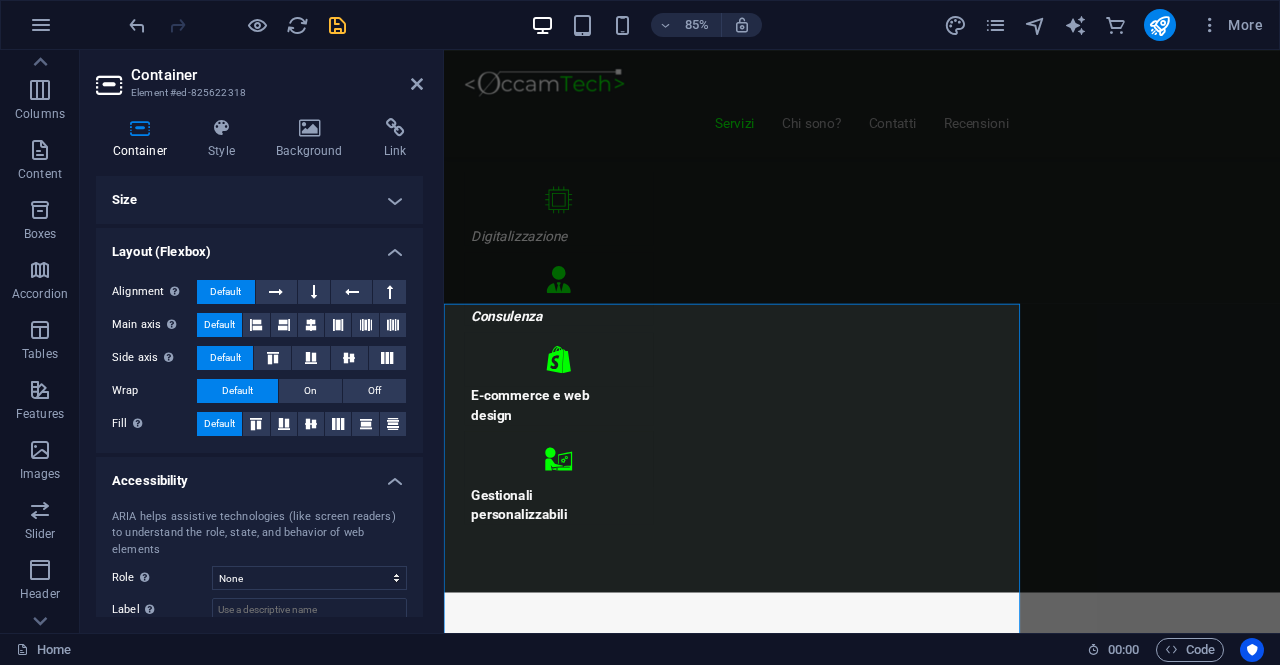 click on "Servizi Chi sono? Contatti Recensioni “La  tecnologia  più  efficace  è quella più  semplice ”
Richiedi ora la tua consulenza  GRATIS Digitalizzazione Consulenza E-commerce e web design Gestionali personalizzabili Servizi  Offerti Consulenza informatica     Consulenza di 1h  GRATUITA !     Troviamo  insieme  una  soluzione  ai tuoi  problemi     Digitalizza  la tua  attività Contatta
Scegli il Piano più Adatto al Tuo Business
Start Vetrina
€300
Home Page
Chi Siamo
Contatti
Design responsive
6 mesi di assistenza inclusa
Inizia Ora
Shop Ready
€500
Shop online con Shopify
Home, Prodotti, Checkout
Configurazione pagamenti e spedizioni
Design personalizzato e responsive
6 mesi di assistenza inclusa" at bounding box center (936, 4144) 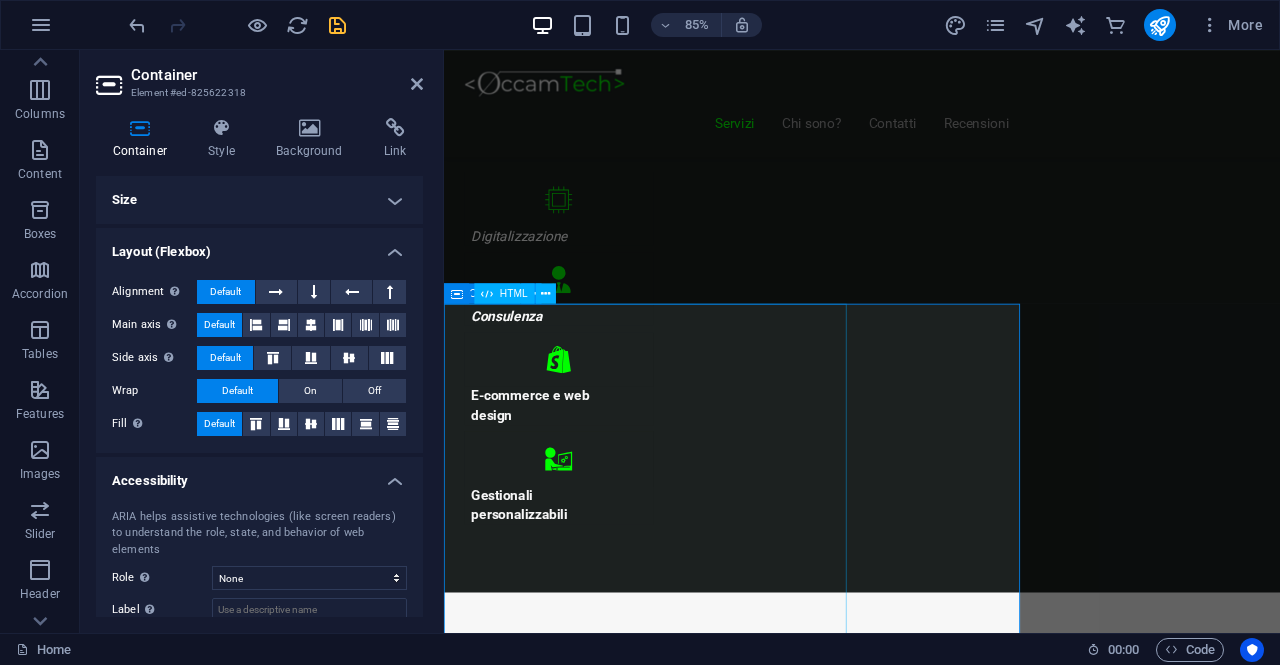 click on "HTML" at bounding box center (514, 293) 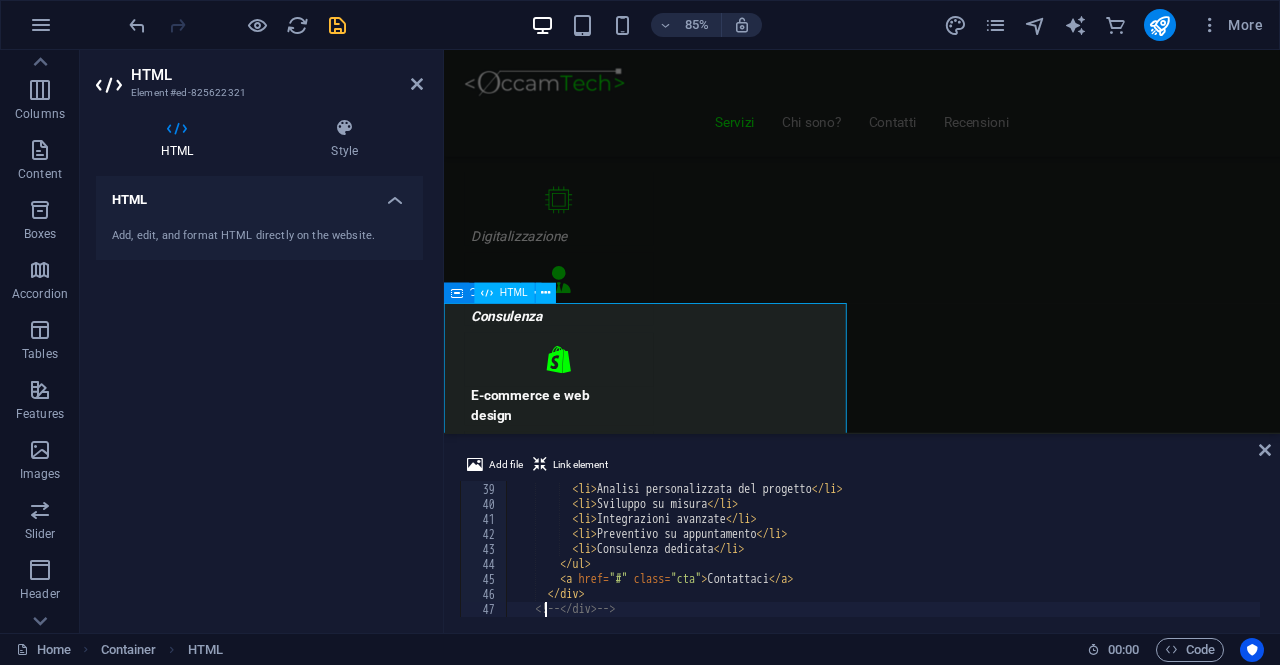 click on "HTML" at bounding box center (514, 293) 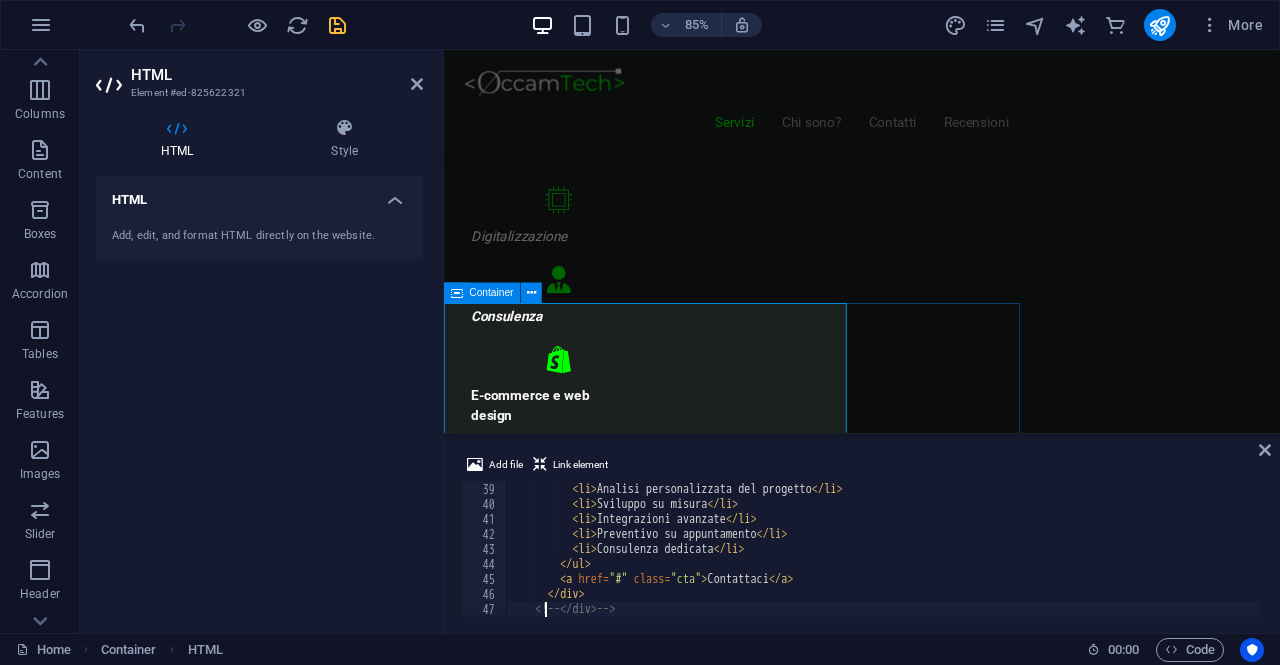 click on "Container" at bounding box center [482, 293] 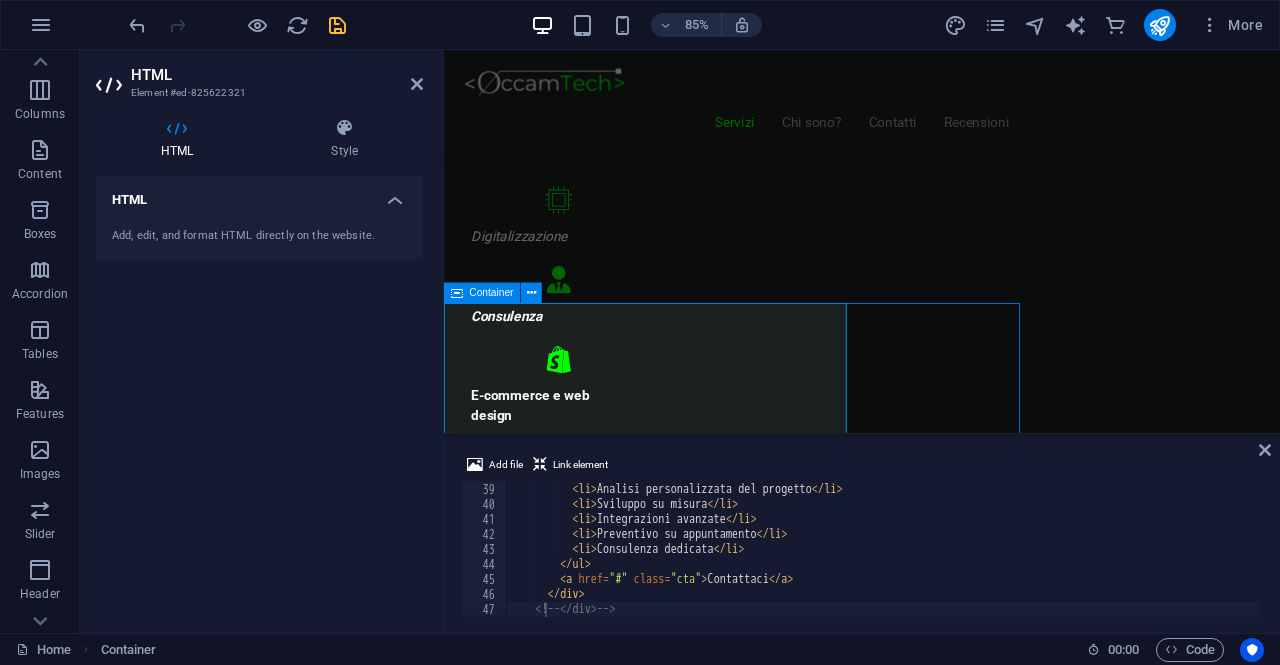 click on "Container" at bounding box center [482, 293] 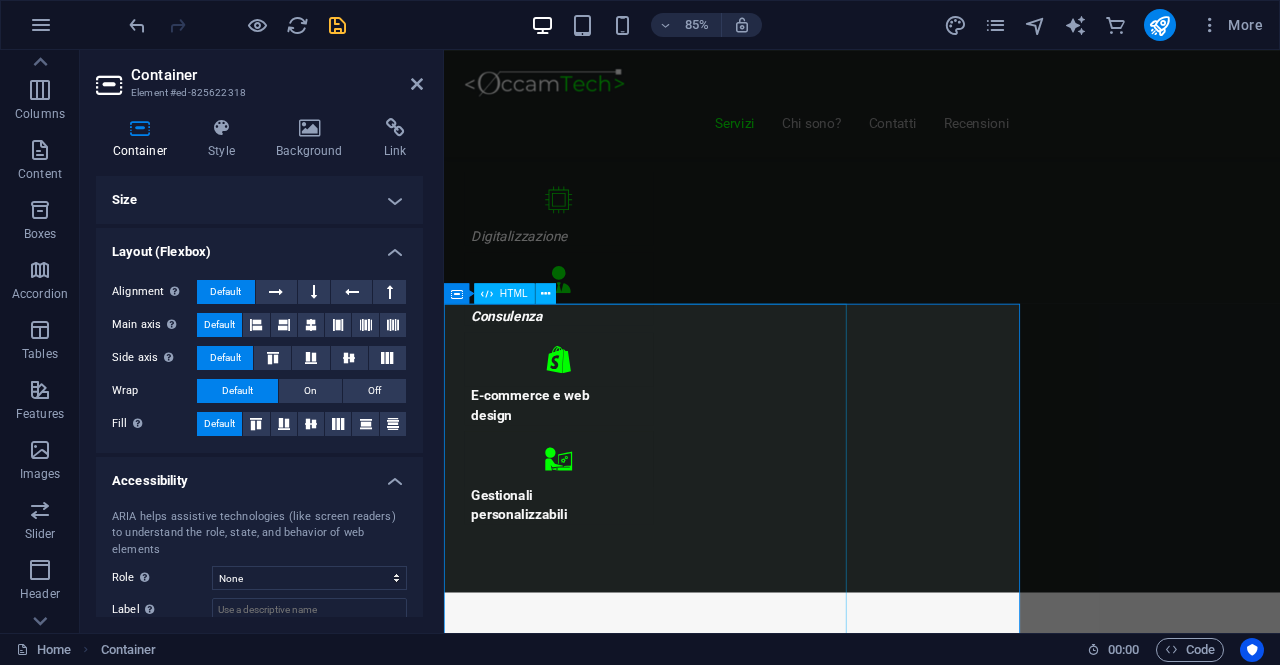 click on "Scegli il Piano più Adatto al Tuo Business
Start Vetrina
€300
Home Page
Chi Siamo
Contatti
Design responsive
6 mesi di assistenza inclusa
Inizia Ora
Shop Ready
€500
Shop online con Shopify
Home, Prodotti, Checkout
Configurazione pagamenti e spedizioni
Design personalizzato e responsive
6 mesi di assistenza inclusa
Scopri di più
Custom Pro
Su Richiesta
Analisi personalizzata del progetto
Sviluppo su misura
Integrazioni avanzate
Preventivo su appuntamento
Consulenza dedicata
Contattaci" at bounding box center [685, 7633] 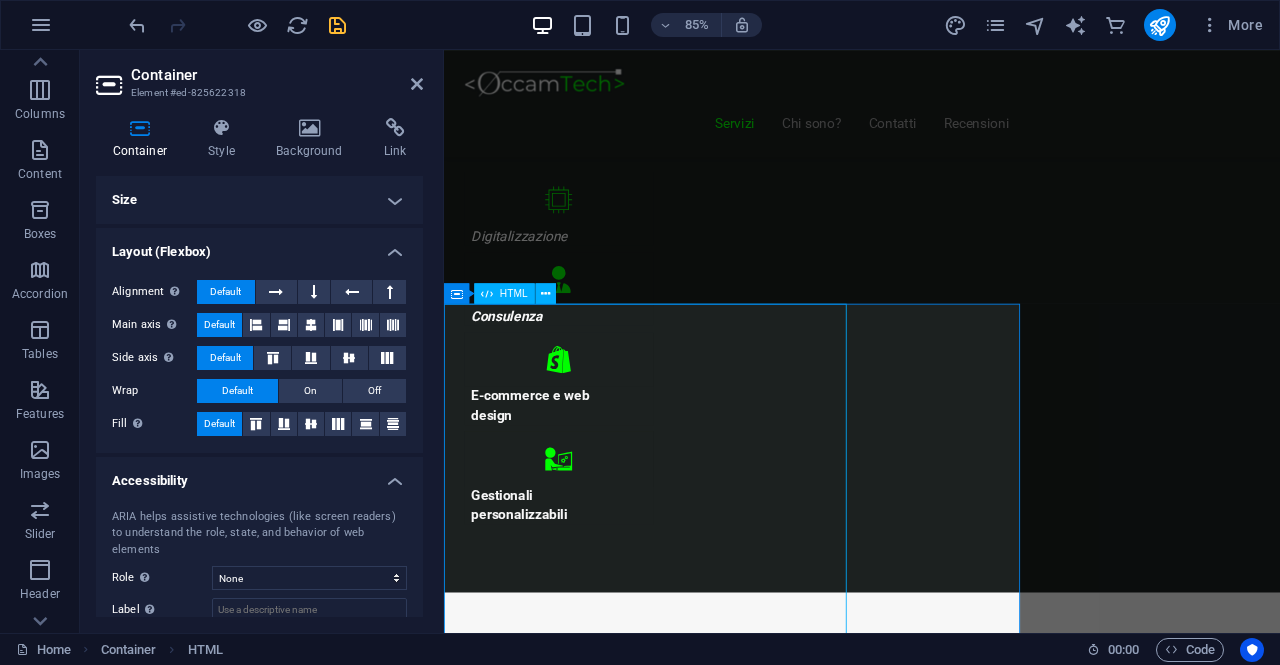 click on "Scegli il Piano più Adatto al Tuo Business
Start Vetrina
€300
Home Page
Chi Siamo
Contatti
Design responsive
6 mesi di assistenza inclusa
Inizia Ora
Shop Ready
€500
Shop online con Shopify
Home, Prodotti, Checkout
Configurazione pagamenti e spedizioni
Design personalizzato e responsive
6 mesi di assistenza inclusa
Scopri di più
Custom Pro
Su Richiesta
Analisi personalizzata del progetto
Sviluppo su misura
Integrazioni avanzate
Preventivo su appuntamento
Consulenza dedicata
Contattaci" at bounding box center (685, 7633) 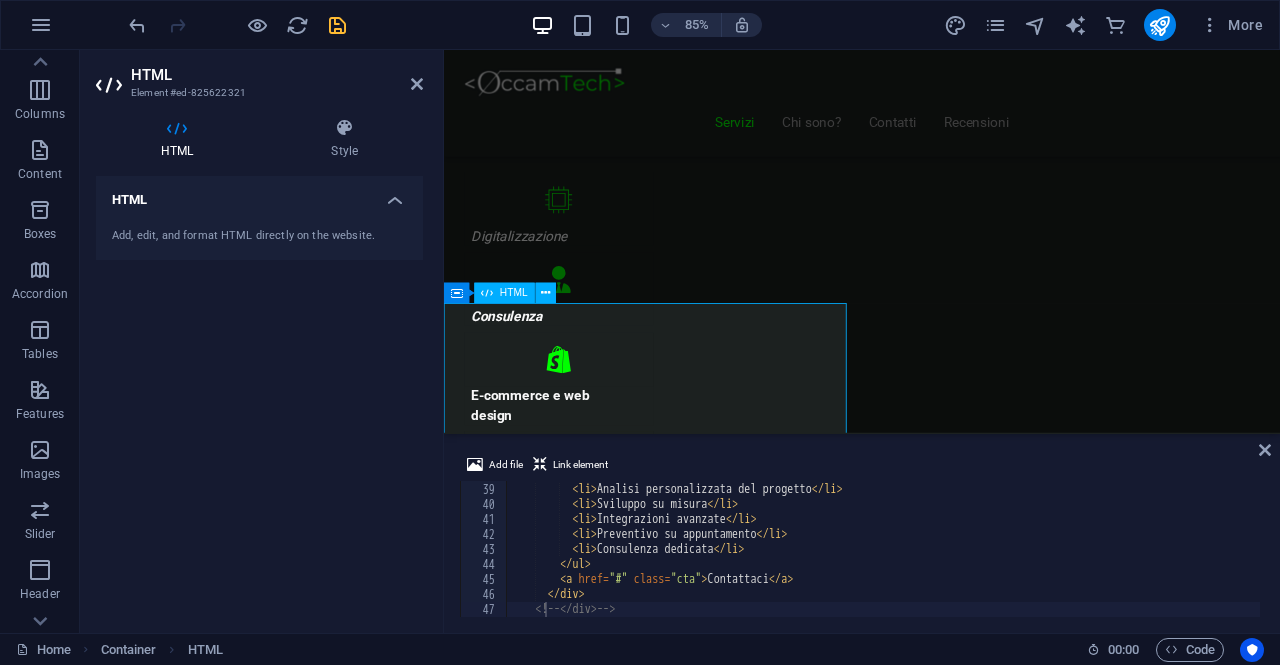 click on "Scegli il Piano più Adatto al Tuo Business
Start Vetrina
€300
Home Page
Chi Siamo
Contatti
Design responsive
6 mesi di assistenza inclusa
Inizia Ora
Shop Ready
€500
Shop online con Shopify
Home, Prodotti, Checkout
Configurazione pagamenti e spedizioni
Design personalizzato e responsive
6 mesi di assistenza inclusa
Scopri di più
Custom Pro
Su Richiesta
Analisi personalizzata del progetto
Sviluppo su misura
Integrazioni avanzate
Preventivo su appuntamento
Consulenza dedicata
Contattaci" at bounding box center [685, 7633] 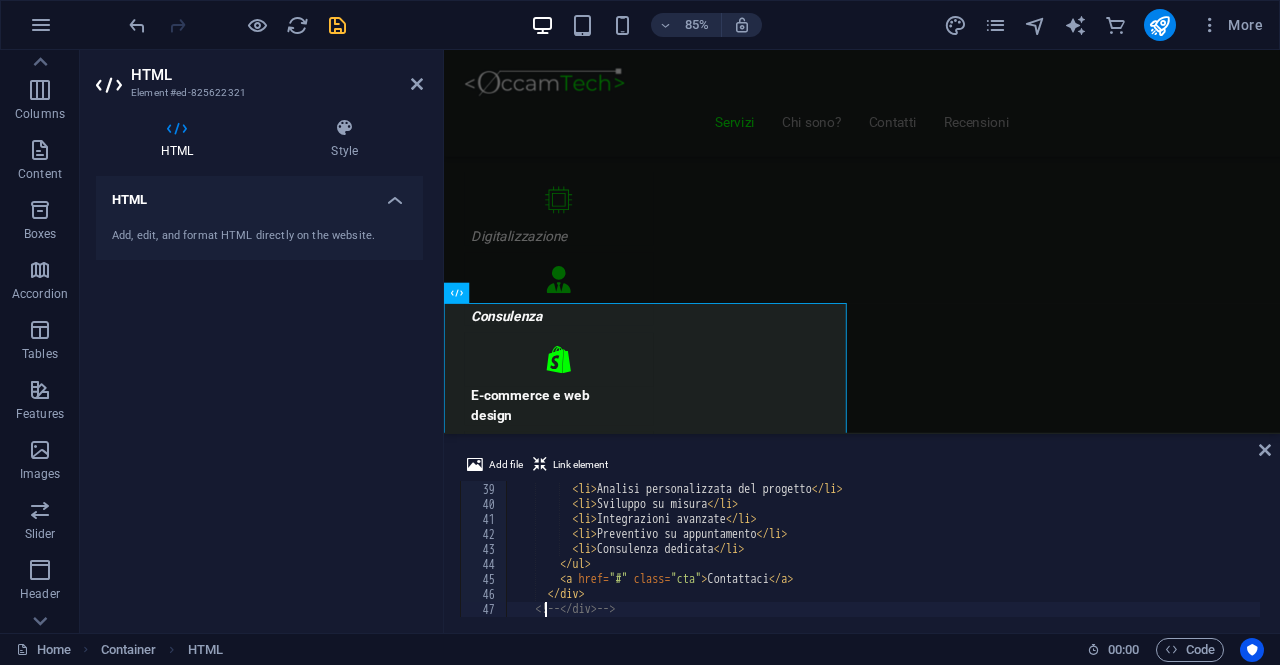 click on "< ul   class = "features" >              < li > Analisi personalizzata del progetto </ li >              < li > Sviluppo su misura </ li >              < li > Integrazioni avanzate </ li >              < li > Preventivo su appuntamento </ li >              < li > Consulenza dedicata </ li >           </ ul >           < a   href = "#"   class = "cta" > Contattaci </ a >         </ div >      <!-- </div>  -->" at bounding box center (883, 550) 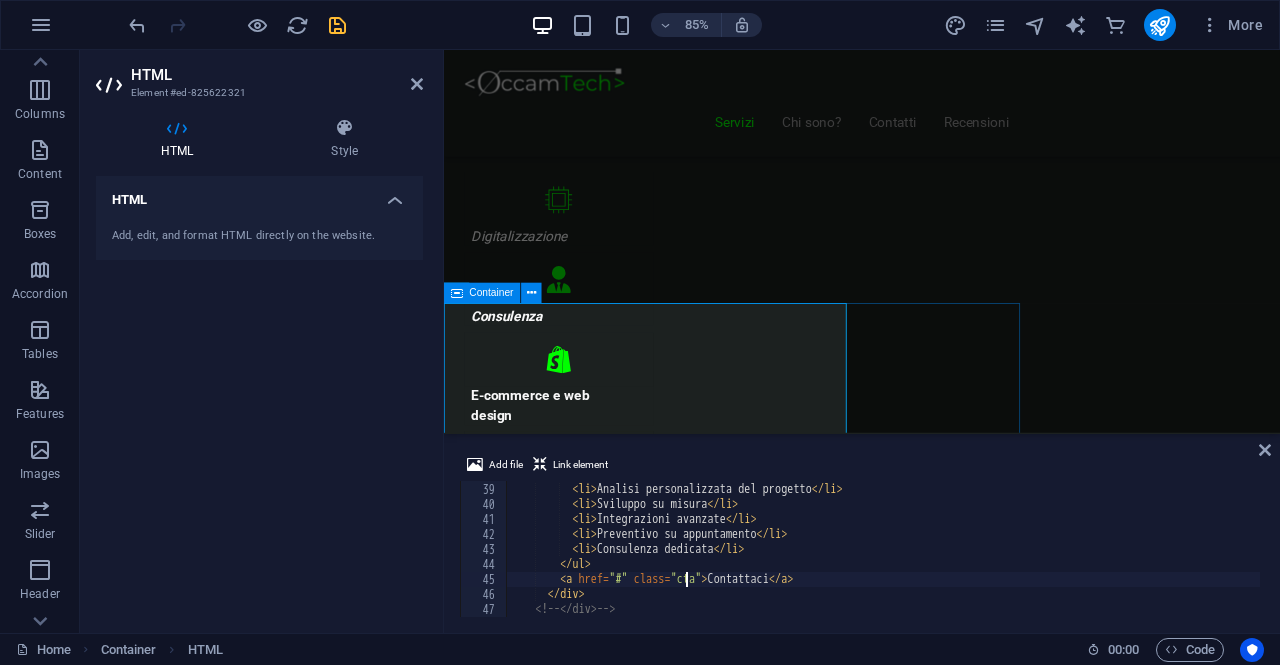 click at bounding box center [457, 293] 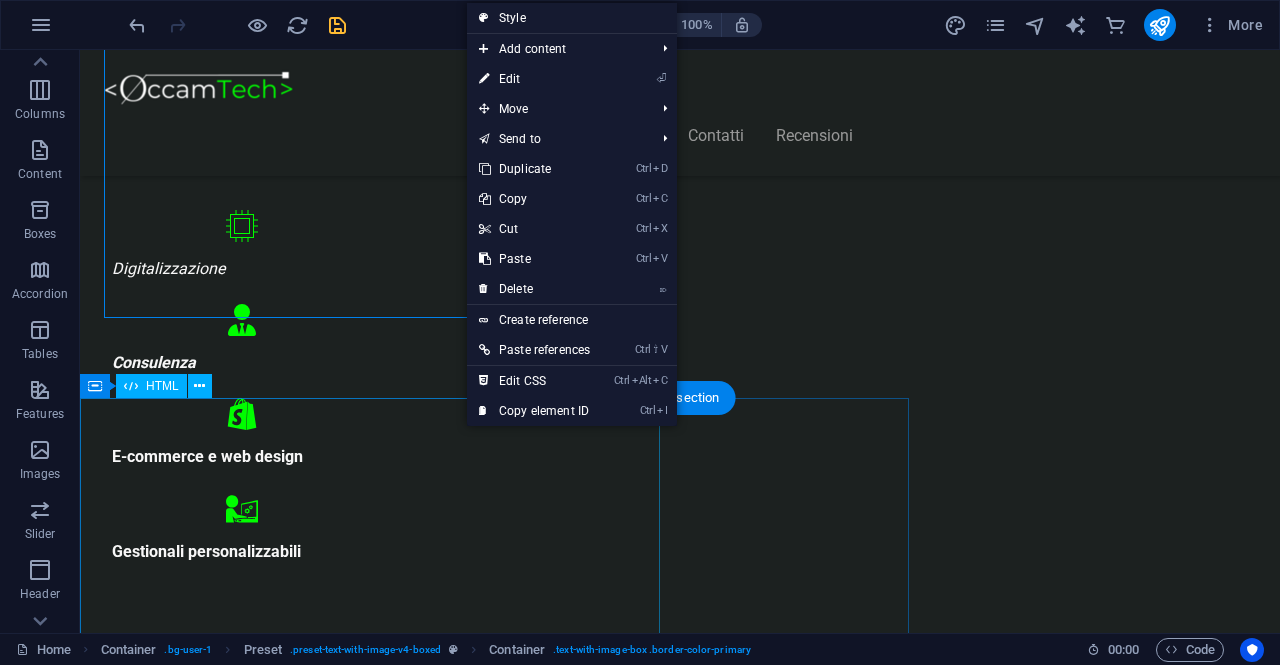 click on "Scegli il Piano più Adatto al Tuo Business
Start Vetrina
€300
Home Page
Chi Siamo
Contatti
Design responsive
6 mesi di assistenza inclusa
Inizia Ora
Shop Ready
€500
Shop online con Shopify
Home, Prodotti, Checkout
Configurazione pagamenti e spedizioni
Design personalizzato e responsive
6 mesi di assistenza inclusa
Scopri di più
Custom Pro
Su Richiesta
Analisi personalizzata del progetto
Sviluppo su misura
Integrazioni avanzate
Preventivo su appuntamento
Consulenza dedicata
Contattaci" at bounding box center (374, 9006) 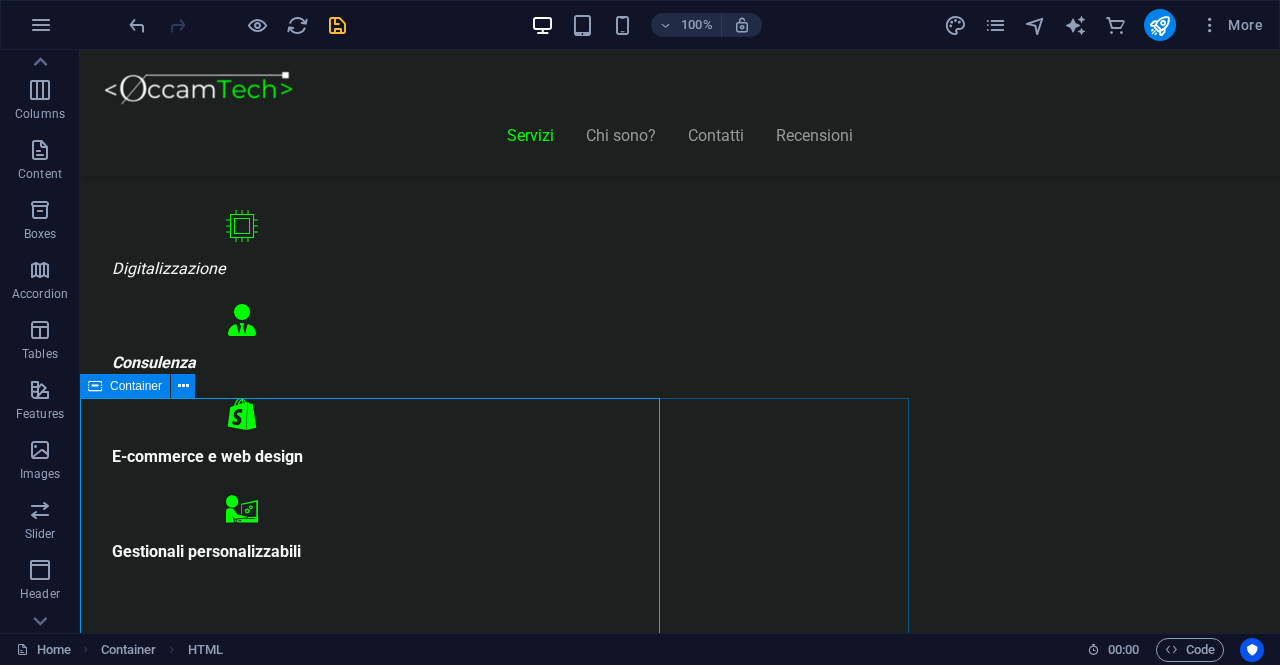click on "Container" at bounding box center (125, 386) 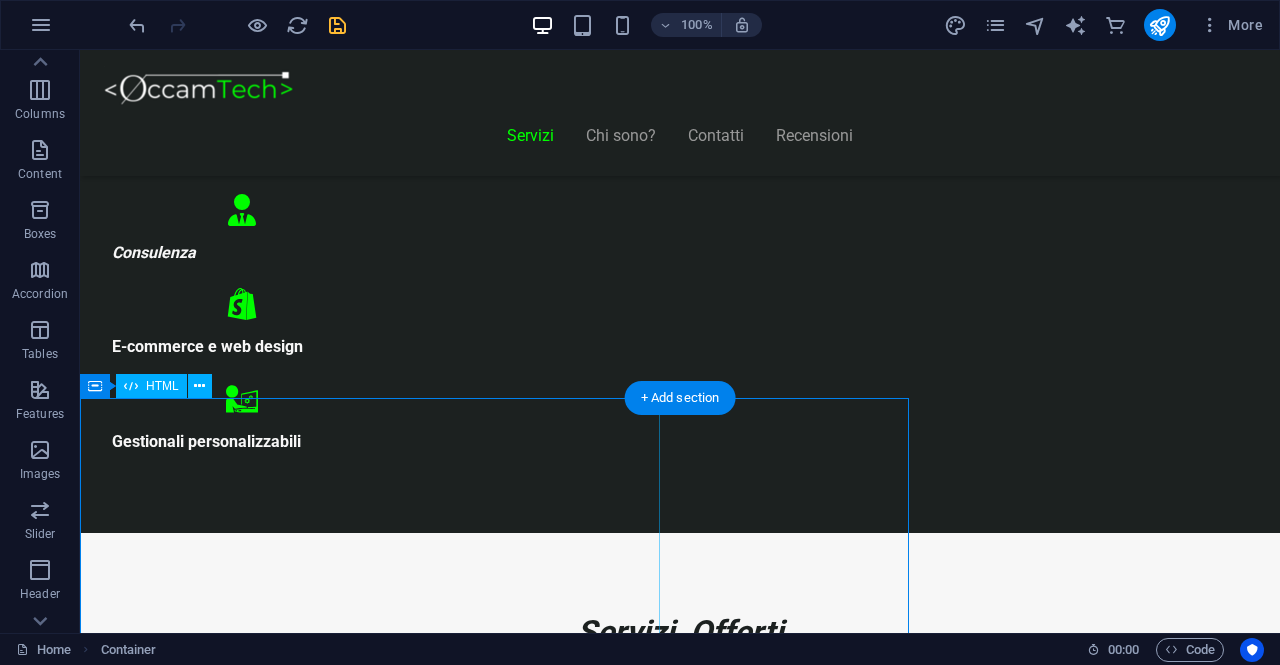 scroll, scrollTop: 1132, scrollLeft: 0, axis: vertical 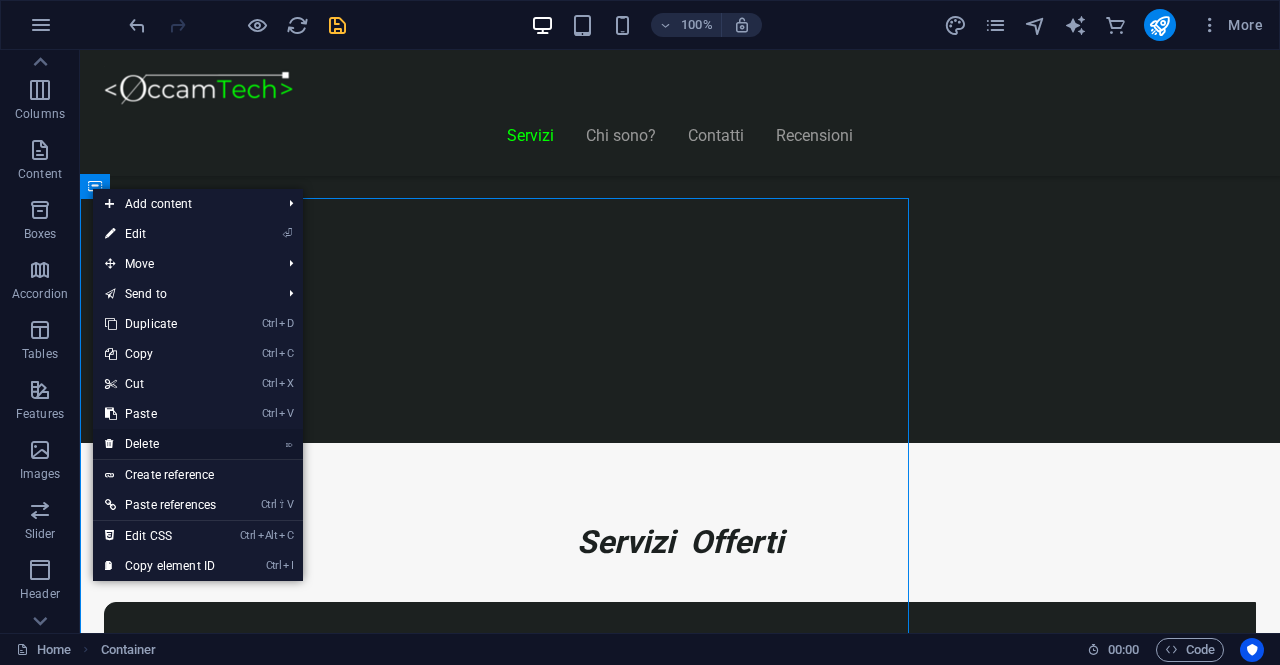 click on "⌦  Delete" at bounding box center [160, 444] 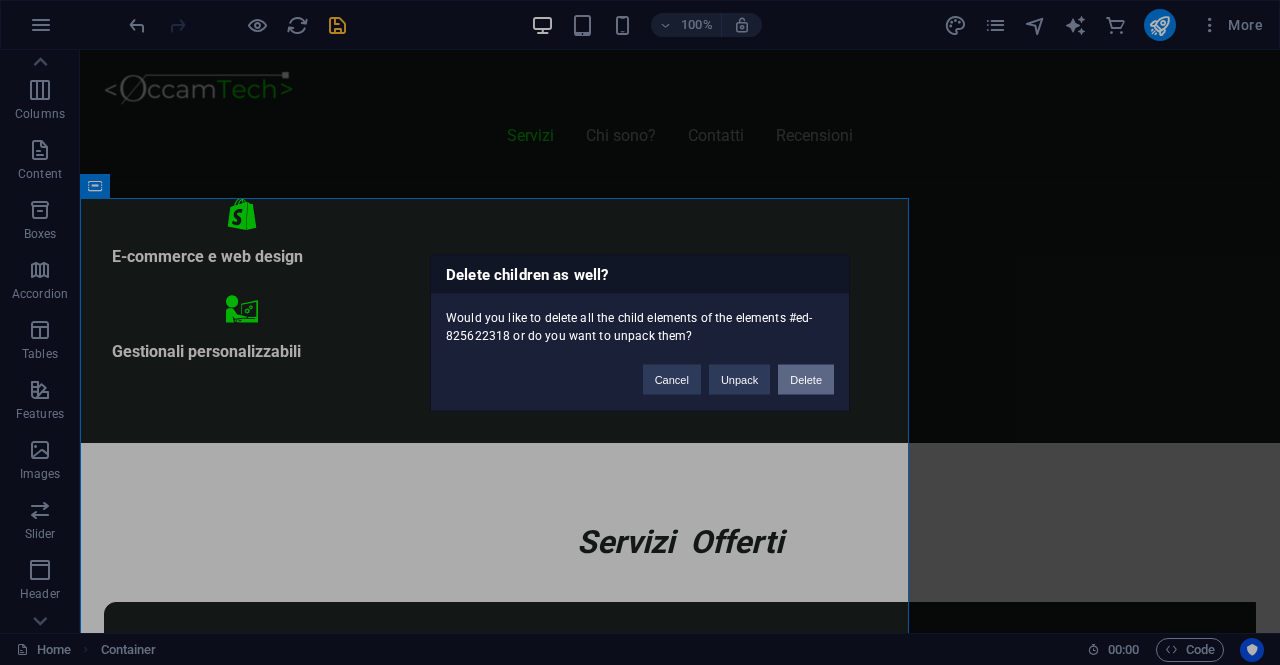 click on "Delete" at bounding box center [806, 379] 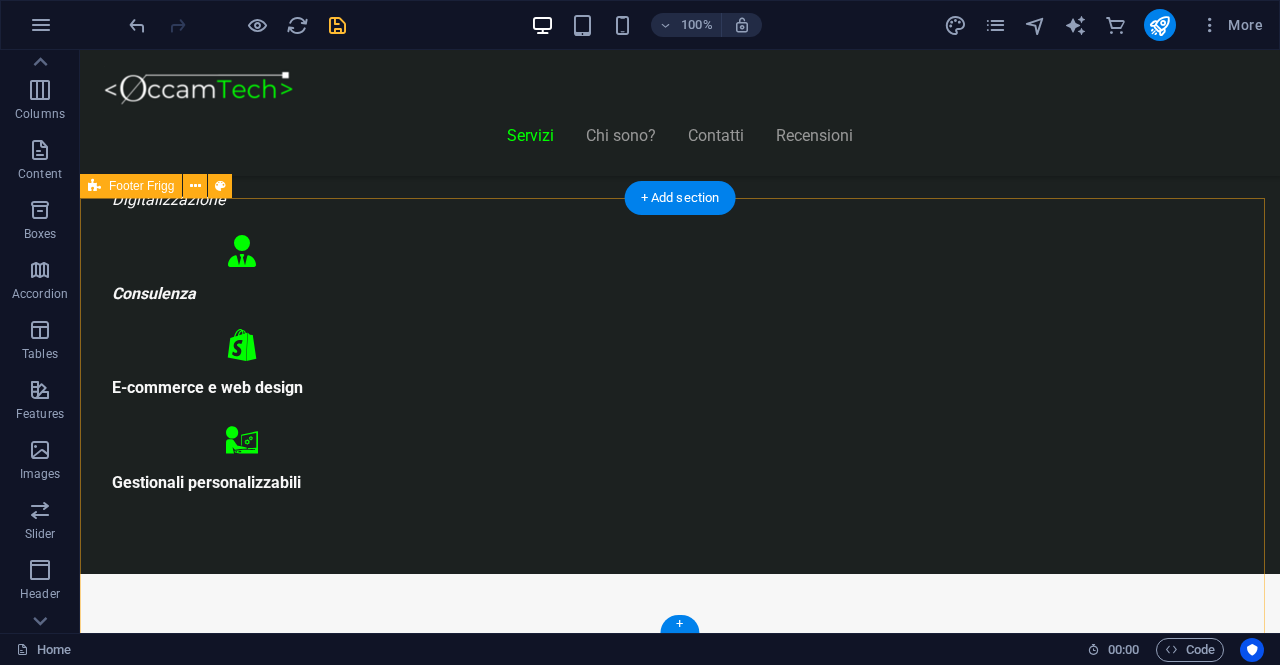 scroll, scrollTop: 932, scrollLeft: 0, axis: vertical 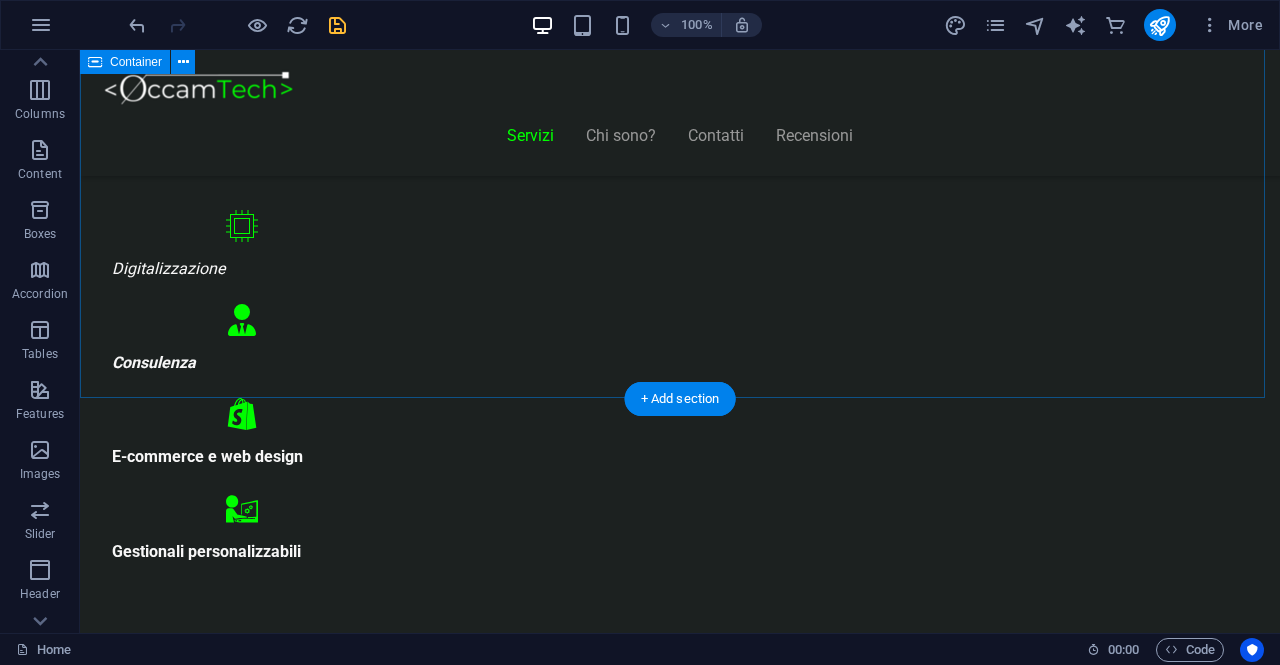 click on "Servizi  Offerti Consulenza informatica     Consulenza di 1h  GRATUITA !     Troviamo  insieme  una  soluzione  ai tuoi  problemi     Digitalizza  la tua  attività Contatta" at bounding box center [680, 4482] 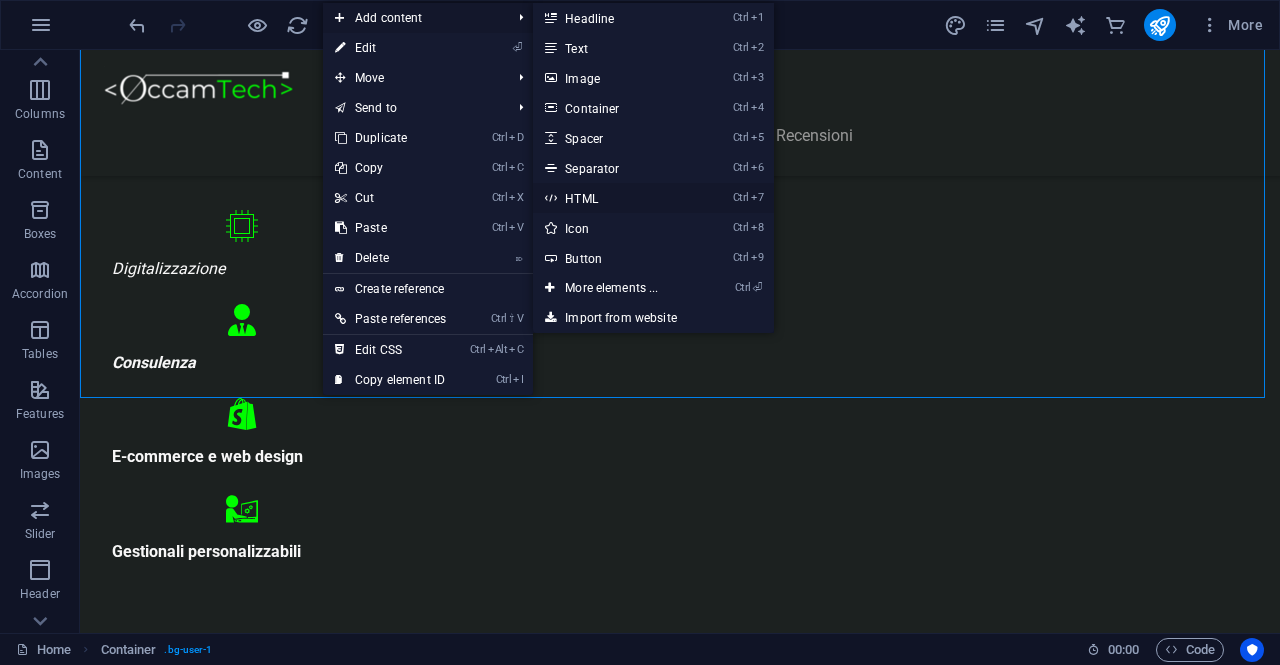 click on "Ctrl 7  HTML" at bounding box center [615, 198] 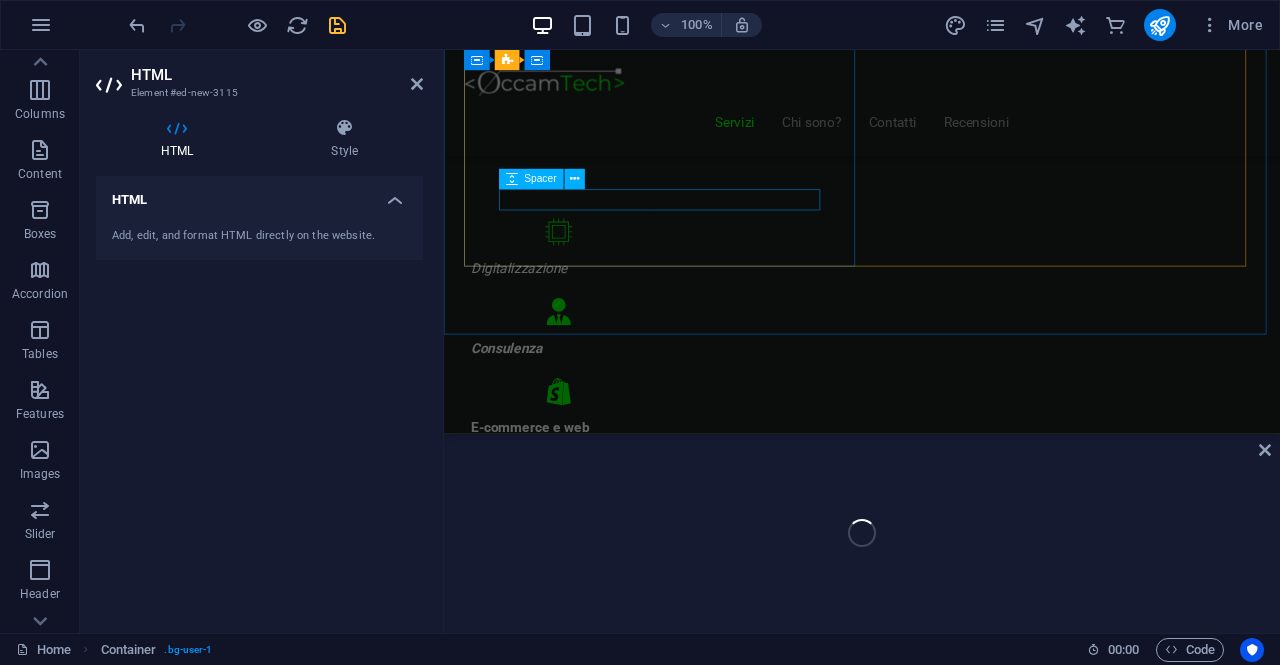 scroll, scrollTop: 576, scrollLeft: 0, axis: vertical 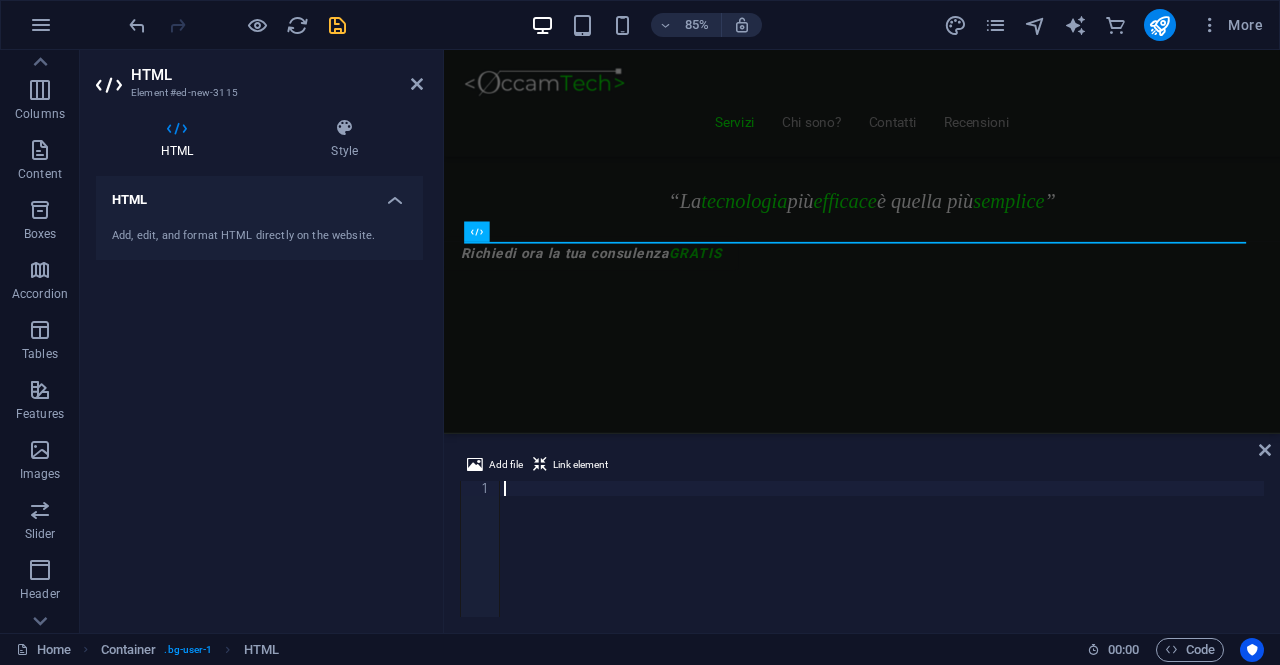 click at bounding box center [882, 564] 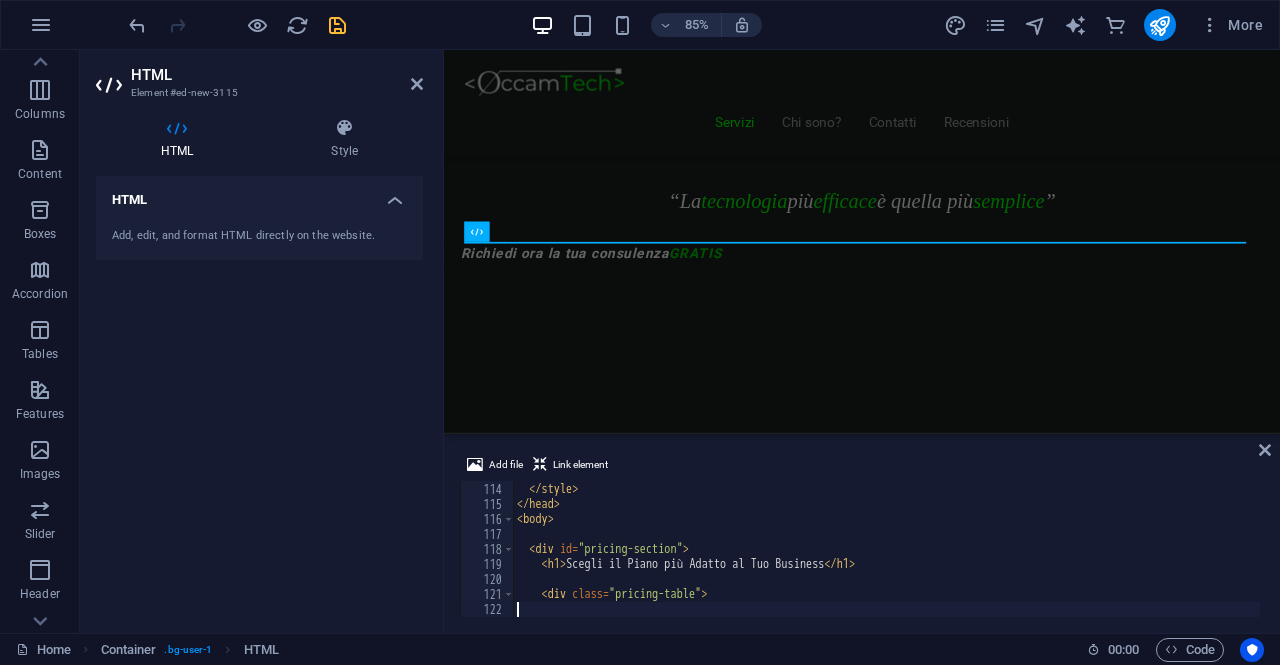 scroll, scrollTop: 1694, scrollLeft: 0, axis: vertical 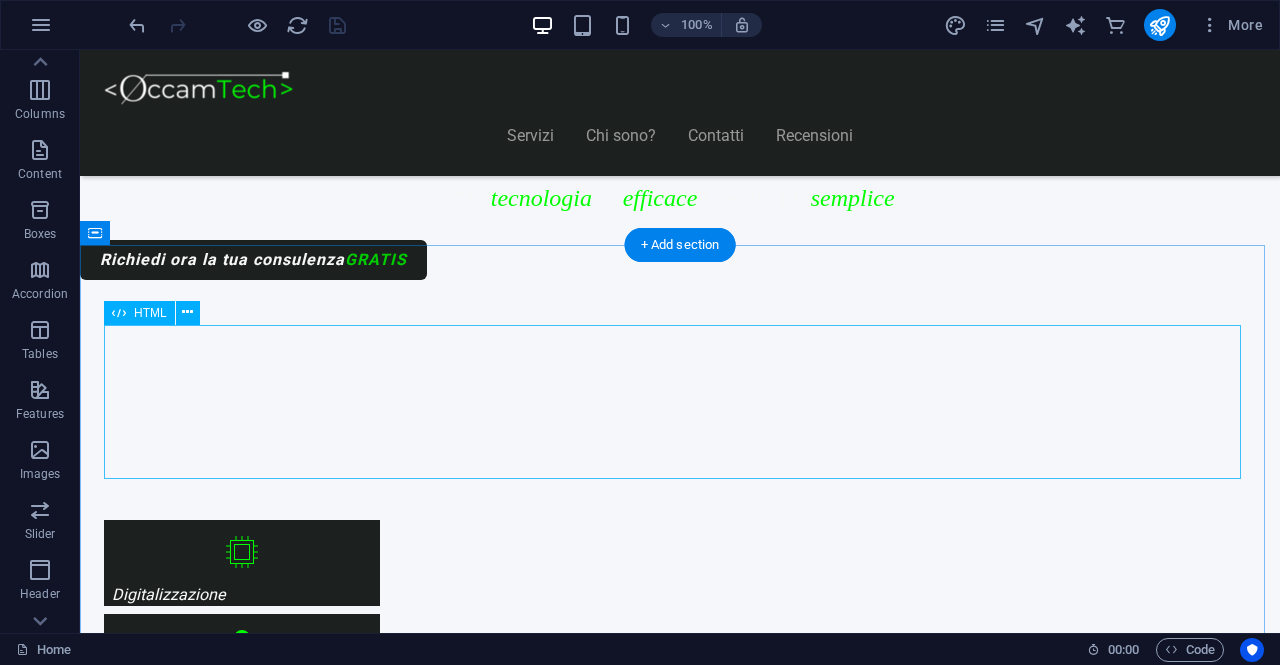 click on "Piani Web
Scegli il Piano più Adatto al Tuo Business" at bounding box center [680, 1126] 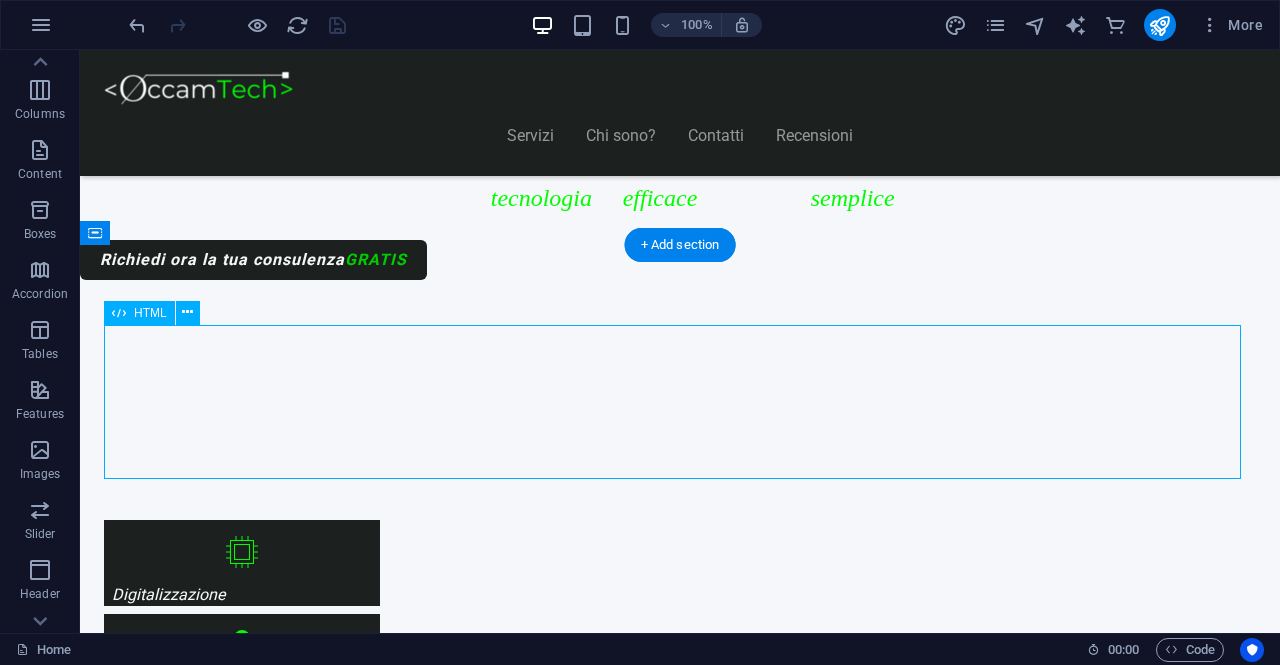 click on "Piani Web
Scegli il Piano più Adatto al Tuo Business" at bounding box center (680, 1126) 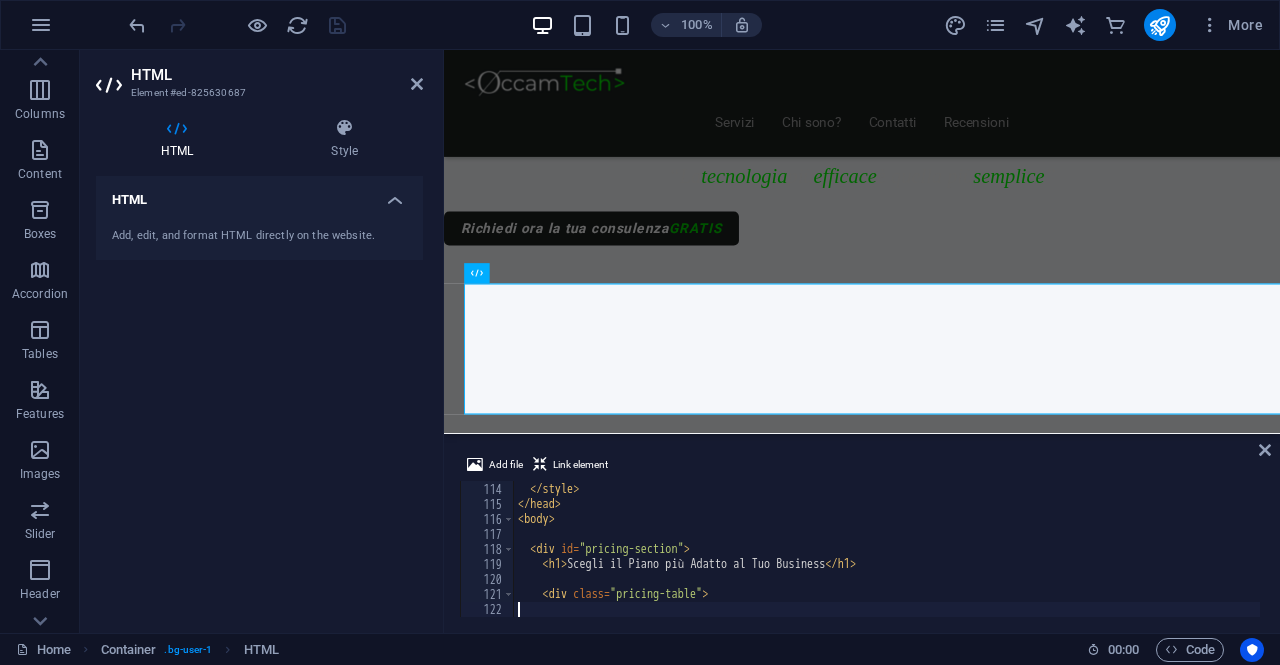 scroll, scrollTop: 1694, scrollLeft: 0, axis: vertical 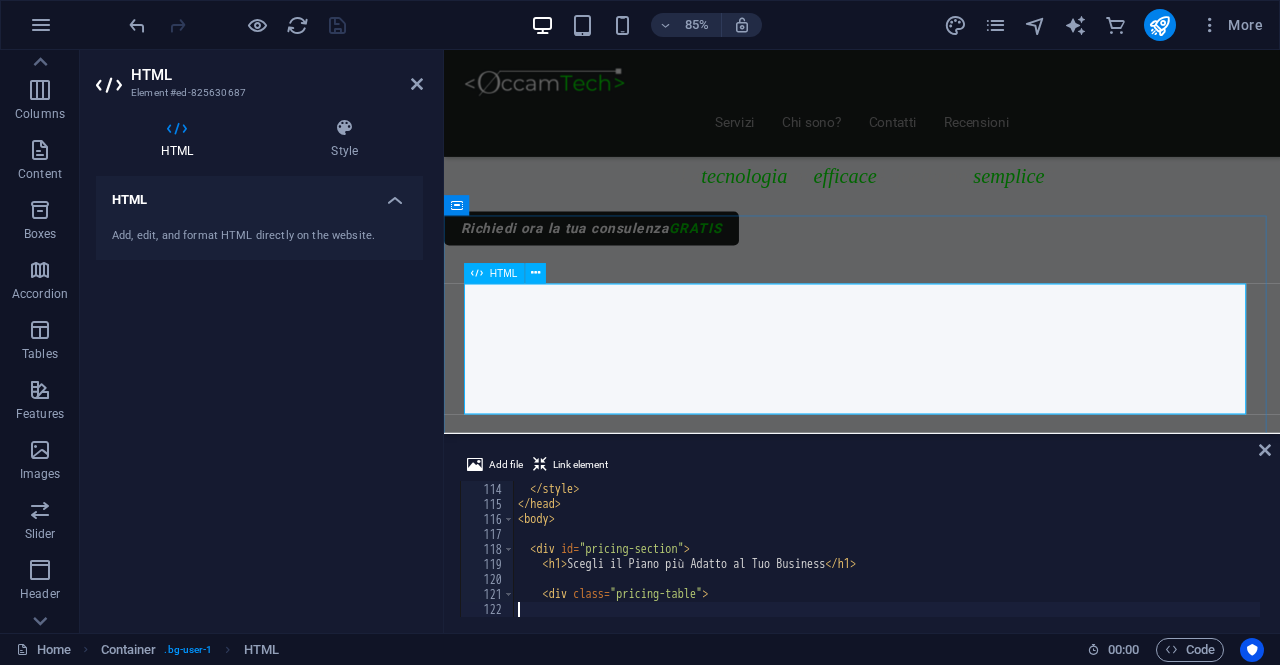 click on "Piani Web
Scegli il Piano più Adatto al Tuo Business" at bounding box center (936, 1171) 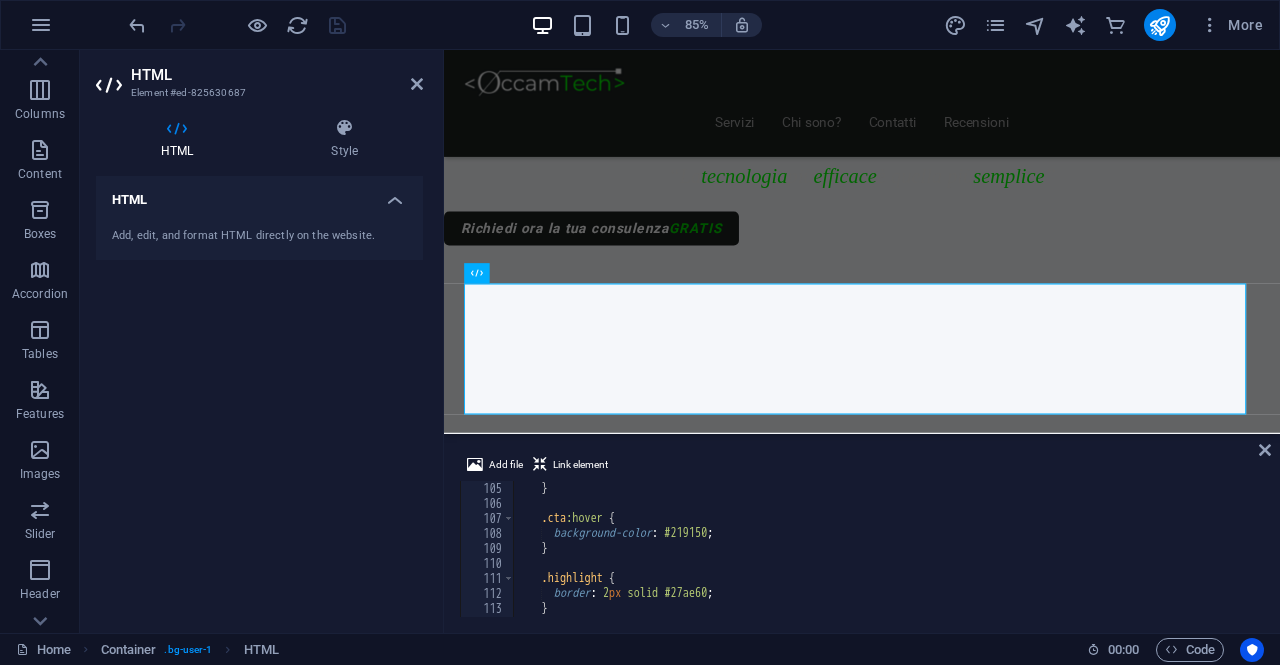 scroll, scrollTop: 1694, scrollLeft: 0, axis: vertical 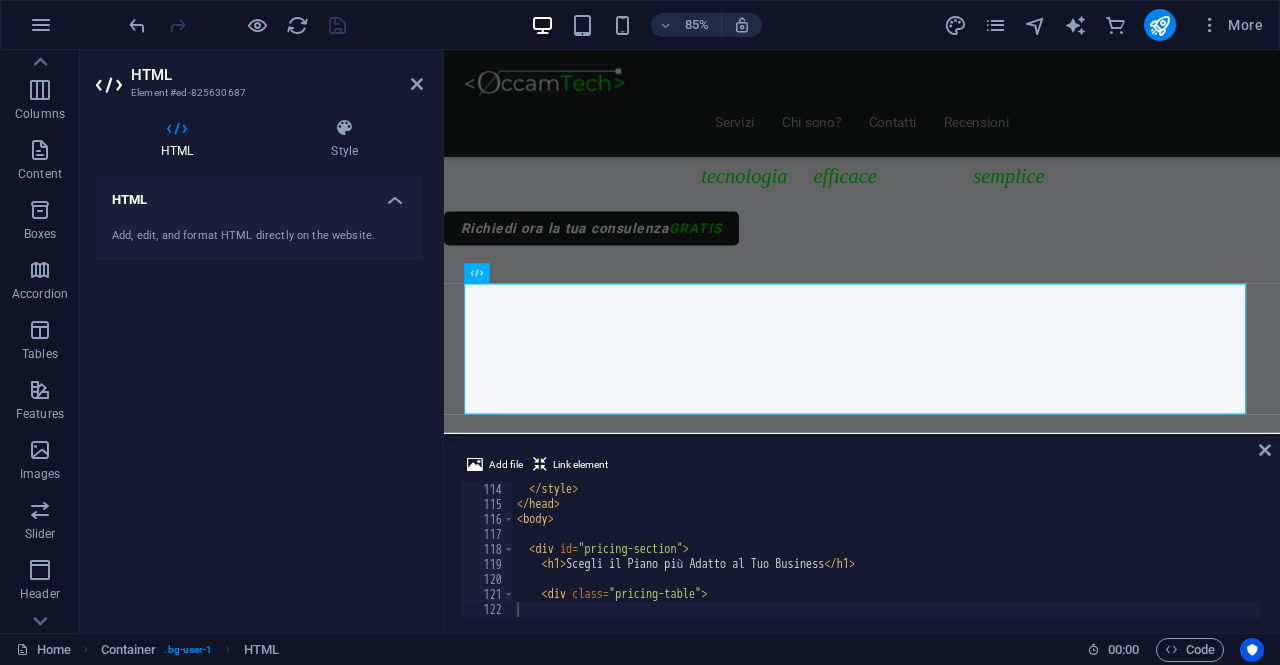click on "}    </ style > </ head > < body >    < div   id = "pricing-section" >      < h1 > Scegli il Piano più Adatto al Tuo Business </ h1 >      < div   class = "pricing-table" >" at bounding box center (886, 550) 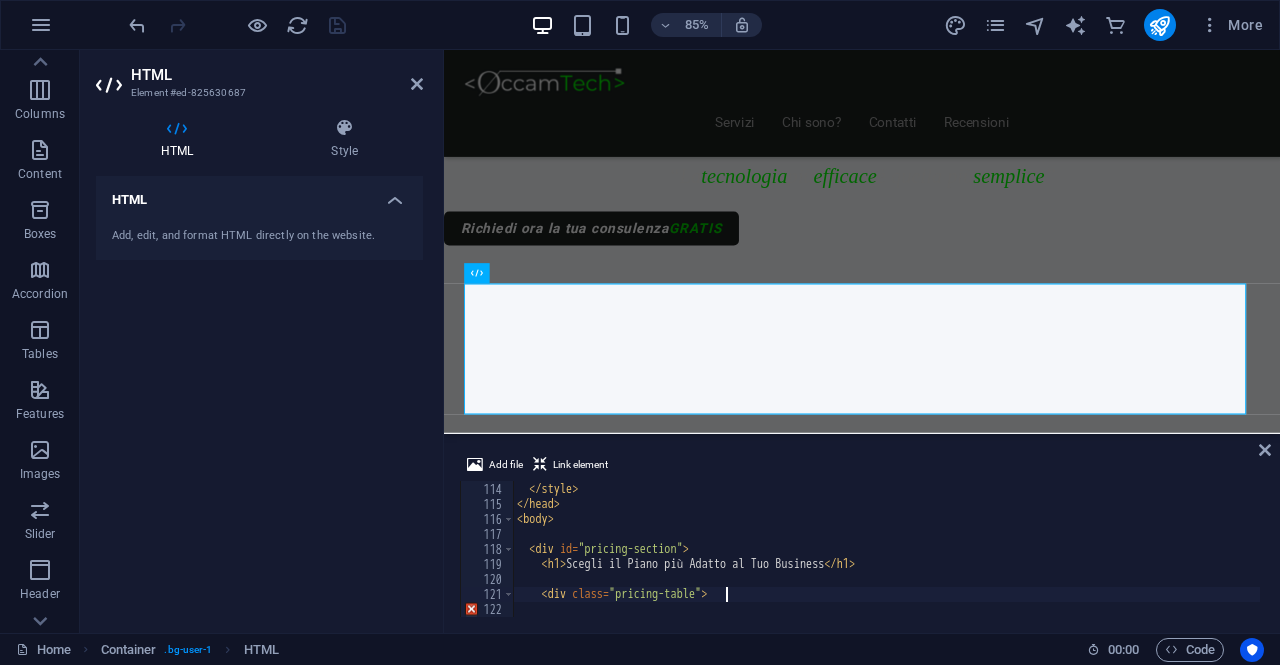 type on "<div class="pricing-table">" 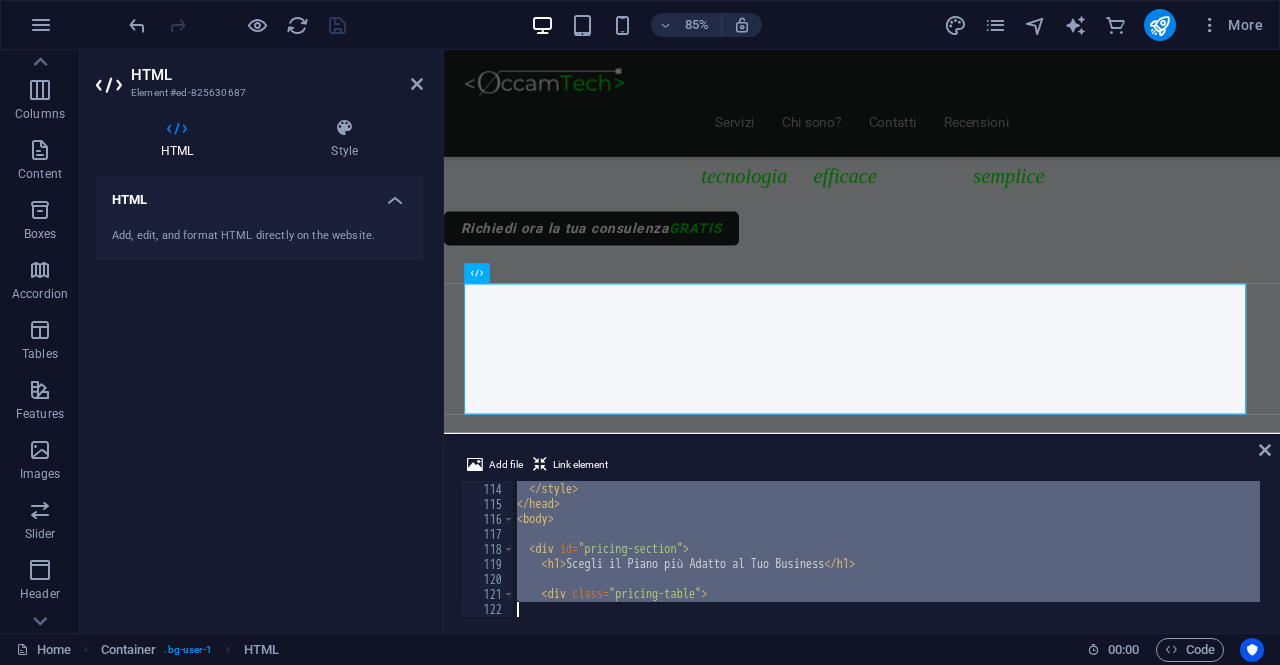 paste 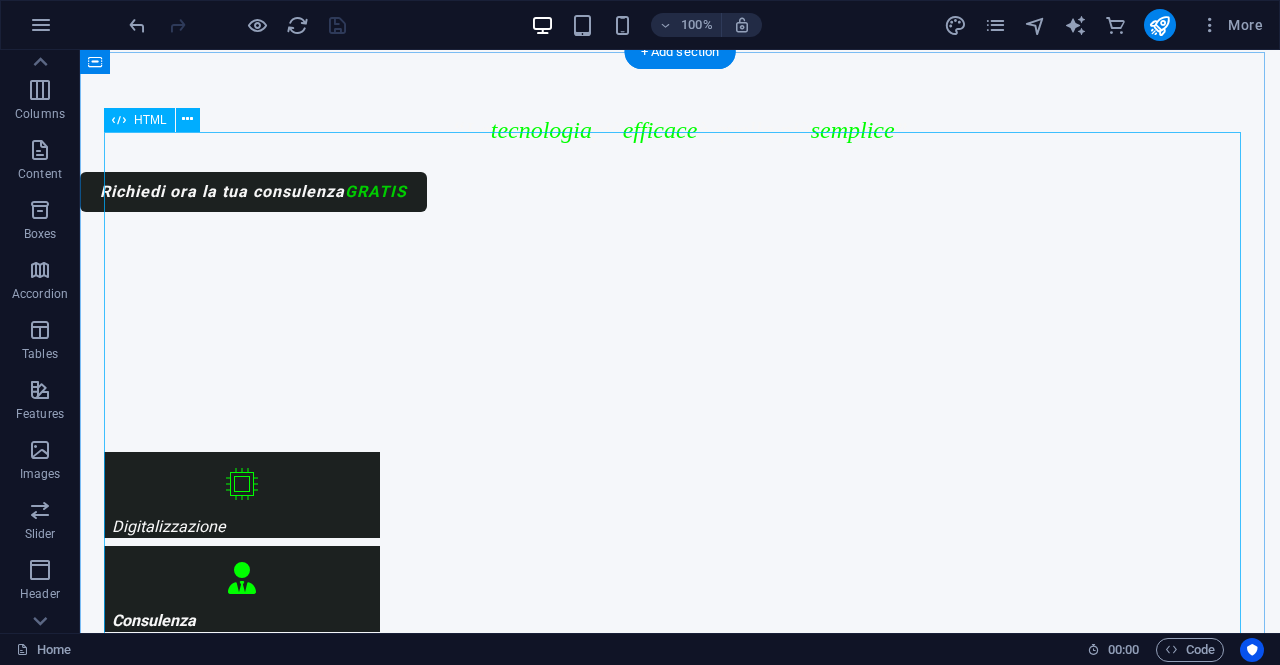 scroll, scrollTop: 366, scrollLeft: 0, axis: vertical 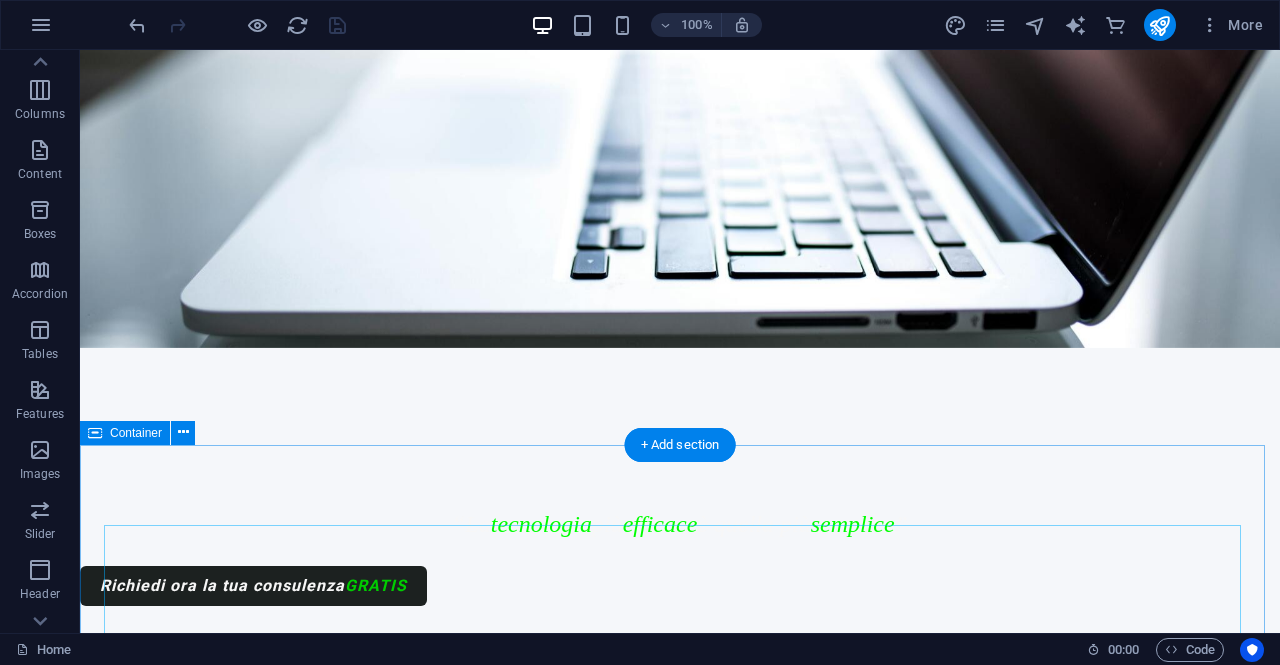 click on "Piani Web
Scegli il Piano più Adatto al Tuo Business
Start Vetrina
€300
Home Page
Chi Siamo
Contatti
Design responsive
6 mesi di assistenza inclusa
Inizia Ora
Shop Ready
€500
Shop online con Shopify
Home, Prodotti, Checkout
Configurazione pagamenti e spedizioni
Design personalizzato e responsive
6 mesi di assistenza inclusa
Scopri di più
Custom Pro
Su Richiesta
Analisi personalizzata del progetto
Sviluppo su misura
Integrazioni avanzate
Preventivo su appuntamento
Consulenza dedicata
Contattaci
Servizi  Offerti Consulenza informatica     GRATUITA !" at bounding box center (680, 5664) 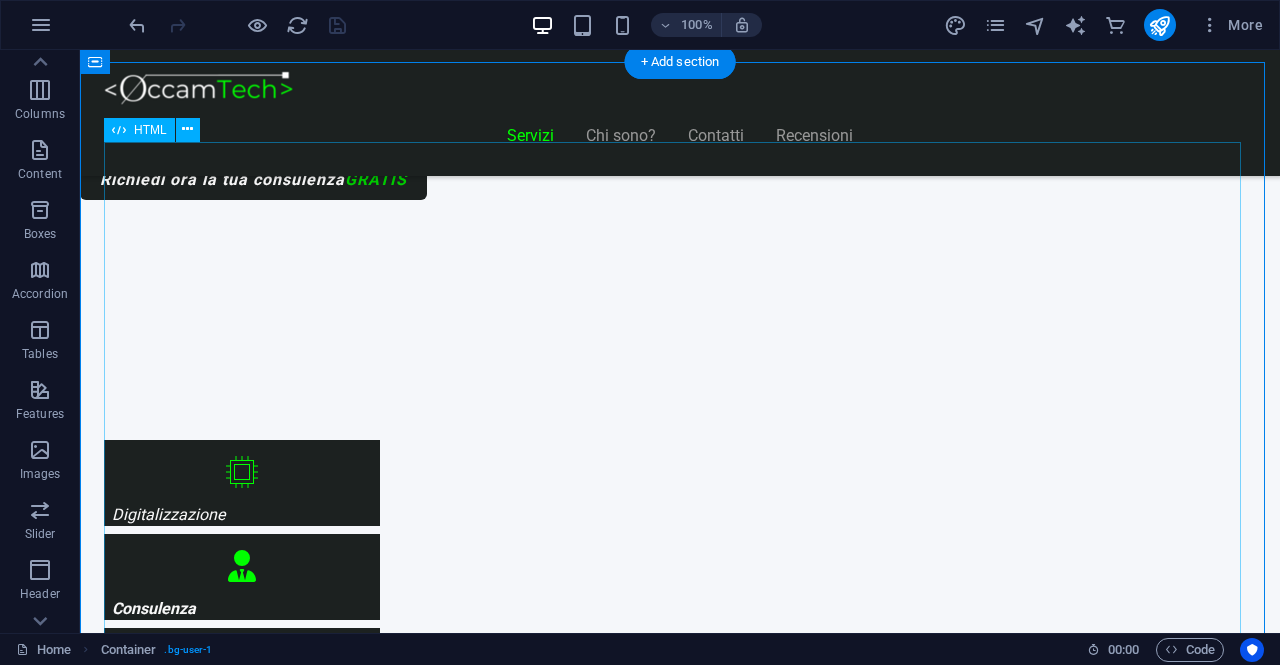 scroll, scrollTop: 566, scrollLeft: 0, axis: vertical 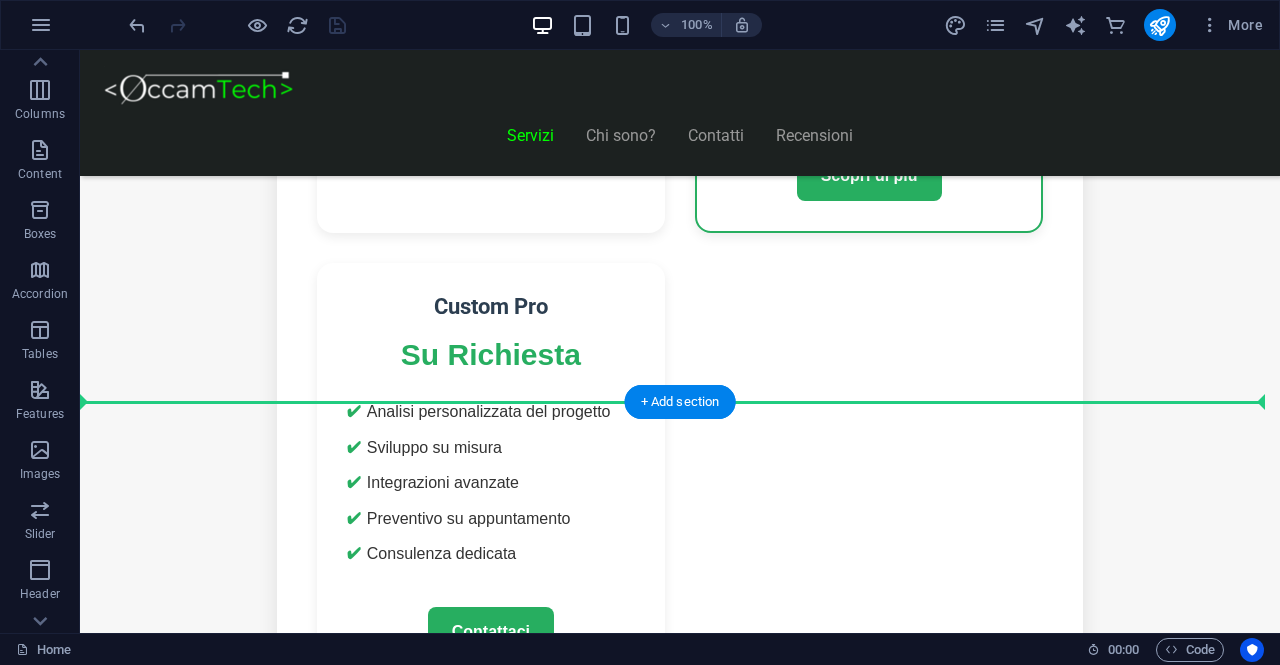 drag, startPoint x: 184, startPoint y: 373, endPoint x: 313, endPoint y: 335, distance: 134.48048 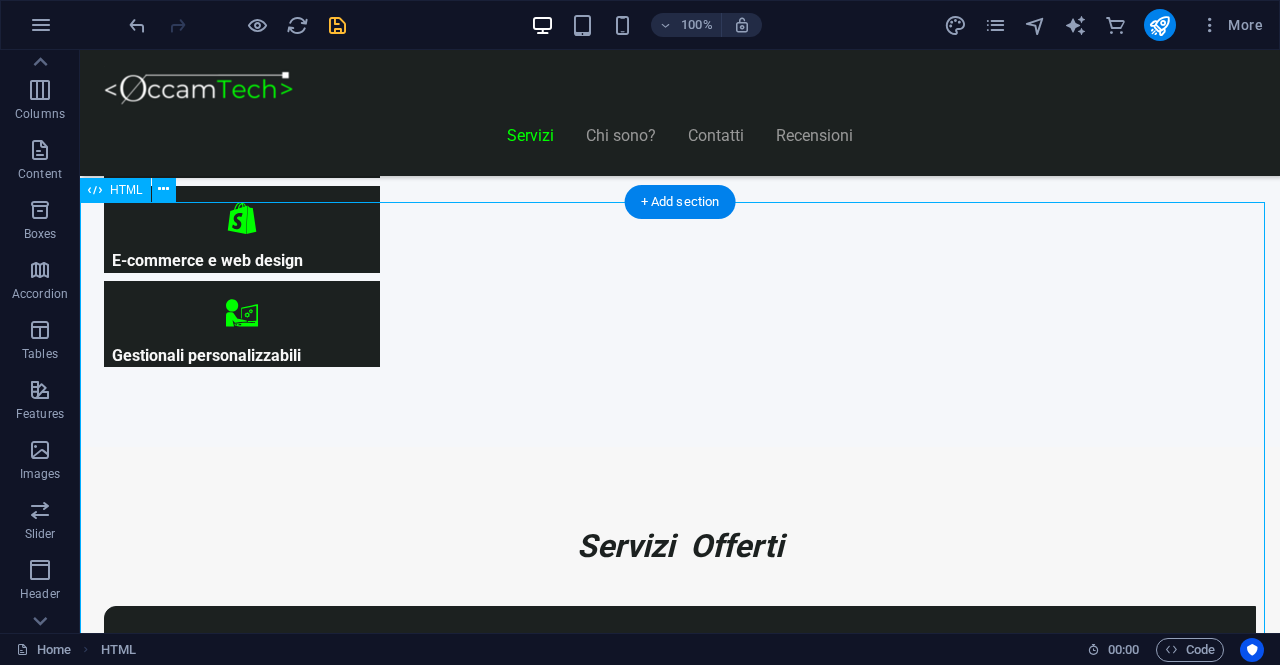 scroll, scrollTop: 1468, scrollLeft: 0, axis: vertical 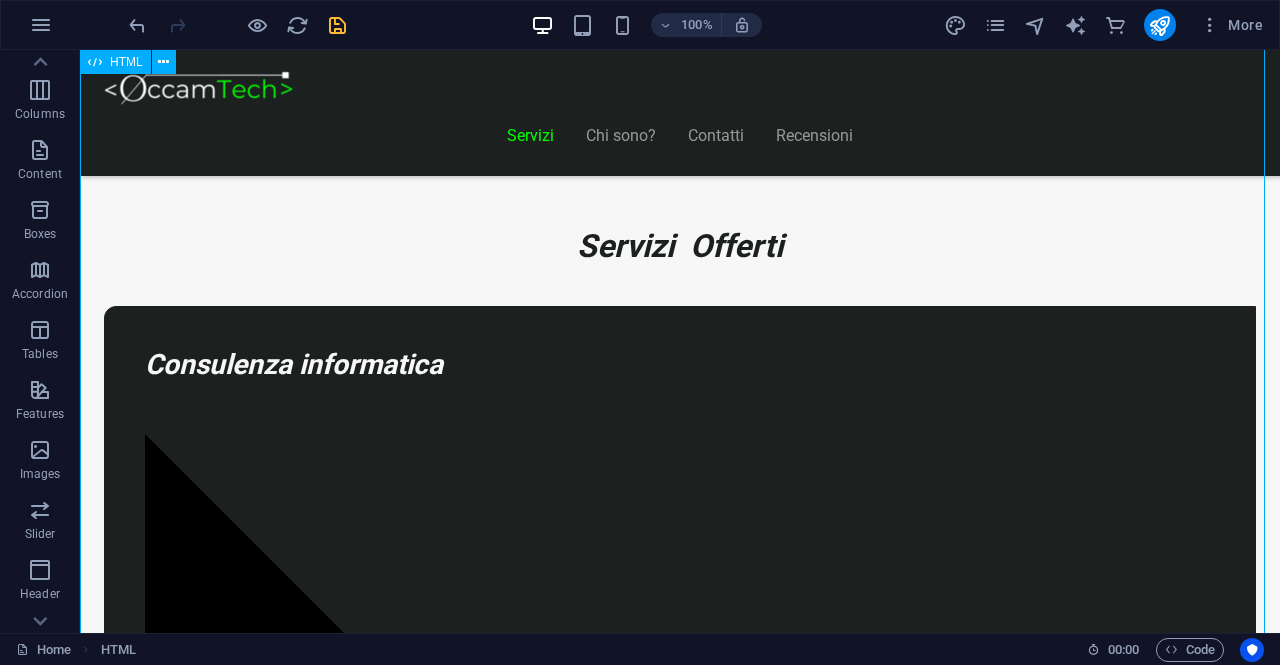 click on "Piani Web
Scegli il Piano più Adatto al Tuo Business
Start Vetrina
€300
Home Page
Chi Siamo
Contatti
Design responsive
6 mesi di assistenza inclusa
Inizia Ora
Shop Ready
€500
Shop online con Shopify
Home, Prodotti, Checkout
Configurazione pagamenti e spedizioni
Design personalizzato e responsive
6 mesi di assistenza inclusa
Scopri di più
Custom Pro
Su Richiesta
Analisi personalizzata del progetto
Sviluppo su misura
Integrazioni avanzate
Preventivo su appuntamento
Consulenza dedicata
Contattaci" at bounding box center [680, 8343] 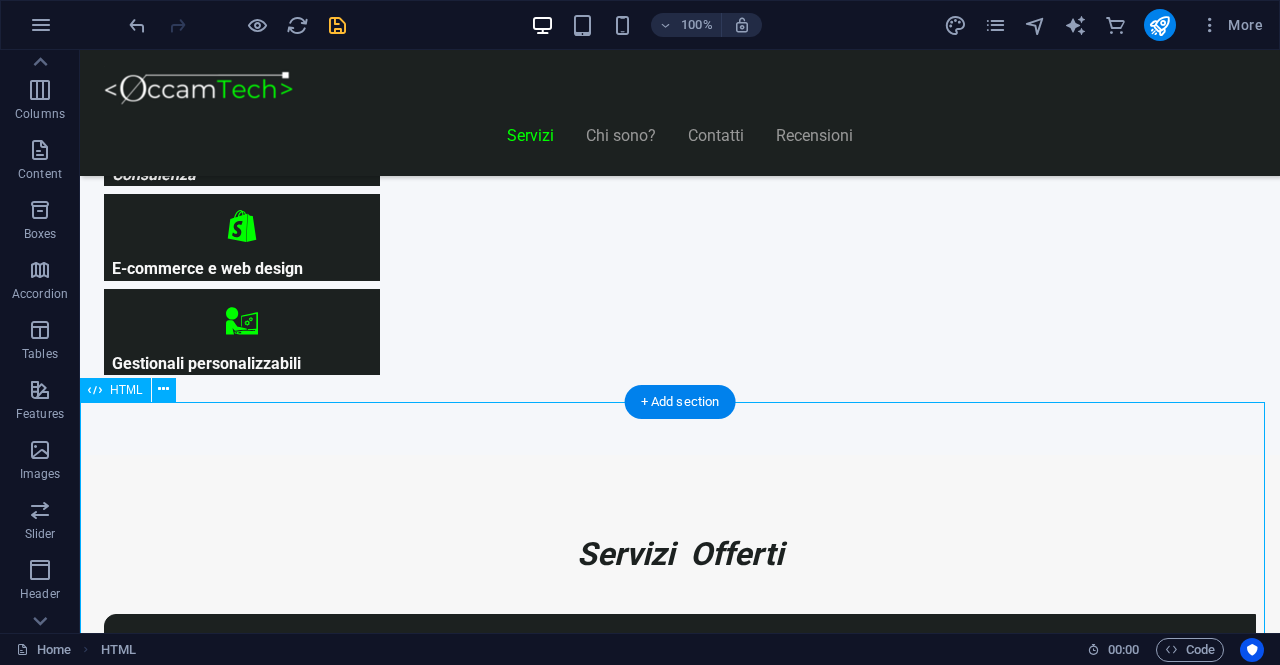 scroll, scrollTop: 1168, scrollLeft: 0, axis: vertical 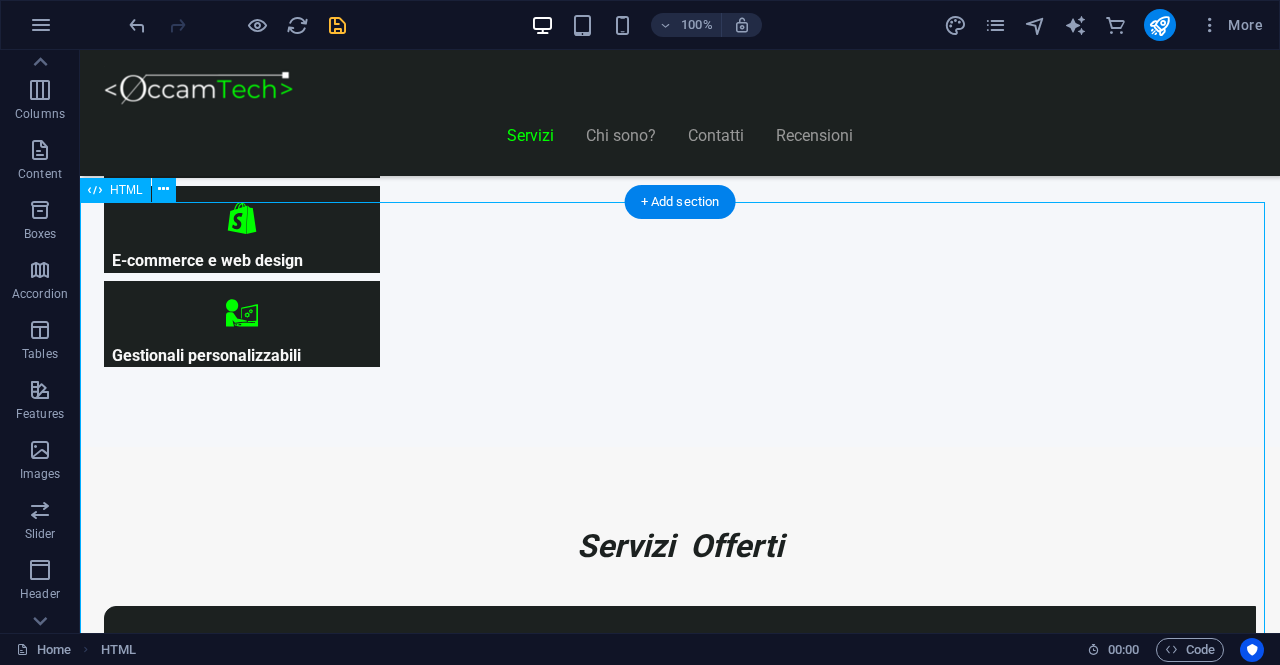 click on "Piani Web
Scegli il Piano più Adatto al Tuo Business
Start Vetrina
€300
Home Page
Chi Siamo
Contatti
Design responsive
6 mesi di assistenza inclusa
Inizia Ora
Shop Ready
€500
Shop online con Shopify
Home, Prodotti, Checkout
Configurazione pagamenti e spedizioni
Design personalizzato e responsive
6 mesi di assistenza inclusa
Scopri di più
Custom Pro
Su Richiesta
Analisi personalizzata del progetto
Sviluppo su misura
Integrazioni avanzate
Preventivo su appuntamento
Consulenza dedicata
Contattaci" at bounding box center (680, 8643) 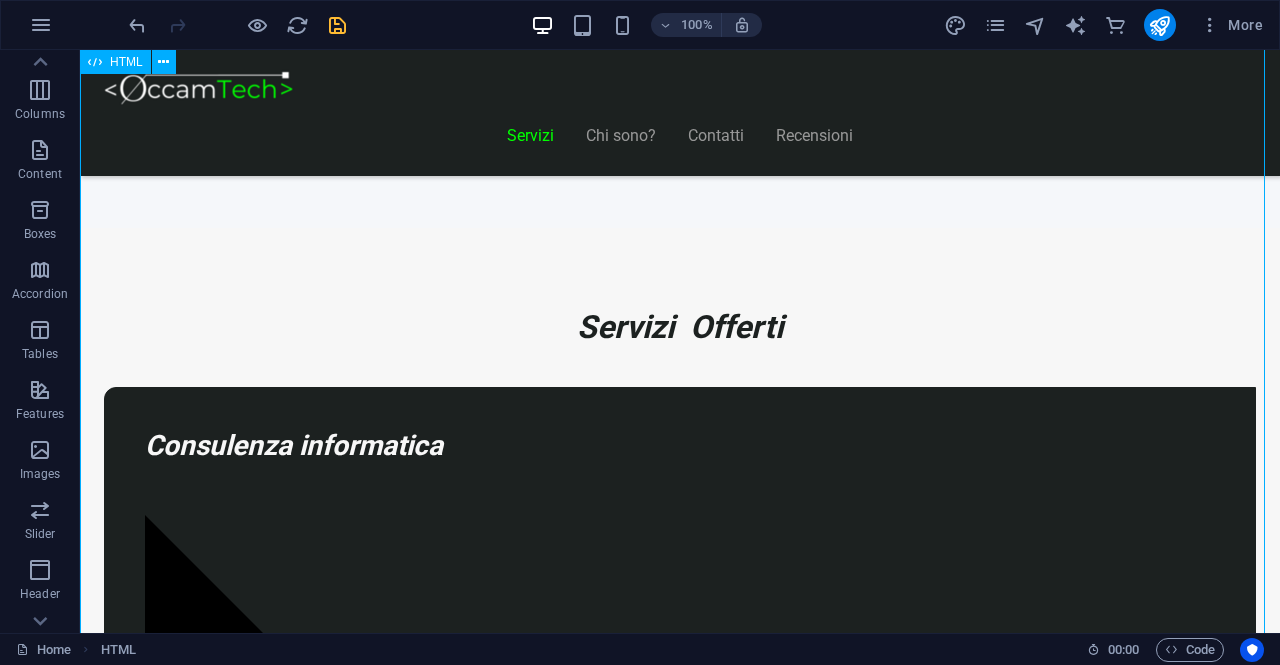 scroll, scrollTop: 1268, scrollLeft: 0, axis: vertical 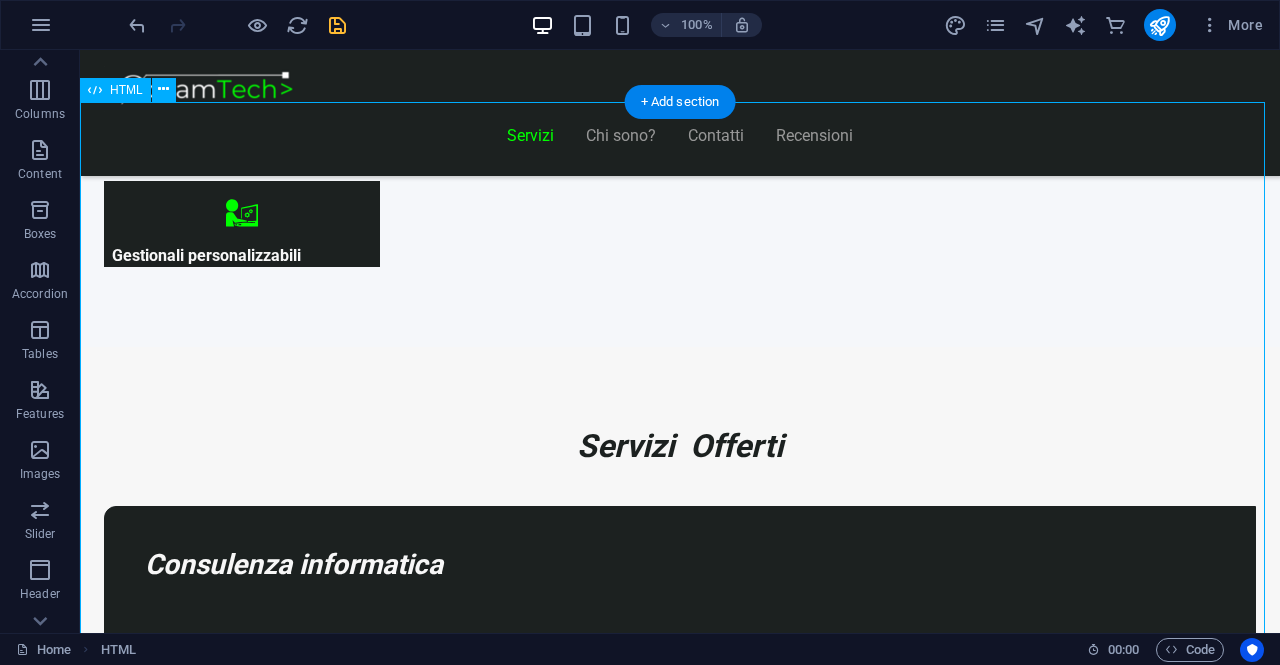 click on "Piani Web
Scegli il Piano più Adatto al Tuo Business
Start Vetrina
€300
Home Page
Chi Siamo
Contatti
Design responsive
6 mesi di assistenza inclusa
Inizia Ora
Shop Ready
€500
Shop online con Shopify
Home, Prodotti, Checkout
Configurazione pagamenti e spedizioni
Design personalizzato e responsive
6 mesi di assistenza inclusa
Scopri di più
Custom Pro
Su Richiesta
Analisi personalizzata del progetto
Sviluppo su misura
Integrazioni avanzate
Preventivo su appuntamento
Consulenza dedicata
Contattaci" at bounding box center [680, 8543] 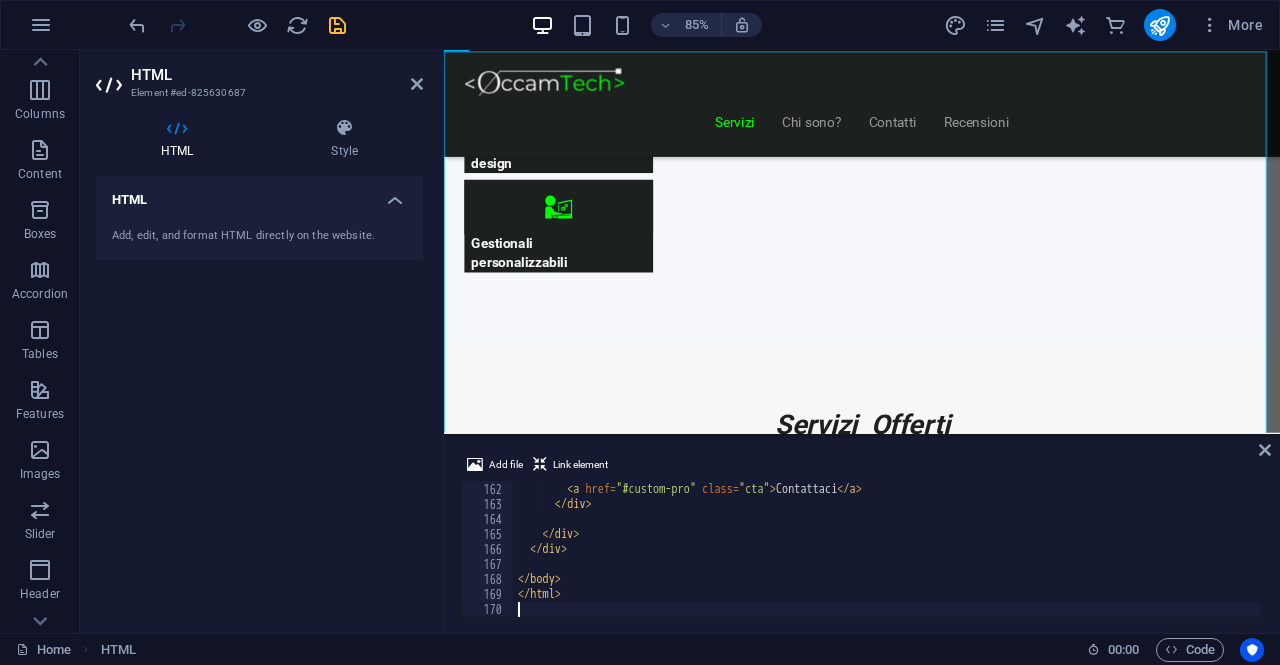 scroll, scrollTop: 2414, scrollLeft: 0, axis: vertical 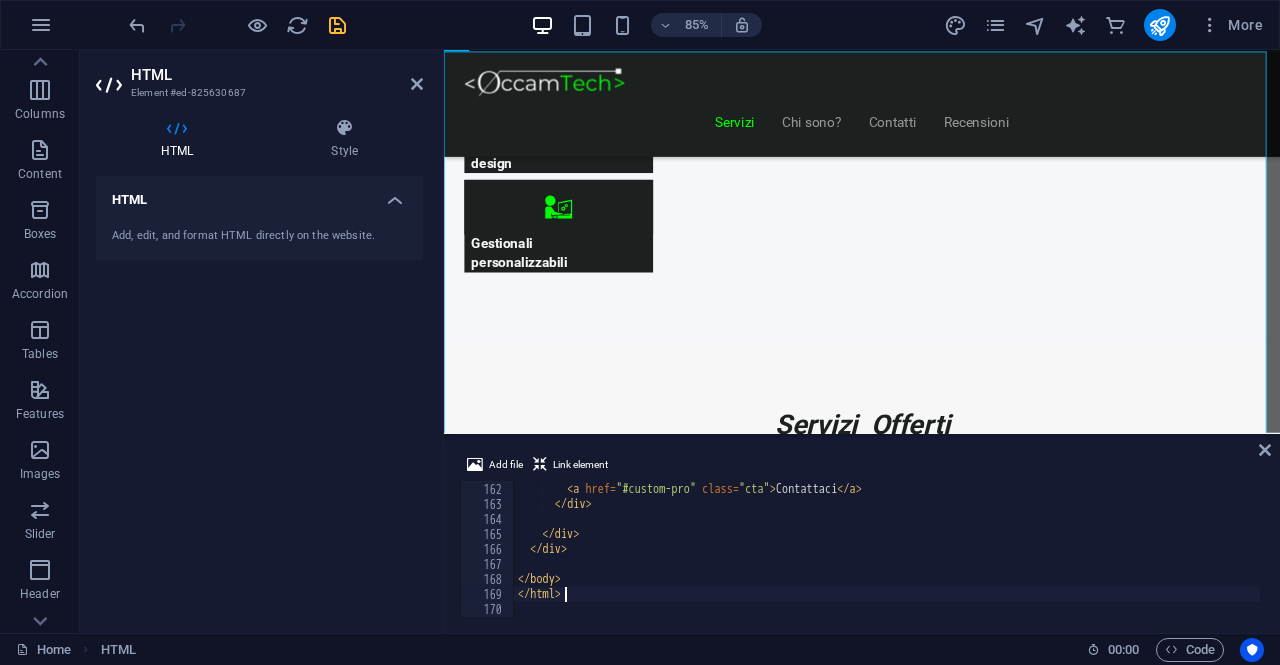 type on "</html>" 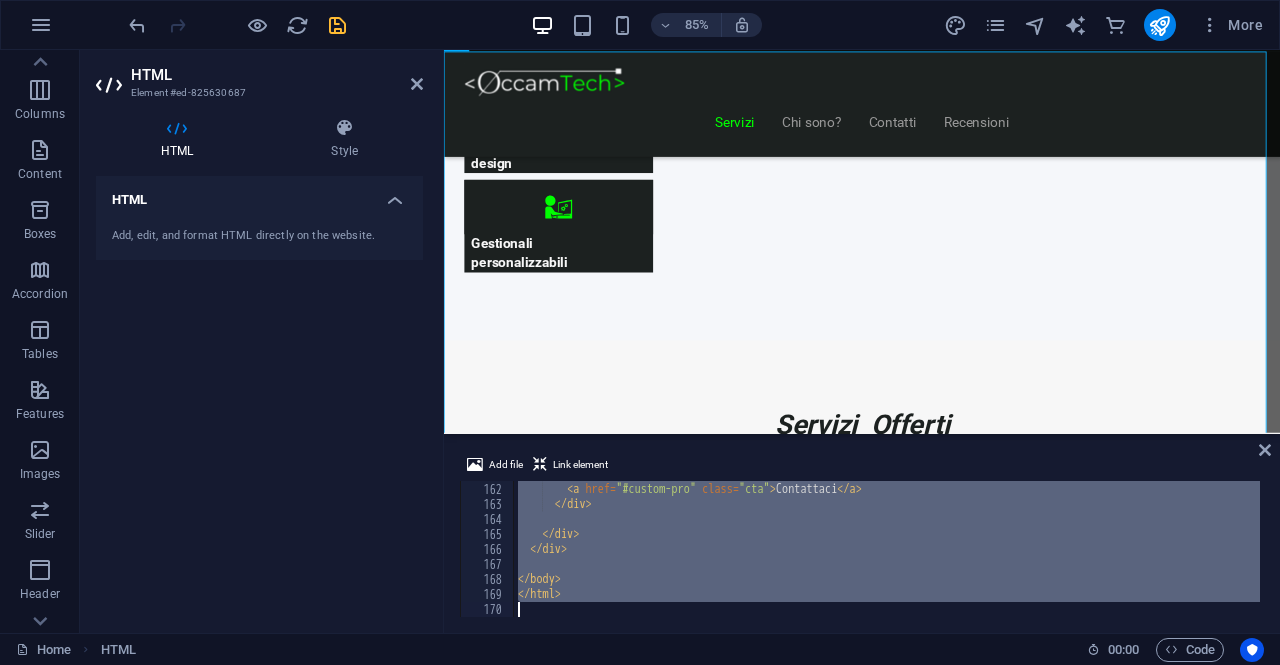 type 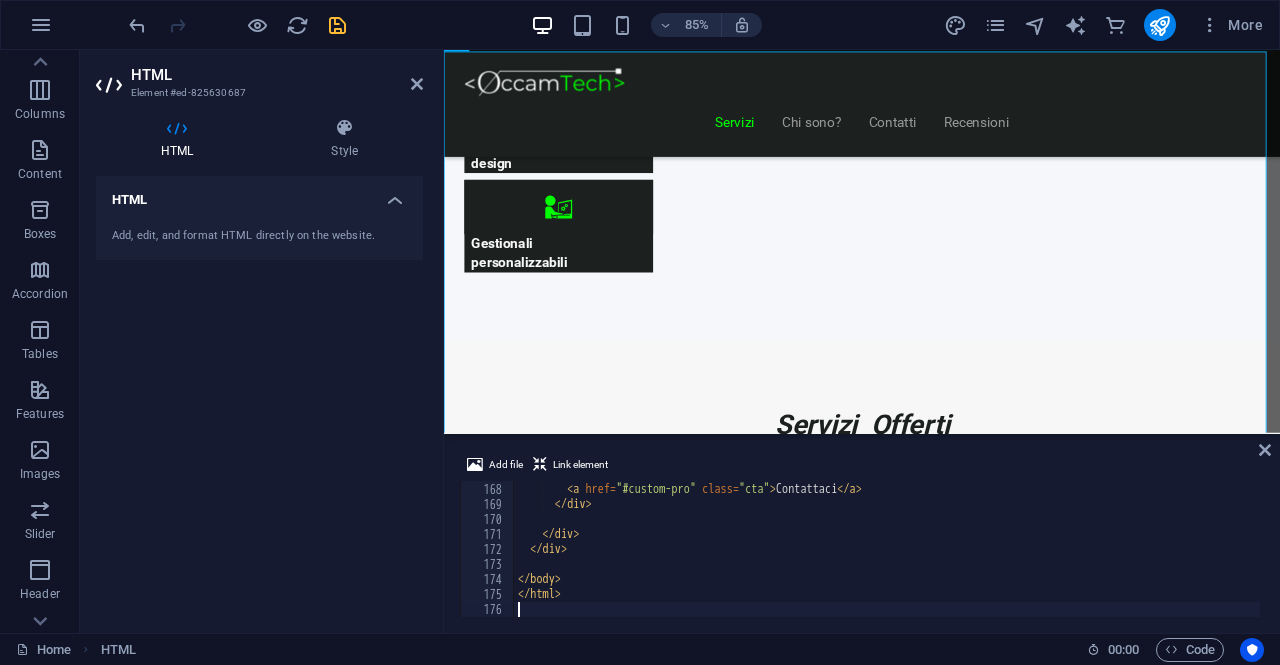 scroll, scrollTop: 2504, scrollLeft: 0, axis: vertical 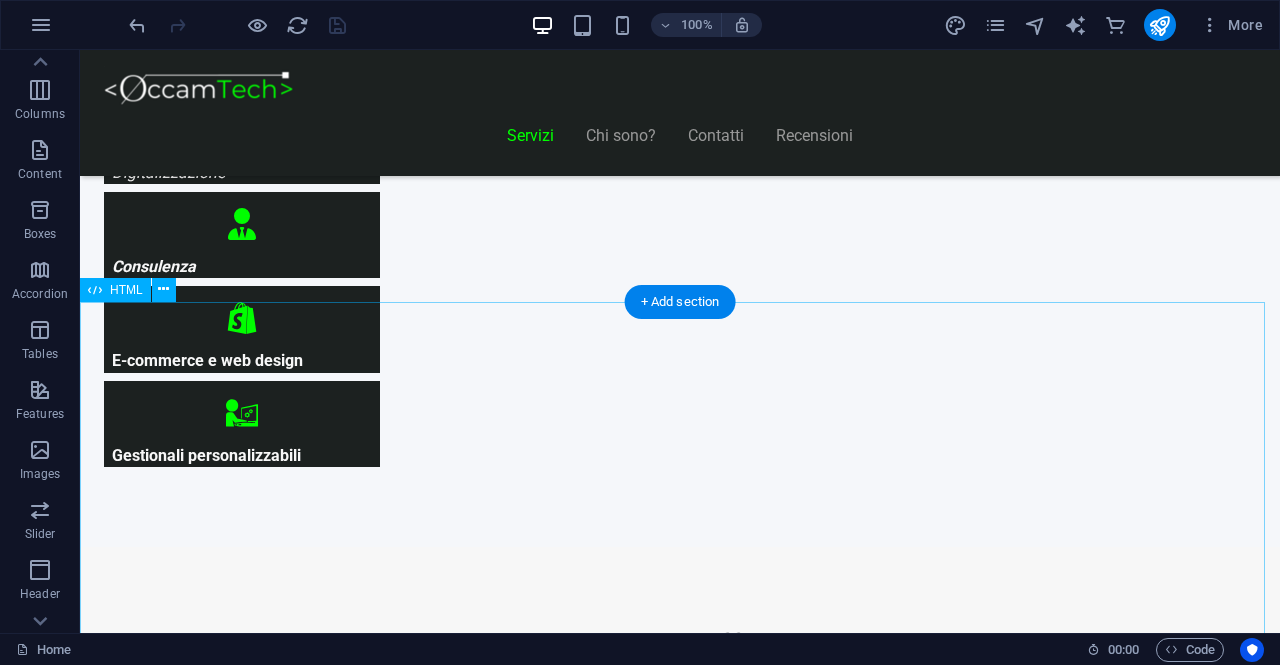 click on "Piani Web
Scegli il Piano più Adatto al Tuo Business
Start Vetrina
€300
Home Page
Chi Siamo
Contatti
Design responsive
6 mesi di assistenza inclusa
Inizia Ora
Shop Ready
€500
Shop online con Shopify
Home, Prodotti, Checkout
Configurazione pagamenti e spedizioni
Design personalizzato e responsive
6 mesi di assistenza inclusa
Scopri di più
Custom Pro
Su Richiesta
Analisi personalizzata del progetto
Sviluppo su misura
Integrazioni avanzate
Preventivo su appuntamento
Consulenza dedicata
Contattaci" at bounding box center [680, 8605] 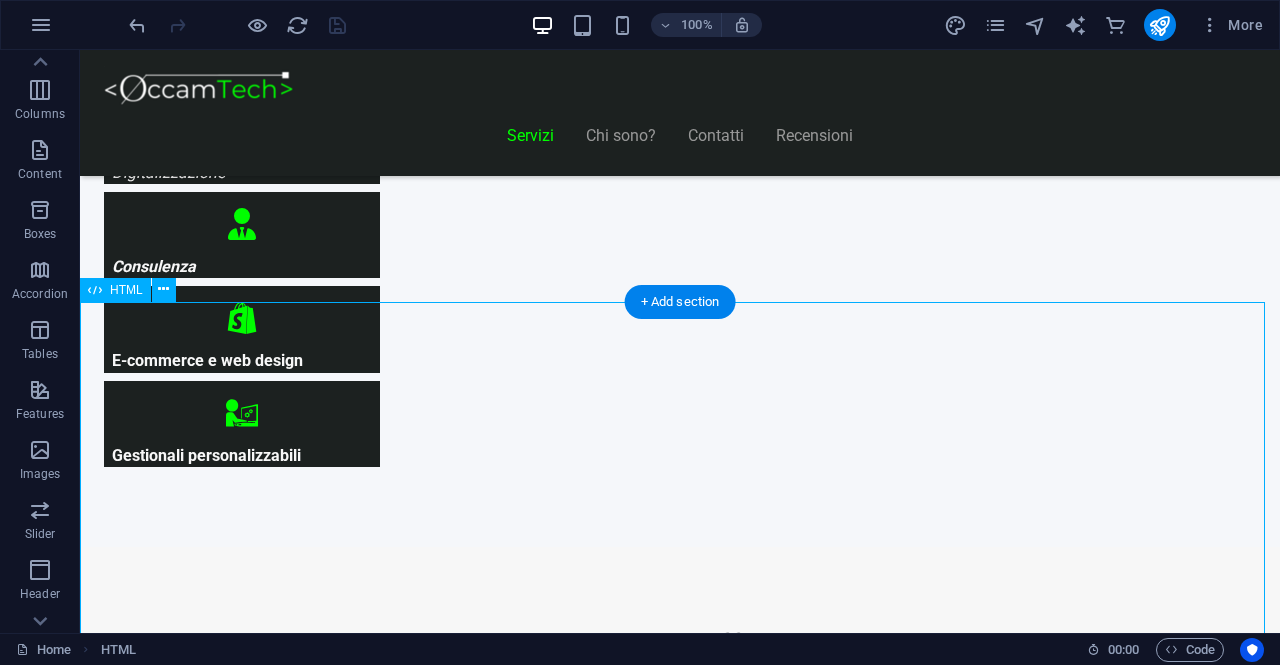 click on "Piani Web
Scegli il Piano più Adatto al Tuo Business
Start Vetrina
€300
Home Page
Chi Siamo
Contatti
Design responsive
6 mesi di assistenza inclusa
Inizia Ora
Shop Ready
€500
Shop online con Shopify
Home, Prodotti, Checkout
Configurazione pagamenti e spedizioni
Design personalizzato e responsive
6 mesi di assistenza inclusa
Scopri di più
Custom Pro
Su Richiesta
Analisi personalizzata del progetto
Sviluppo su misura
Integrazioni avanzate
Preventivo su appuntamento
Consulenza dedicata
Contattaci" at bounding box center [680, 8605] 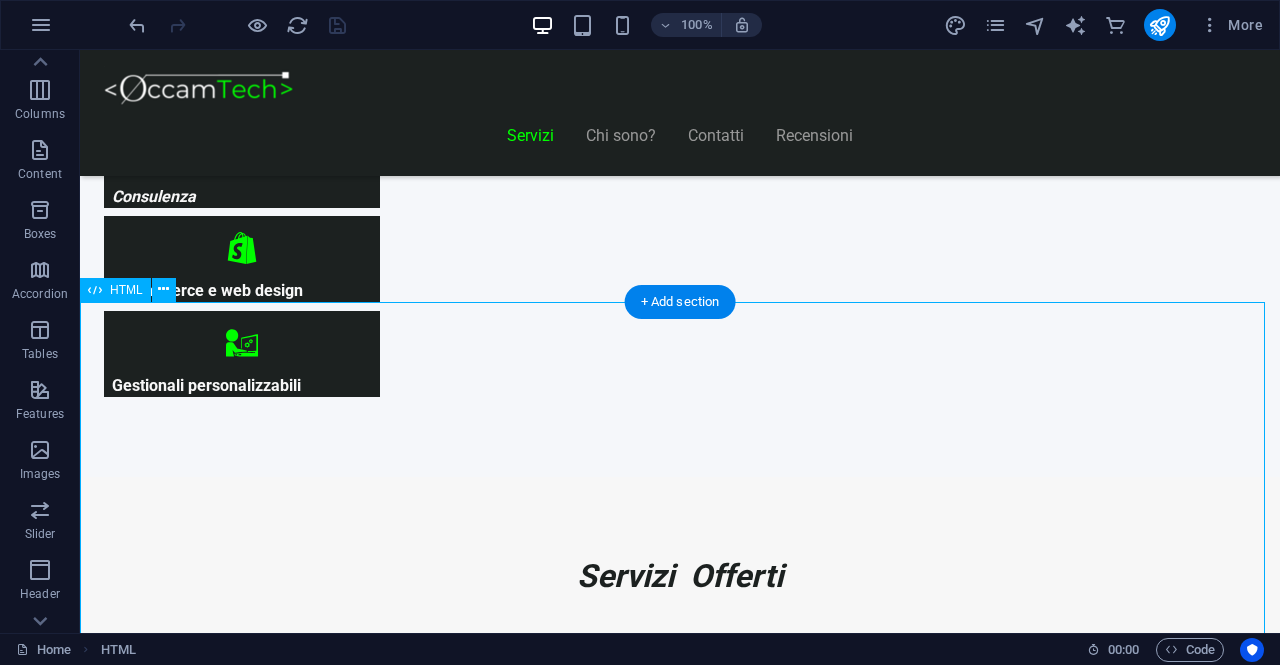 scroll, scrollTop: 1168, scrollLeft: 0, axis: vertical 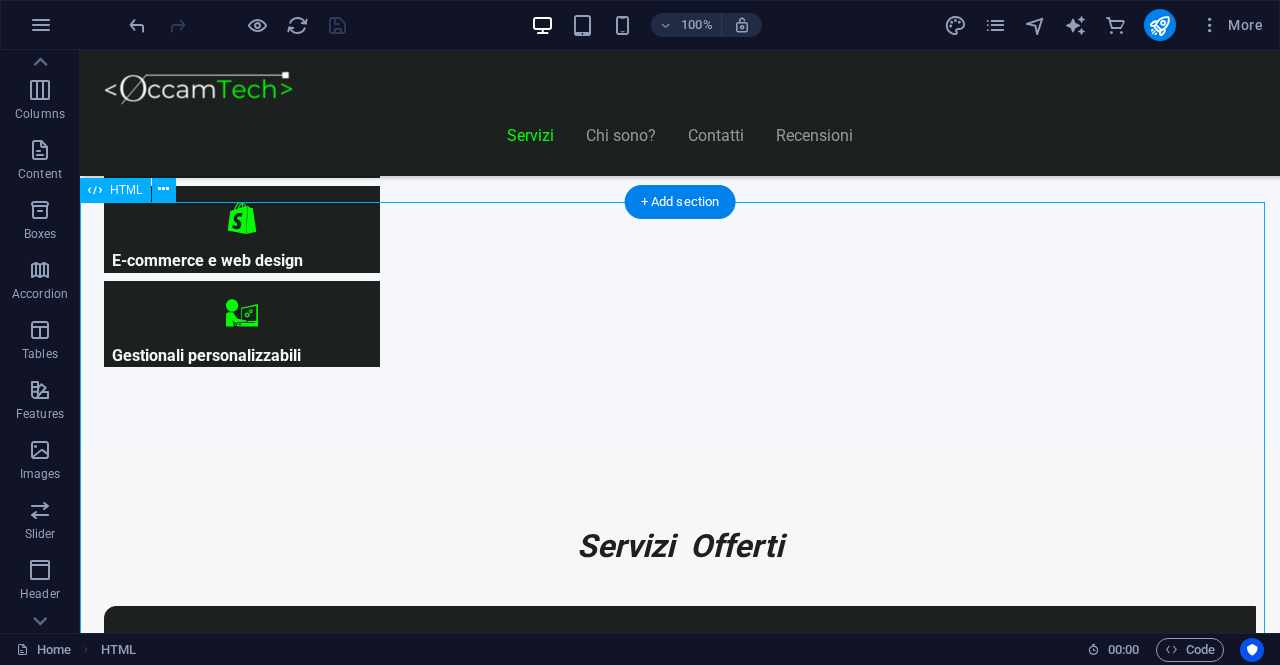 click on "Piani Web
Scegli il Piano più Adatto al Tuo Business
Start Vetrina
€300
Home Page
Chi Siamo
Contatti
Design responsive
6 mesi di assistenza inclusa
Inizia Ora
Shop Ready
€500
Shop online con Shopify
Home, Prodotti, Checkout
Configurazione pagamenti e spedizioni
Design personalizzato e responsive
6 mesi di assistenza inclusa
Scopri di più
Custom Pro
Su Richiesta
Analisi personalizzata del progetto
Sviluppo su misura
Integrazioni avanzate
Preventivo su appuntamento
Consulenza dedicata
Contattaci" at bounding box center (680, 8505) 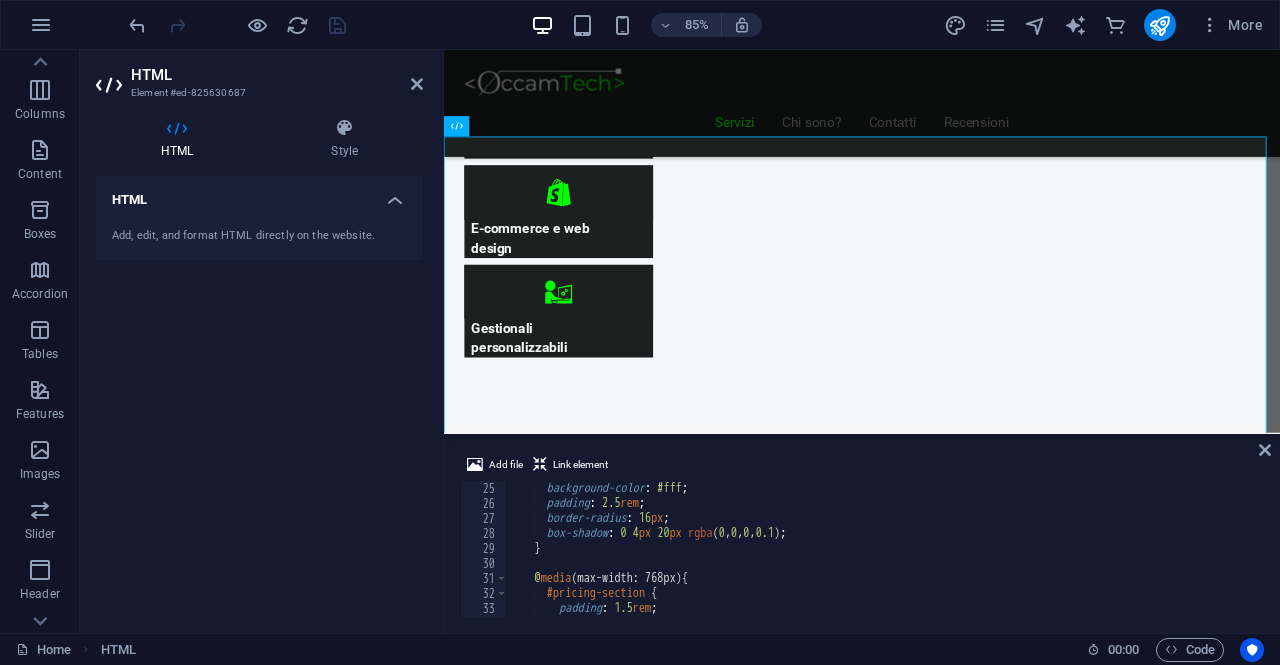 scroll, scrollTop: 300, scrollLeft: 0, axis: vertical 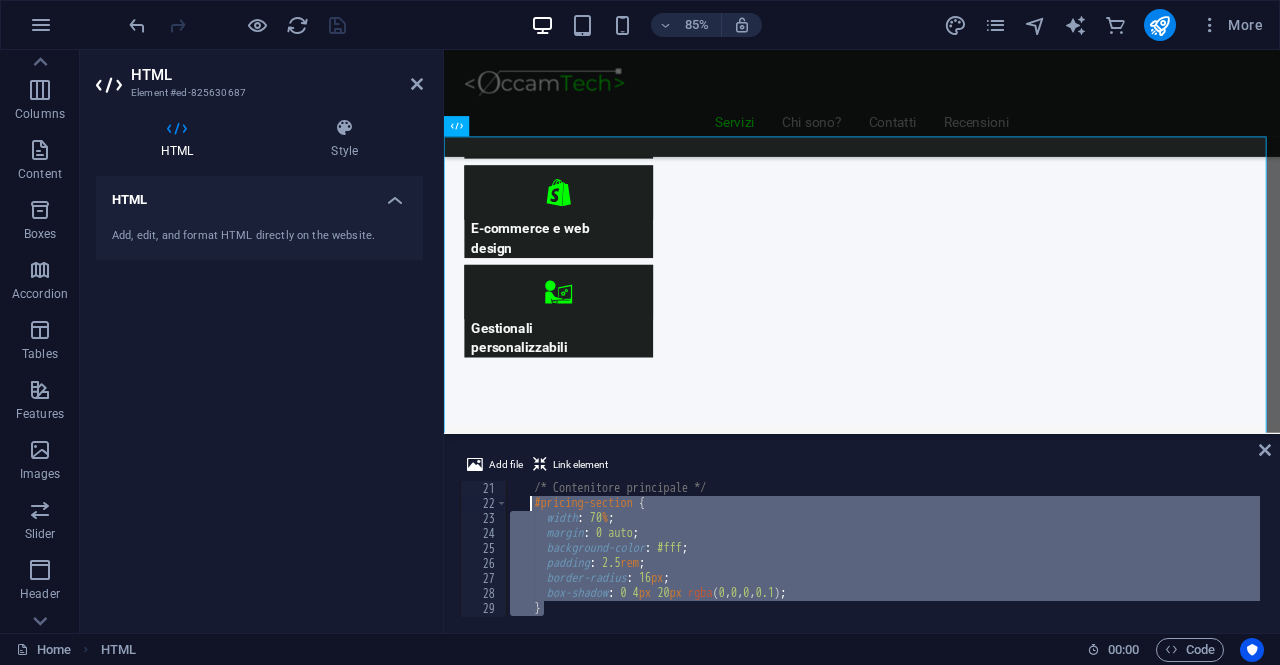drag, startPoint x: 549, startPoint y: 605, endPoint x: 530, endPoint y: 504, distance: 102.77159 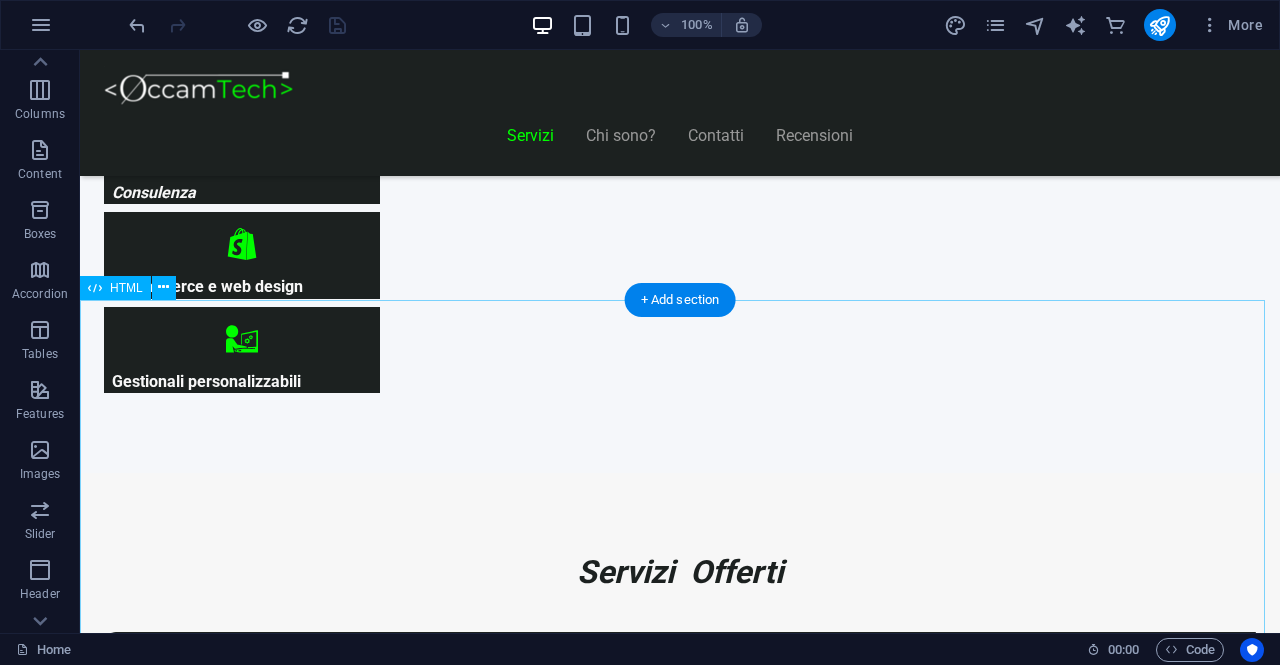 scroll, scrollTop: 1168, scrollLeft: 0, axis: vertical 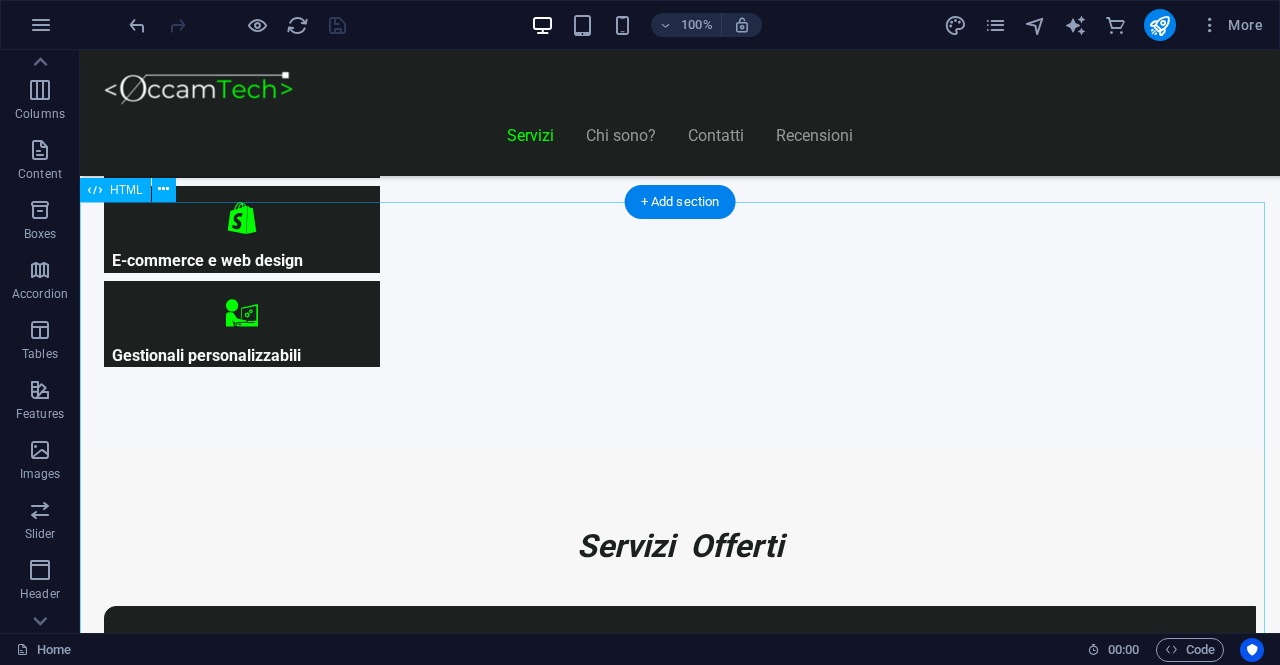 click on "Piani Web
Scegli il Piano più Adatto al Tuo Business
Start Vetrina
€300
Home Page
Chi Siamo
Contatti
Design responsive
6 mesi di assistenza inclusa
Inizia Ora
Shop Ready
€500
Shop online con Shopify
Home, Prodotti, Checkout
Configurazione pagamenti e spedizioni
Design personalizzato e responsive
6 mesi di assistenza inclusa
Scopri di più
Custom Pro
Su Richiesta
Analisi personalizzata del progetto
Sviluppo su misura
Integrazioni avanzate
Preventivo su appuntamento
Consulenza dedicata
Contattaci" at bounding box center (680, 8441) 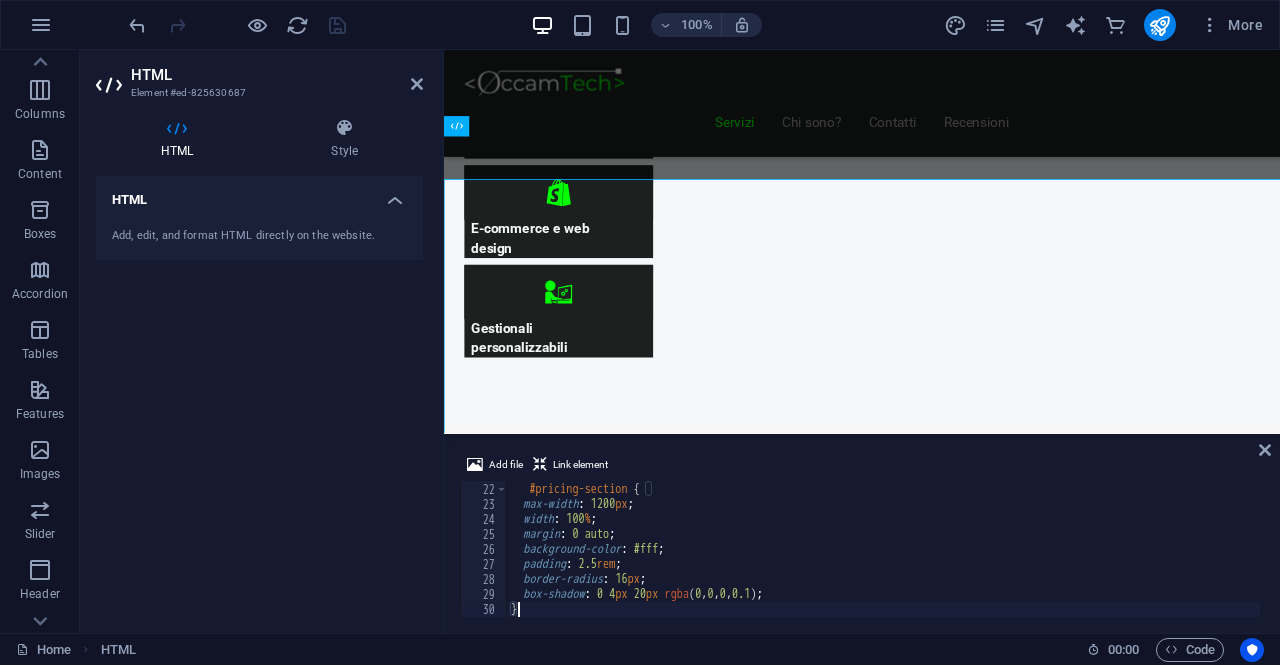 scroll, scrollTop: 314, scrollLeft: 0, axis: vertical 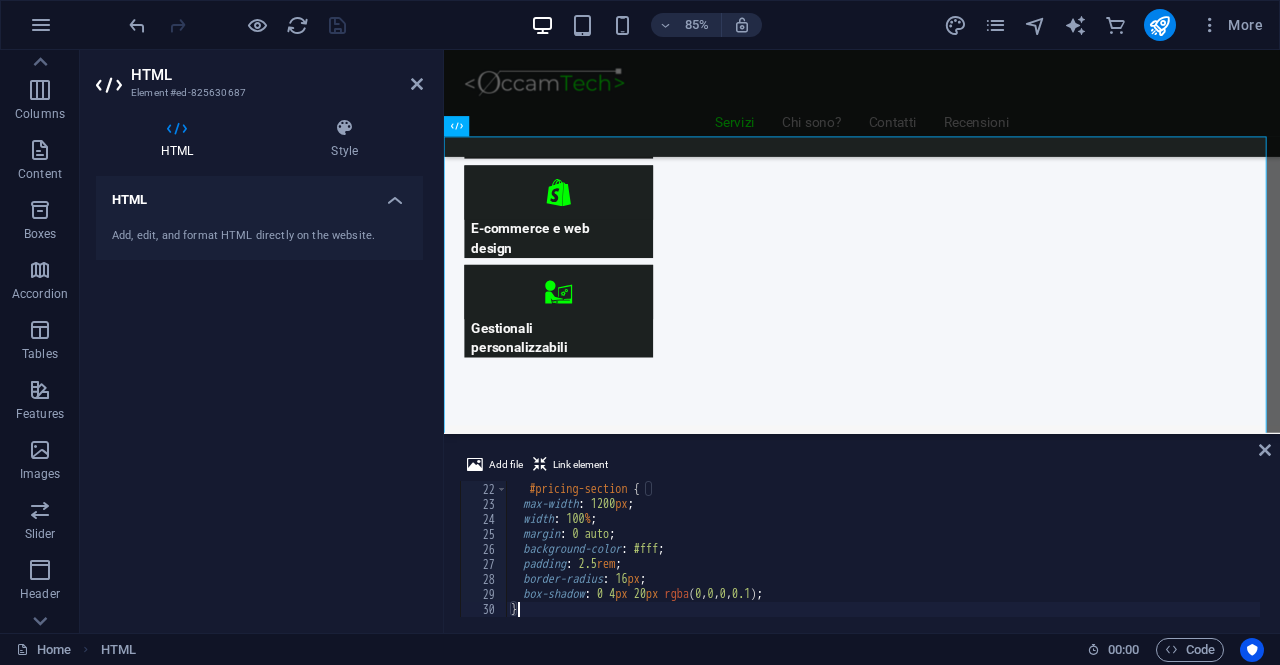 click on "HTML Element #ed-825630687 HTML Style HTML Add, edit, and format HTML directly on the website. Preset Element Layout How this element expands within the layout (Flexbox). Size Default auto px % 1/1 1/2 1/3 1/4 1/5 1/6 1/7 1/8 1/9 1/10 Grow Shrink Order Container layout Visible Visible Opacity 100 % Overflow Spacing Margin Default auto px % rem vw vh Custom Custom auto px % rem vw vh auto px % rem vw vh auto px % rem vw vh auto px % rem vw vh Padding Default px rem % vh vw Custom Custom px rem % vh vw px rem % vh vw px rem % vh vw px rem % vh vw Border Style              - Width 1 auto px rem % vh vw Custom Custom 1 auto px rem % vh vw 1 auto px rem % vh vw 1 auto px rem % vh vw 1 auto px rem % vh vw  - Color Round corners Default px rem % vh vw Custom Custom px rem % vh vw px rem % vh vw px rem % vh vw px rem % vh vw Shadow Default None Outside Inside Color X offset 0 px rem vh vw Y offset 0 px rem vh vw Blur 0 px rem % vh vw Spread 0 px rem vh vw Text Shadow Default None Outside Color X offset 0 px" at bounding box center (262, 341) 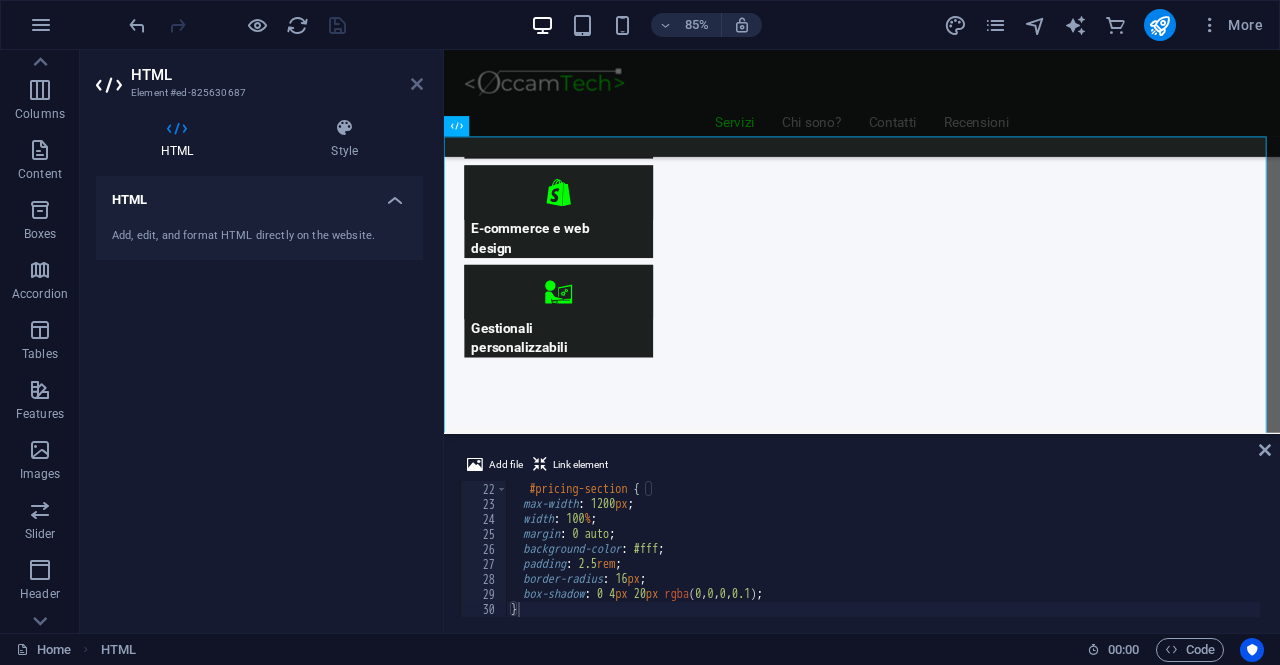 click at bounding box center (417, 84) 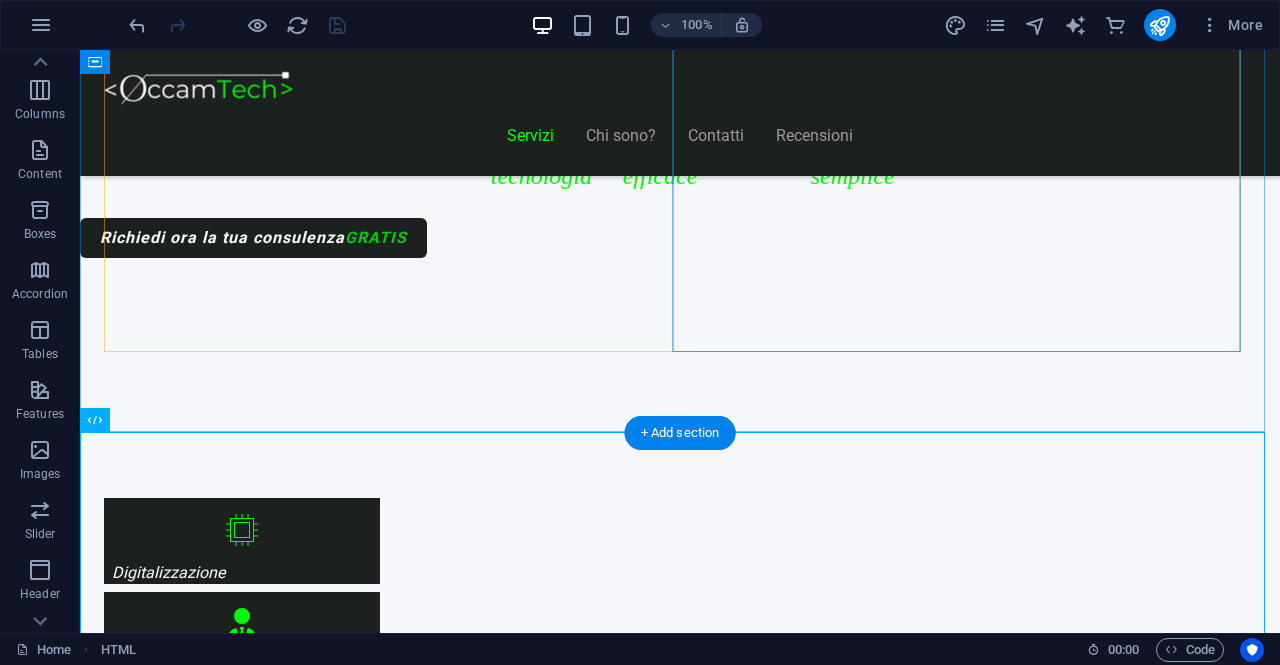 scroll, scrollTop: 968, scrollLeft: 0, axis: vertical 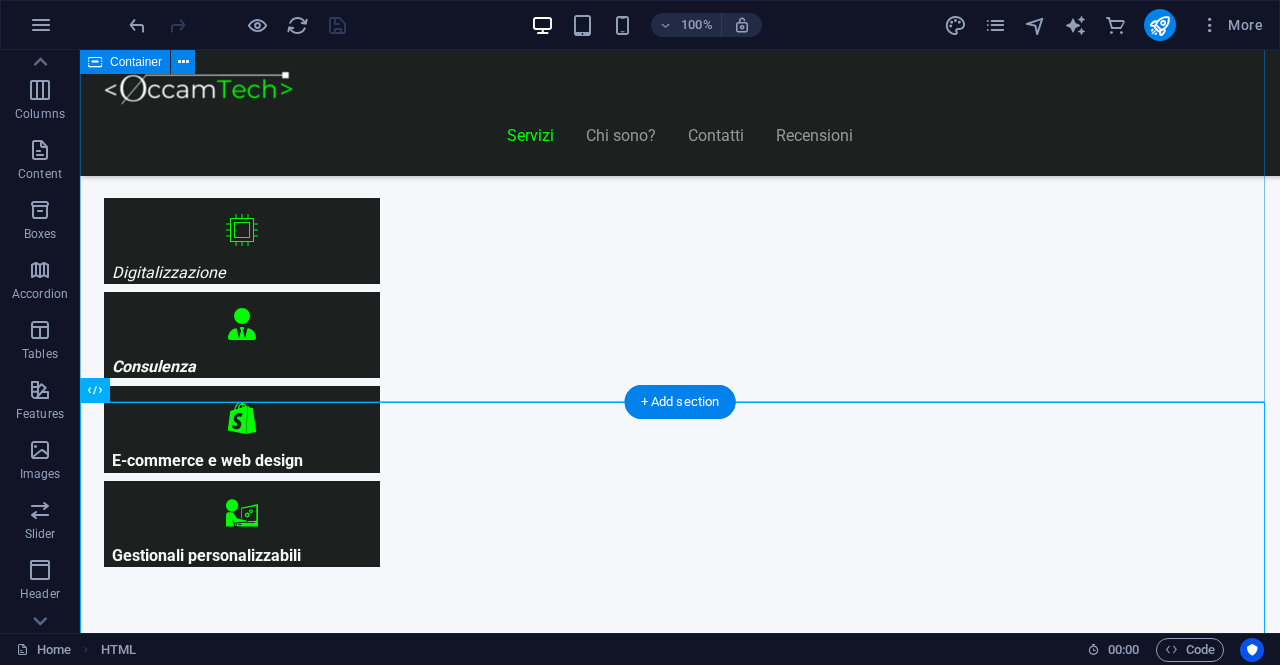 click on "Servizi  Offerti Consulenza informatica     Consulenza di 1h  GRATUITA !     Troviamo  insieme  una  soluzione  ai tuoi  problemi     Digitalizza  la tua  attività Contatta" at bounding box center (680, 4486) 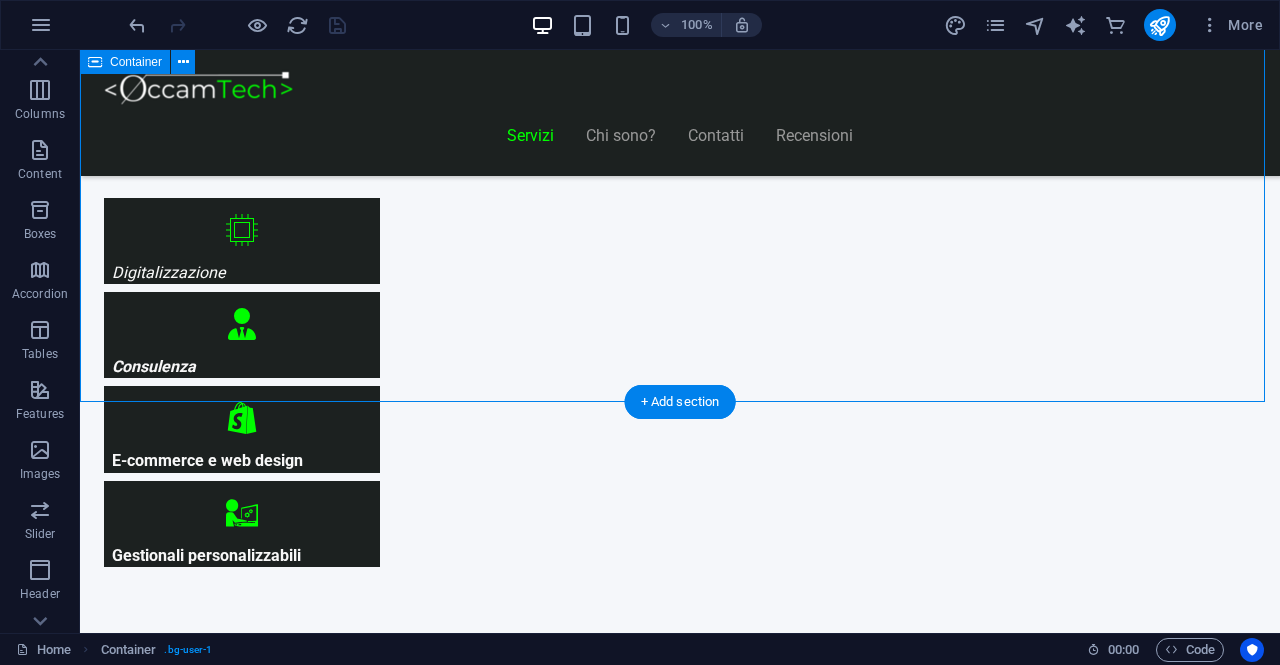 click on "Servizi  Offerti Consulenza informatica     Consulenza di 1h  GRATUITA !     Troviamo  insieme  una  soluzione  ai tuoi  problemi     Digitalizza  la tua  attività Contatta" at bounding box center (680, 4486) 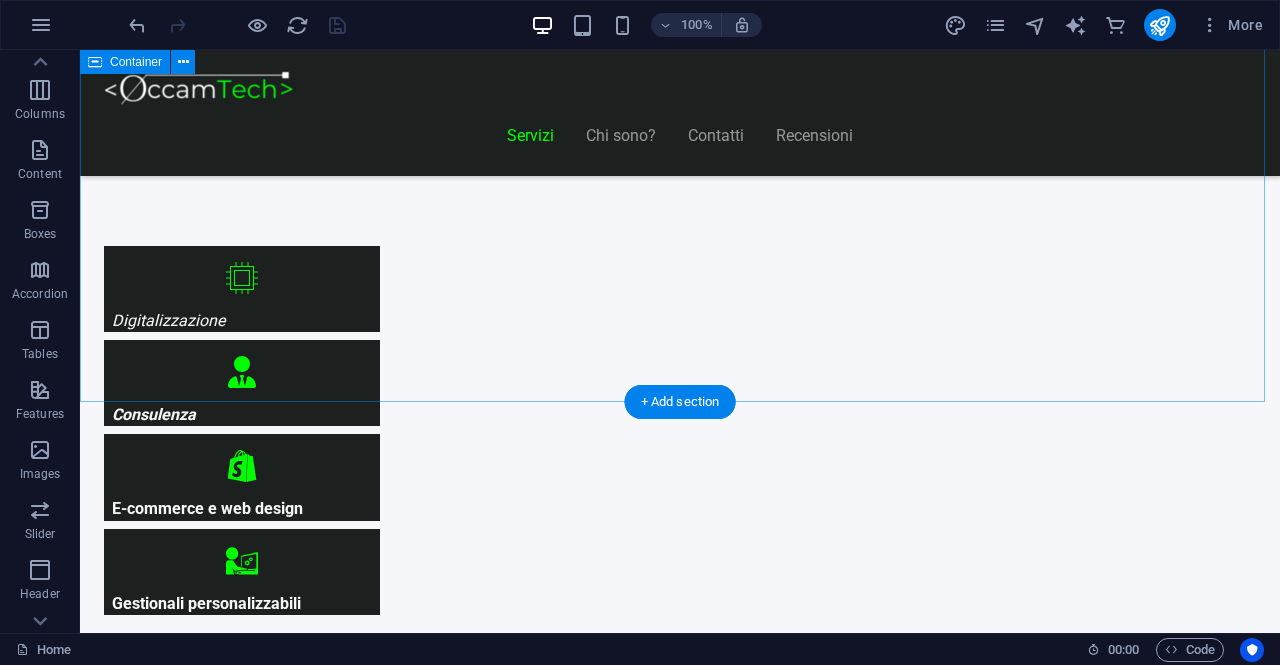 scroll, scrollTop: 968, scrollLeft: 0, axis: vertical 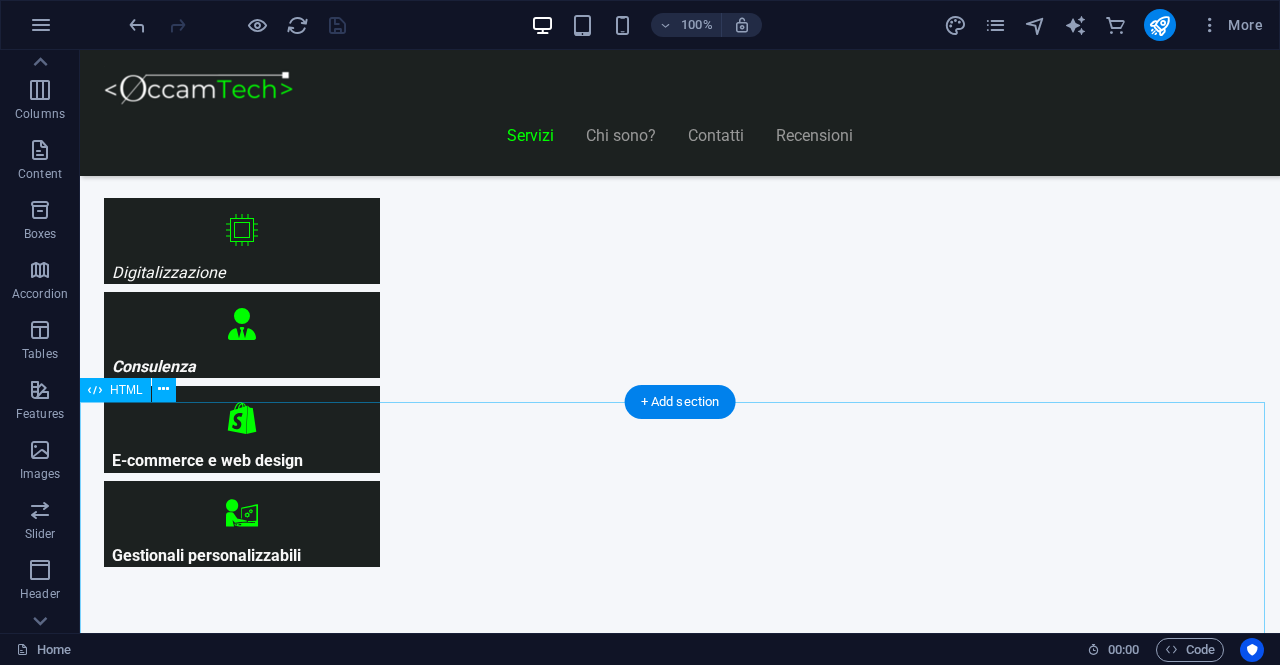 click on "Piani Web
Scegli il Piano più Adatto al Tuo Business
Start Vetrina
€300
Home Page
Chi Siamo
Contatti
Design responsive
6 mesi di assistenza inclusa
Inizia Ora
Shop Ready
€500
Shop online con Shopify
Home, Prodotti, Checkout
Configurazione pagamenti e spedizioni
Design personalizzato e responsive
6 mesi di assistenza inclusa
Scopri di più
Custom Pro
Su Richiesta
Analisi personalizzata del progetto
Sviluppo su misura
Integrazioni avanzate
Preventivo su appuntamento
Consulenza dedicata
Contattaci" at bounding box center [680, 8641] 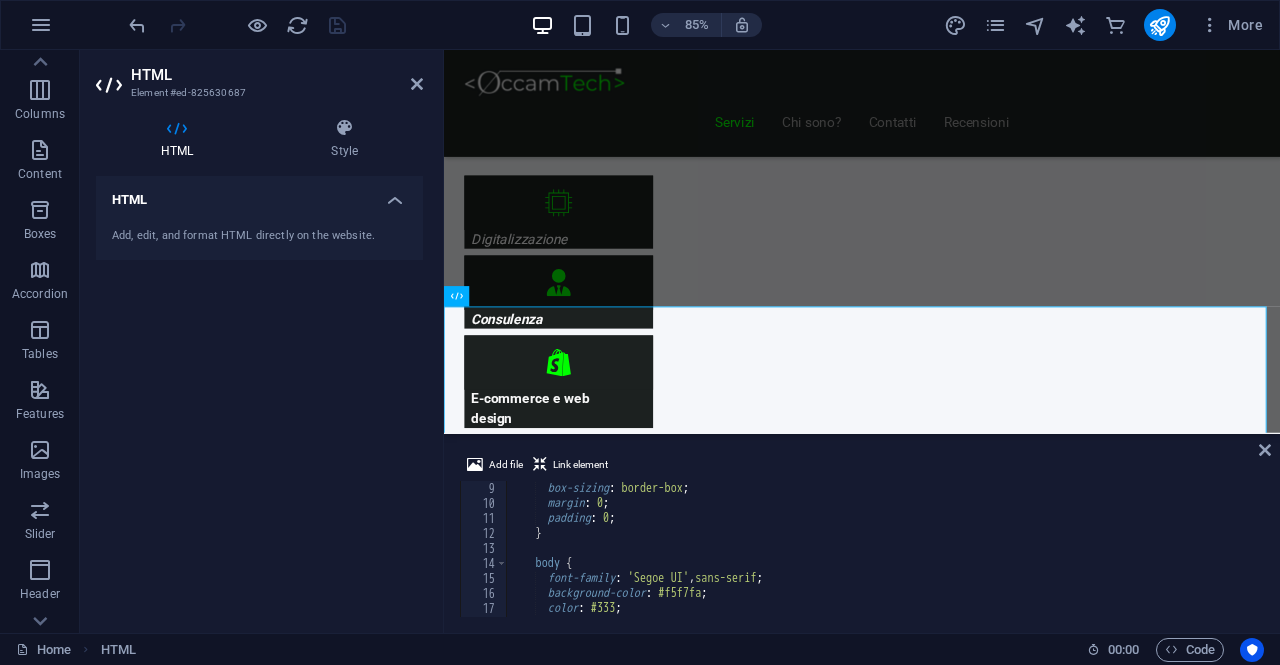 scroll, scrollTop: 180, scrollLeft: 0, axis: vertical 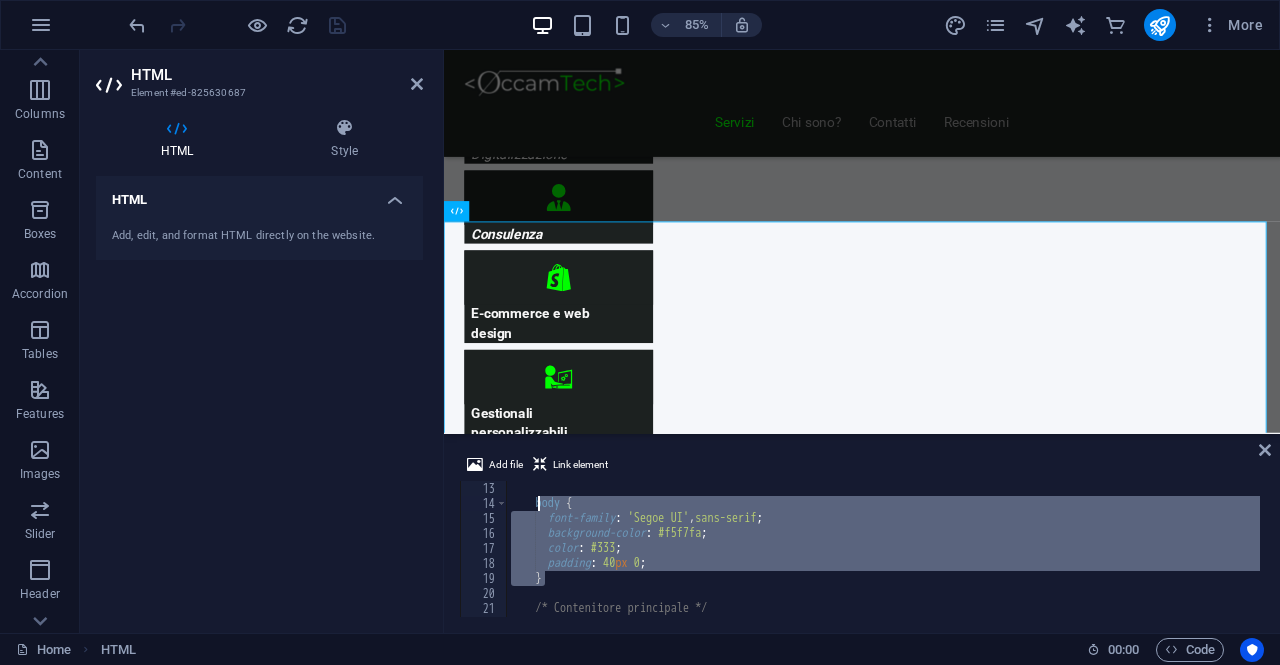drag, startPoint x: 585, startPoint y: 580, endPoint x: 533, endPoint y: 508, distance: 88.814415 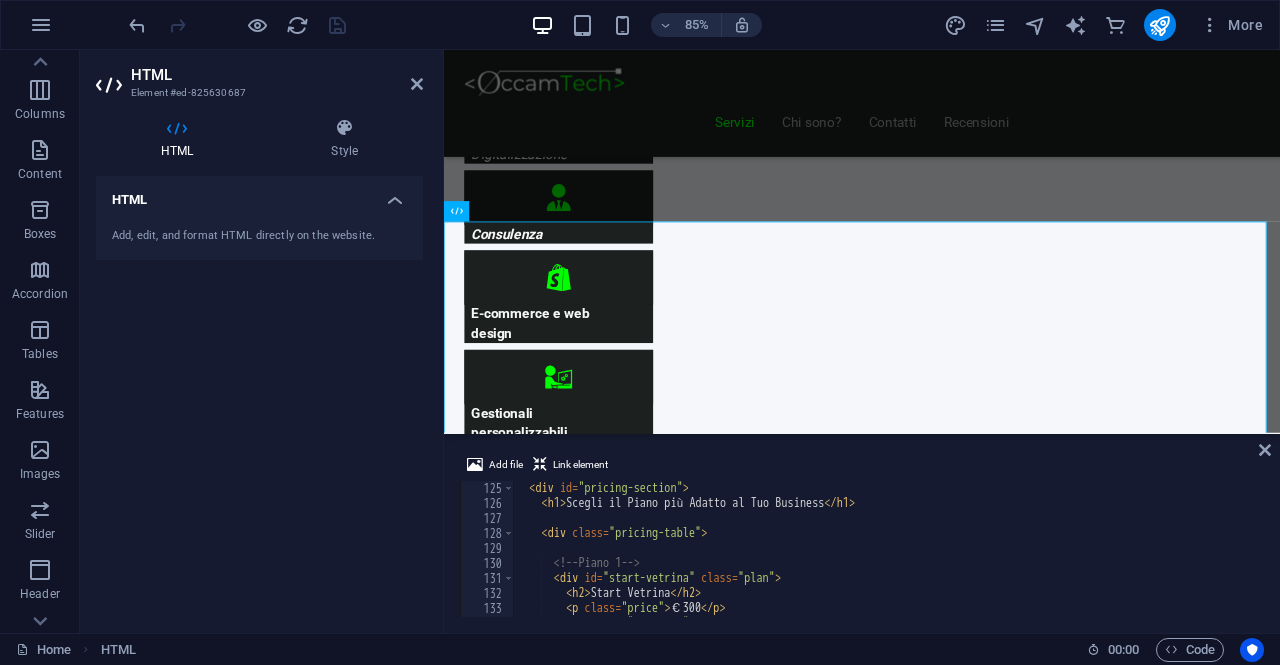 scroll, scrollTop: 1860, scrollLeft: 0, axis: vertical 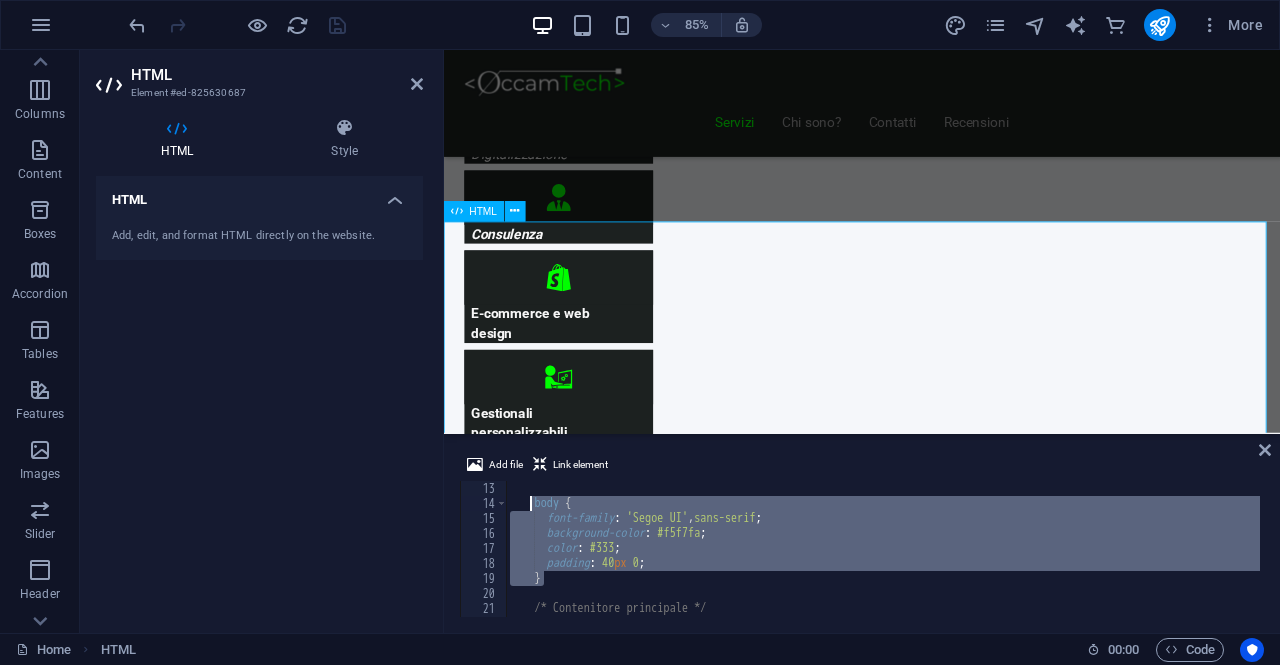 drag, startPoint x: 1166, startPoint y: 483, endPoint x: 738, endPoint y: 305, distance: 463.53857 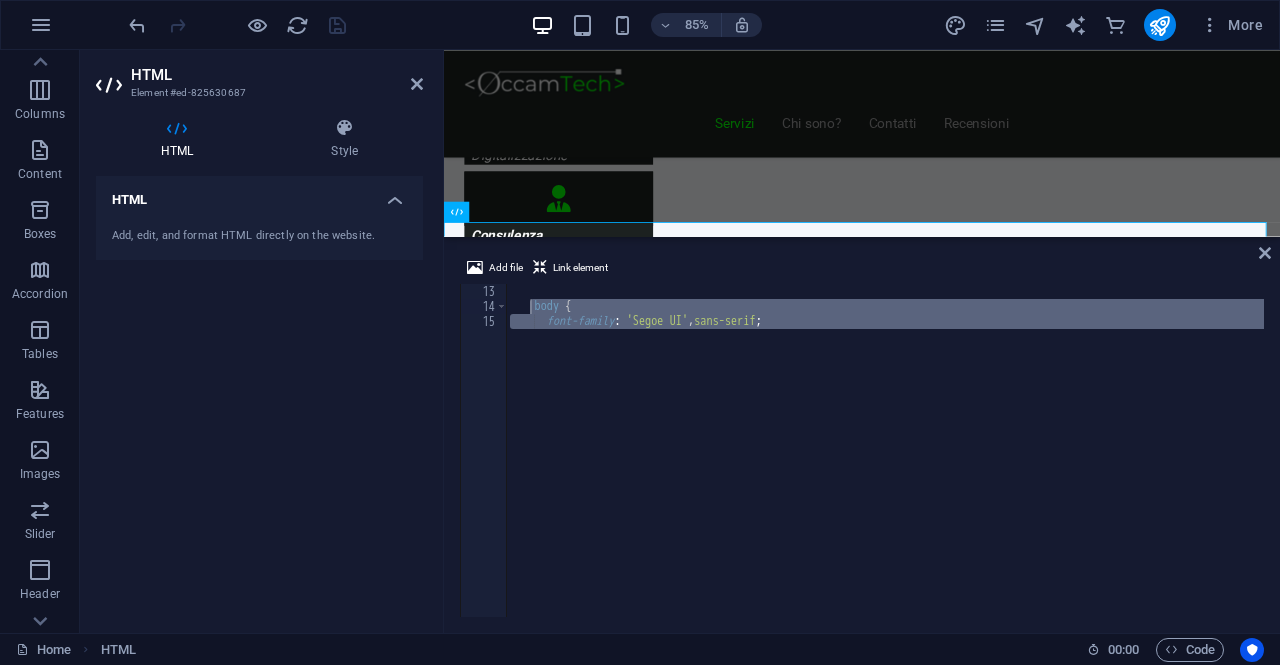 scroll, scrollTop: 1488, scrollLeft: 0, axis: vertical 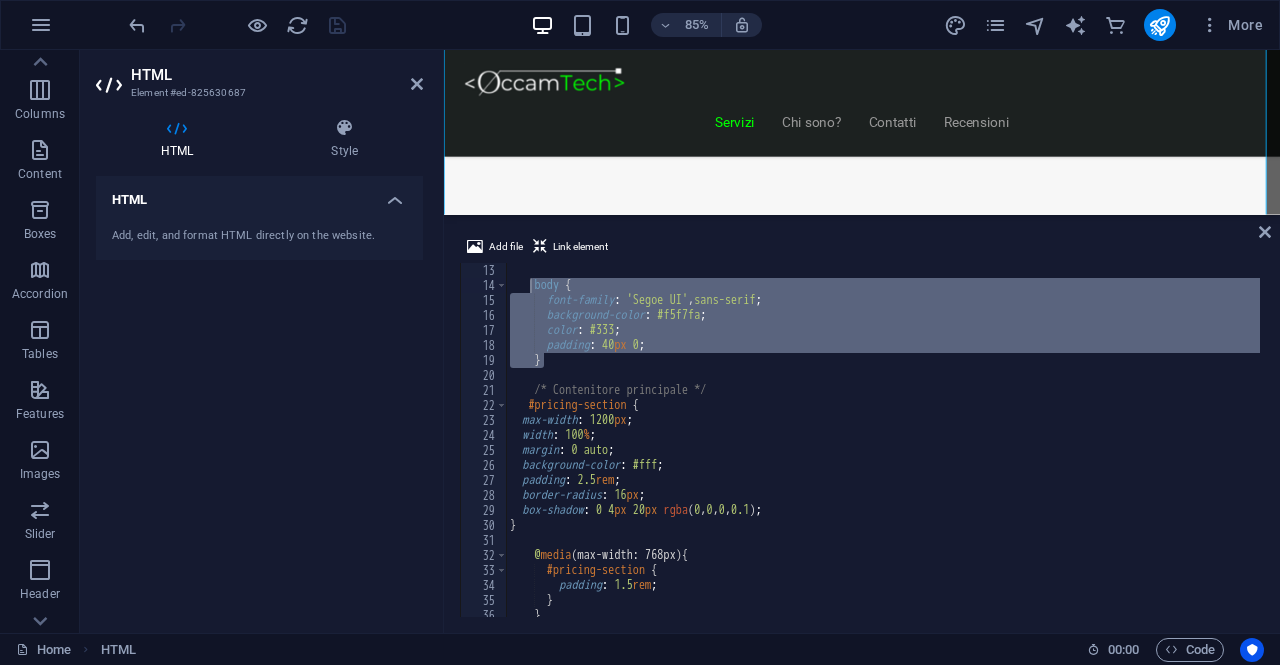 click on "H3   Banner   Container   HTML   Icon List   H3   Container   Spacer   Container   H1   Spacer   Preset   Container   Preset   Container   Image   Container   H2   Spacer   Text   Container   Menu Bar   Menu   Button   Spacer   Text   H2   Spacer   Menu Bar   Logo   Collection listing   Image   Collection listing   Collection item   Boxes   Container   Container   Icon   Container   Container   H3   Container   Container   Container   Container   H3   Container   Text   Icon   H2   Icon   Text   Collection item   Image   Collection item   20-60-20   Container   Text   Container   Container   3 columns   Container   Spacer   H2   Text   Spacer   3 columns   Container   Container   Text   Text   Spacer   Container   Icon   Container   Container   Container   Text   Container   H2   Container   Image   Container   Cards   Container   Spacer   Container   Image   Container   Menu   Footer Frigg   Container   Container   Container   Container   Container   Container   Container   Container" at bounding box center [862, 132] 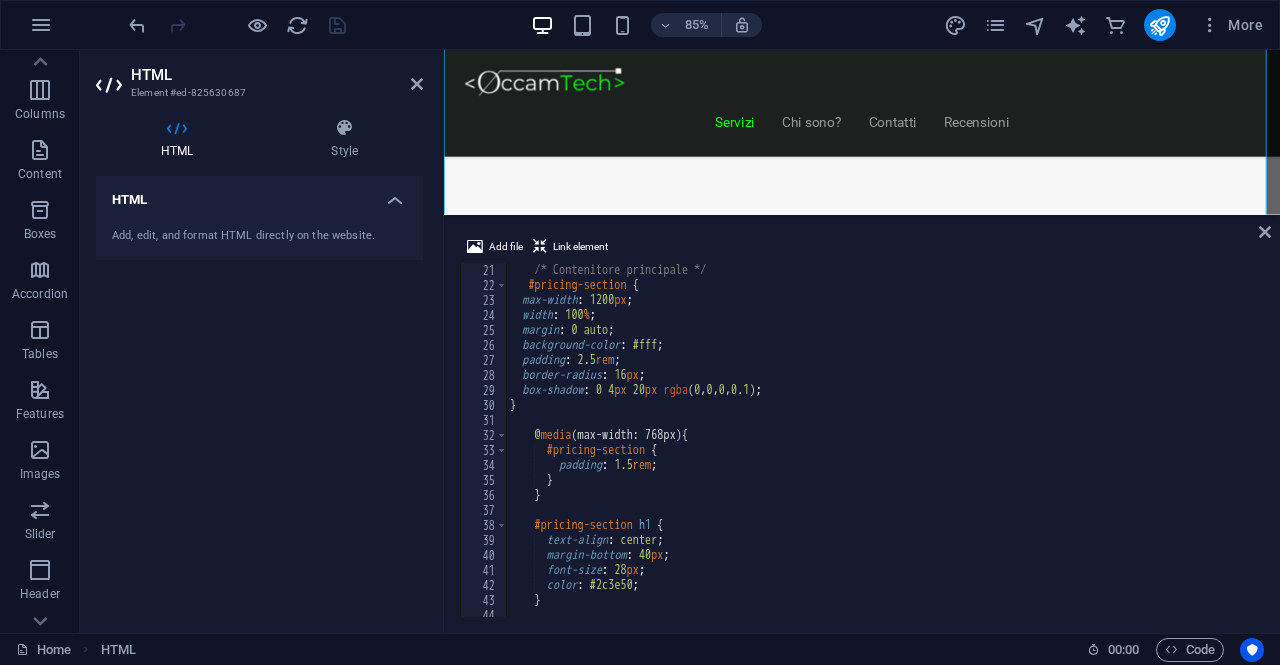 scroll, scrollTop: 360, scrollLeft: 0, axis: vertical 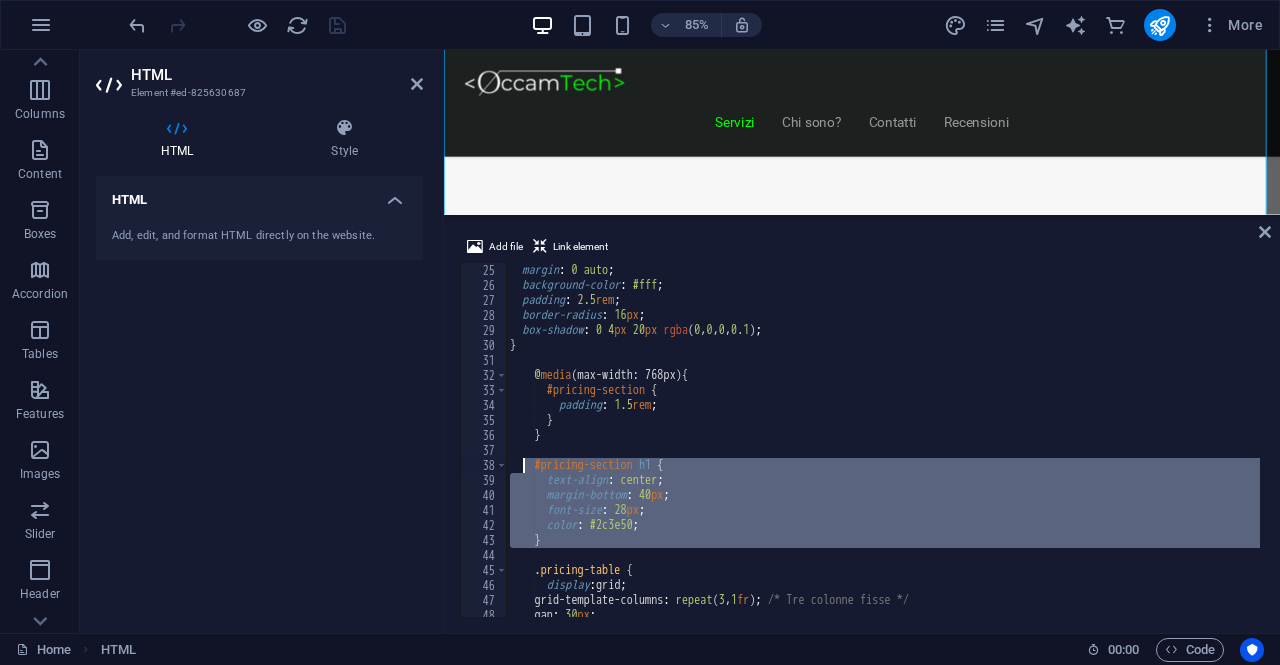 drag, startPoint x: 593, startPoint y: 553, endPoint x: 523, endPoint y: 470, distance: 108.57716 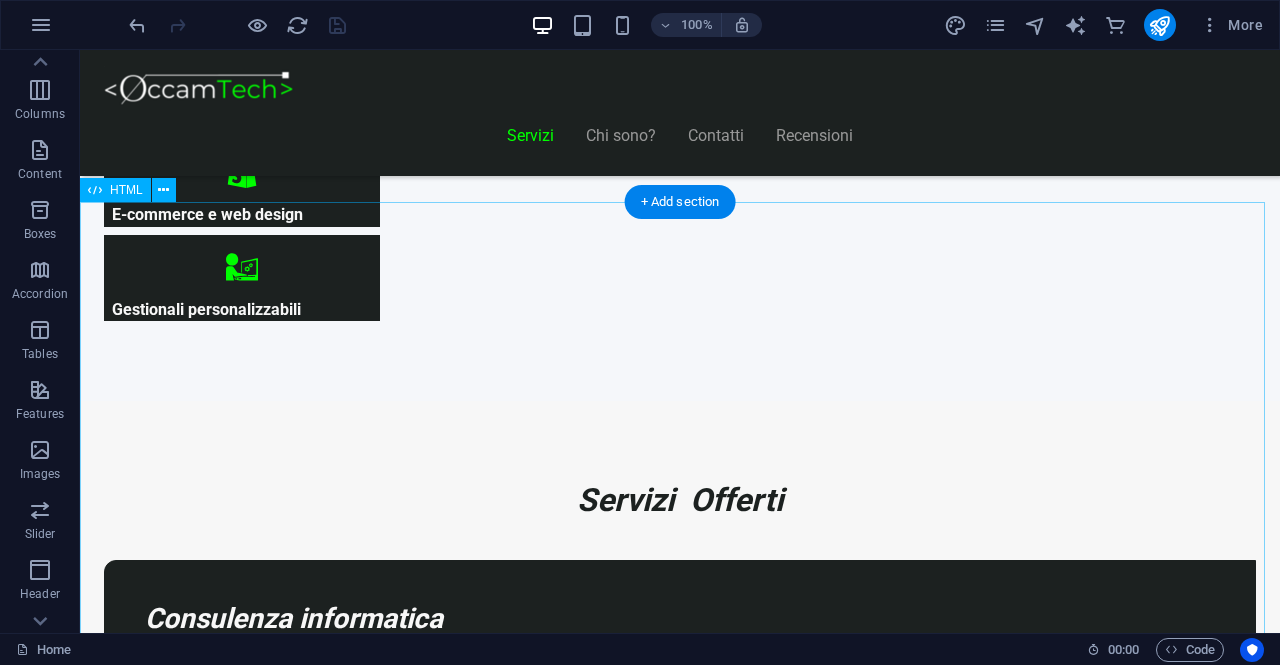 scroll, scrollTop: 1238, scrollLeft: 0, axis: vertical 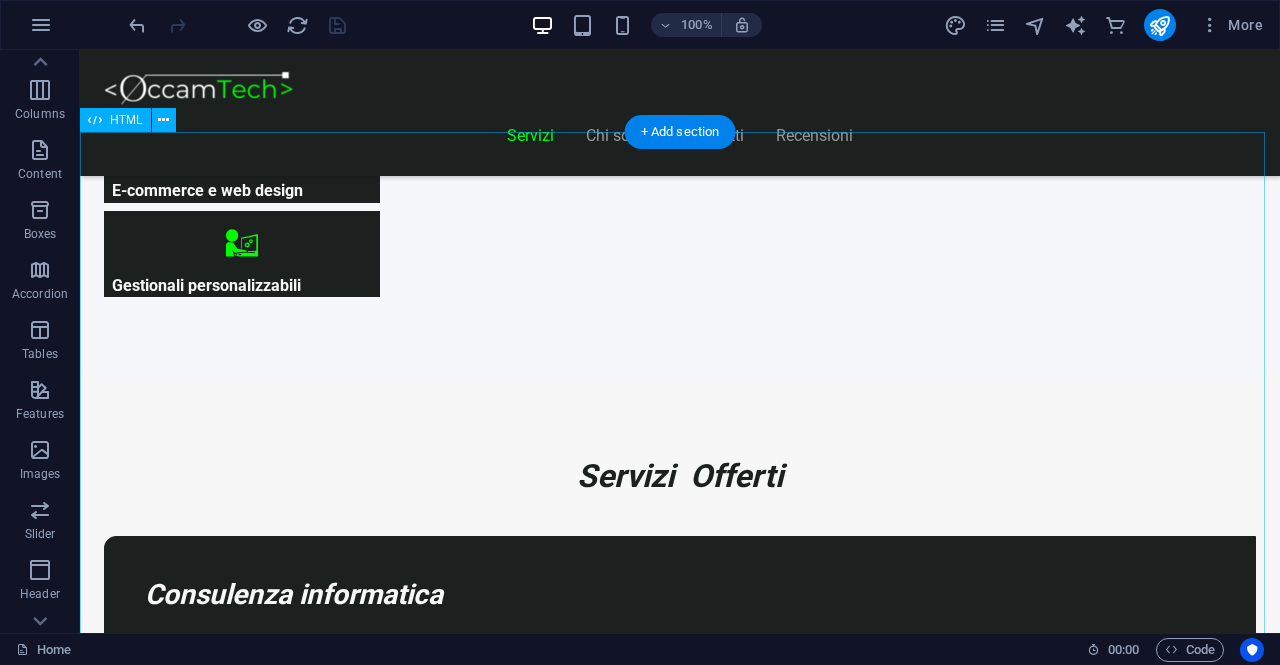 click on "Piani Web
Scegli il Piano più Adatto al Tuo Business
Start Vetrina
€300
Home Page
Chi Siamo
Contatti
Design responsive
6 mesi di assistenza inclusa
Inizia Ora
Shop Ready
€500
Shop online con Shopify
Home, Prodotti, Checkout
Configurazione pagamenti e spedizioni
Design personalizzato e responsive
6 mesi di assistenza inclusa
Scopri di più
Custom Pro
Su Richiesta
Analisi personalizzata del progetto
Sviluppo su misura
Integrazioni avanzate
Preventivo su appuntamento
Consulenza dedicata
Contattaci" at bounding box center [680, 8371] 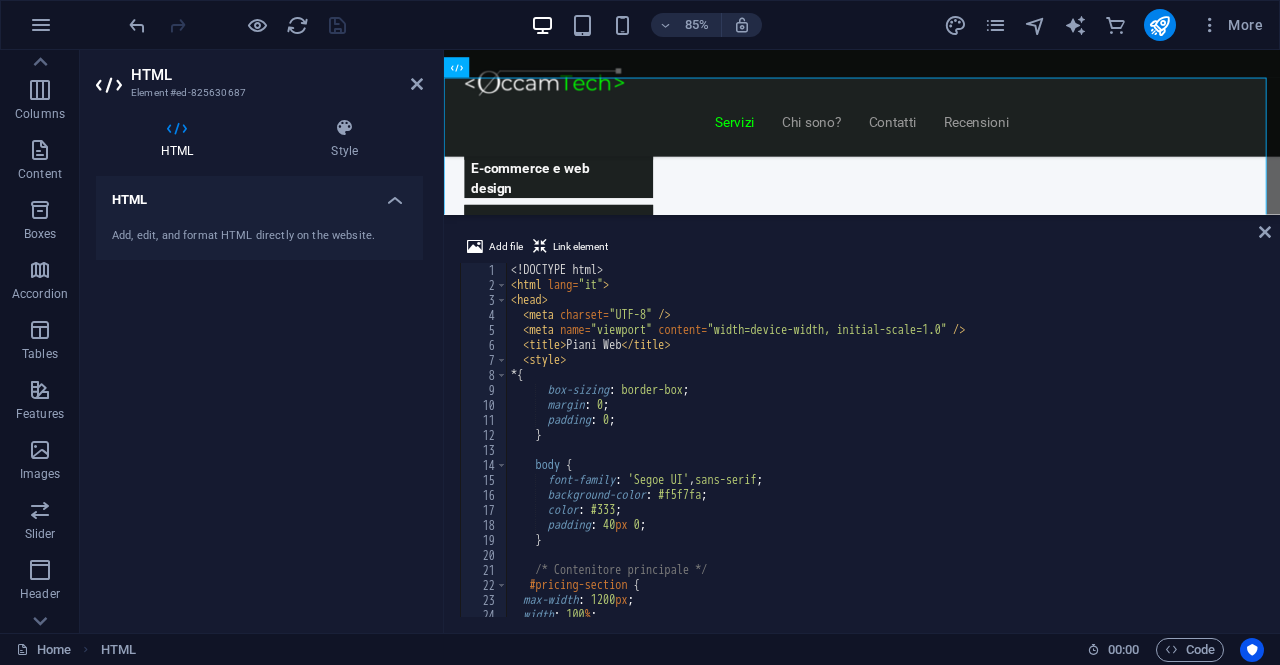 scroll, scrollTop: 0, scrollLeft: 0, axis: both 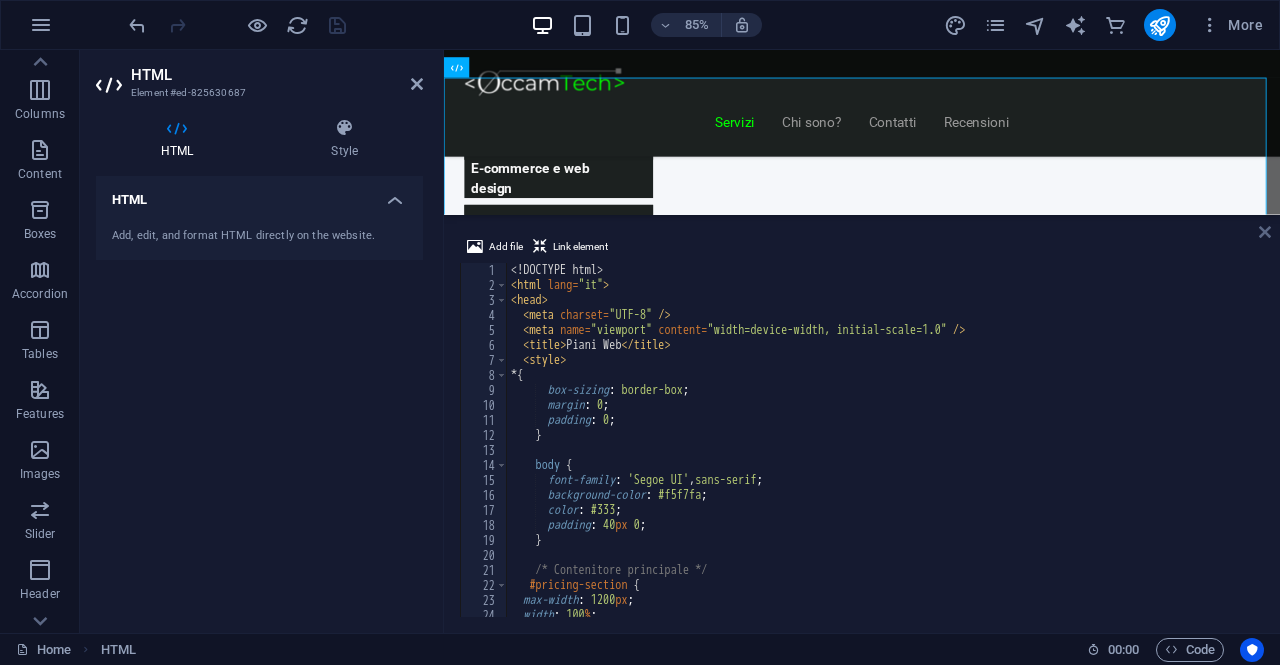 drag, startPoint x: 1263, startPoint y: 229, endPoint x: 889, endPoint y: 227, distance: 374.00534 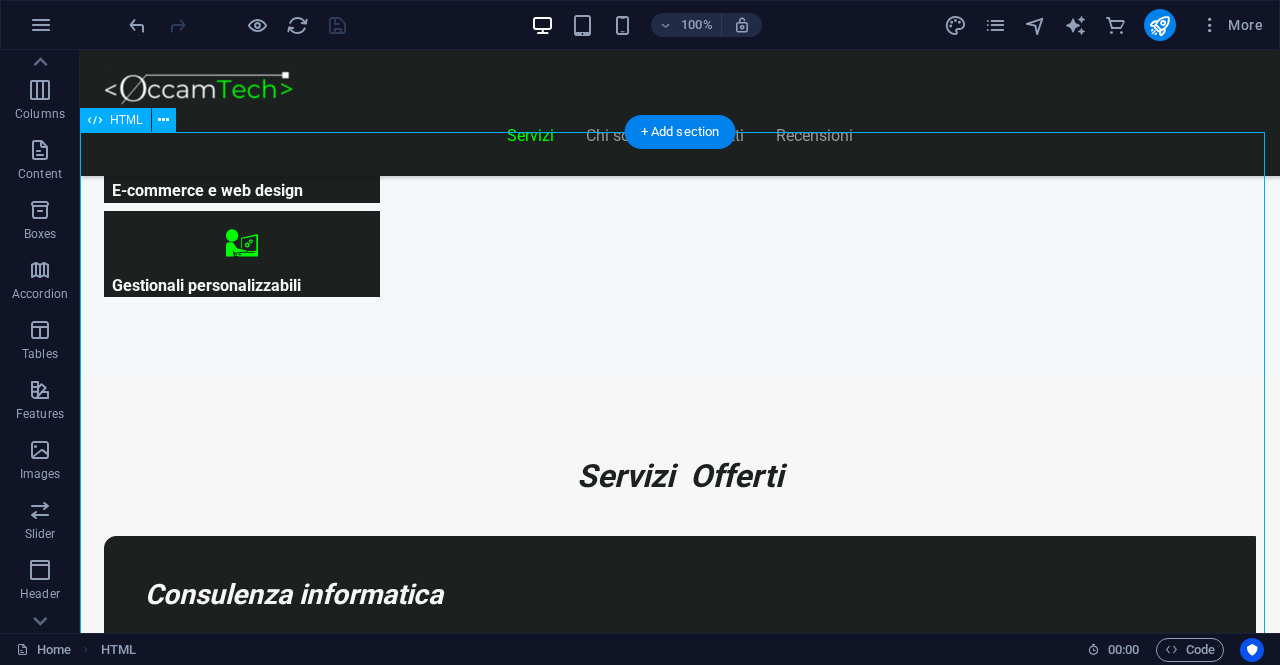 scroll, scrollTop: 938, scrollLeft: 0, axis: vertical 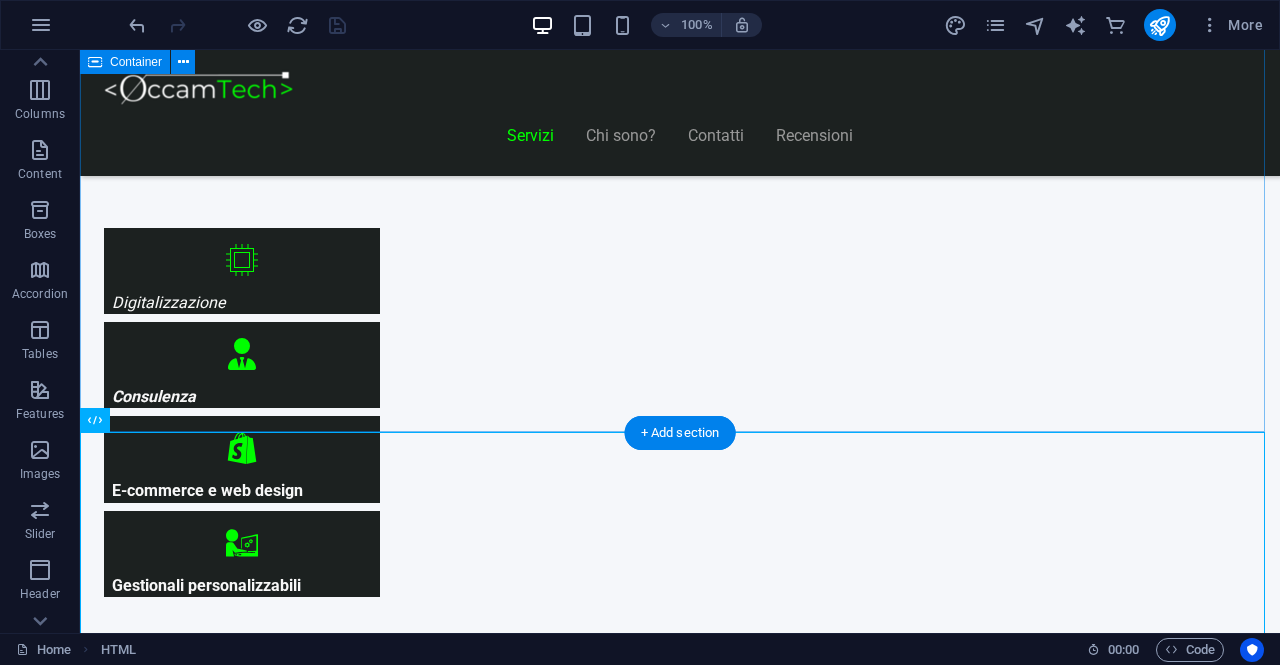 click on "Servizi  Offerti Consulenza informatica     Consulenza di 1h  GRATUITA !     Troviamo  insieme  una  soluzione  ai tuoi  problemi     Digitalizza  la tua  attività Contatta" at bounding box center [680, 4516] 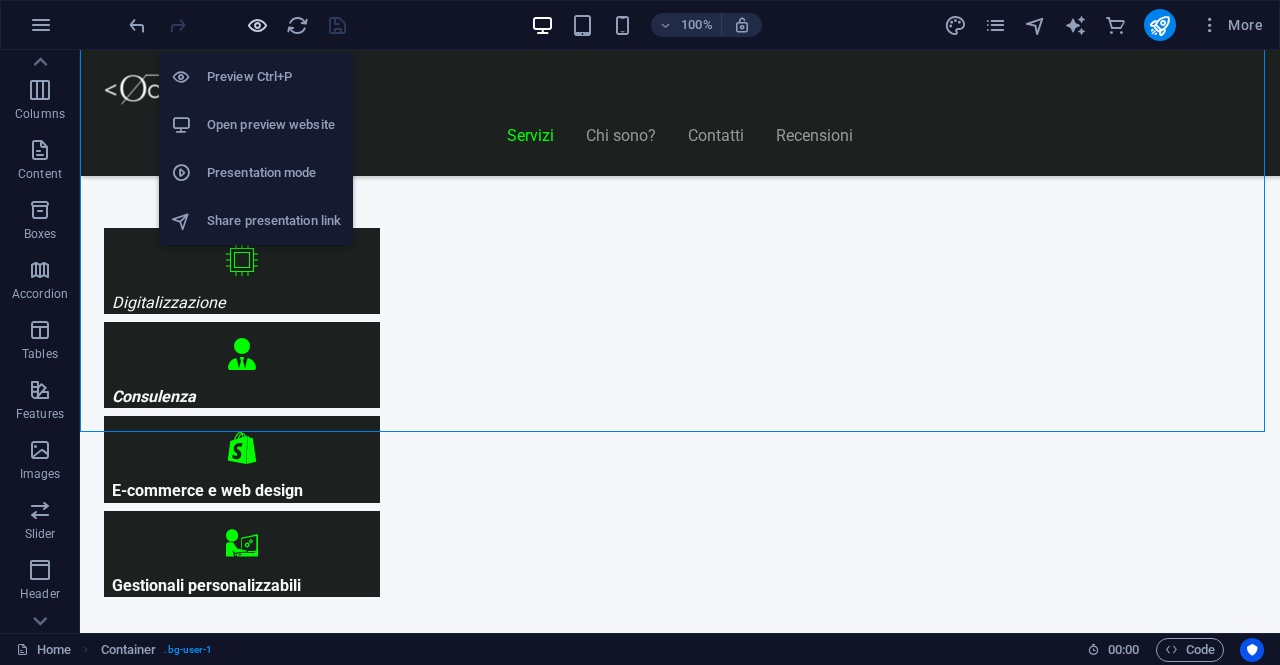 click at bounding box center [257, 25] 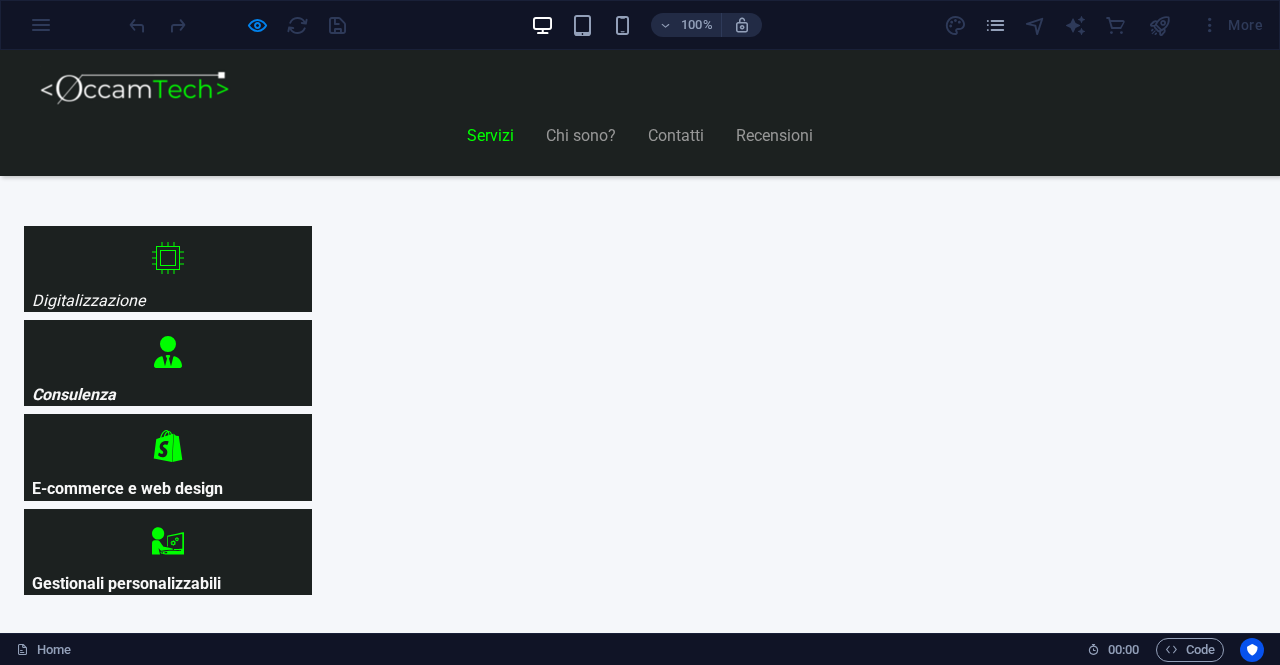 scroll, scrollTop: 938, scrollLeft: 0, axis: vertical 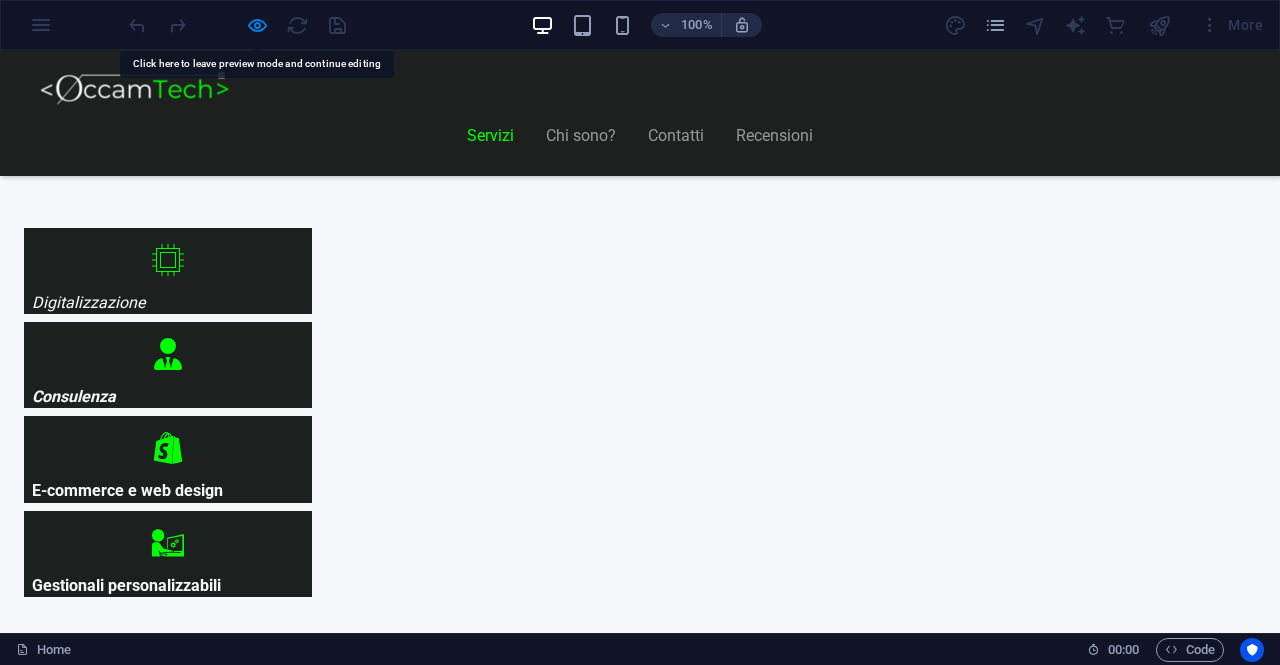 drag, startPoint x: 484, startPoint y: 233, endPoint x: 294, endPoint y: 298, distance: 200.81085 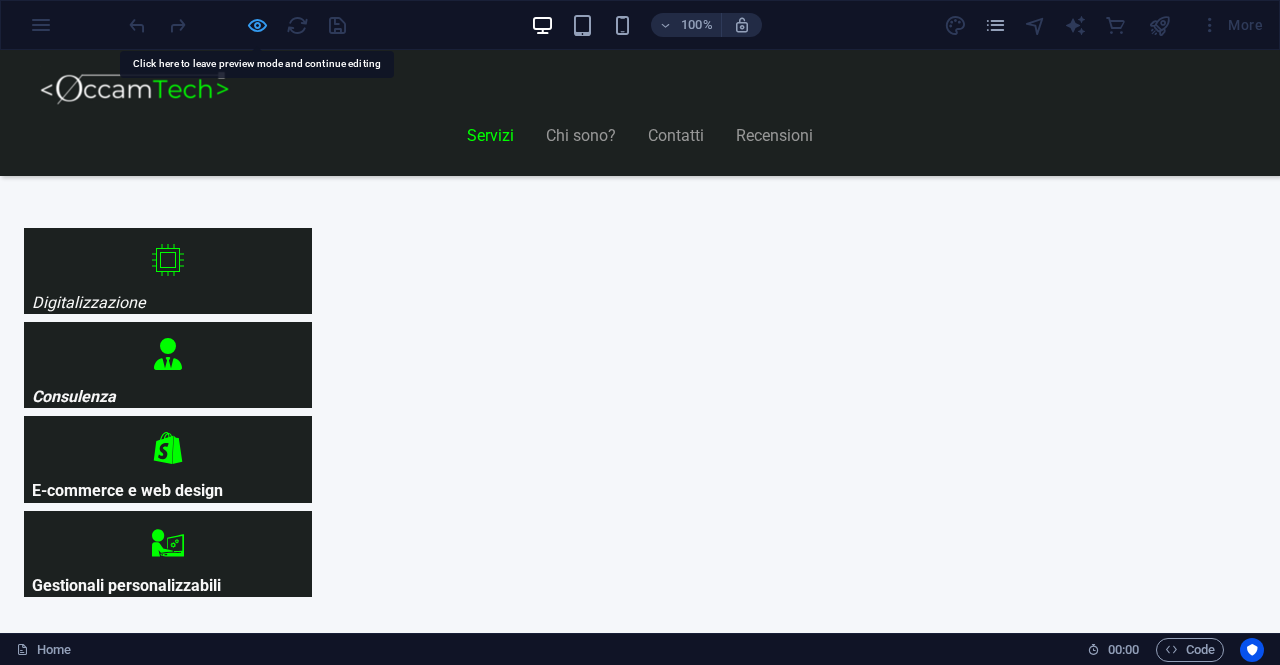 click at bounding box center [257, 25] 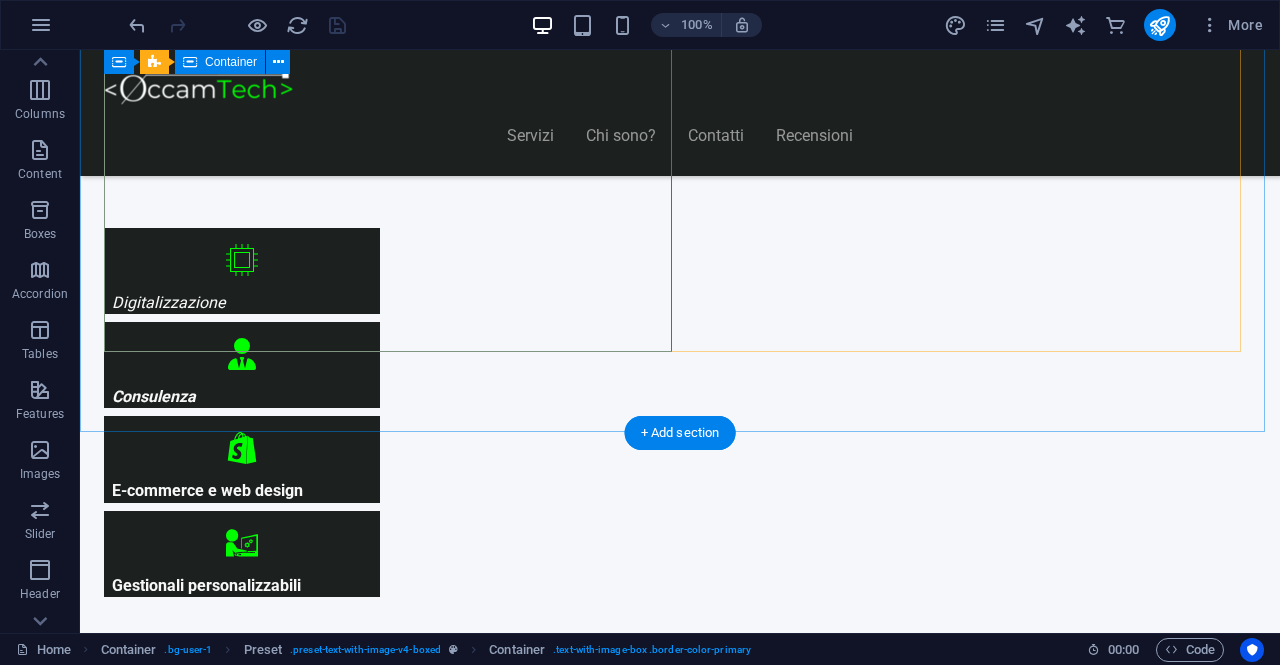 scroll, scrollTop: 538, scrollLeft: 0, axis: vertical 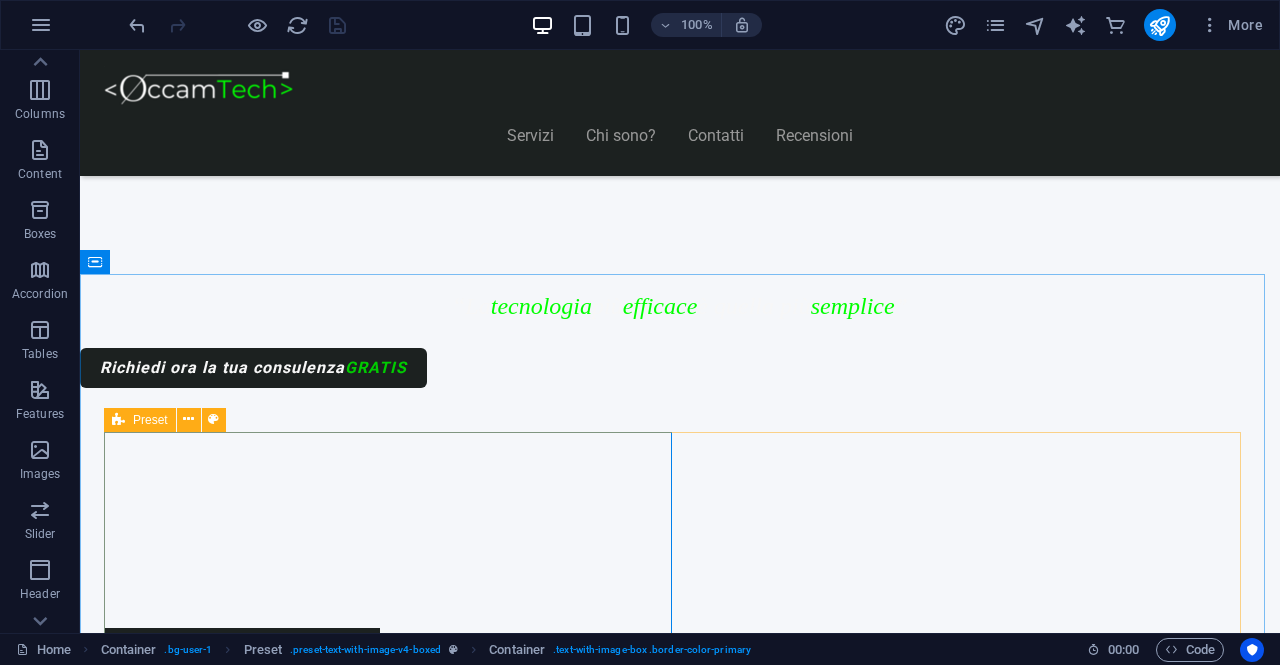 click at bounding box center (118, 420) 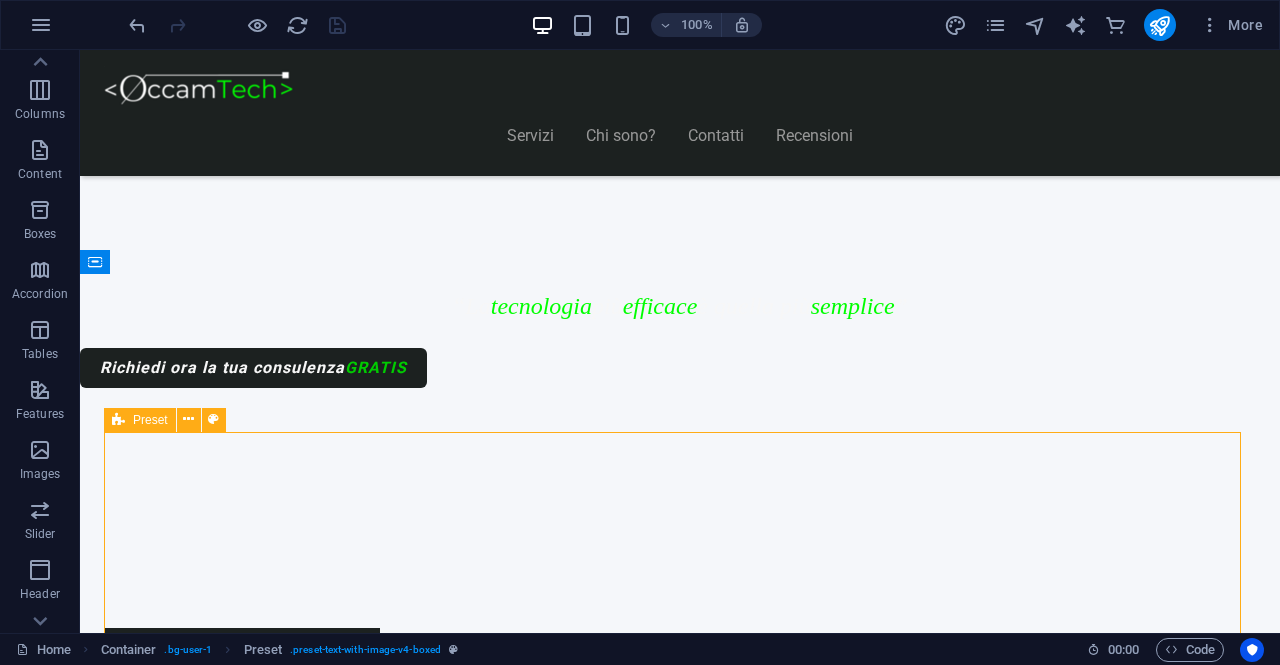 click on "Preset" at bounding box center [140, 420] 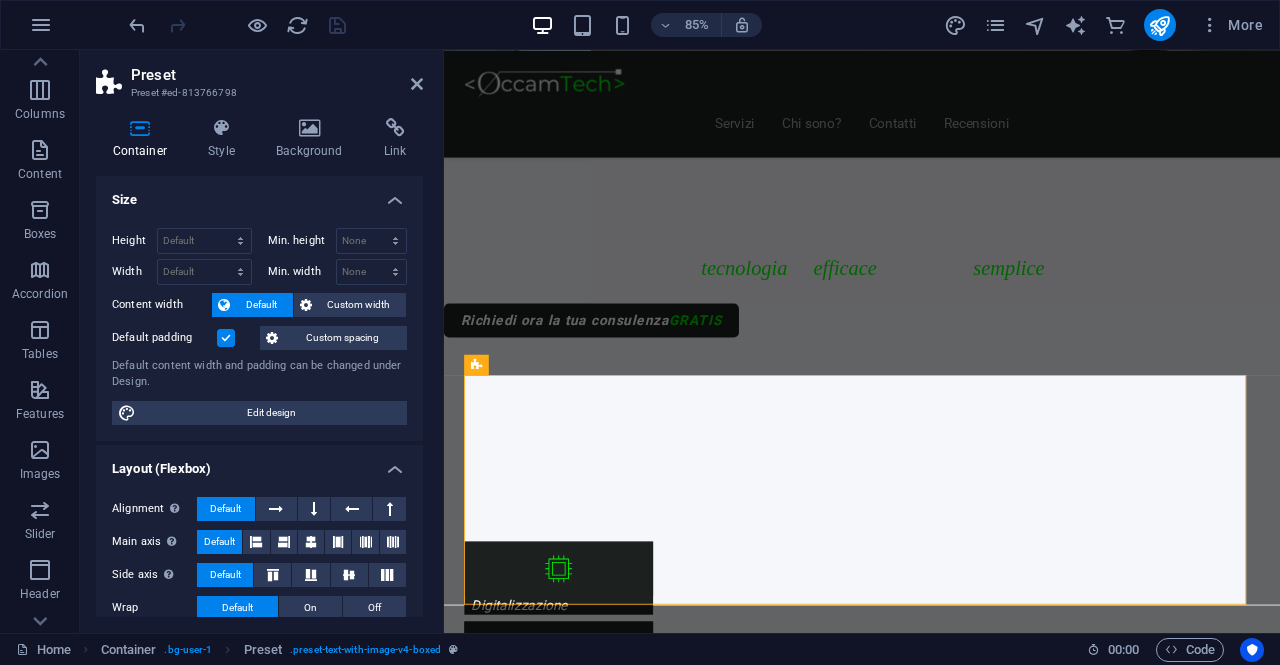 click on "Height Default px rem % vh vw Min. height None px rem % vh vw Width Default px rem % em vh vw Min. width None px rem % vh vw Content width Default Custom width Width Default px rem % em vh vw Min. width None px rem % vh vw Default padding Custom spacing Default content width and padding can be changed under Design. Edit design" at bounding box center [259, 326] 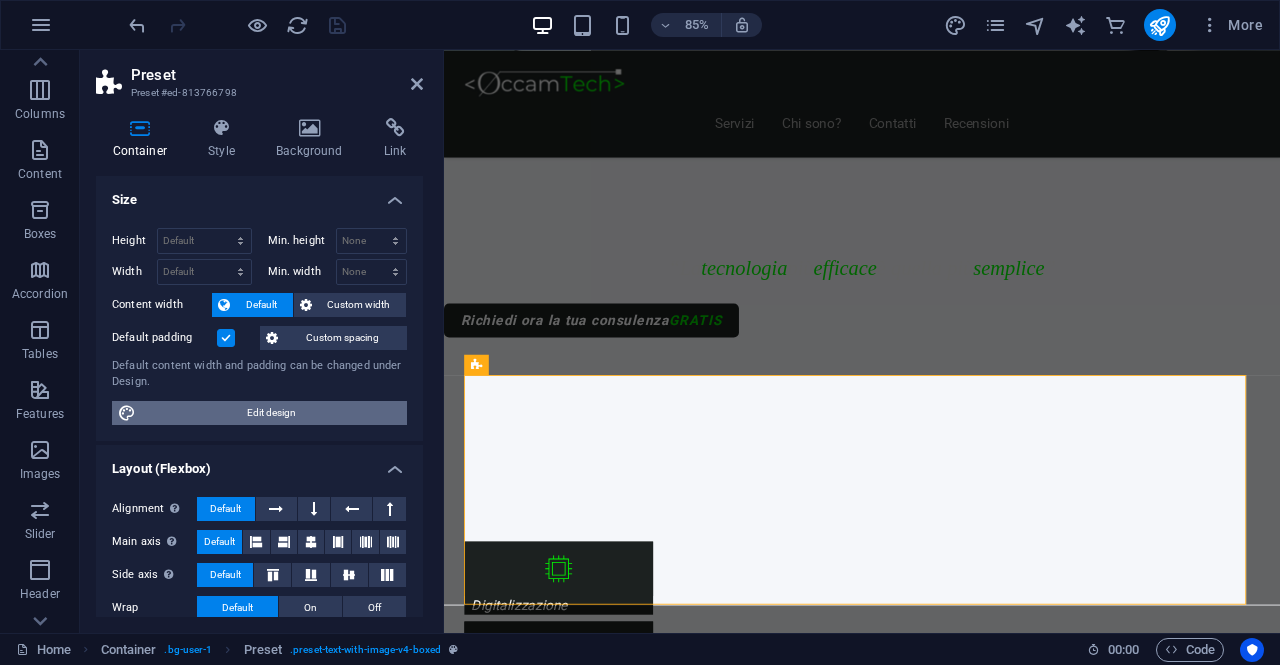 click on "Edit design" at bounding box center (271, 413) 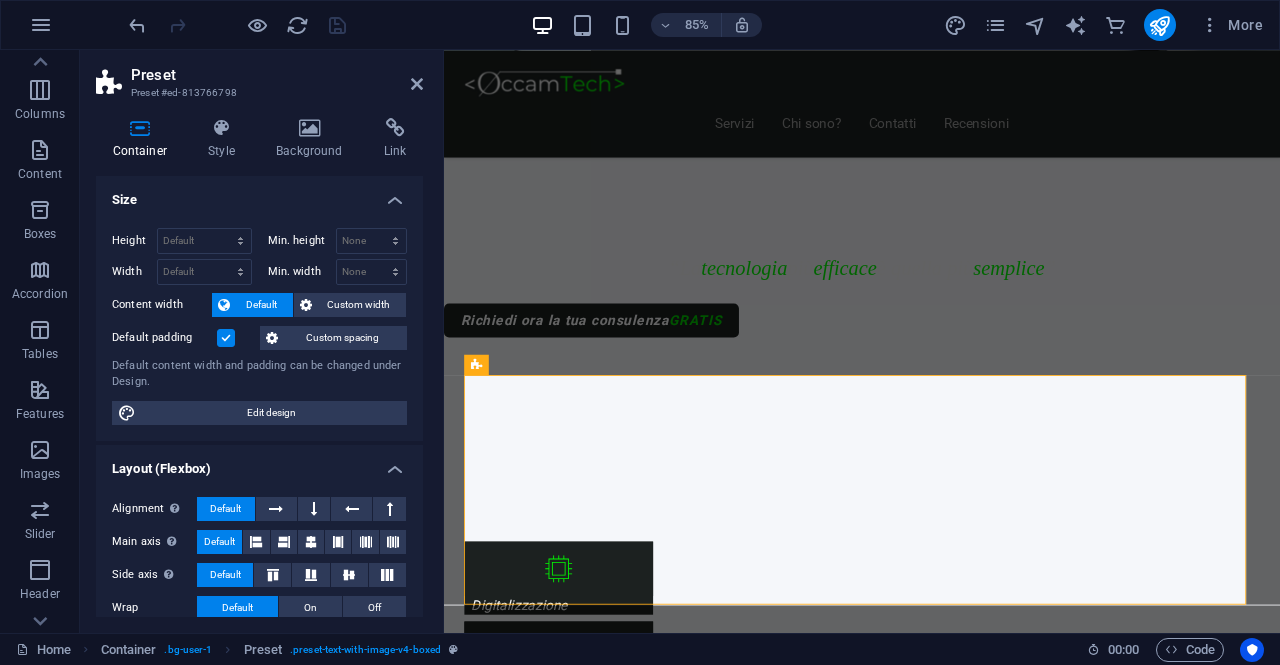 select on "rem" 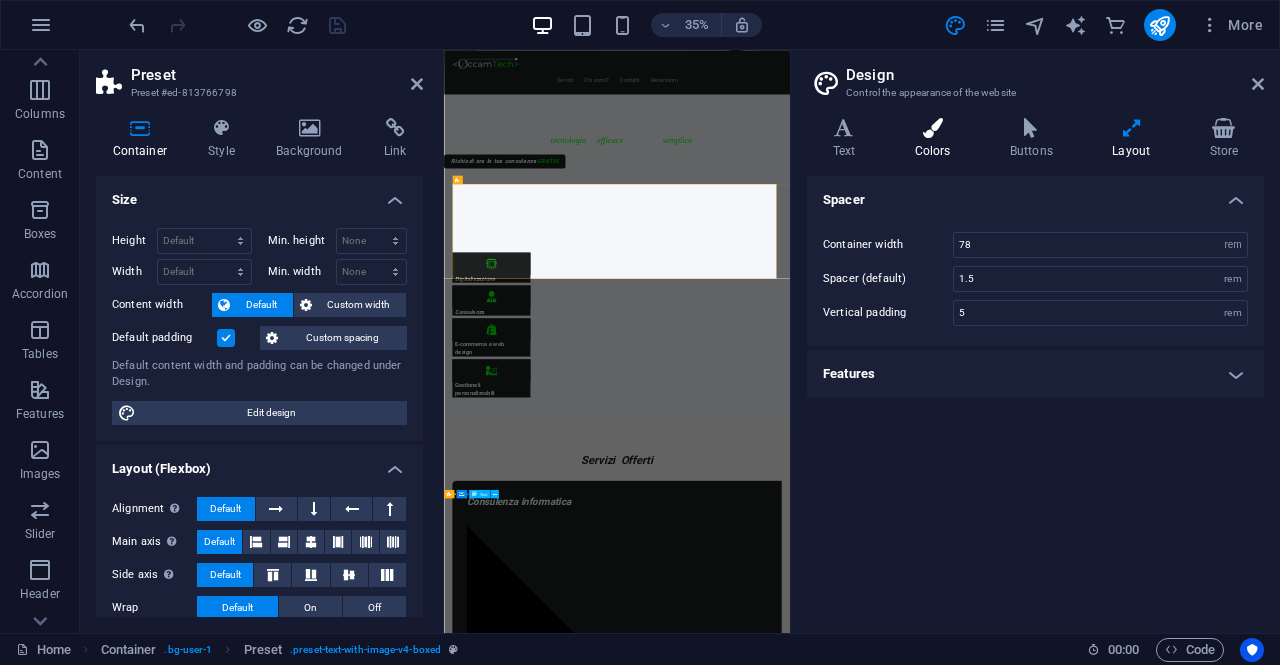 click at bounding box center (932, 128) 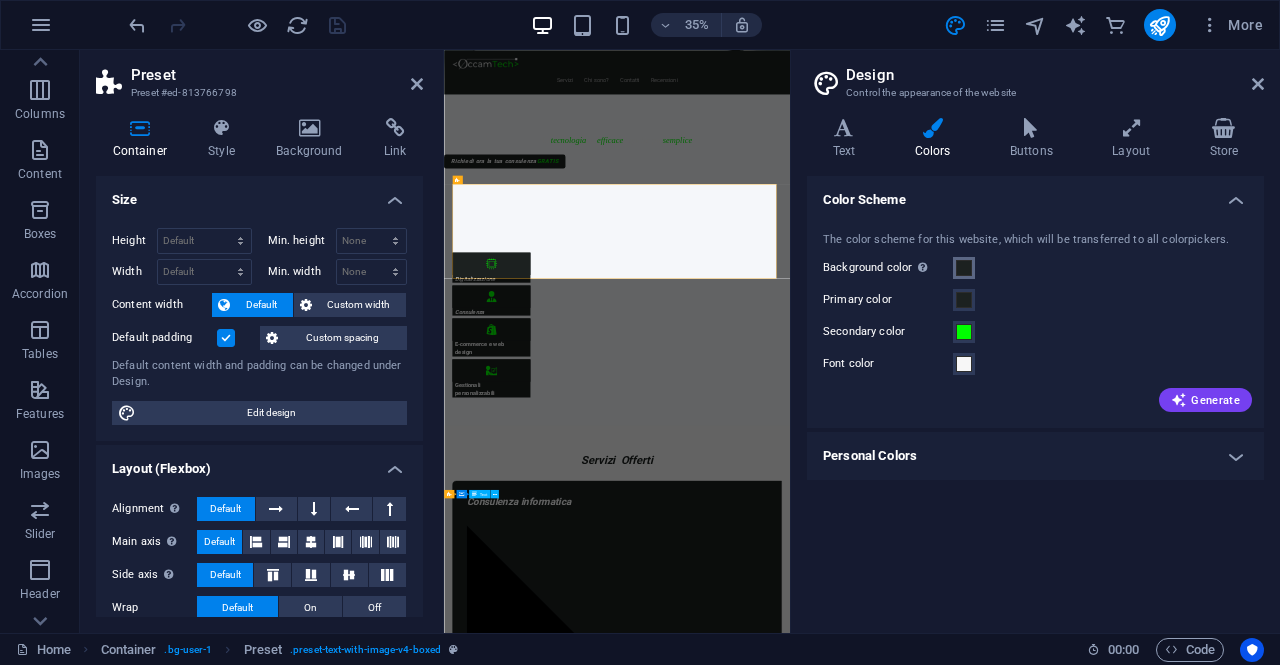 click at bounding box center [964, 268] 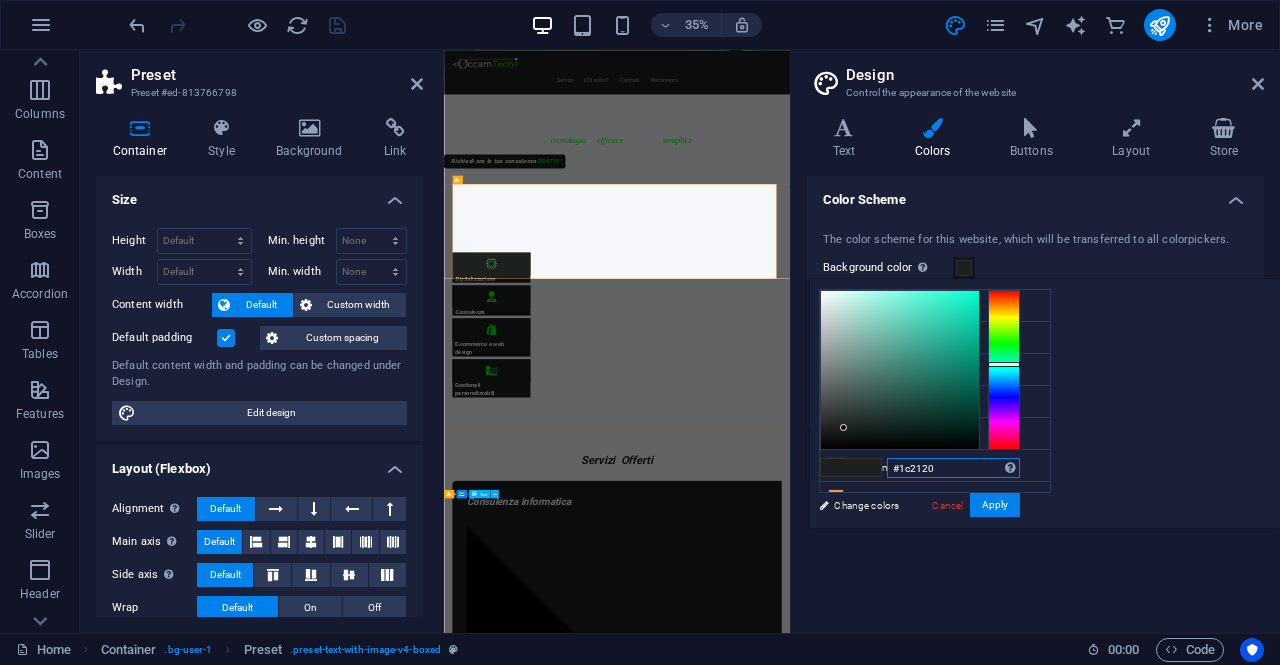 click on "#1c2120" at bounding box center (953, 468) 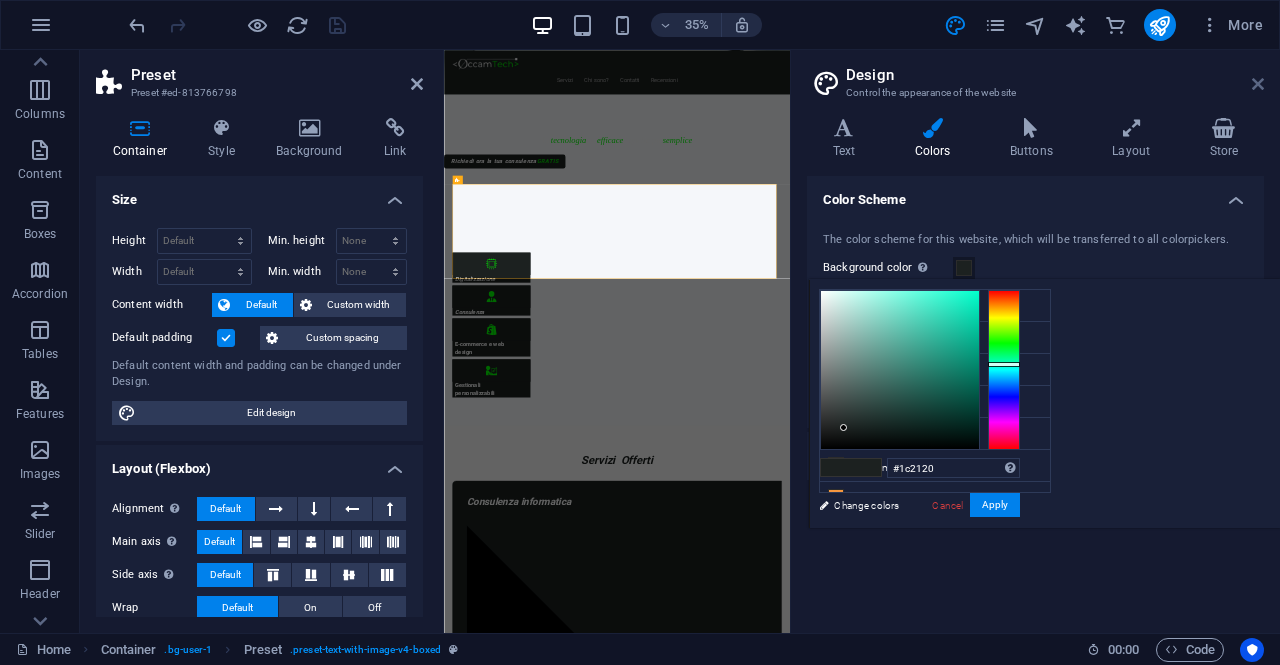 click at bounding box center [1258, 84] 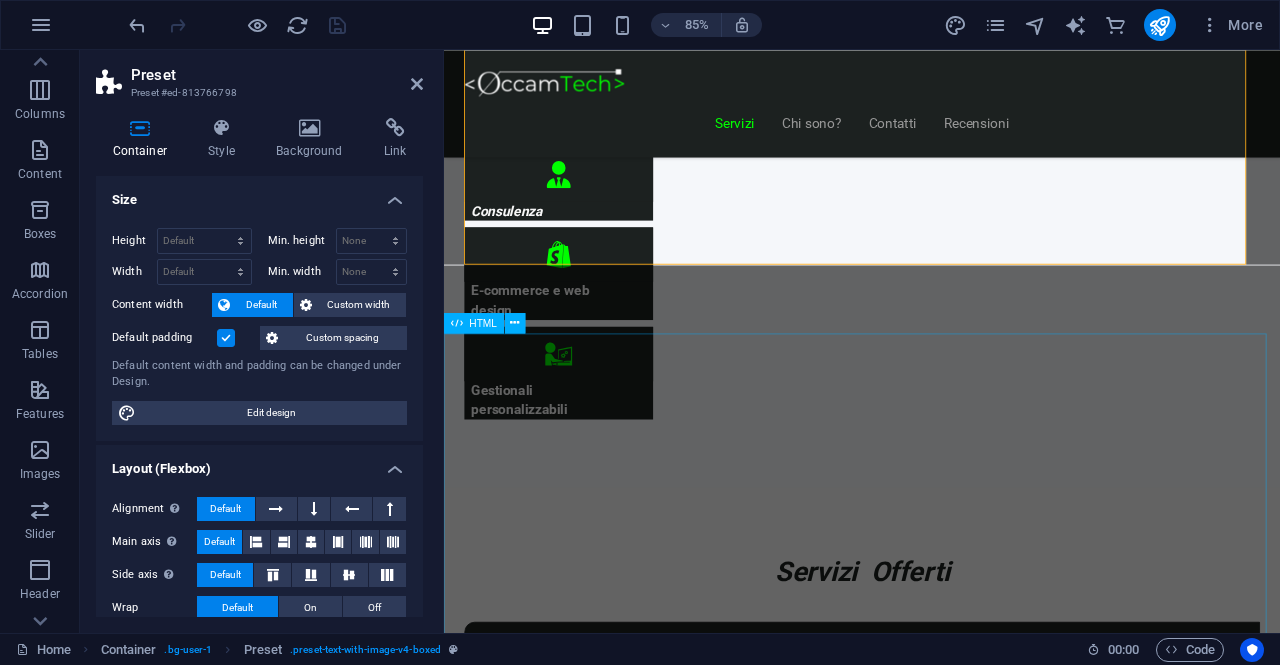 scroll, scrollTop: 1138, scrollLeft: 0, axis: vertical 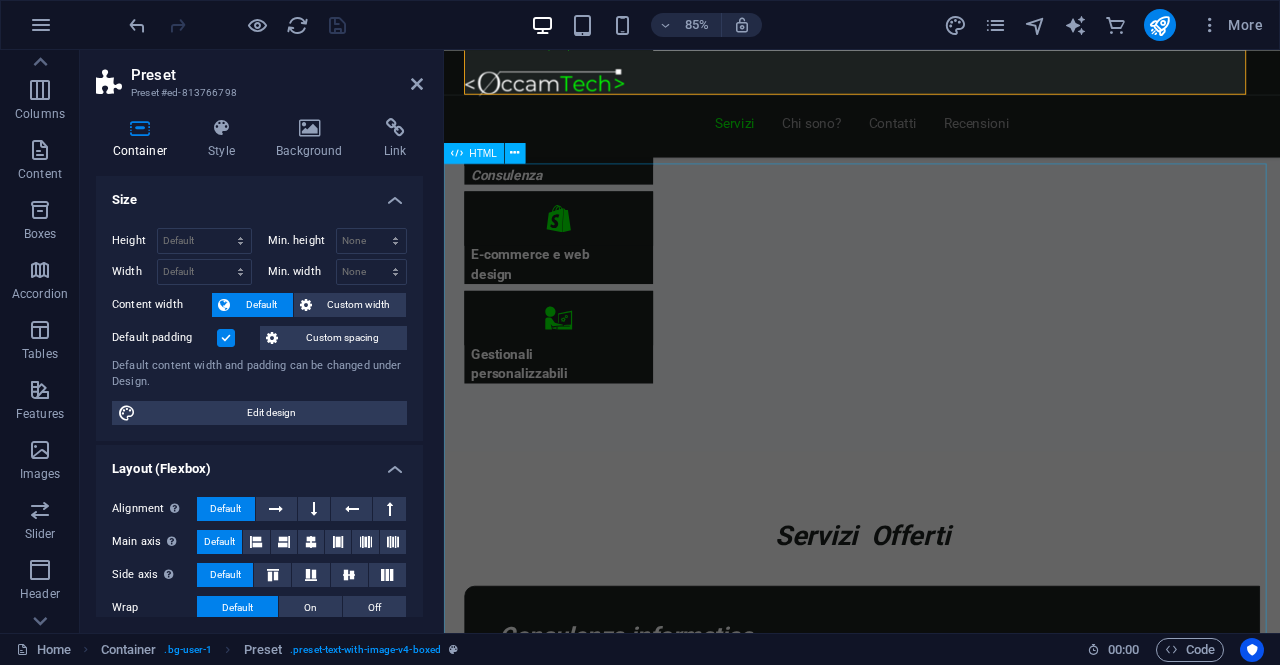 click on "Piani Web
Scegli il Piano più Adatto al Tuo Business
Start Vetrina
€300
Home Page
Chi Siamo
Contatti
Design responsive
6 mesi di assistenza inclusa
Inizia Ora
Shop Ready
€500
Shop online con Shopify
Home, Prodotti, Checkout
Configurazione pagamenti e spedizioni
Design personalizzato e responsive
6 mesi di assistenza inclusa
Scopri di più
Custom Pro
Su Richiesta
Analisi personalizzata del progetto
Sviluppo su misura
Integrazioni avanzate
Preventivo su appuntamento
Consulenza dedicata
Contattaci" at bounding box center [936, 7111] 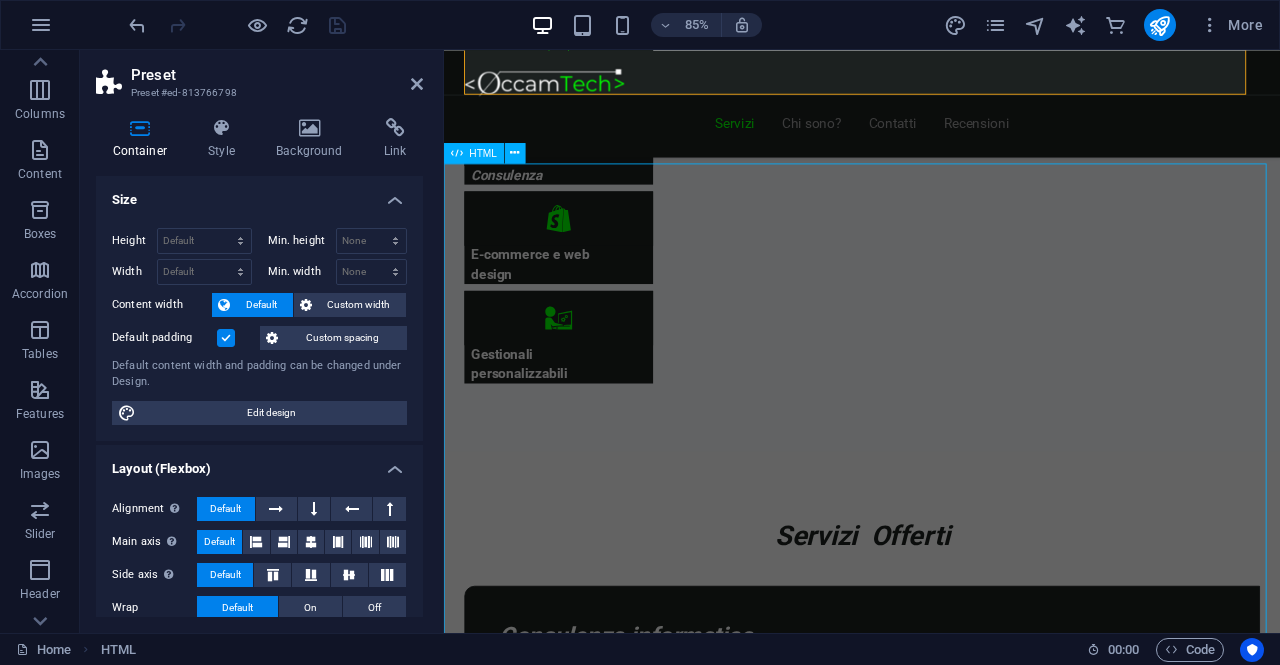 click on "Piani Web
Scegli il Piano più Adatto al Tuo Business
Start Vetrina
€300
Home Page
Chi Siamo
Contatti
Design responsive
6 mesi di assistenza inclusa
Inizia Ora
Shop Ready
€500
Shop online con Shopify
Home, Prodotti, Checkout
Configurazione pagamenti e spedizioni
Design personalizzato e responsive
6 mesi di assistenza inclusa
Scopri di più
Custom Pro
Su Richiesta
Analisi personalizzata del progetto
Sviluppo su misura
Integrazioni avanzate
Preventivo su appuntamento
Consulenza dedicata
Contattaci" at bounding box center (936, 7111) 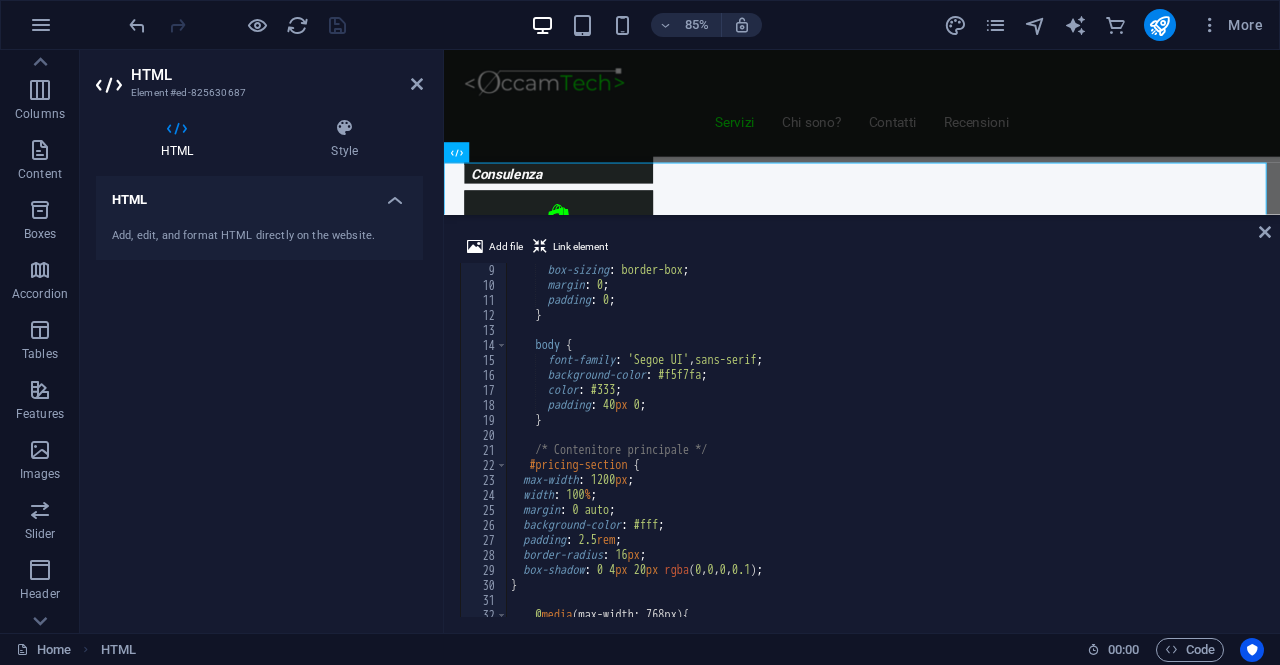 scroll, scrollTop: 180, scrollLeft: 0, axis: vertical 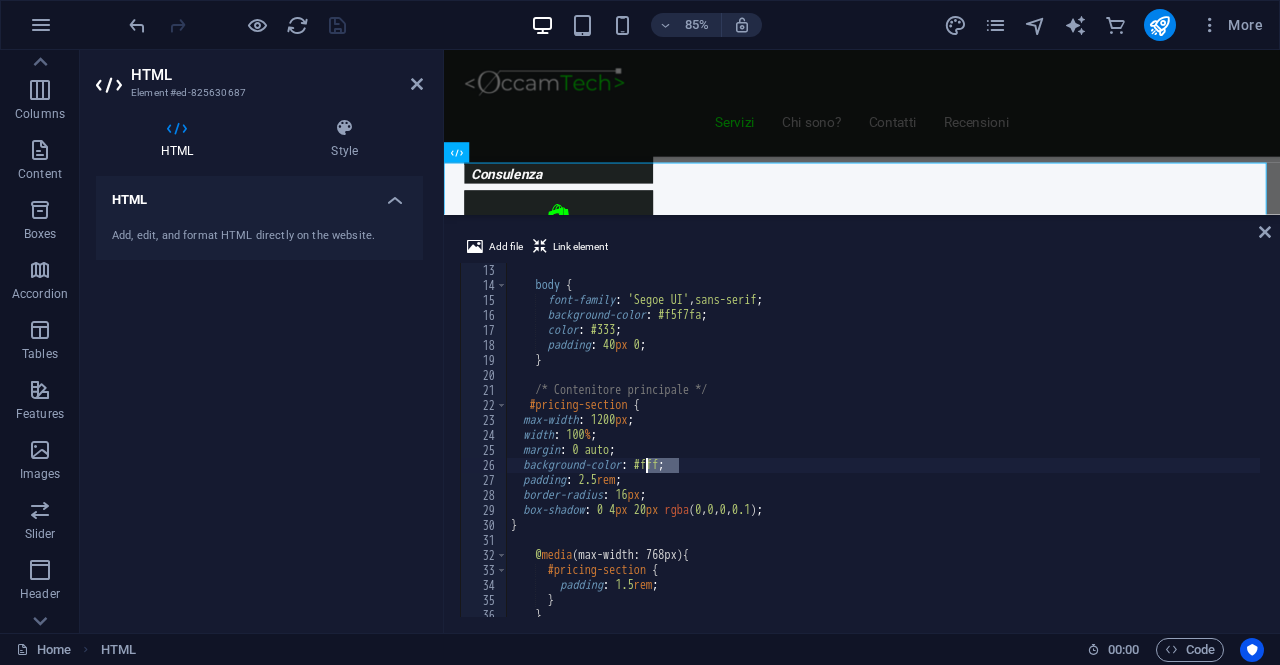 drag, startPoint x: 687, startPoint y: 461, endPoint x: 648, endPoint y: 466, distance: 39.319206 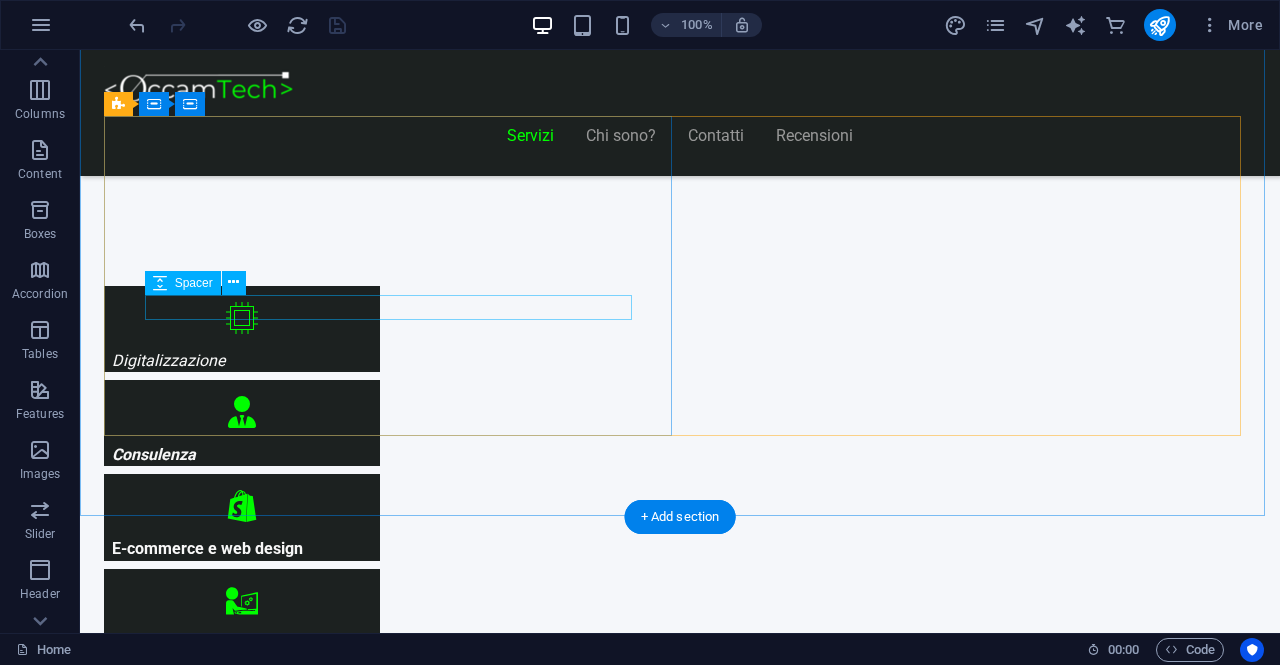 scroll, scrollTop: 854, scrollLeft: 0, axis: vertical 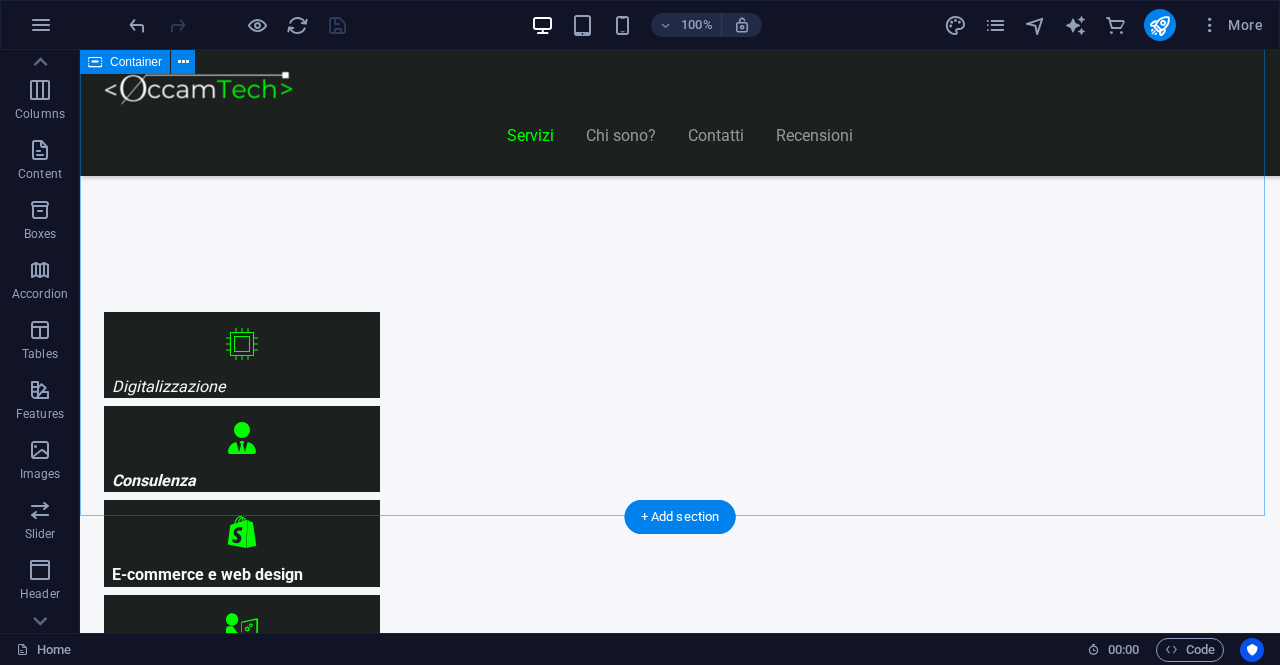 click on "Servizi  Offerti Consulenza informatica     Consulenza di 1h  GRATUITA !     Troviamo  insieme  una  soluzione  ai tuoi  problemi     Digitalizza  la tua  attività Contatta" at bounding box center (680, 4600) 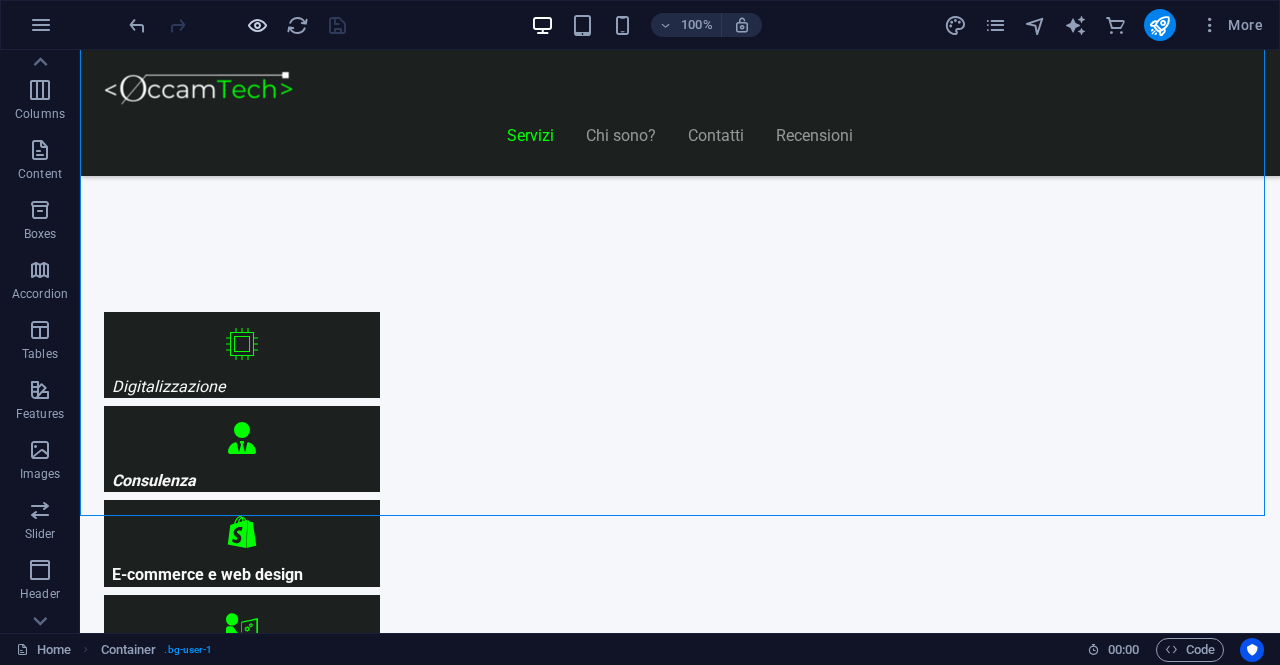 click at bounding box center (257, 25) 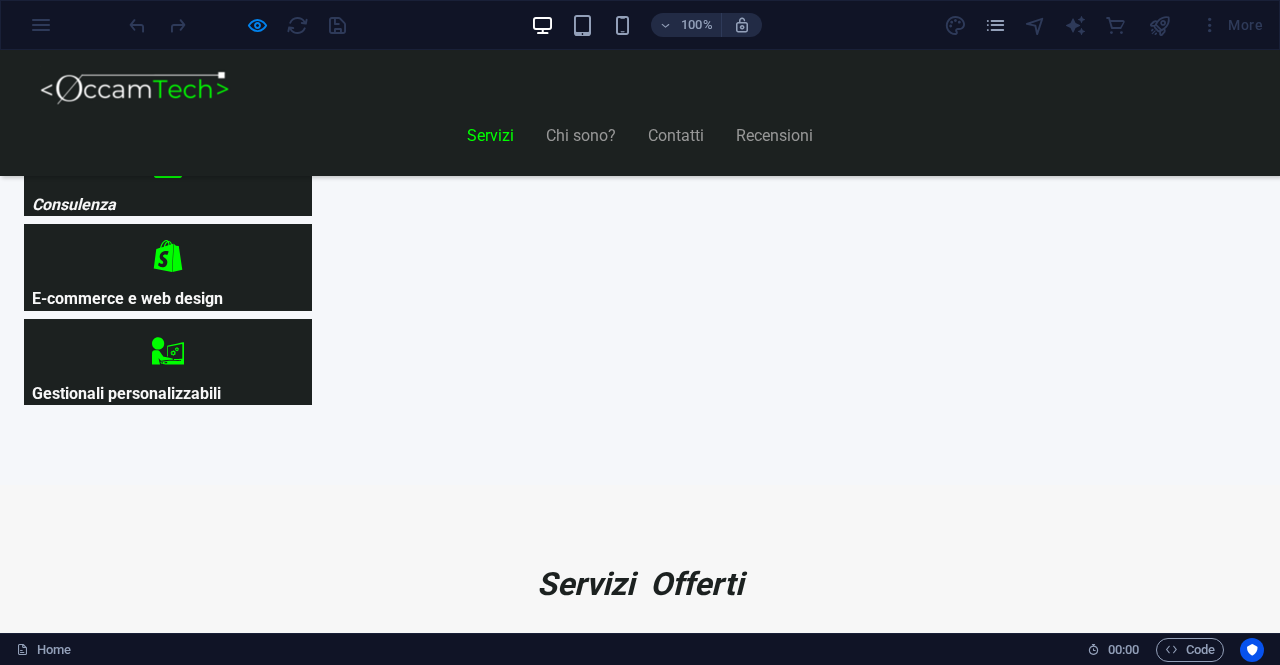 scroll, scrollTop: 1054, scrollLeft: 0, axis: vertical 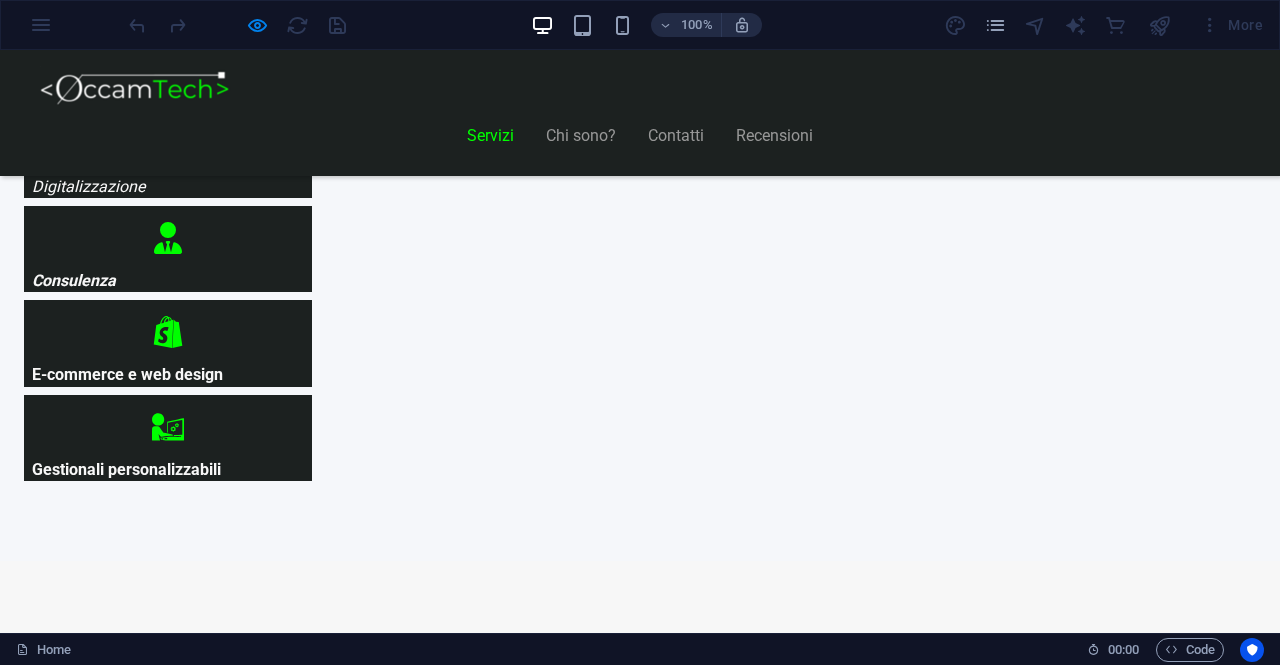 click on "<h1>Scegli il Piano più Adatto al Tuo Business</h1>     < div   class = "pricing-table" >      <!--  Piano 1  -->      < div   class = "plan" >         < h2 > Start Vetrina </ h2 >         < p   class = "price" > €300 </ p >         < ul   class = "features" >           < li > Home Page </ li >           < li > Chi Siamo </ li >           < li > Contatti </ li >           < li > Design responsive </ li >           < li > 6 mesi di assistenza inclusa </ li >         </ ul >         < a   href = "#"   class = "cta" > Inizia Ora </ a >       </ div >
<!--  Piano 2  -->       < div   class = "plan" >         < h2 > Shop Ready </ h2 >         < p   class = "price" > €500 </ p >         < ul   class = "features" >           < li > Shop online con Shopify </ li >           < li > Home, Prodotti, Checkout </ li >           < li > Configurazione pagamenti e spedizioni </ li >           < li > Design personalizzato e responsive </ li >           < li > 6 mesi di assistenza inclusa </ li >         </ ul >         < a   href = "#"   class = "cta" > Scopri di più </ a >       </ div >
<!--  Piano 3  -->       < div   class = "plan" >         < h2 > Custom Pro </ h2 >         < p   class = "price" > Su Richiesta </ p >         < ul   class = "features" >           < li > Analisi personalizzata del progetto </ li >           < li > Sviluppo su misura </ li >           < li > Integrazioni avanzate </ li >           < li > Preventivo su appuntamento </ li >           < li > Consulenza dedicata </ li >         </ ul >         < a   href = "#"   class = "cta" > Contattaci </ a >       </ div >" at bounding box center (640, 8870) 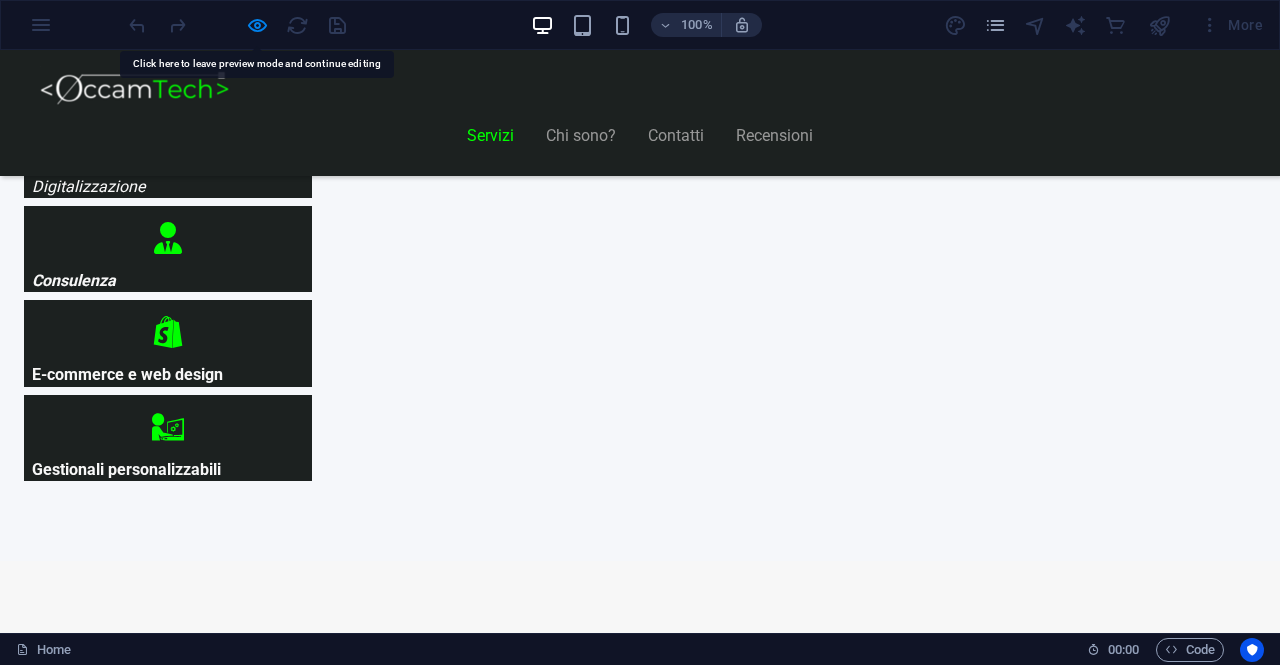 click on "Scegli il Piano più Adatto al Tuo Business" at bounding box center [640, 8611] 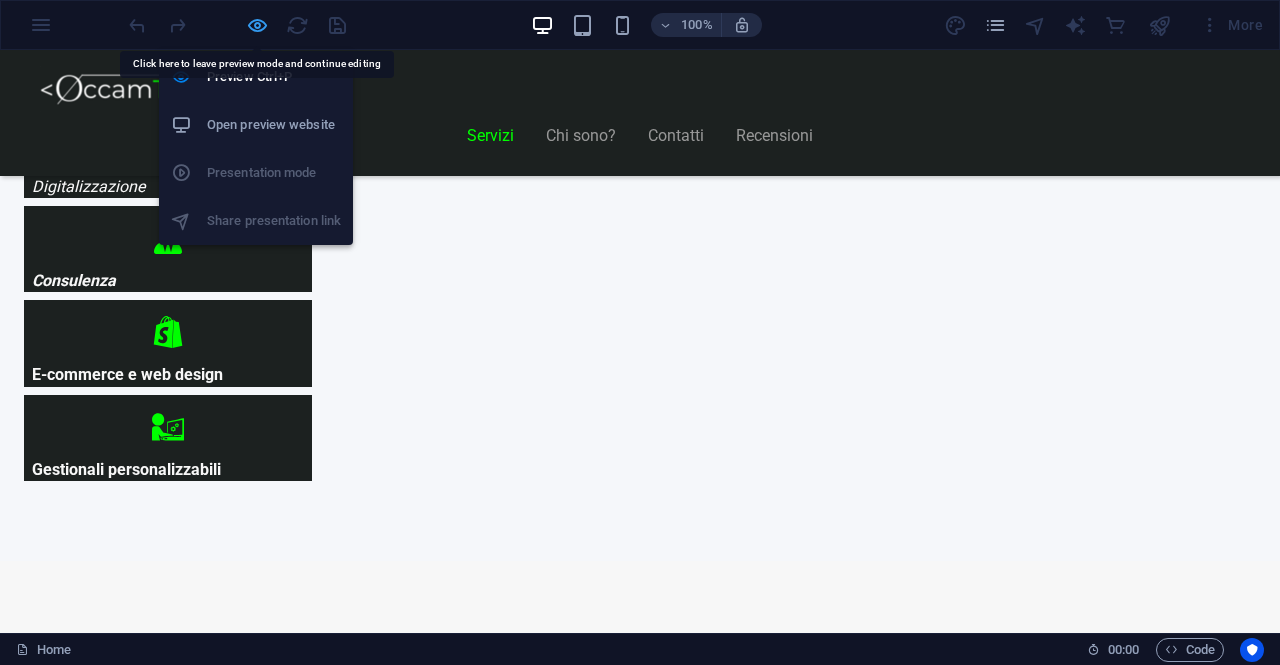 click at bounding box center (257, 25) 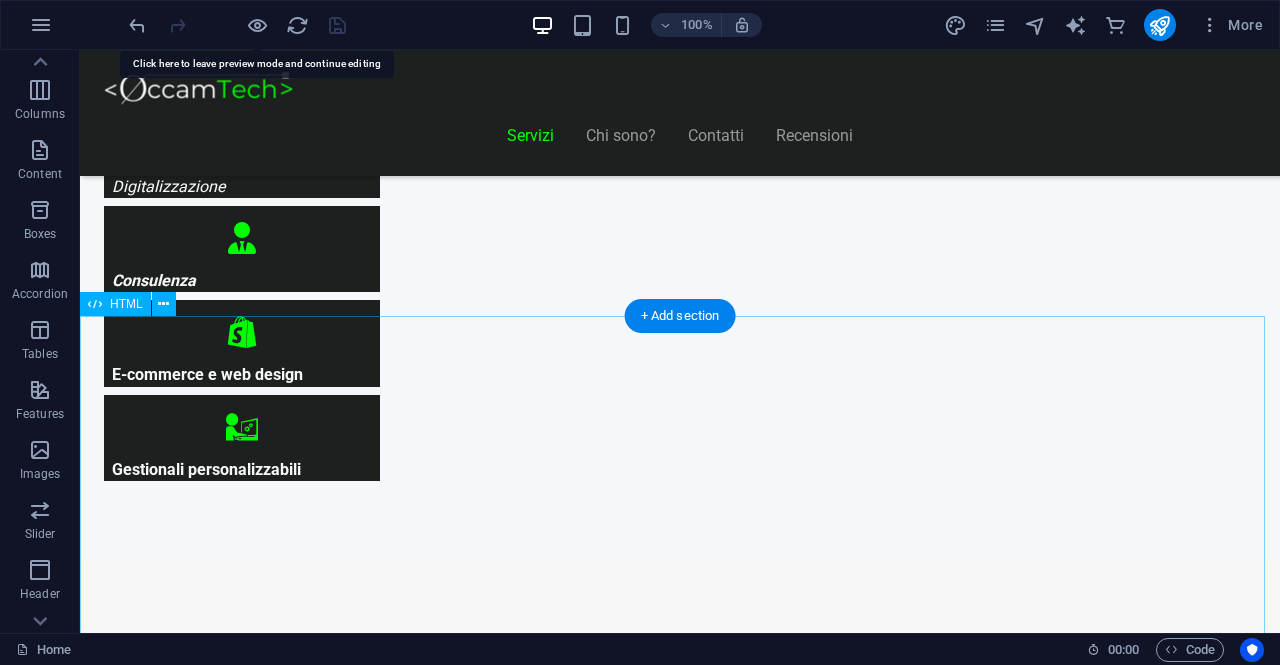 click on "Piani Web
Scegli il Piano più Adatto al Tuo Business
Start Vetrina
€300
Home Page
Chi Siamo
Contatti
Design responsive
6 mesi di assistenza inclusa
Inizia Ora
Shop Ready
€500
Shop online con Shopify
Home, Prodotti, Checkout
Configurazione pagamenti e spedizioni
Design personalizzato e responsive
6 mesi di assistenza inclusa
Scopri di più
Custom Pro
Su Richiesta
Analisi personalizzata del progetto
Sviluppo su misura
Integrazioni avanzate
Preventivo su appuntamento
Consulenza dedicata
Contattaci" at bounding box center [680, 8555] 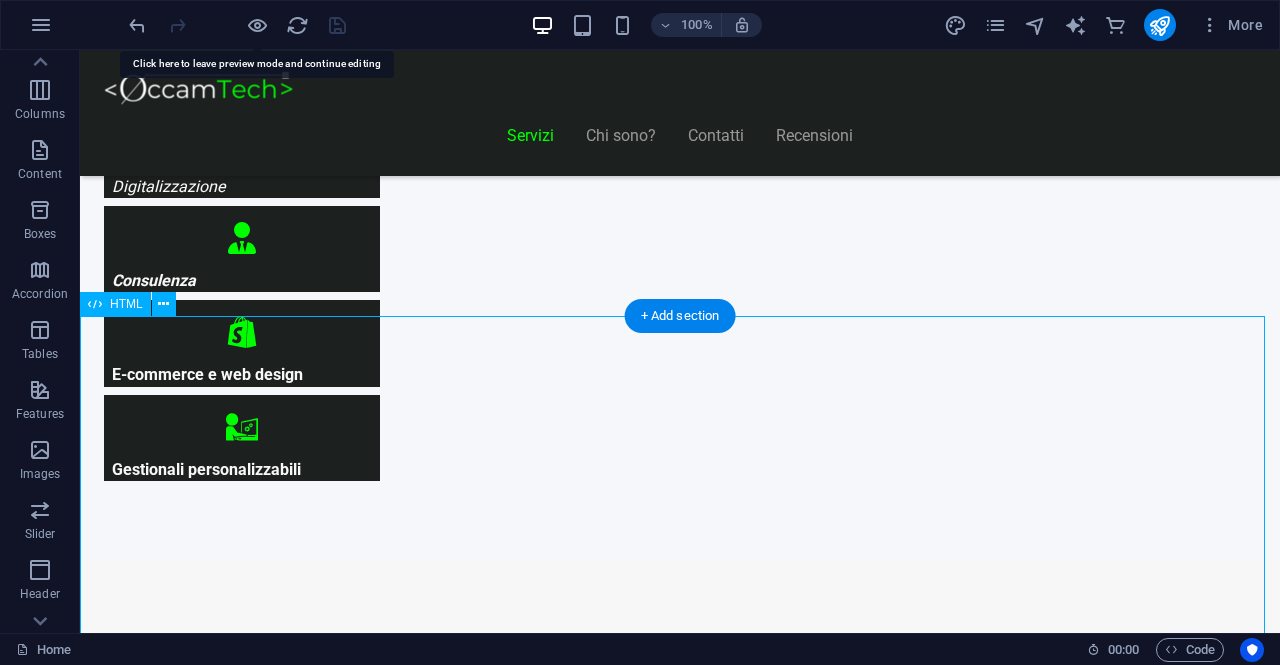 click on "Piani Web
Scegli il Piano più Adatto al Tuo Business
Start Vetrina
€300
Home Page
Chi Siamo
Contatti
Design responsive
6 mesi di assistenza inclusa
Inizia Ora
Shop Ready
€500
Shop online con Shopify
Home, Prodotti, Checkout
Configurazione pagamenti e spedizioni
Design personalizzato e responsive
6 mesi di assistenza inclusa
Scopri di più
Custom Pro
Su Richiesta
Analisi personalizzata del progetto
Sviluppo su misura
Integrazioni avanzate
Preventivo su appuntamento
Consulenza dedicata
Contattaci" at bounding box center (680, 8555) 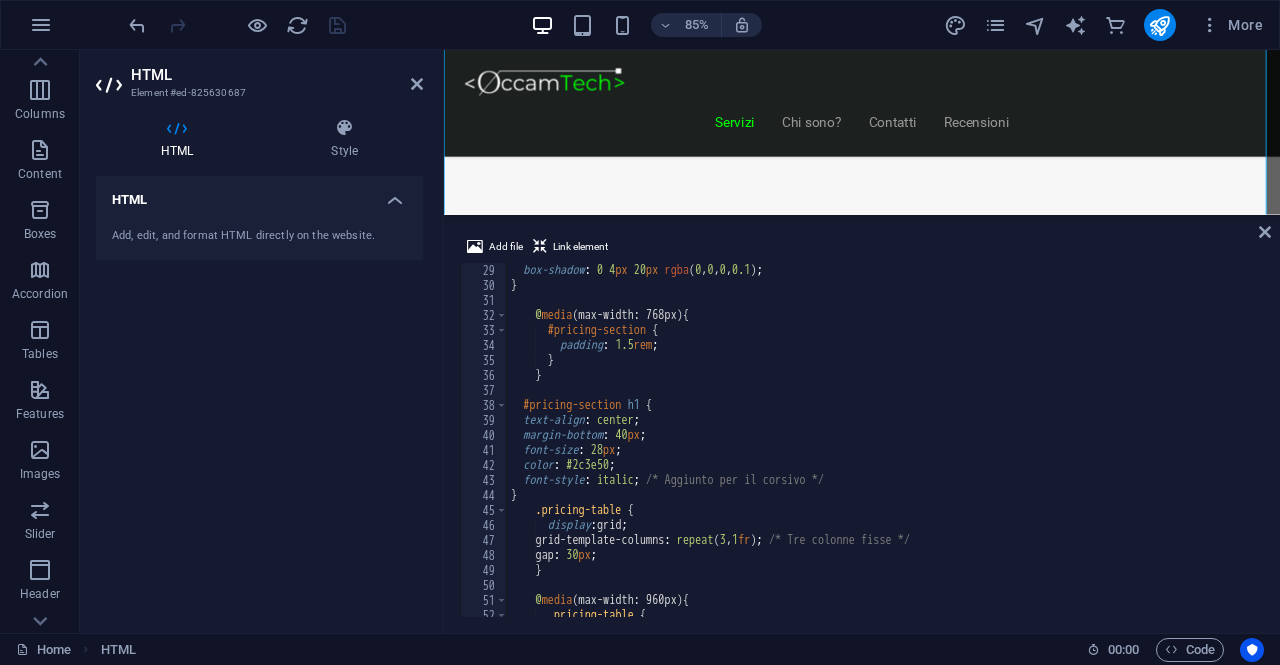 scroll, scrollTop: 480, scrollLeft: 0, axis: vertical 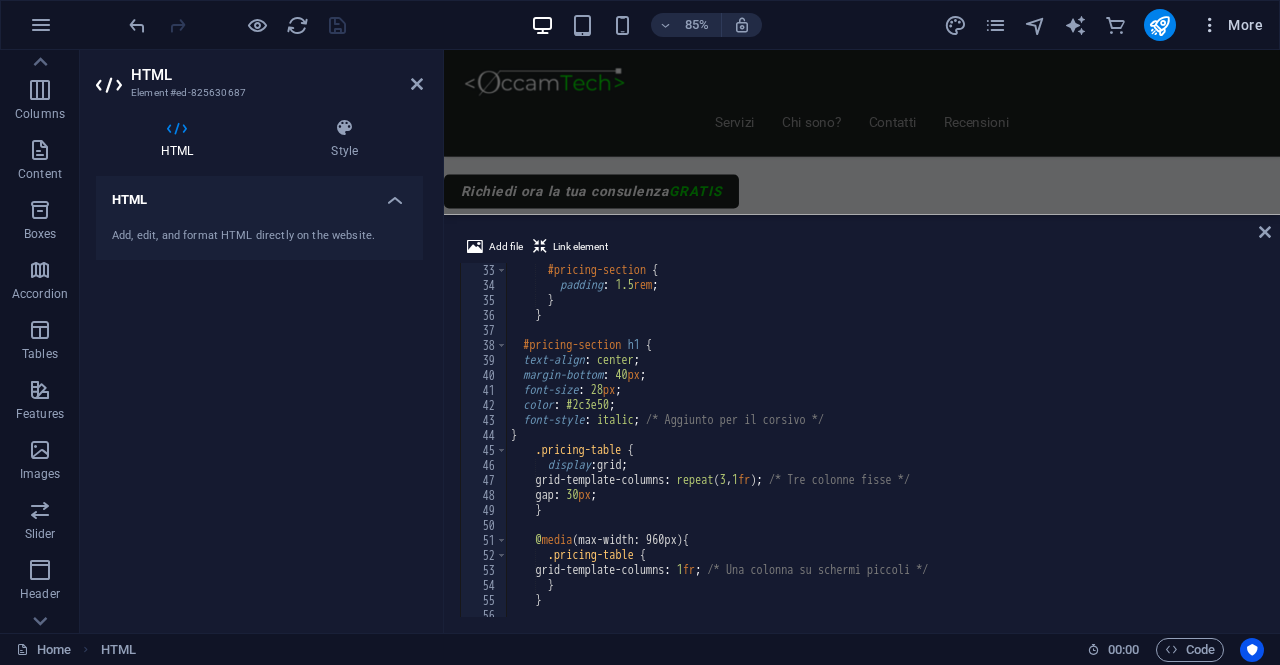 click on "More" at bounding box center (1231, 25) 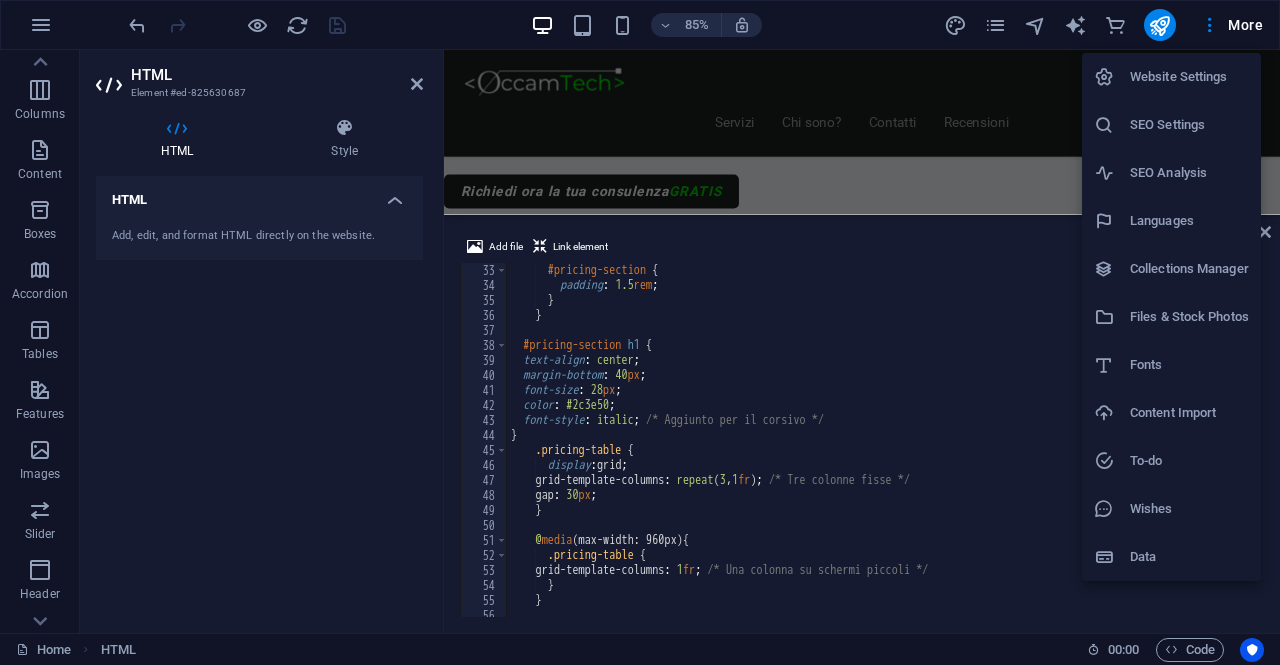 click on "Website Settings" at bounding box center (1189, 77) 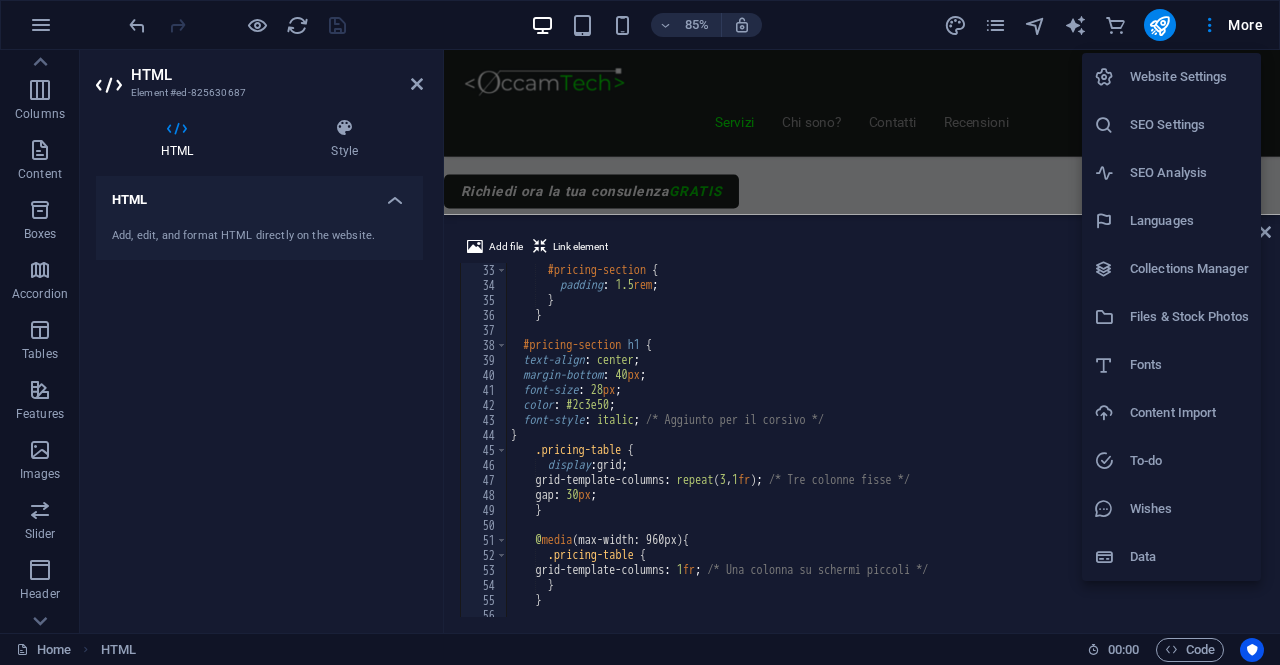 scroll, scrollTop: 1350, scrollLeft: 0, axis: vertical 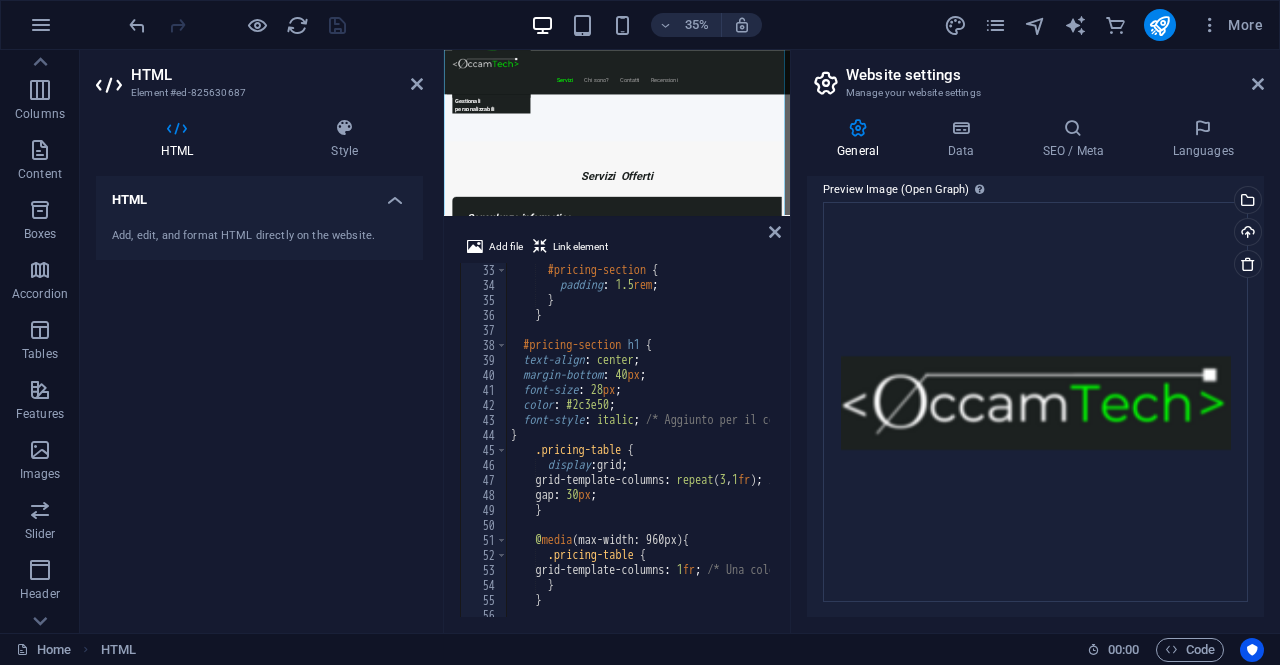 click on "Website settings" at bounding box center (1055, 75) 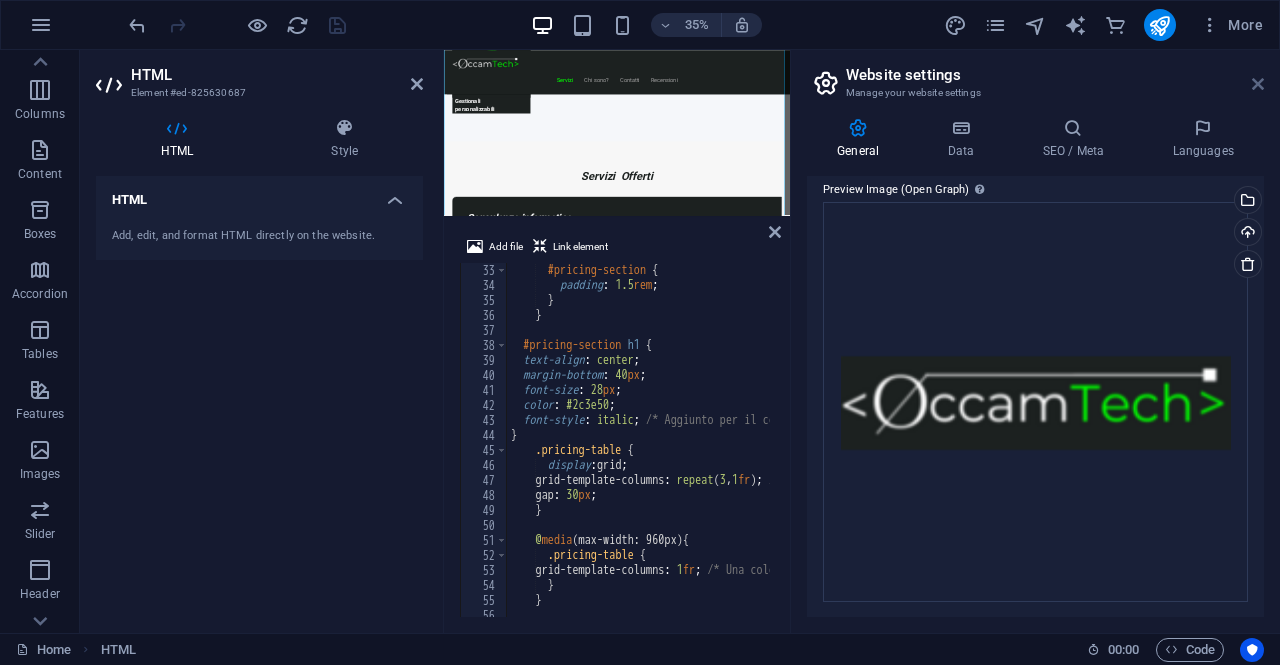 click at bounding box center [1258, 84] 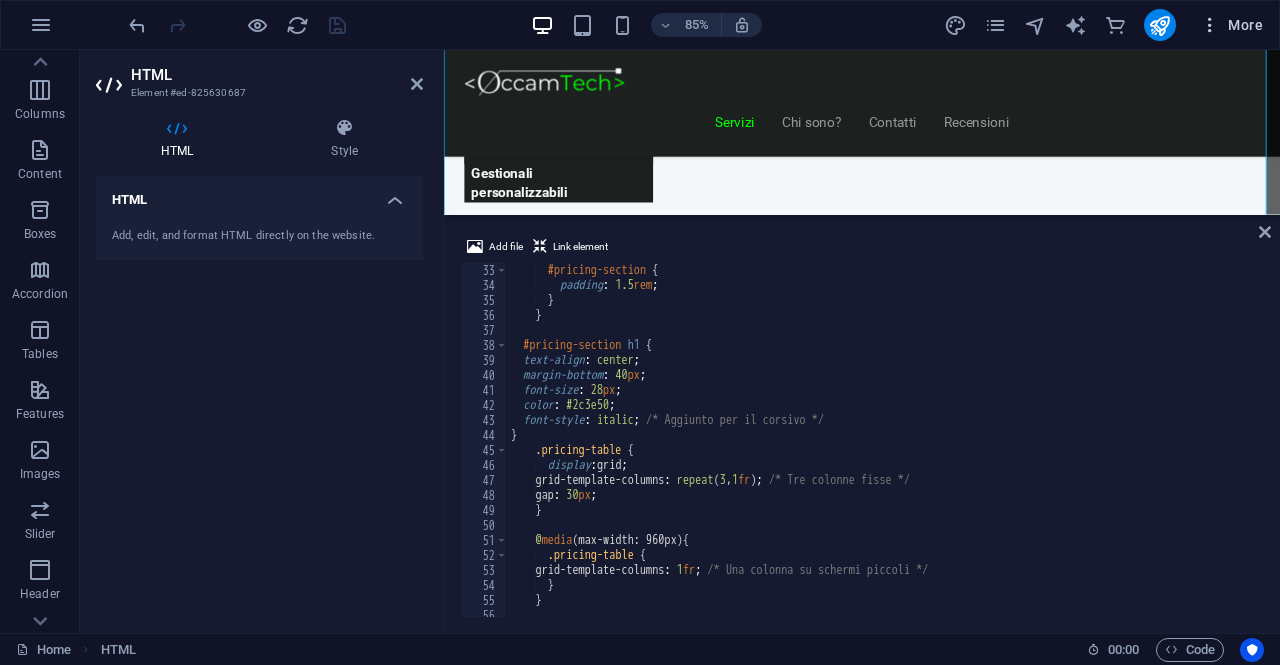 click on "More" at bounding box center (1231, 25) 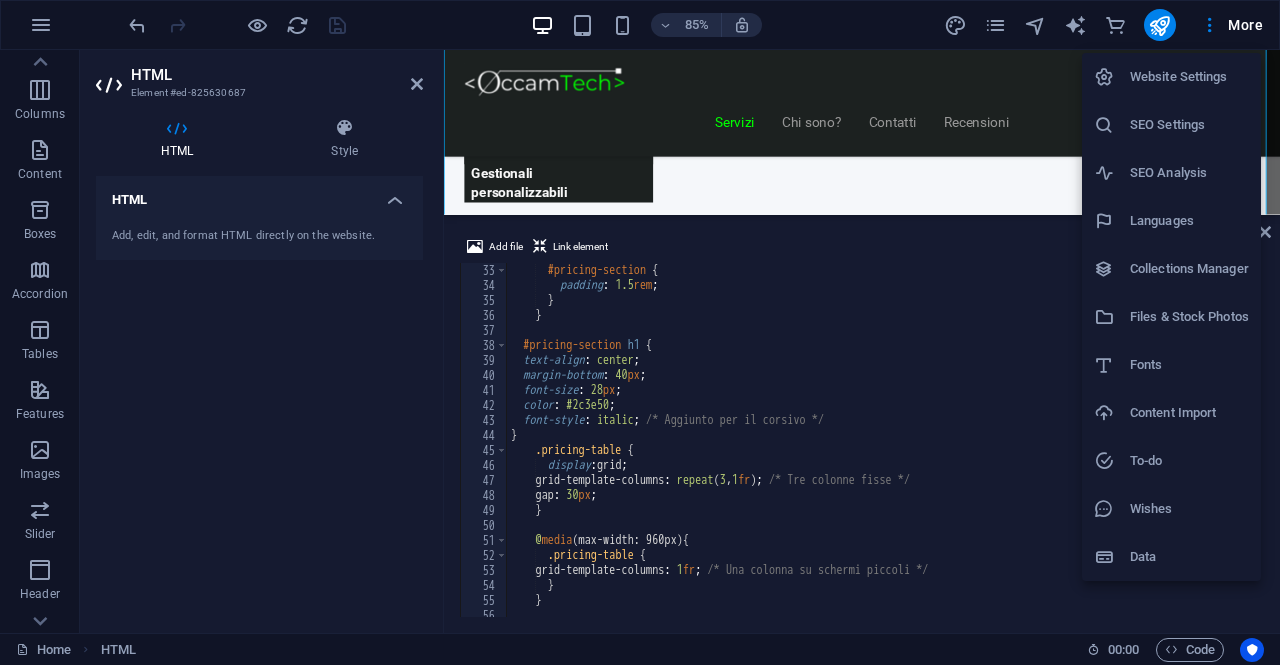 click at bounding box center (640, 332) 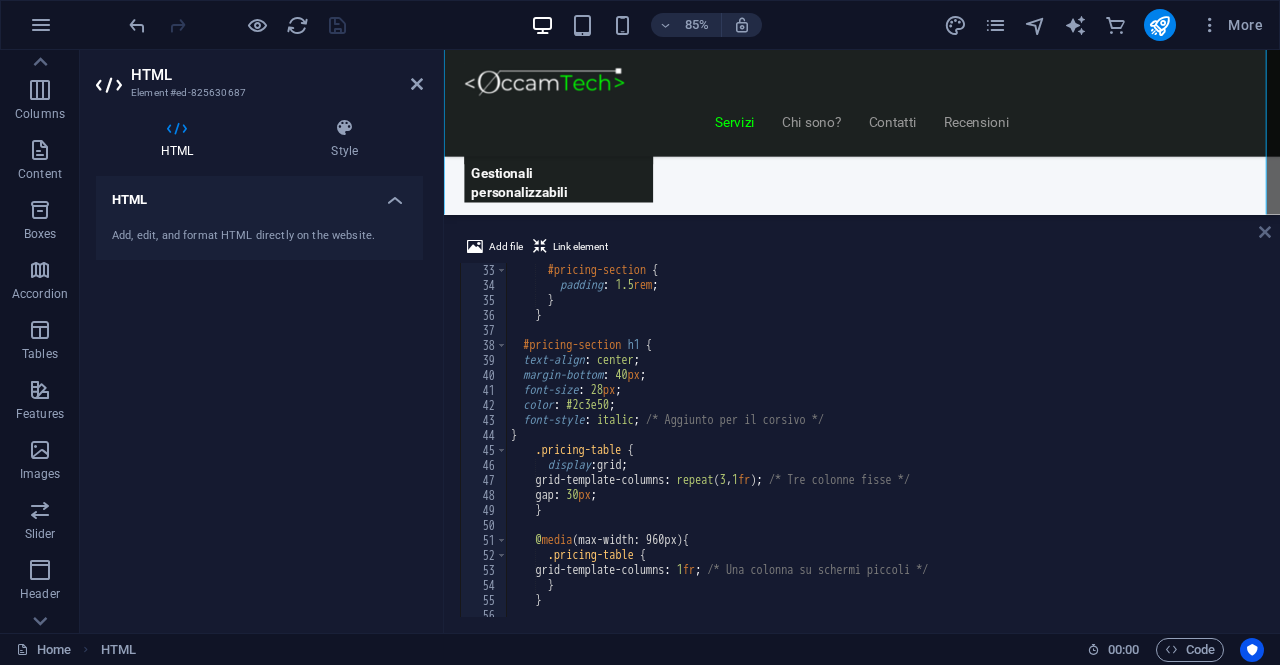 click at bounding box center (1265, 232) 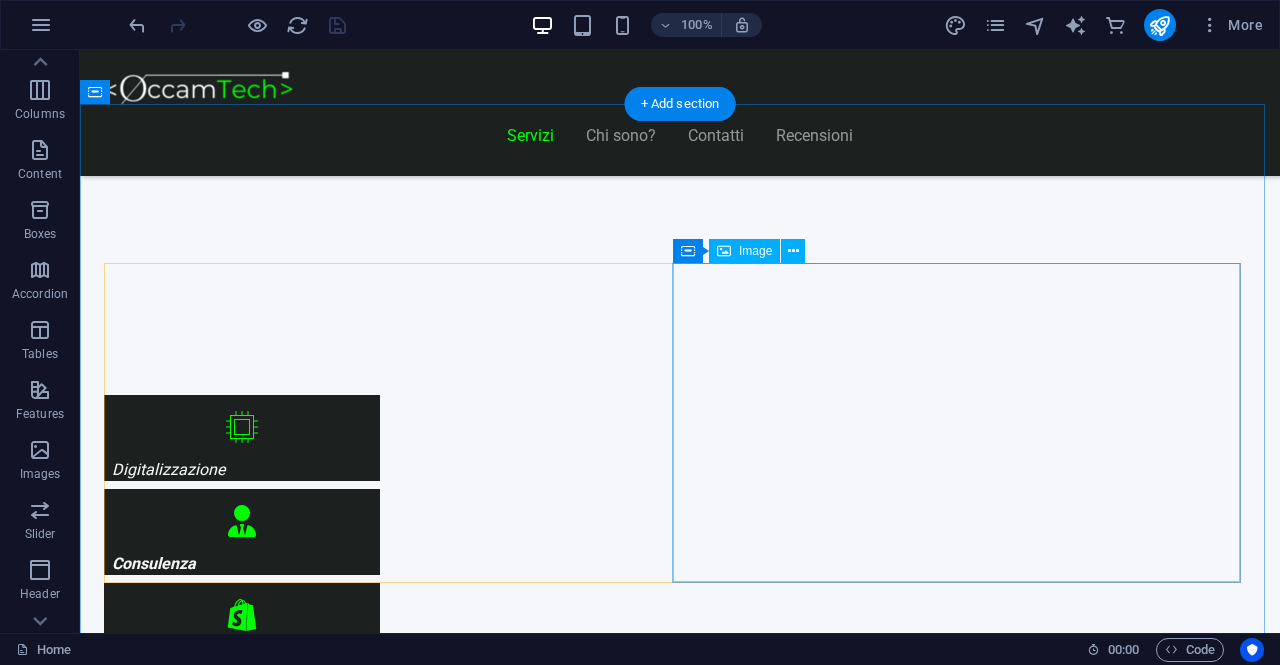 scroll, scrollTop: 800, scrollLeft: 0, axis: vertical 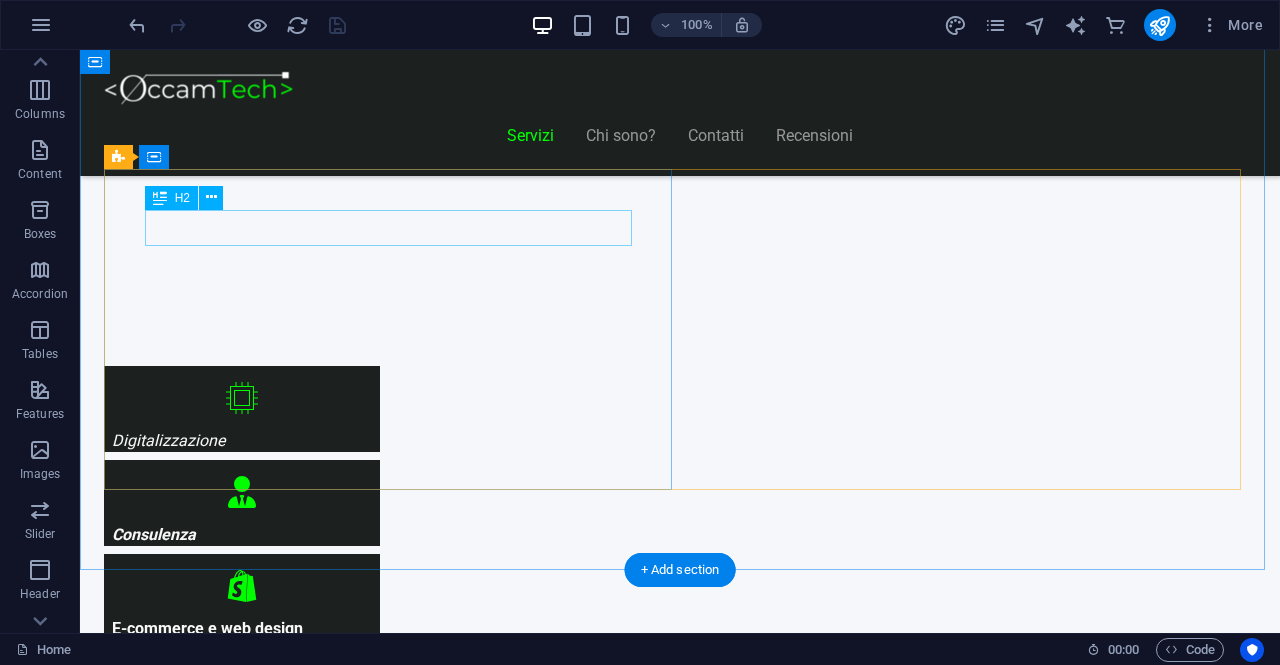 click on "Consulenza informatica" at bounding box center [680, 1033] 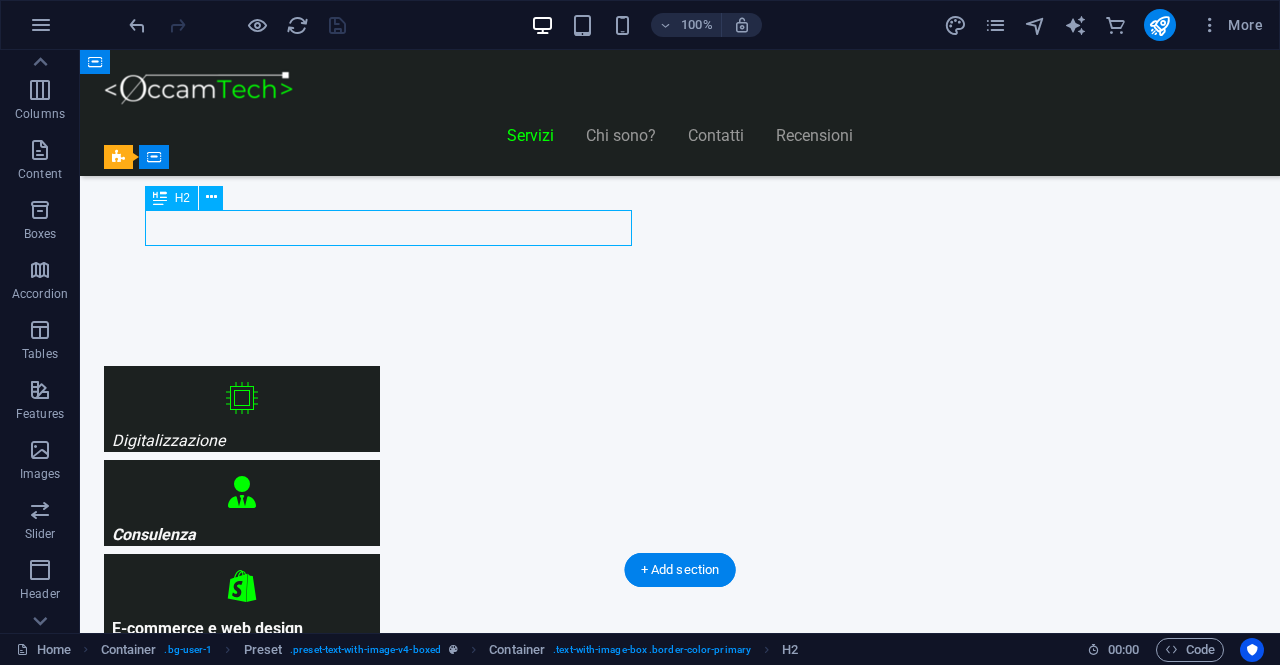 click on "Consulenza informatica" at bounding box center (680, 1033) 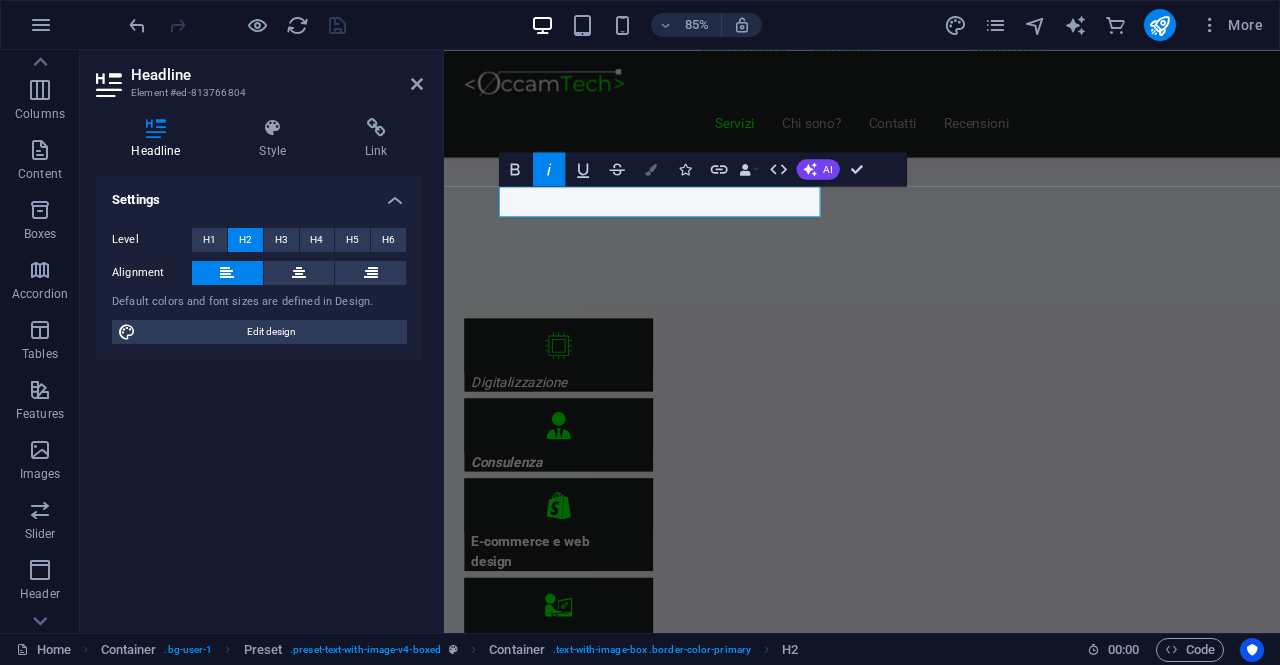 click on "Colors" at bounding box center (651, 169) 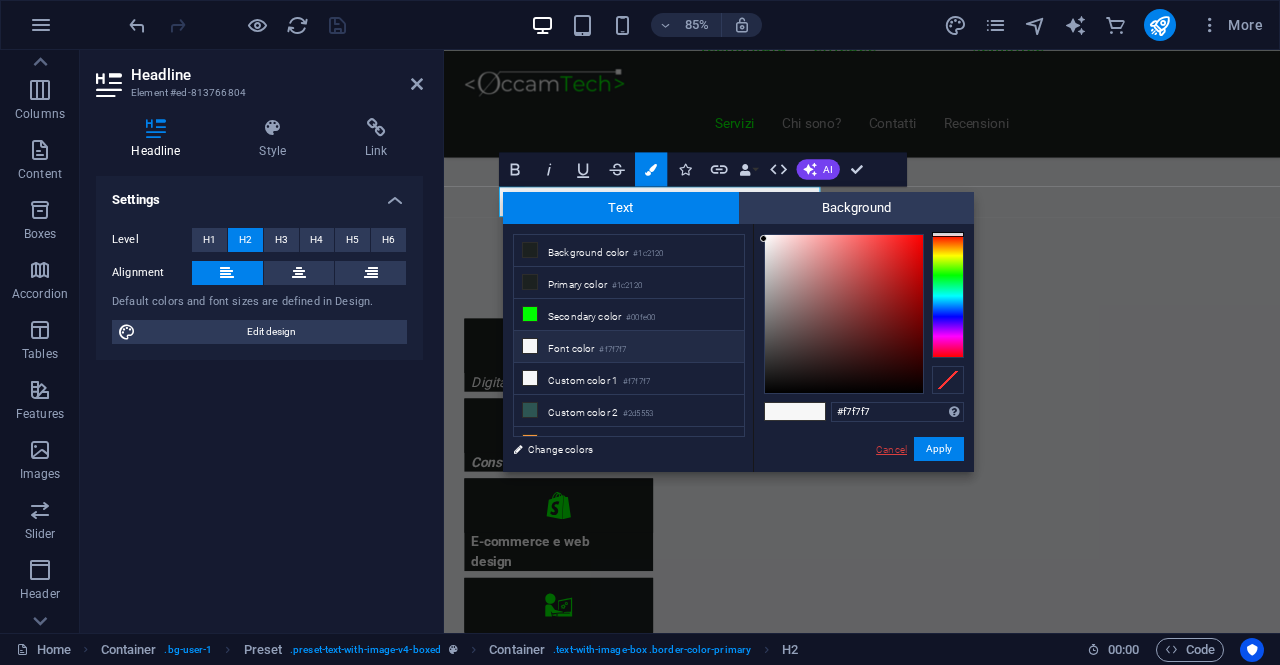 click on "Cancel" at bounding box center [891, 449] 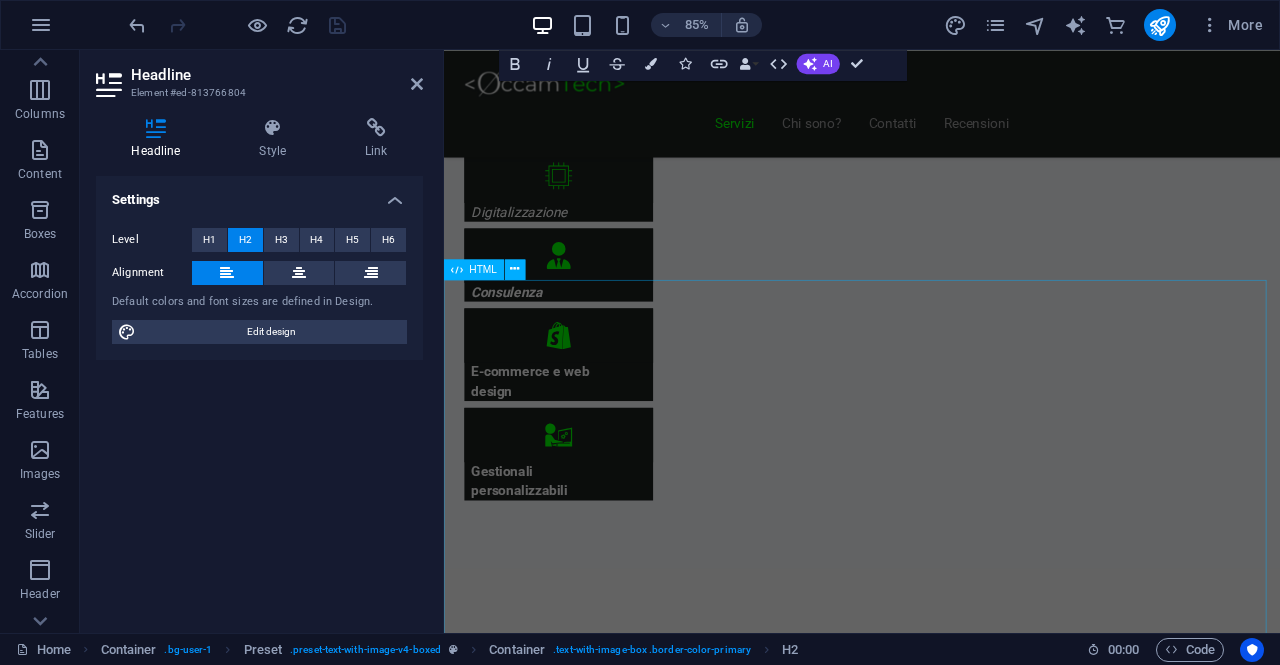 click on "Piani Web
Scegli il Piano più Adatto al Tuo Business
Start Vetrina
€300
Home Page
Chi Siamo
Contatti
Design responsive
6 mesi di assistenza inclusa
Inizia Ora
Shop Ready
€500
Shop online con Shopify
Home, Prodotti, Checkout
Configurazione pagamenti e spedizioni
Design personalizzato e responsive
6 mesi di assistenza inclusa
Scopri di più
Custom Pro
Su Richiesta
Analisi personalizzata del progetto
Sviluppo su misura
Integrazioni avanzate
Preventivo su appuntamento
Consulenza dedicata
Contattaci" at bounding box center (936, 7249) 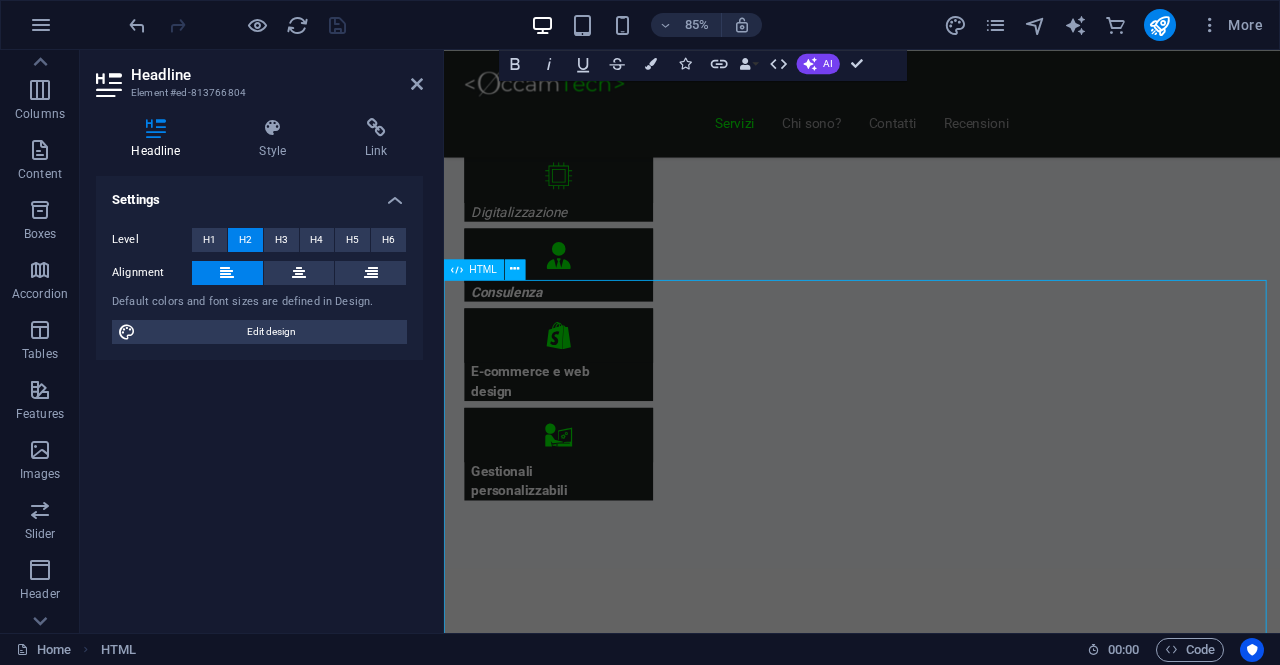 click on "Piani Web
Scegli il Piano più Adatto al Tuo Business
Start Vetrina
€300
Home Page
Chi Siamo
Contatti
Design responsive
6 mesi di assistenza inclusa
Inizia Ora
Shop Ready
€500
Shop online con Shopify
Home, Prodotti, Checkout
Configurazione pagamenti e spedizioni
Design personalizzato e responsive
6 mesi di assistenza inclusa
Scopri di più
Custom Pro
Su Richiesta
Analisi personalizzata del progetto
Sviluppo su misura
Integrazioni avanzate
Preventivo su appuntamento
Consulenza dedicata
Contattaci" at bounding box center (936, 7249) 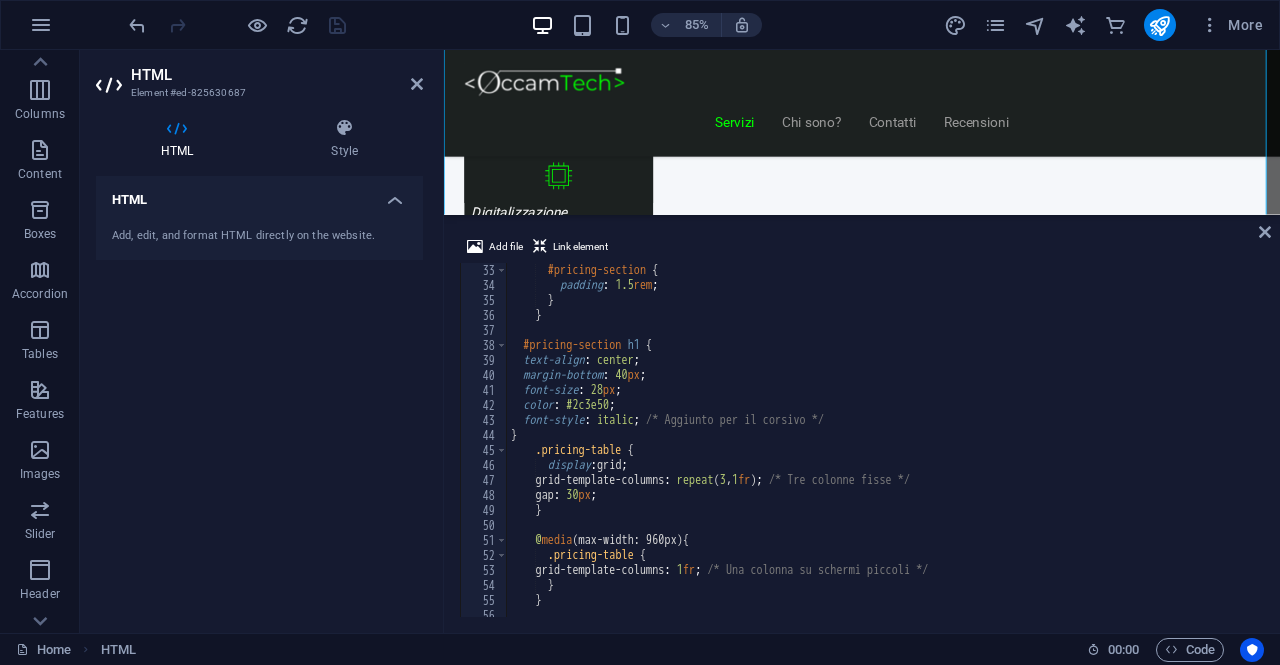 scroll, scrollTop: 1489, scrollLeft: 0, axis: vertical 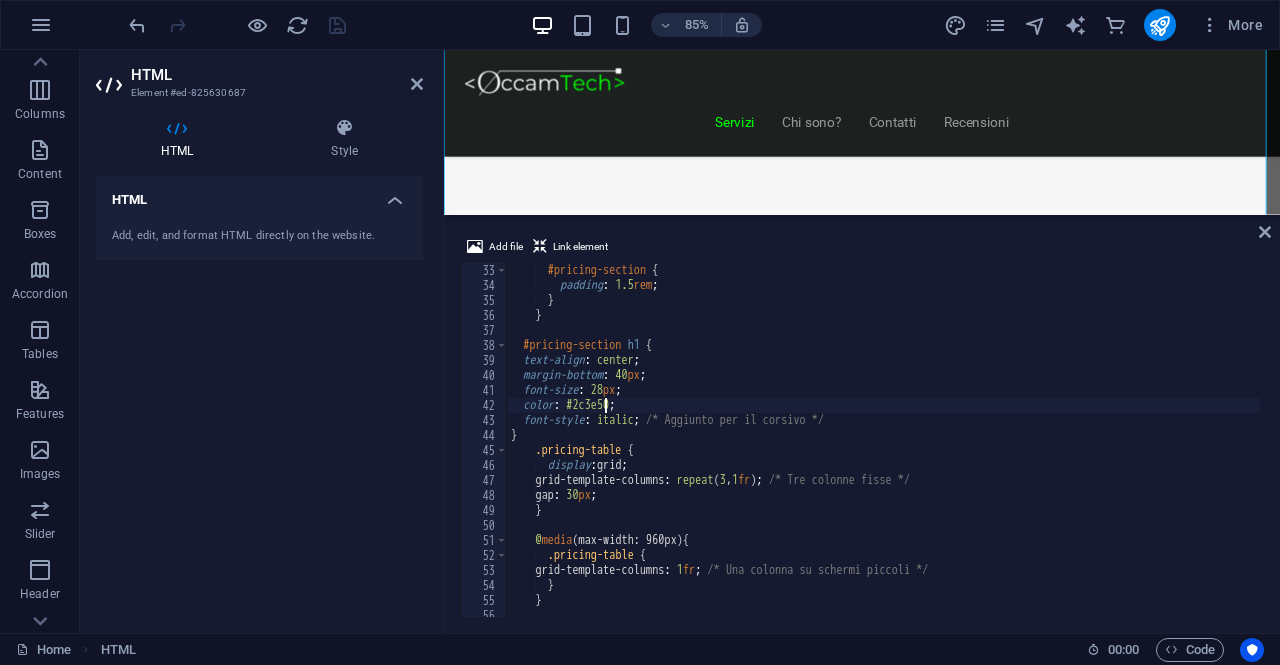 click on "#pricing-section   {           padding :   1.5 rem ;         }      }    #pricing-section   h1   {    text-align :   center ;    margin-bottom :   40 px ;    font-size :   28 px ;    color :   #2c3e50 ;    font-style :   italic ;   /* Aggiunto per il corsivo */ }      .pricing-table   {         display :  grid ;        grid-template-columns :   repeat ( 3 ,  1 fr ) ;   /* Tre colonne fisse */        gap :   30 px ;      }      @ media  (max-width: 960px)  {         .pricing-table   {          grid-template-columns :   1 fr ;   /* Una colonna su schermi piccoli */         }      }      .plan   {" at bounding box center (883, 455) 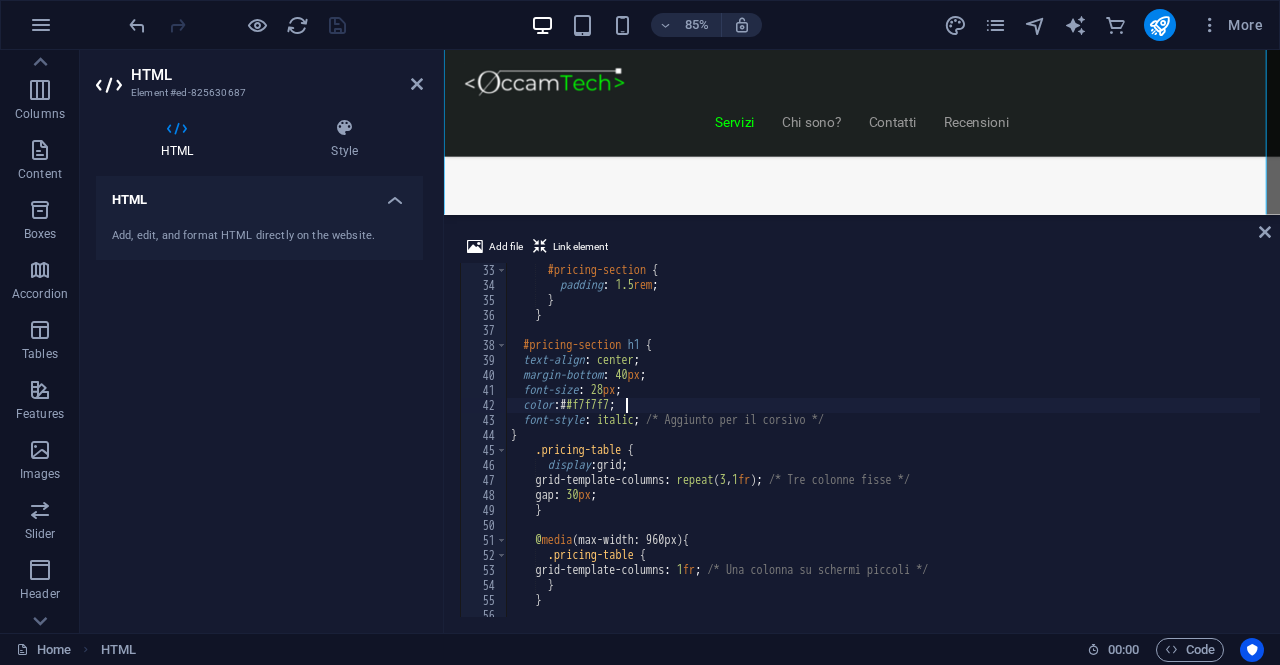 scroll, scrollTop: 480, scrollLeft: 0, axis: vertical 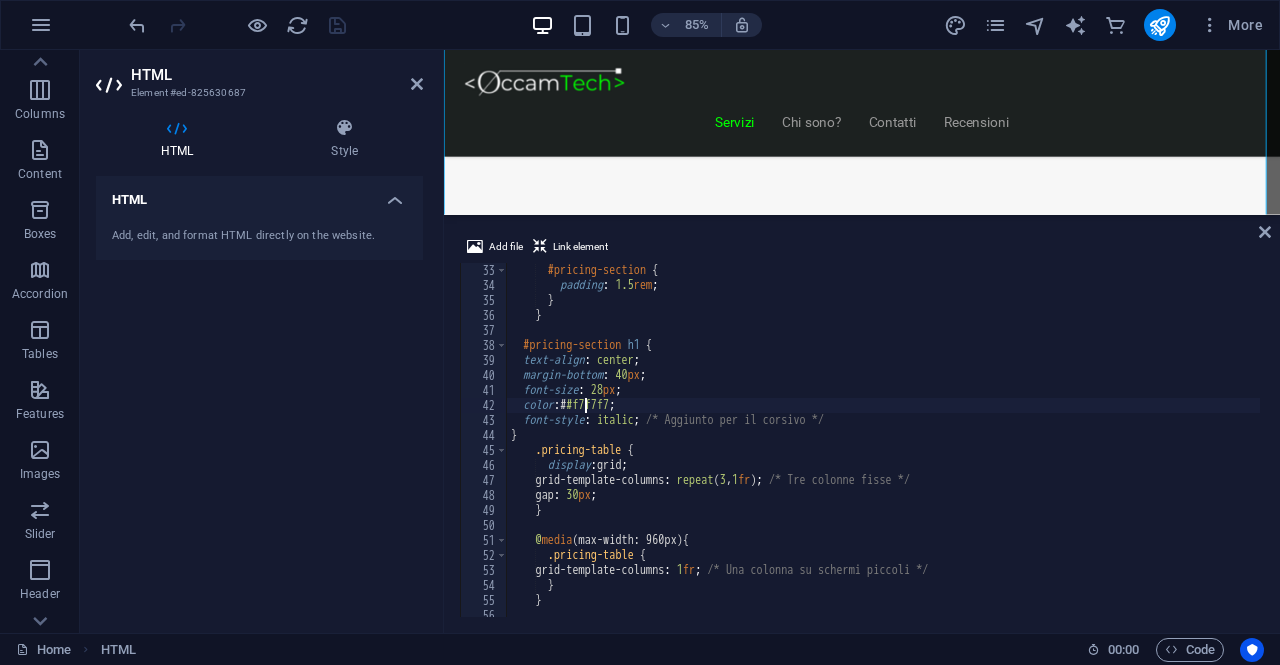 type on "color: #f7f7f7;" 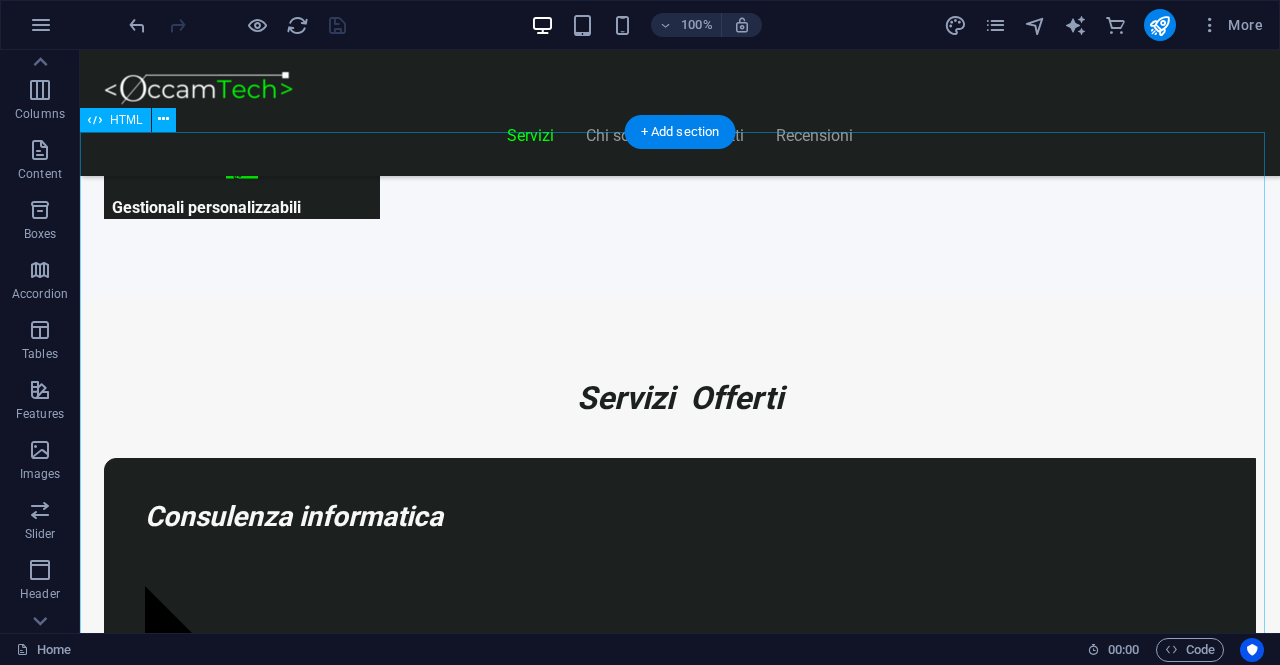 scroll, scrollTop: 1338, scrollLeft: 0, axis: vertical 